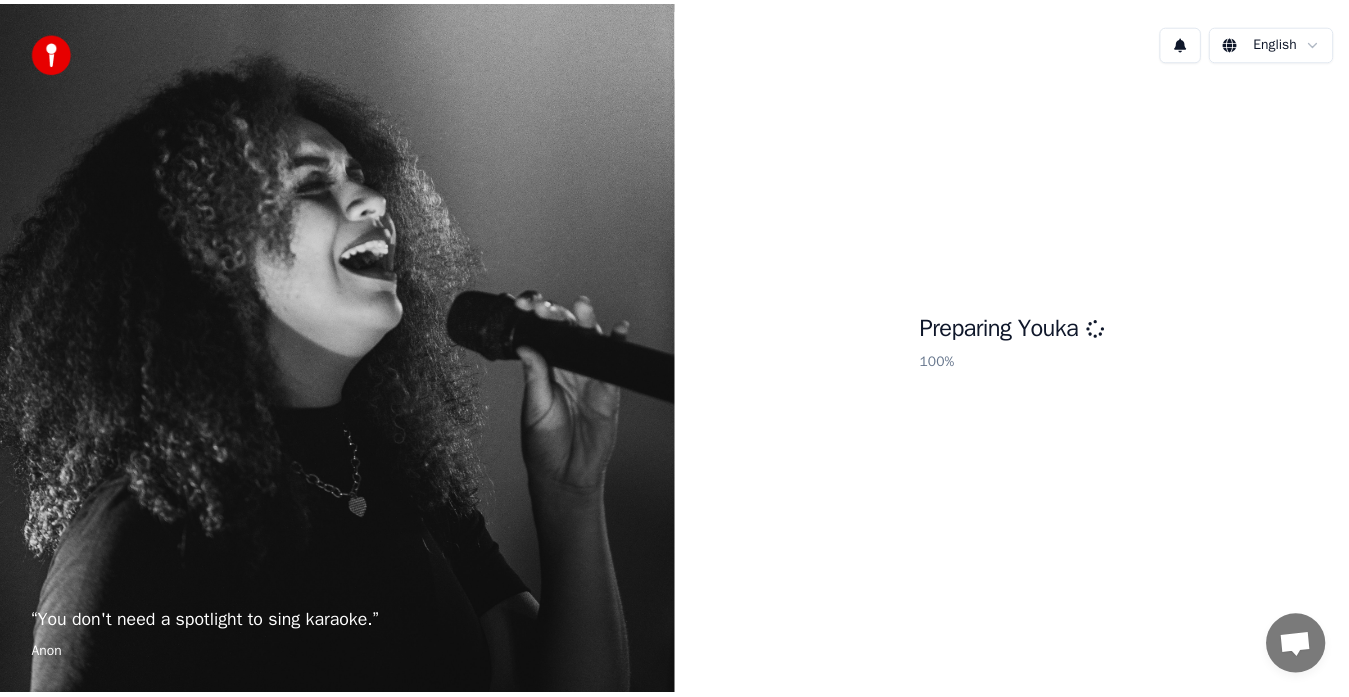 scroll, scrollTop: 0, scrollLeft: 0, axis: both 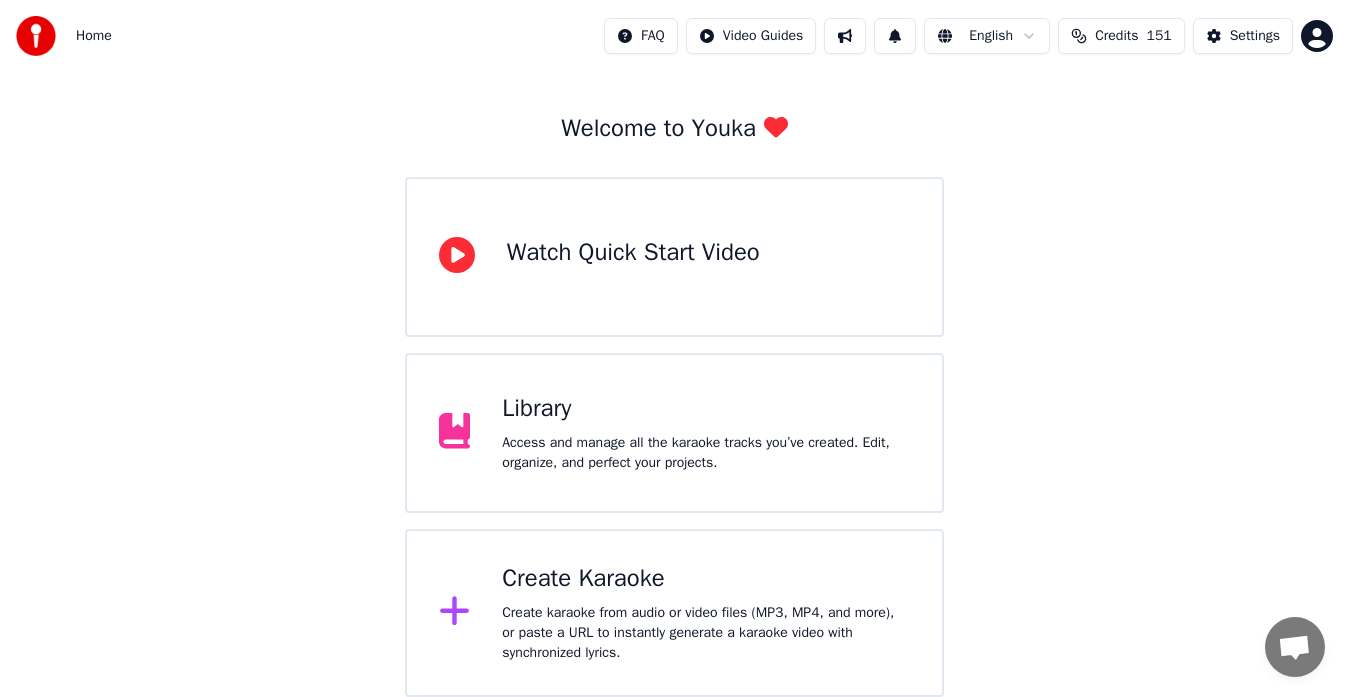 click on "Create Karaoke" at bounding box center [706, 579] 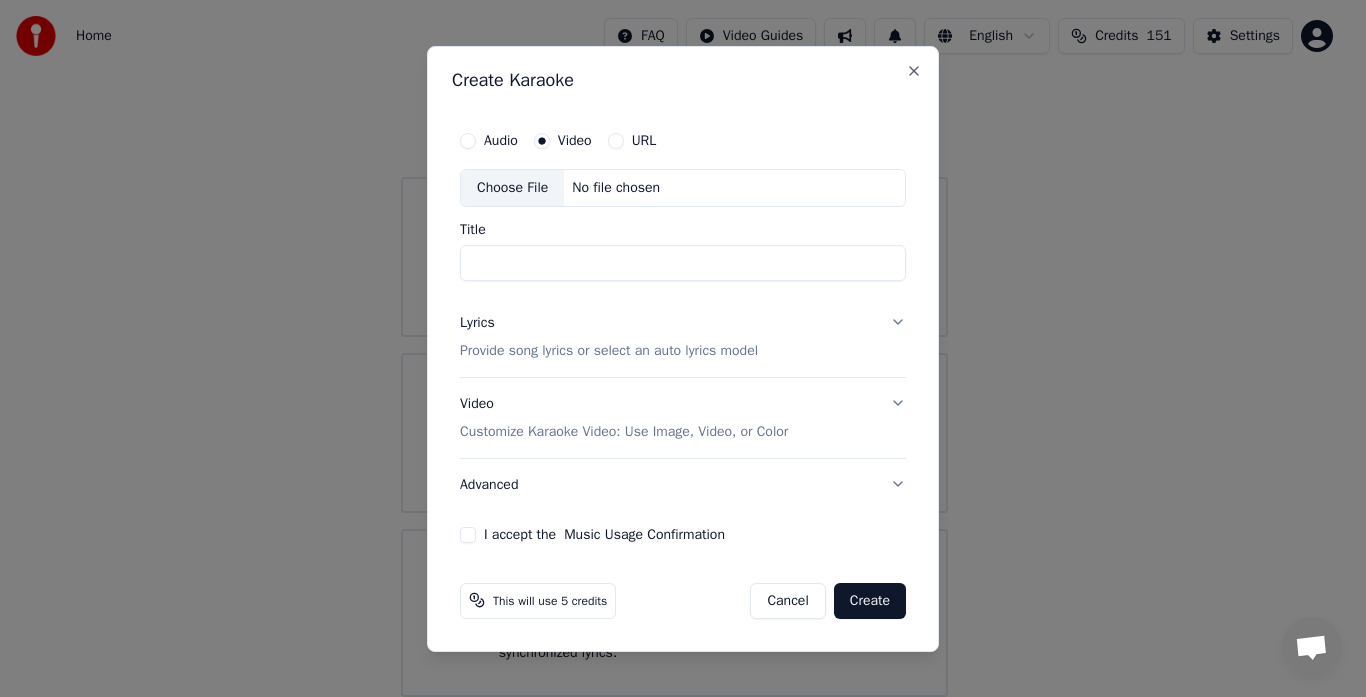 click on "Lyrics Provide song lyrics or select an auto lyrics model" at bounding box center [683, 337] 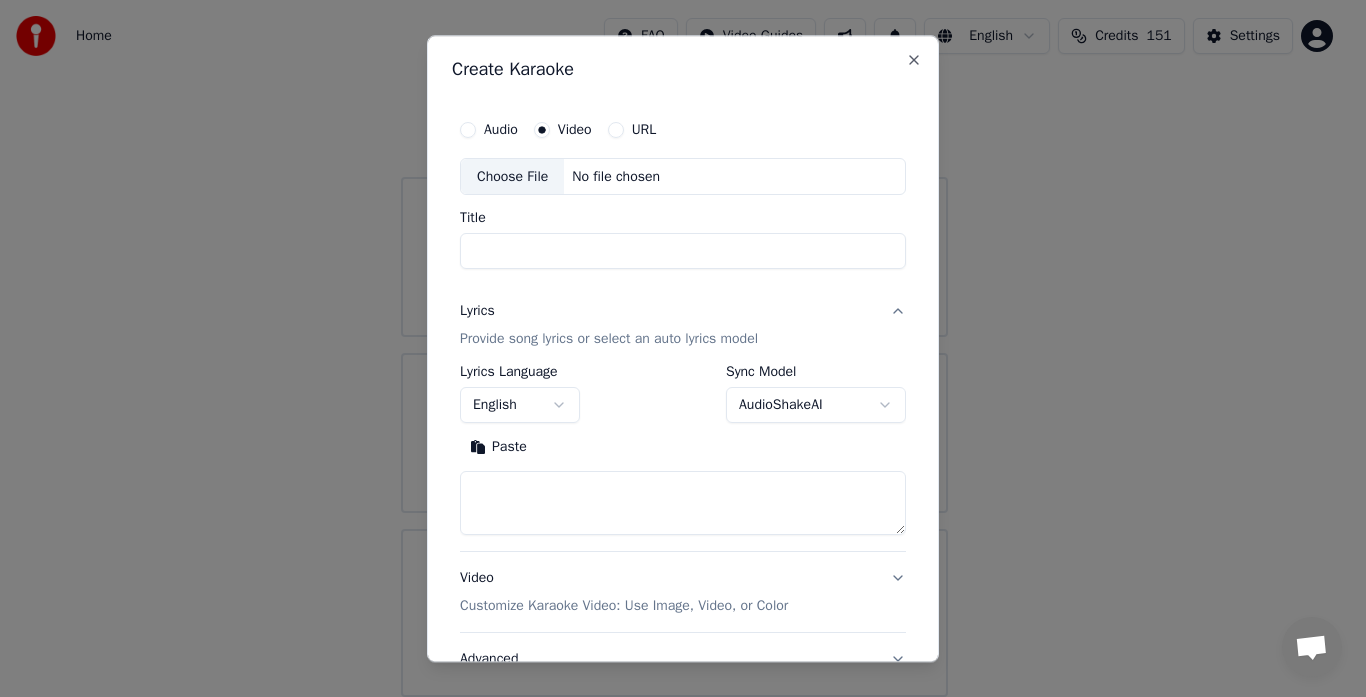 click on "**********" at bounding box center (674, 309) 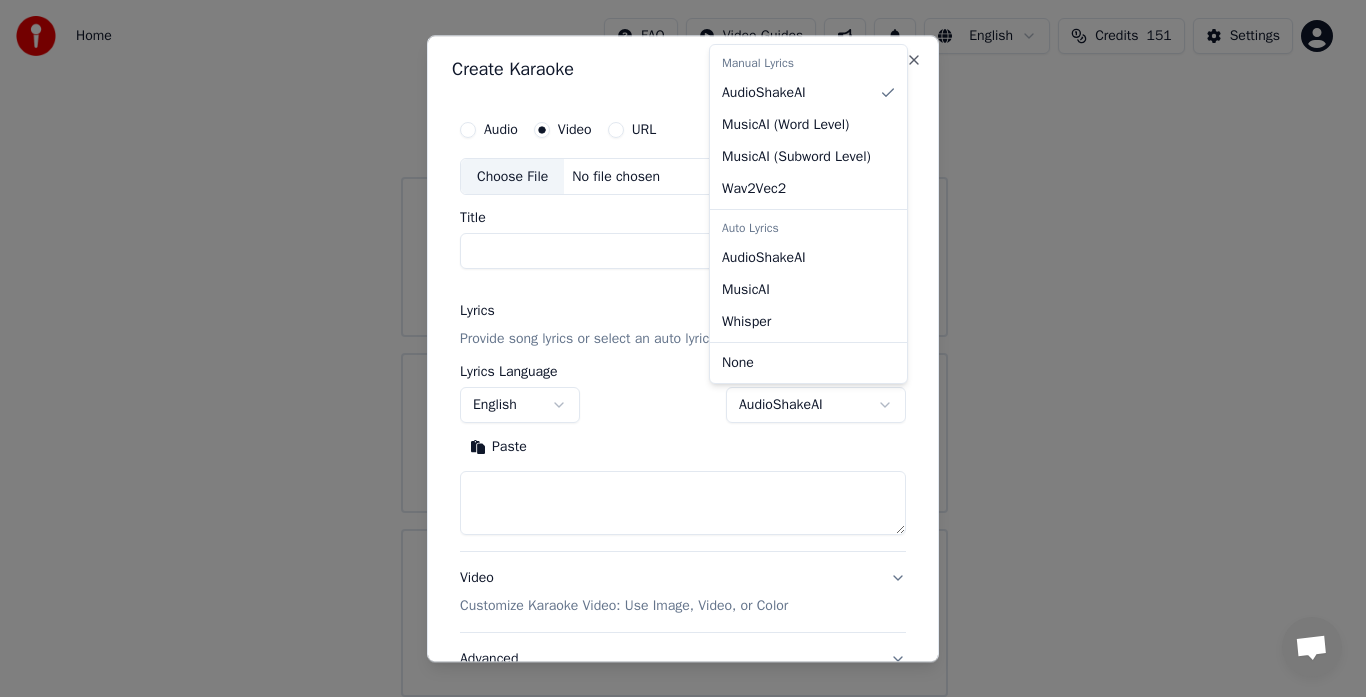 click on "**********" at bounding box center (674, 309) 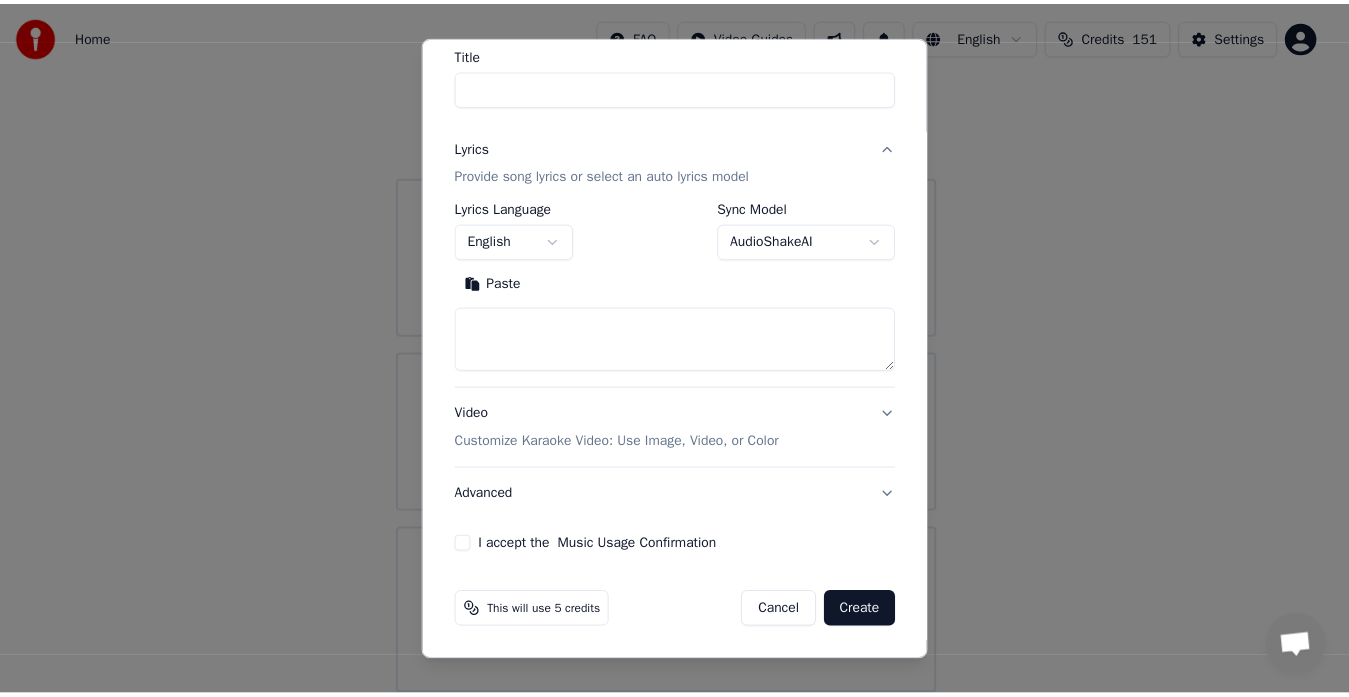 scroll, scrollTop: 0, scrollLeft: 0, axis: both 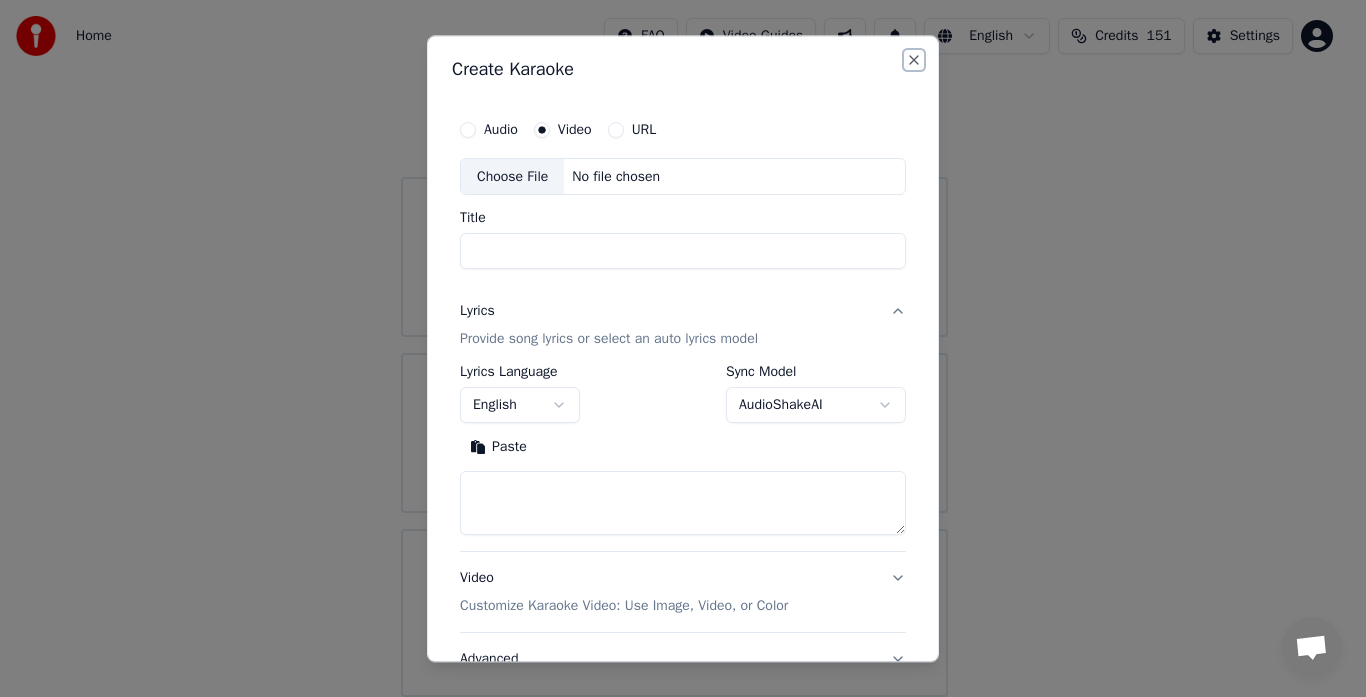 click on "Close" at bounding box center [914, 60] 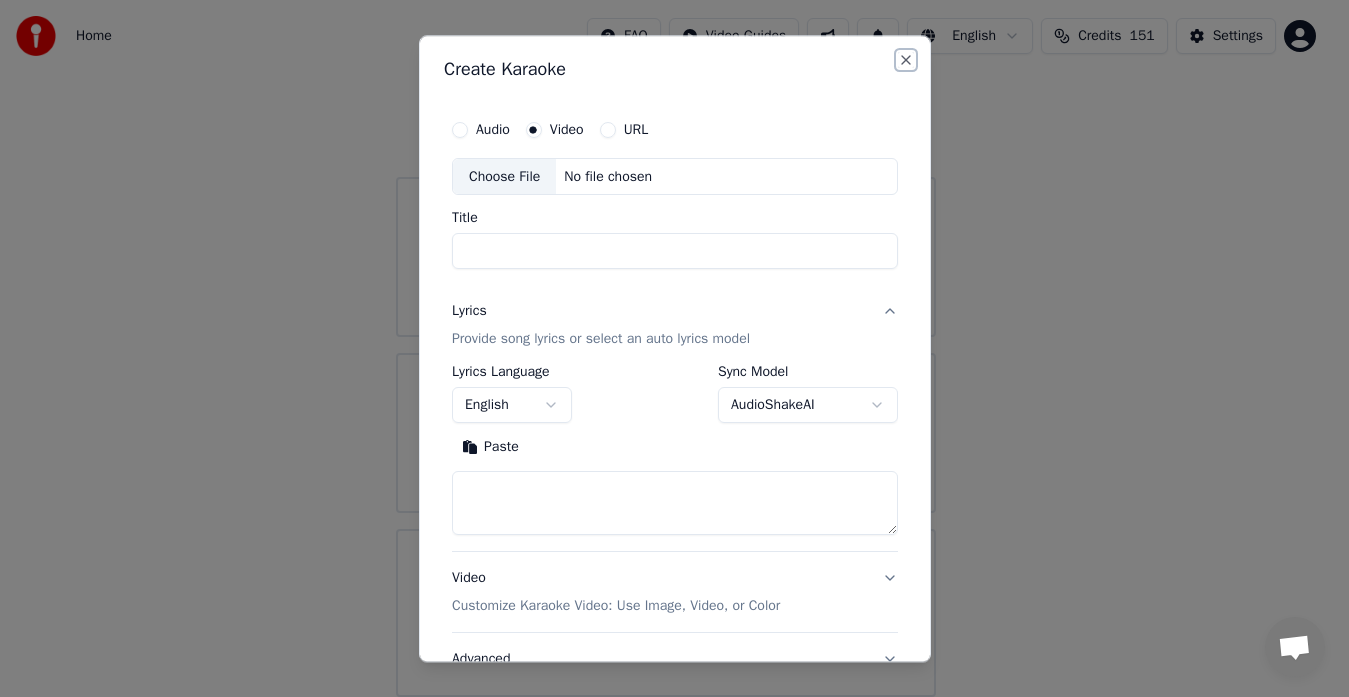 select 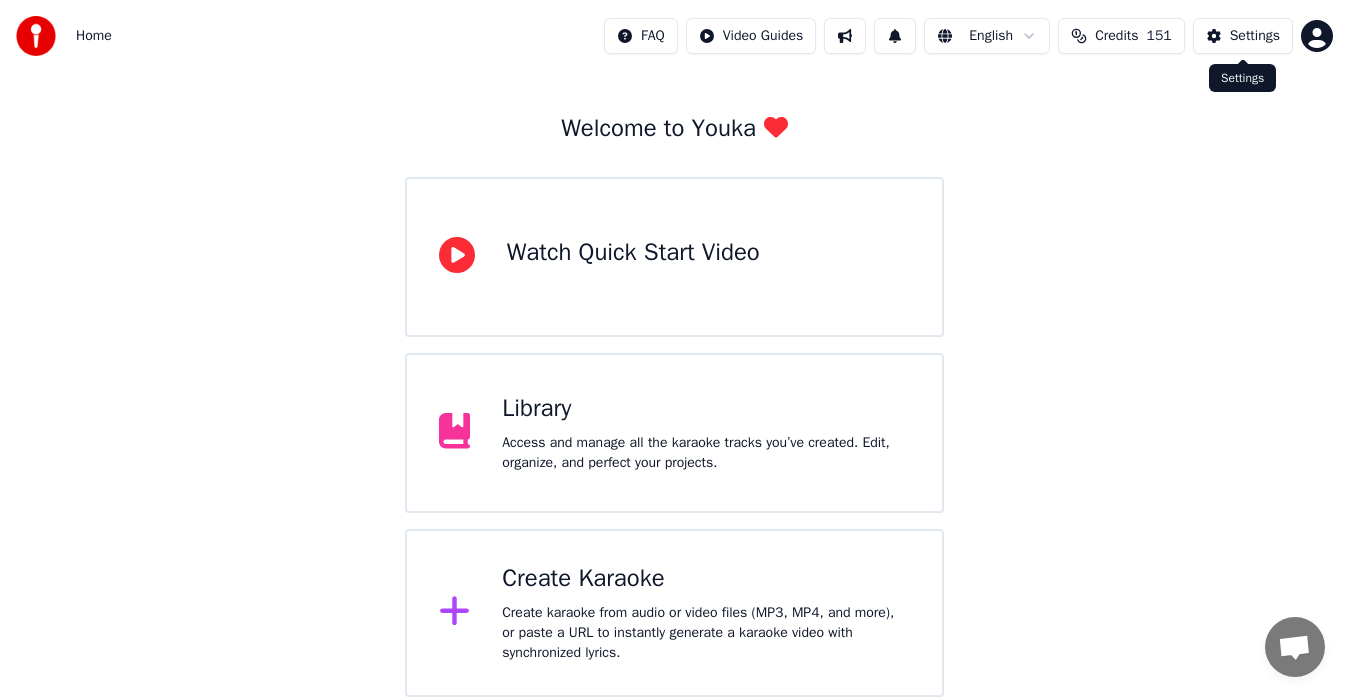 click on "Settings" at bounding box center [1243, 36] 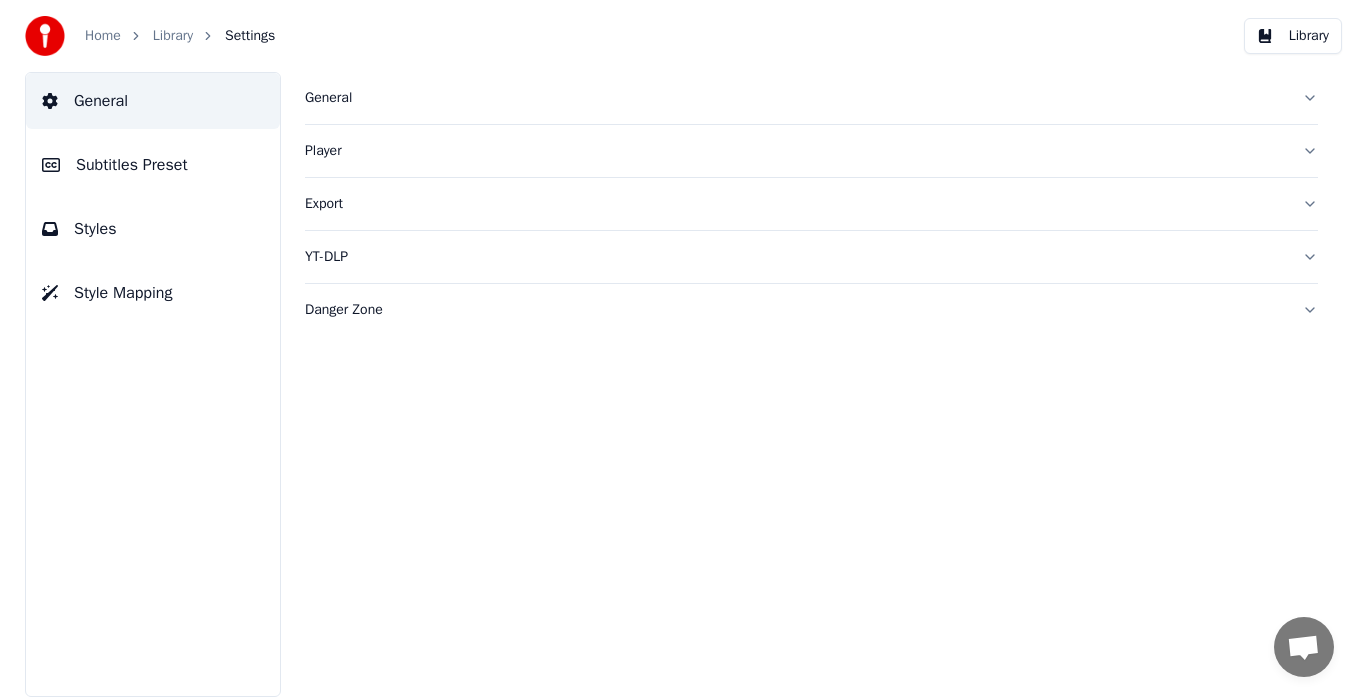 scroll, scrollTop: 0, scrollLeft: 0, axis: both 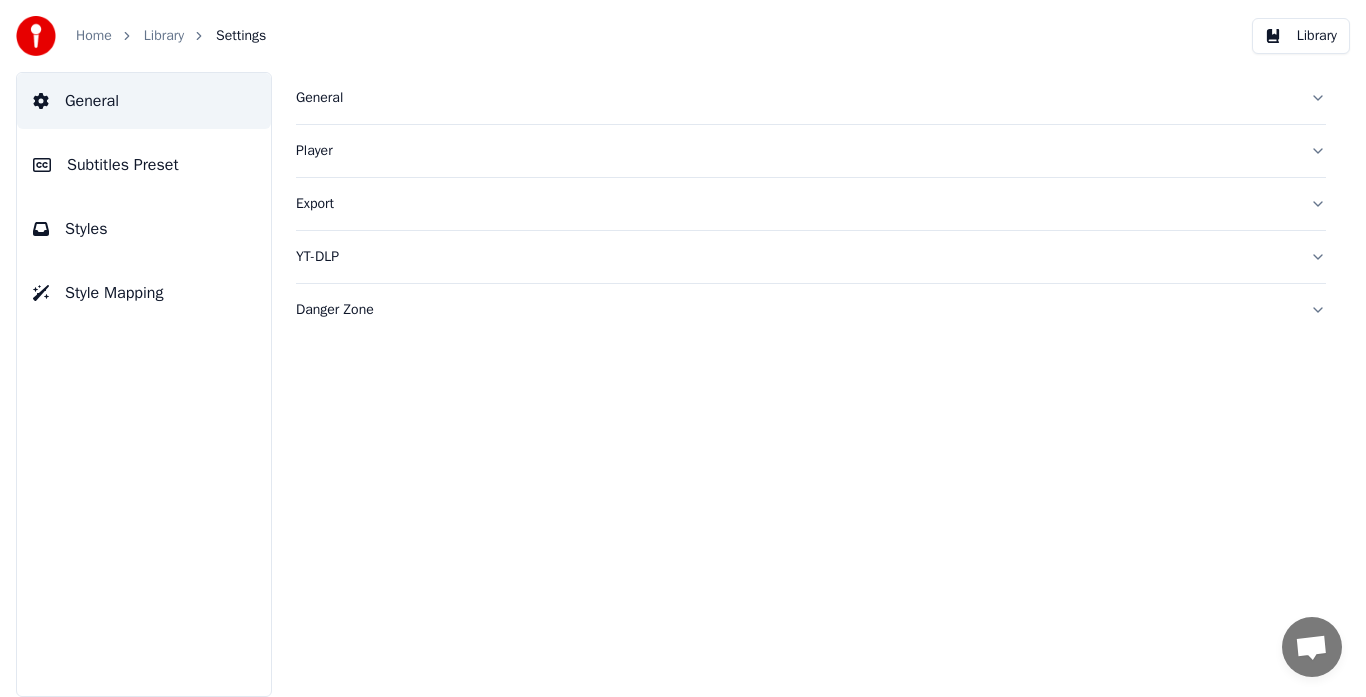 click on "Export" at bounding box center [795, 204] 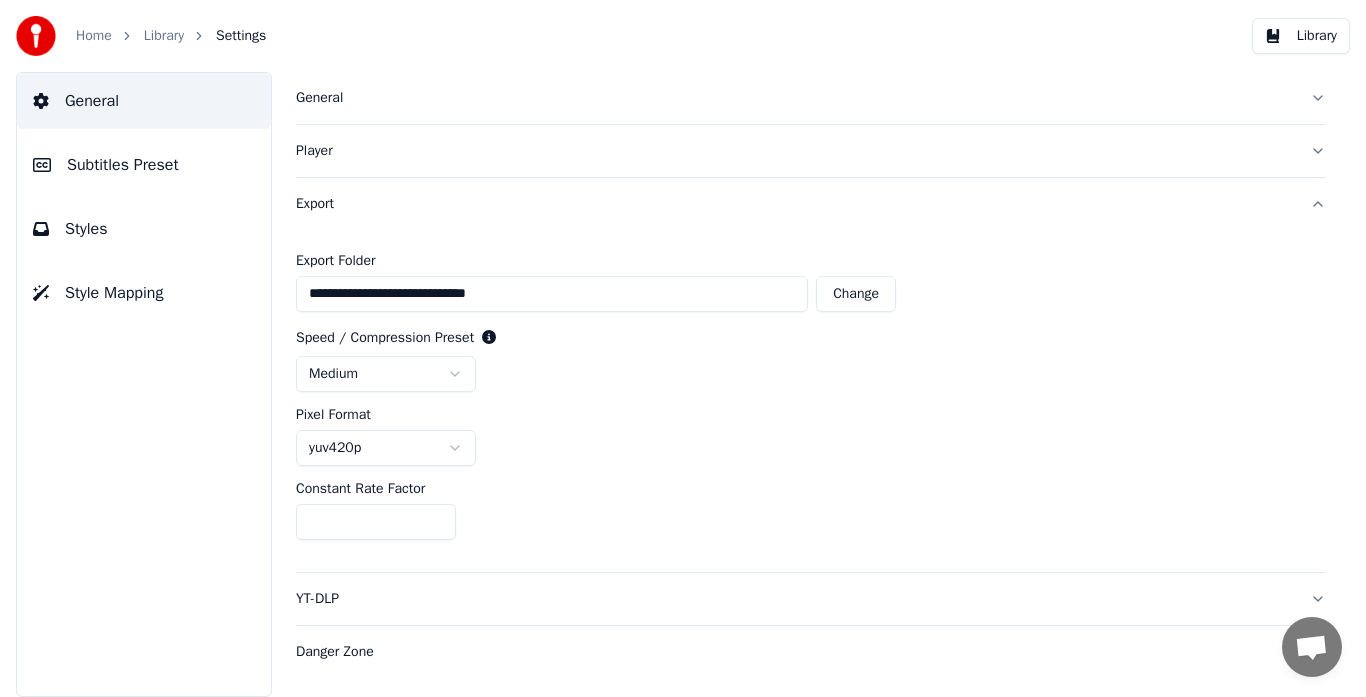 click on "Danger Zone" at bounding box center [795, 652] 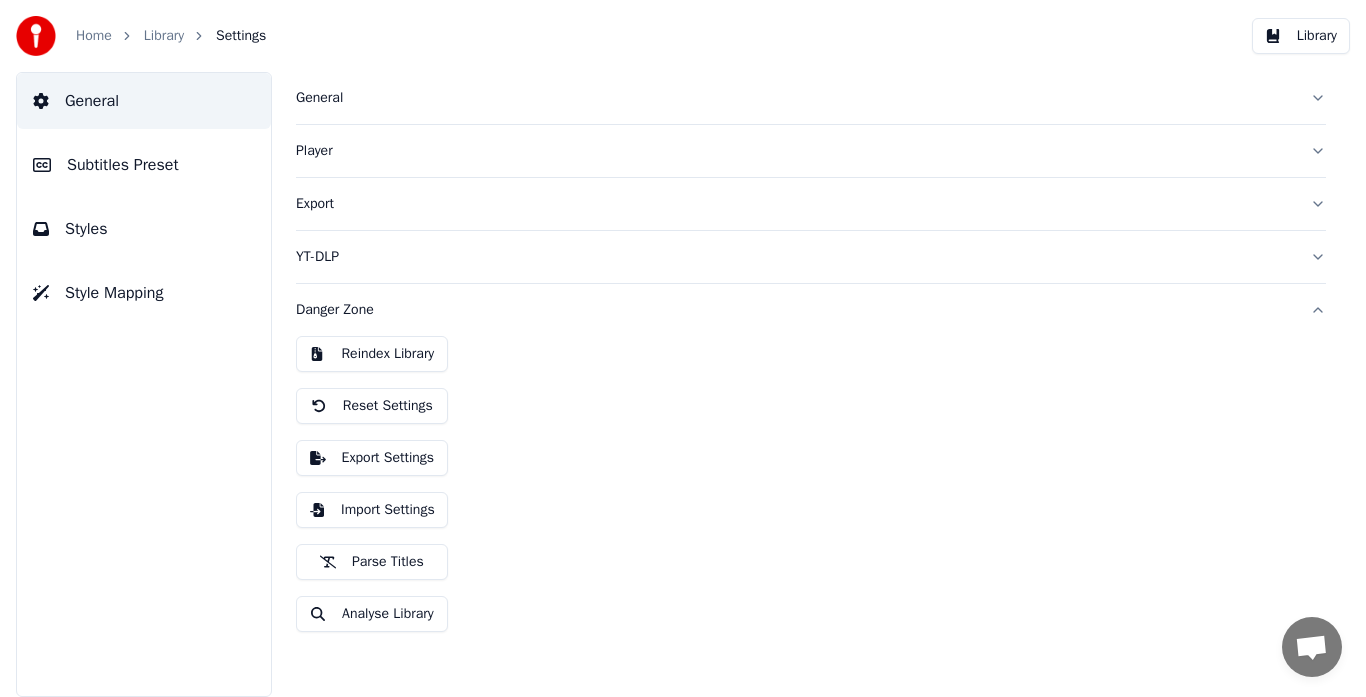 click on "Export Settings" at bounding box center (372, 458) 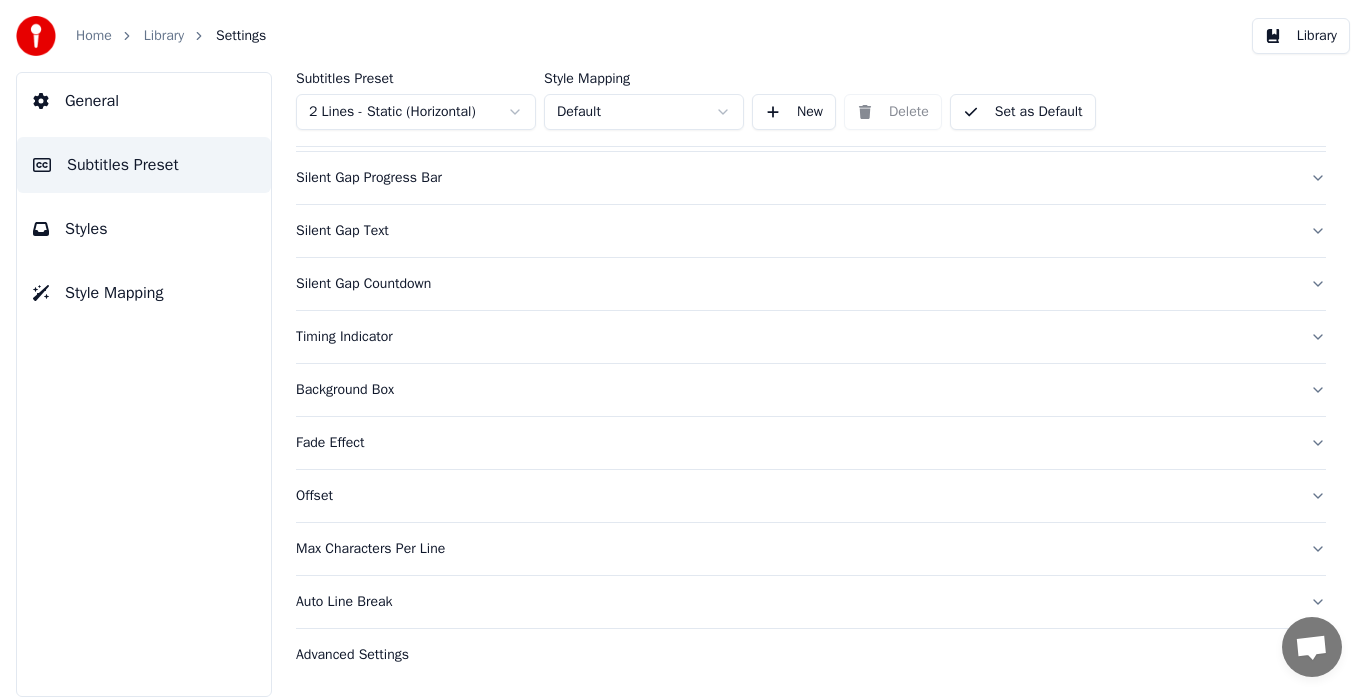 scroll, scrollTop: 0, scrollLeft: 0, axis: both 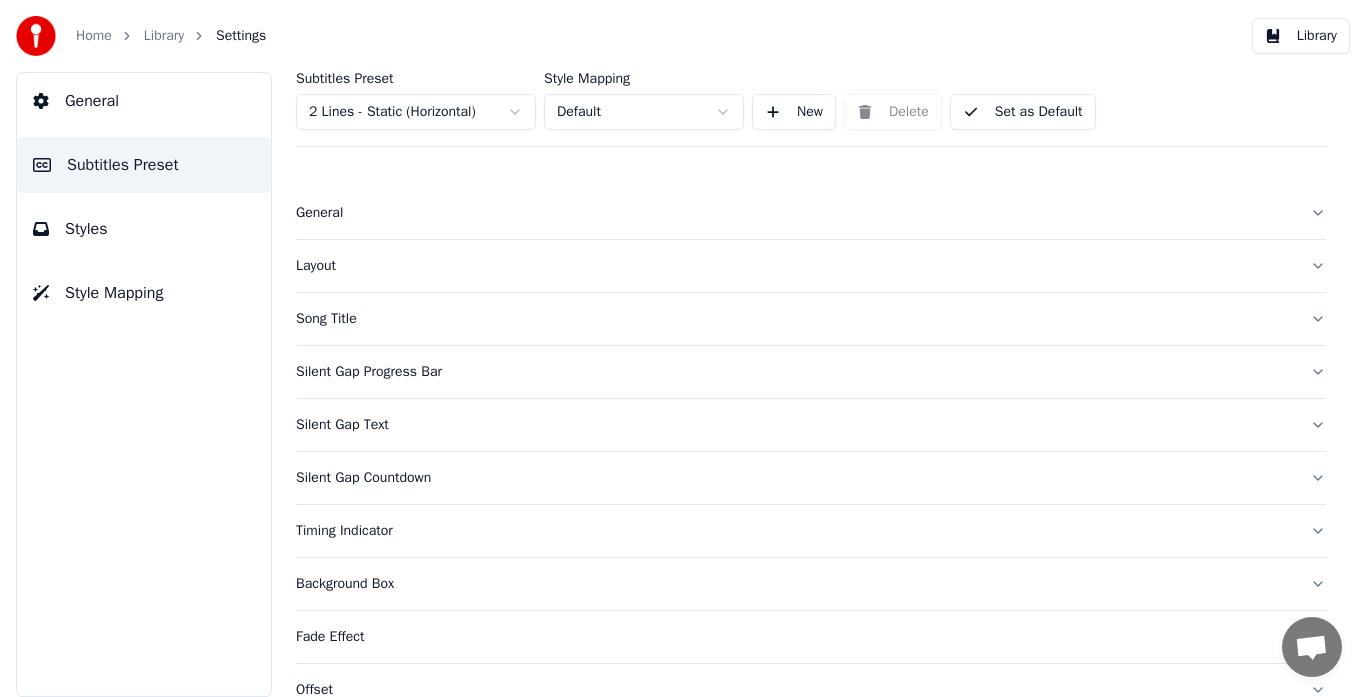 click on "General" at bounding box center [811, 213] 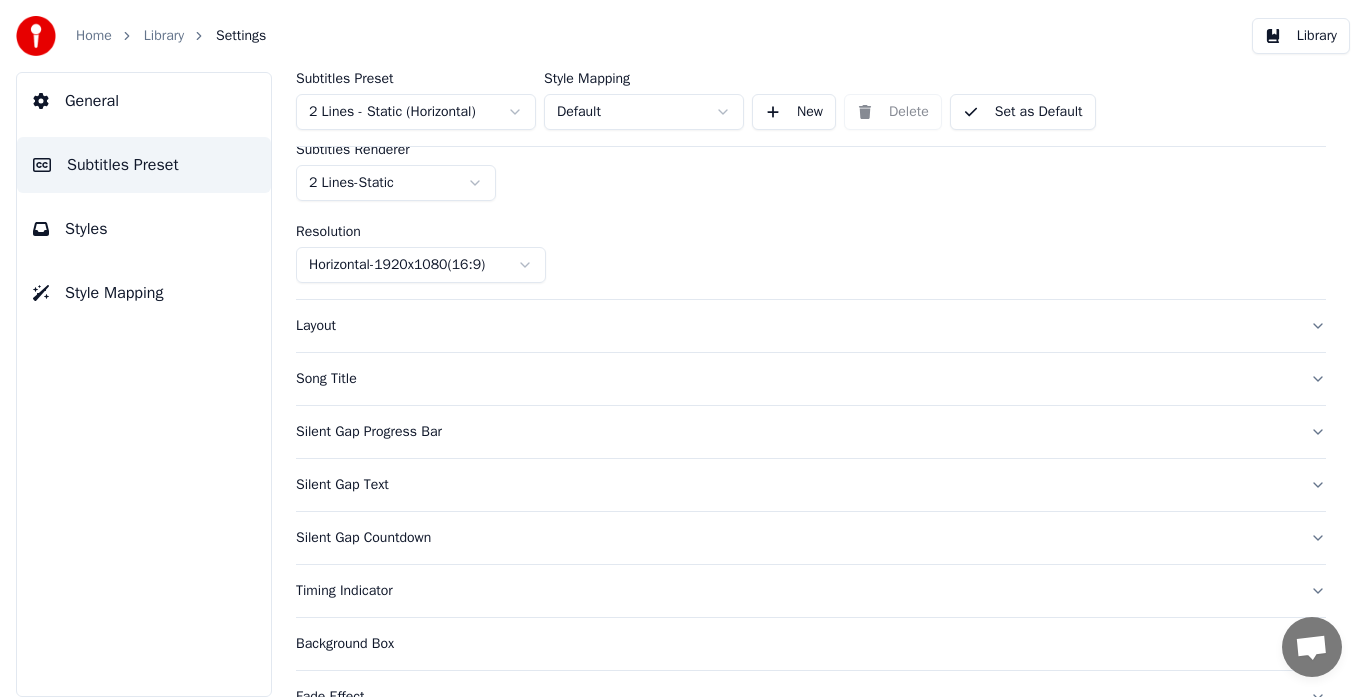 scroll, scrollTop: 98, scrollLeft: 0, axis: vertical 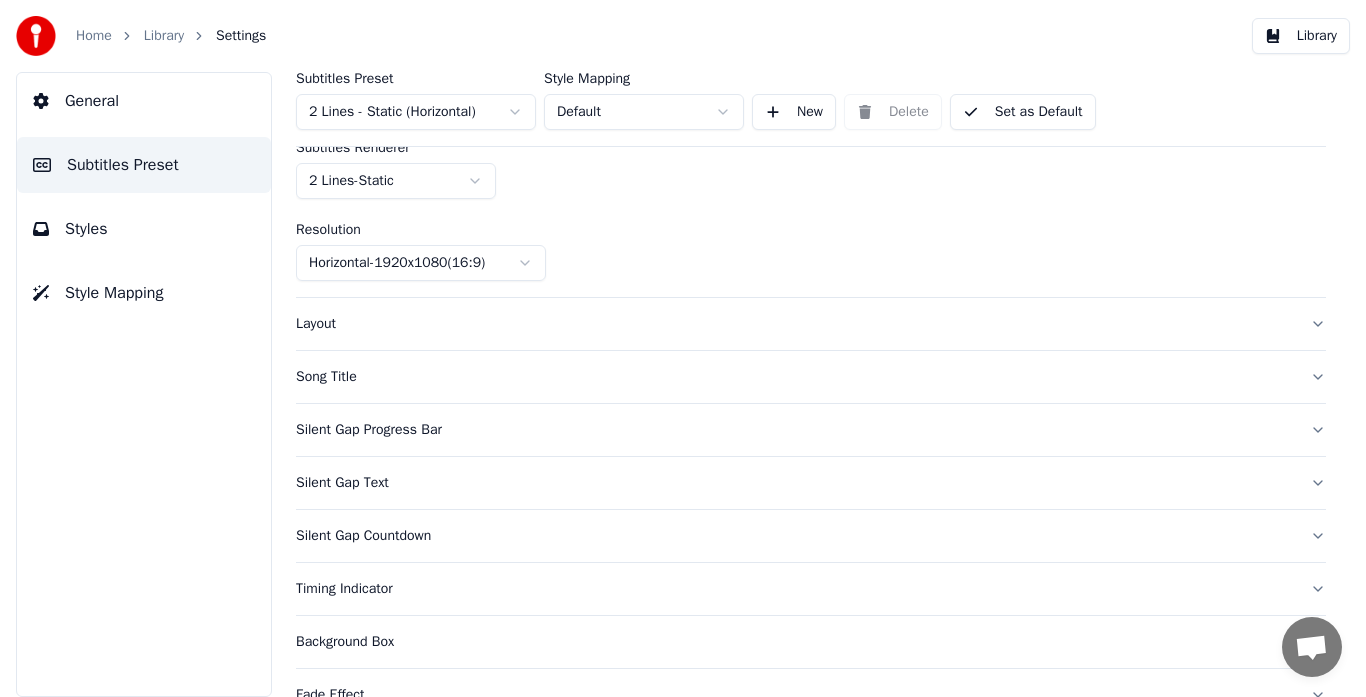 click on "Silent Gap Progress Bar" at bounding box center (795, 430) 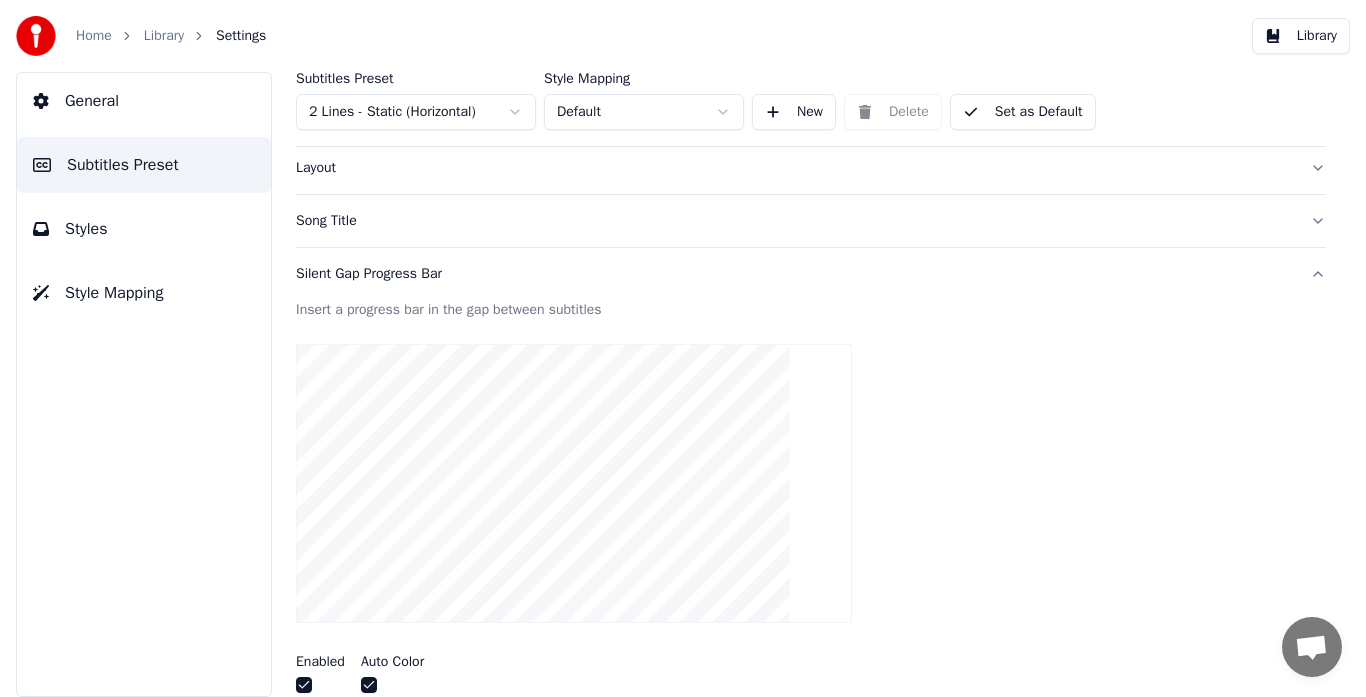 click on "Subtitles Preset" at bounding box center [144, 165] 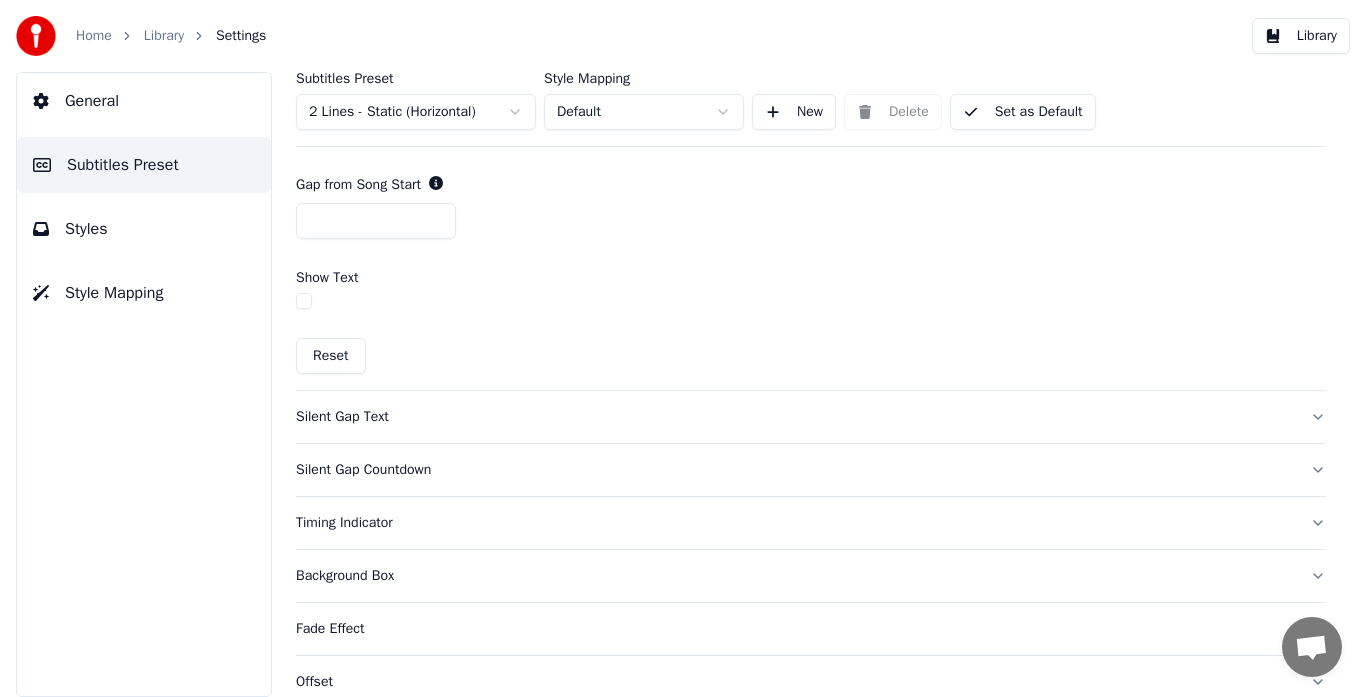 scroll, scrollTop: 1339, scrollLeft: 0, axis: vertical 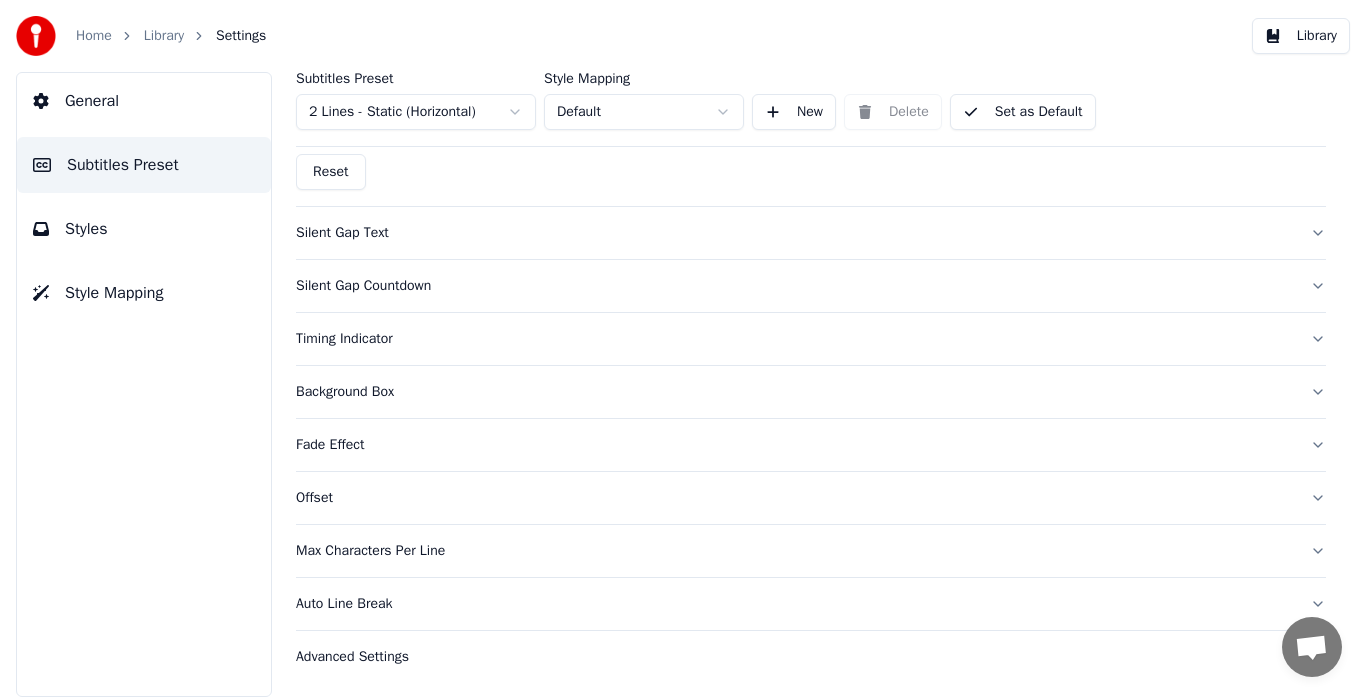 click on "Advanced Settings" at bounding box center [795, 657] 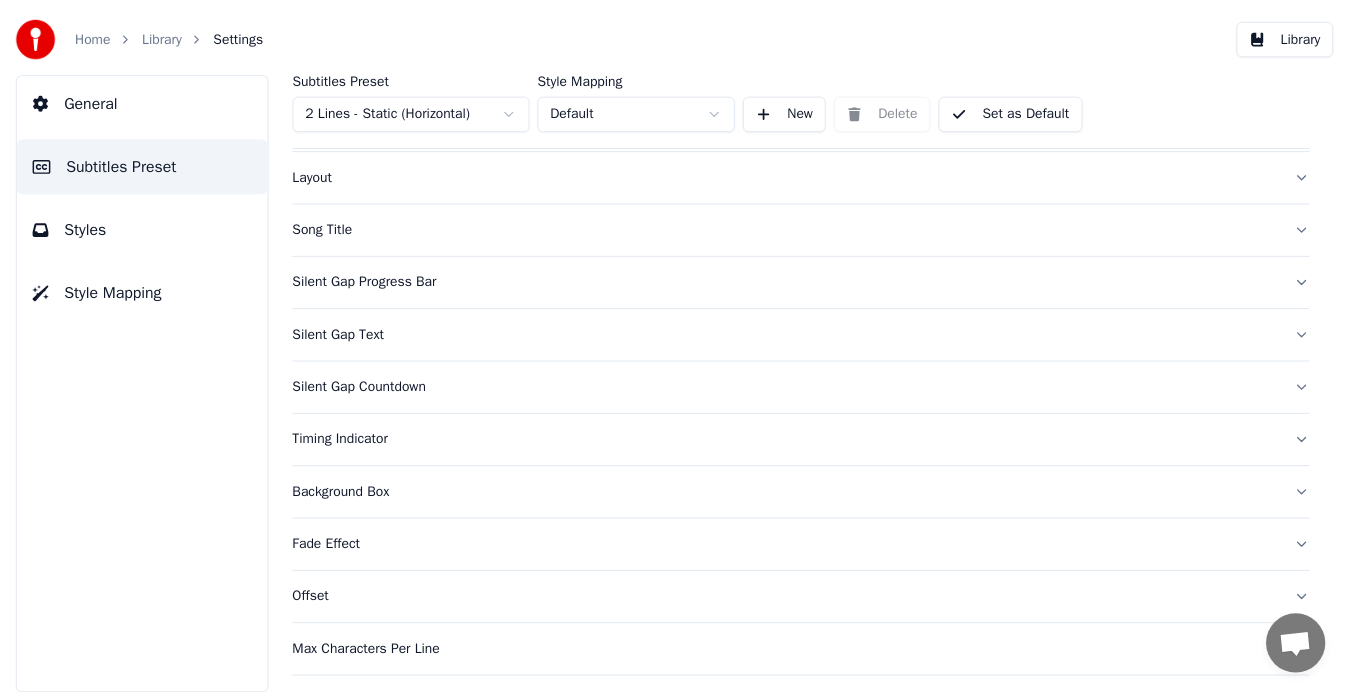 scroll, scrollTop: 0, scrollLeft: 0, axis: both 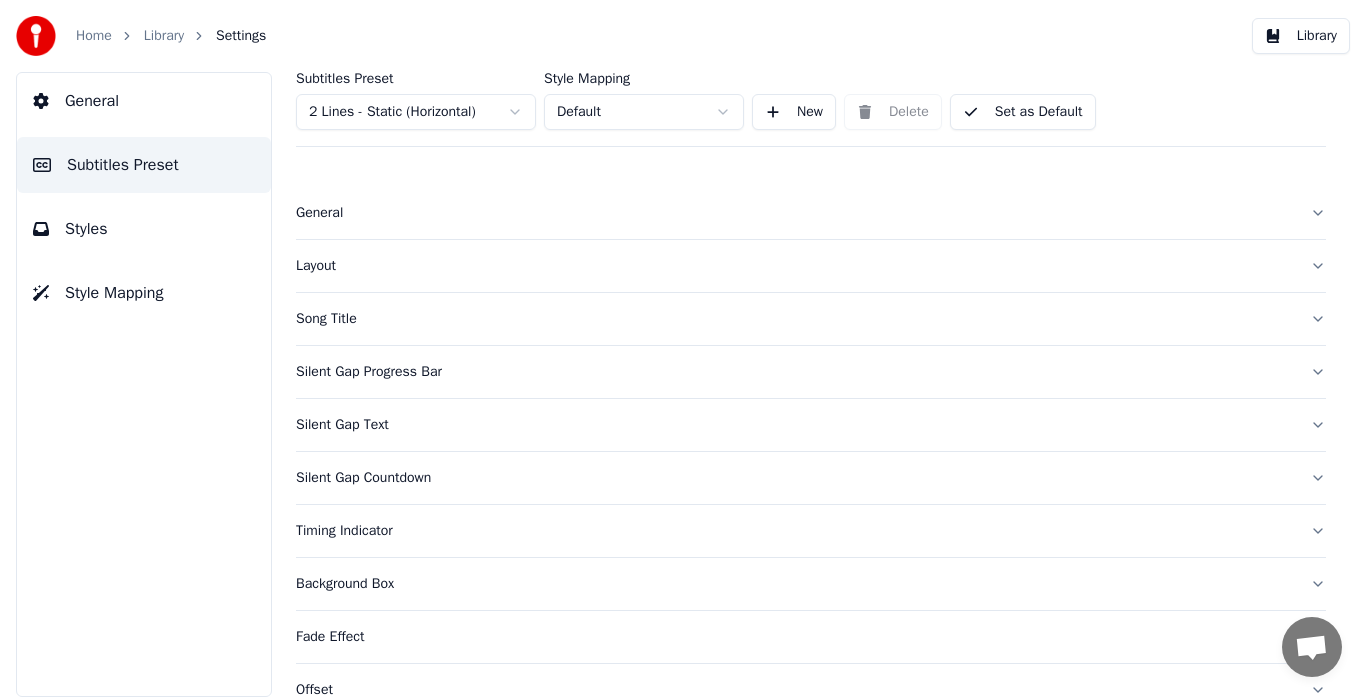 click on "Layout" at bounding box center [795, 266] 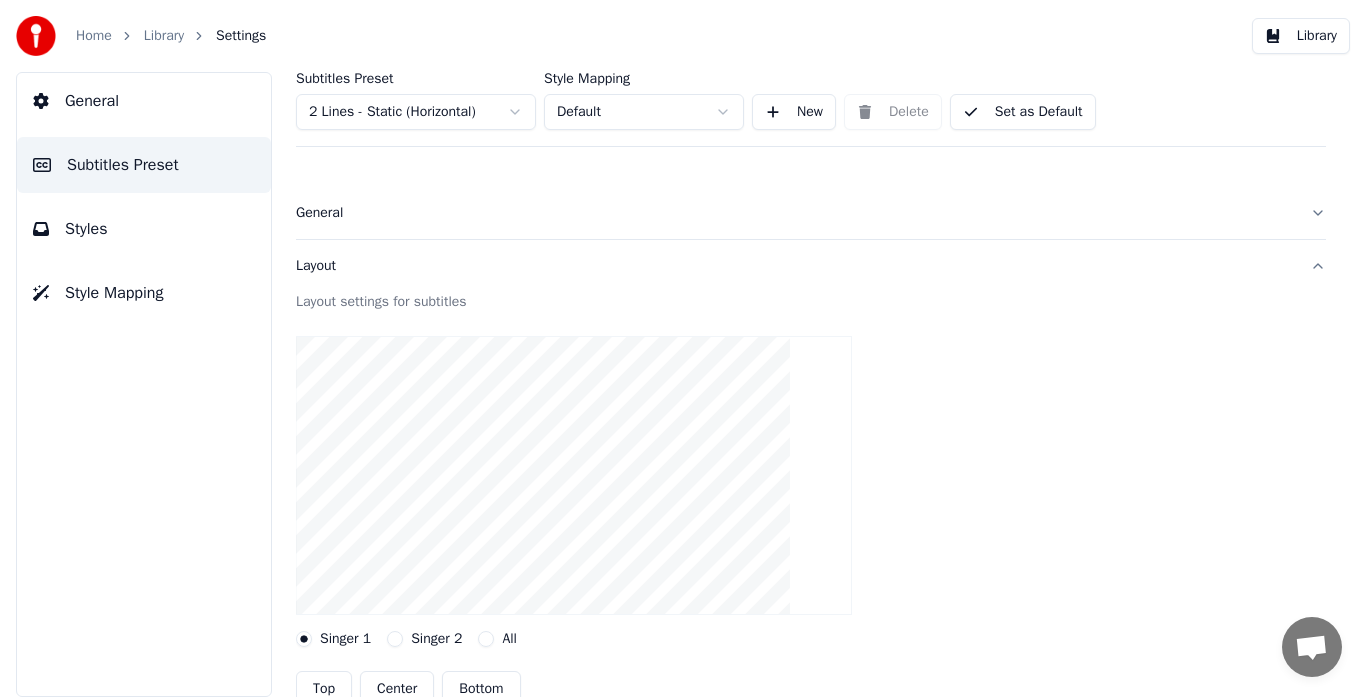 click on "General" at bounding box center (144, 101) 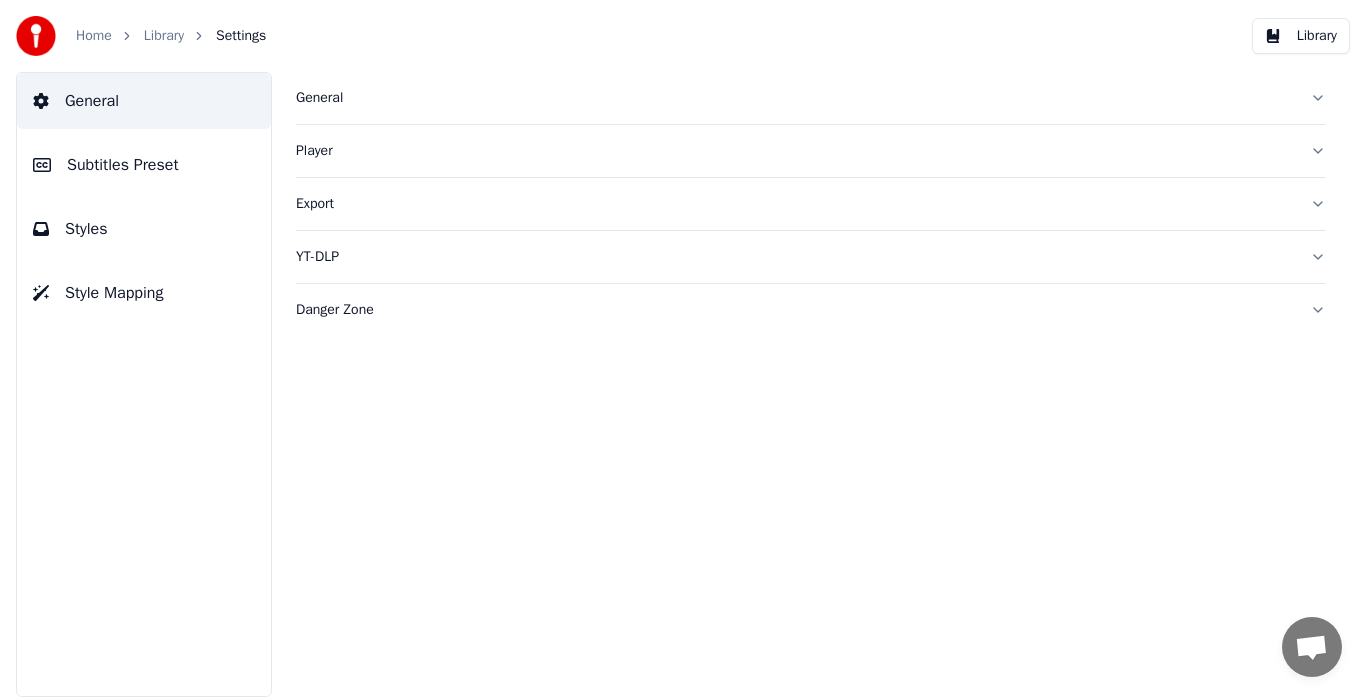 click on "General" at bounding box center (811, 98) 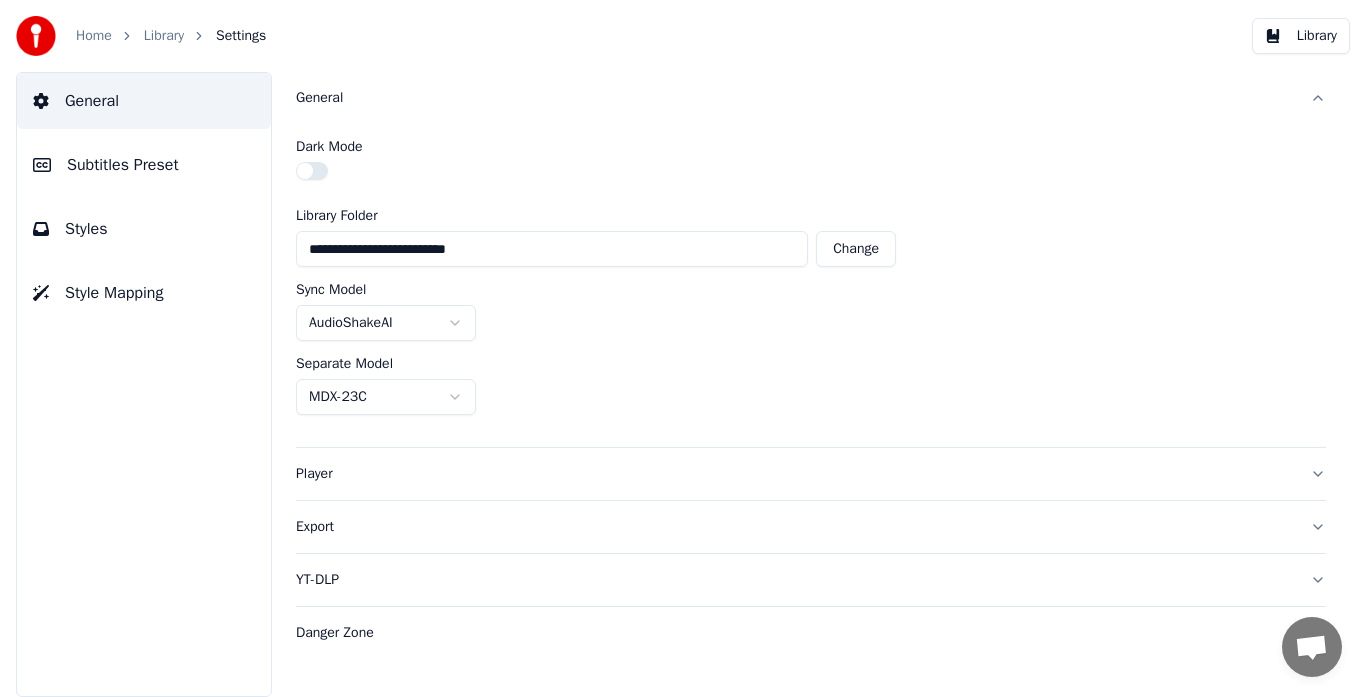 click on "**********" at bounding box center [683, 348] 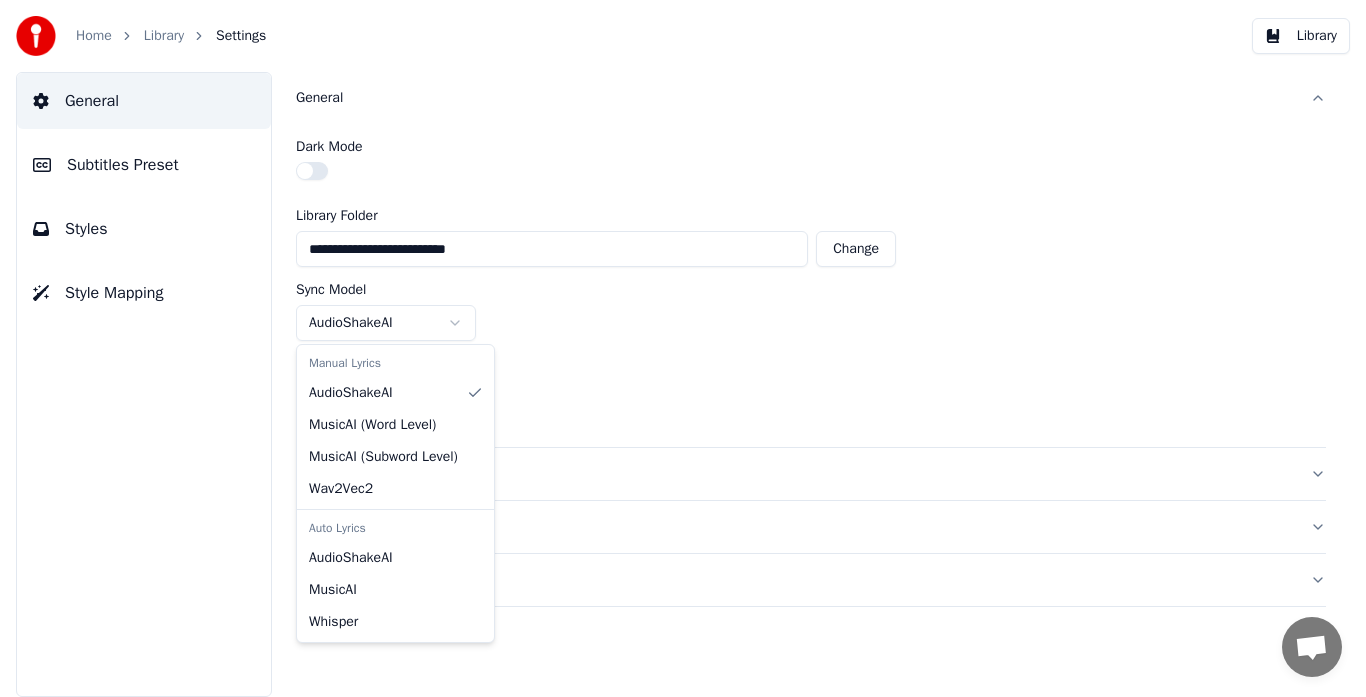 click on "**********" at bounding box center [683, 348] 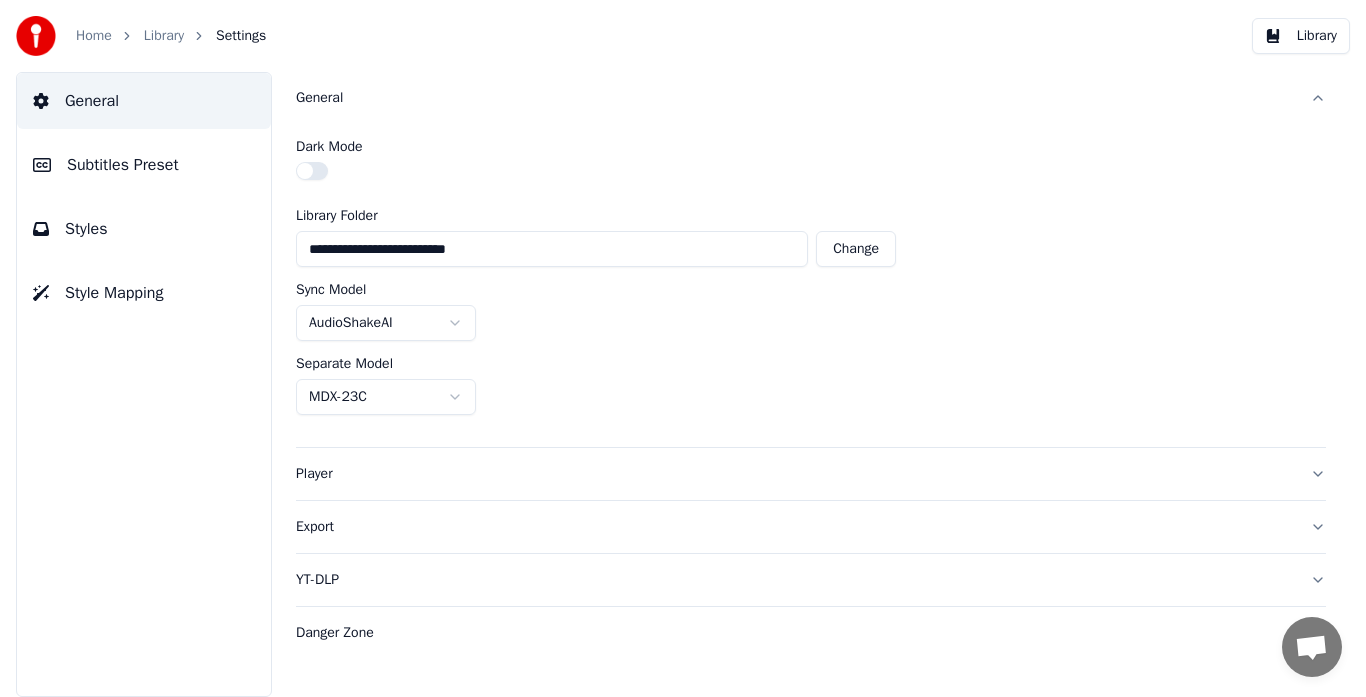 click on "YT-DLP" at bounding box center (811, 580) 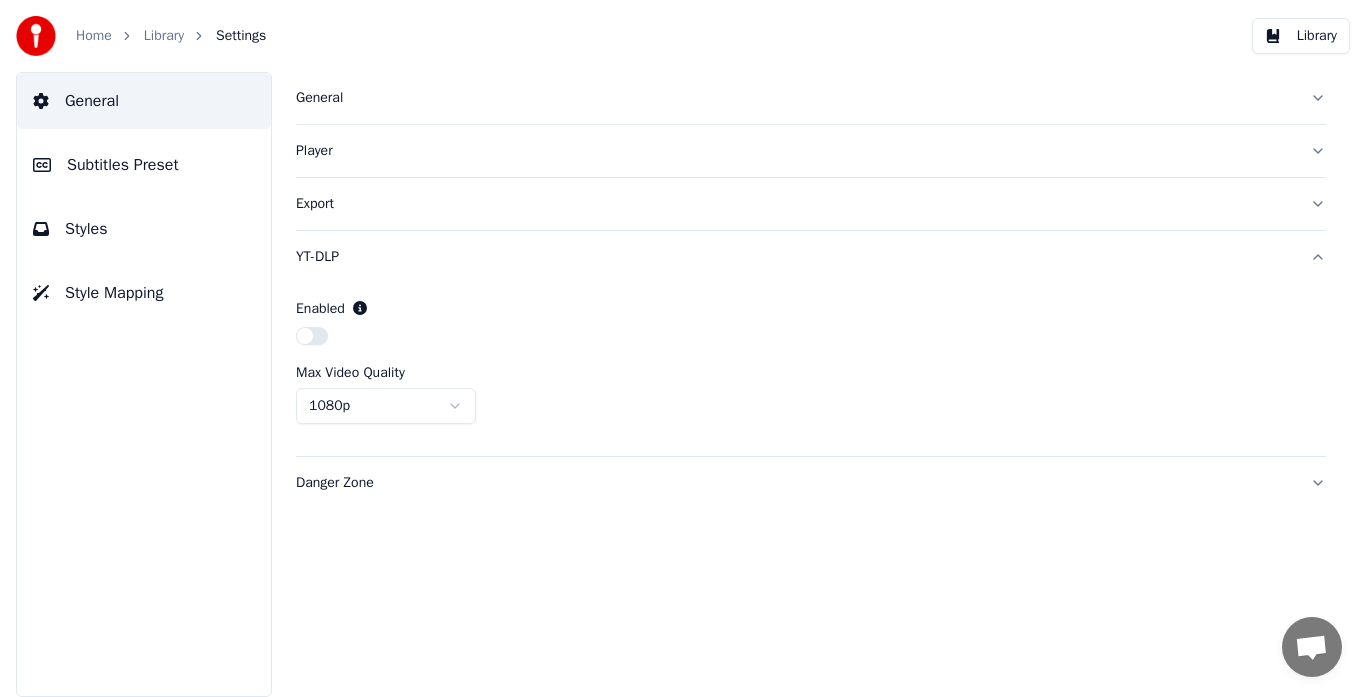 click at bounding box center [312, 336] 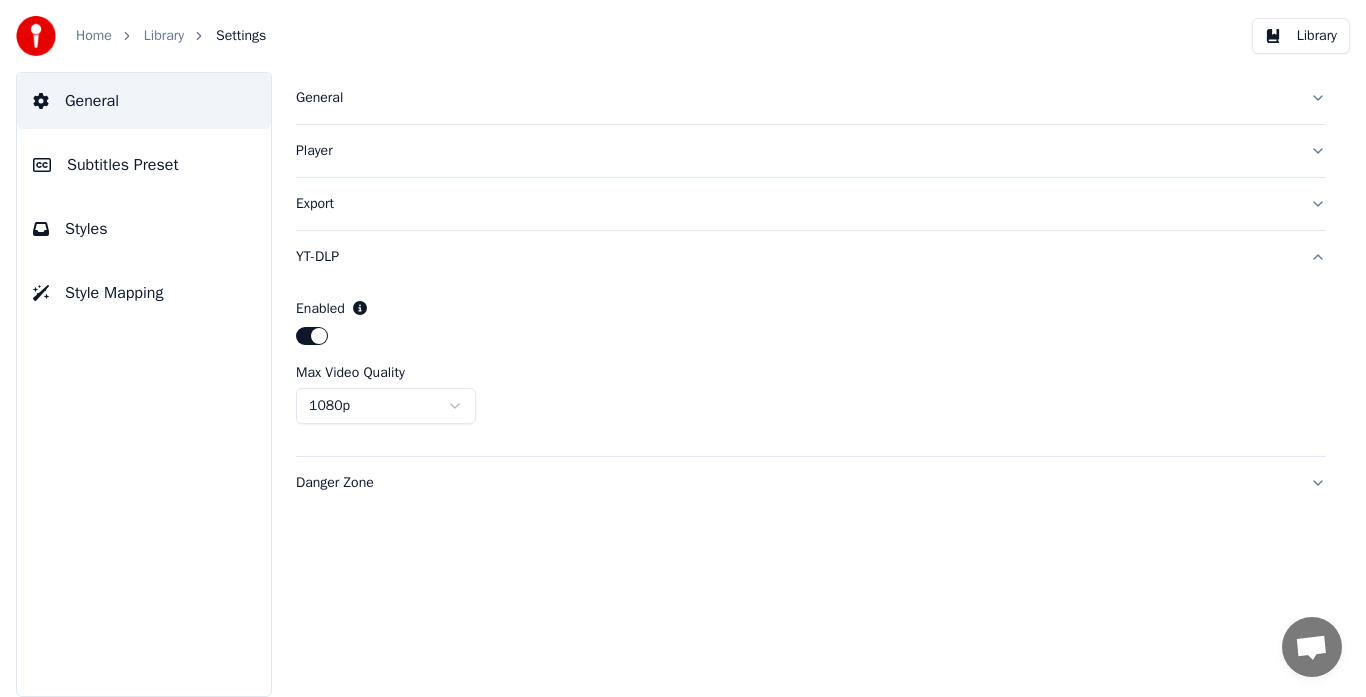 click at bounding box center [312, 336] 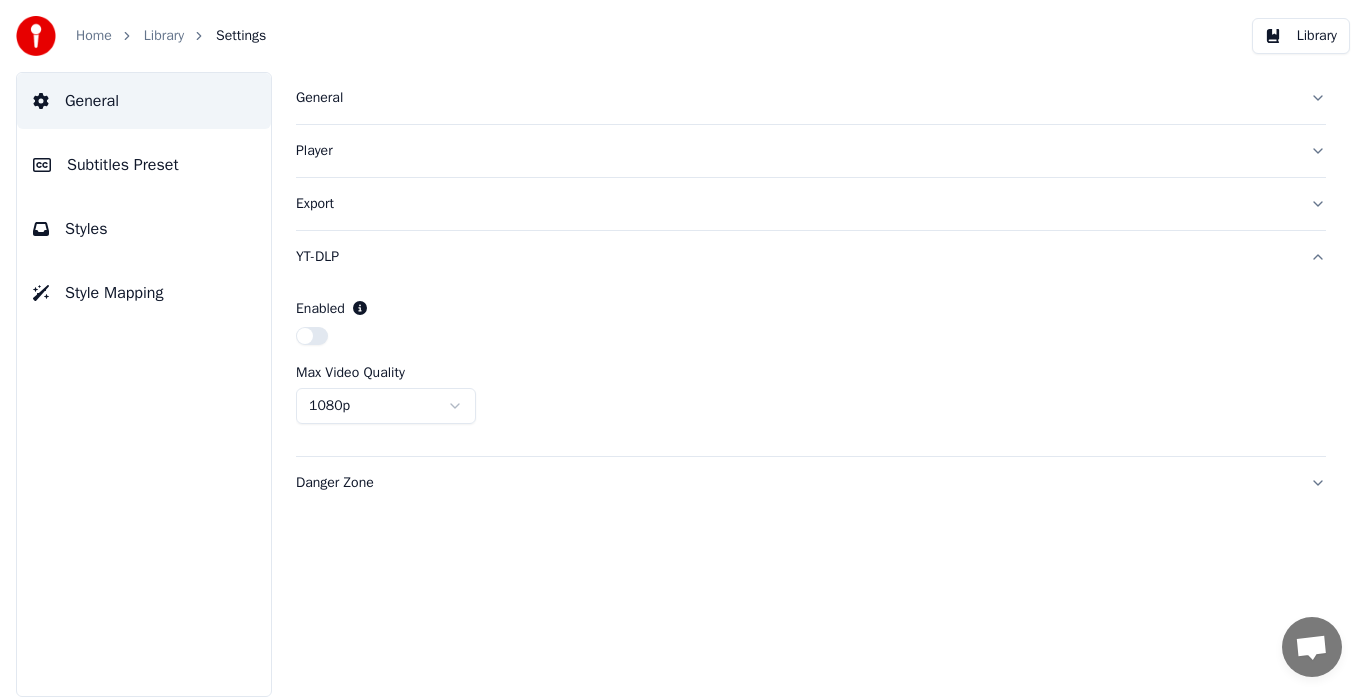 click on "Home" at bounding box center (94, 36) 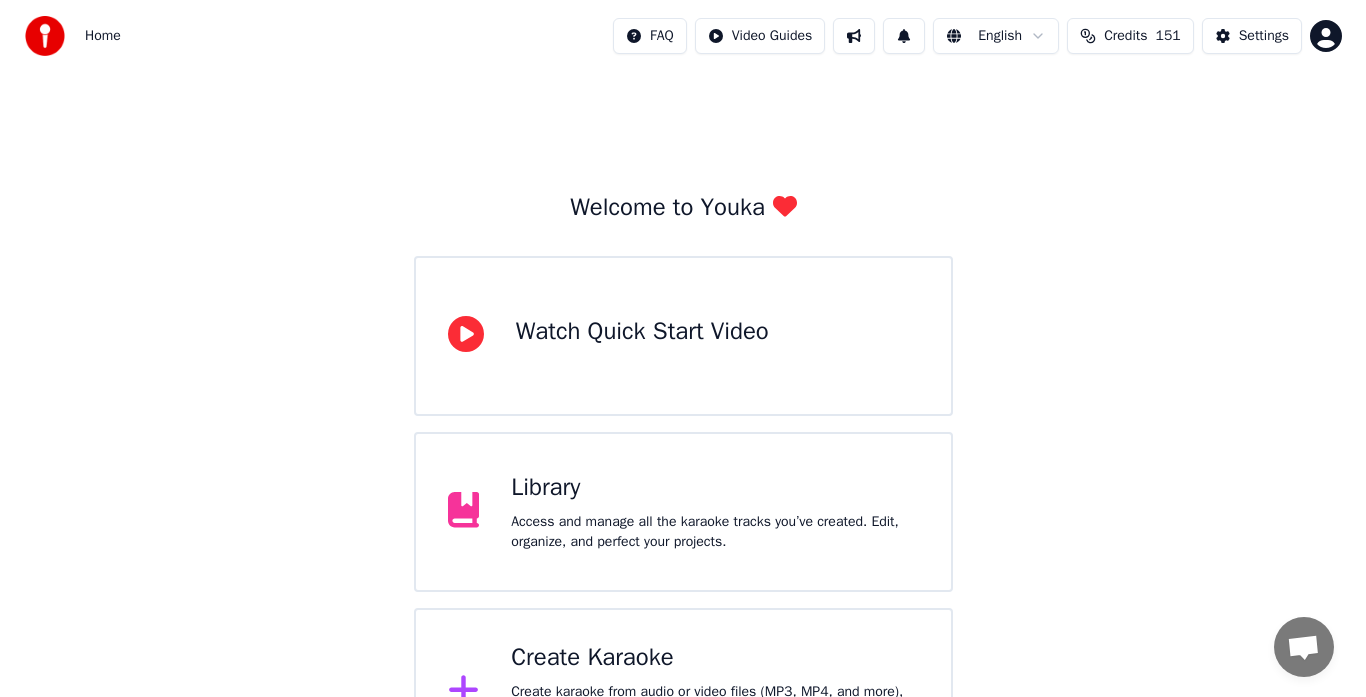 scroll, scrollTop: 79, scrollLeft: 0, axis: vertical 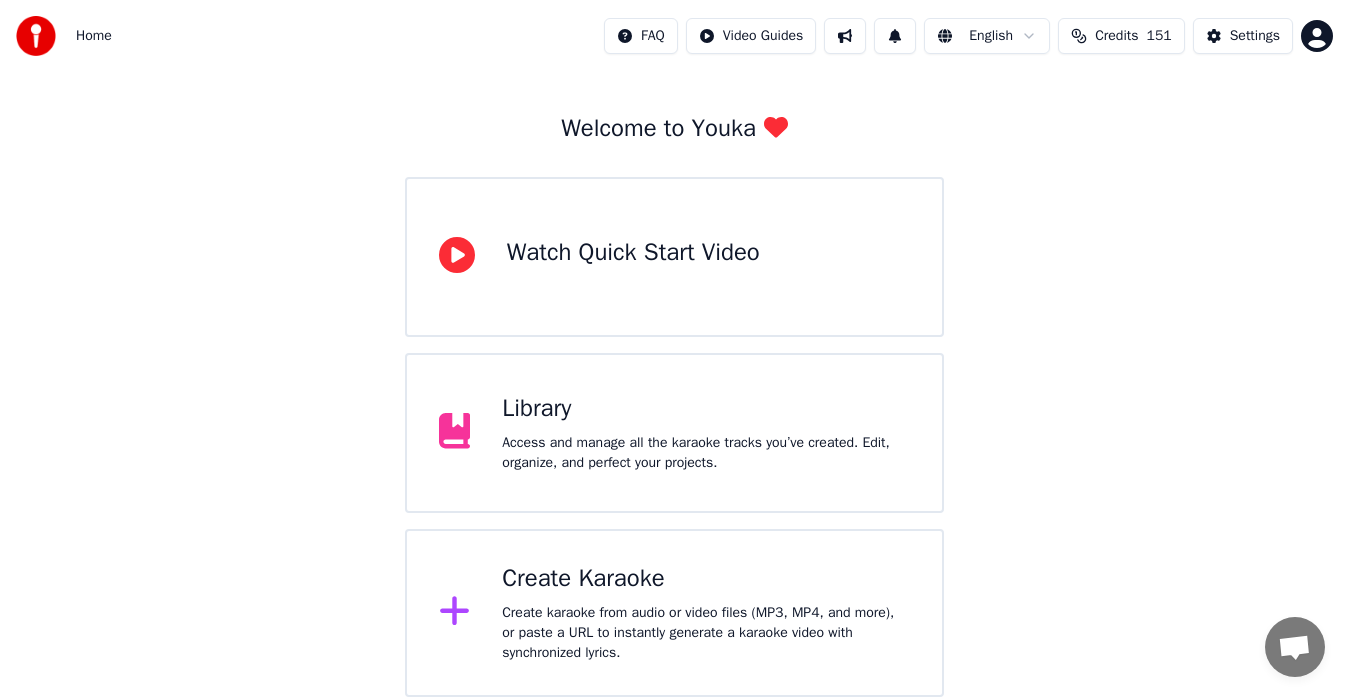 click on "Create karaoke from audio or video files (MP3, MP4, and more), or paste a URL to instantly generate a karaoke video with synchronized lyrics." at bounding box center (706, 633) 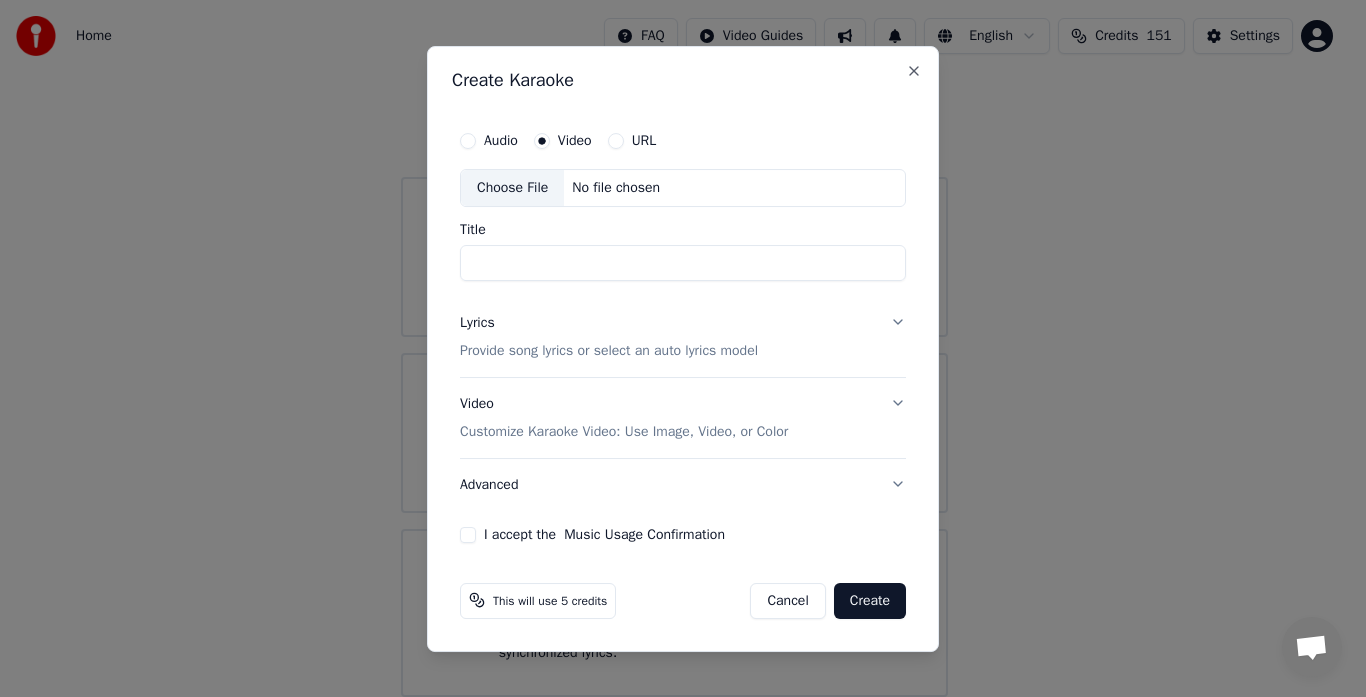 click on "Choose File" at bounding box center (512, 188) 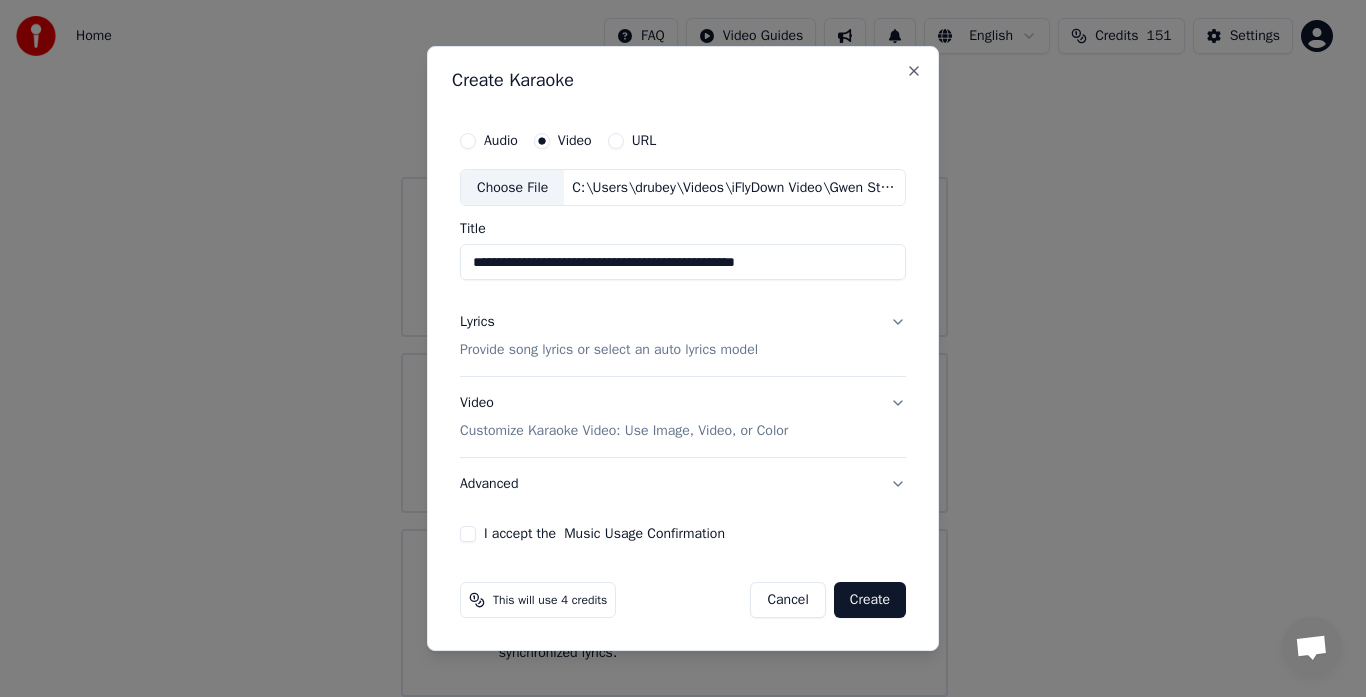 click on "Choose File" at bounding box center [512, 188] 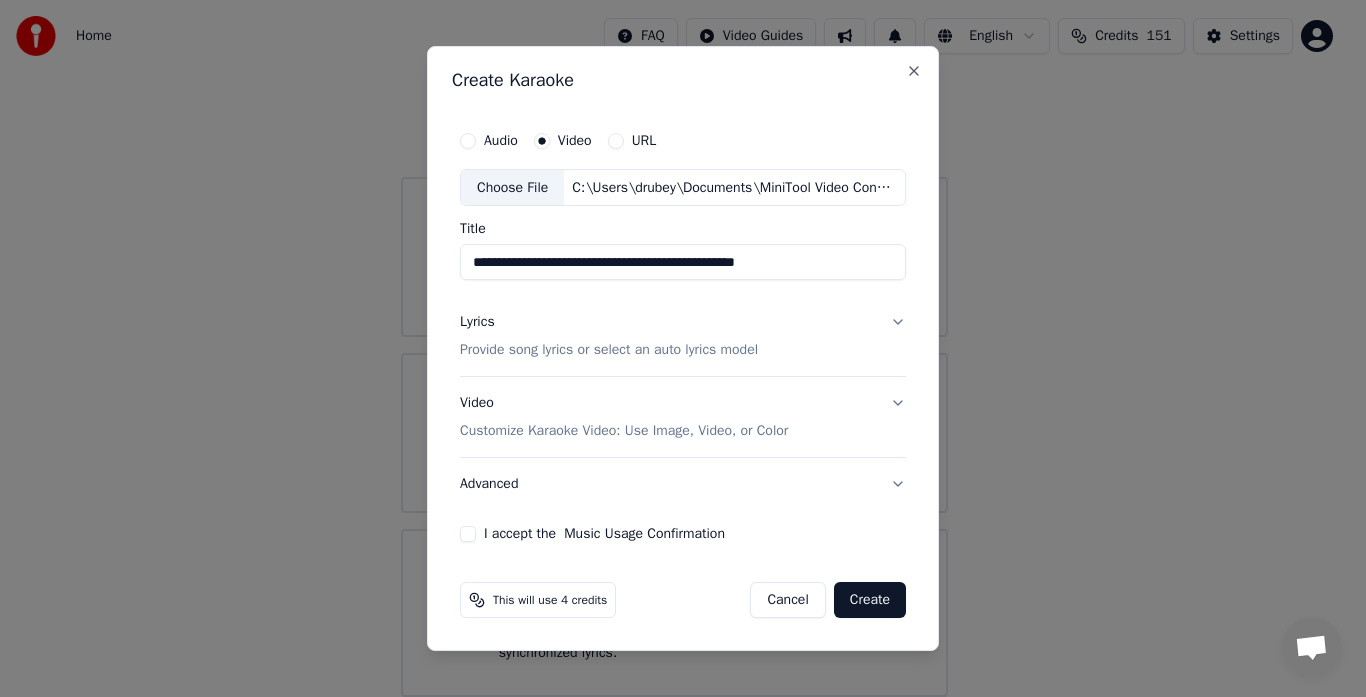 type on "**********" 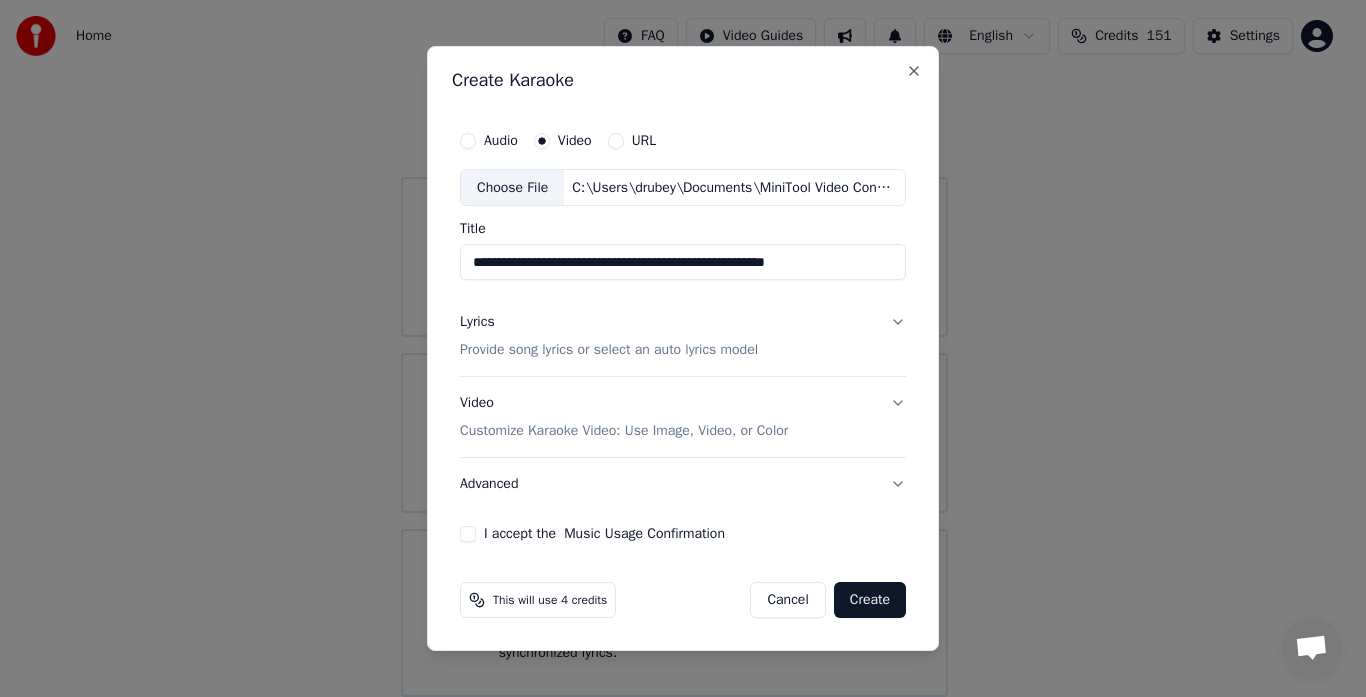 click on "Lyrics Provide song lyrics or select an auto lyrics model" at bounding box center [683, 337] 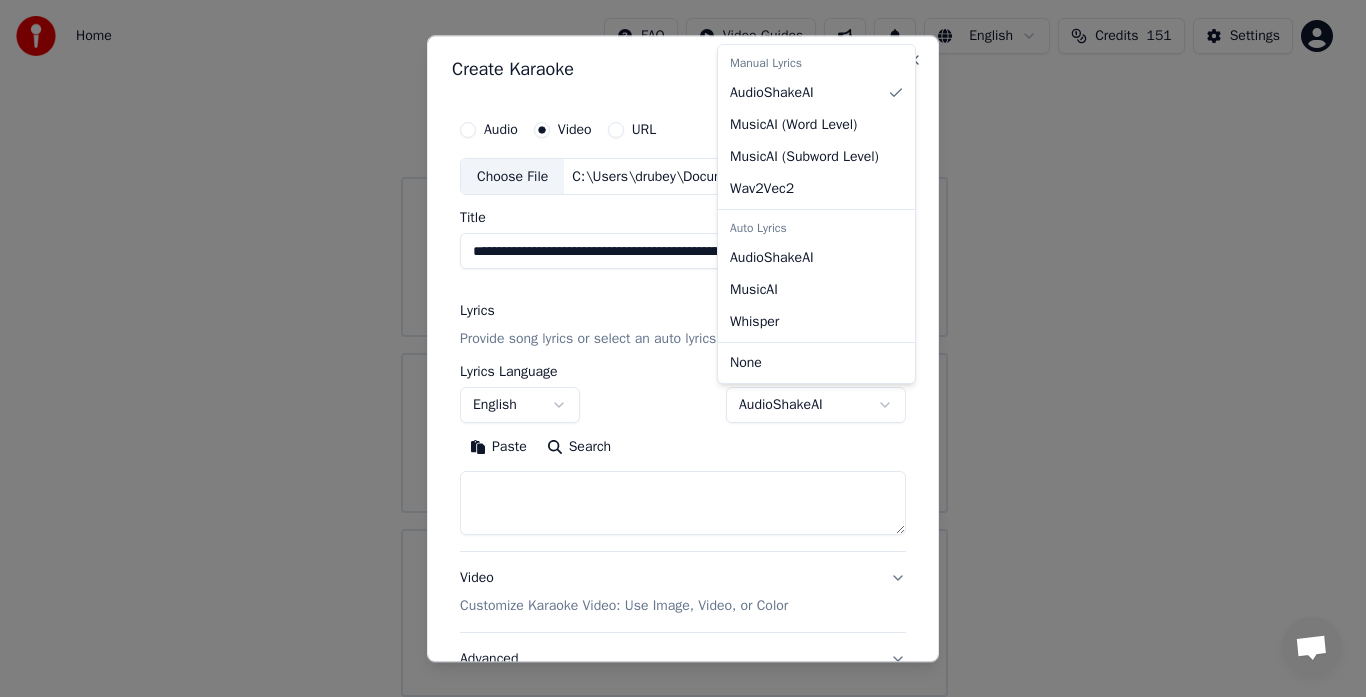 click on "**********" at bounding box center (674, 309) 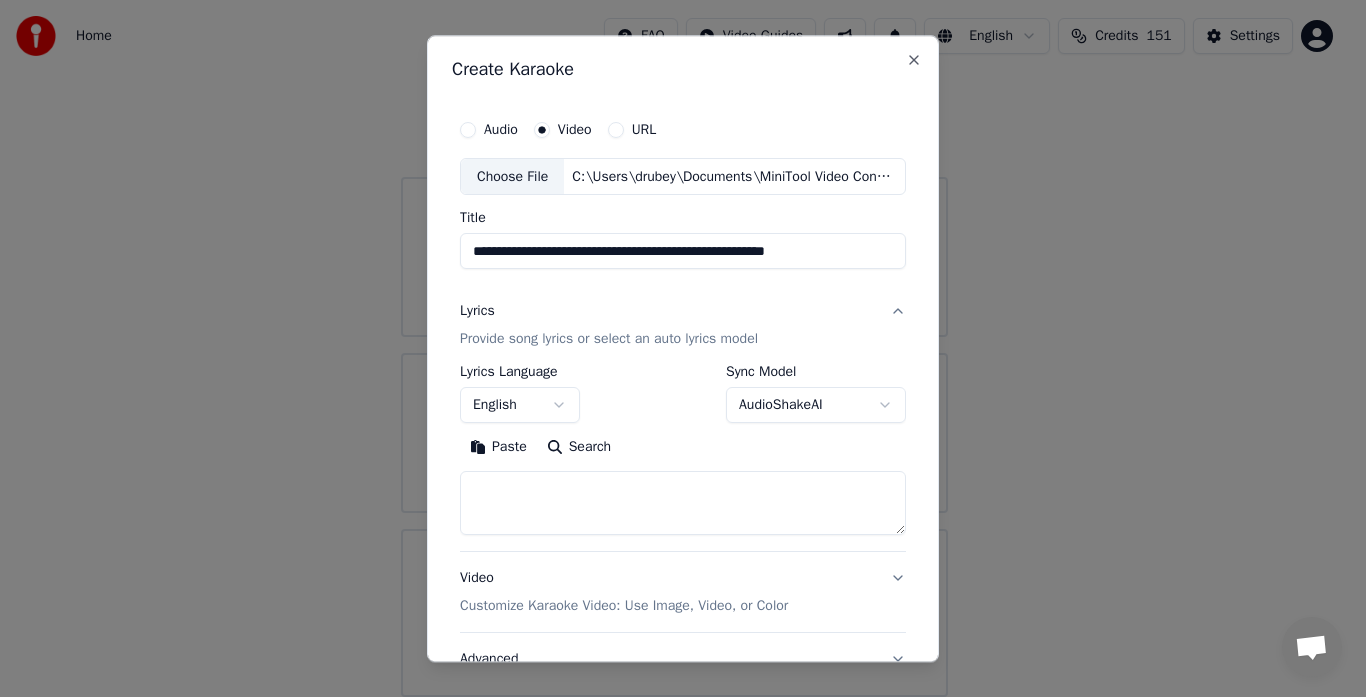 click on "**********" at bounding box center (674, 309) 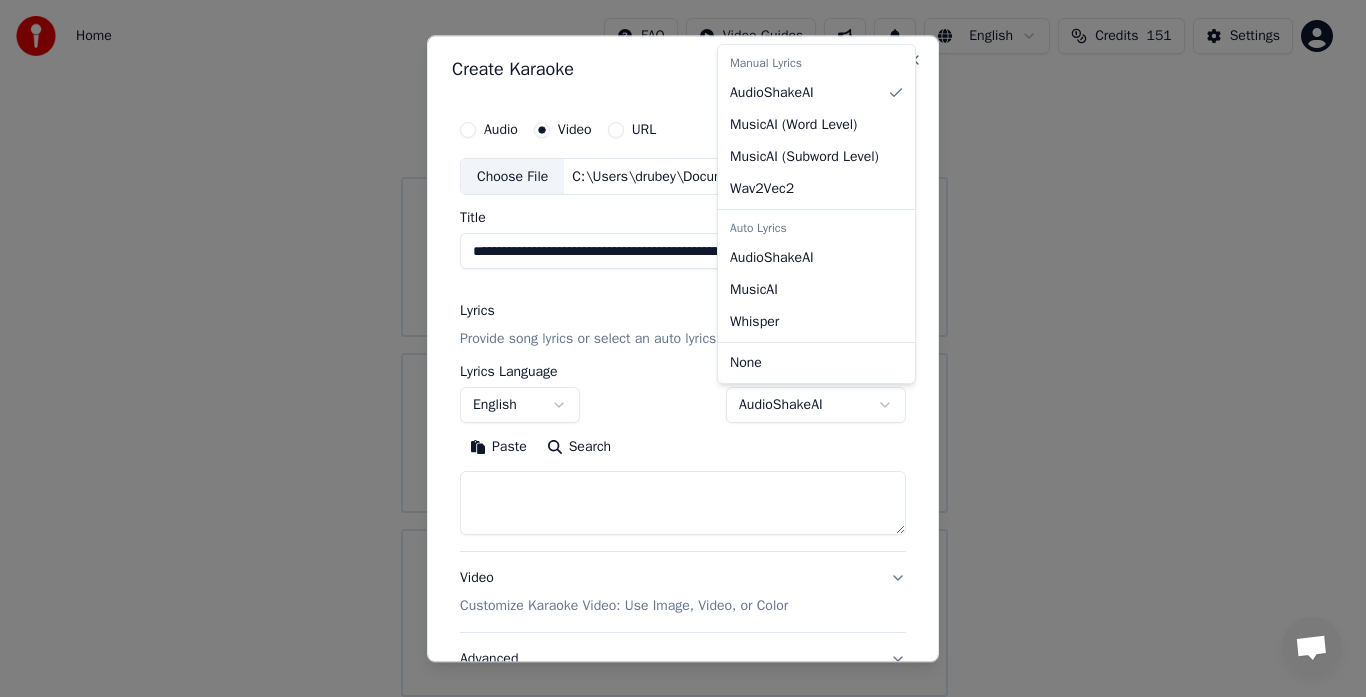 click on "**********" at bounding box center (674, 309) 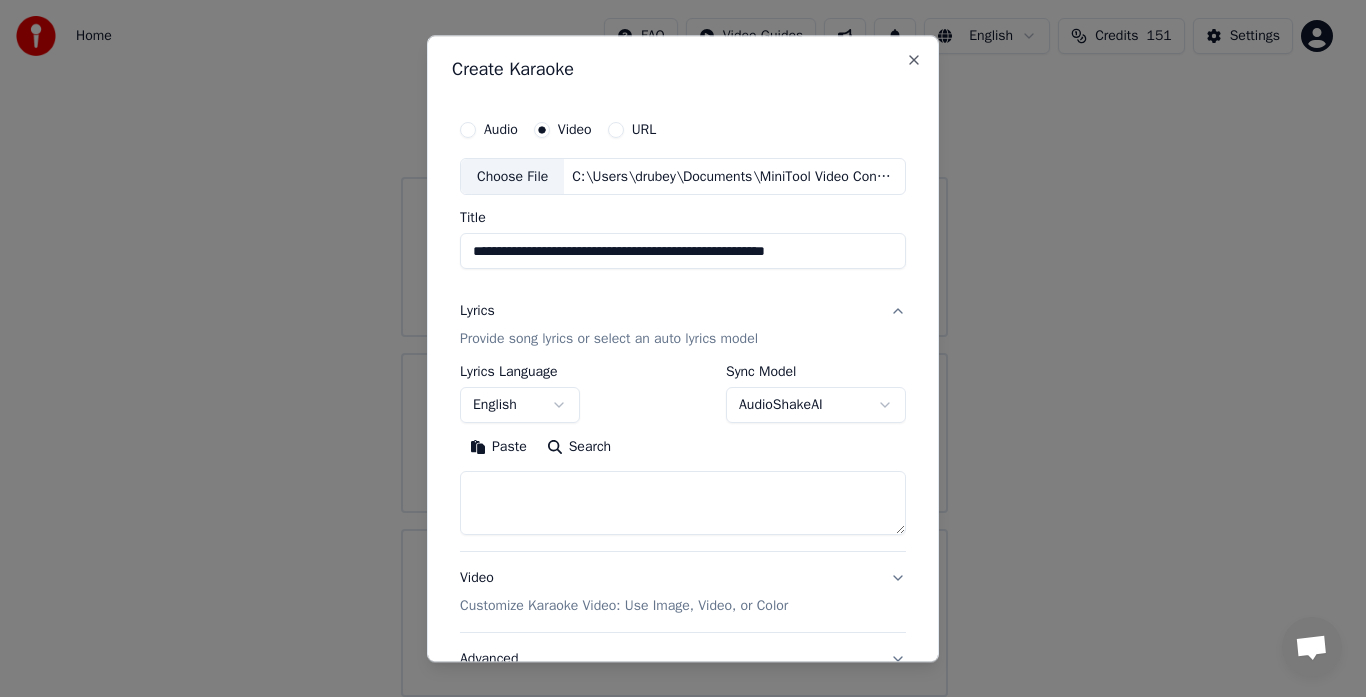 click on "Provide song lyrics or select an auto lyrics model" at bounding box center (609, 340) 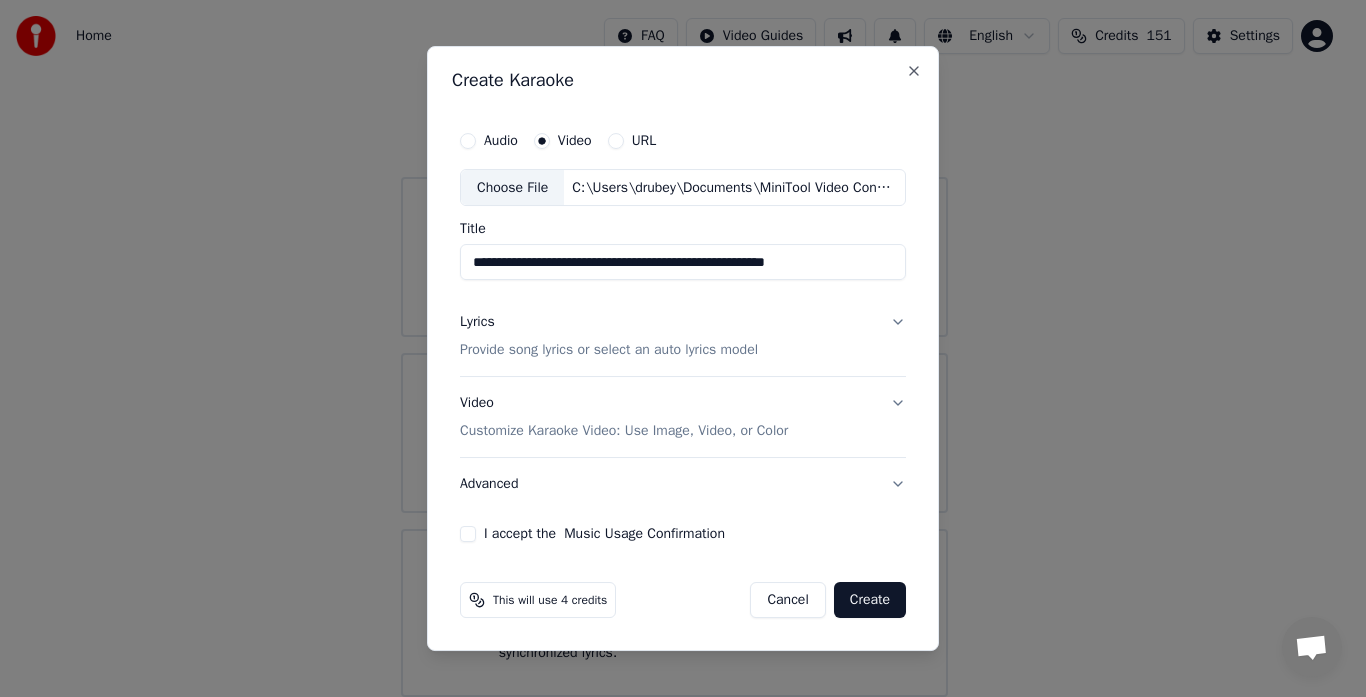 click on "Provide song lyrics or select an auto lyrics model" at bounding box center [609, 351] 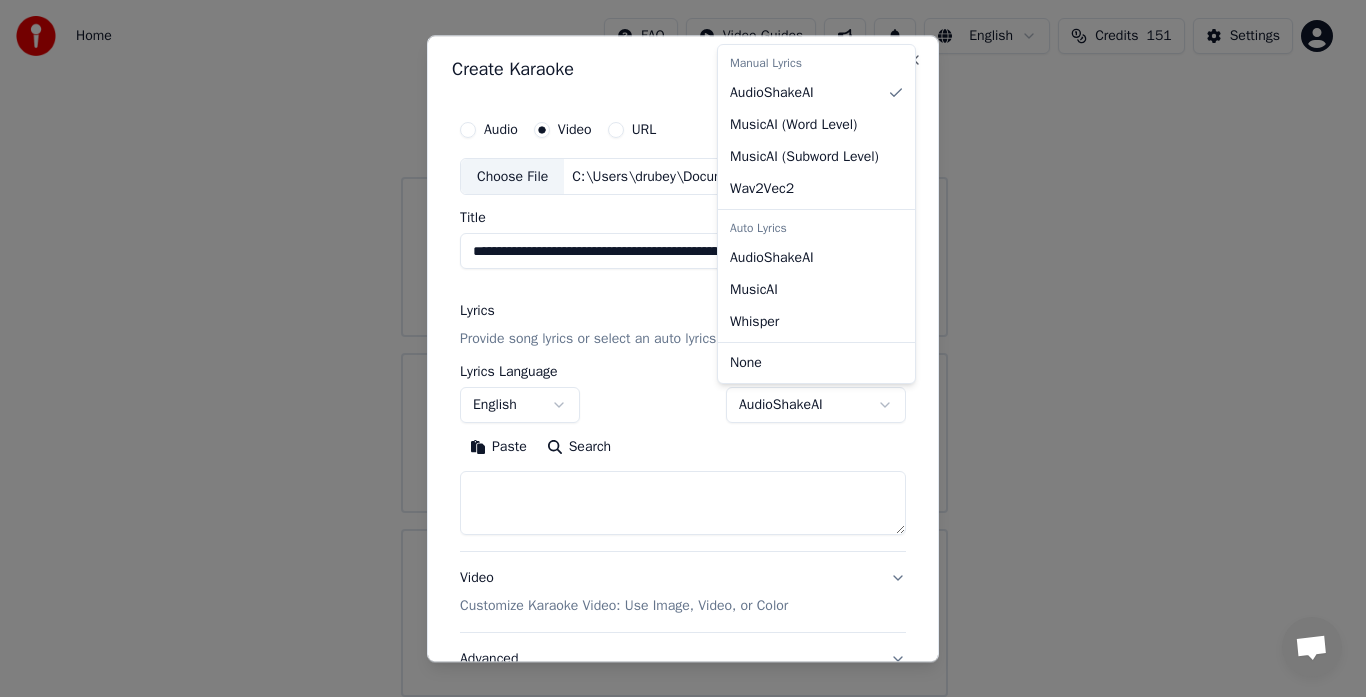 click on "**********" at bounding box center [674, 309] 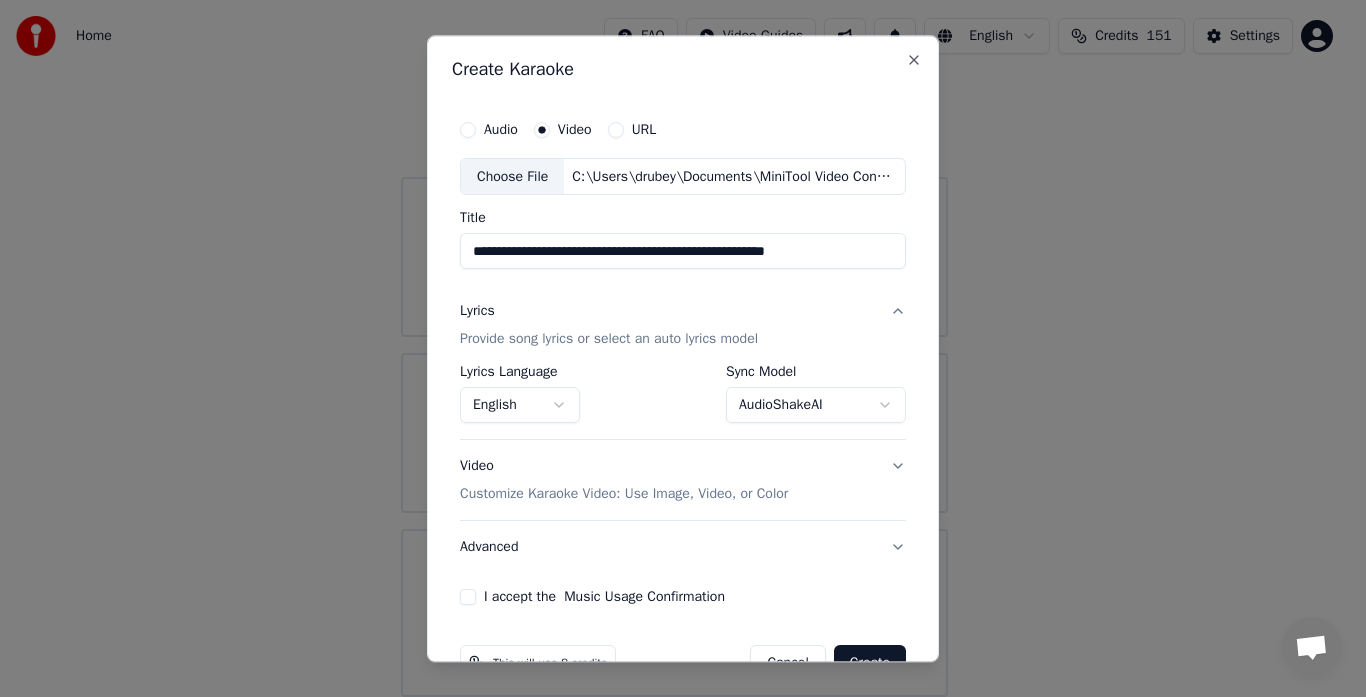 scroll, scrollTop: 52, scrollLeft: 0, axis: vertical 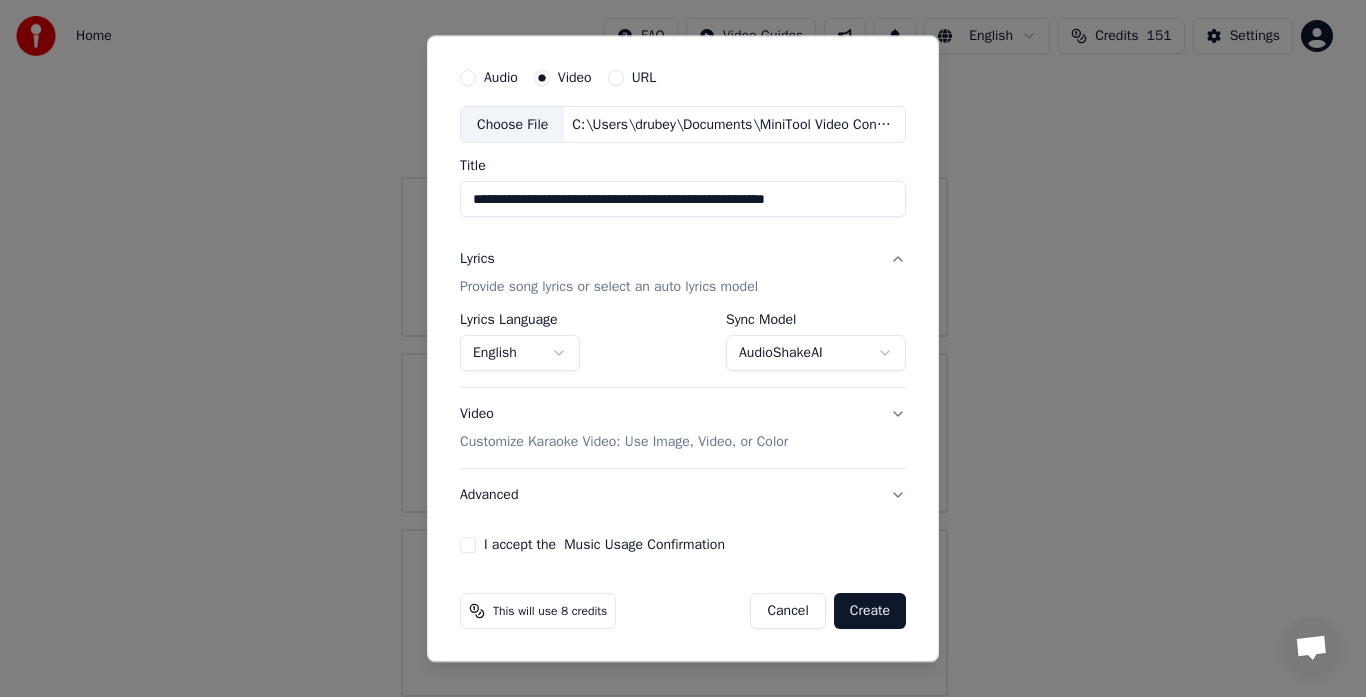 click on "Video Customize Karaoke Video: Use Image, Video, or Color" at bounding box center (683, 429) 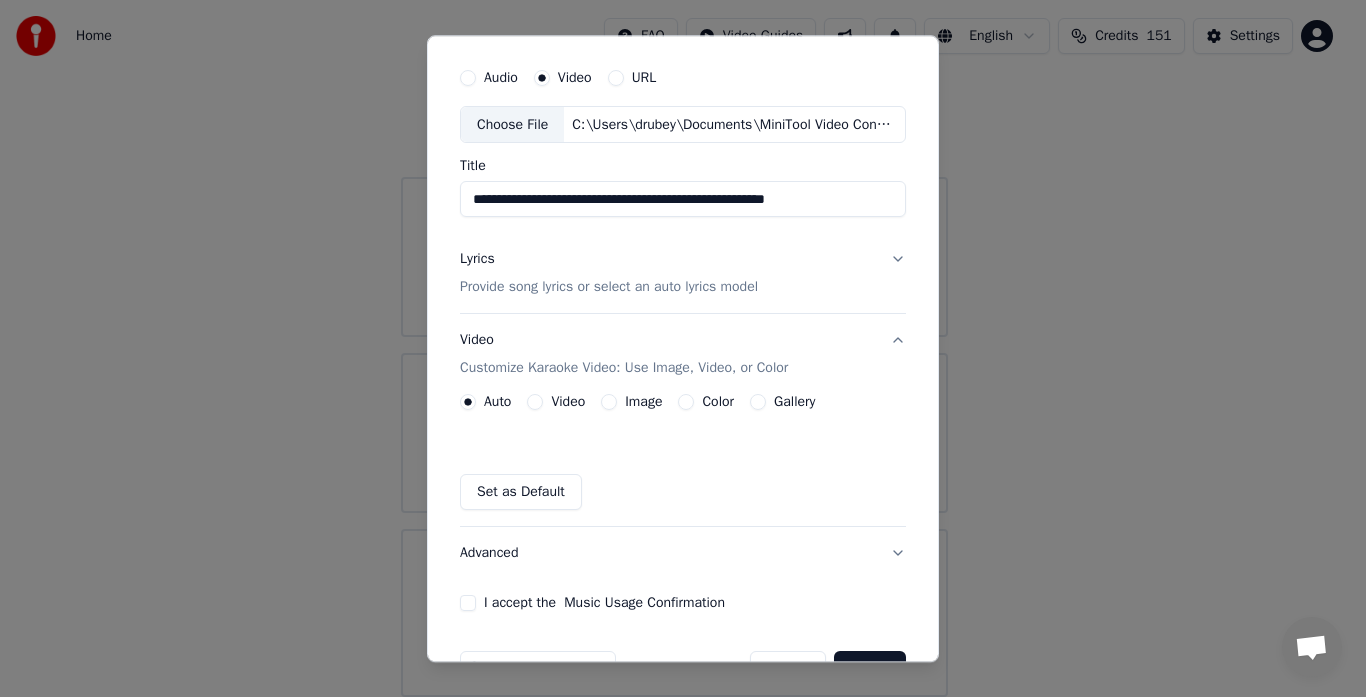click on "Video" at bounding box center [568, 403] 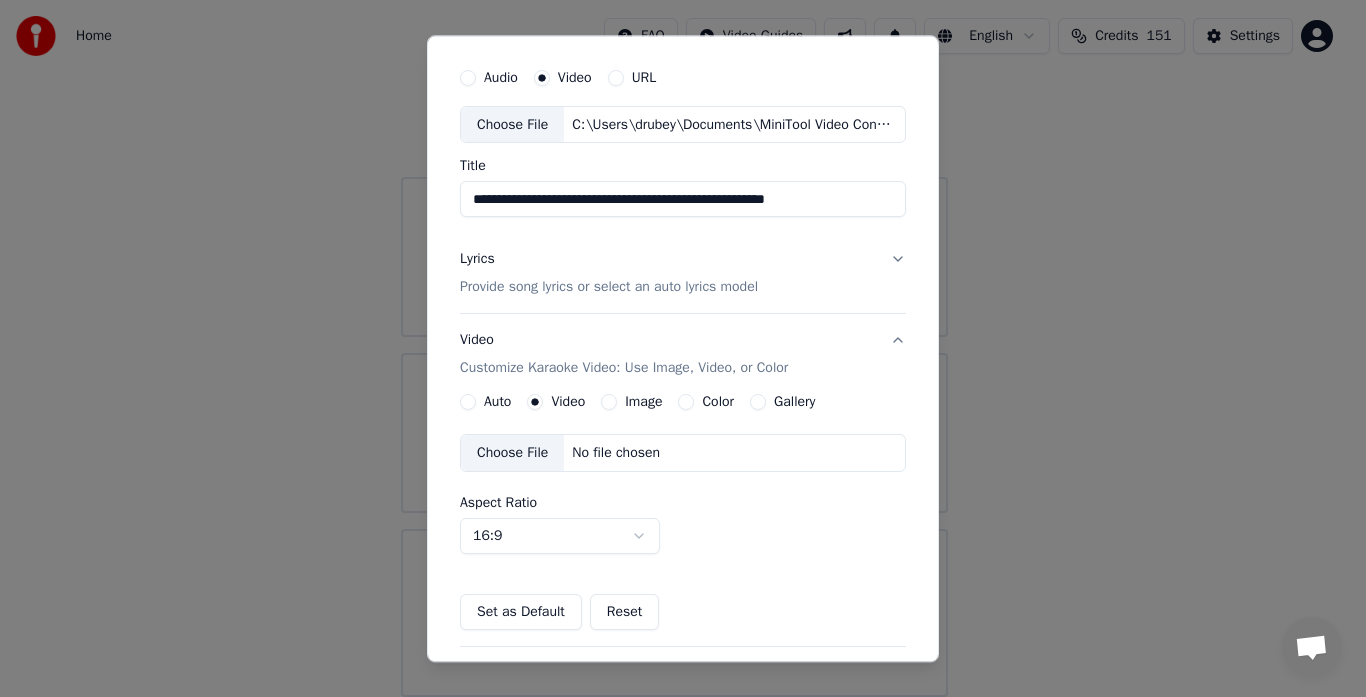 click on "Auto" at bounding box center (497, 403) 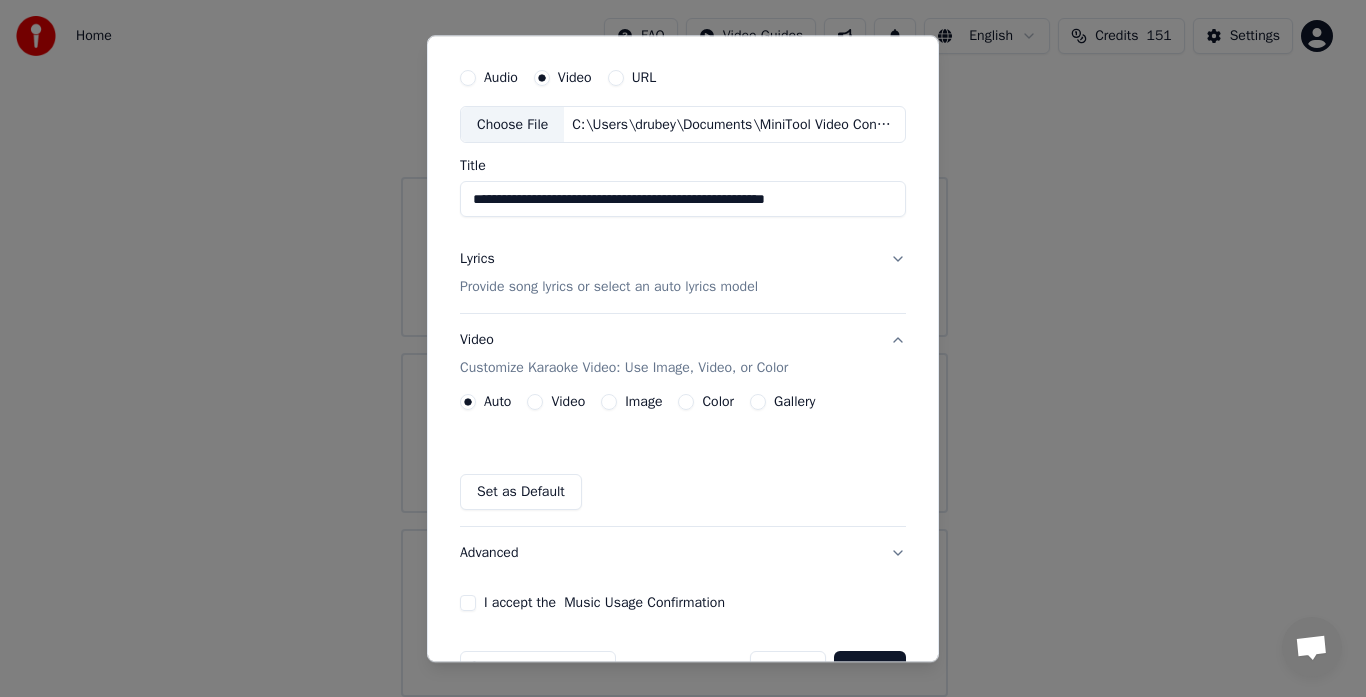 scroll, scrollTop: 110, scrollLeft: 0, axis: vertical 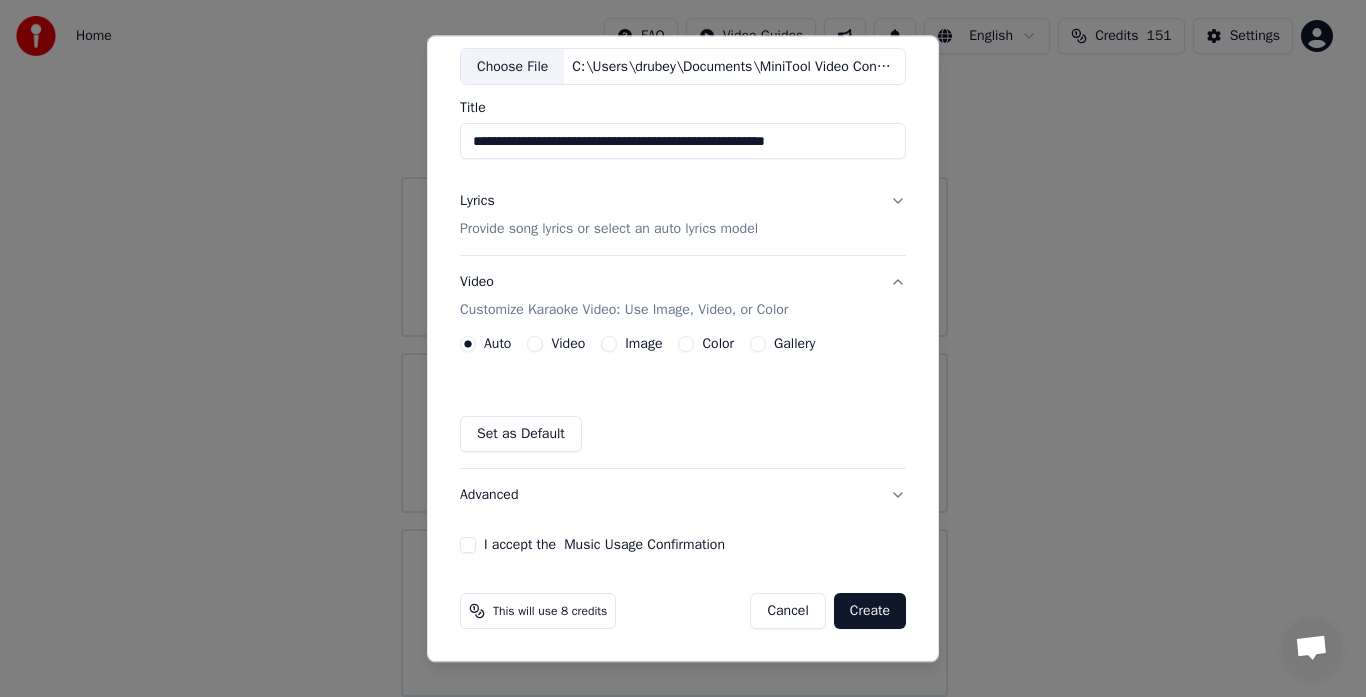 click on "I accept the   Music Usage Confirmation" at bounding box center [604, 546] 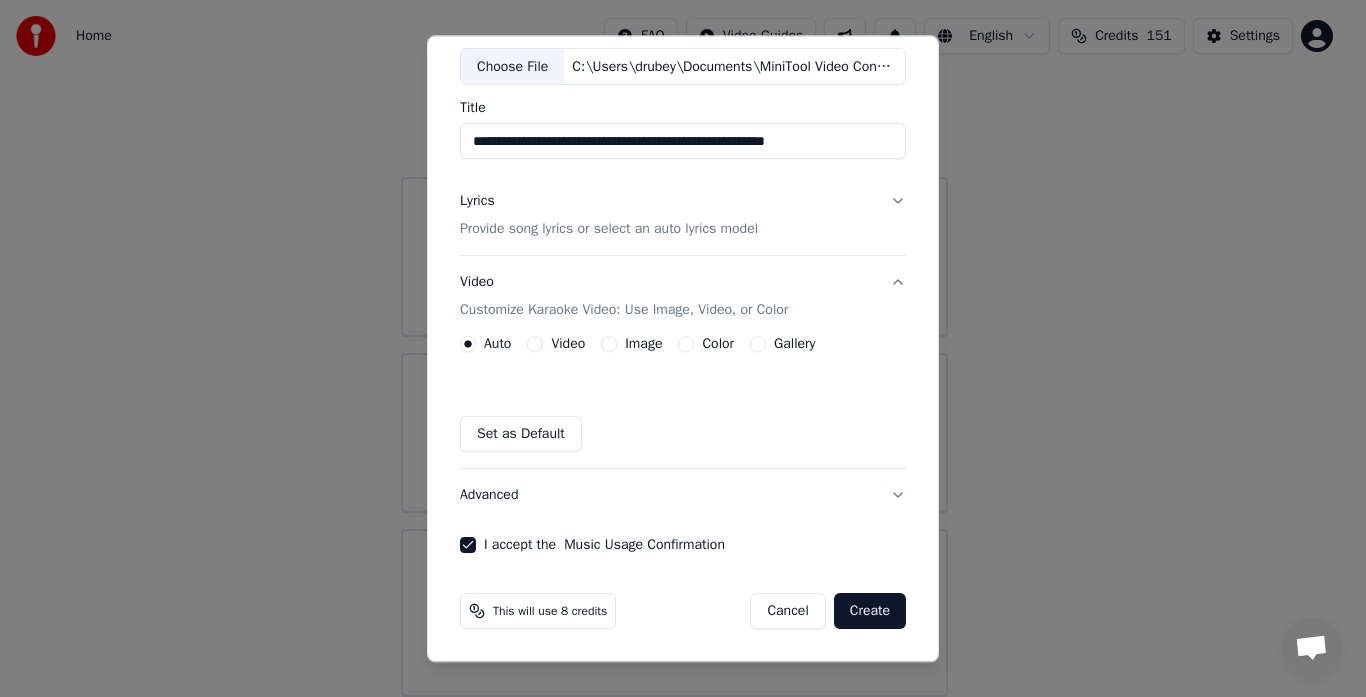 click on "Create" at bounding box center [870, 612] 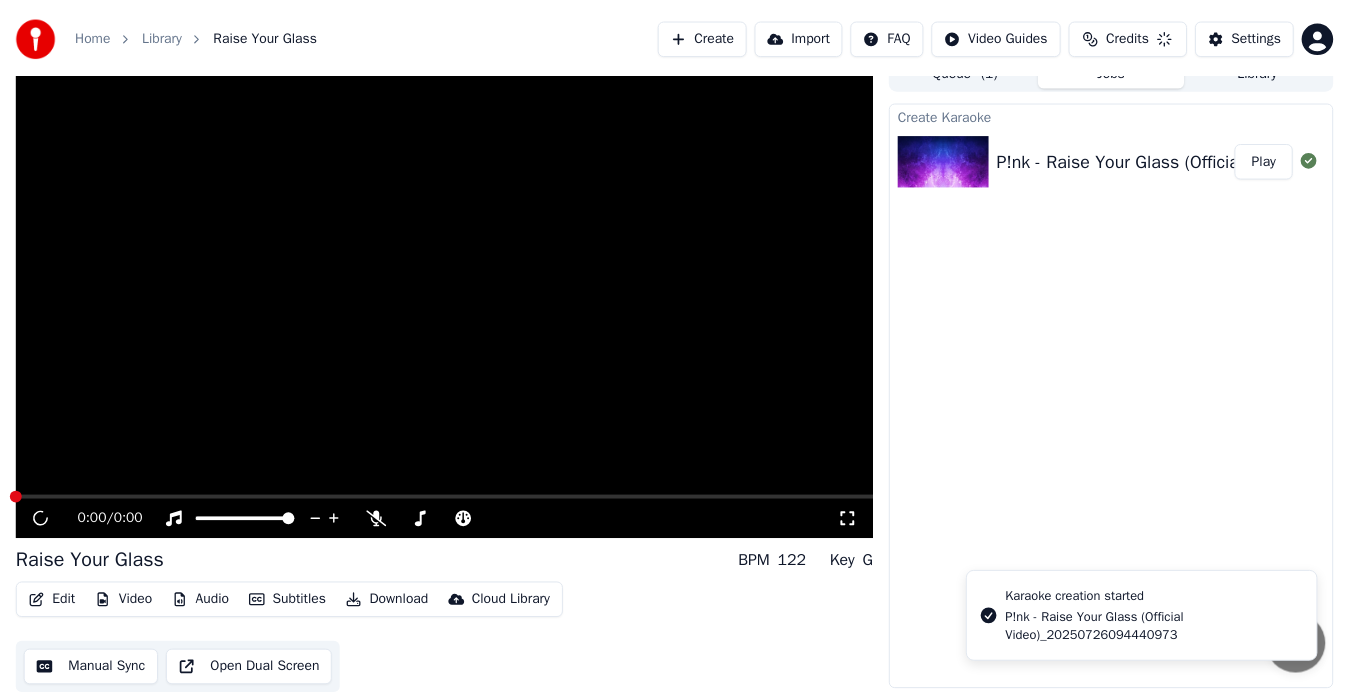 scroll, scrollTop: 15, scrollLeft: 0, axis: vertical 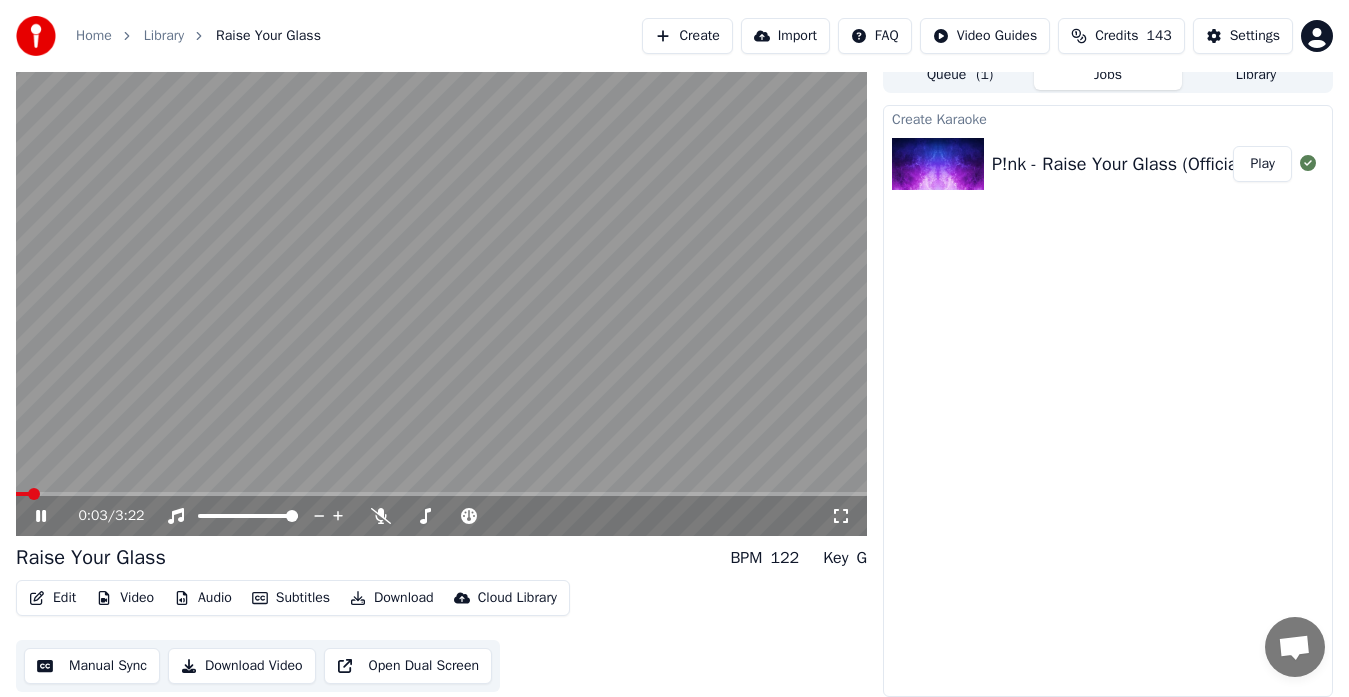 click at bounding box center [22, 494] 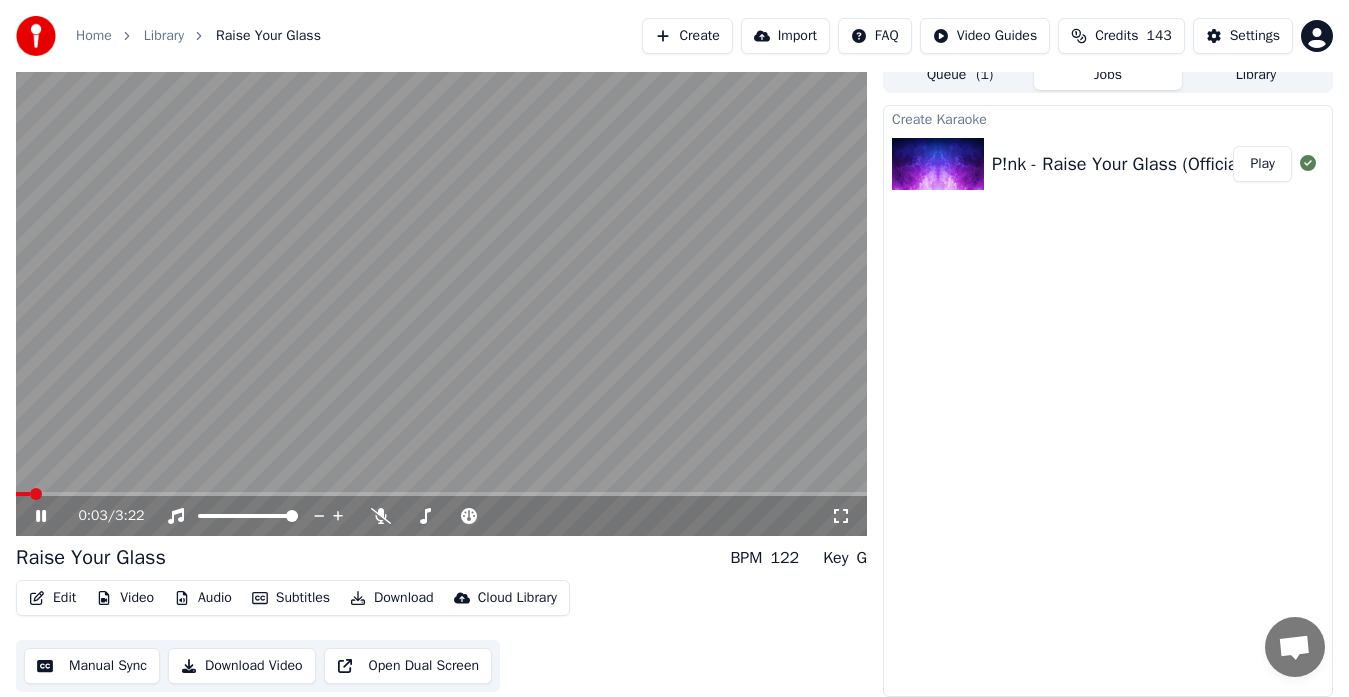 click at bounding box center (23, 494) 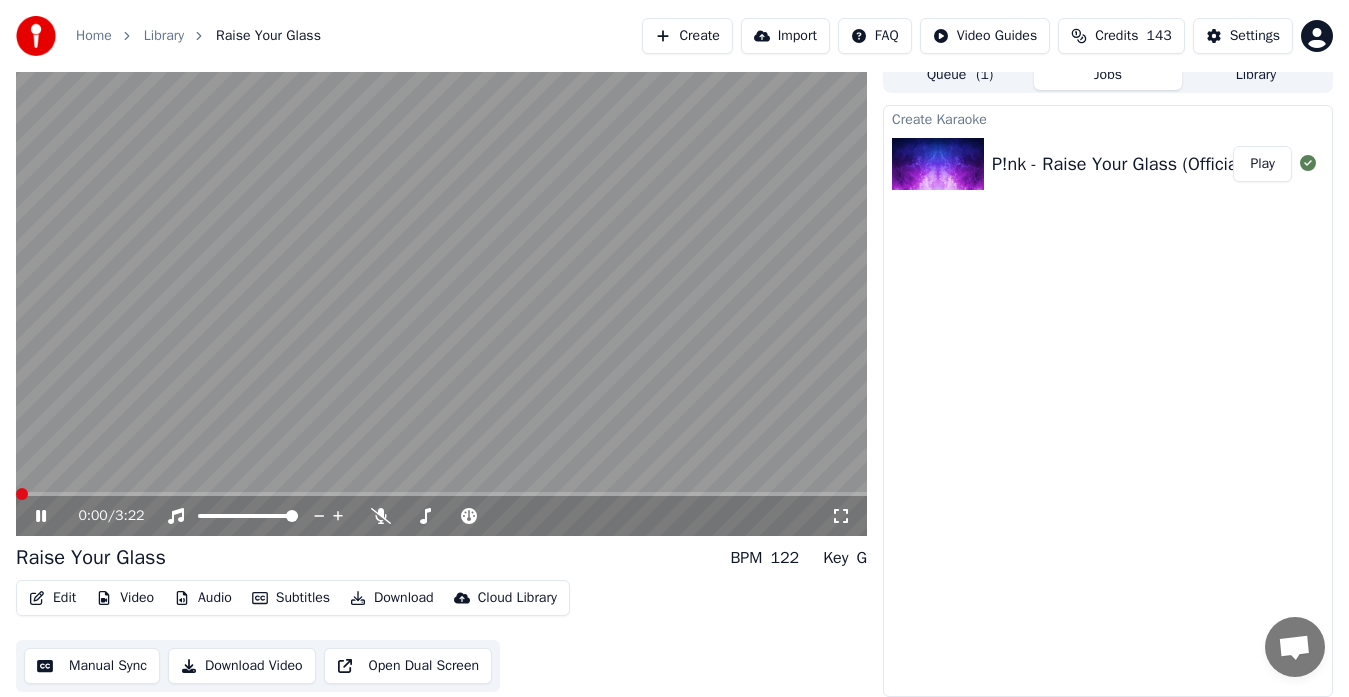 click at bounding box center [16, 494] 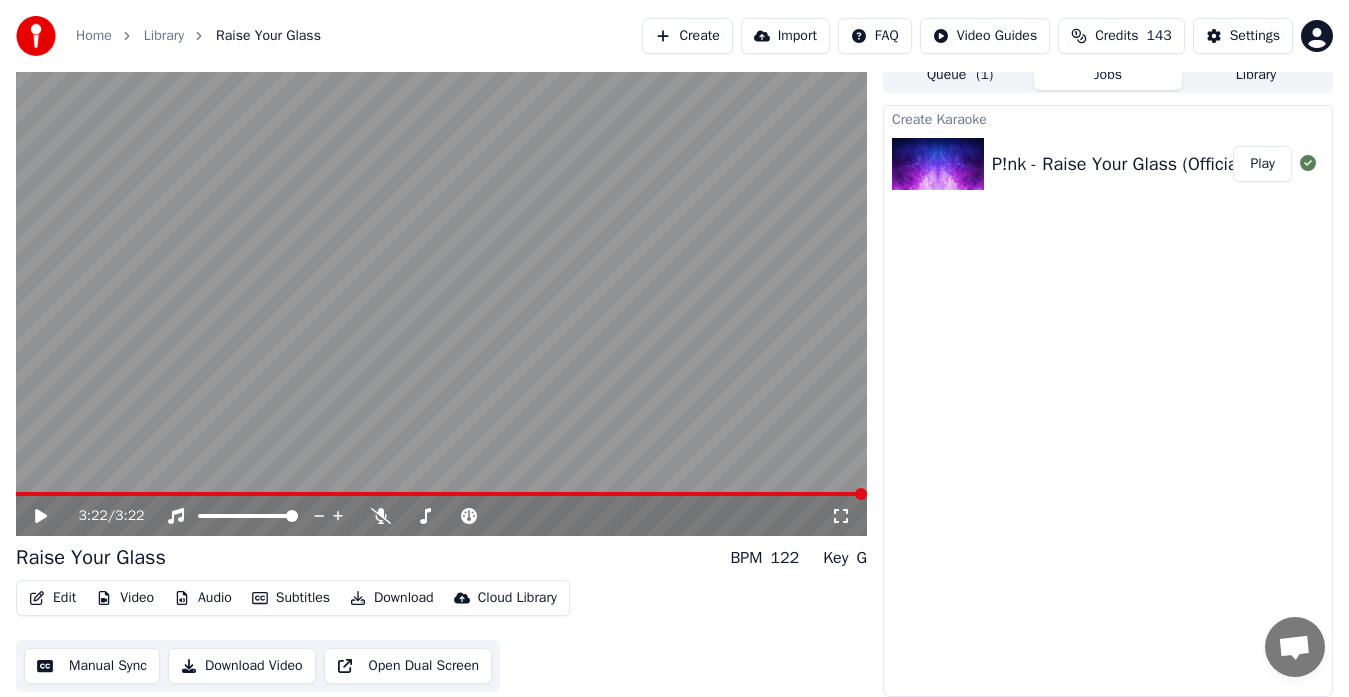 click on "Create Karaoke P!nk - Raise Your Glass (Official Video)_20250726094440973 Play" at bounding box center [1108, 401] 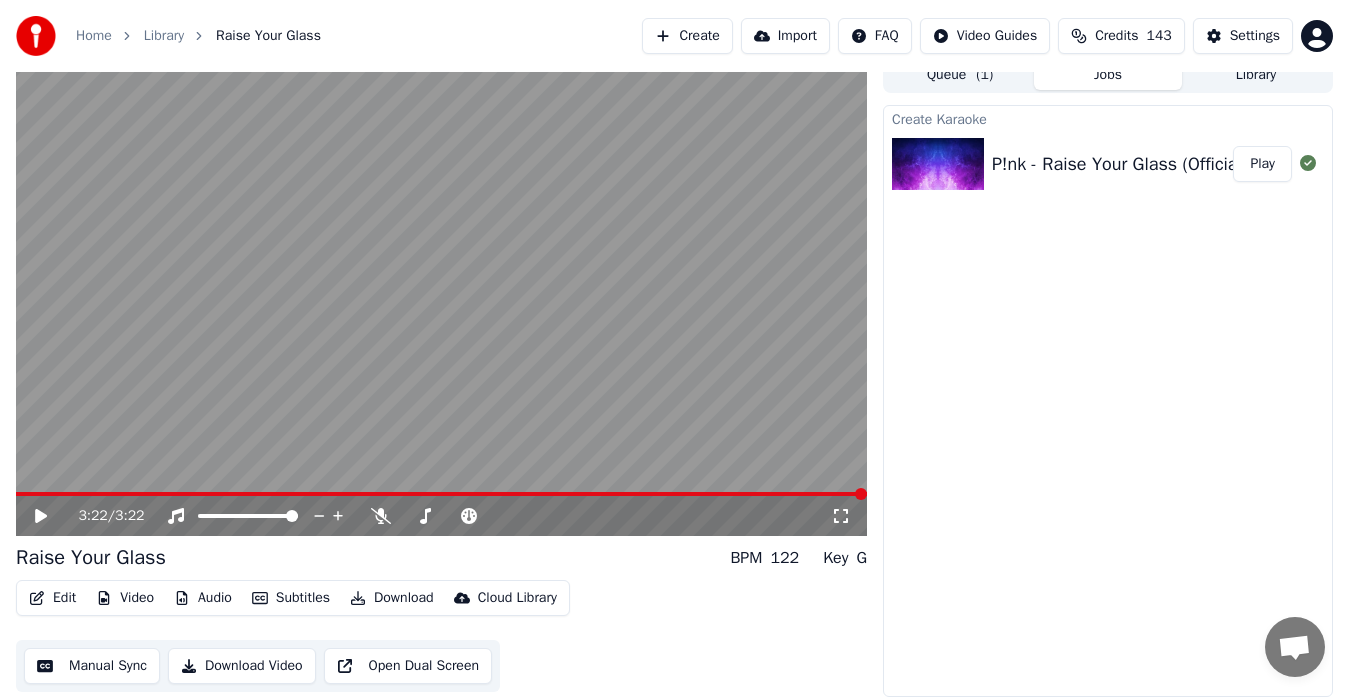 click on "Jobs" at bounding box center [1108, 75] 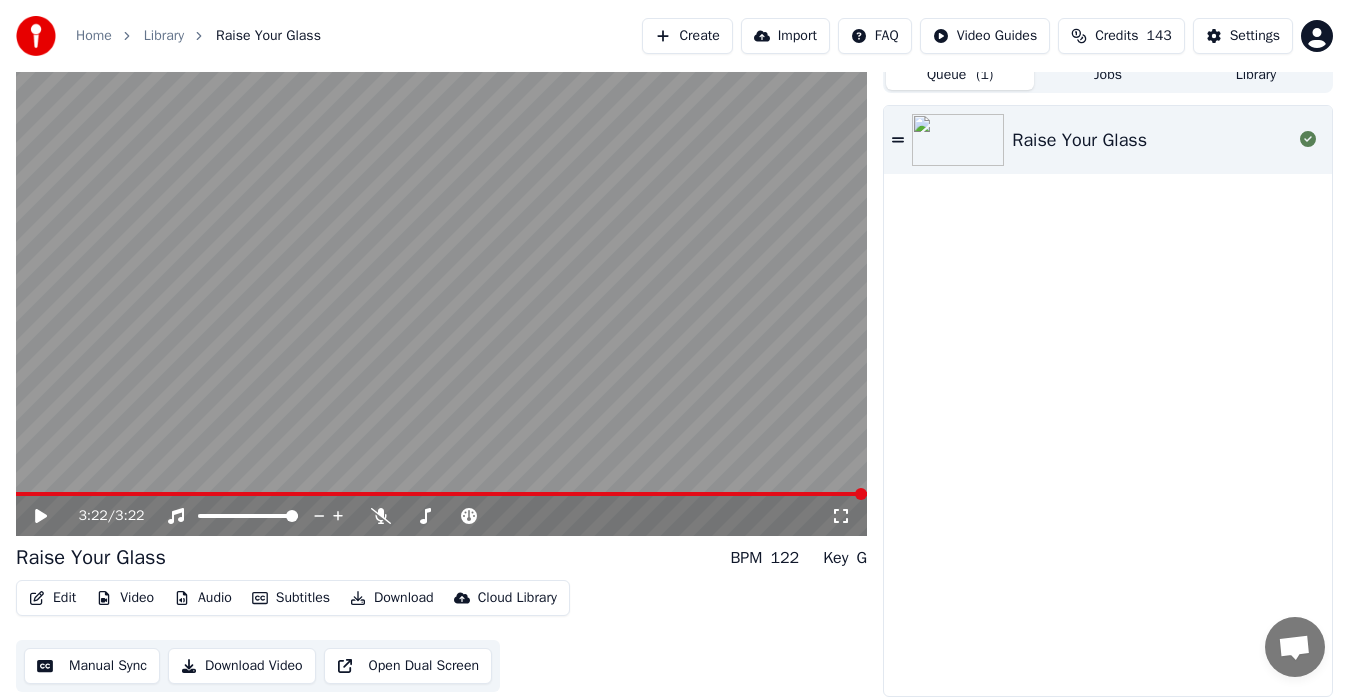 click on "Queue ( 1 )" at bounding box center [960, 75] 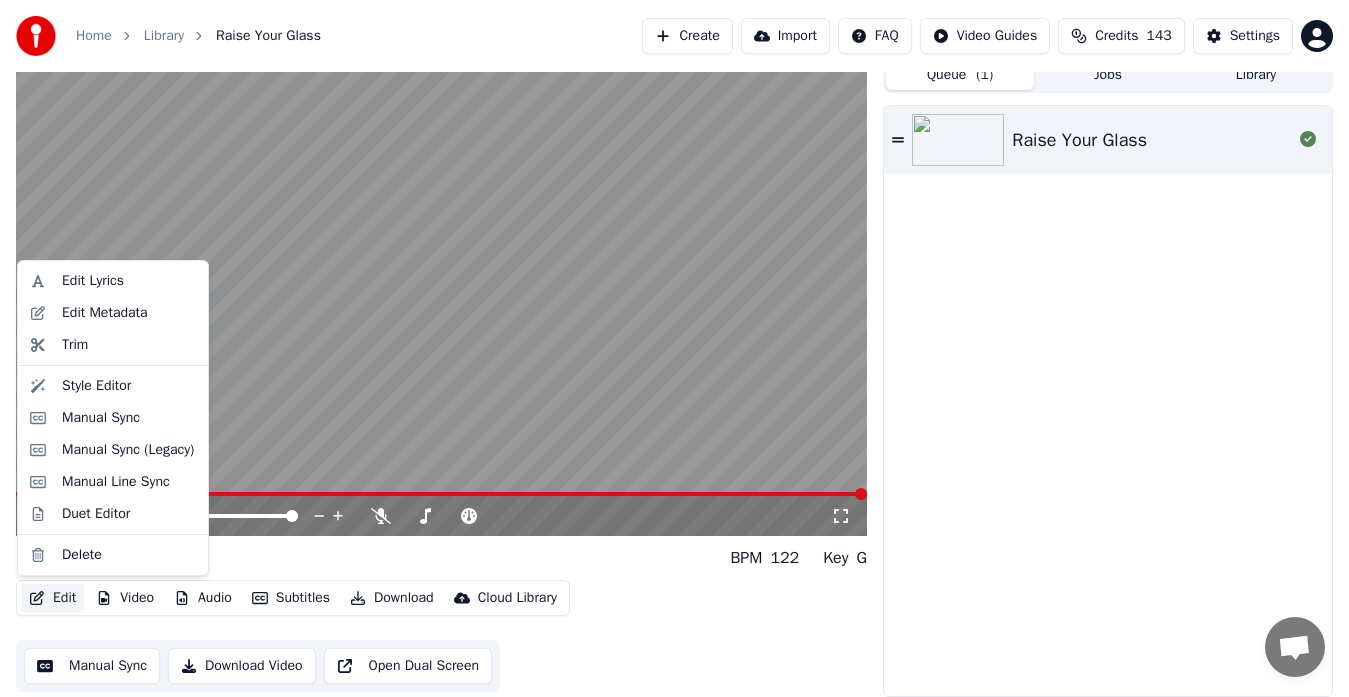 click on "Edit" at bounding box center (52, 598) 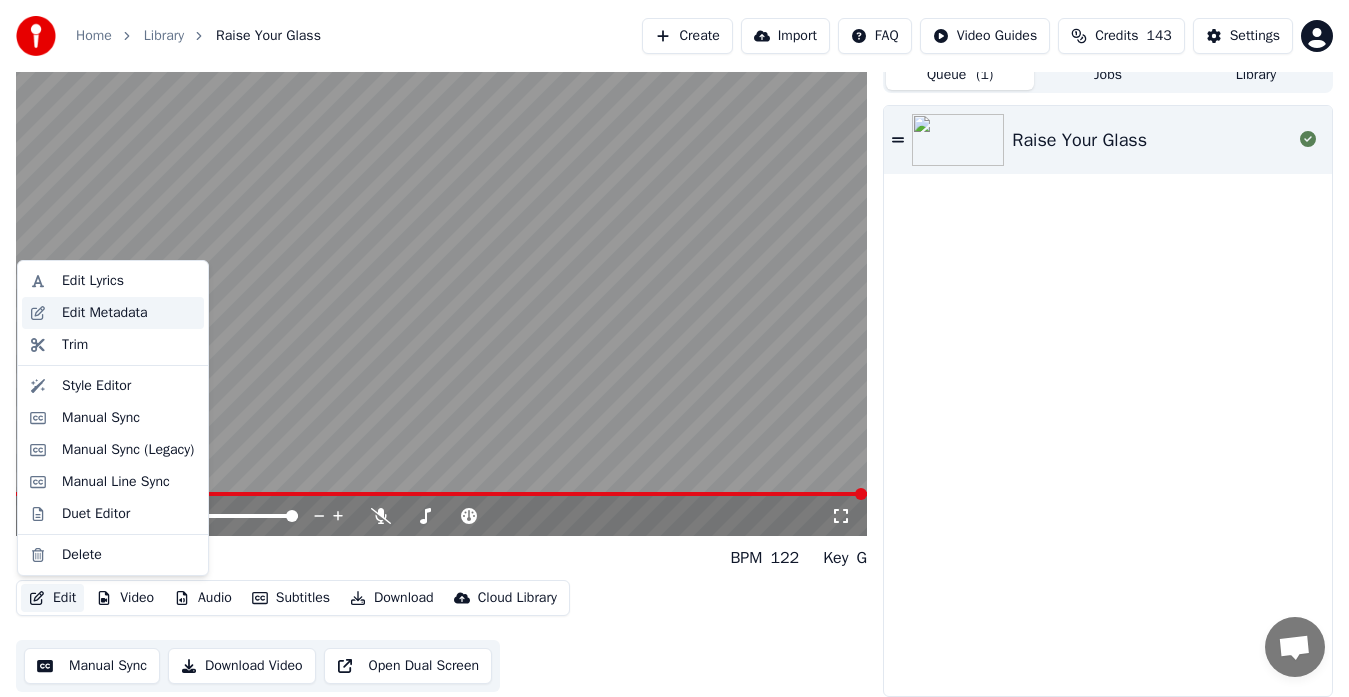 click on "Edit Metadata" at bounding box center (105, 313) 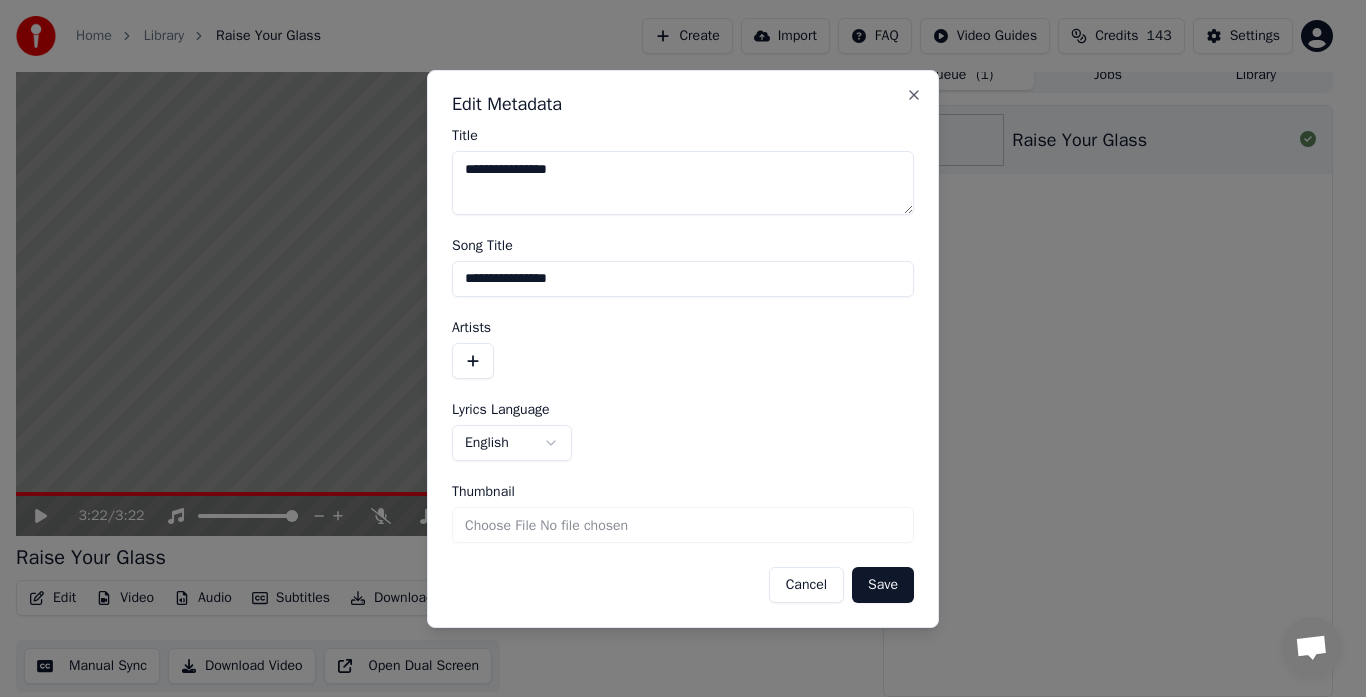 click on "Cancel" at bounding box center (806, 585) 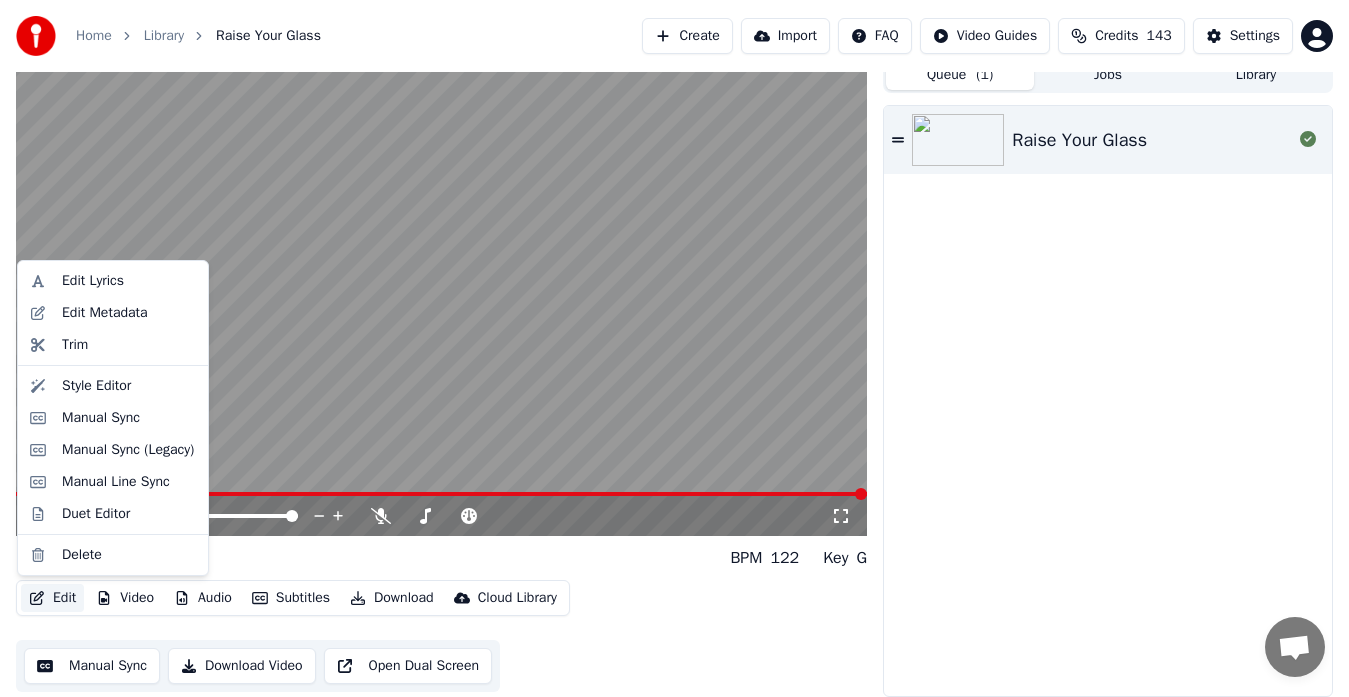 click on "Edit" at bounding box center (52, 598) 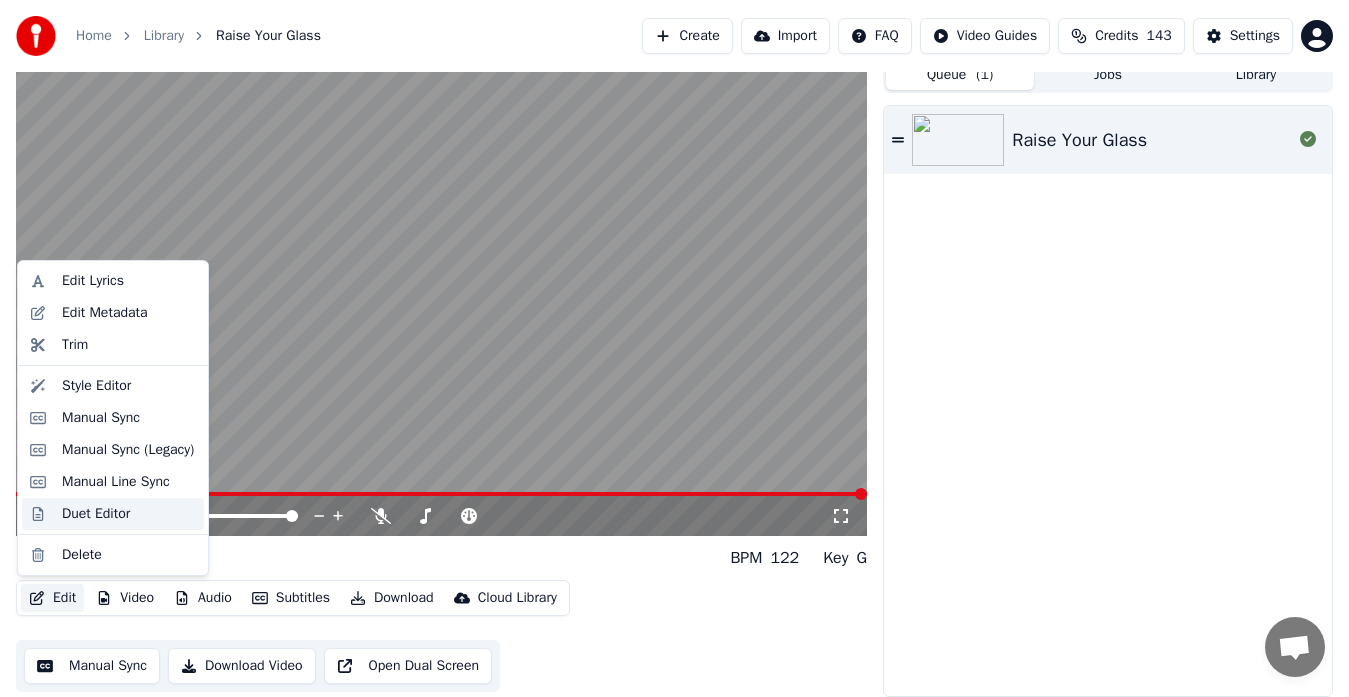 click on "Duet Editor" at bounding box center [96, 514] 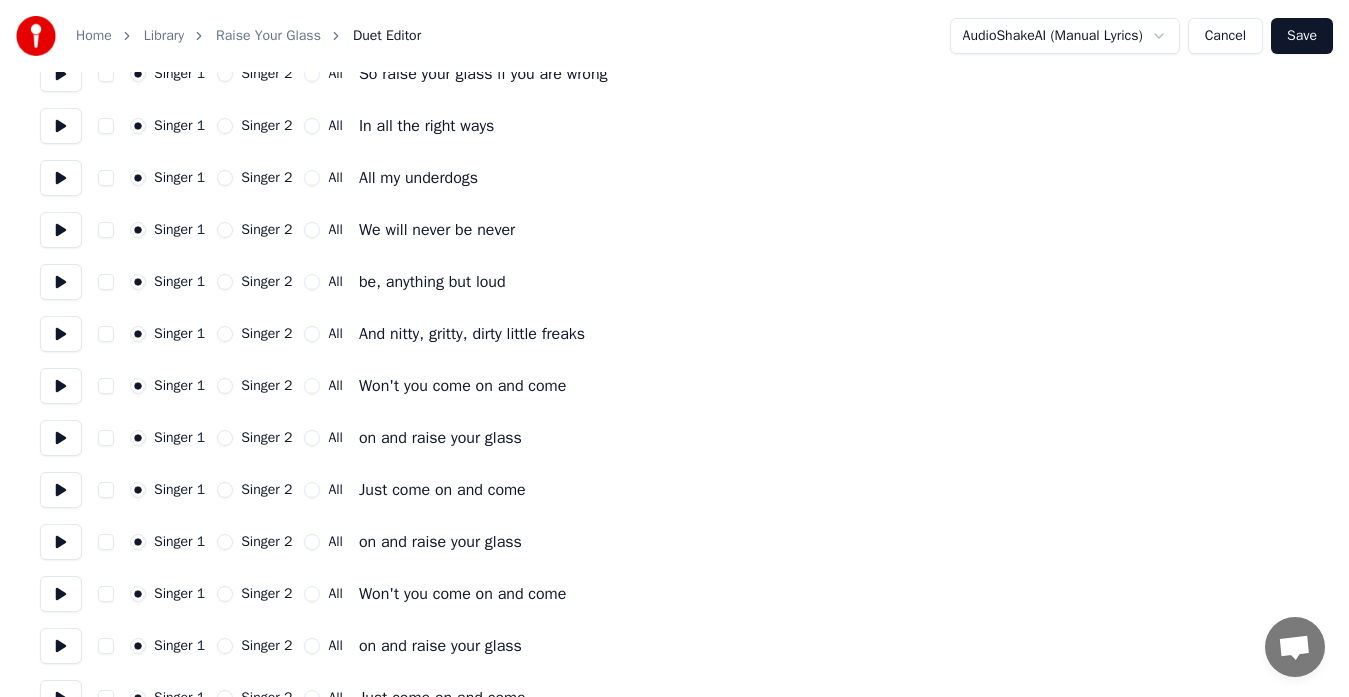 scroll, scrollTop: 3513, scrollLeft: 0, axis: vertical 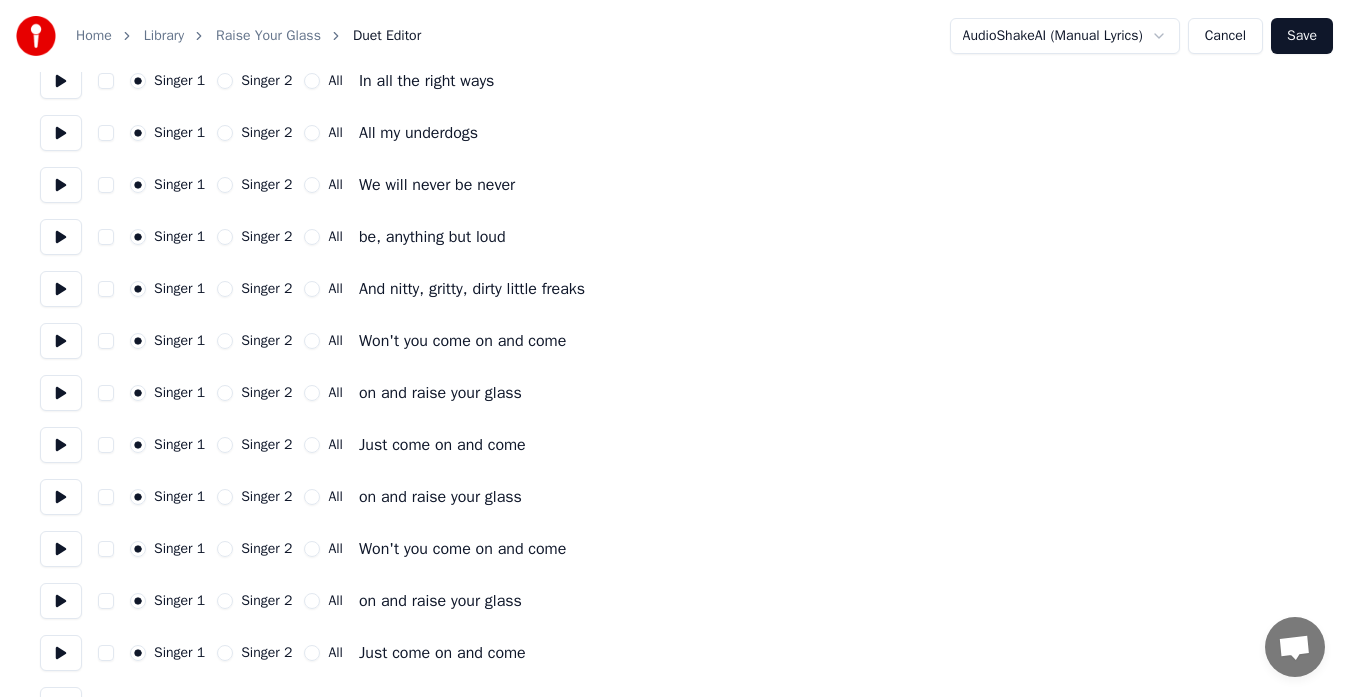 click on "Cancel" at bounding box center [1225, 36] 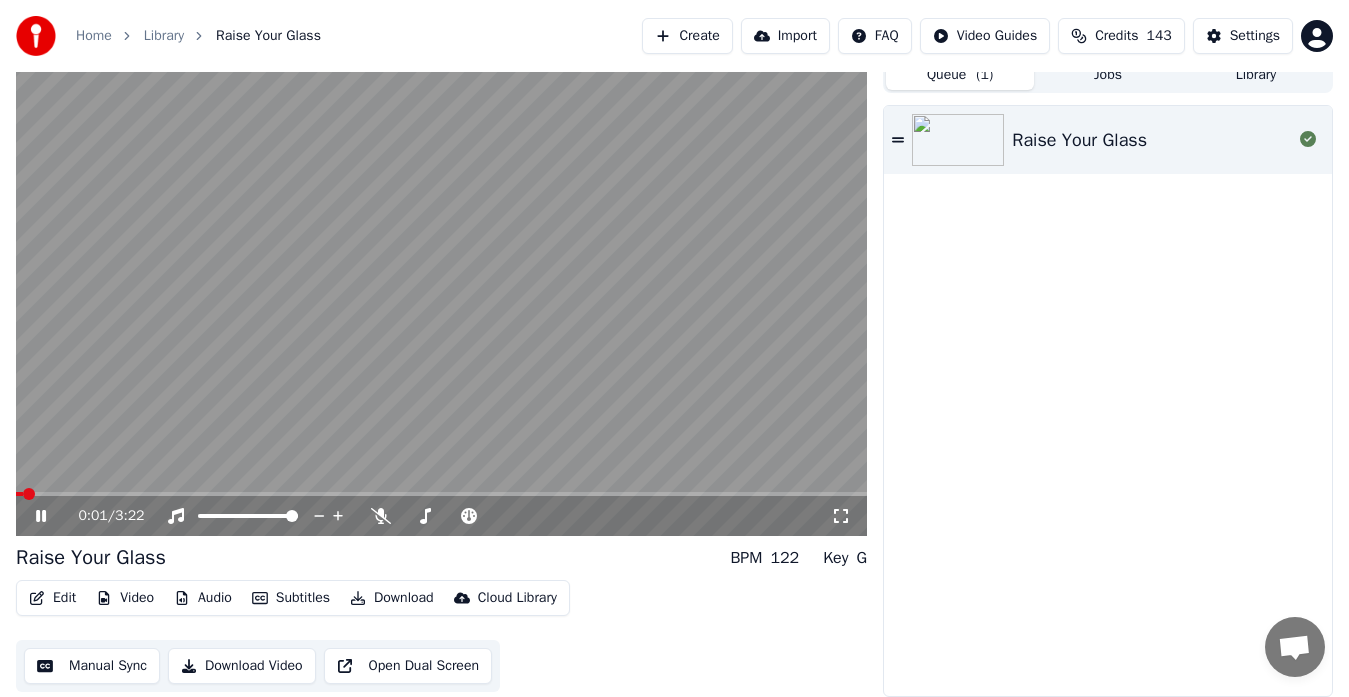 click 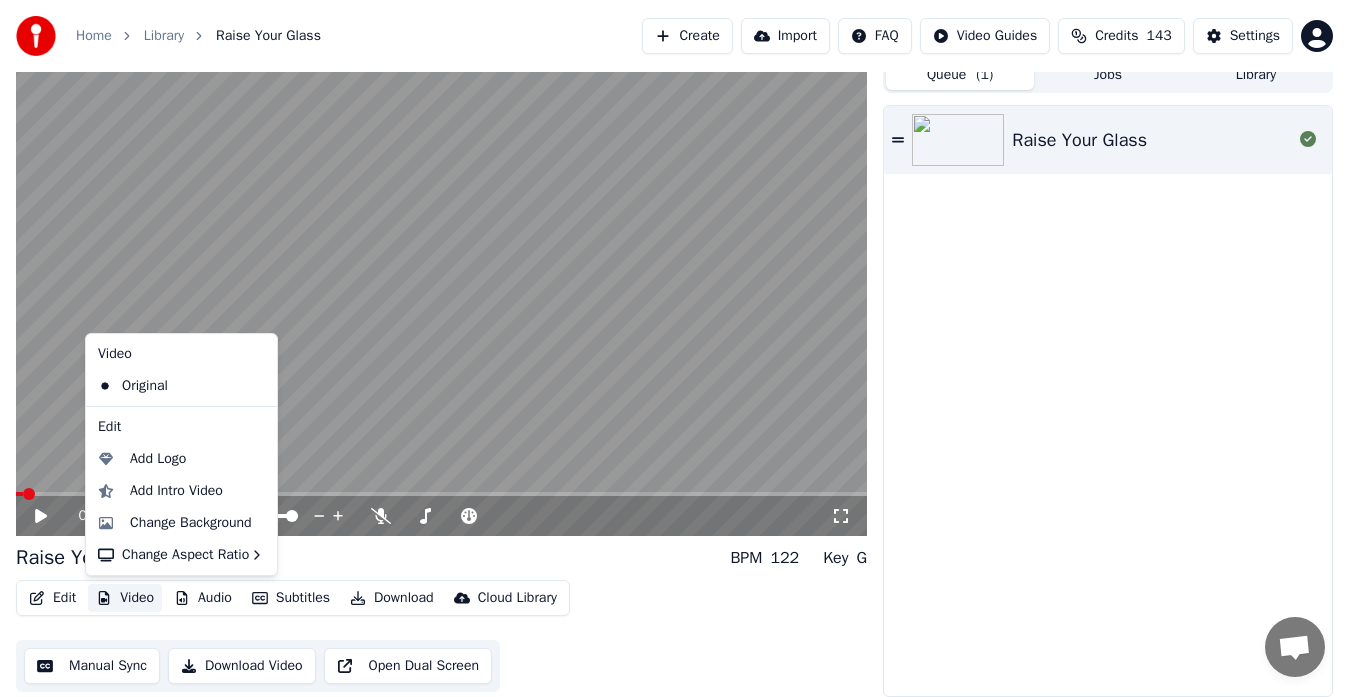 click on "Video" at bounding box center [125, 598] 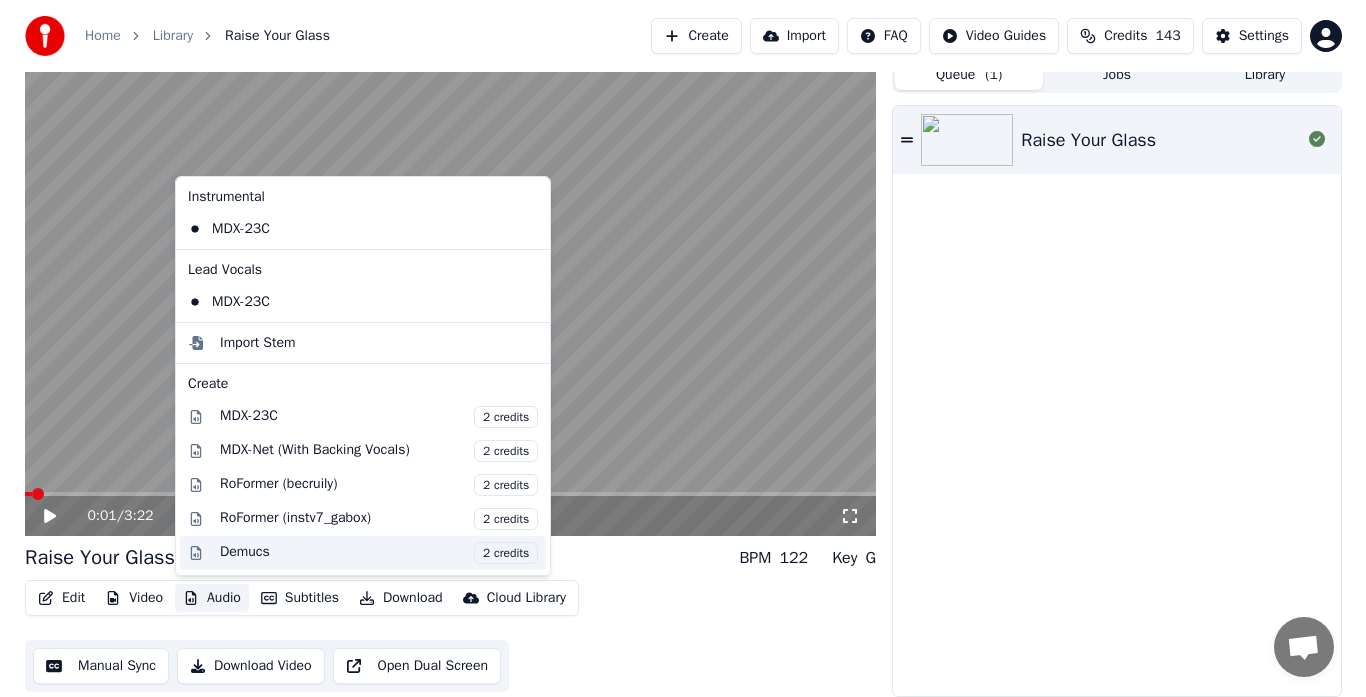 scroll, scrollTop: 203, scrollLeft: 0, axis: vertical 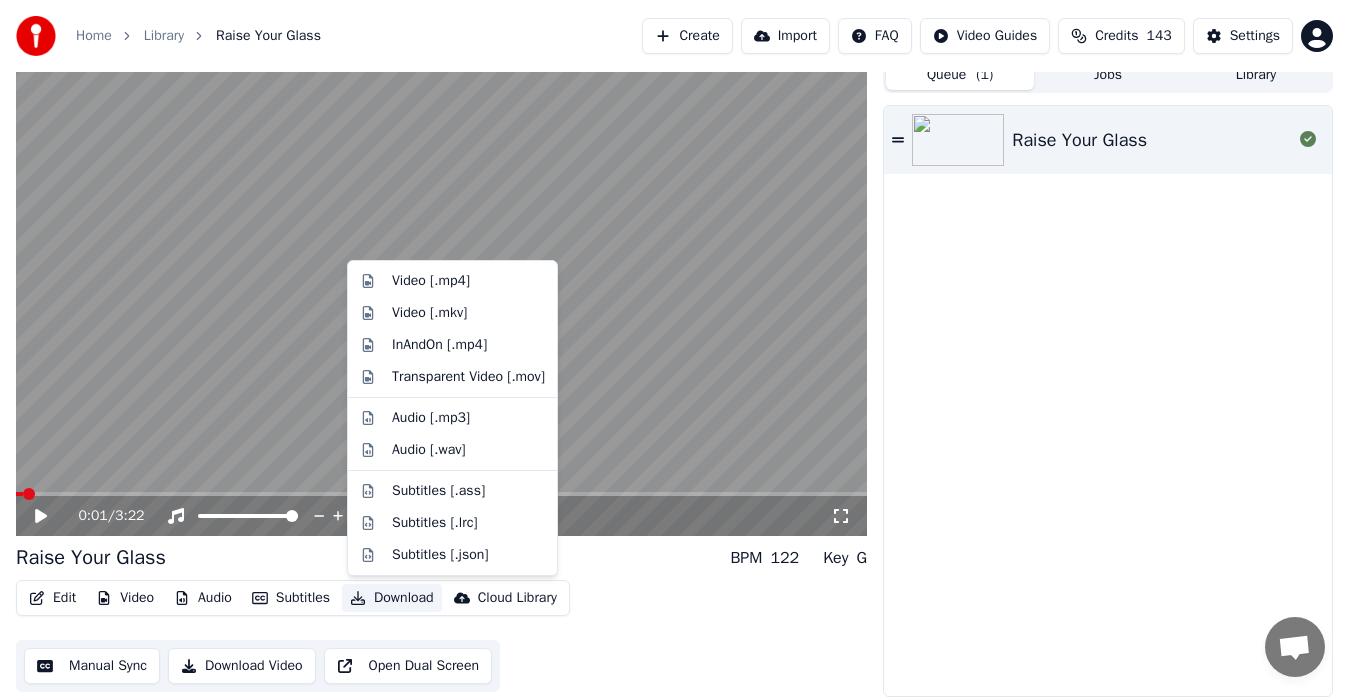 click on "Edit Video Audio Subtitles Download Cloud Library Manual Sync Download Video Open Dual Screen" at bounding box center [441, 636] 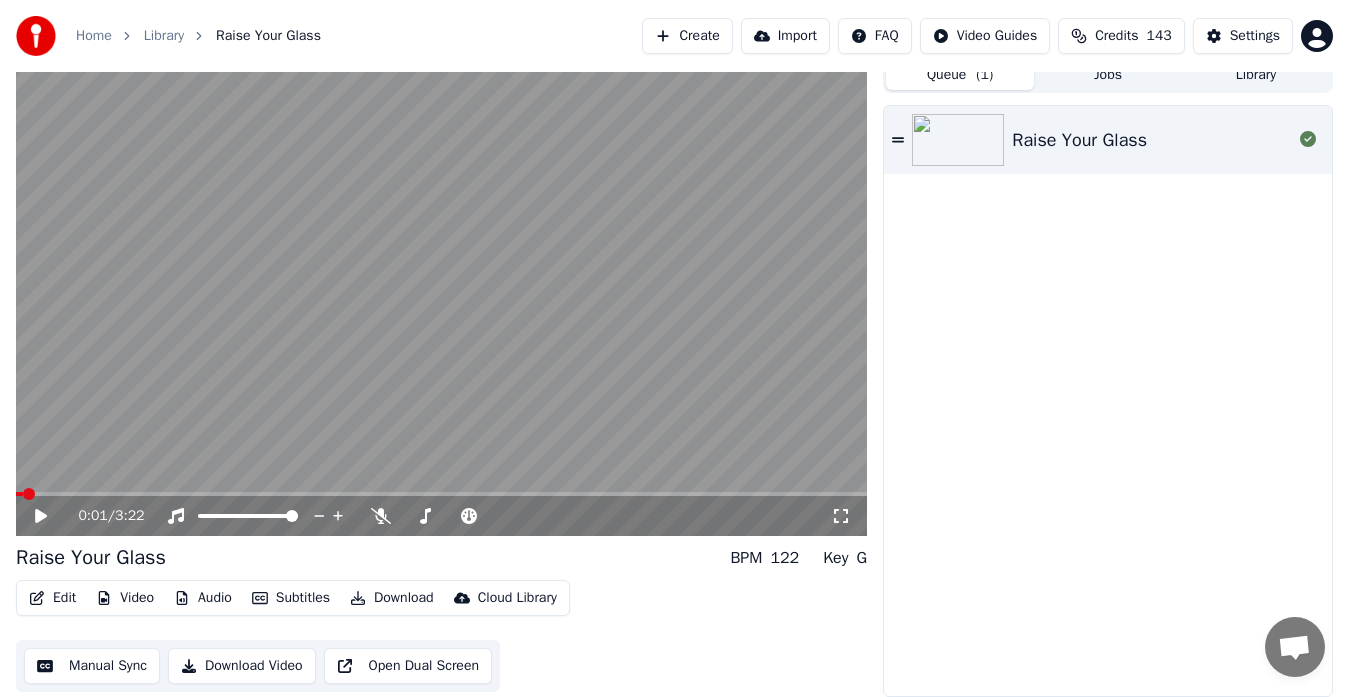 click on "Create" at bounding box center [687, 36] 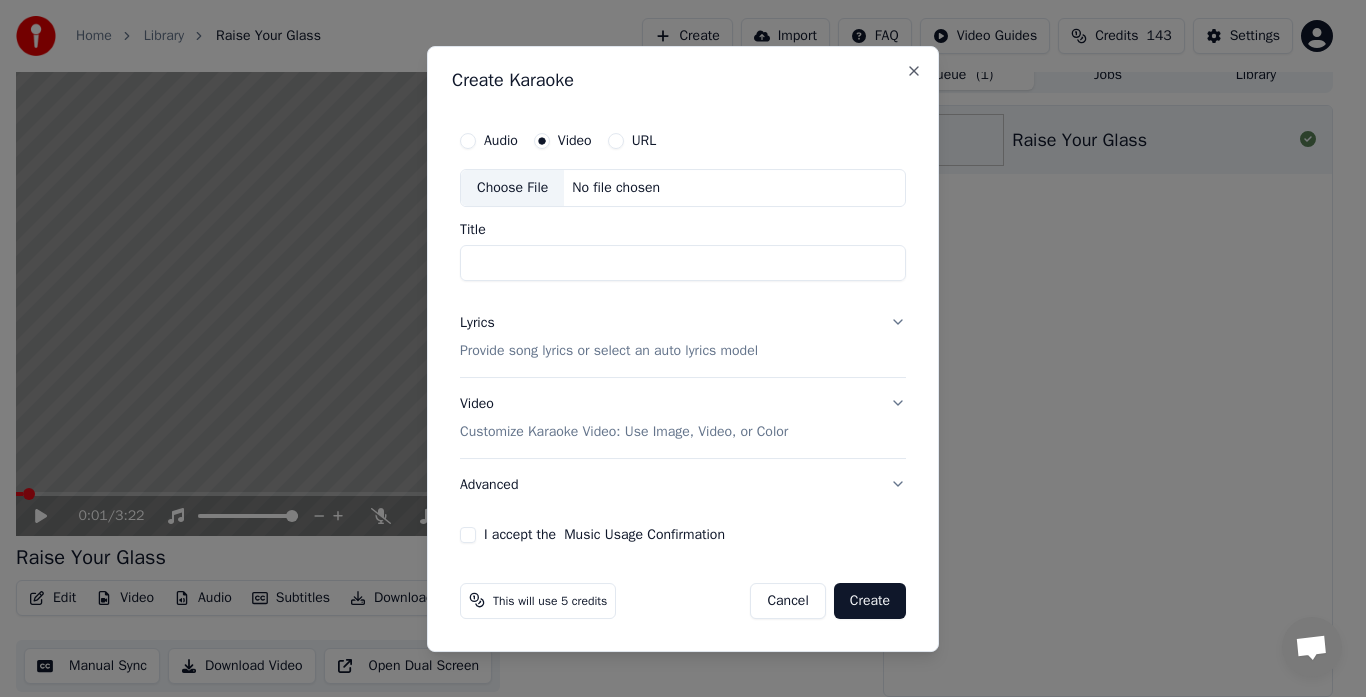 click on "Video" at bounding box center [575, 141] 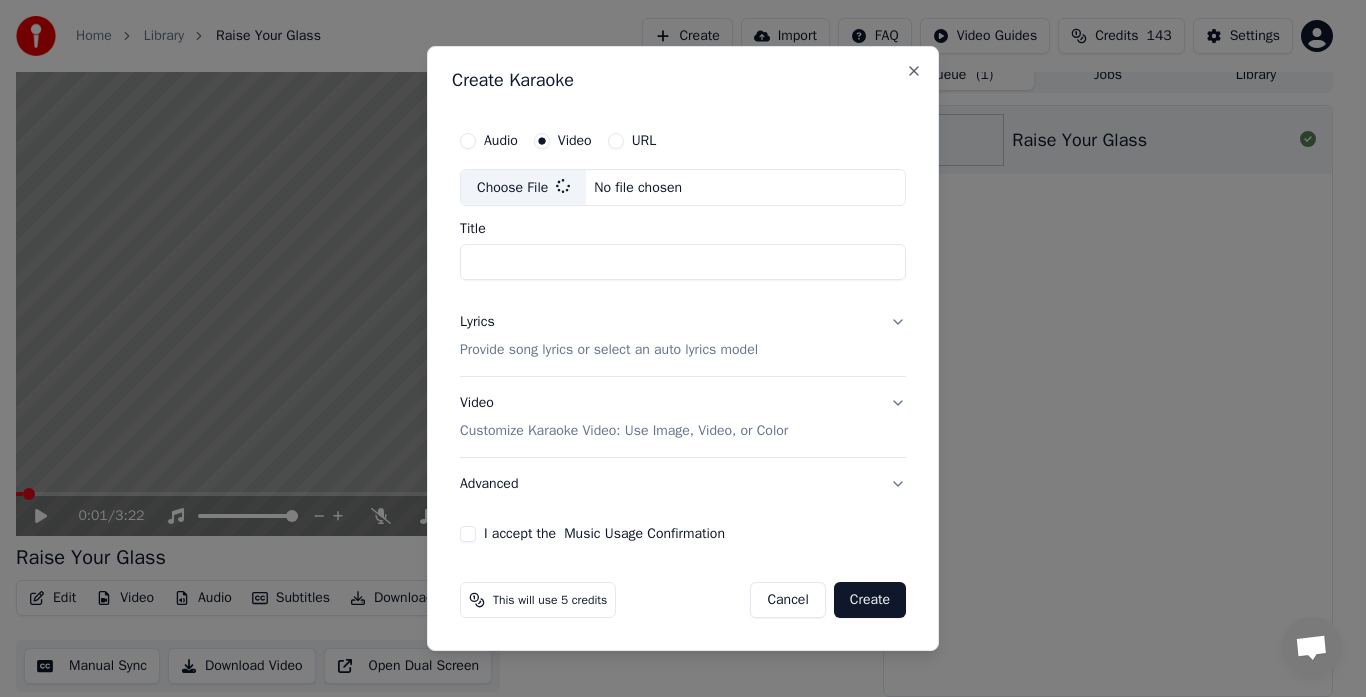 type on "**********" 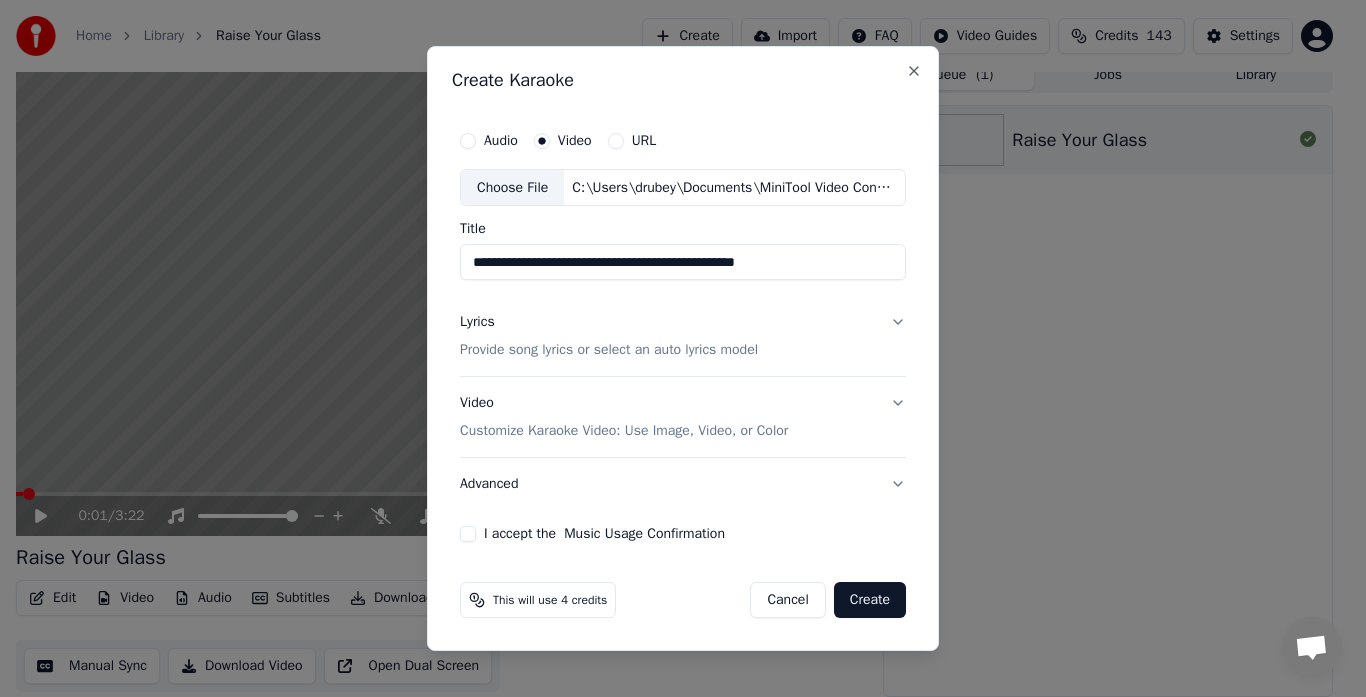 click on "Lyrics Provide song lyrics or select an auto lyrics model" at bounding box center [683, 337] 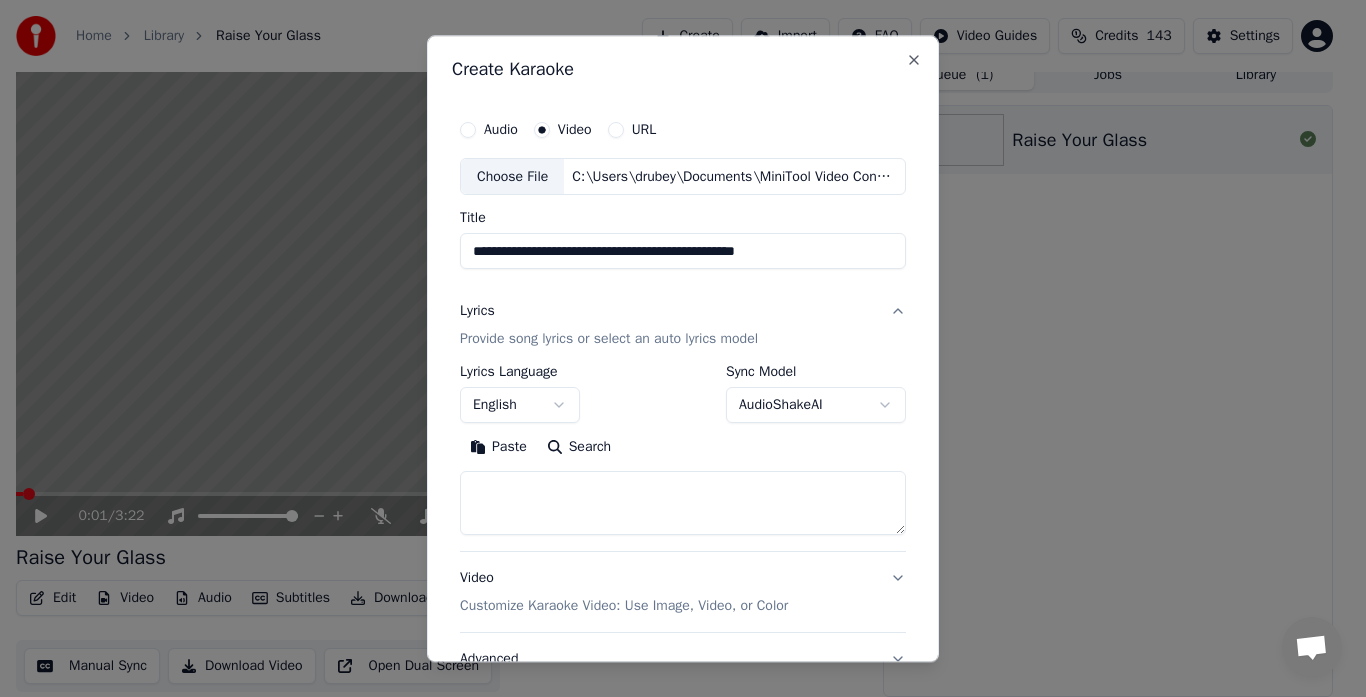 click on "**********" at bounding box center (674, 333) 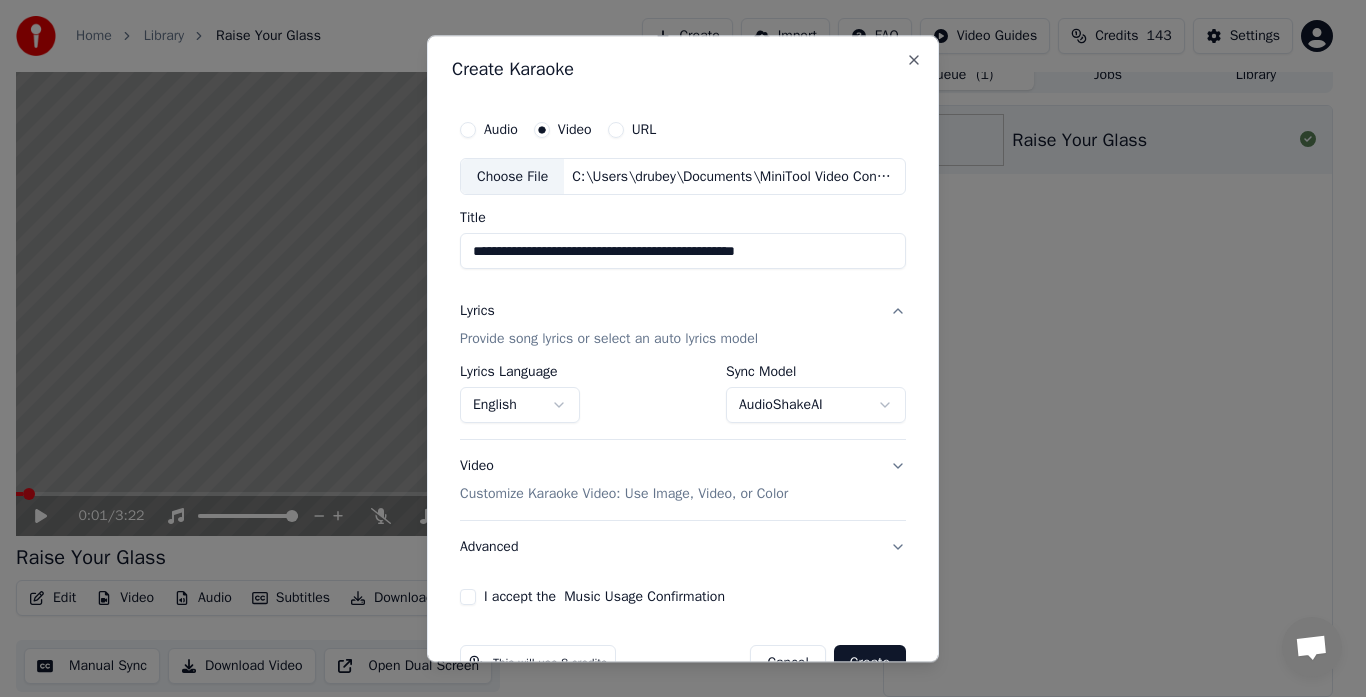 scroll, scrollTop: 52, scrollLeft: 0, axis: vertical 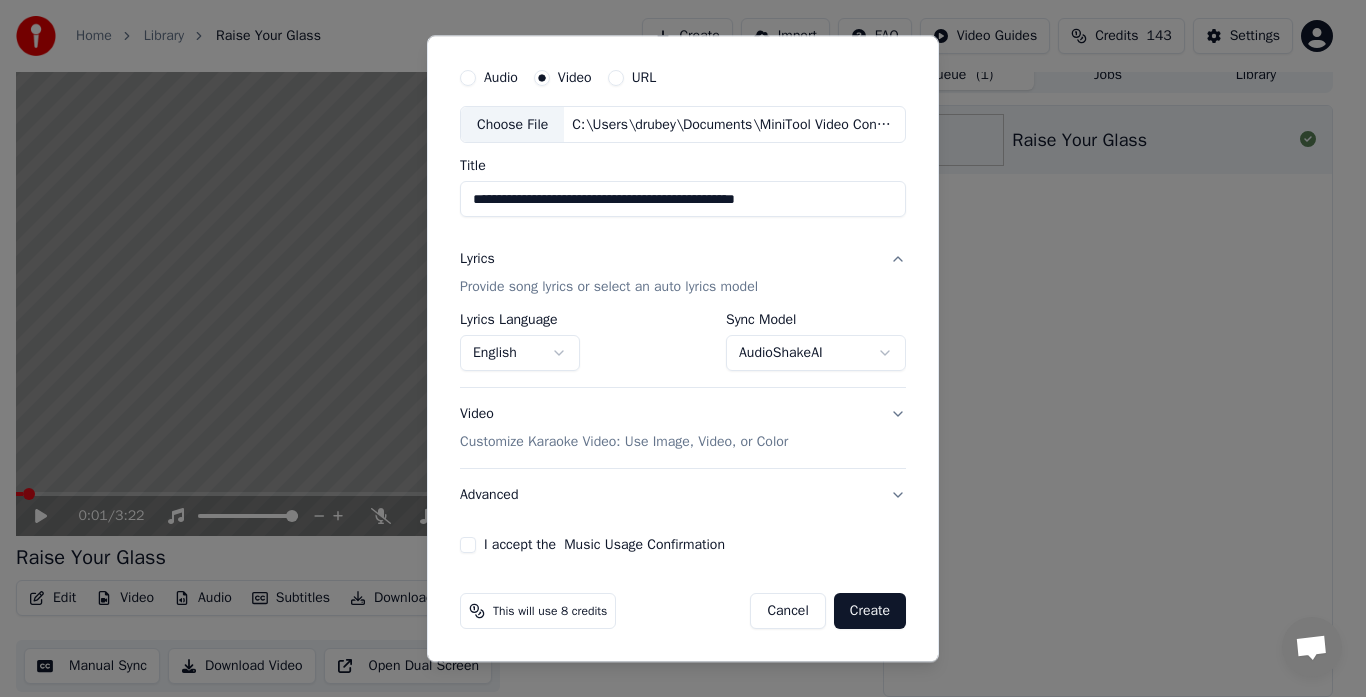 click on "I accept the   Music Usage Confirmation" at bounding box center [604, 546] 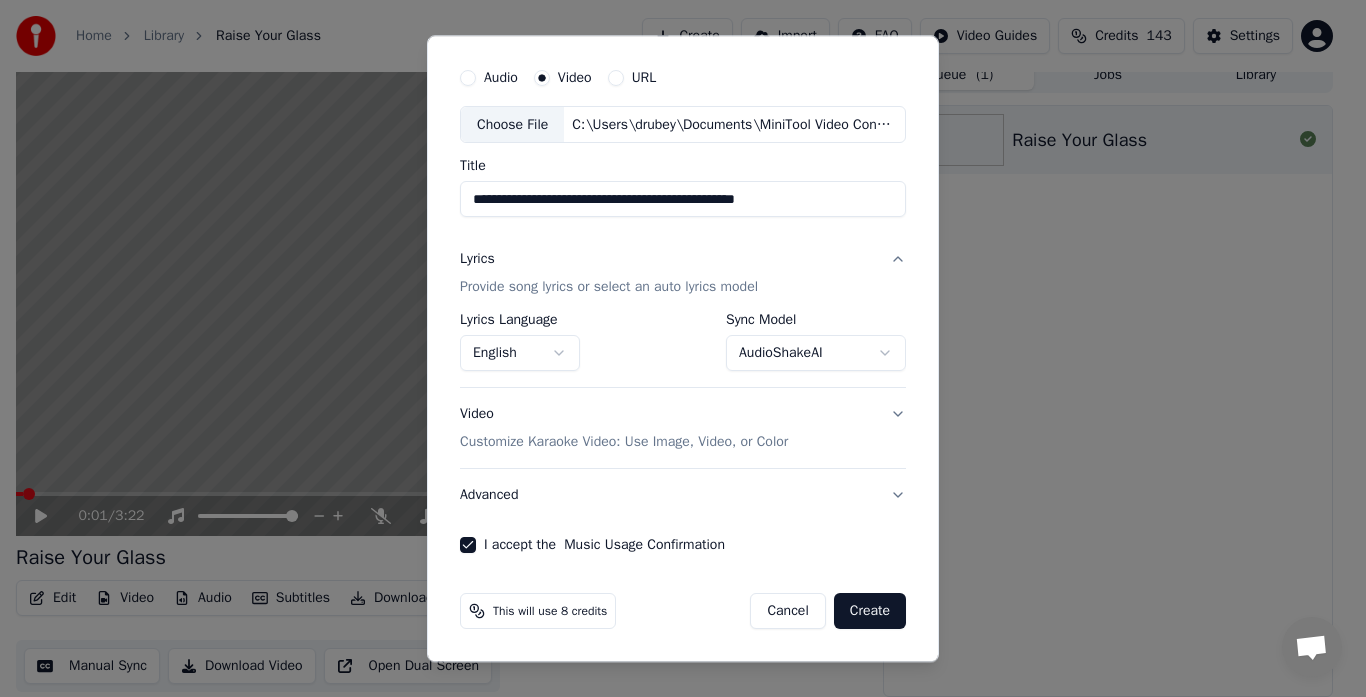 click on "Create" at bounding box center [870, 612] 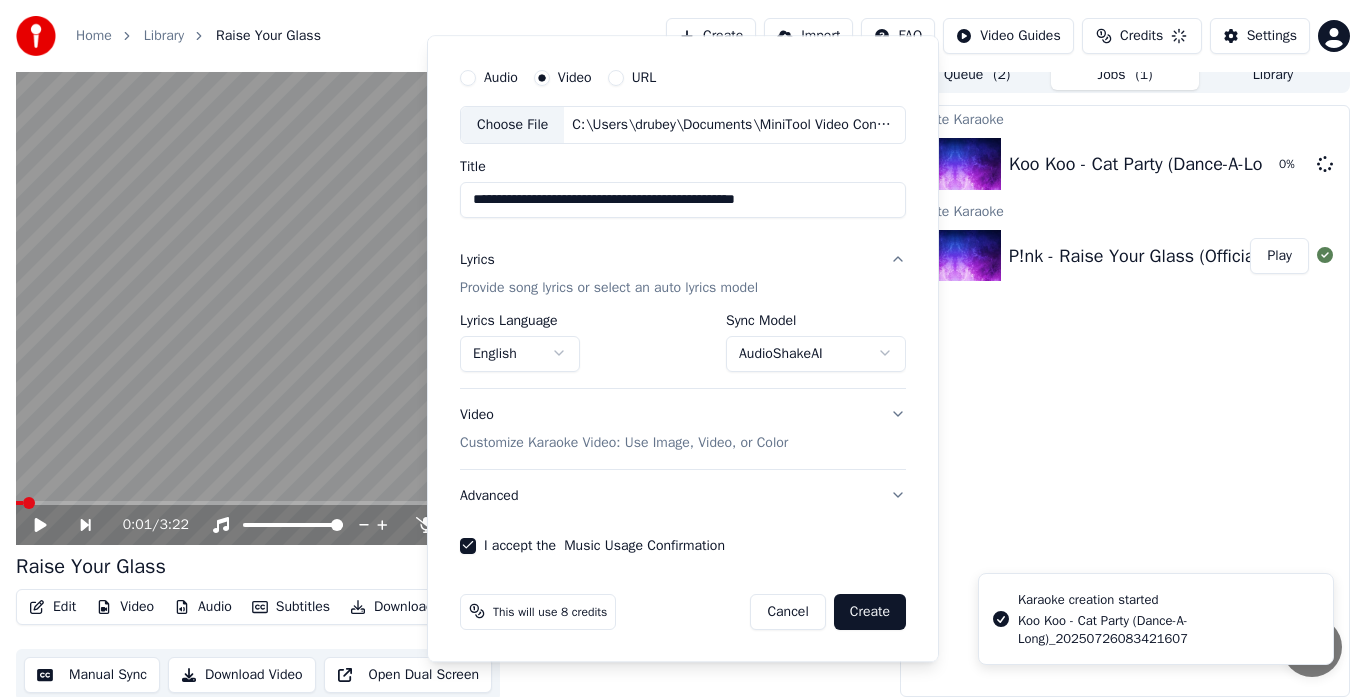 select on "**********" 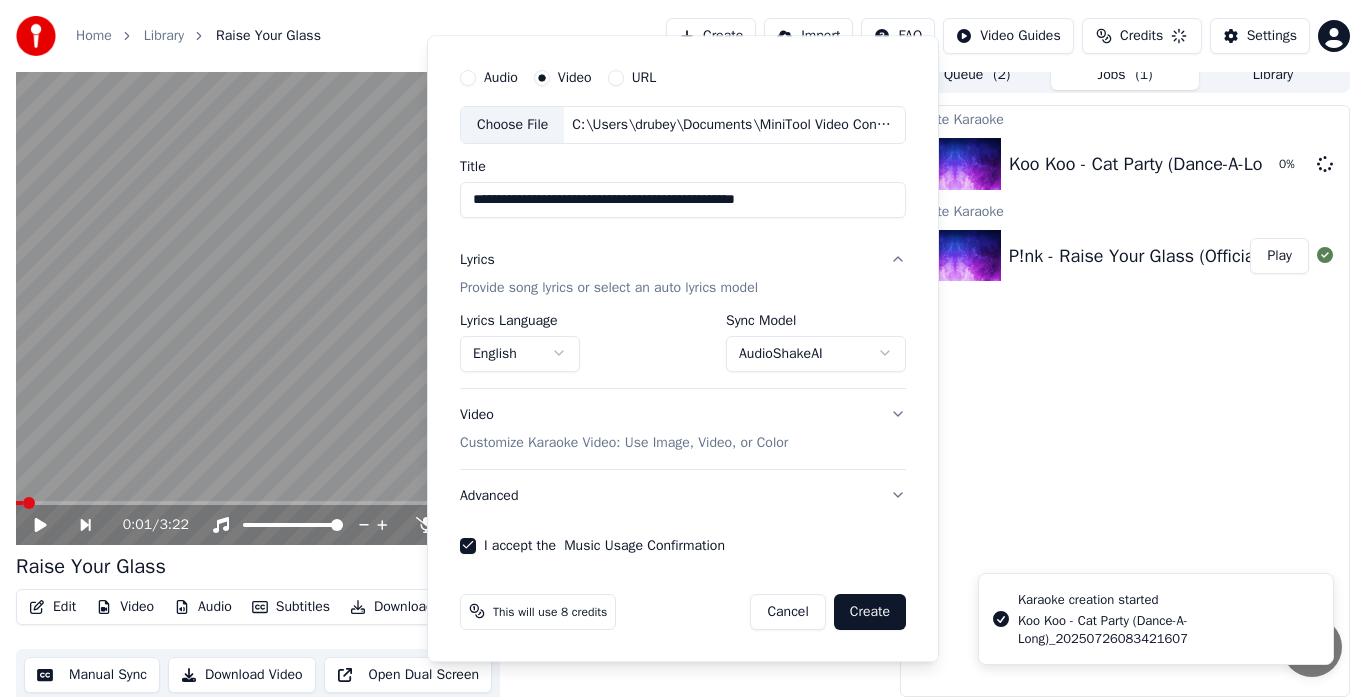 type 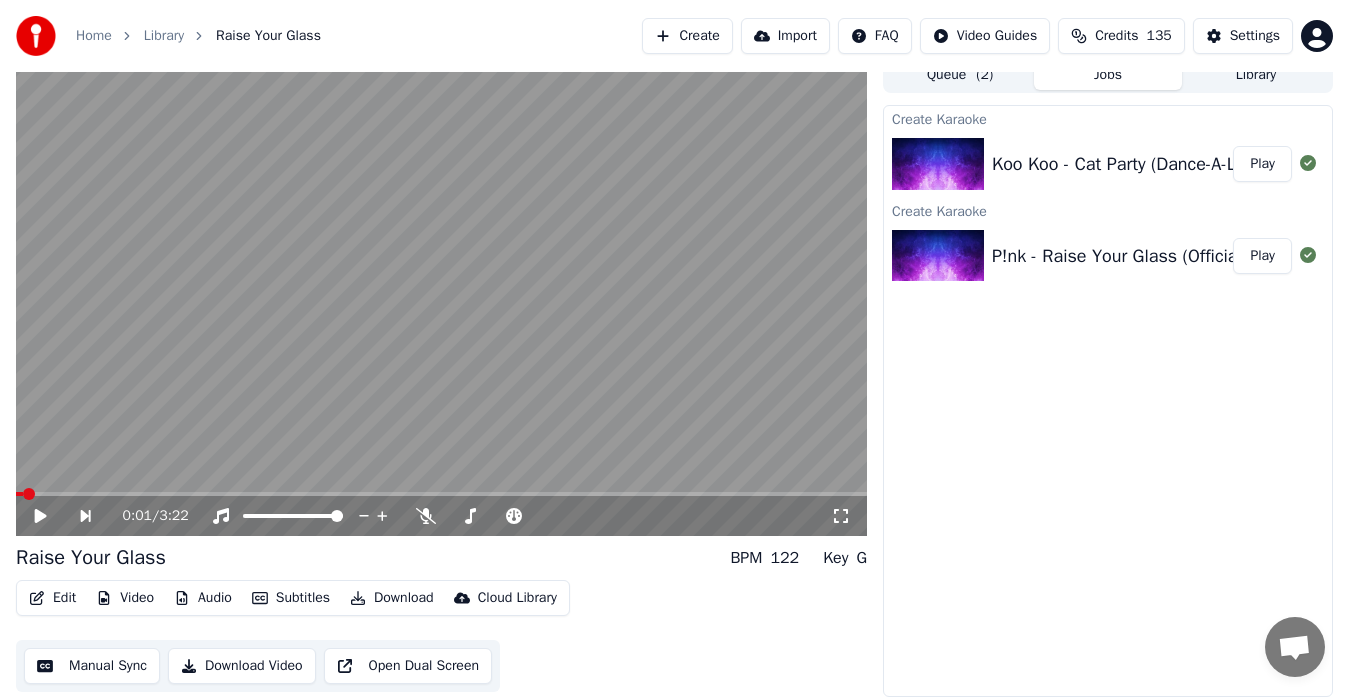click on "Koo Koo - Cat Party (Dance-A-Long)_20250726083421607" at bounding box center [1227, 164] 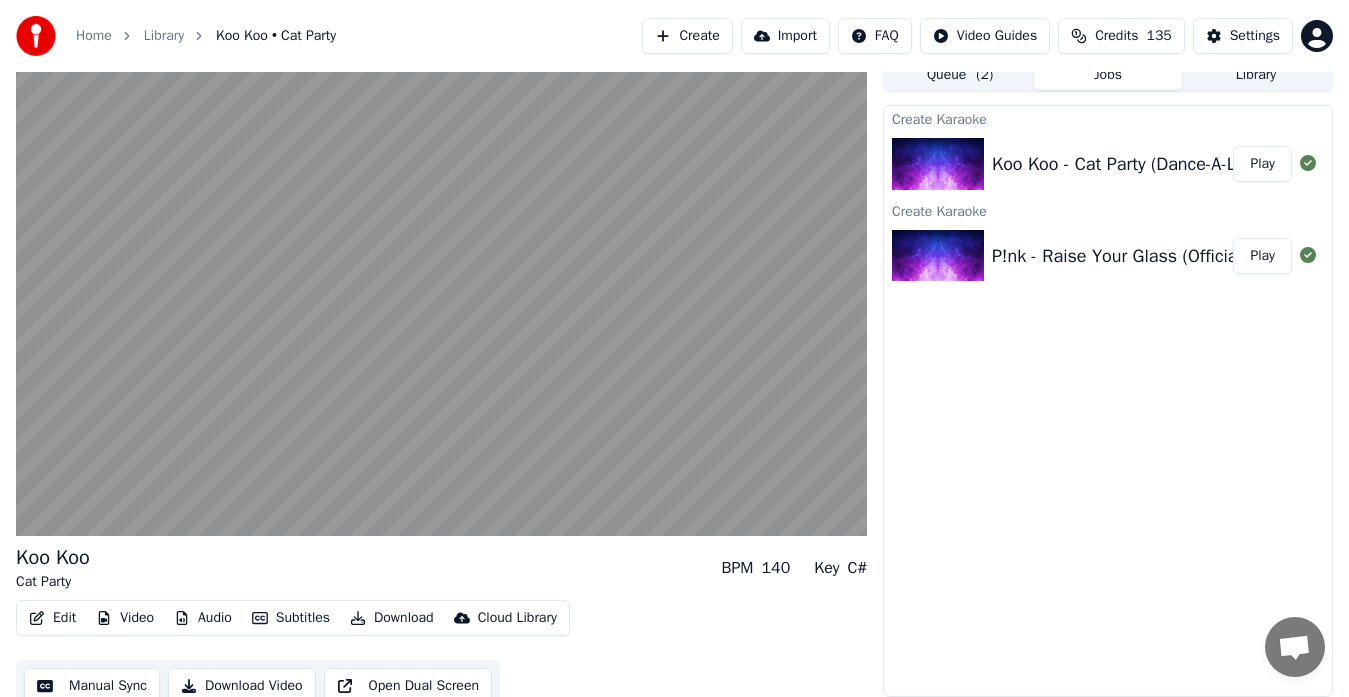 click on "Create" at bounding box center (687, 36) 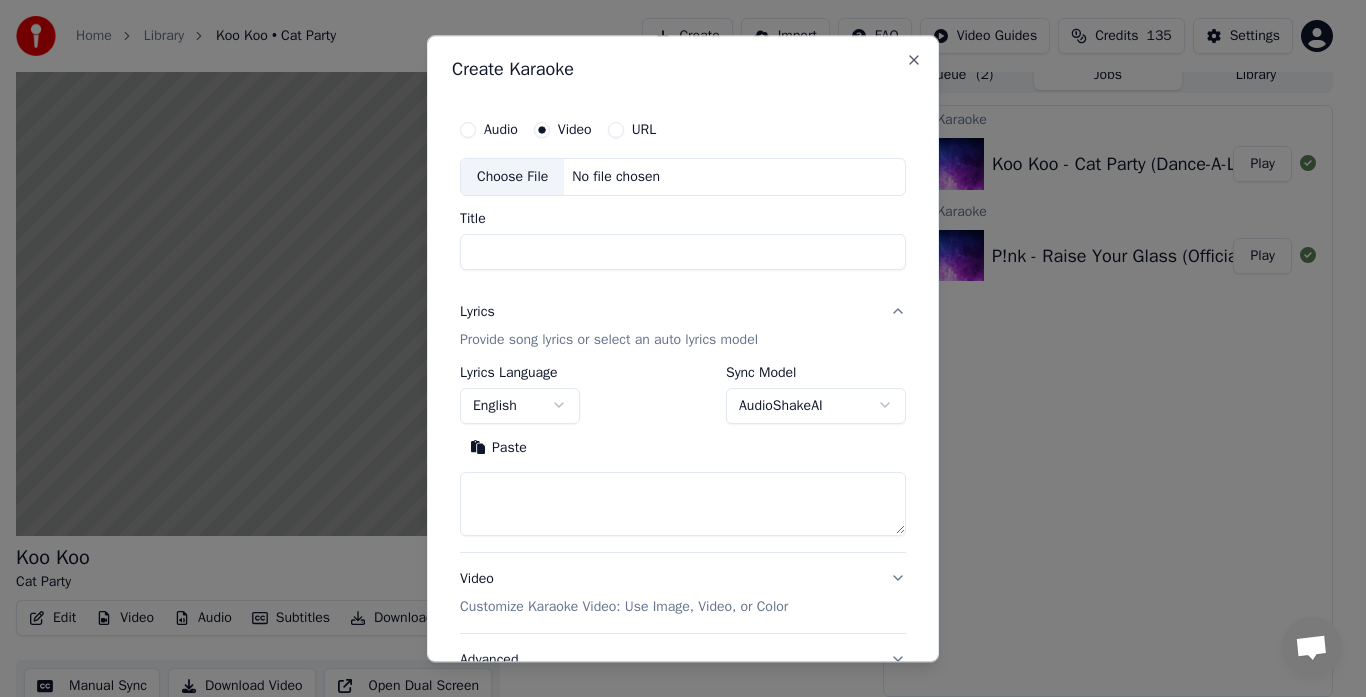 click on "Choose File" at bounding box center [512, 177] 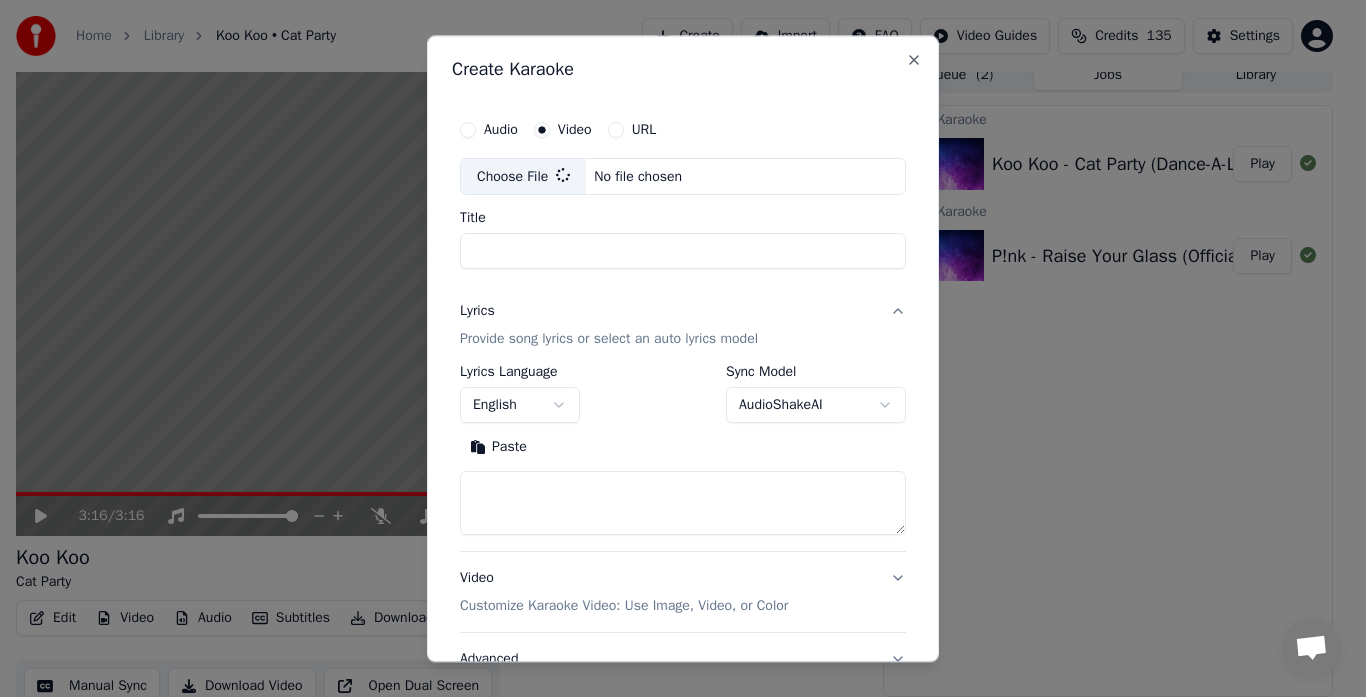 type on "**********" 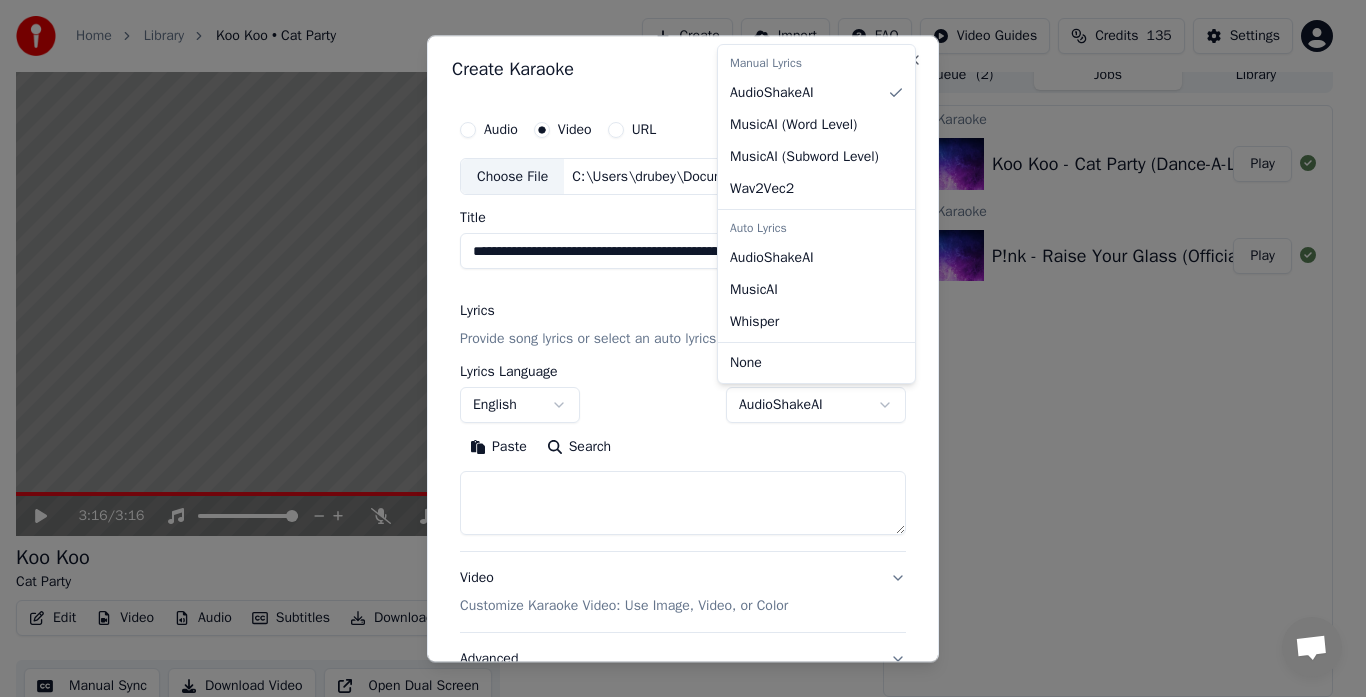 click on "**********" at bounding box center [674, 333] 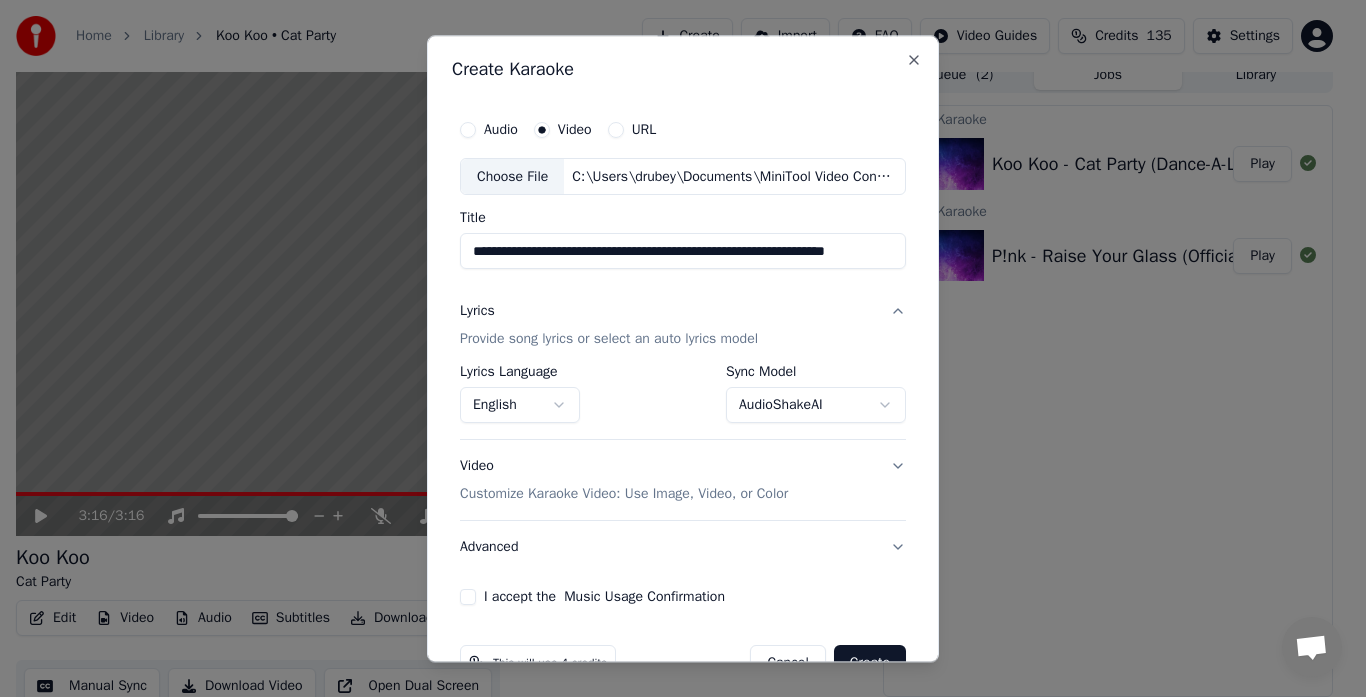 scroll, scrollTop: 52, scrollLeft: 0, axis: vertical 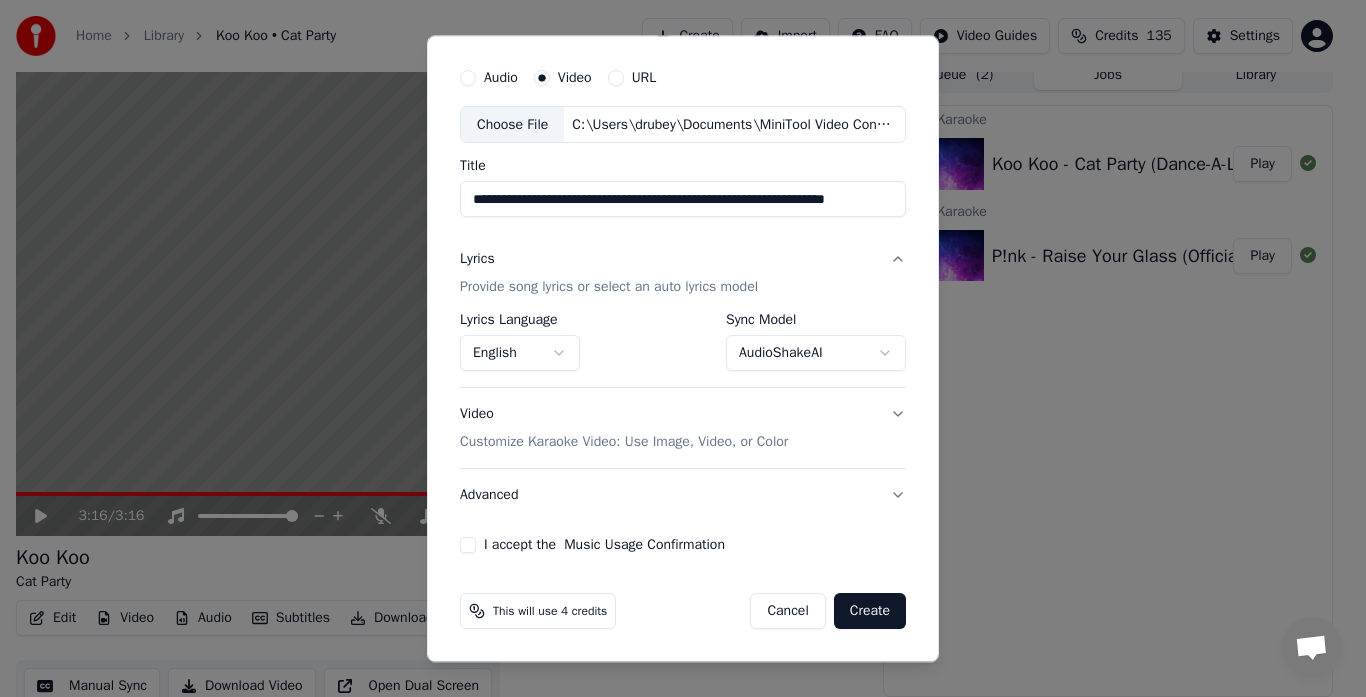 click on "I accept the   Music Usage Confirmation" at bounding box center [468, 546] 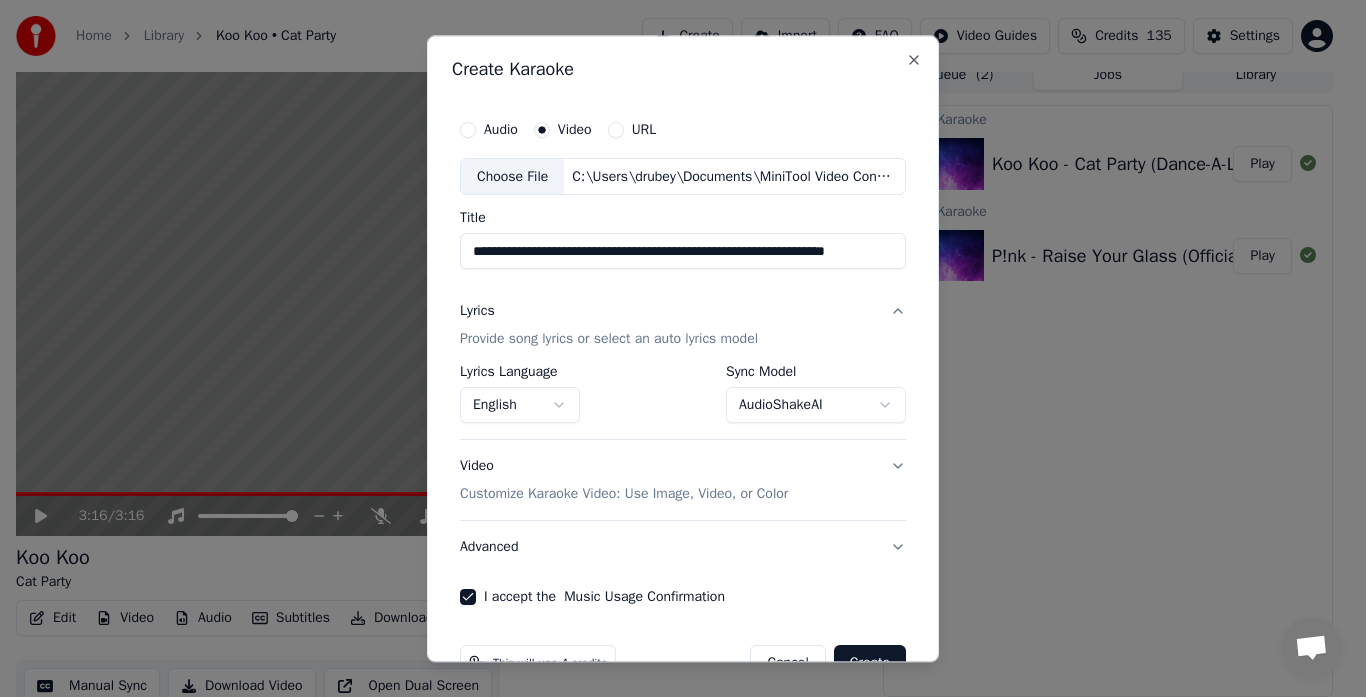 scroll, scrollTop: 52, scrollLeft: 0, axis: vertical 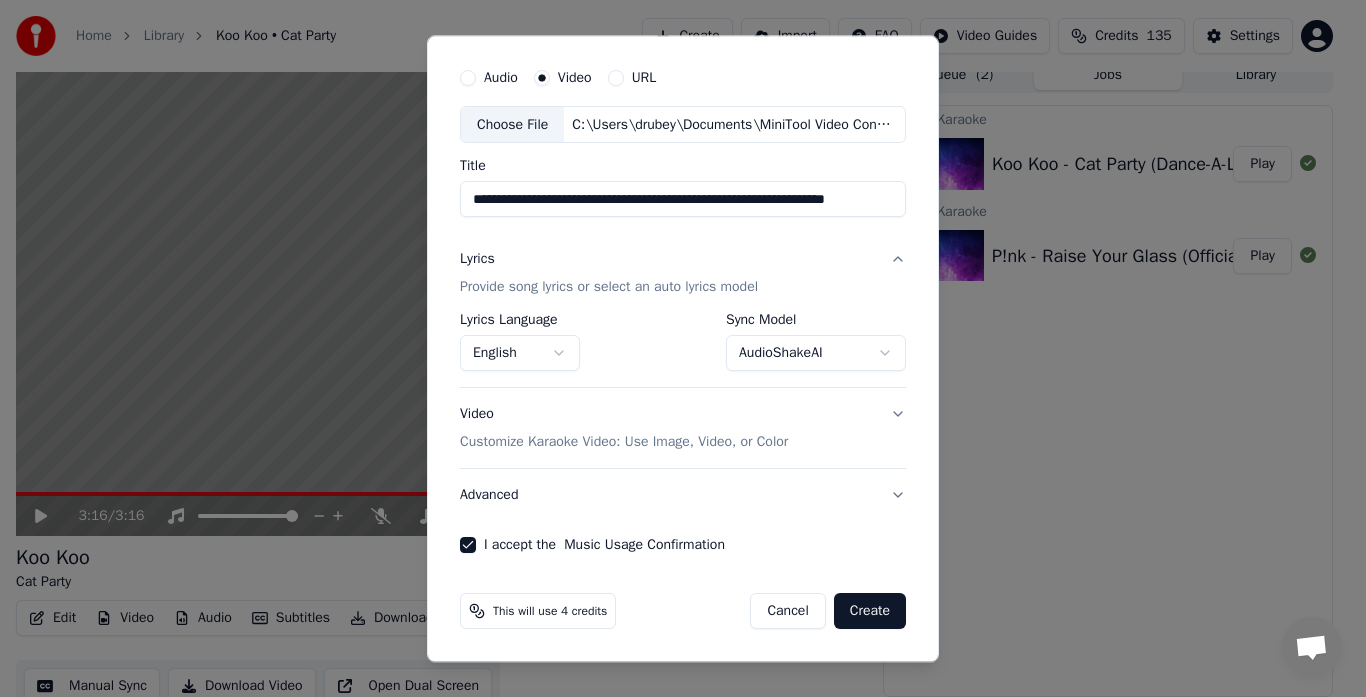 click on "Cancel" at bounding box center (787, 612) 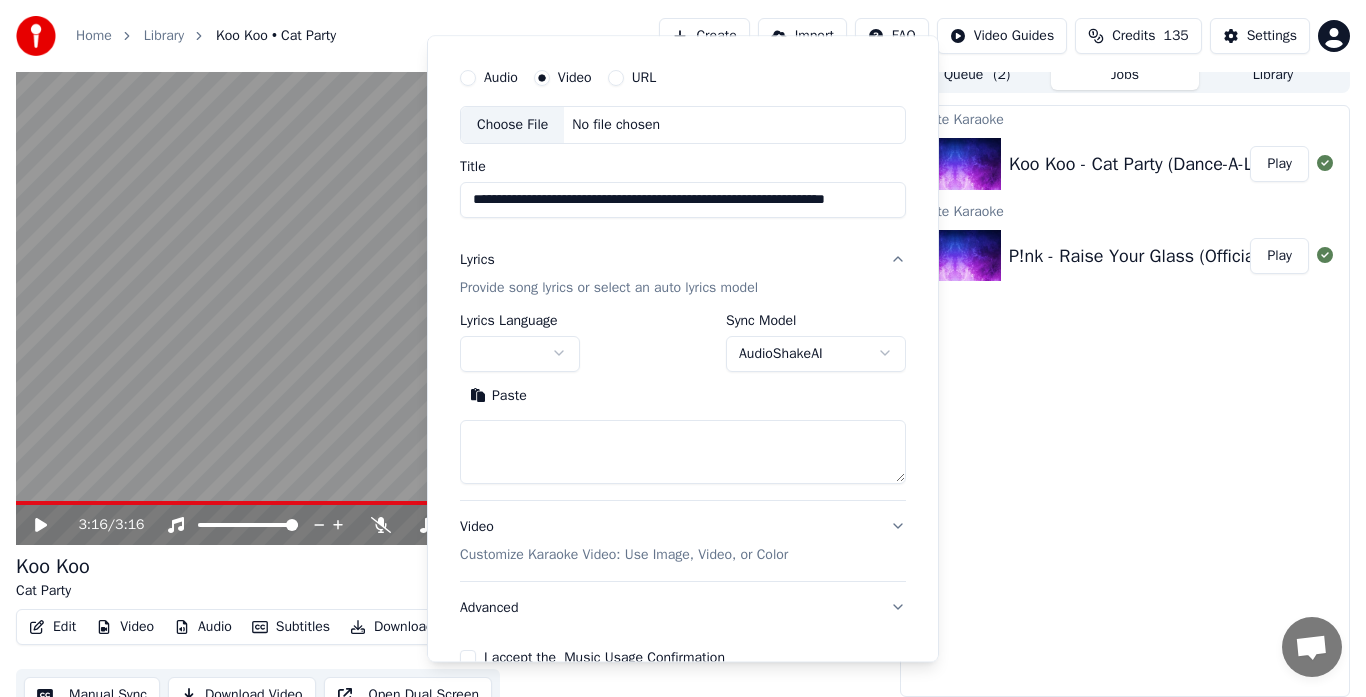 type 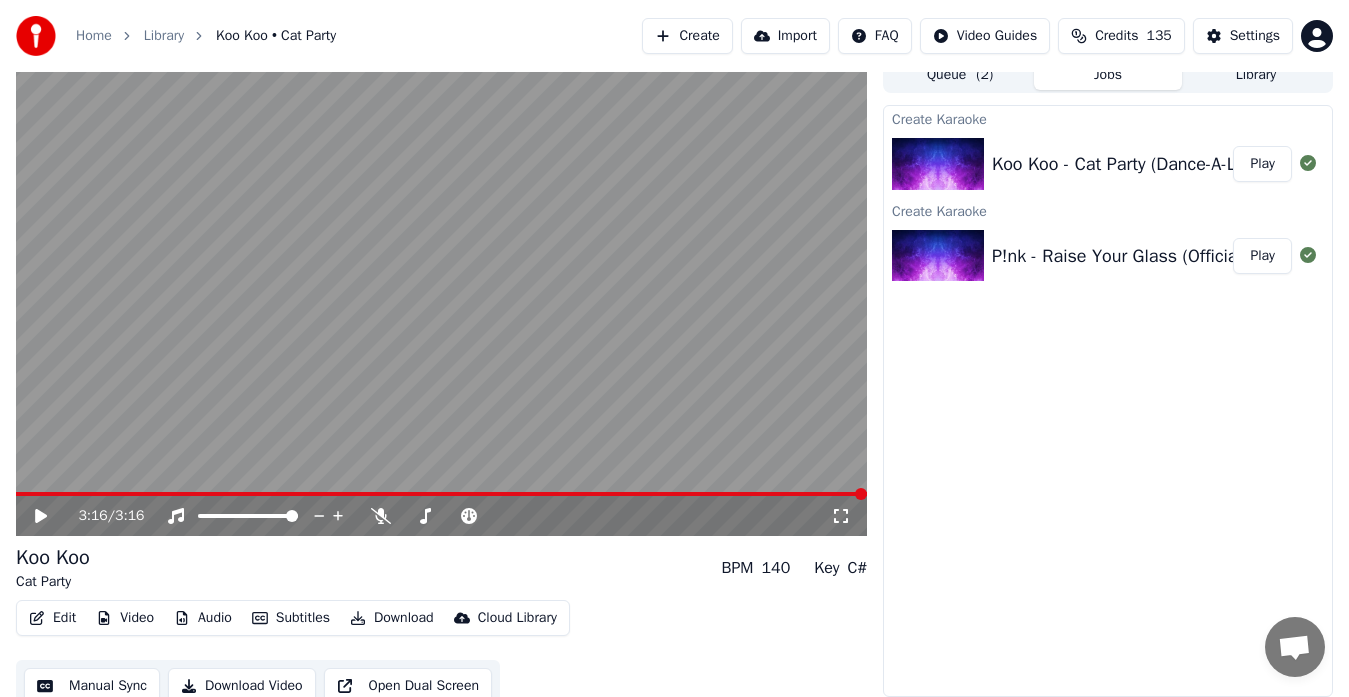 click on "Create" at bounding box center [687, 36] 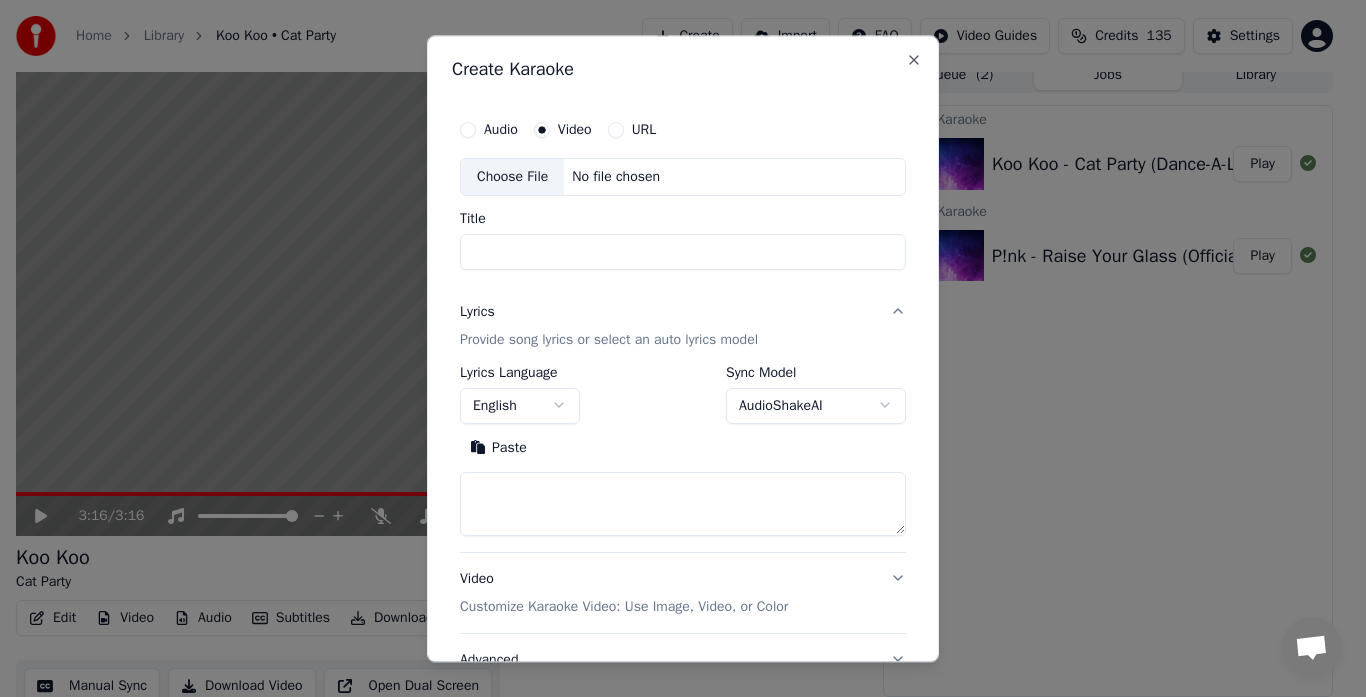 click on "Choose File" at bounding box center (512, 177) 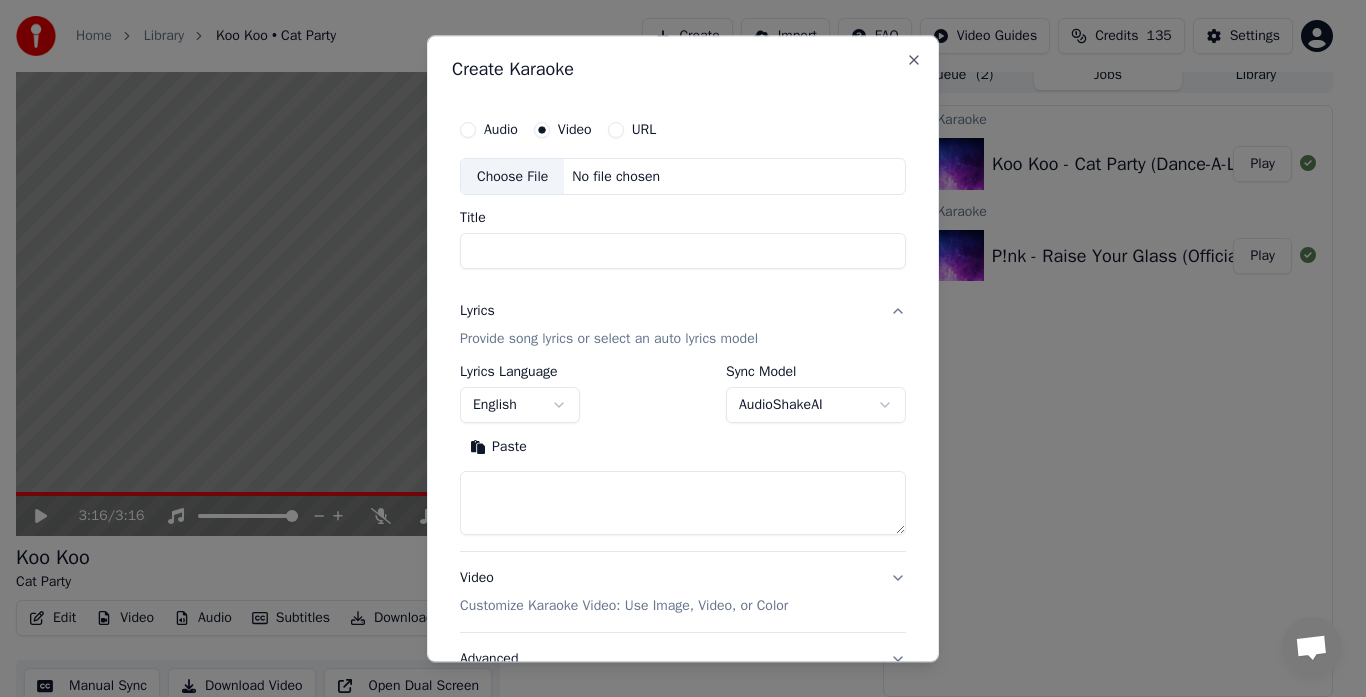 type on "**********" 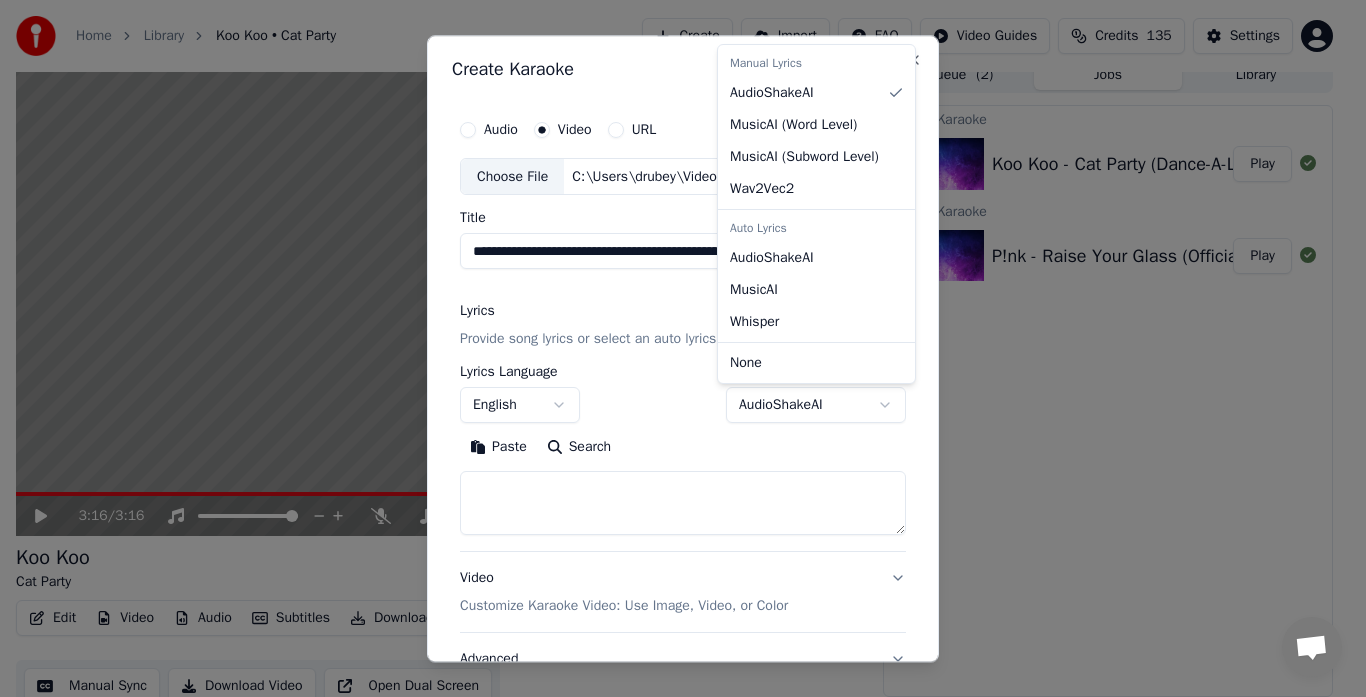 click on "**********" at bounding box center [674, 333] 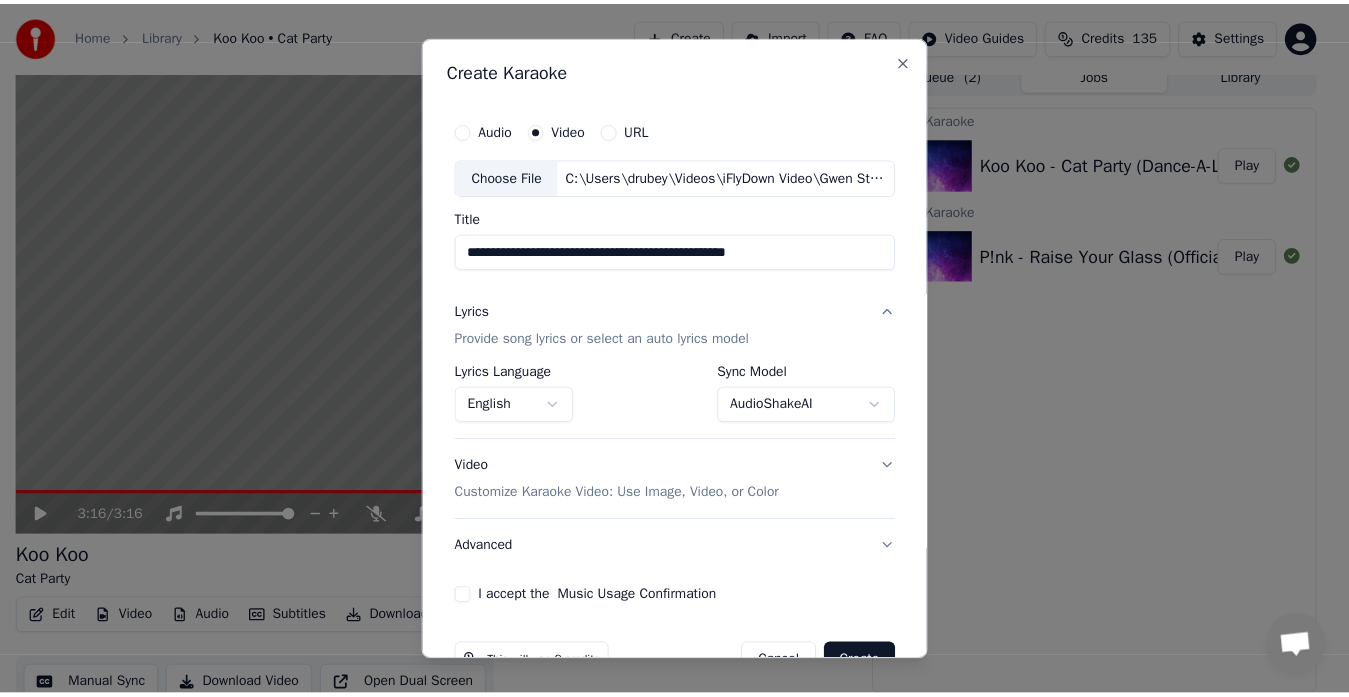 scroll, scrollTop: 52, scrollLeft: 0, axis: vertical 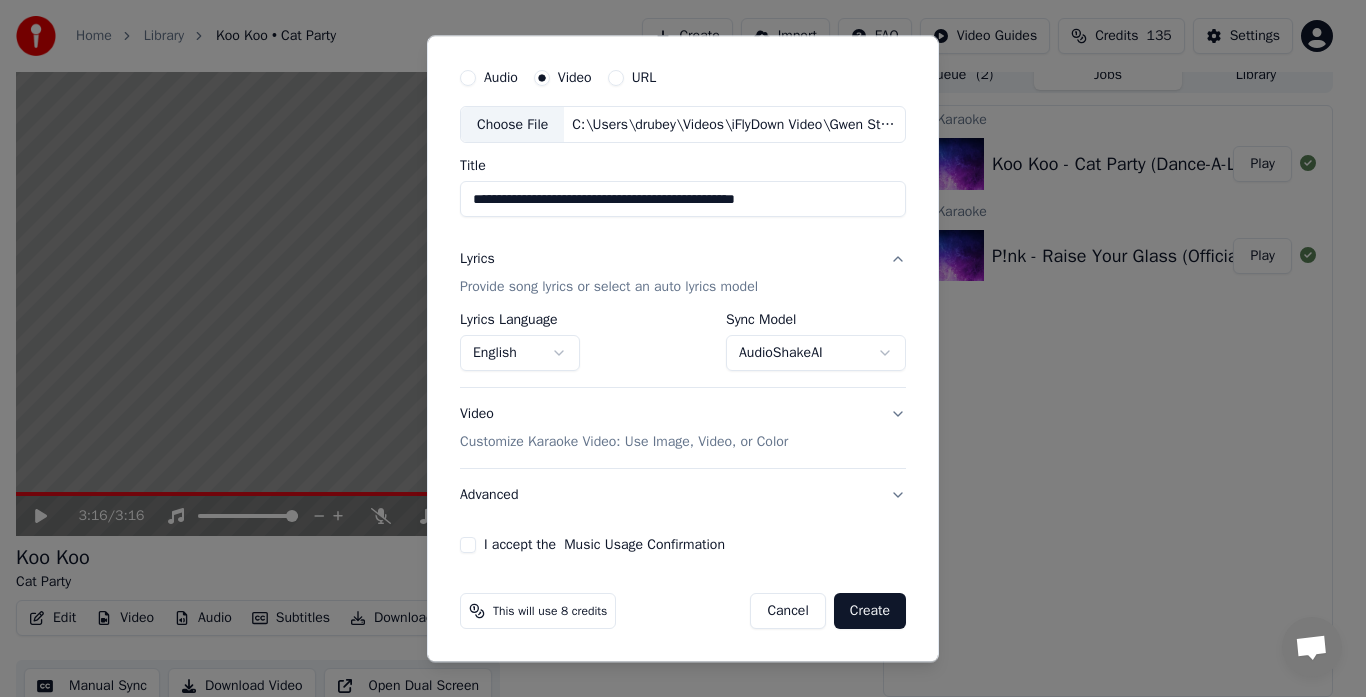 click on "I accept the   Music Usage Confirmation" at bounding box center (604, 546) 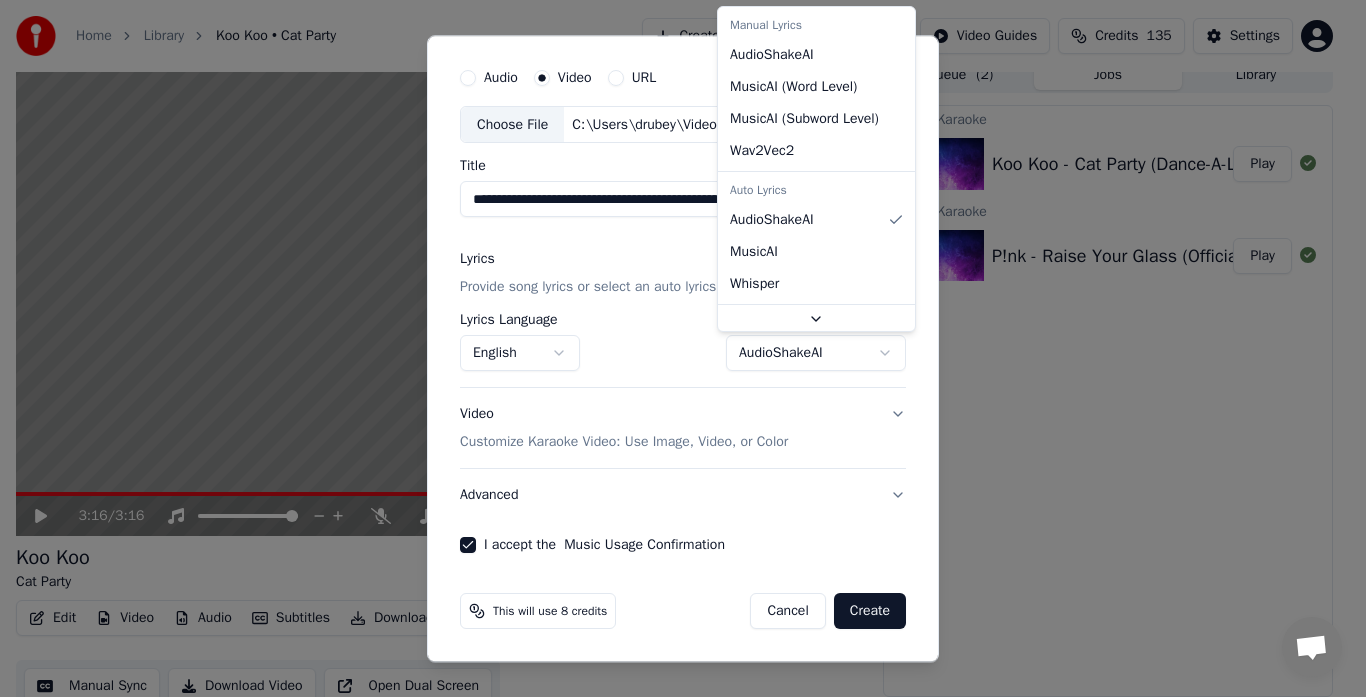 click on "**********" at bounding box center (674, 333) 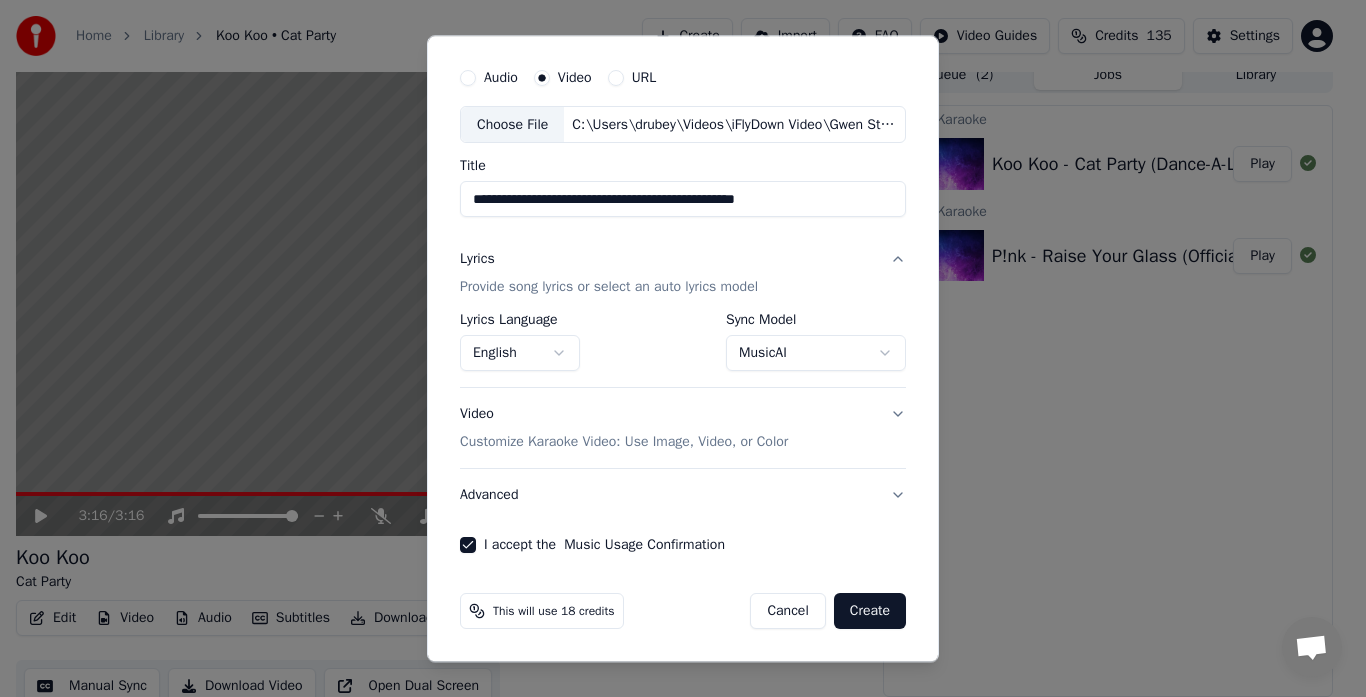 click on "Create" at bounding box center [870, 612] 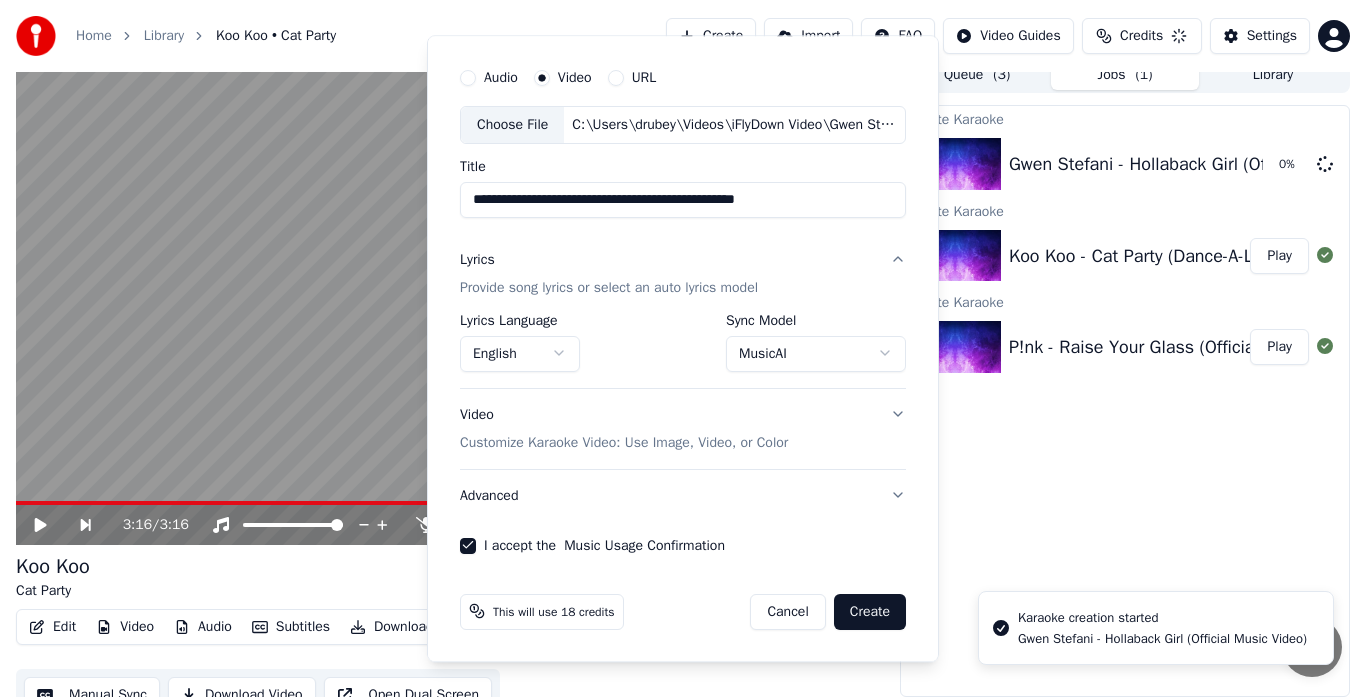 select on "**********" 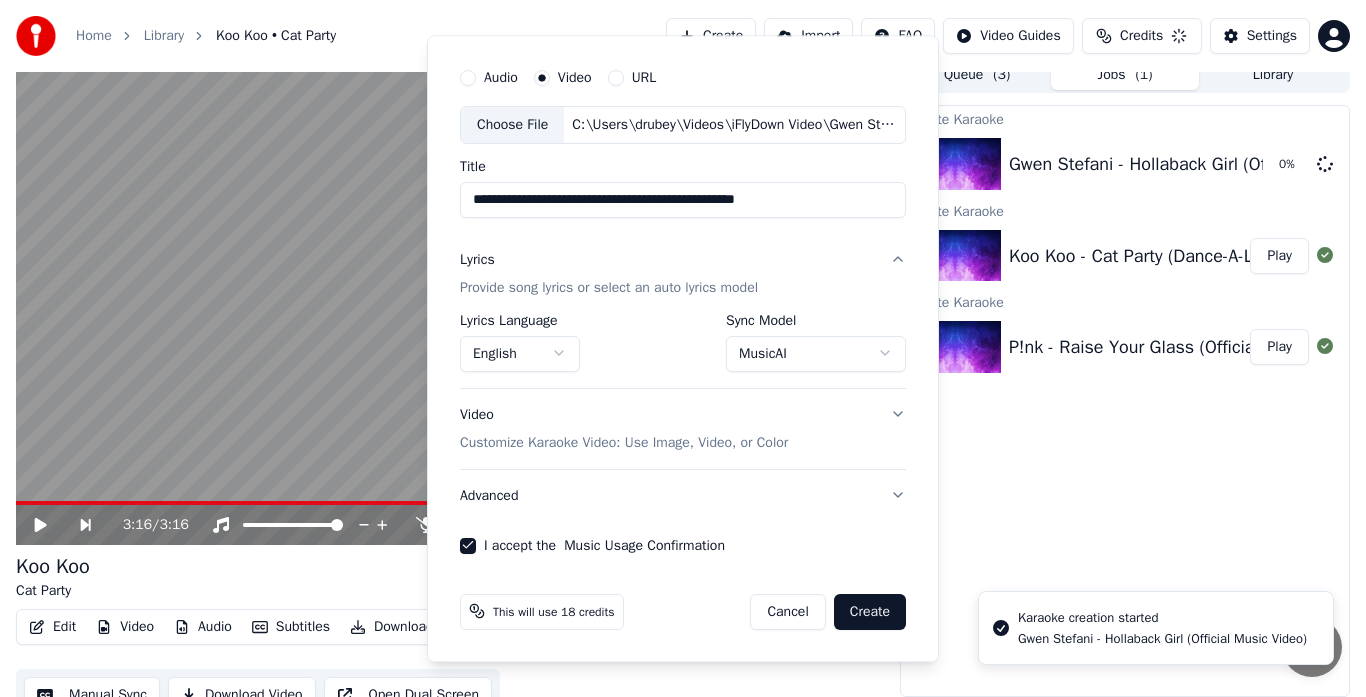 type 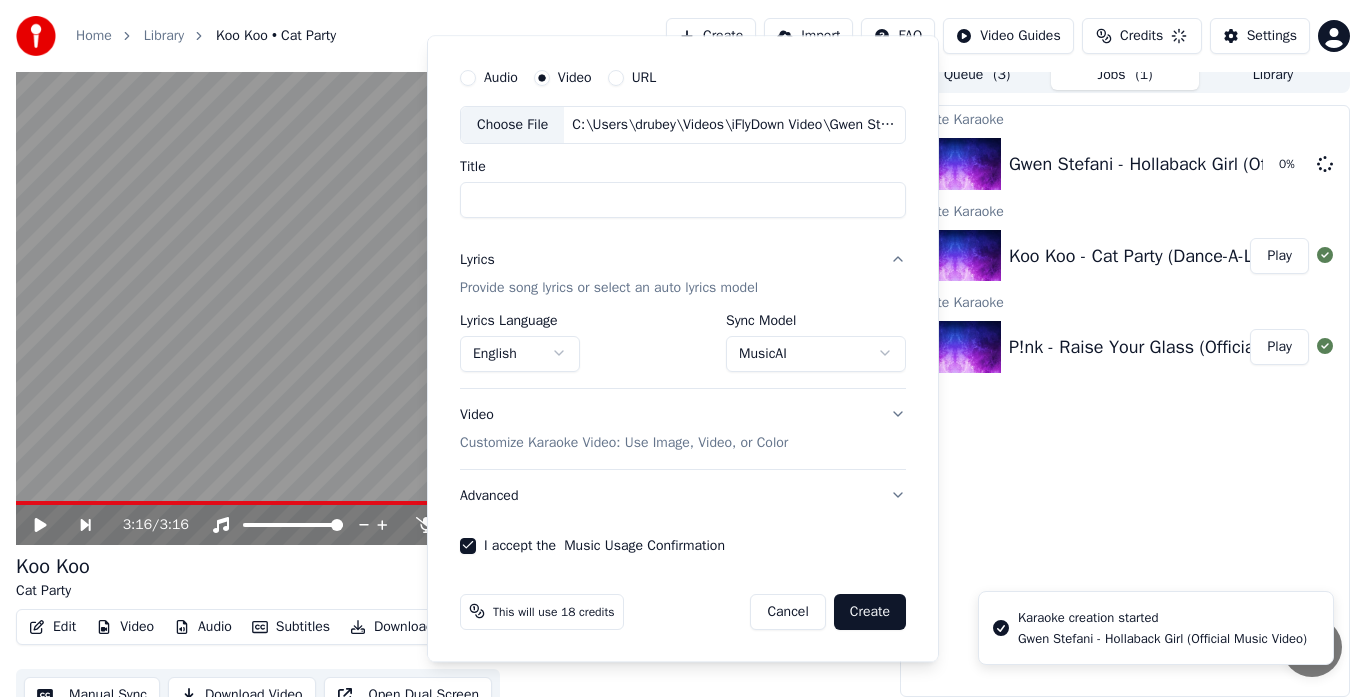 select 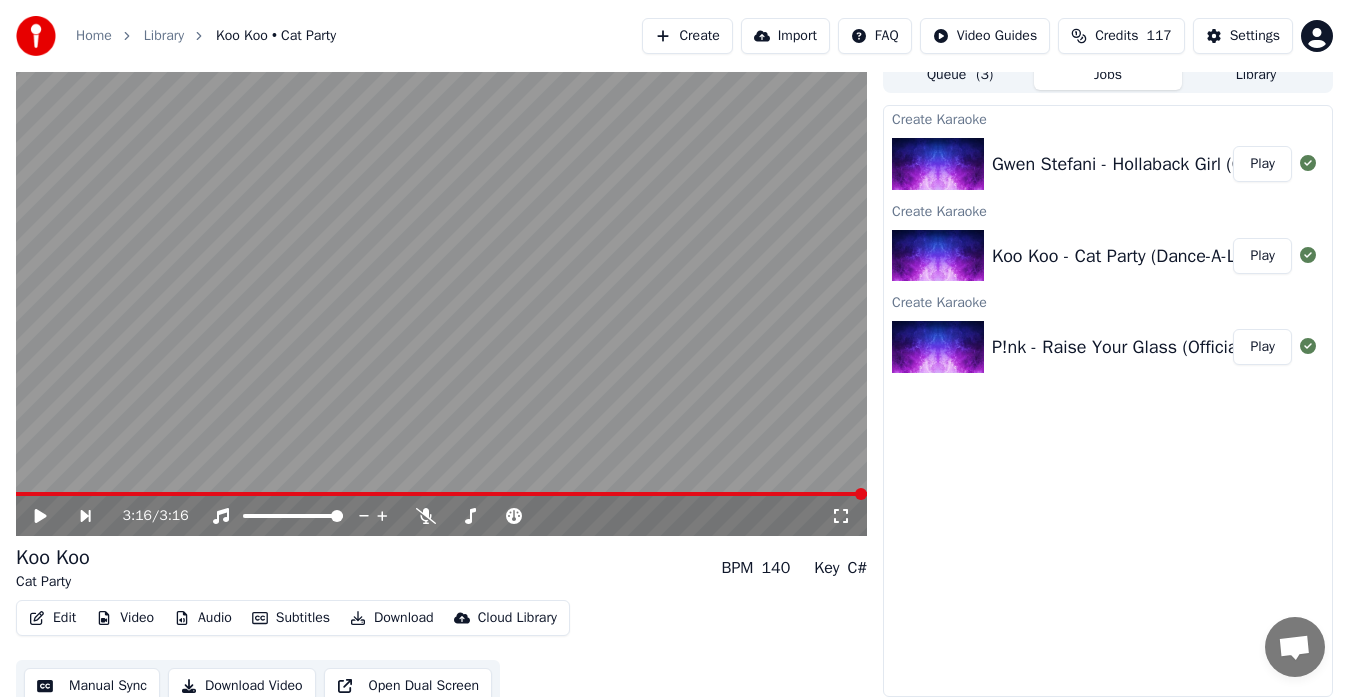 click on "Play" at bounding box center [1262, 164] 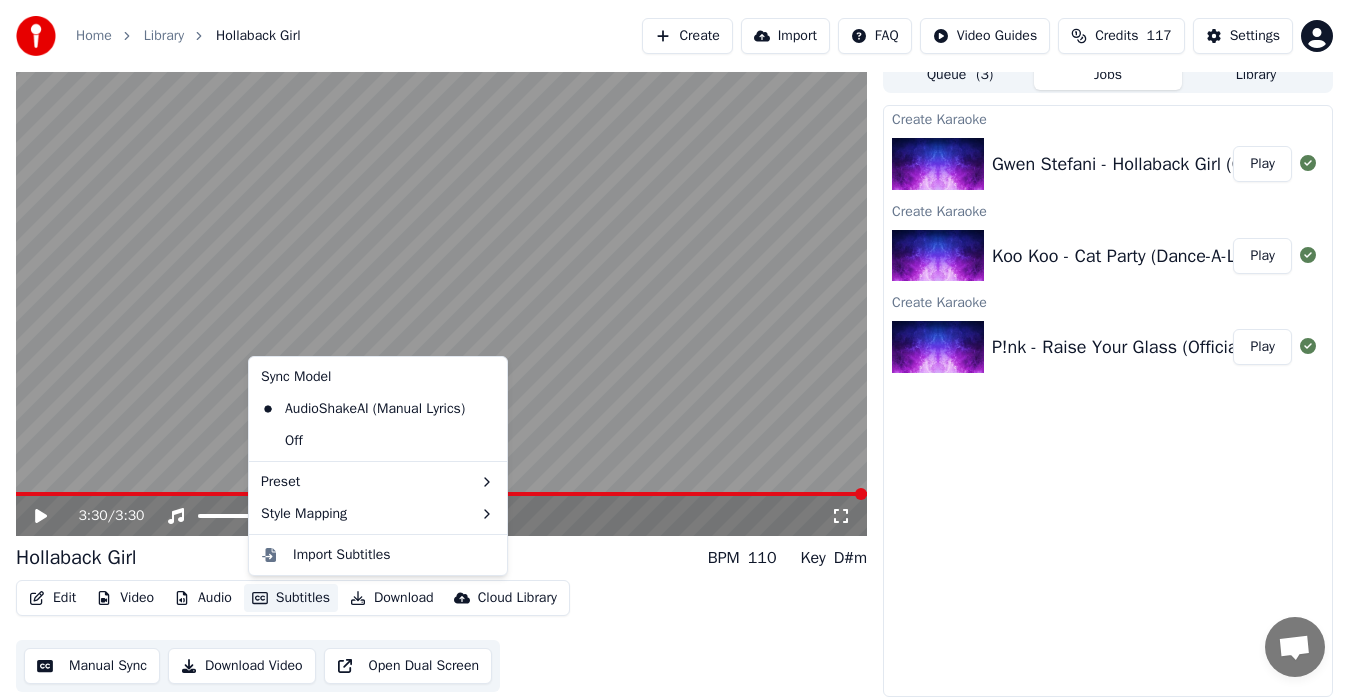 click on "Subtitles" at bounding box center (291, 598) 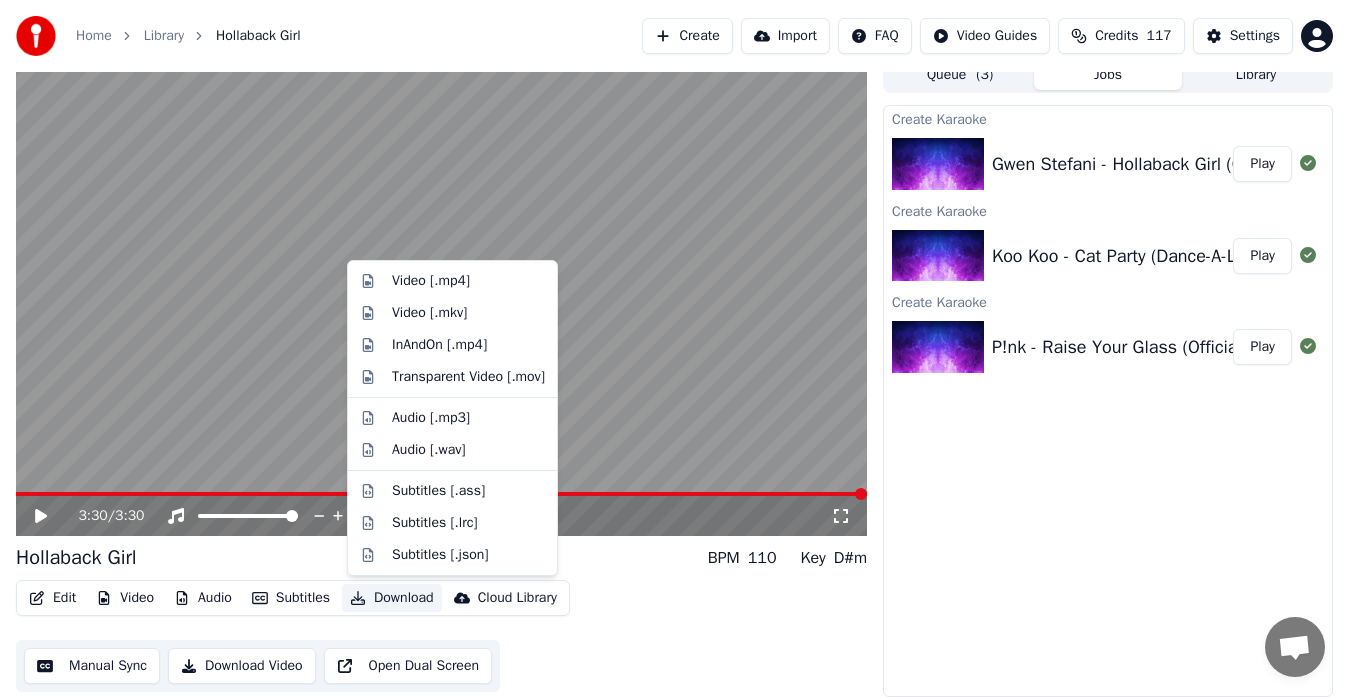 click on "Create Karaoke Gwen Stefani - Hollaback Girl (Official Music Video) Play Create Karaoke Koo Koo - Cat Party (Dance-A-Long)_20250726083421607 Play Create Karaoke P!nk - Raise Your Glass (Official Video)_20250726094440973 Play" at bounding box center (1108, 401) 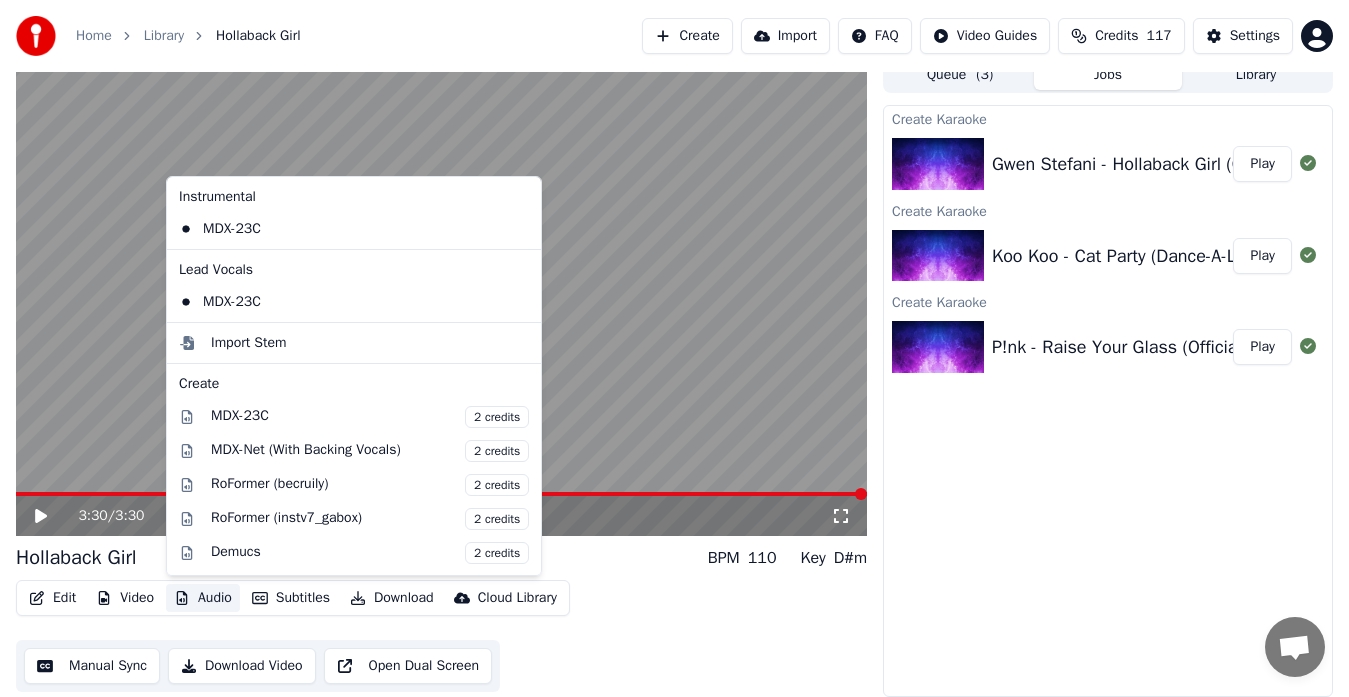 click on "Audio" at bounding box center [203, 598] 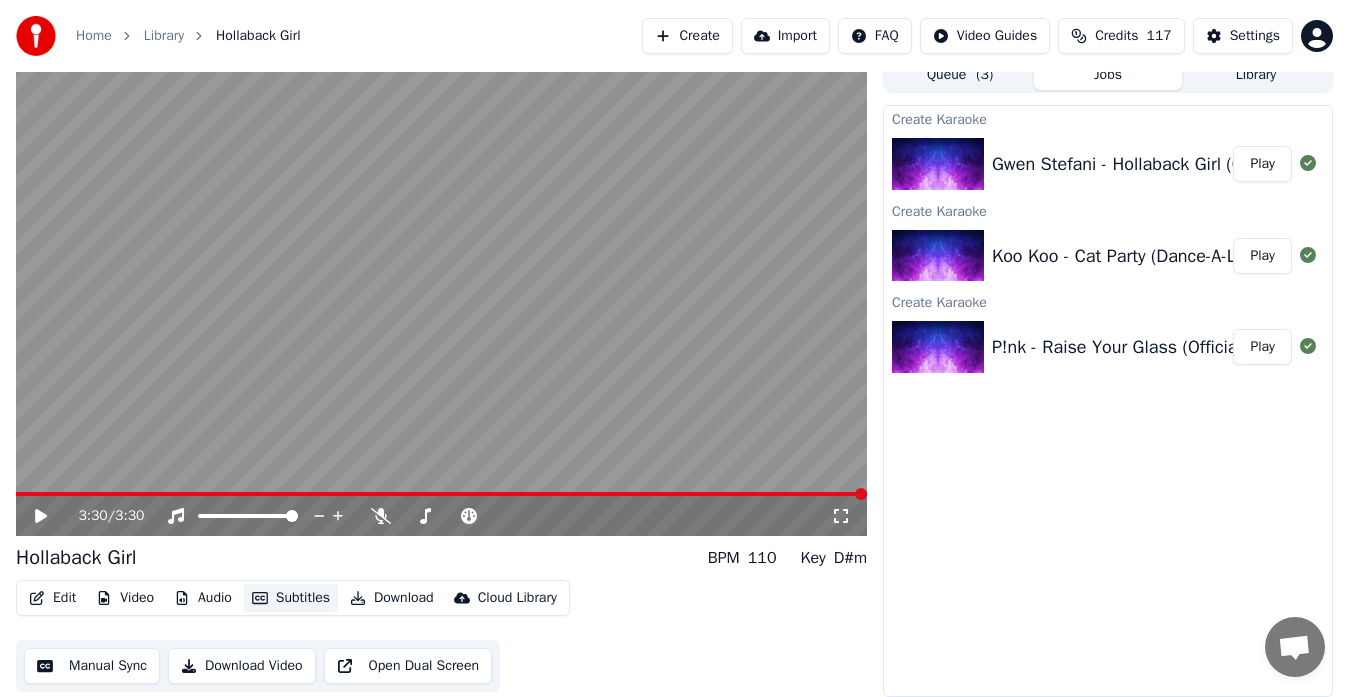 click on "Subtitles" at bounding box center (291, 598) 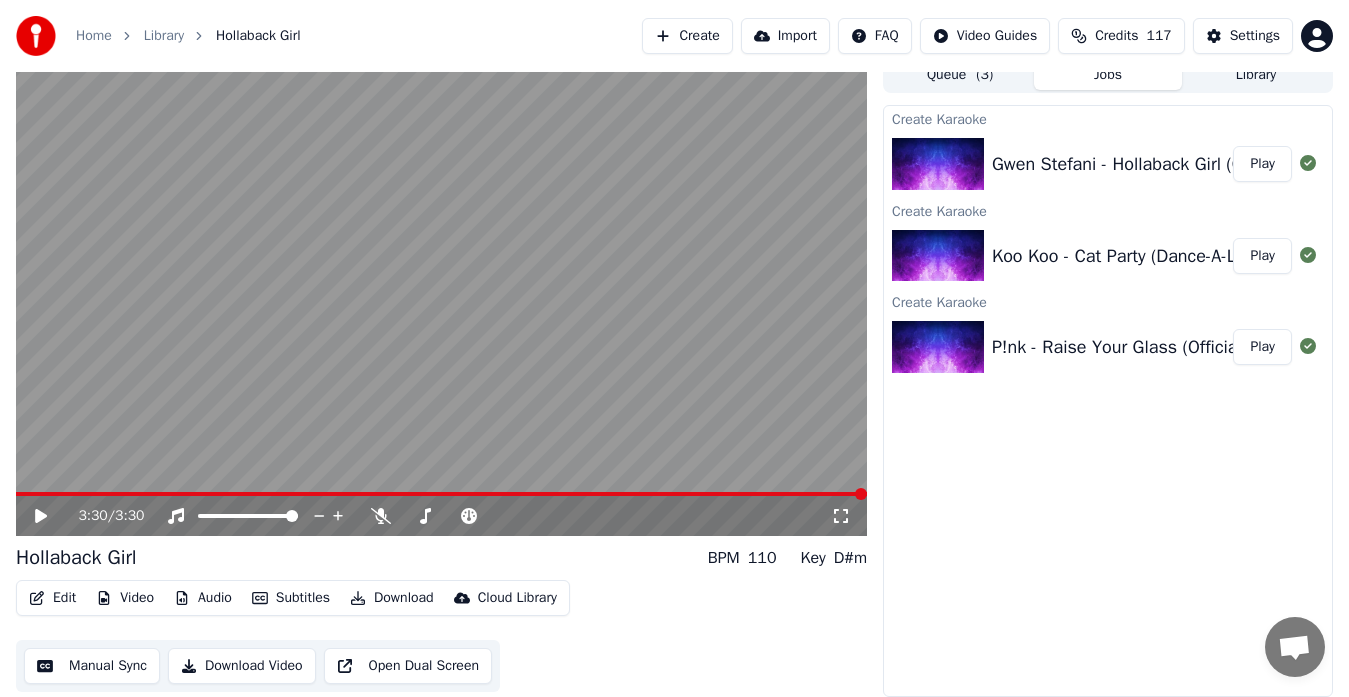 click on "Edit" at bounding box center [52, 598] 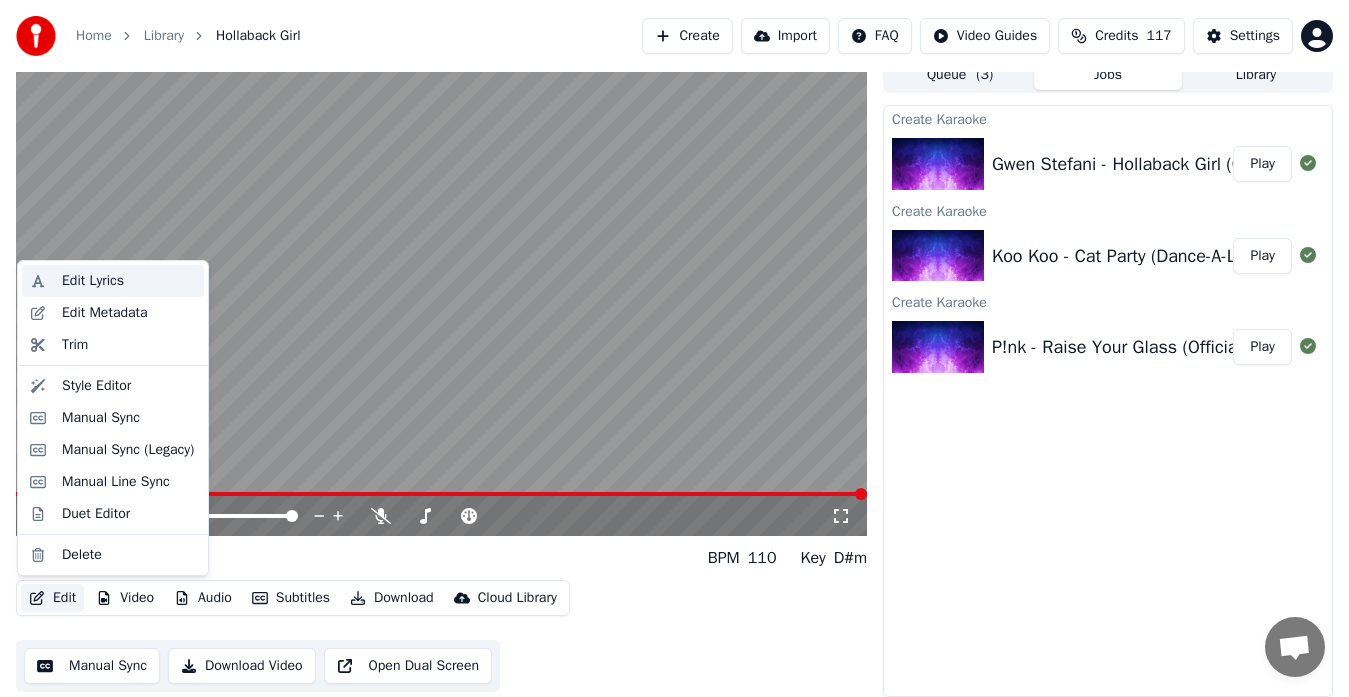 click on "Edit Lyrics" at bounding box center (93, 281) 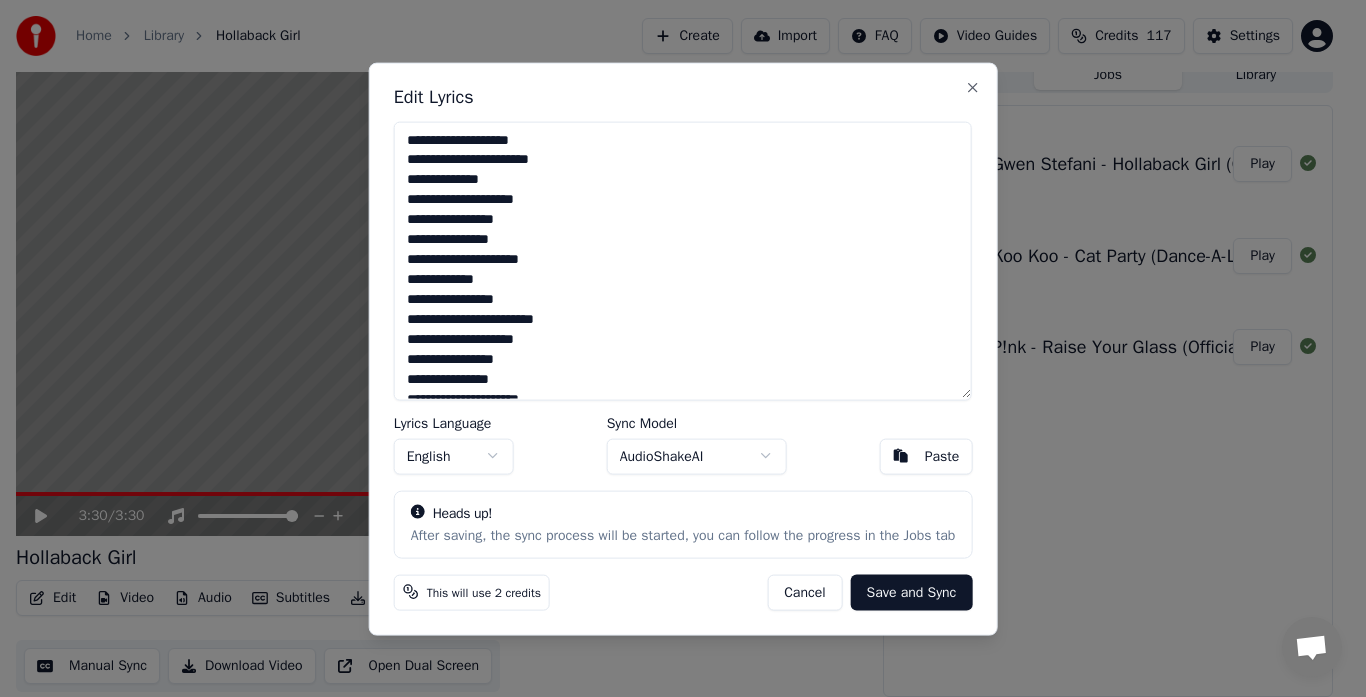 click on "Cancel" at bounding box center [804, 592] 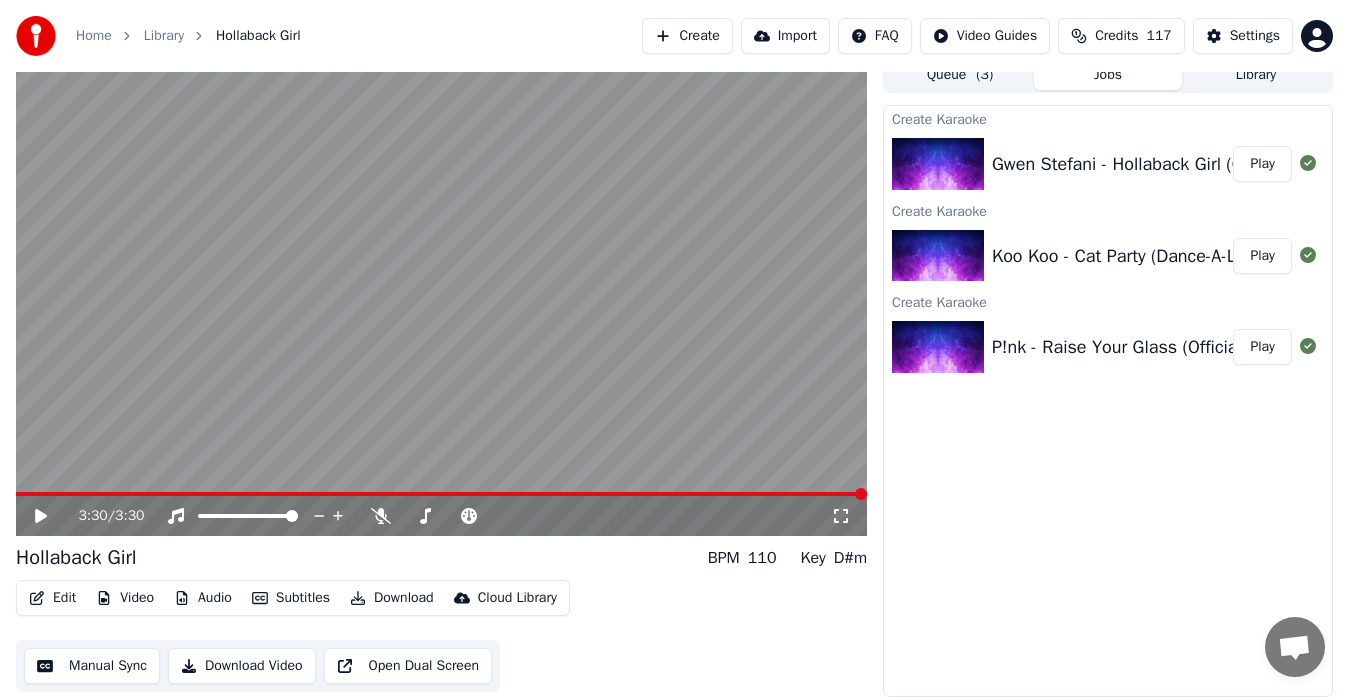 click on "Manual Sync" at bounding box center [92, 666] 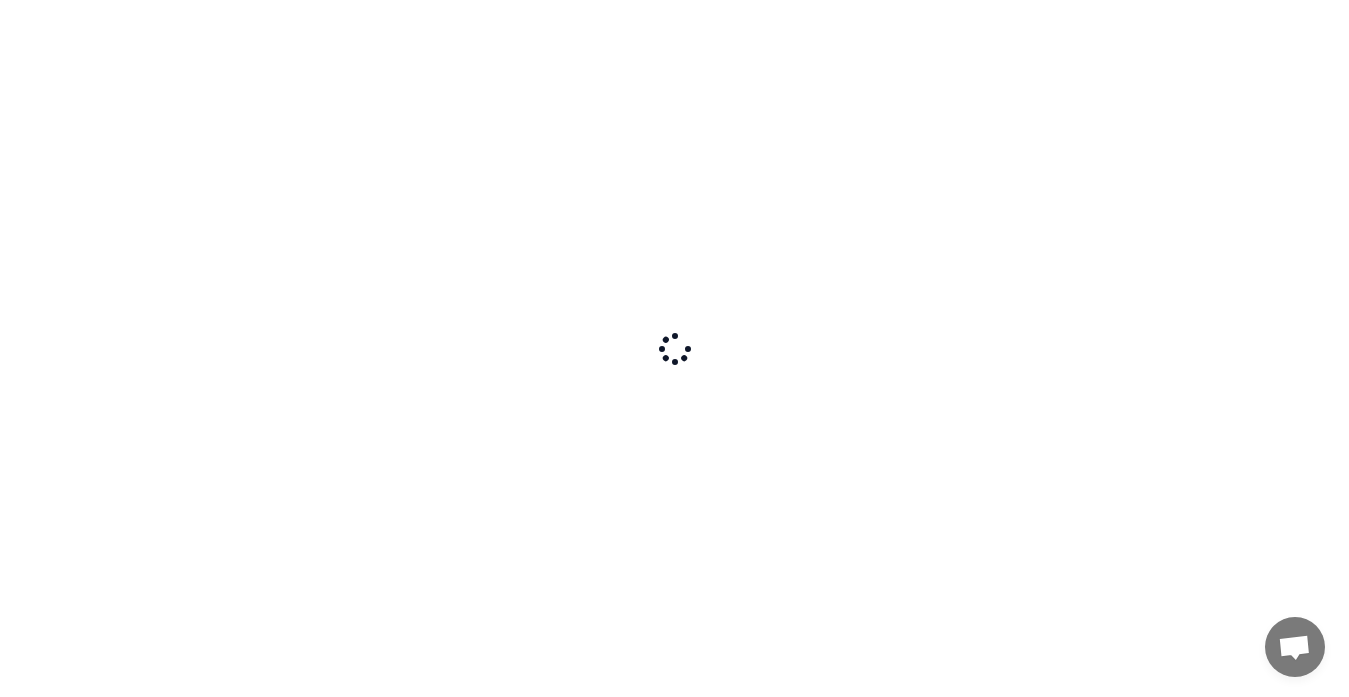 scroll, scrollTop: 0, scrollLeft: 0, axis: both 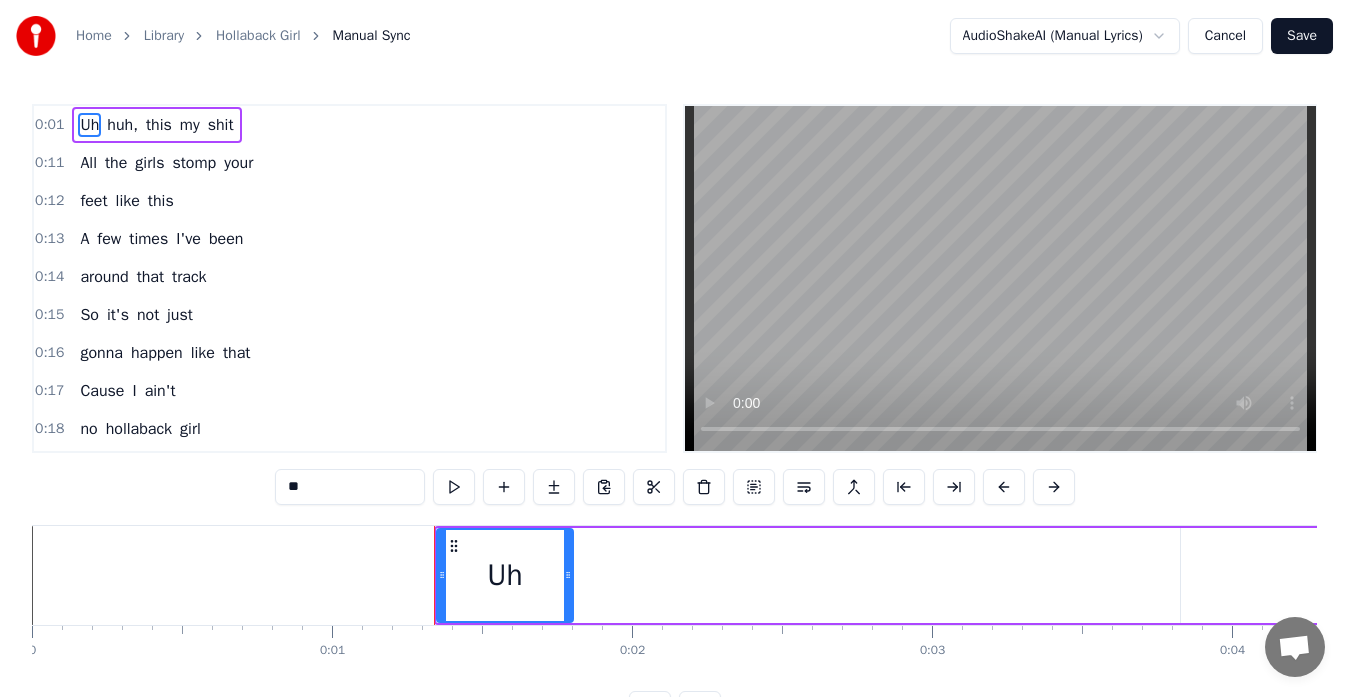 click on "huh," at bounding box center (122, 125) 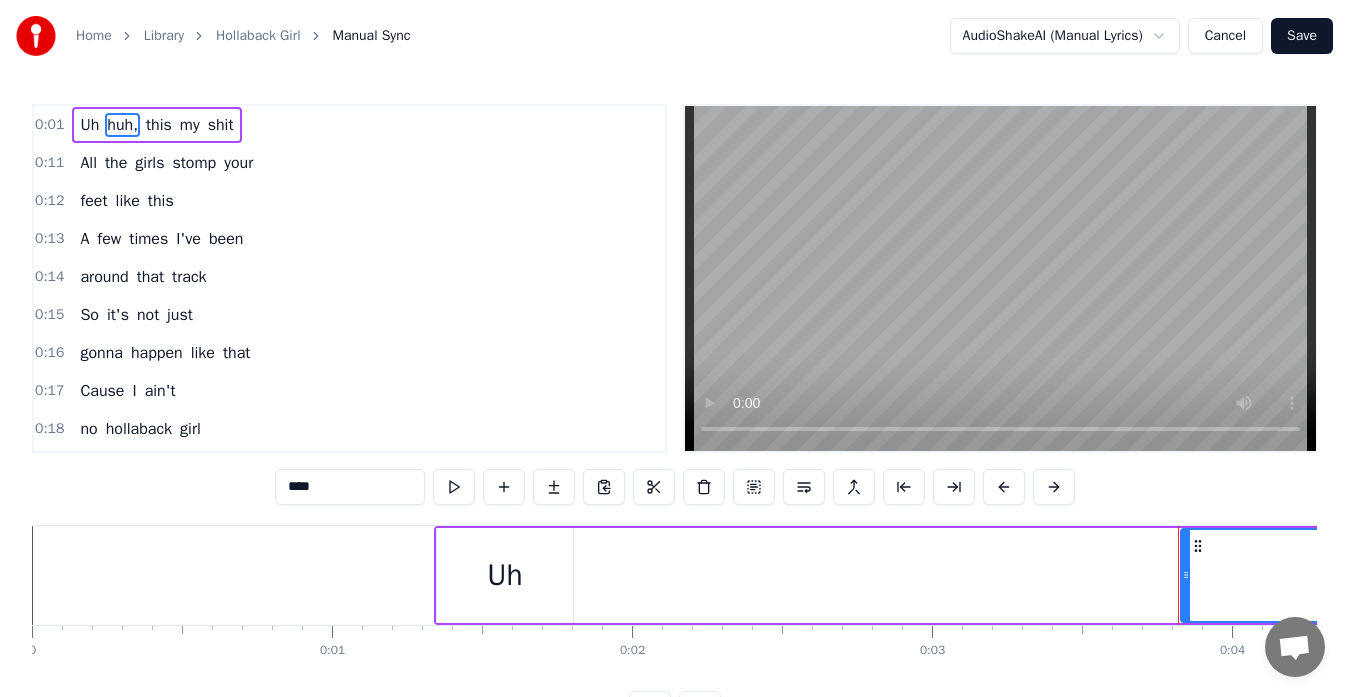 click on "Uh" at bounding box center (89, 125) 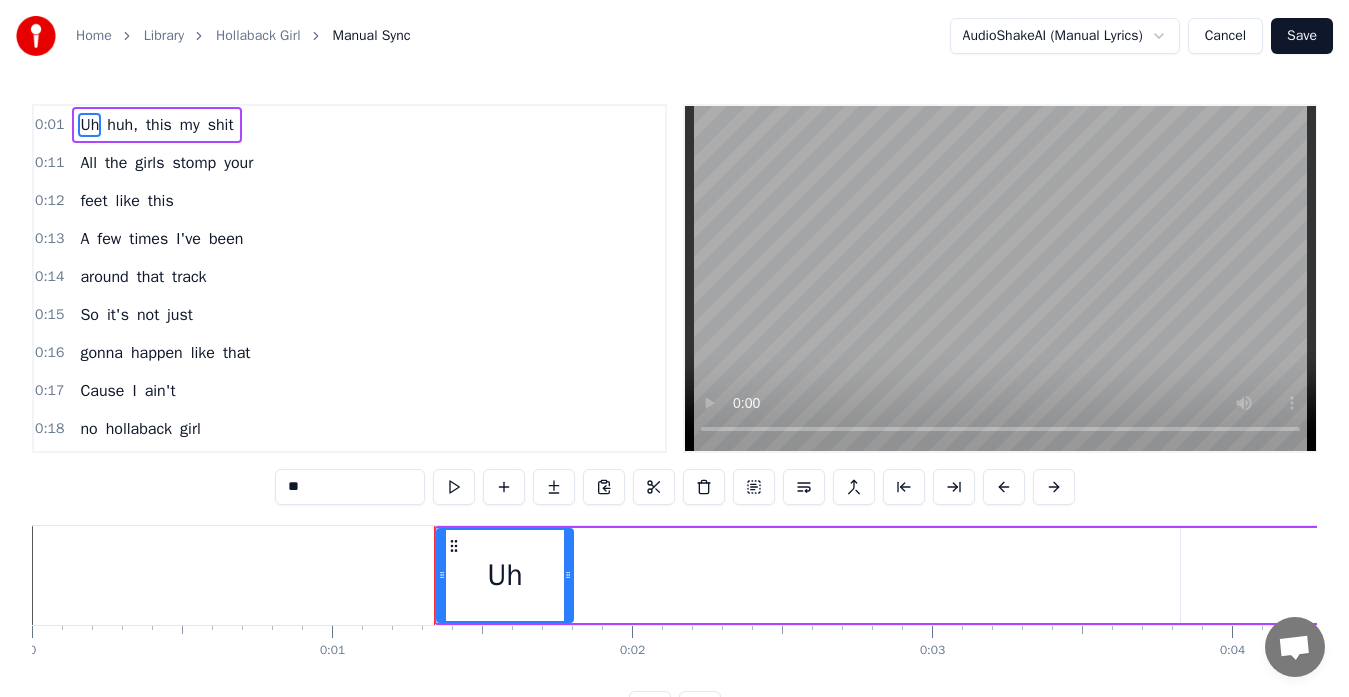 click on "All" at bounding box center [88, 163] 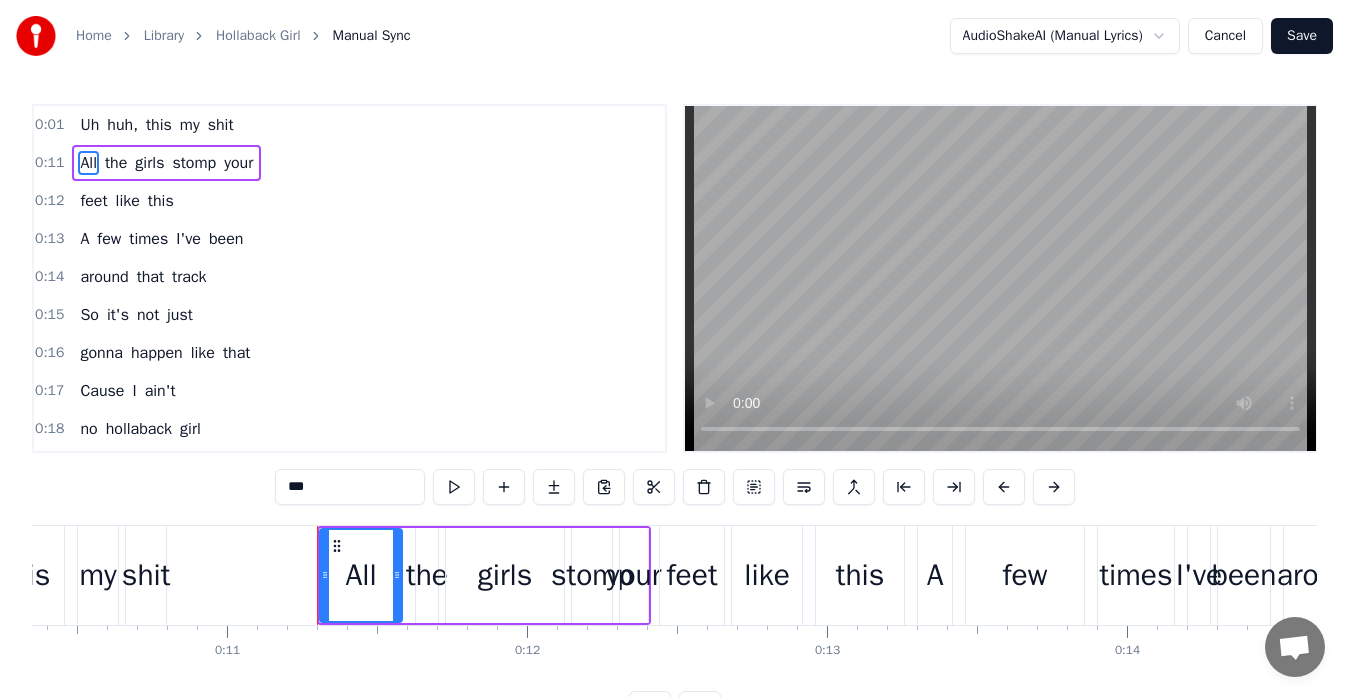 scroll, scrollTop: 0, scrollLeft: 3290, axis: horizontal 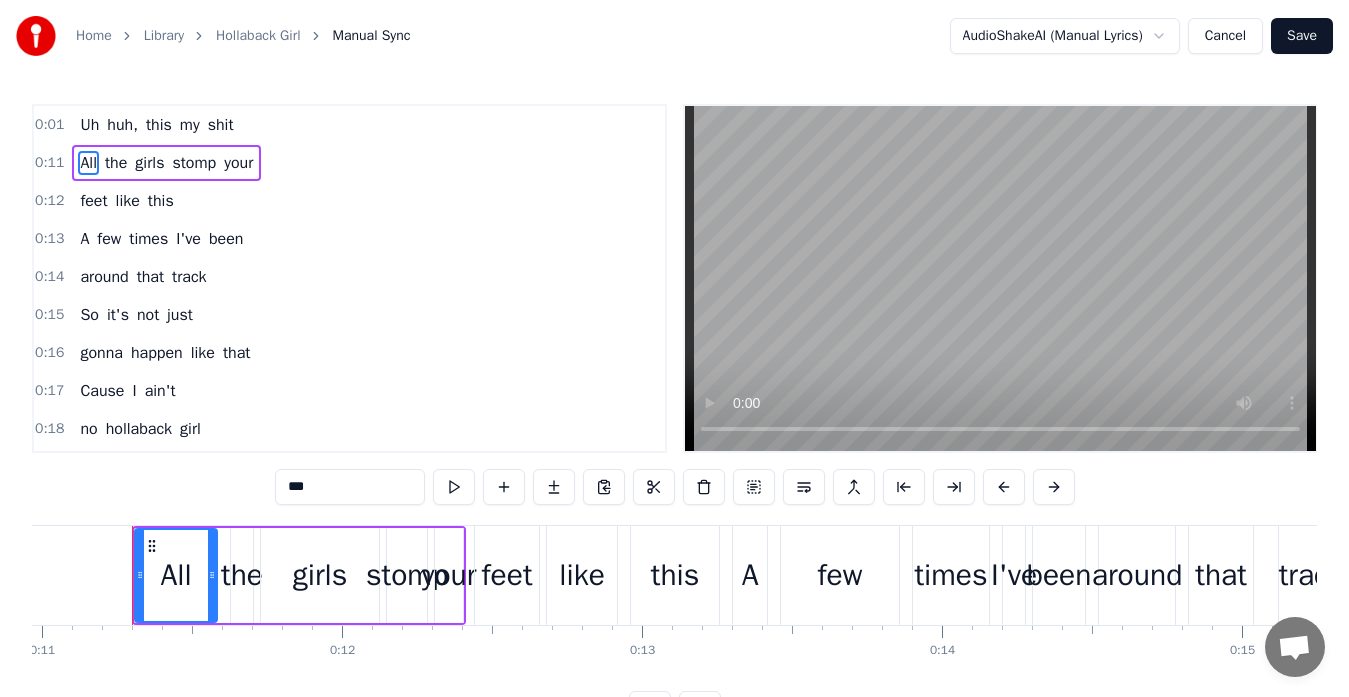 click on "Uh" at bounding box center [89, 125] 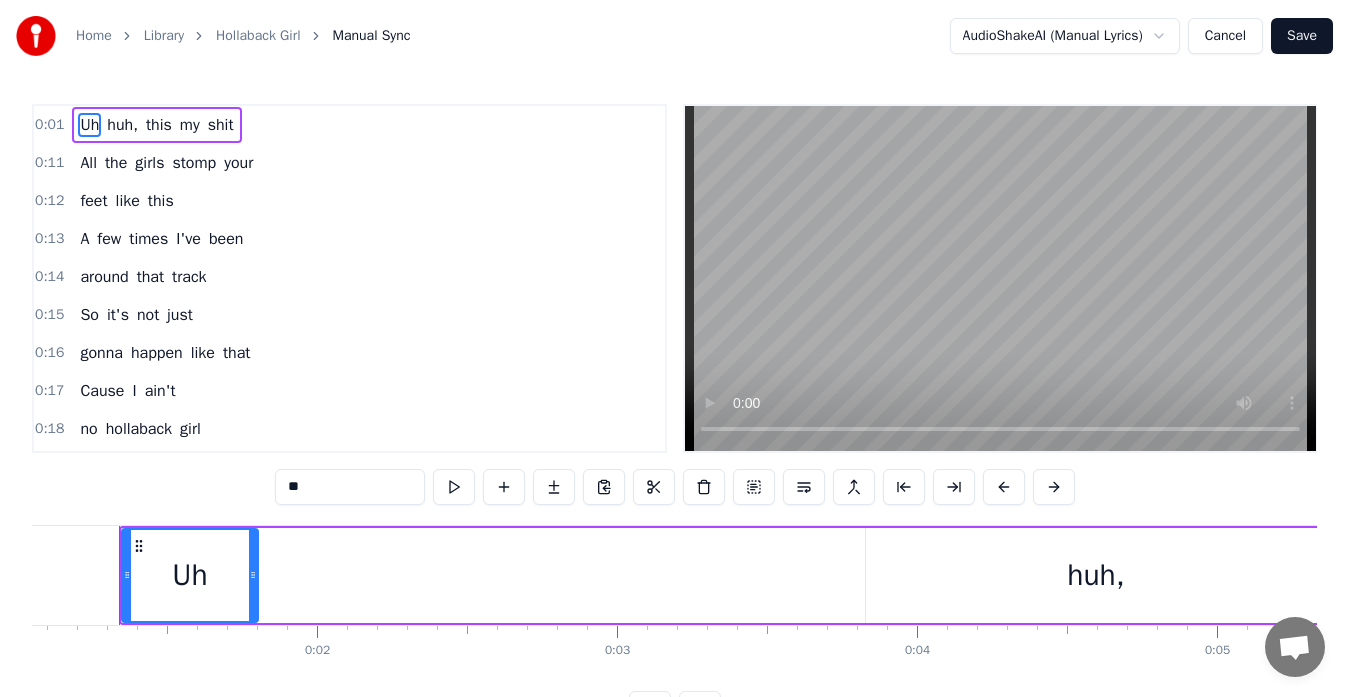 scroll, scrollTop: 0, scrollLeft: 302, axis: horizontal 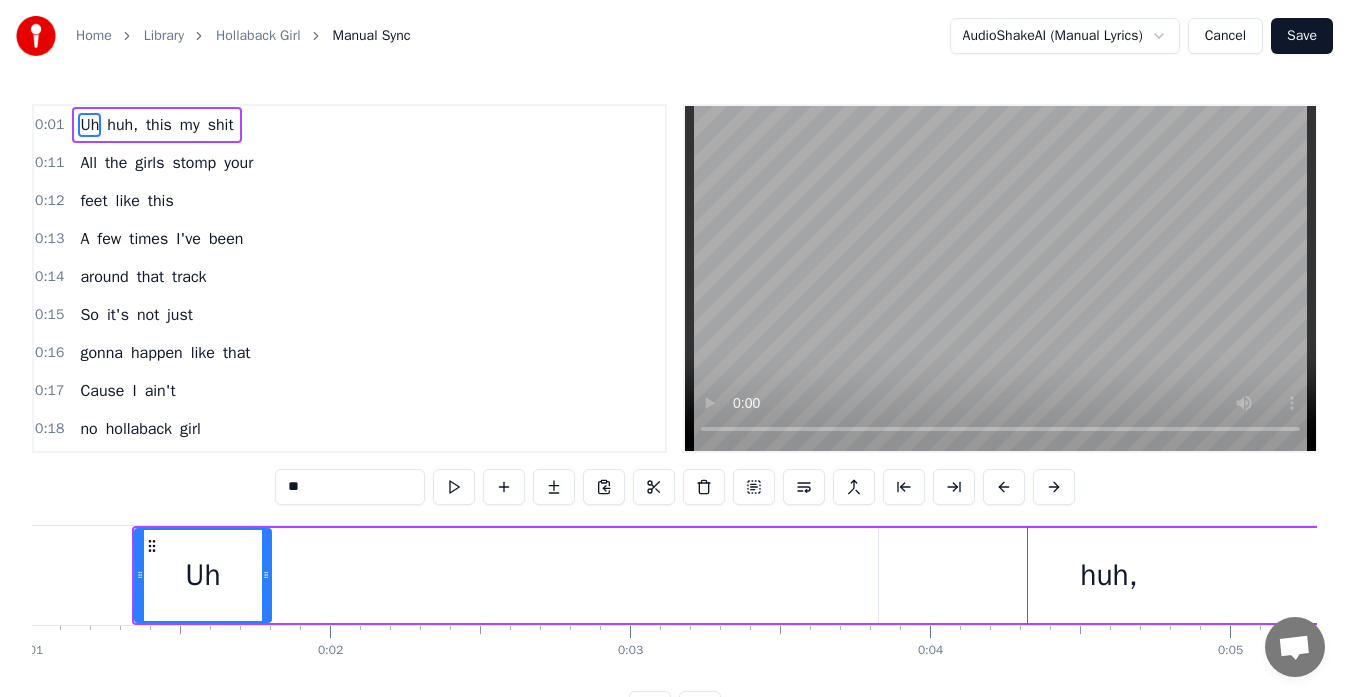 click on "All" at bounding box center (88, 163) 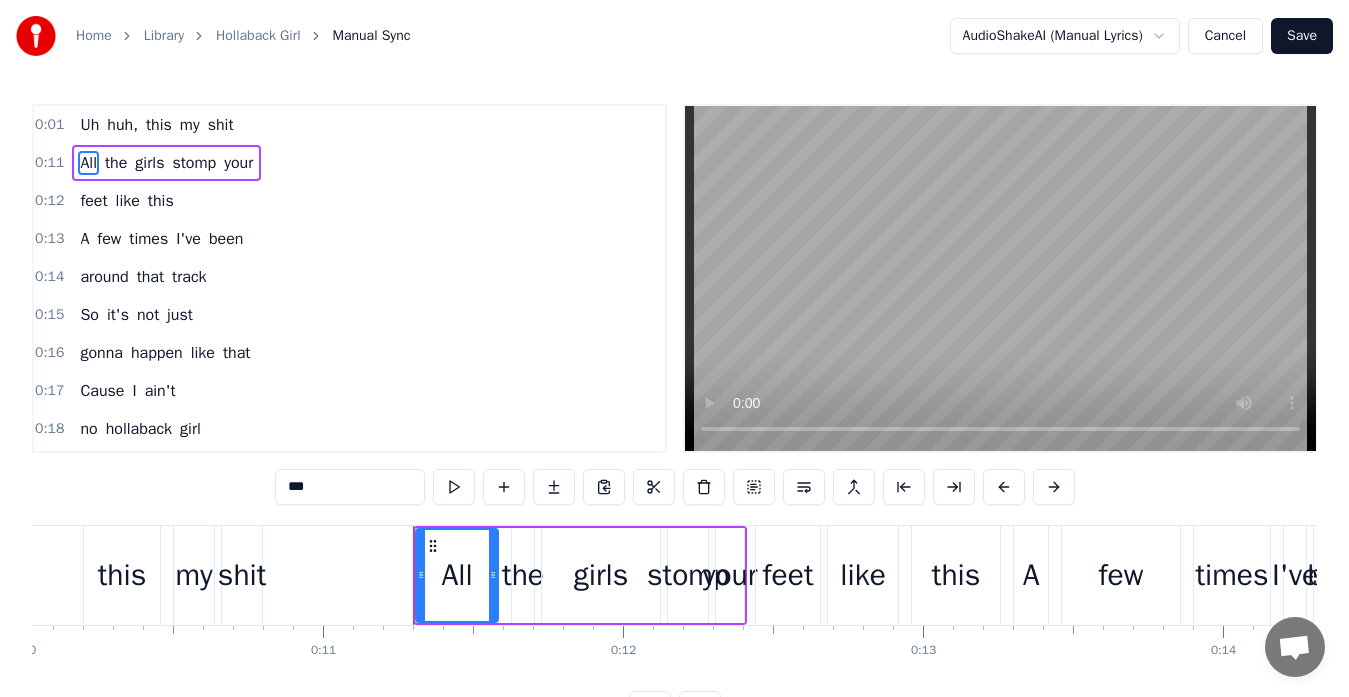 scroll, scrollTop: 0, scrollLeft: 3290, axis: horizontal 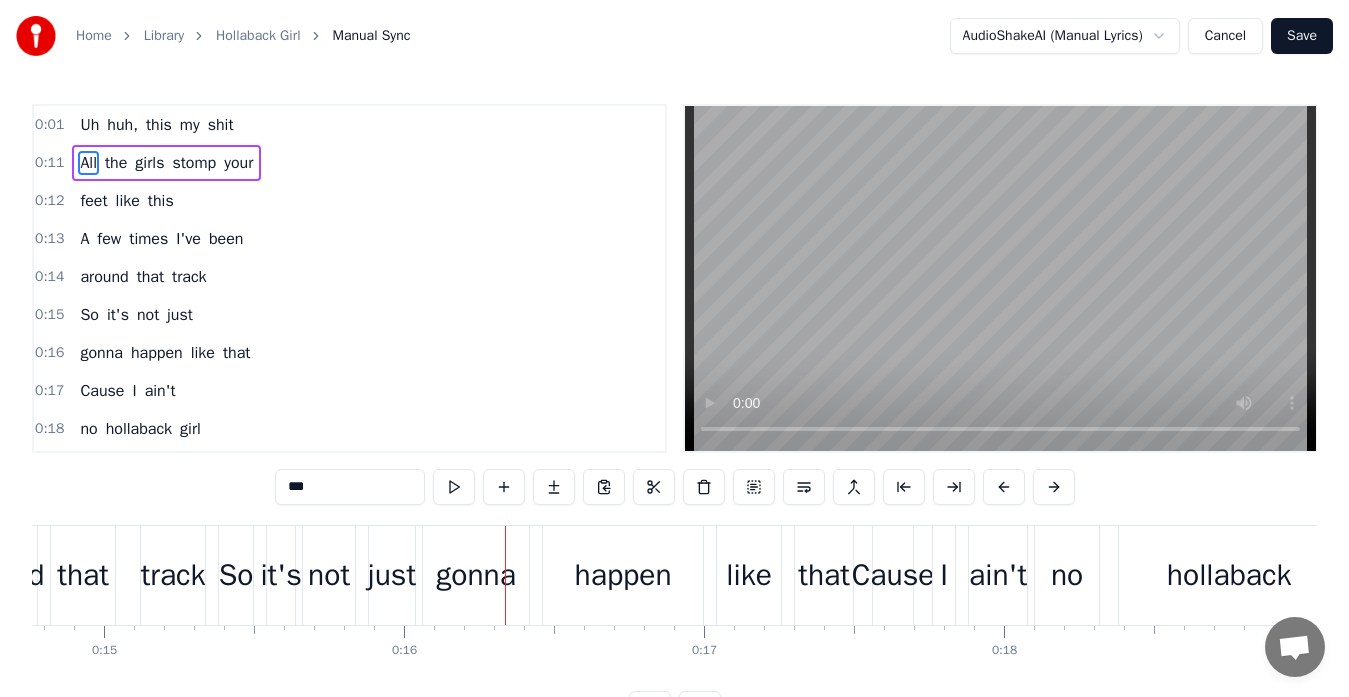 click on "Uh" at bounding box center (89, 125) 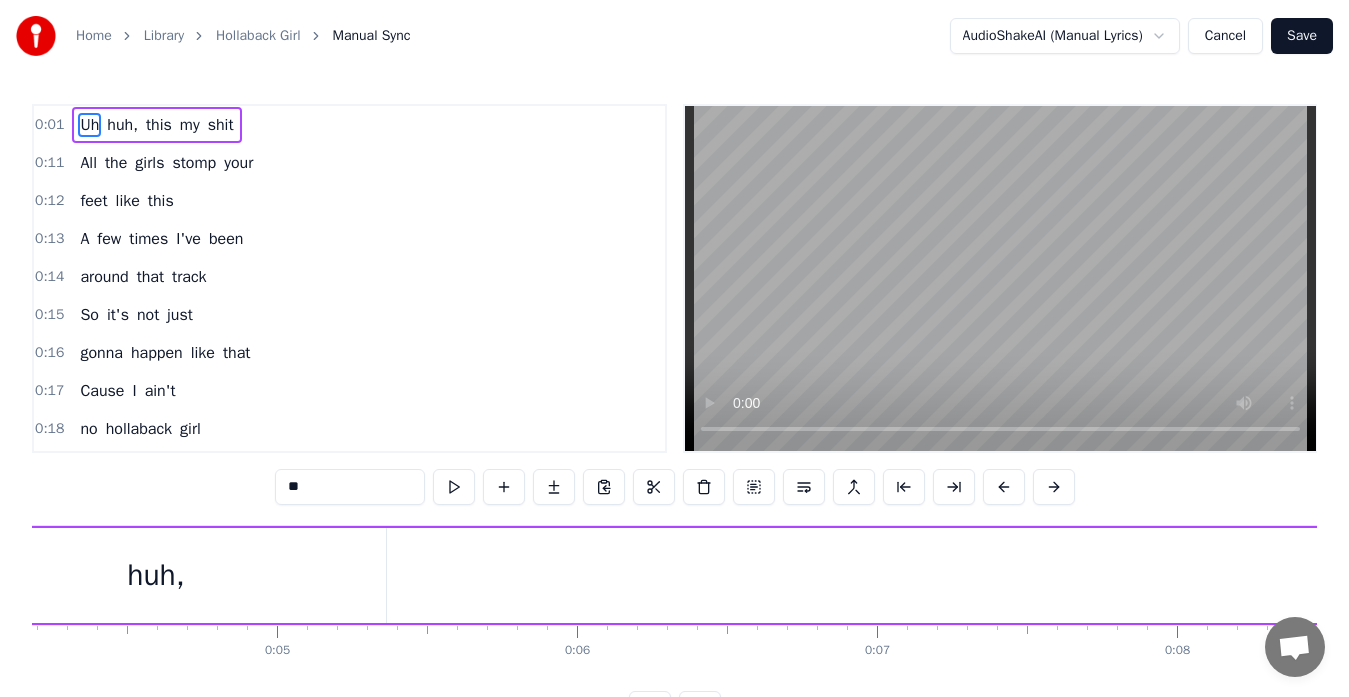 scroll, scrollTop: 0, scrollLeft: 302, axis: horizontal 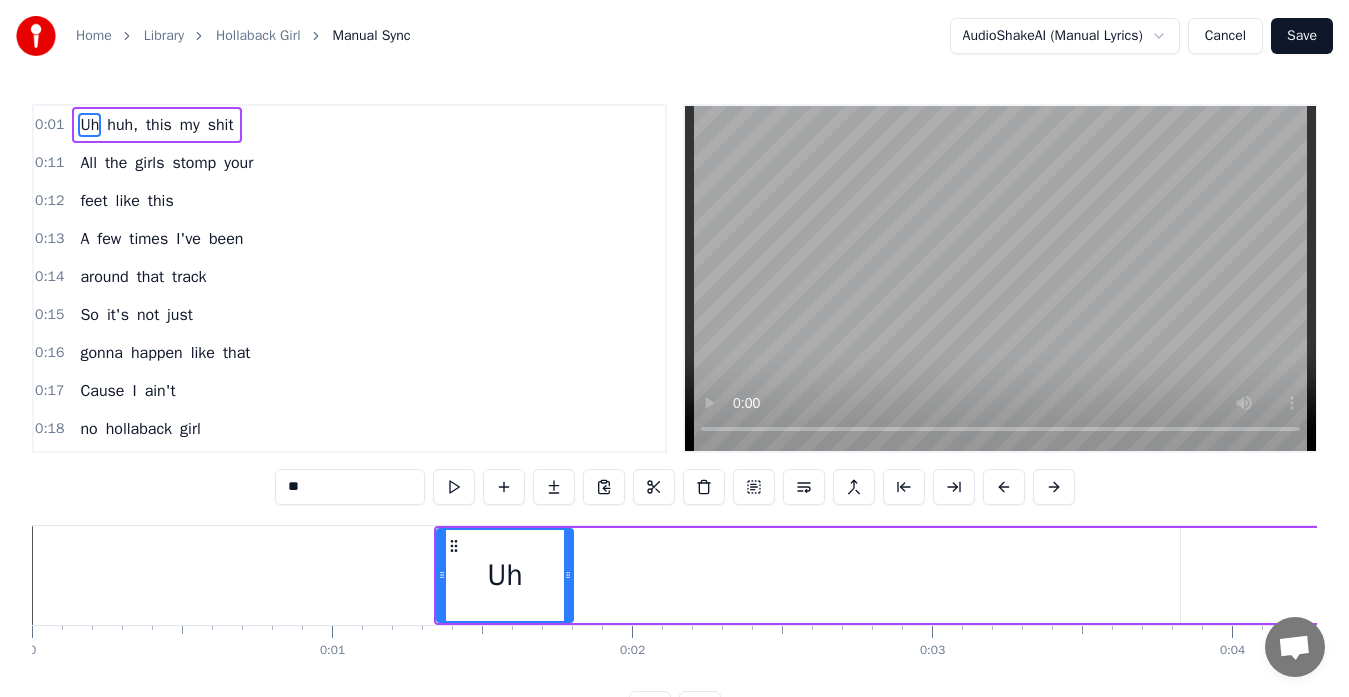 click 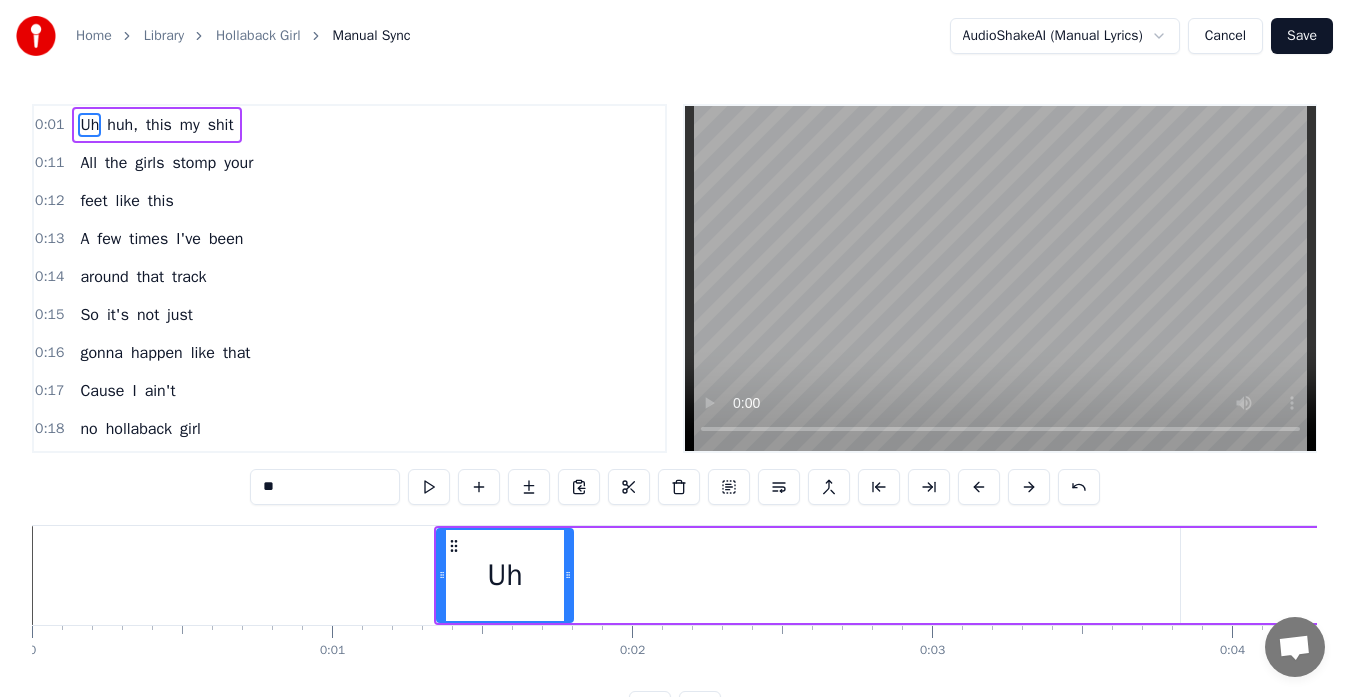 click 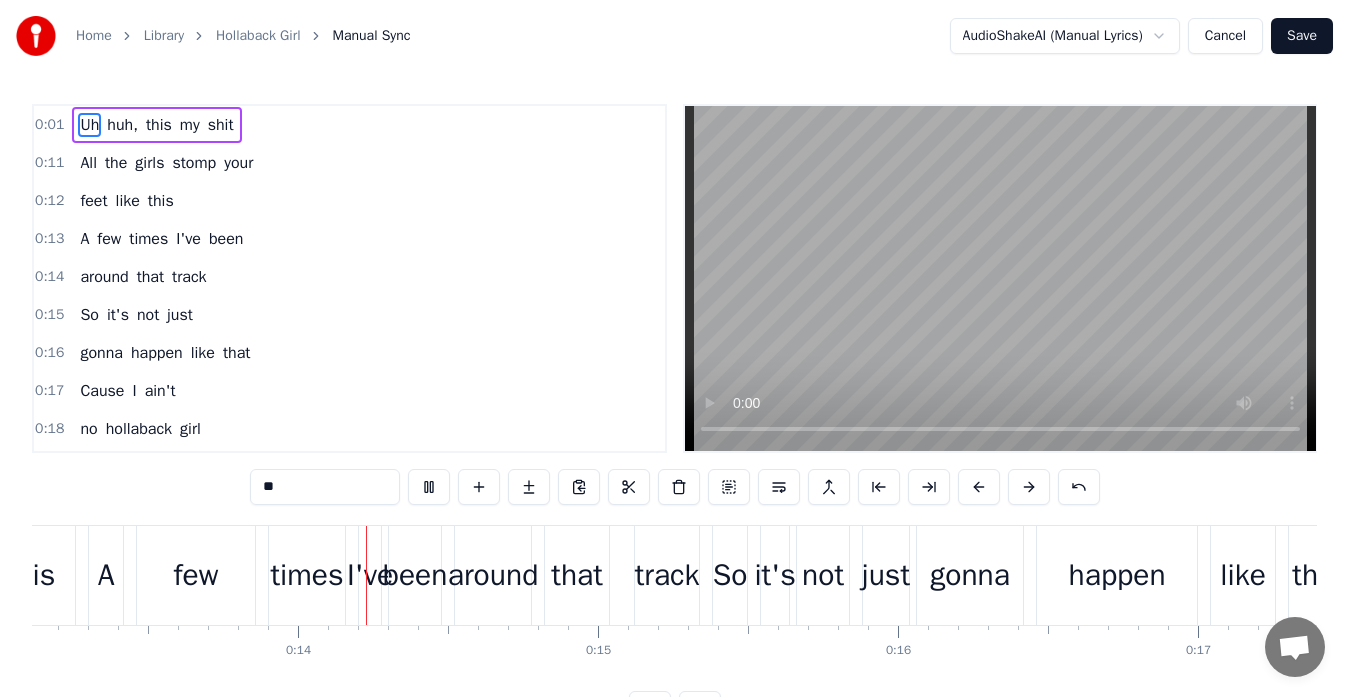 scroll, scrollTop: 0, scrollLeft: 3990, axis: horizontal 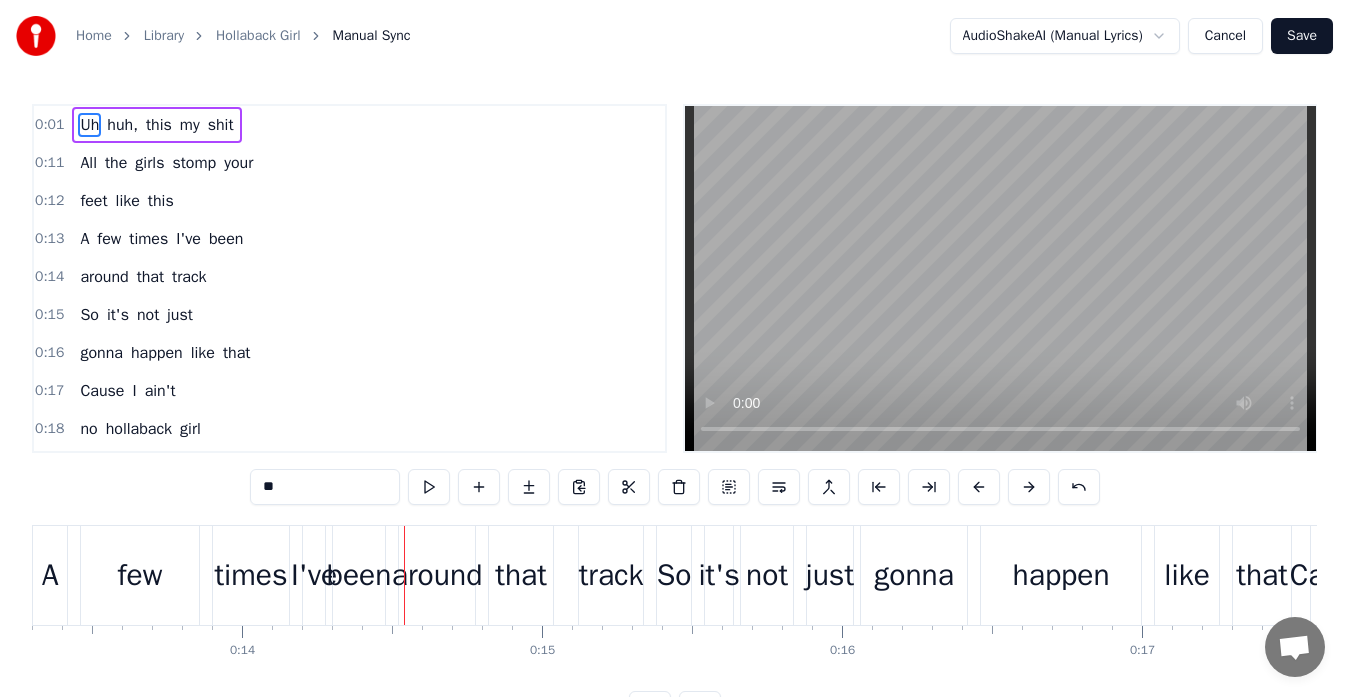 type 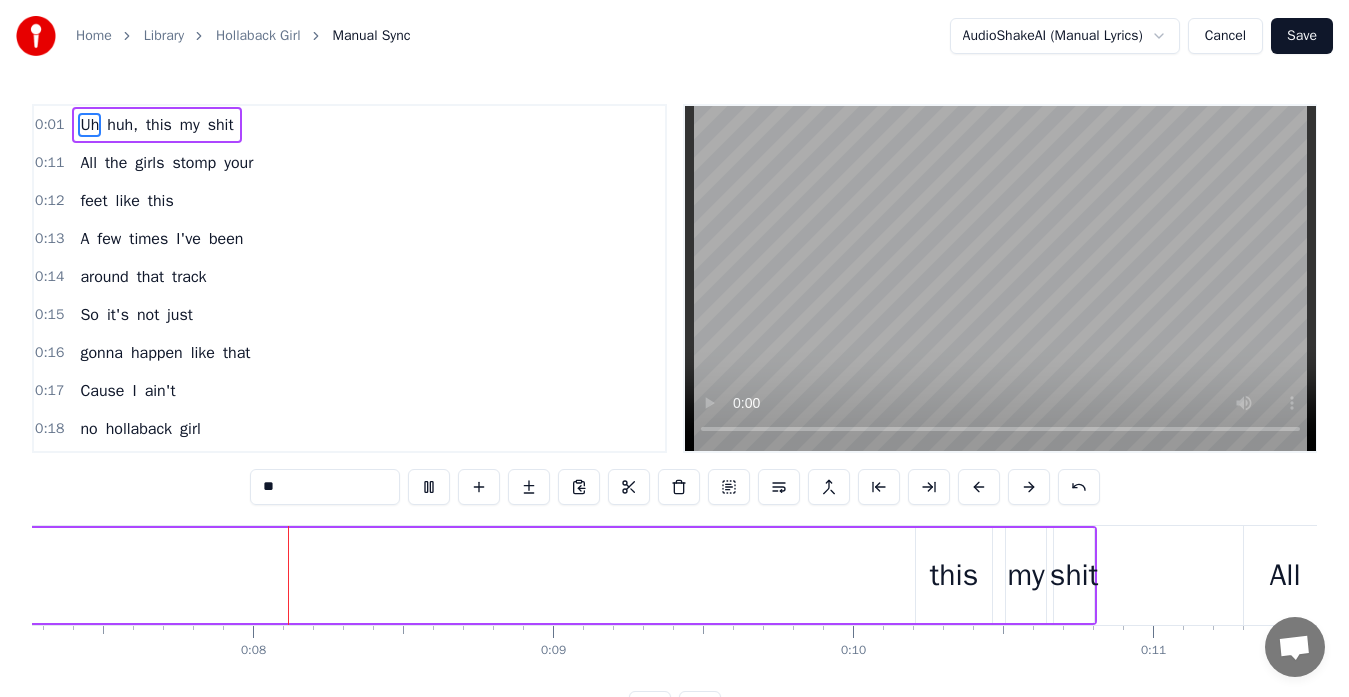 scroll, scrollTop: 0, scrollLeft: 2218, axis: horizontal 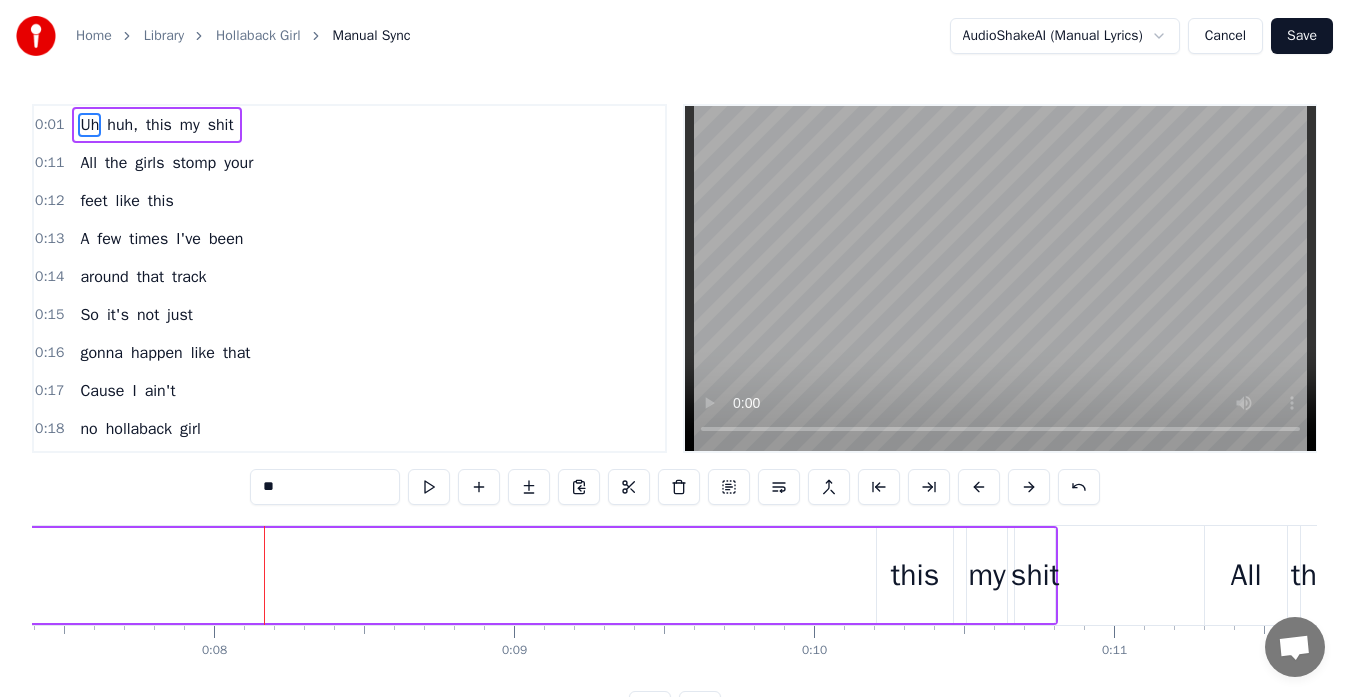 click on "Cancel" at bounding box center [1225, 36] 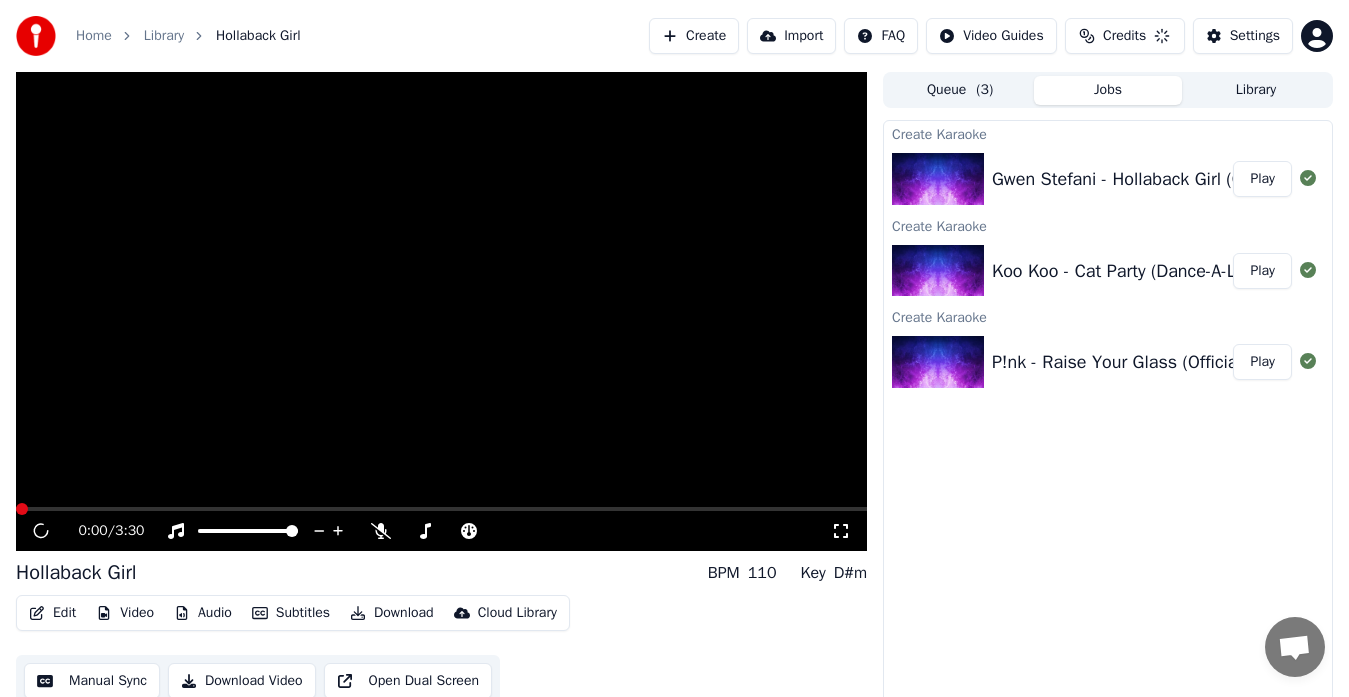 scroll, scrollTop: 15, scrollLeft: 0, axis: vertical 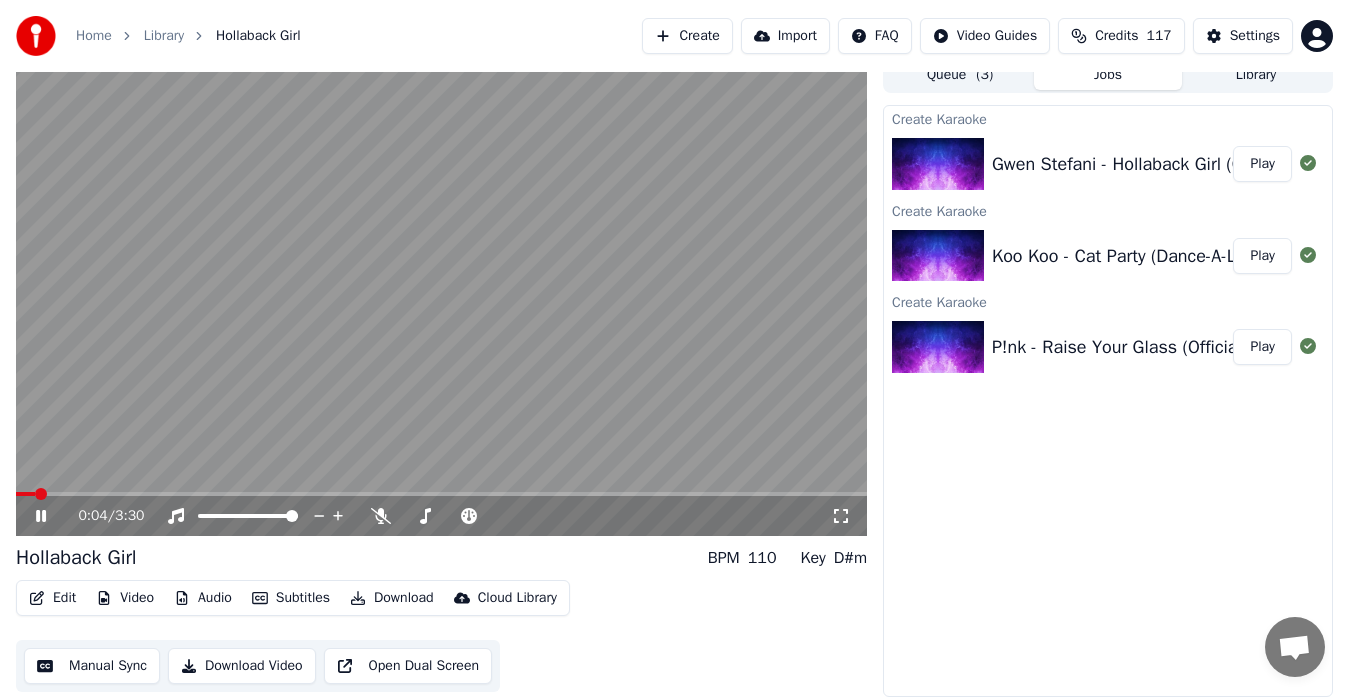 click 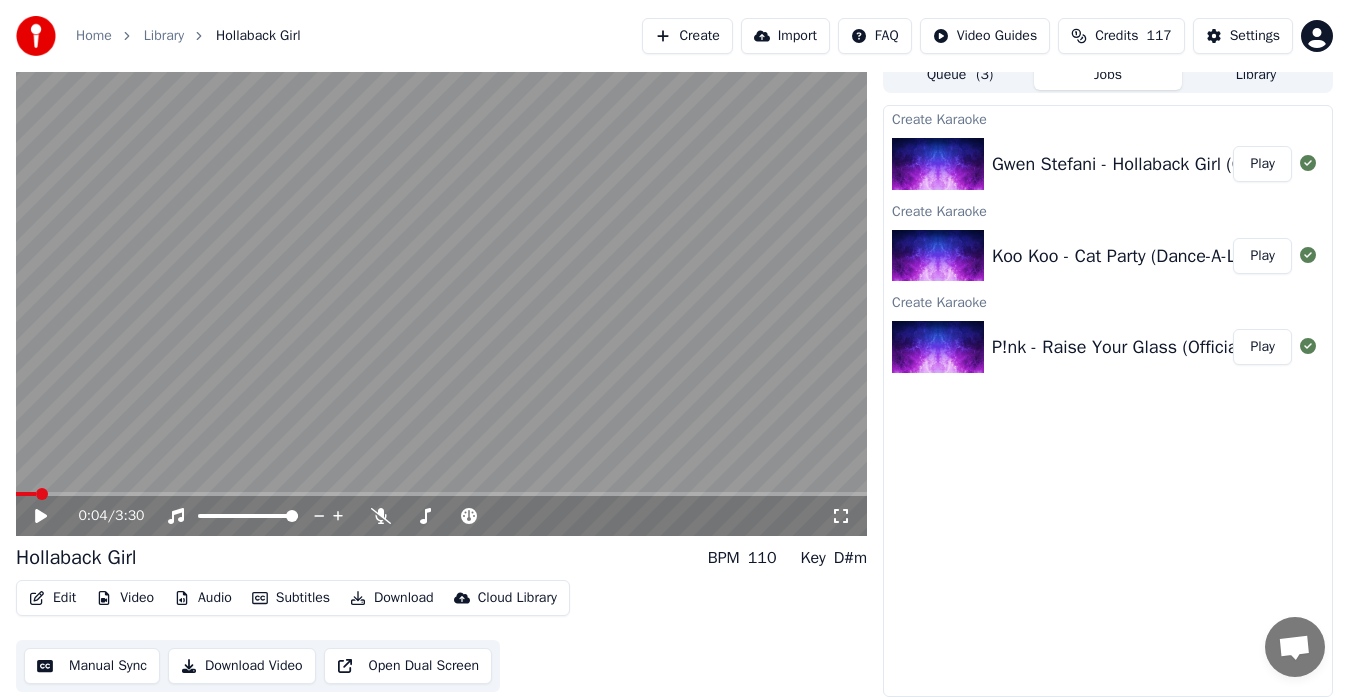 click on "Manual Sync" at bounding box center [92, 666] 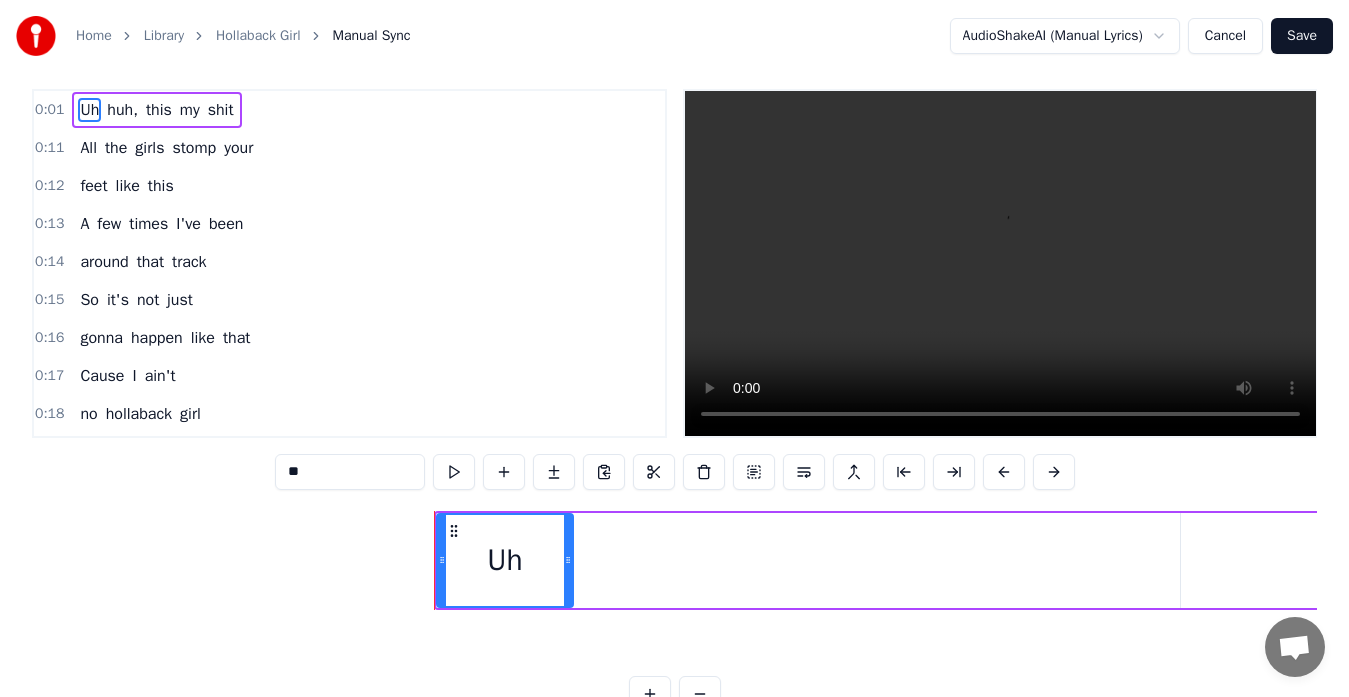 scroll, scrollTop: 0, scrollLeft: 0, axis: both 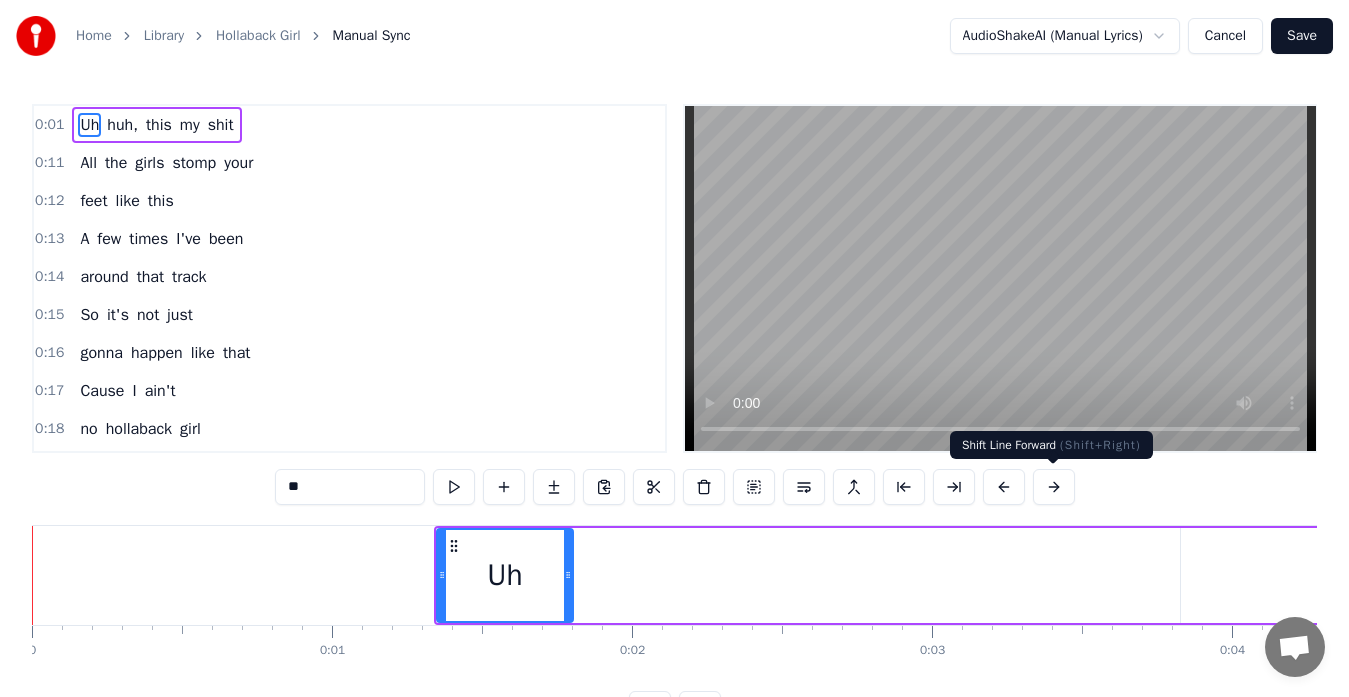 click at bounding box center (1054, 487) 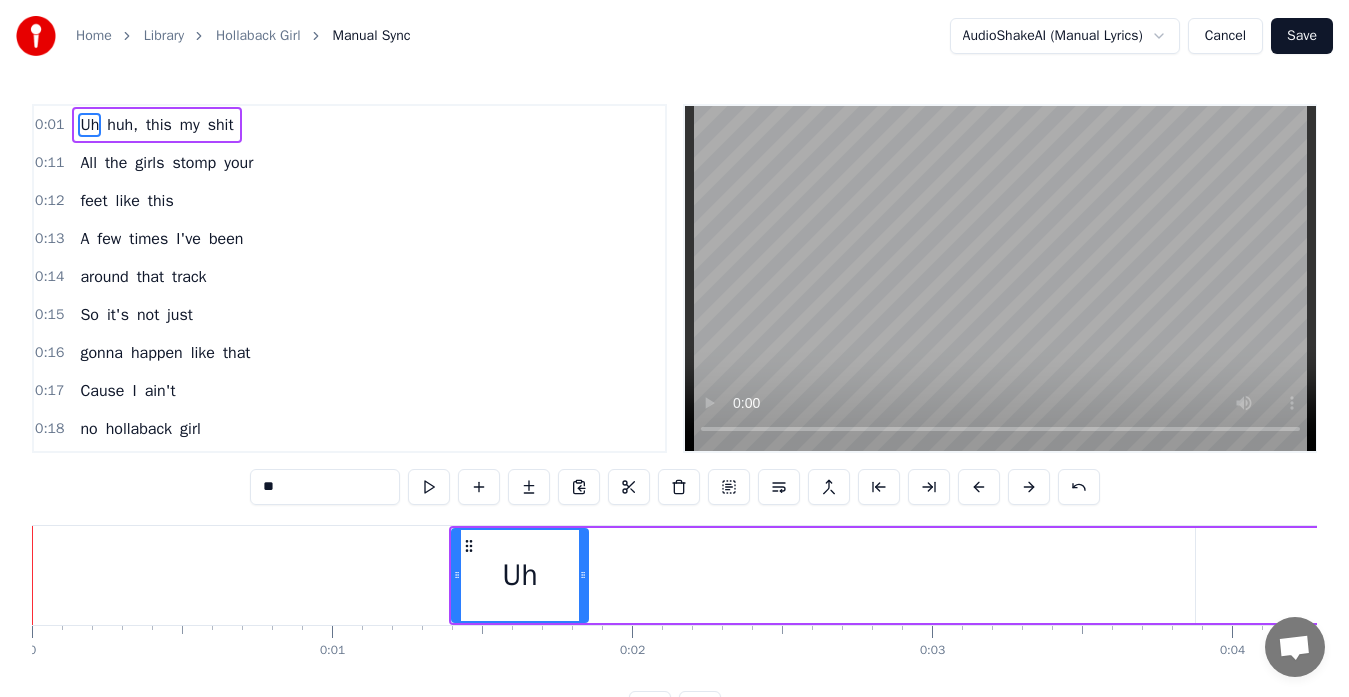 click on "**" at bounding box center [675, 487] 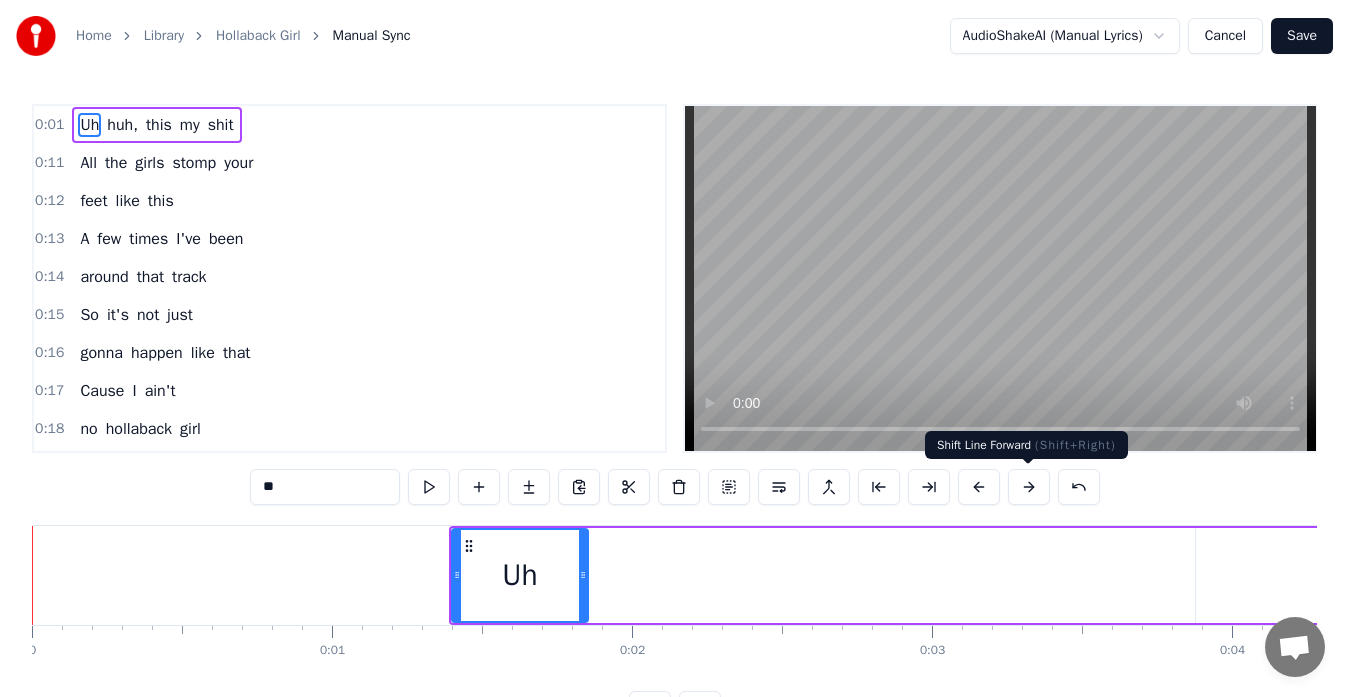 click at bounding box center (1029, 487) 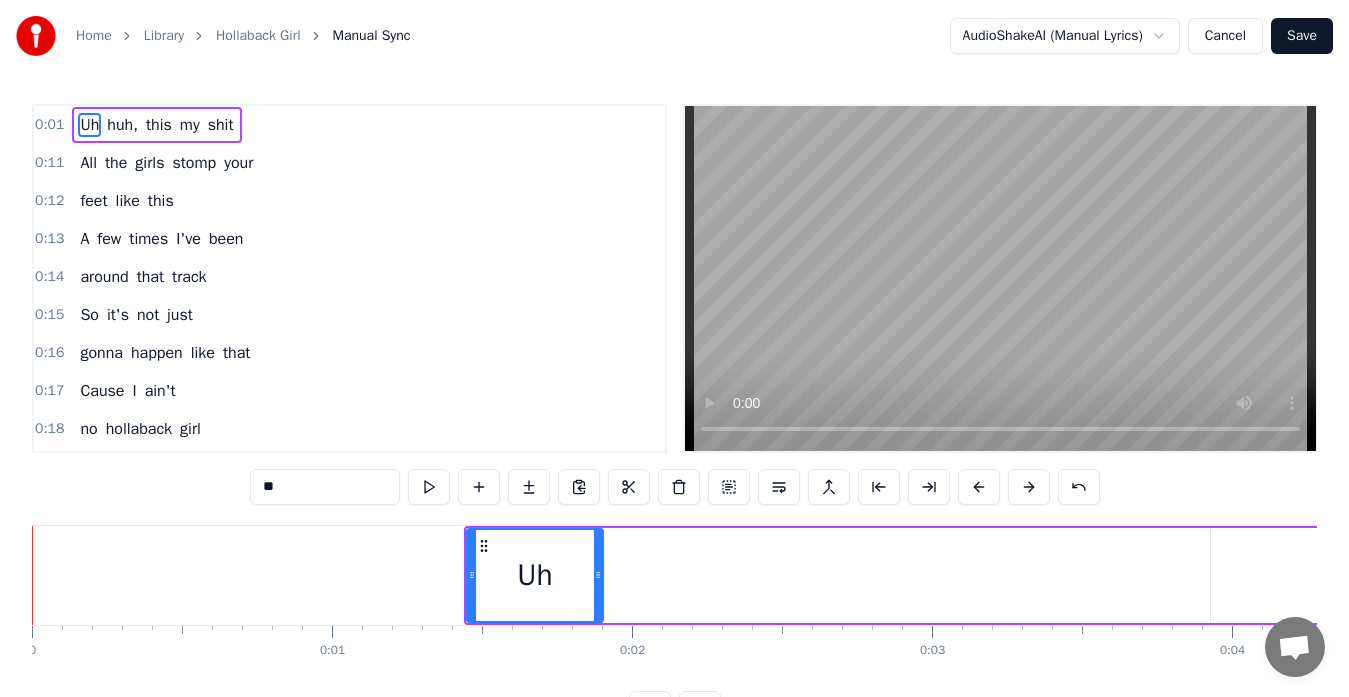 click at bounding box center (1029, 487) 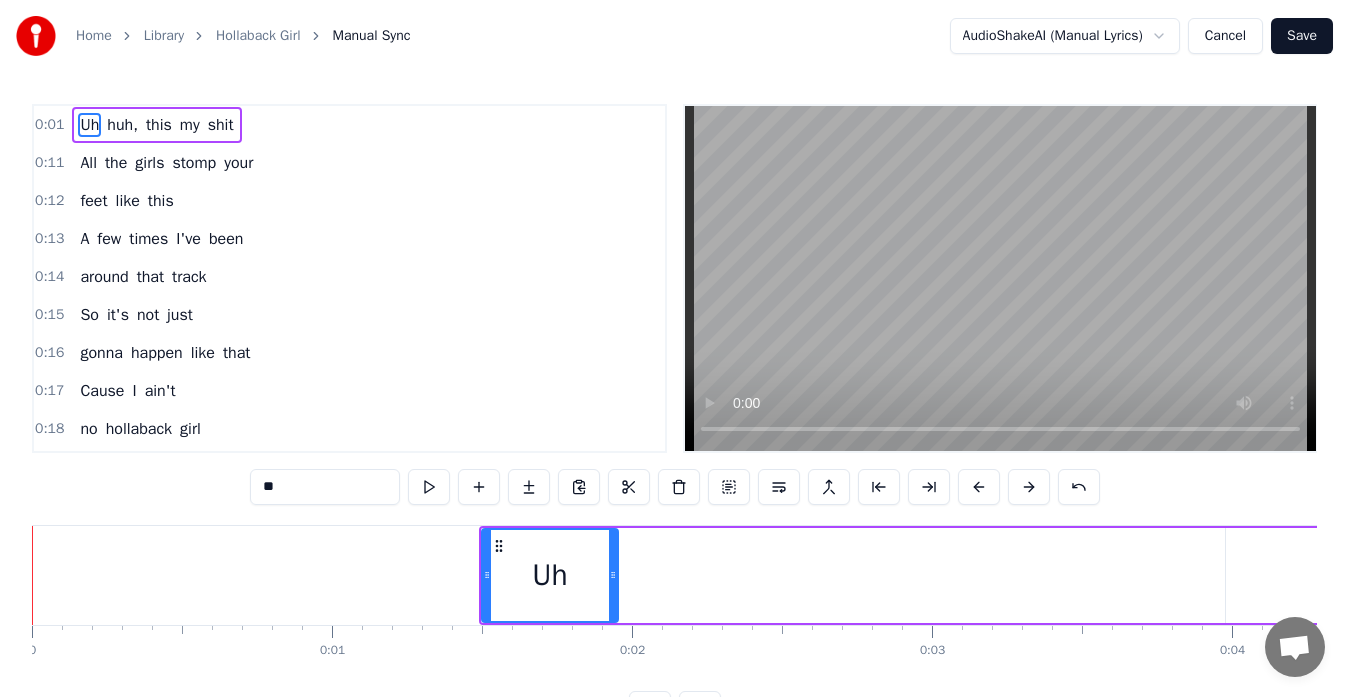 click at bounding box center [1029, 487] 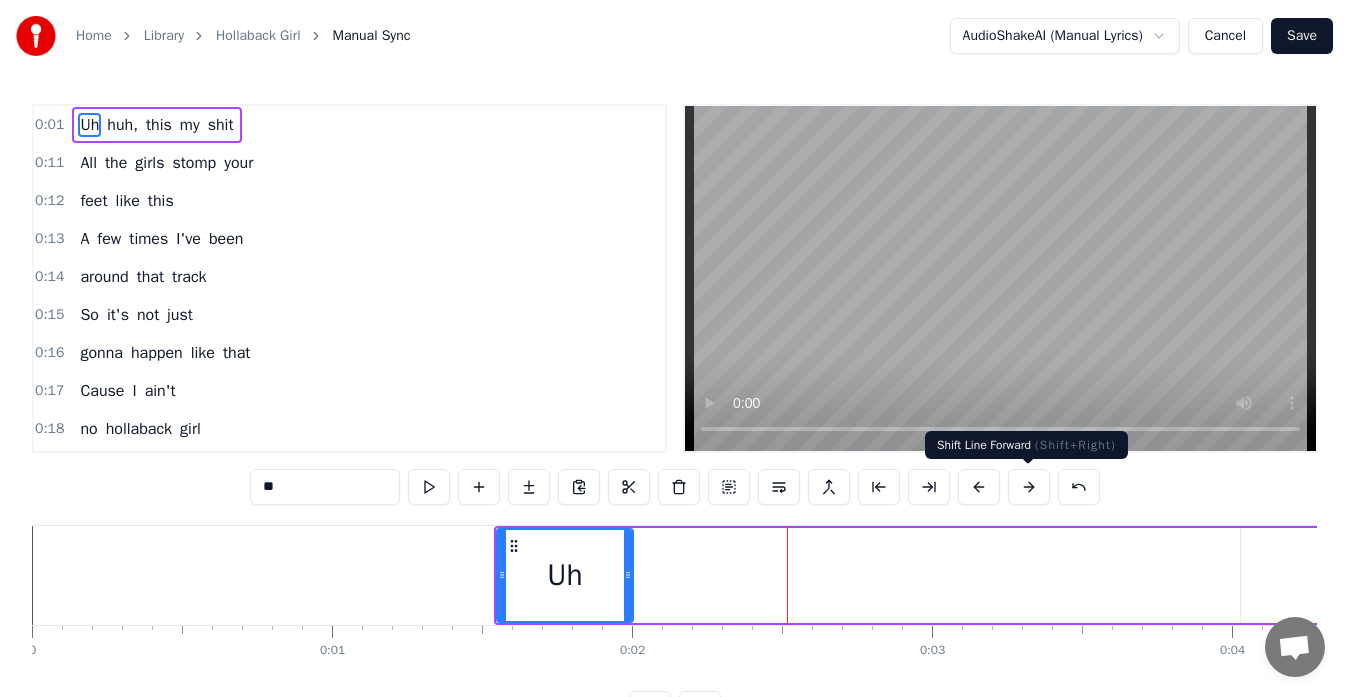 click at bounding box center (1029, 487) 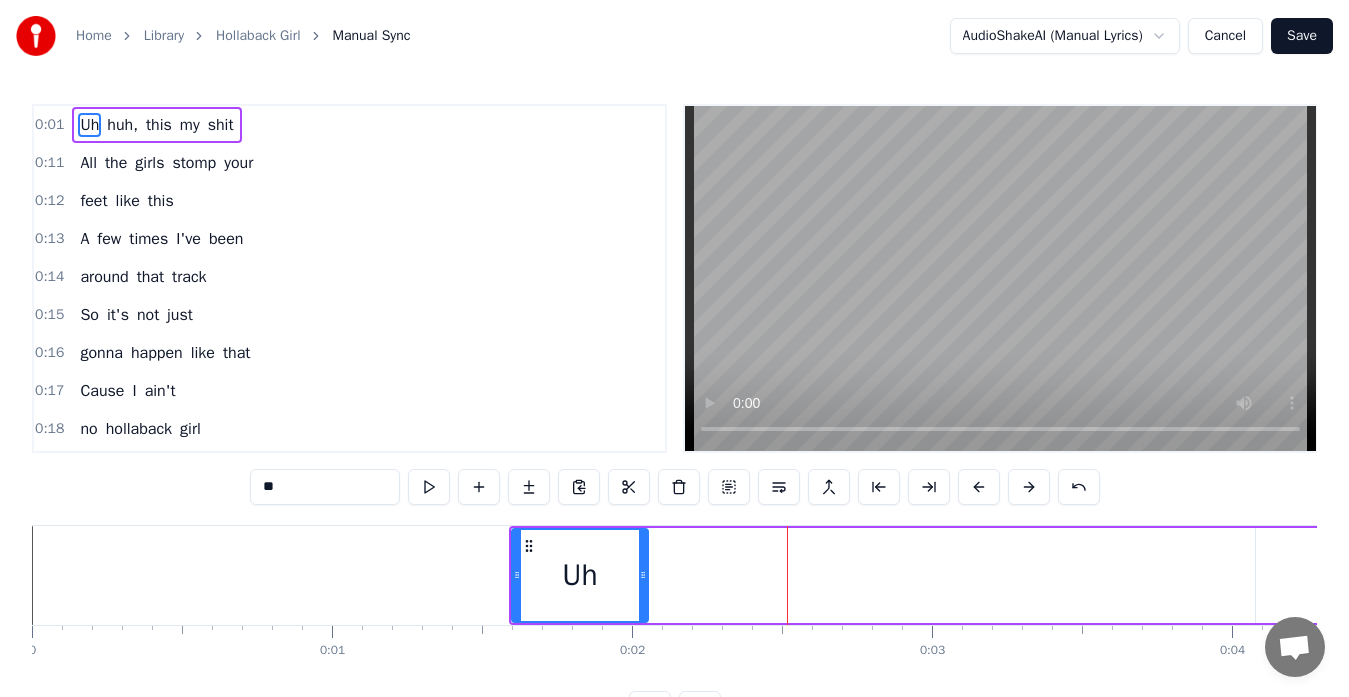 click at bounding box center [1029, 487] 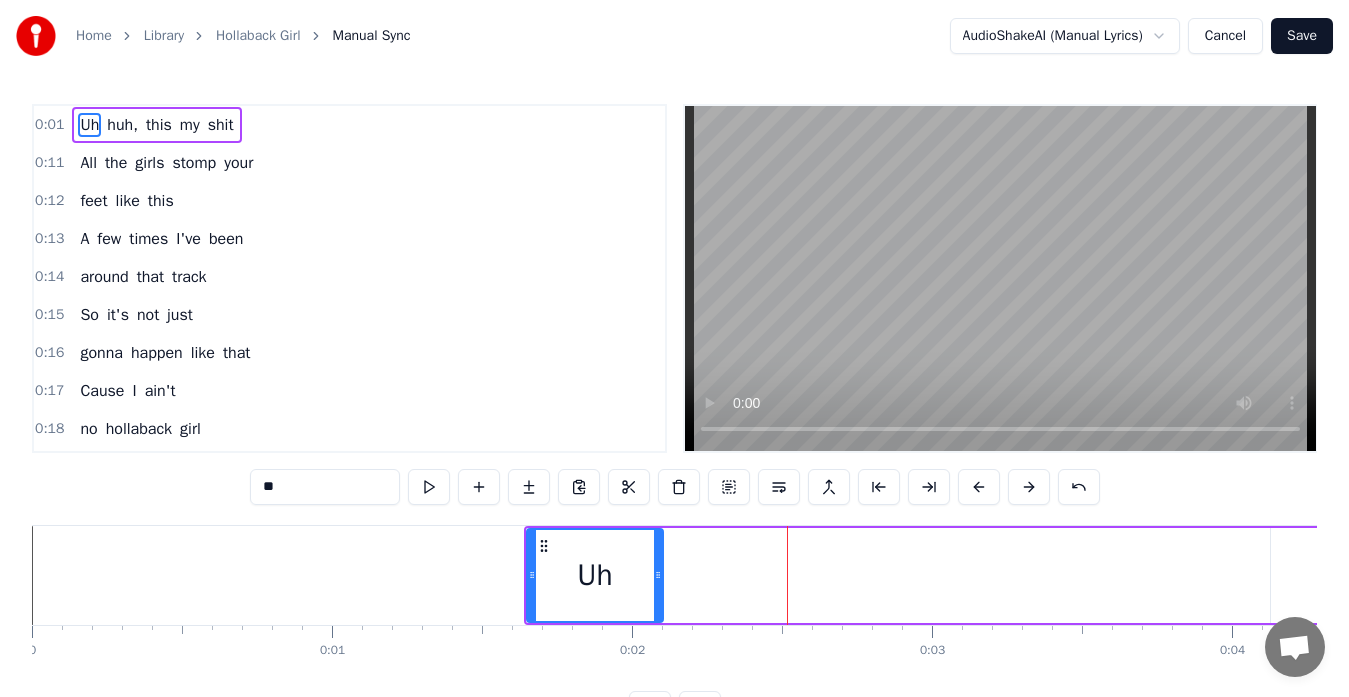click at bounding box center [1029, 487] 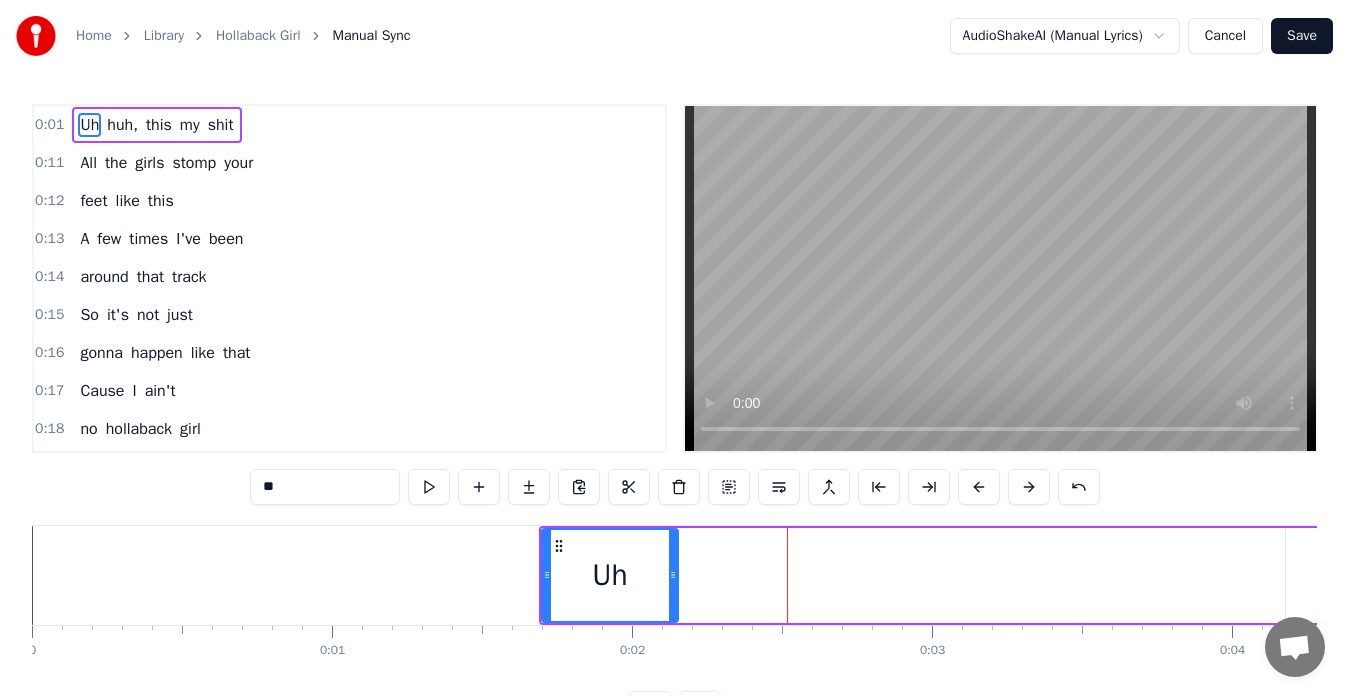 click at bounding box center (1029, 487) 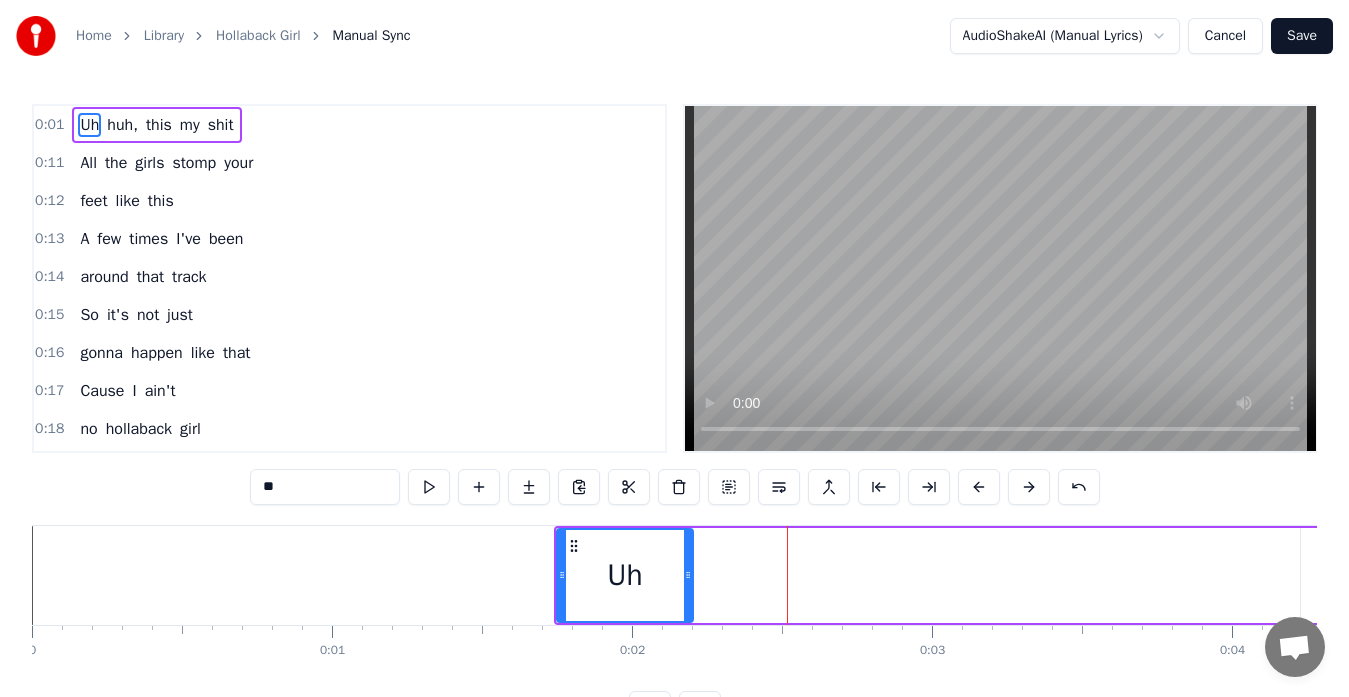 click at bounding box center (1029, 487) 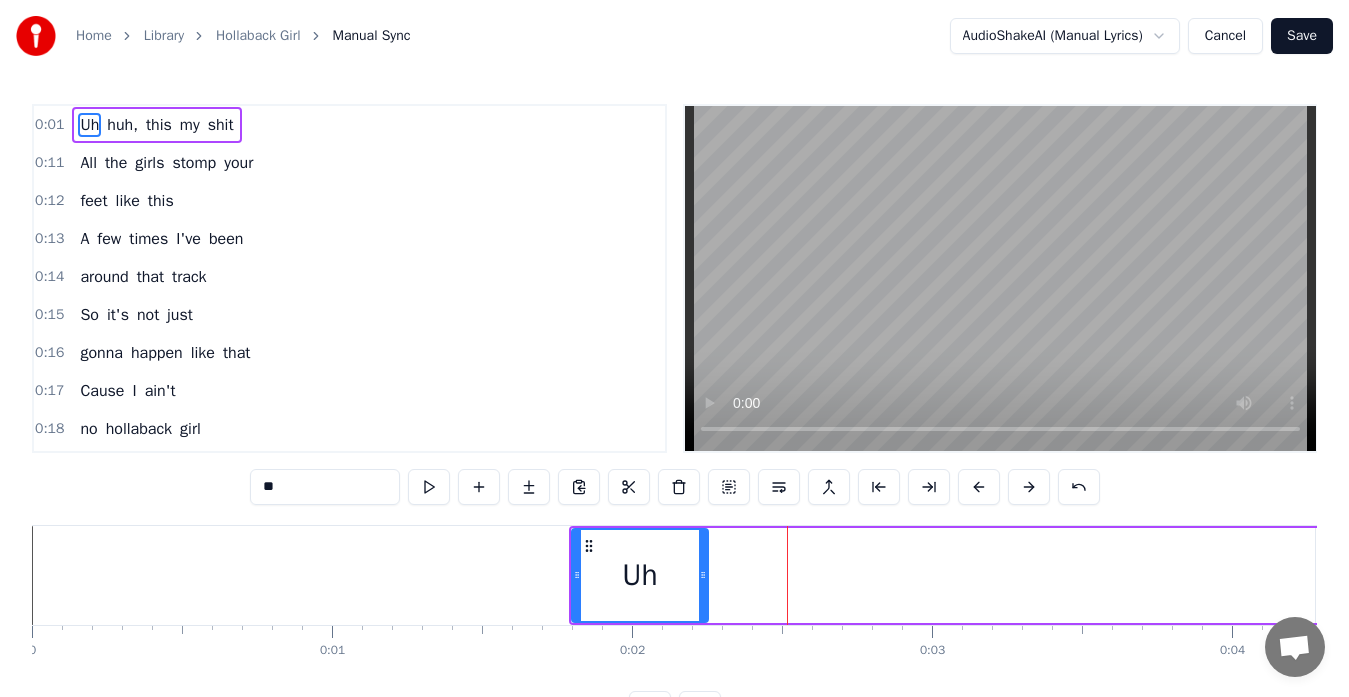 click at bounding box center (1029, 487) 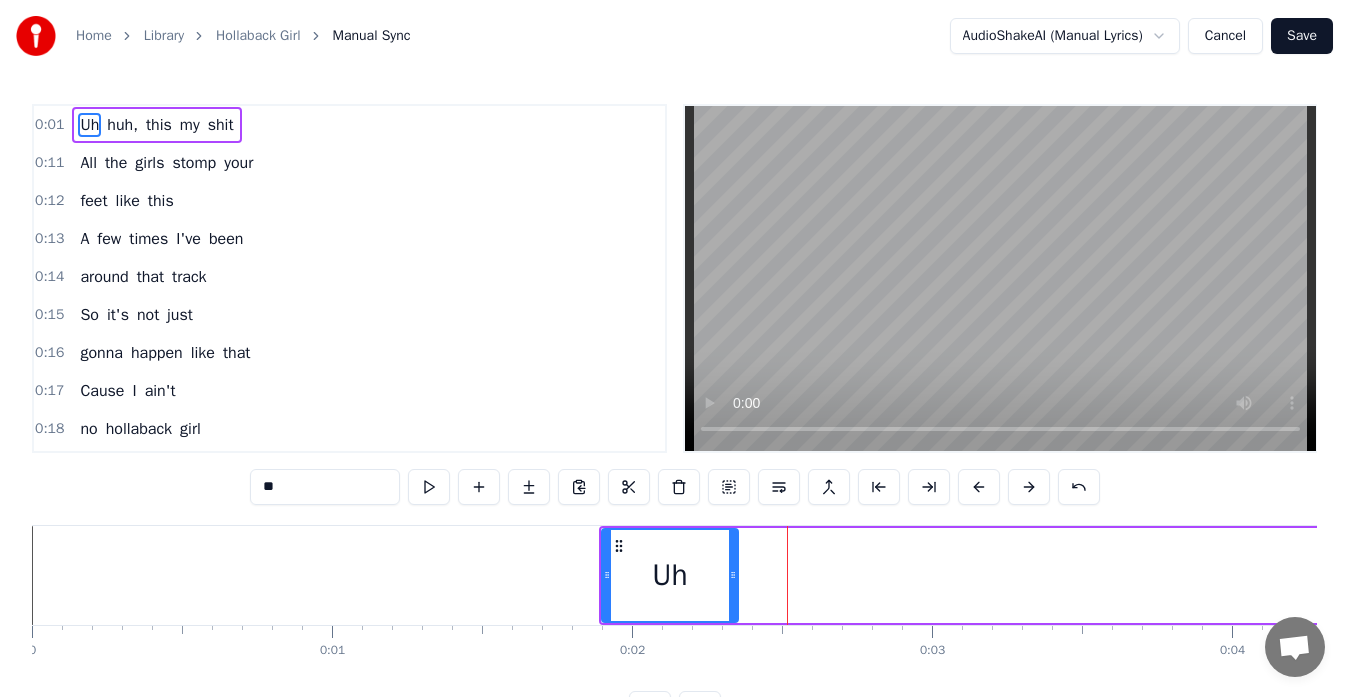 click at bounding box center (1029, 487) 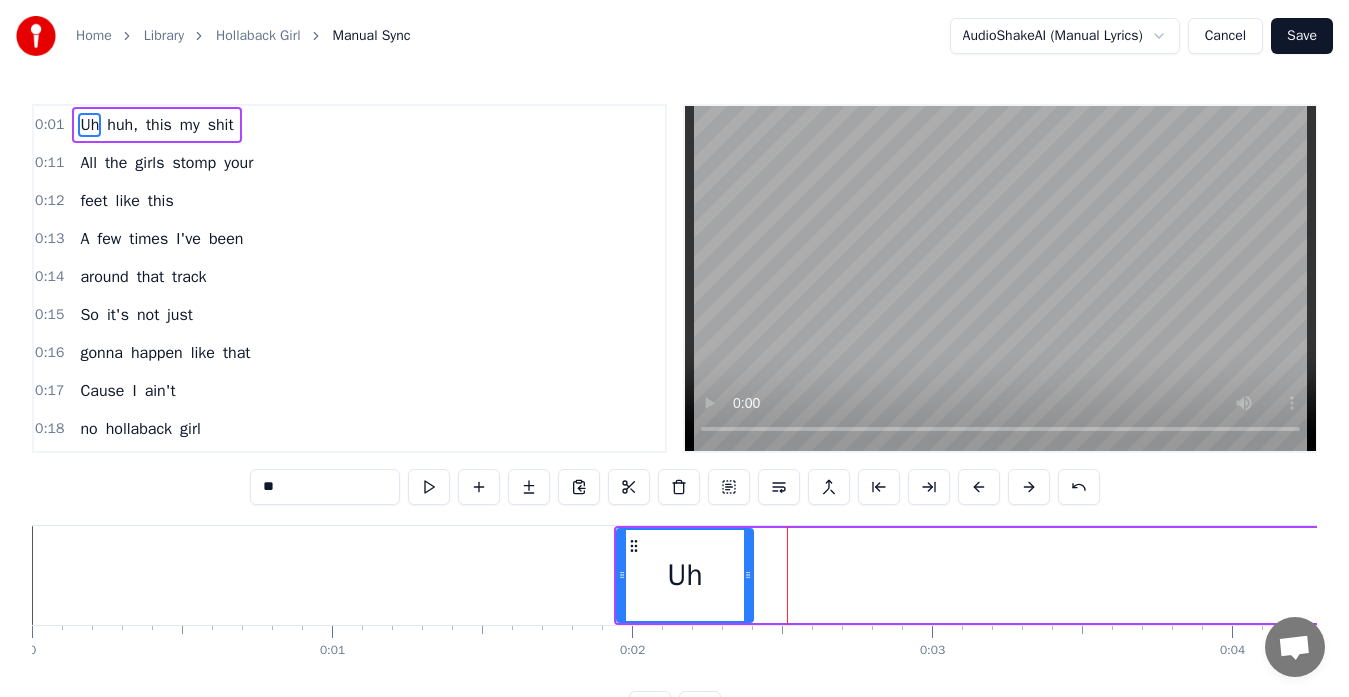 click at bounding box center [1029, 487] 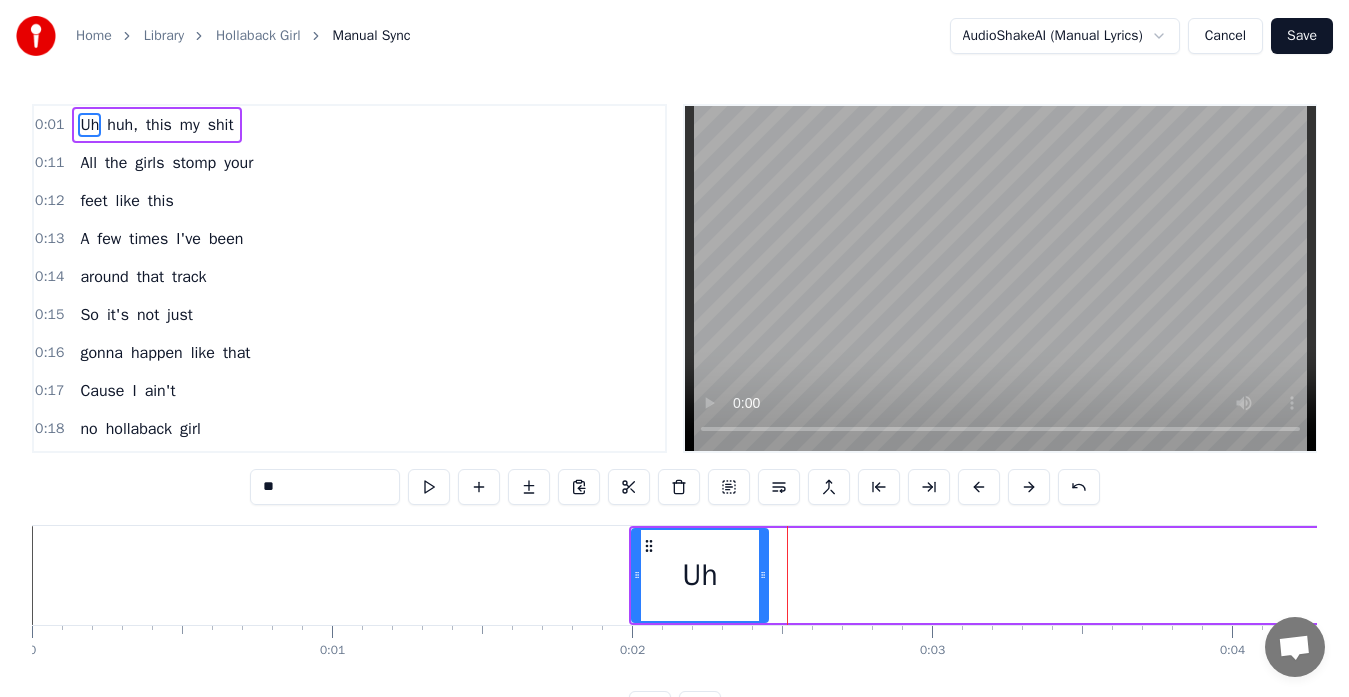 click at bounding box center (1029, 487) 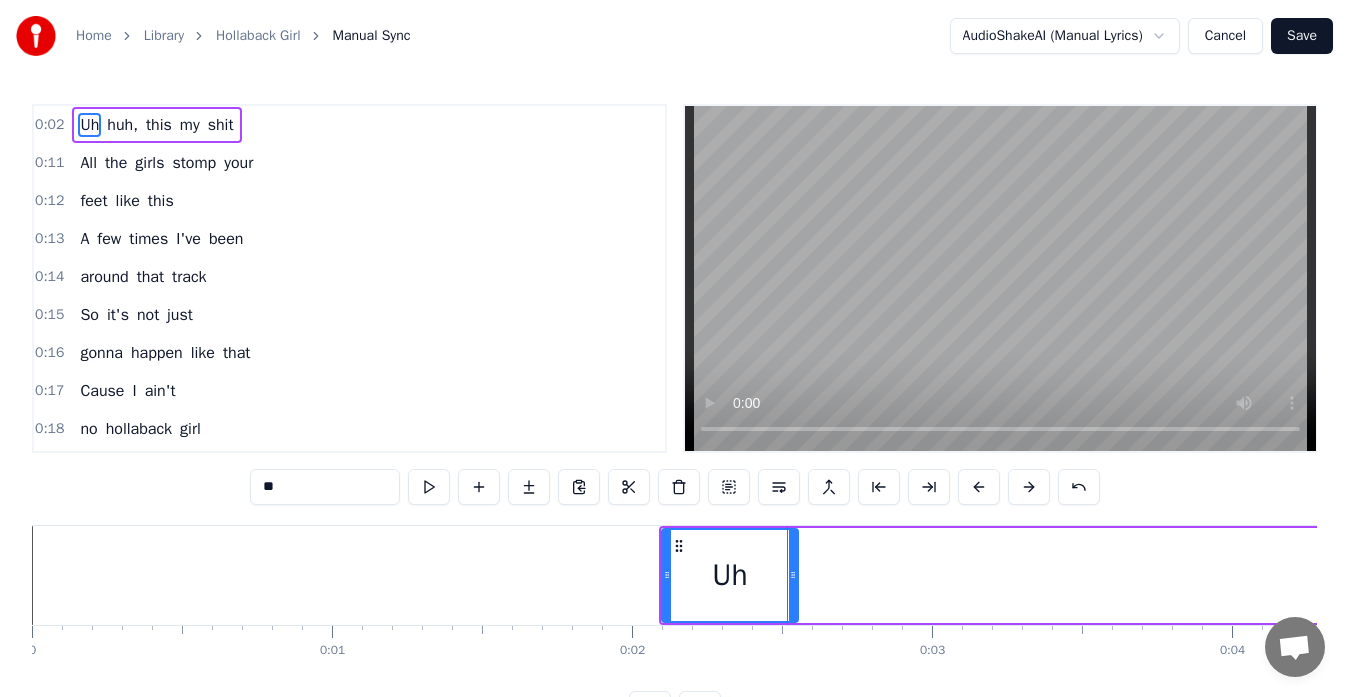 click at bounding box center (1029, 487) 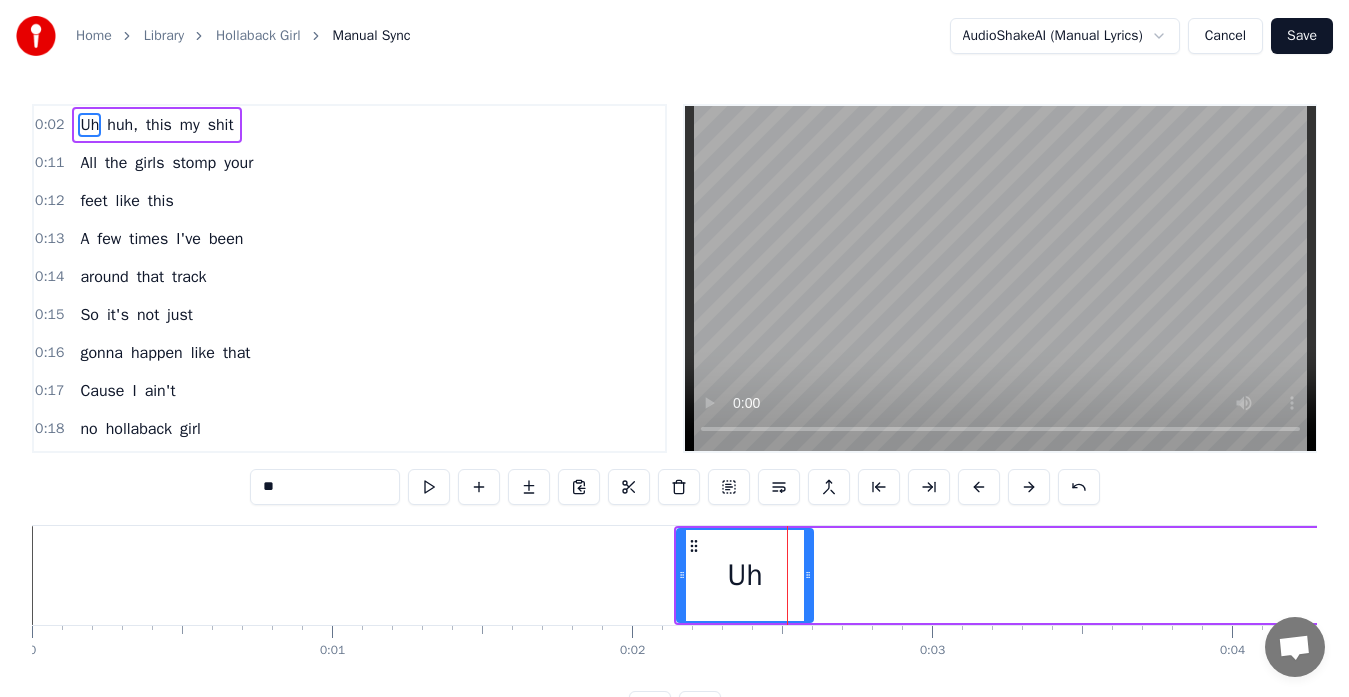 click at bounding box center [1029, 487] 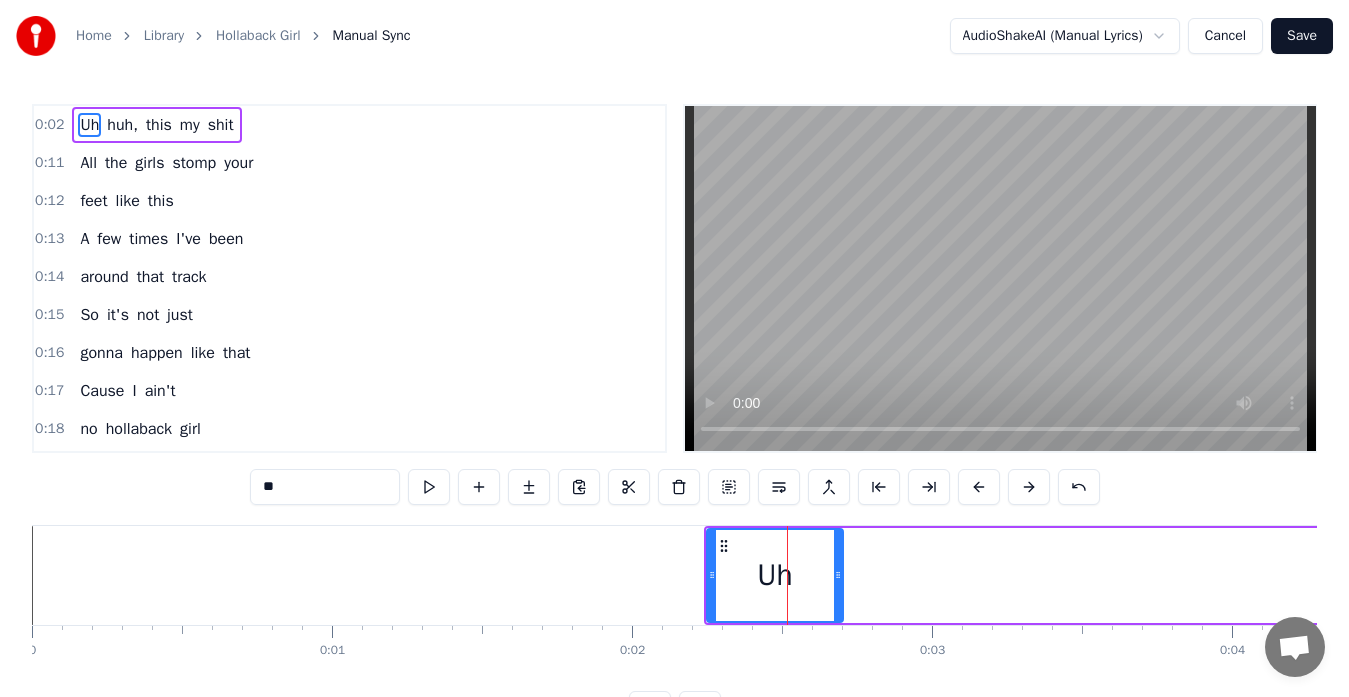 click at bounding box center [1029, 487] 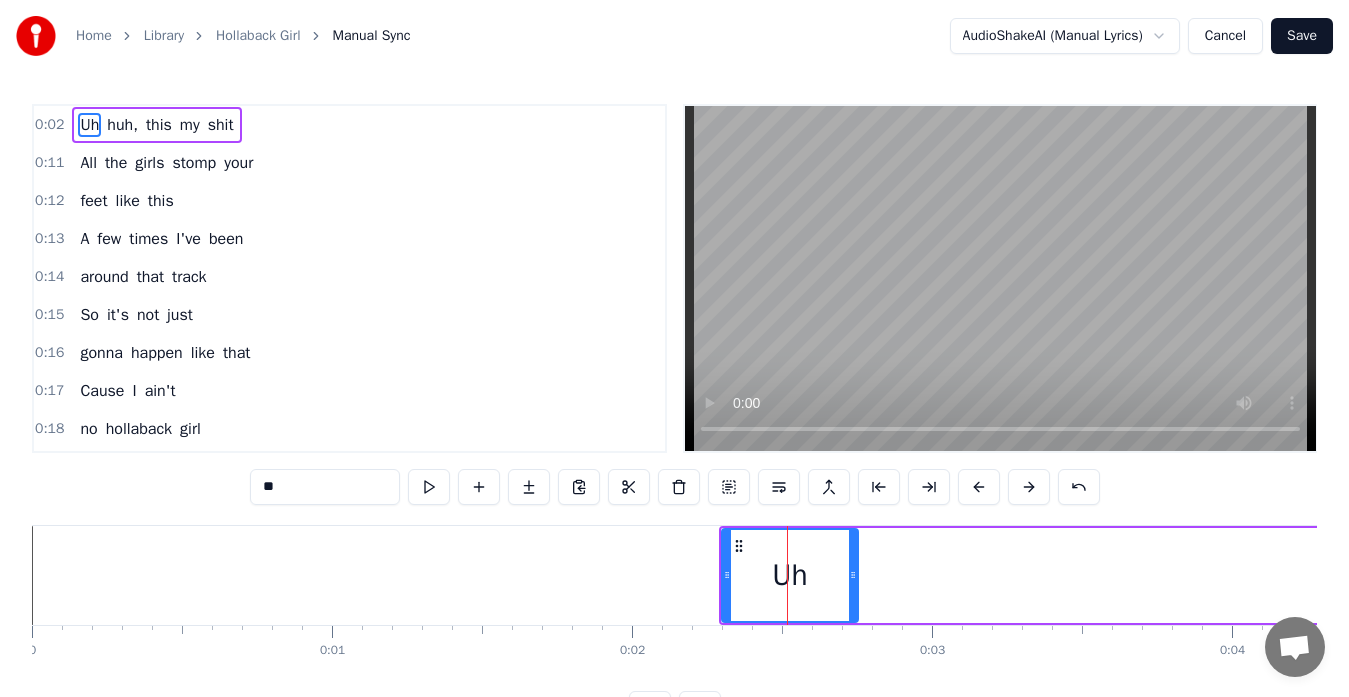 click at bounding box center (1029, 487) 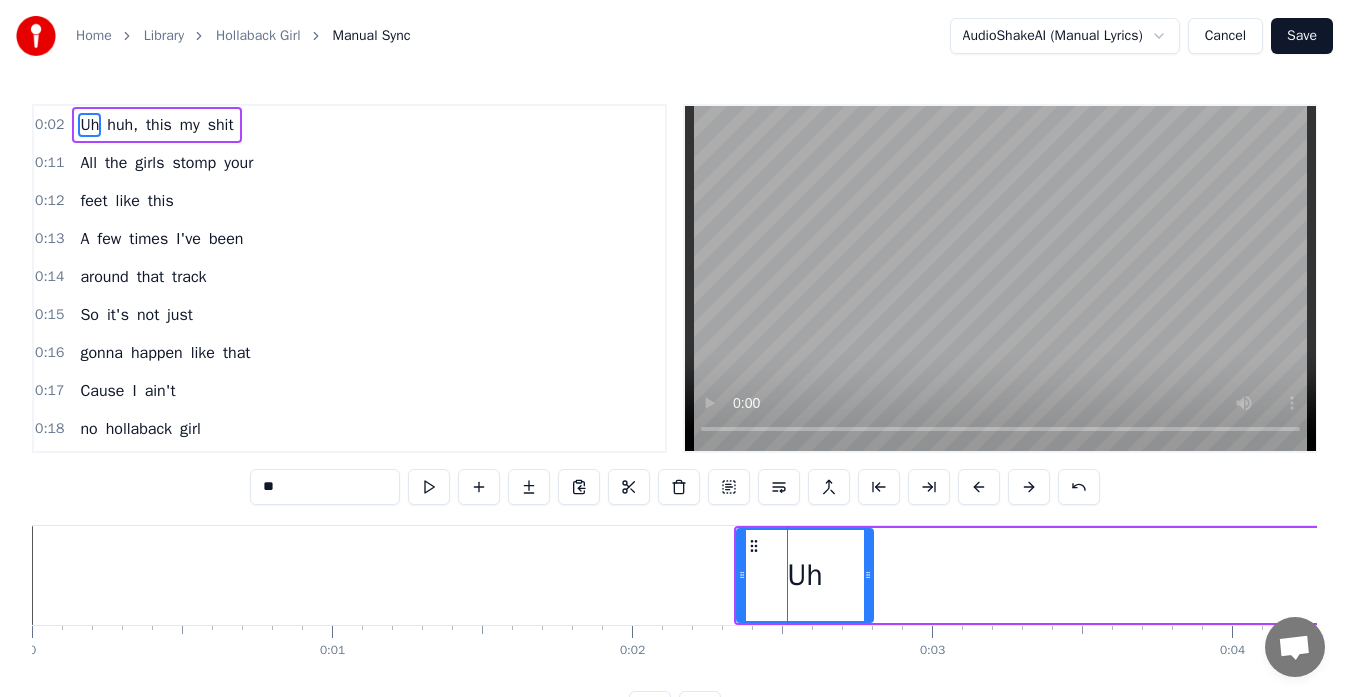 click at bounding box center (1029, 487) 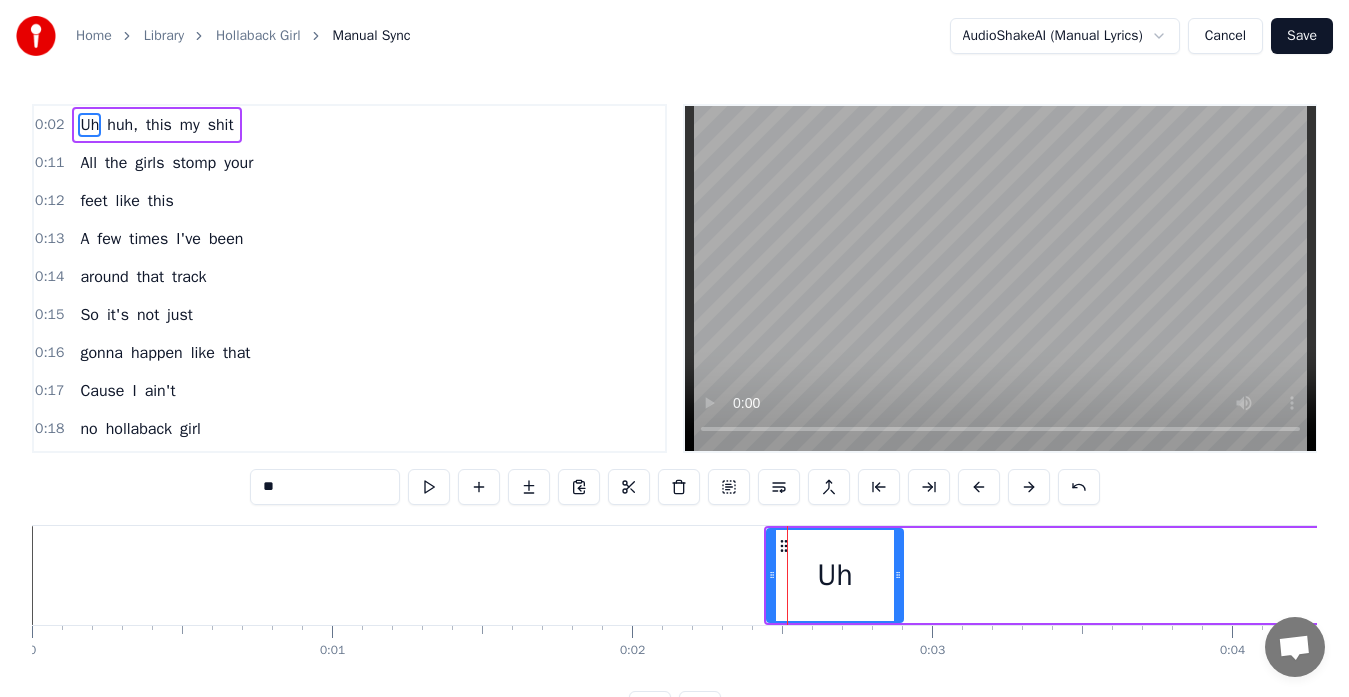 click at bounding box center [1029, 487] 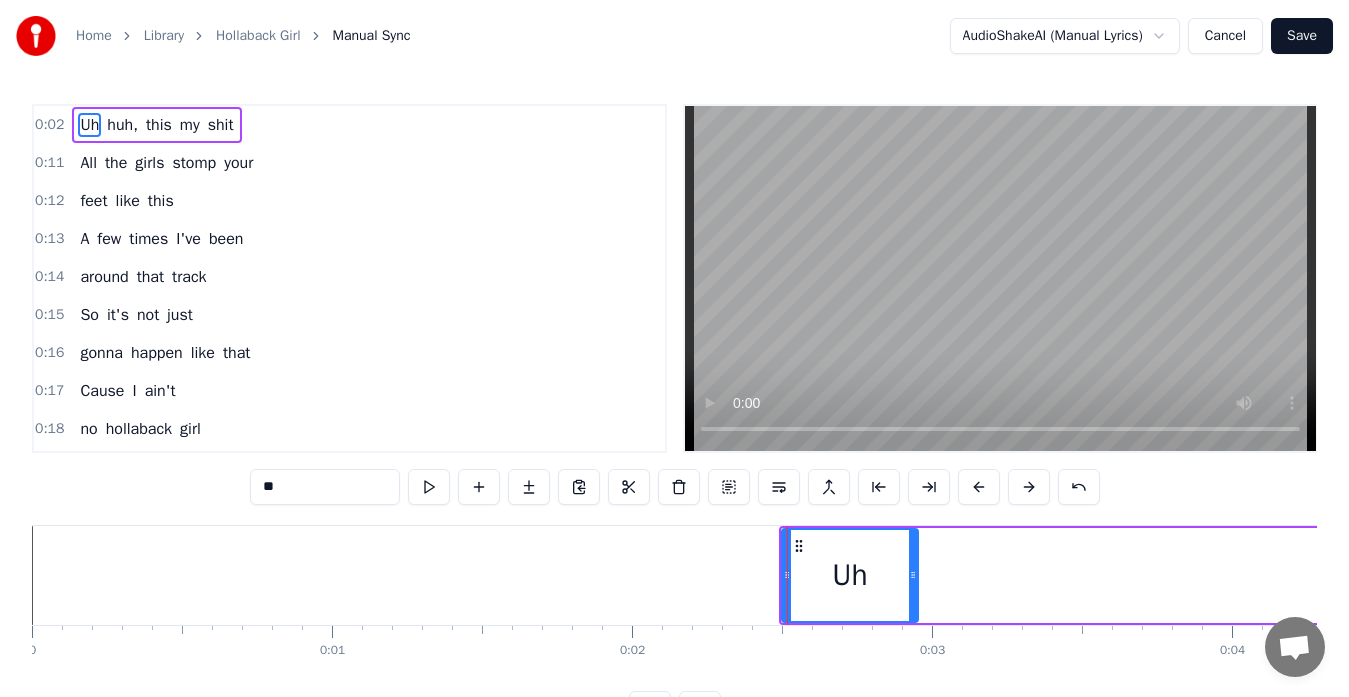 click at bounding box center [1029, 487] 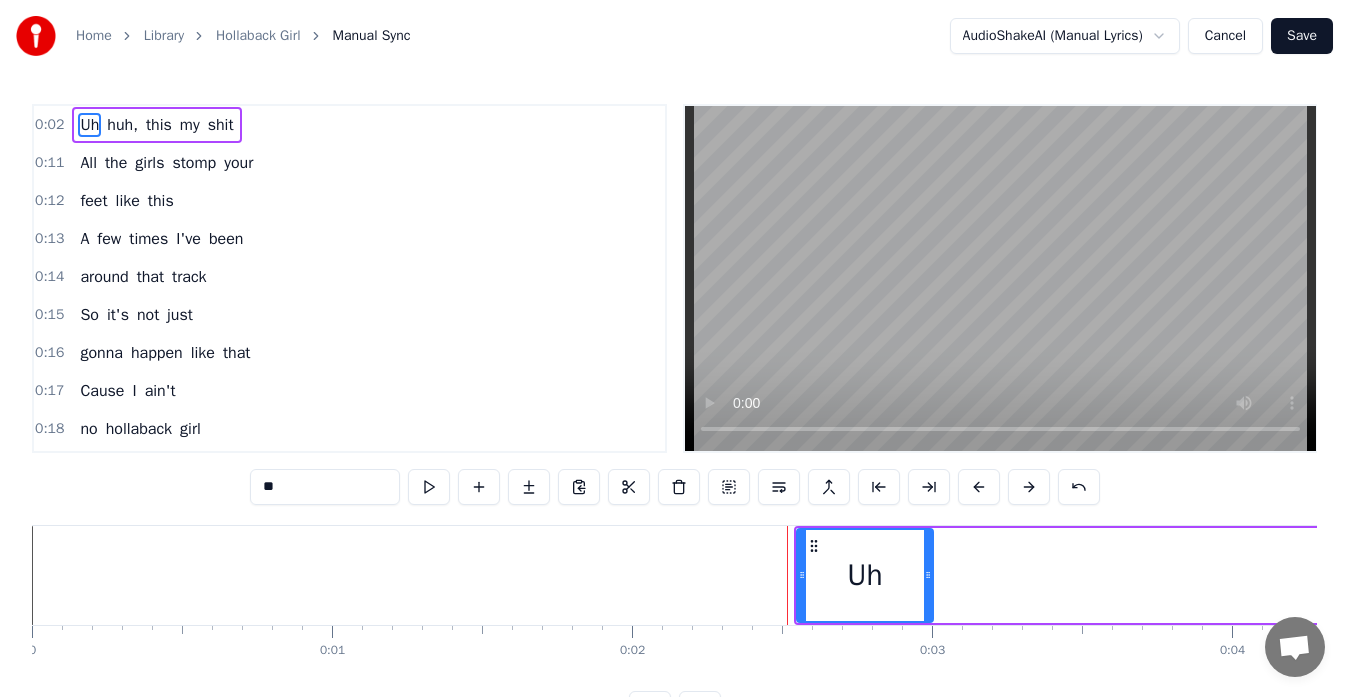 click at bounding box center (1029, 487) 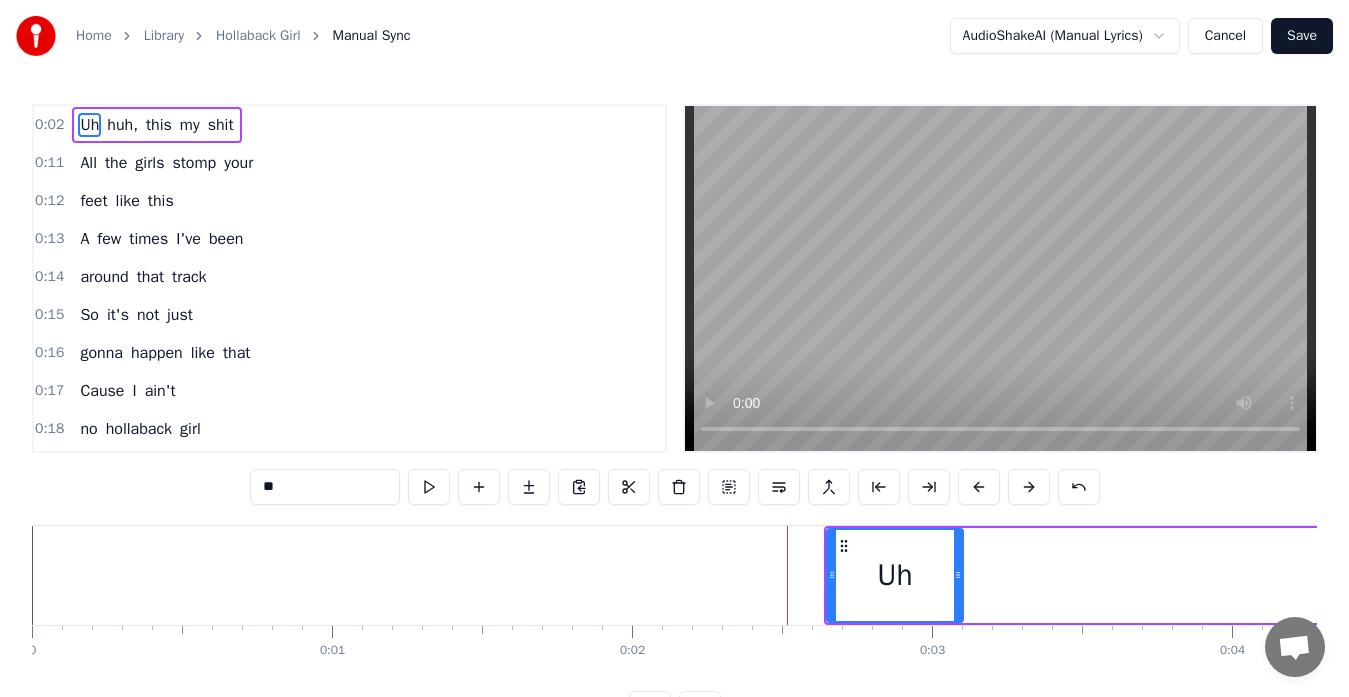 click at bounding box center [1029, 487] 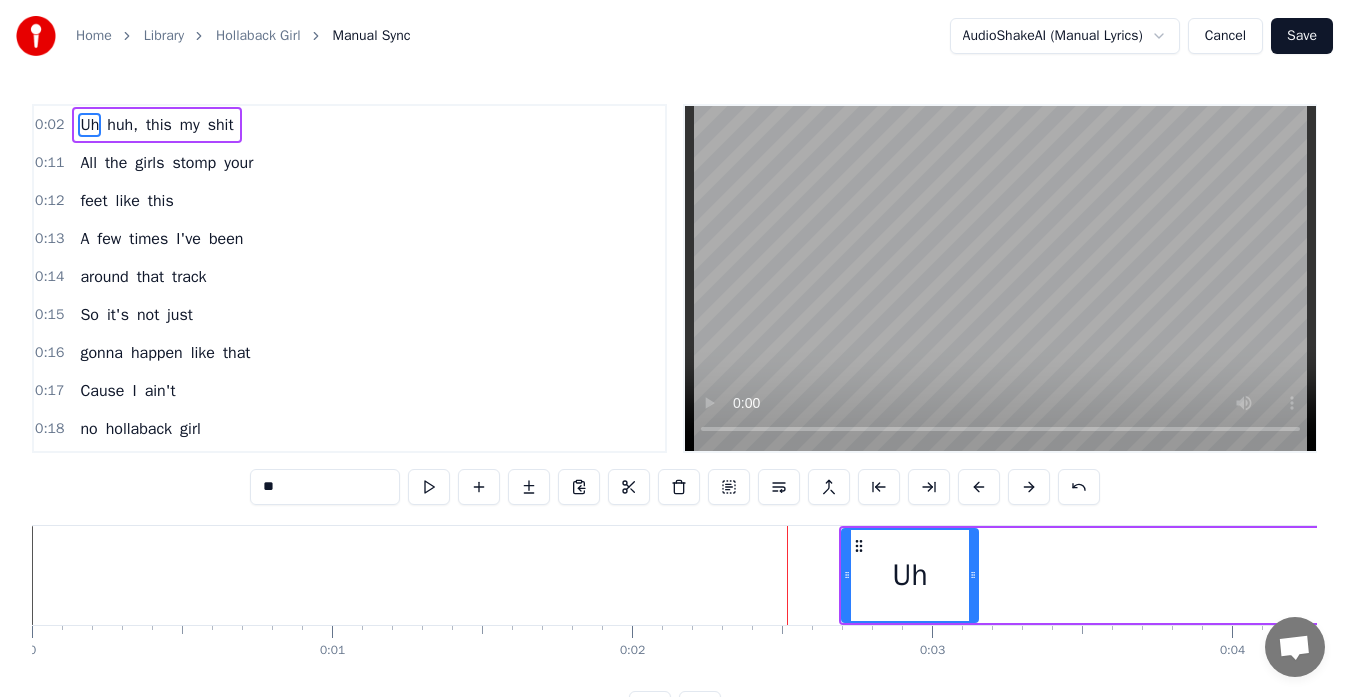 click at bounding box center [1029, 487] 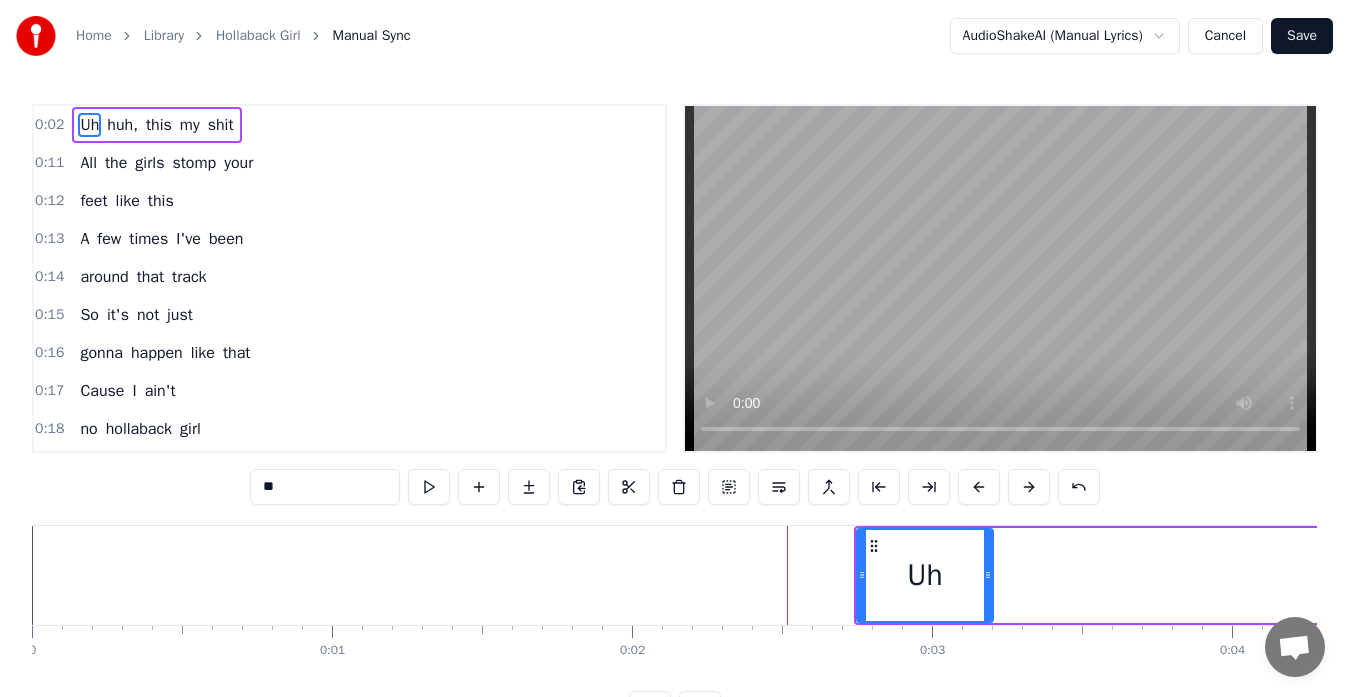 click at bounding box center (1029, 487) 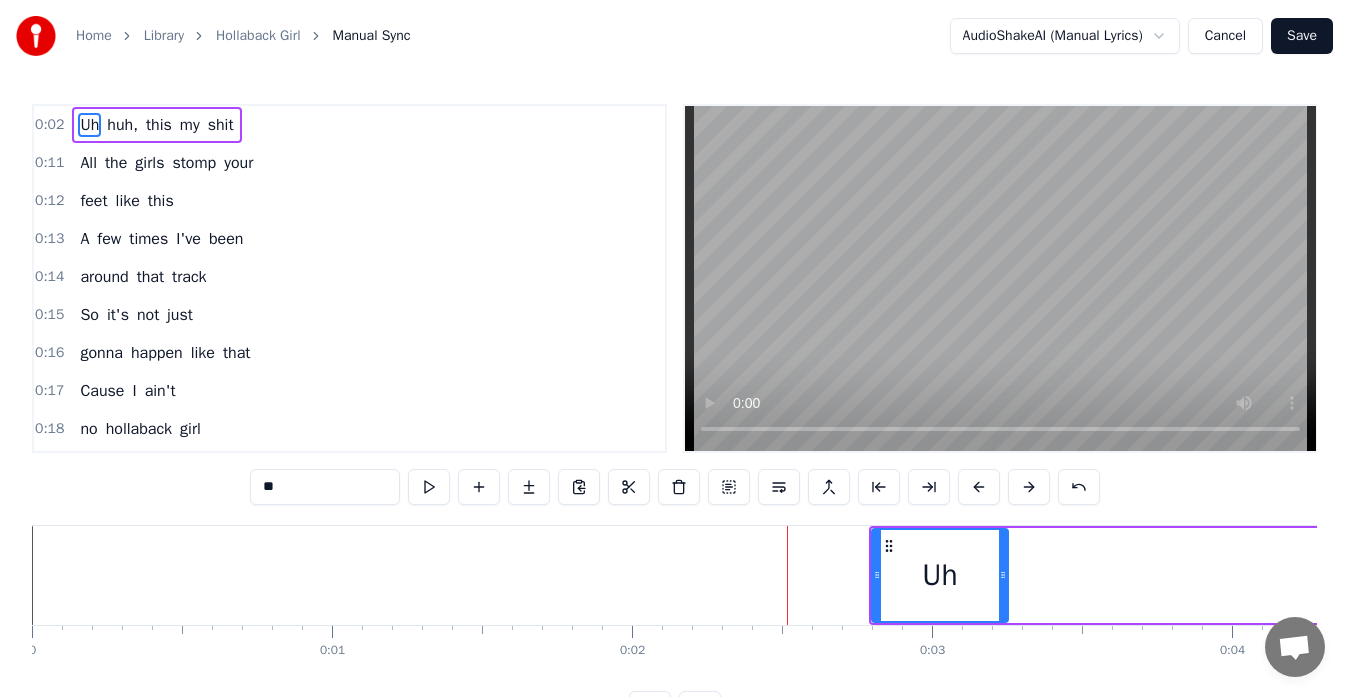 click at bounding box center [1029, 487] 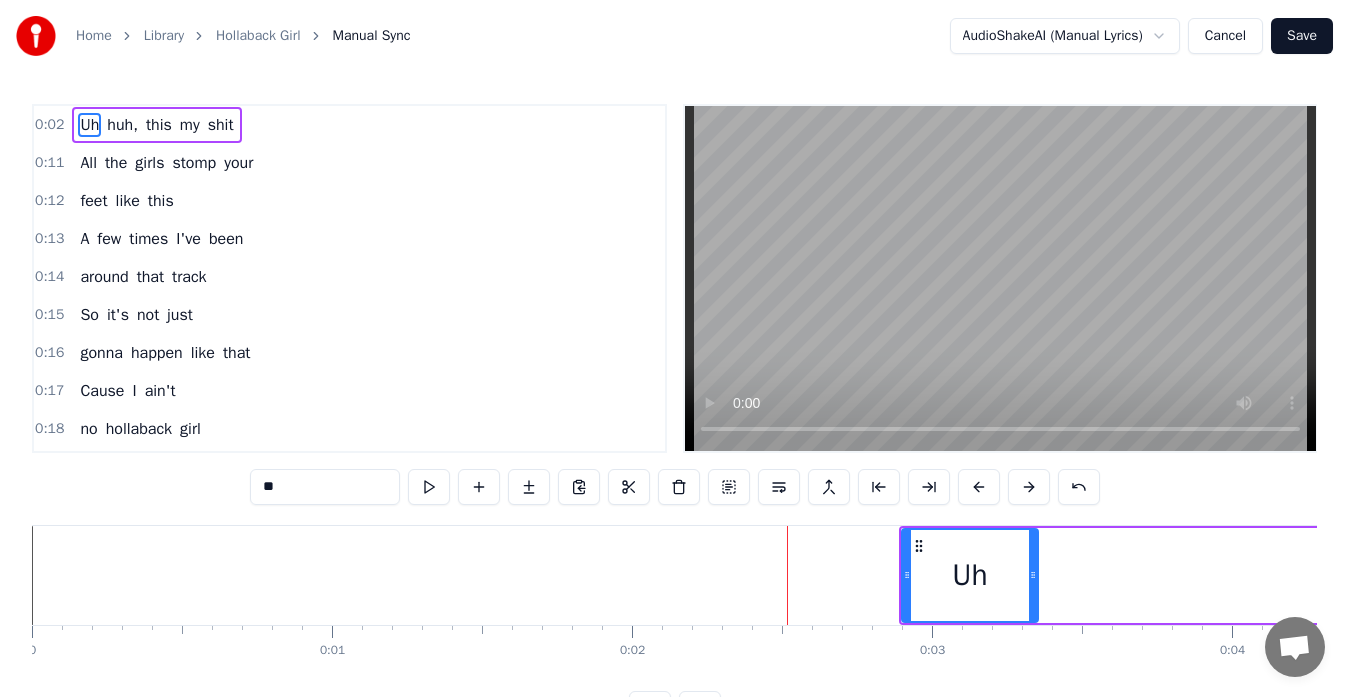 click at bounding box center (1029, 487) 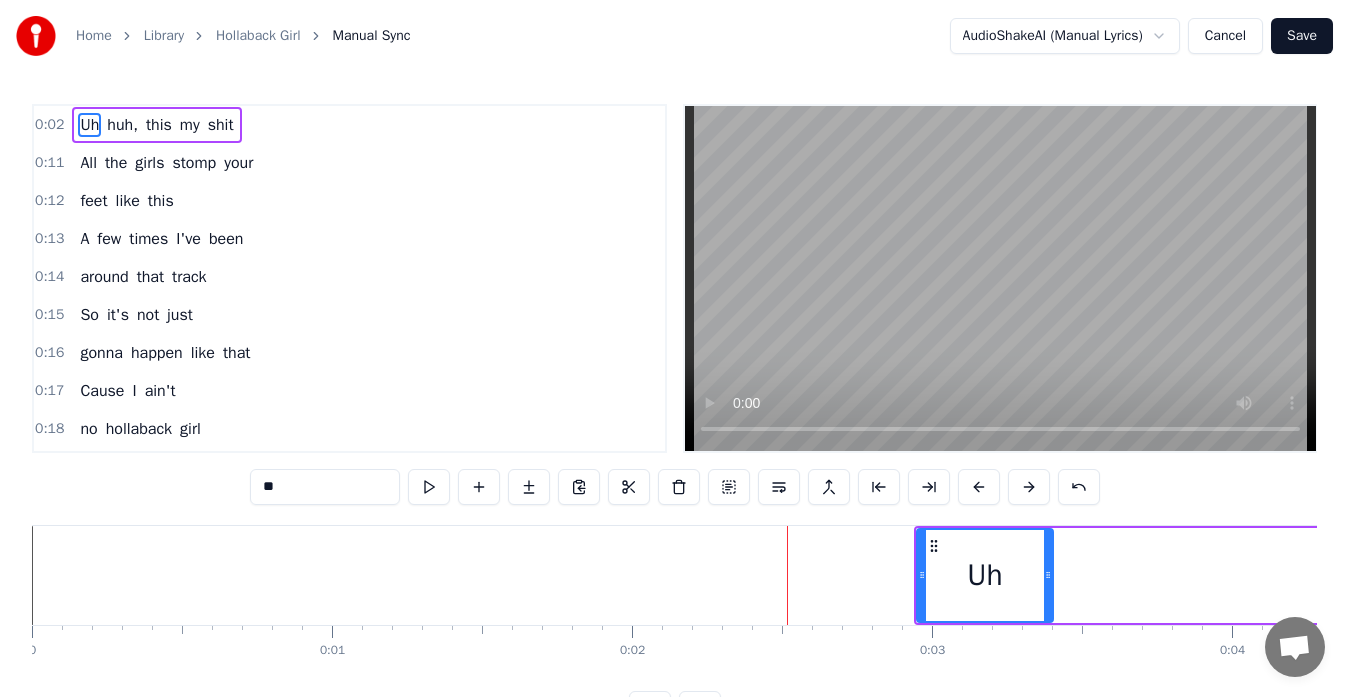 click at bounding box center [1029, 487] 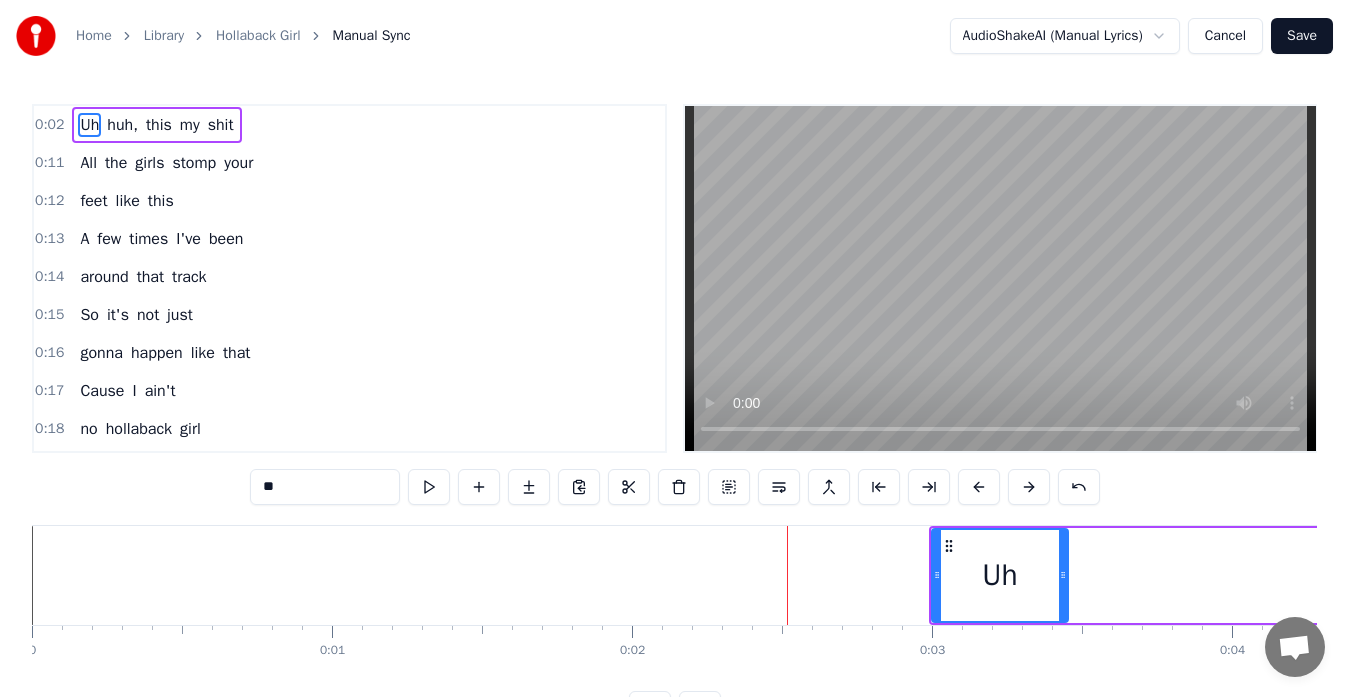 click at bounding box center (1029, 487) 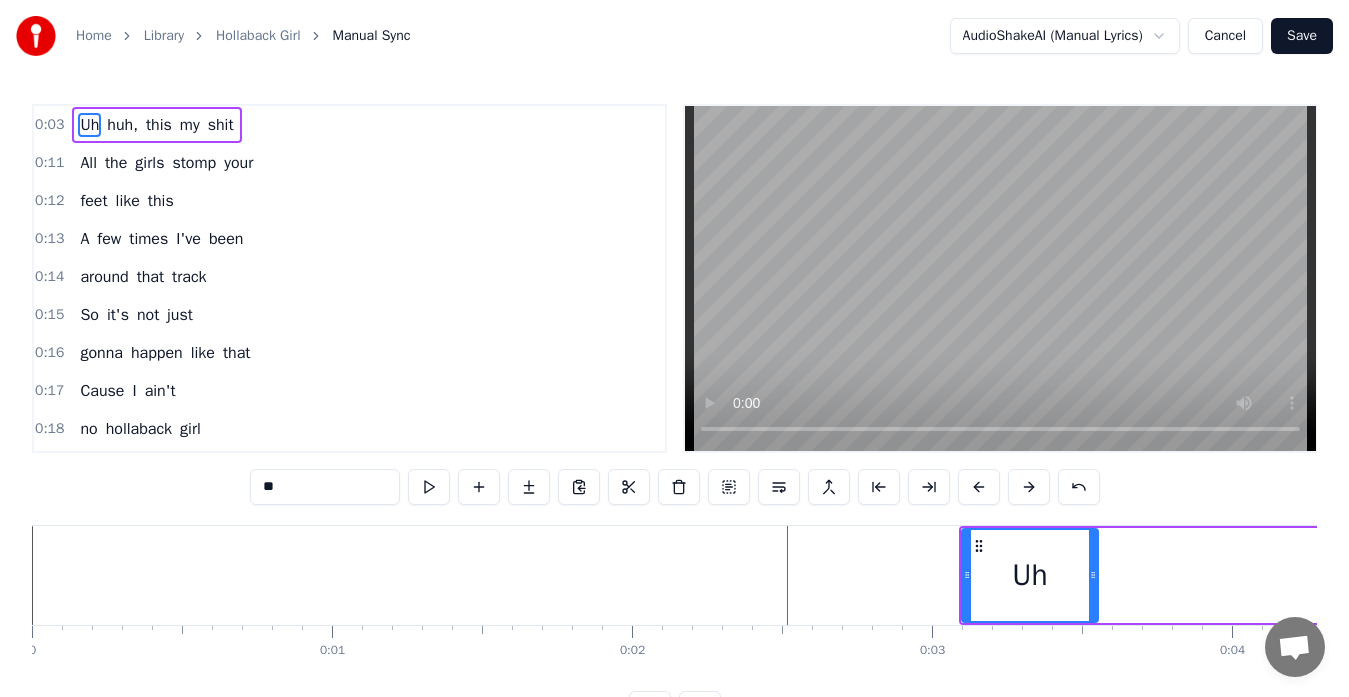 click at bounding box center (1029, 487) 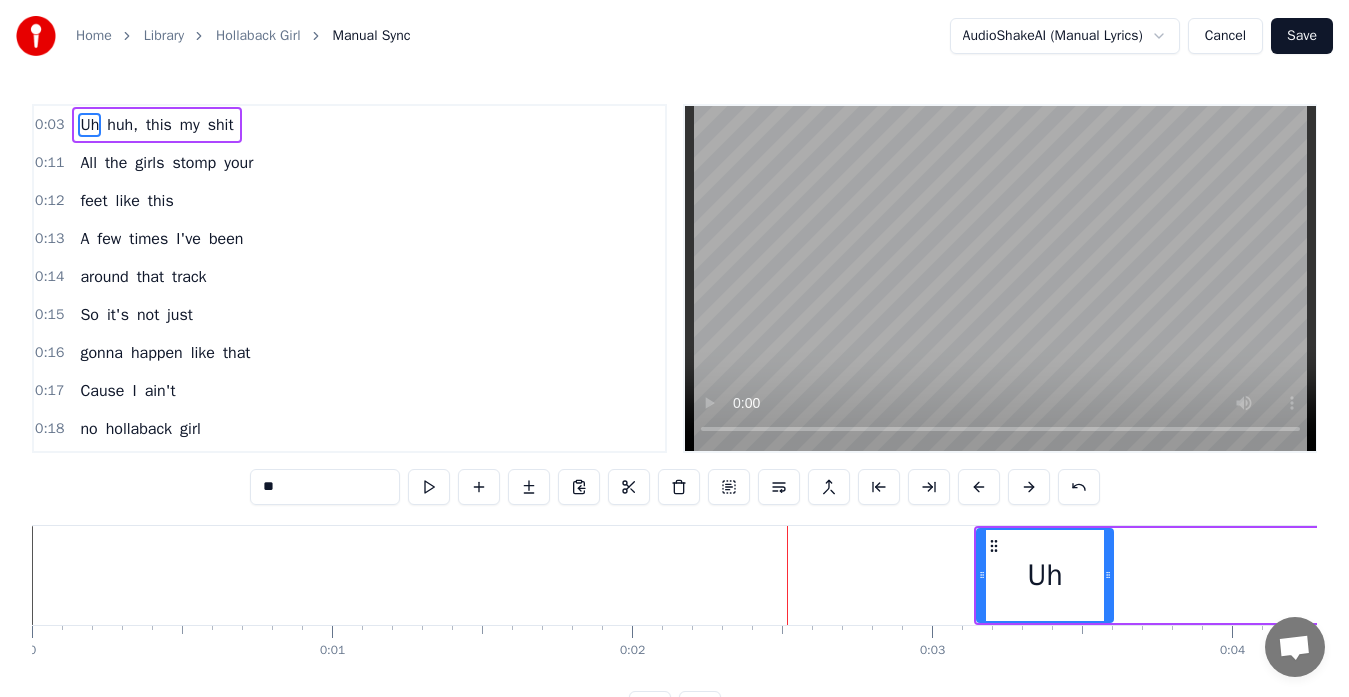 click at bounding box center (1029, 487) 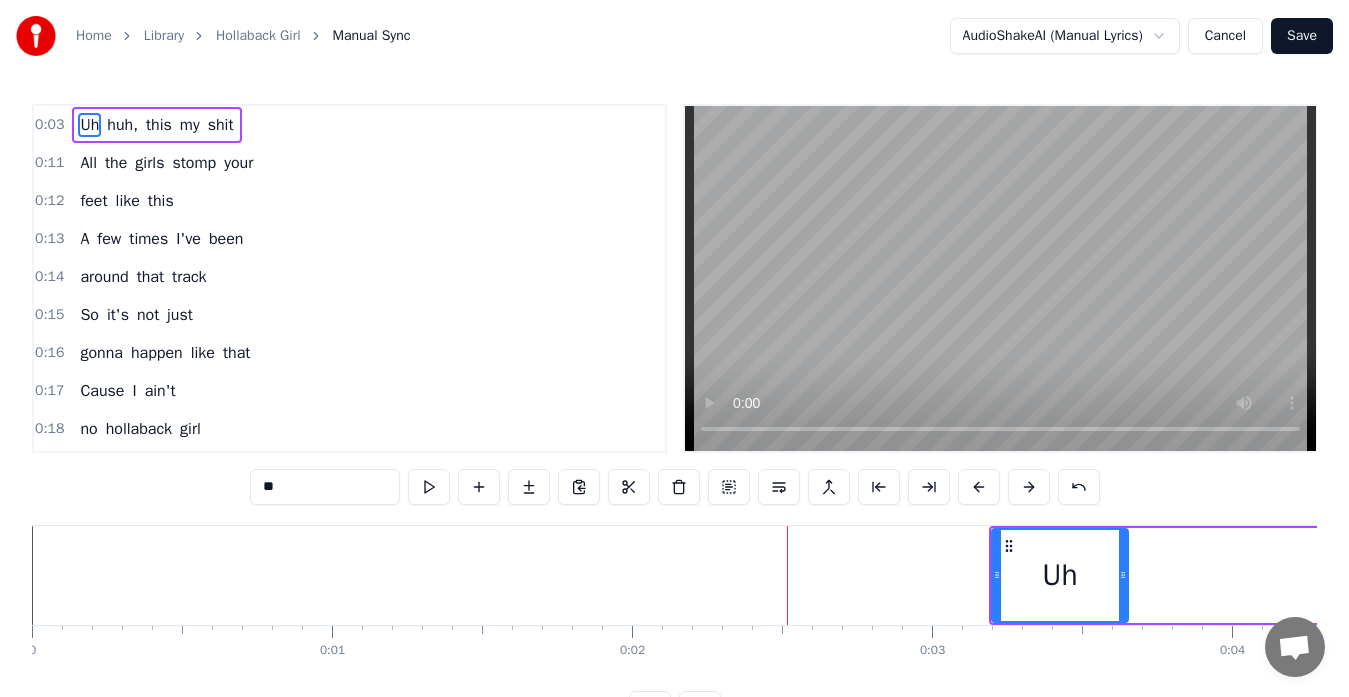 click at bounding box center (1029, 487) 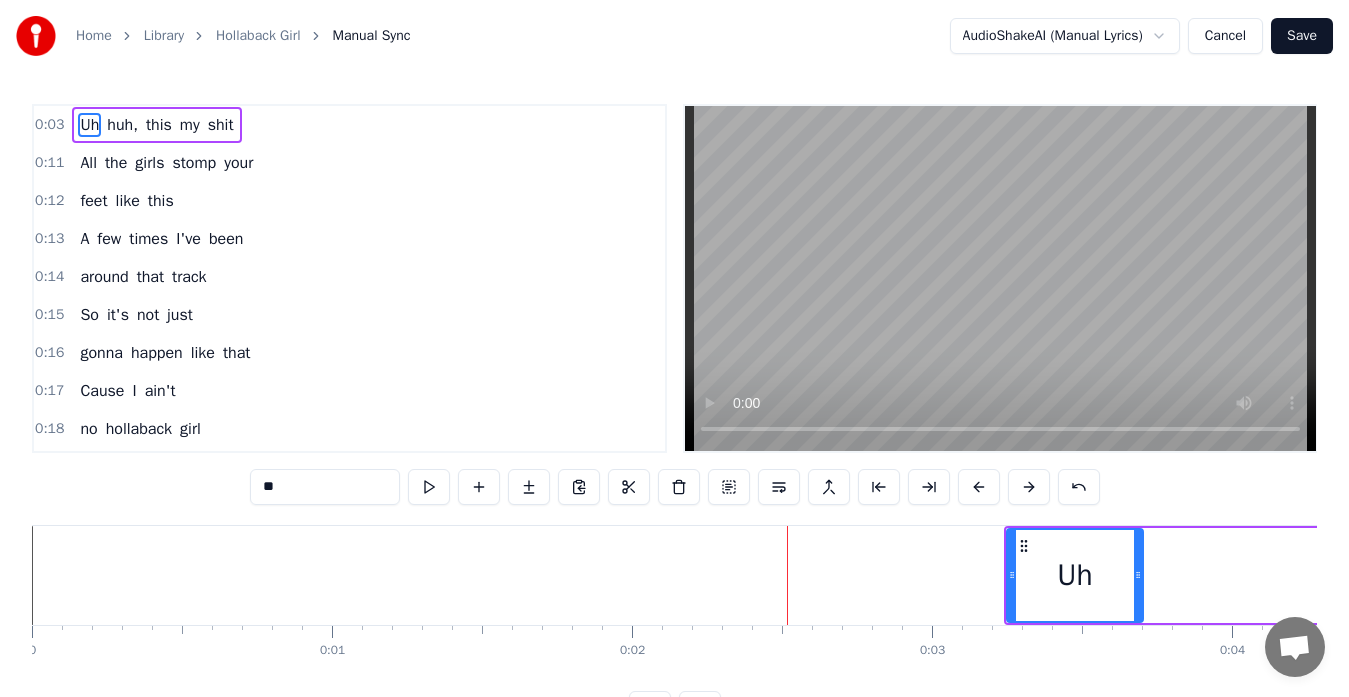 click at bounding box center [1029, 487] 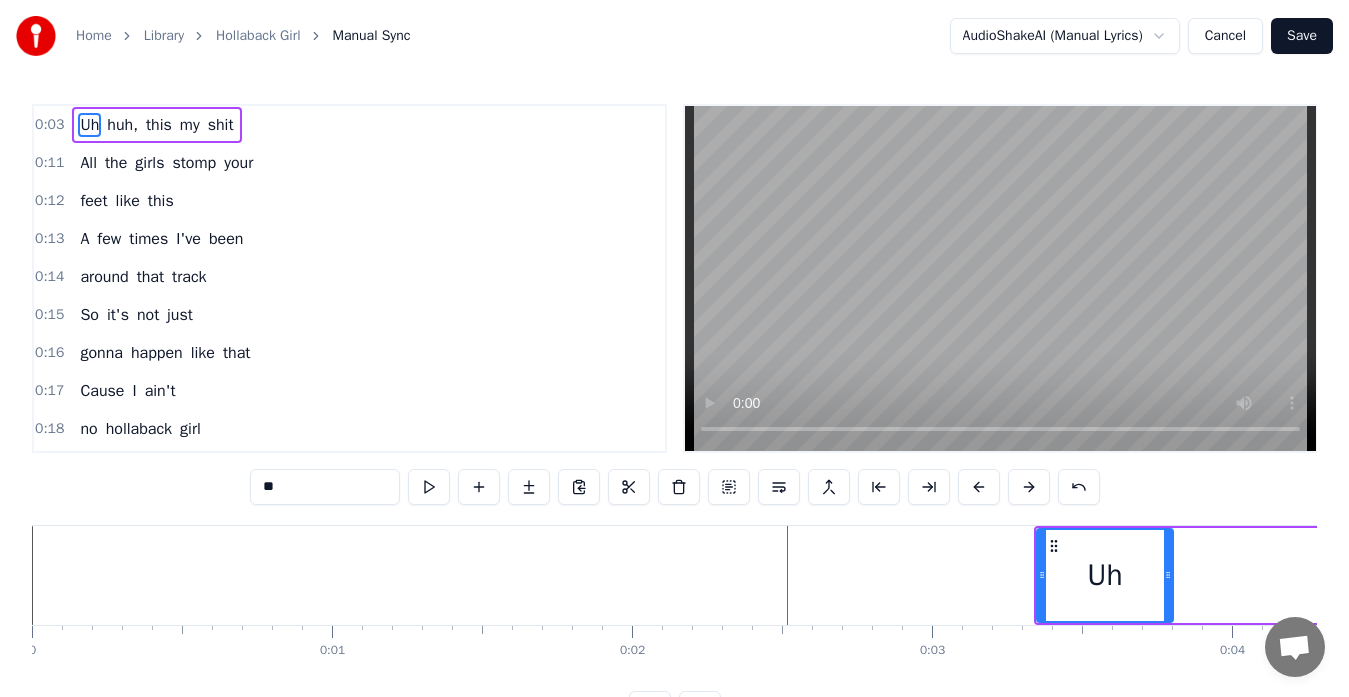 click at bounding box center (1029, 487) 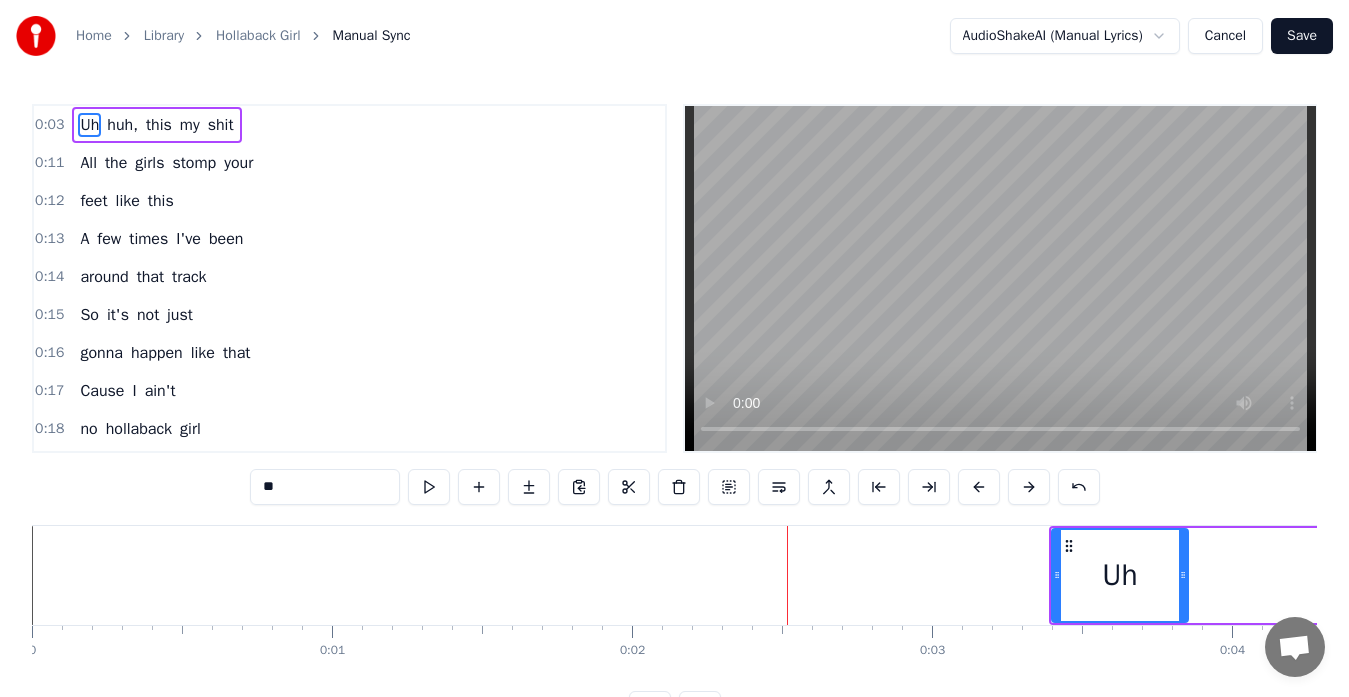 click at bounding box center [1029, 487] 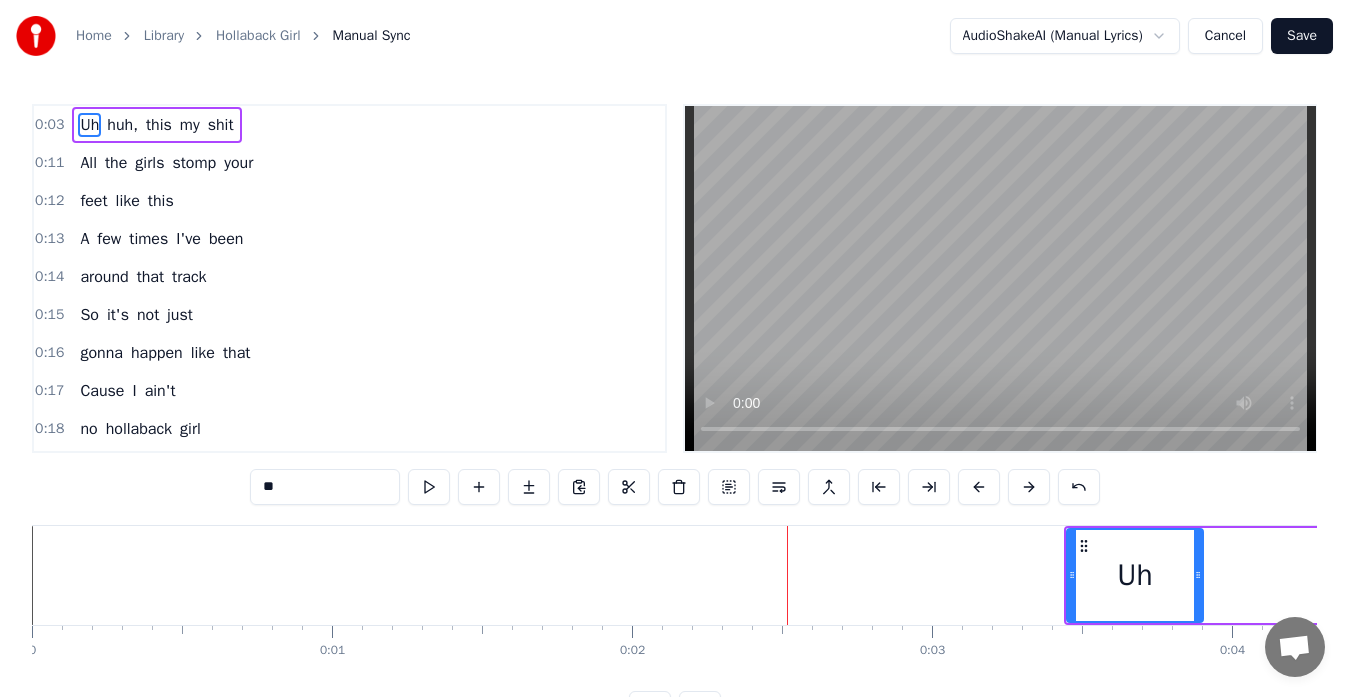 click at bounding box center (1029, 487) 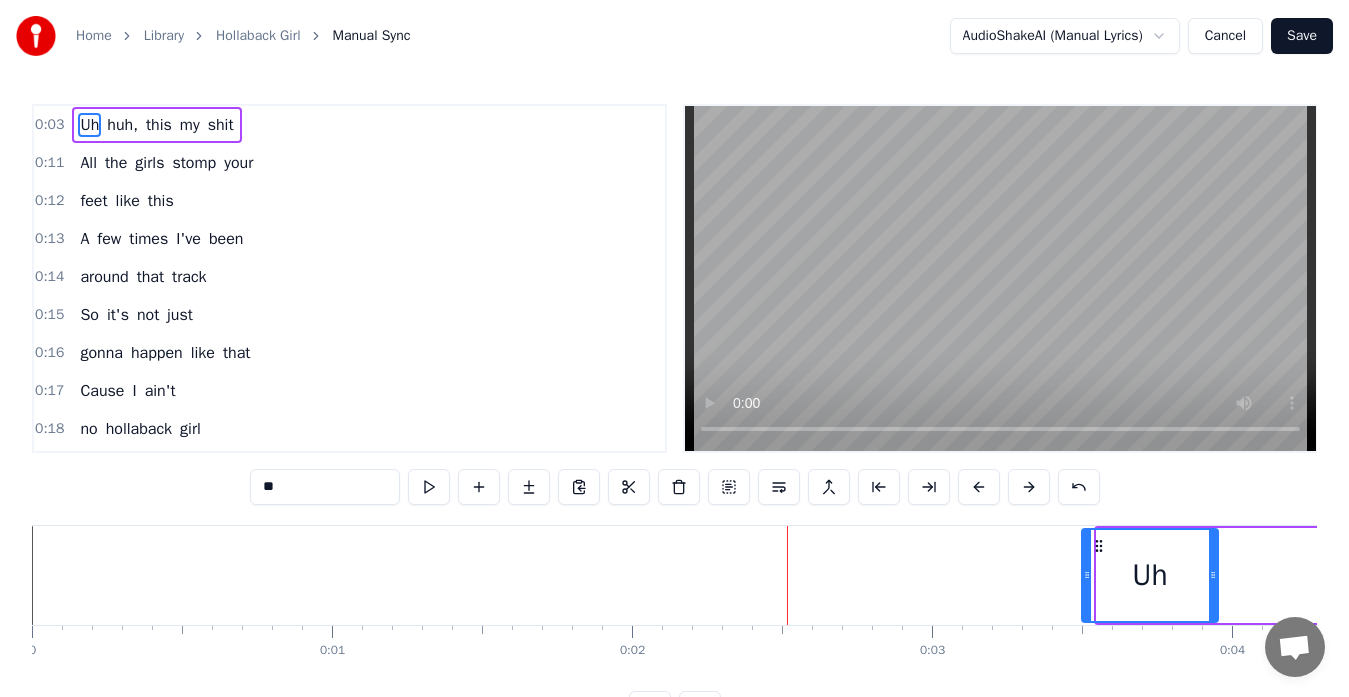 click at bounding box center (1029, 487) 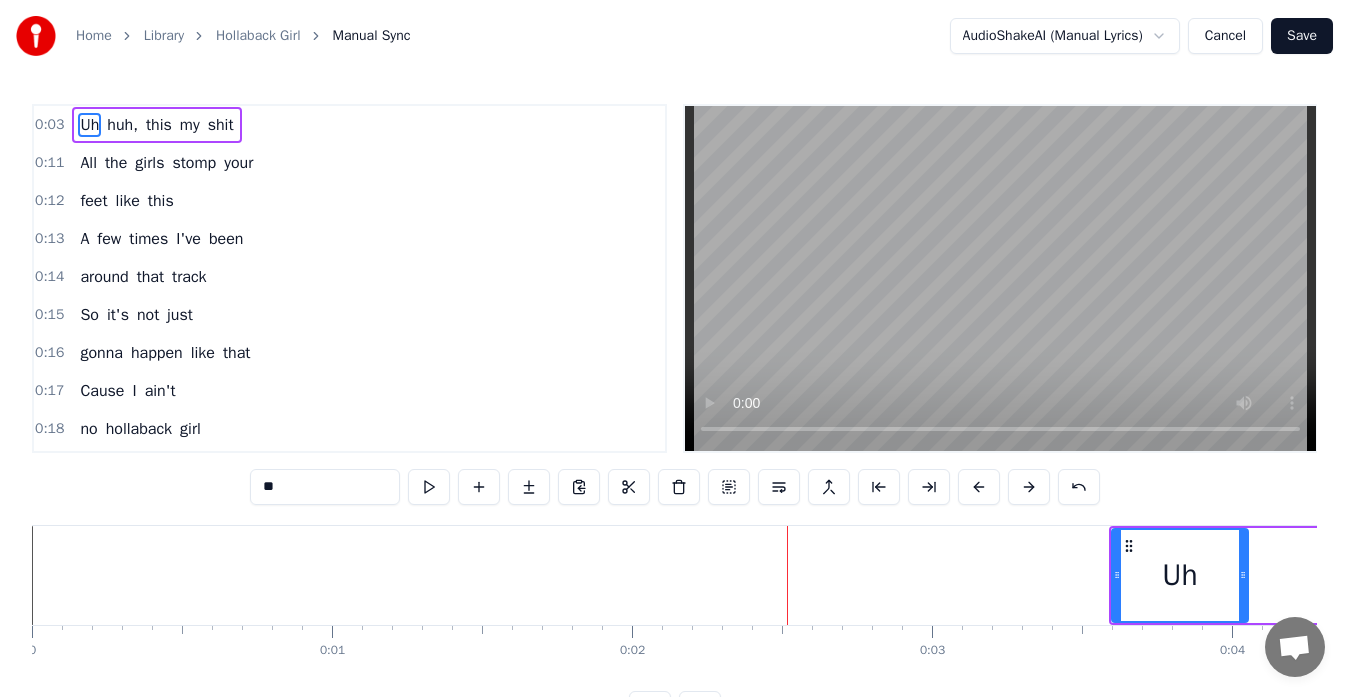 click at bounding box center [1029, 487] 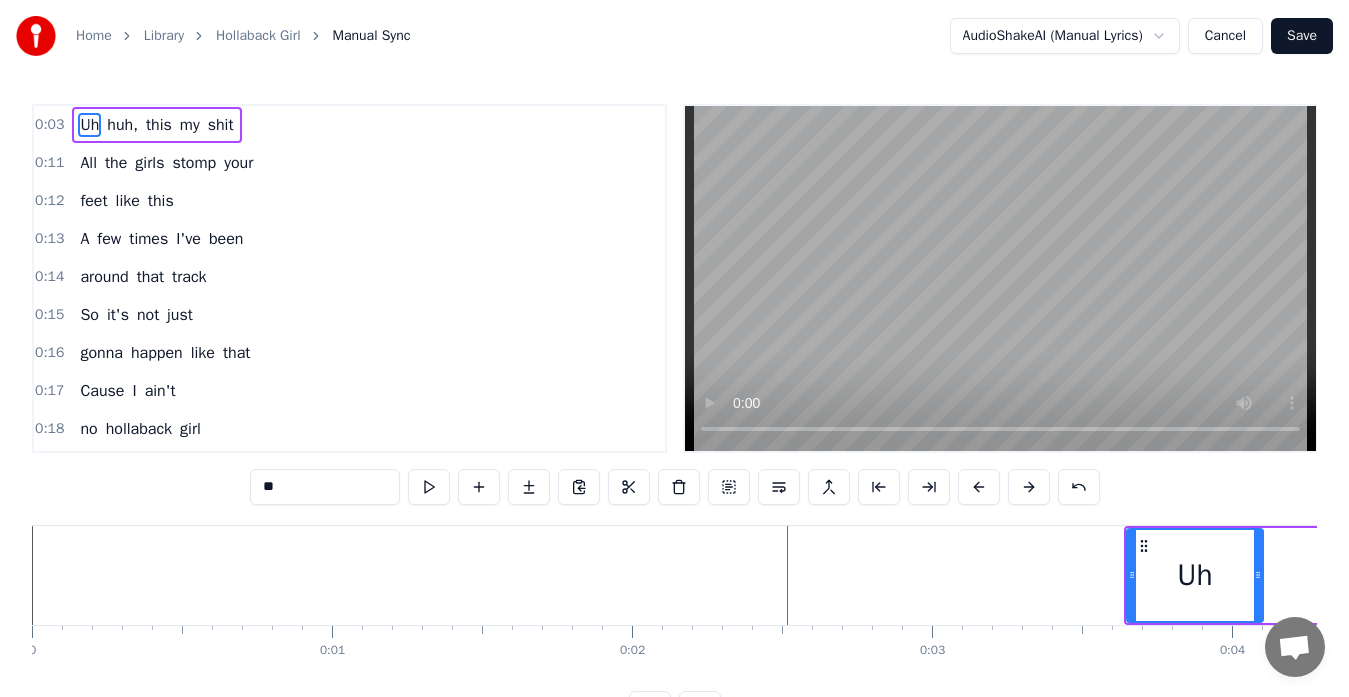 click at bounding box center (1029, 487) 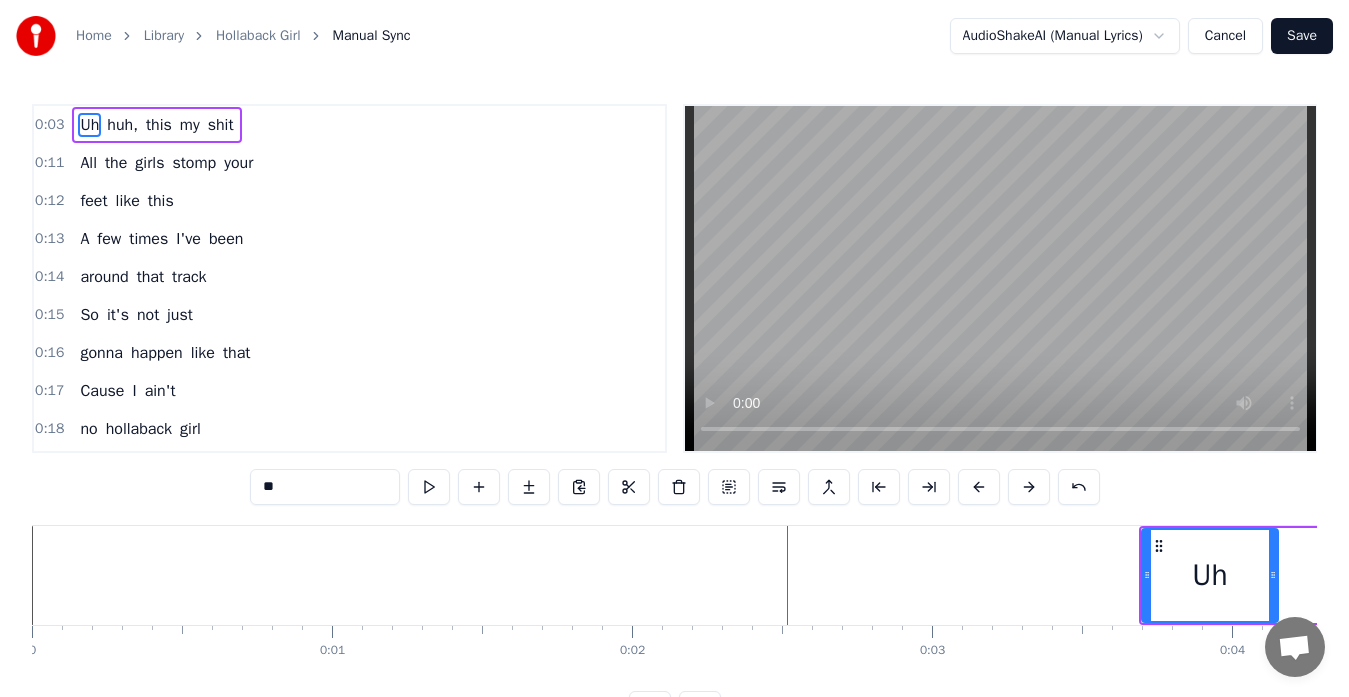 click at bounding box center (1029, 487) 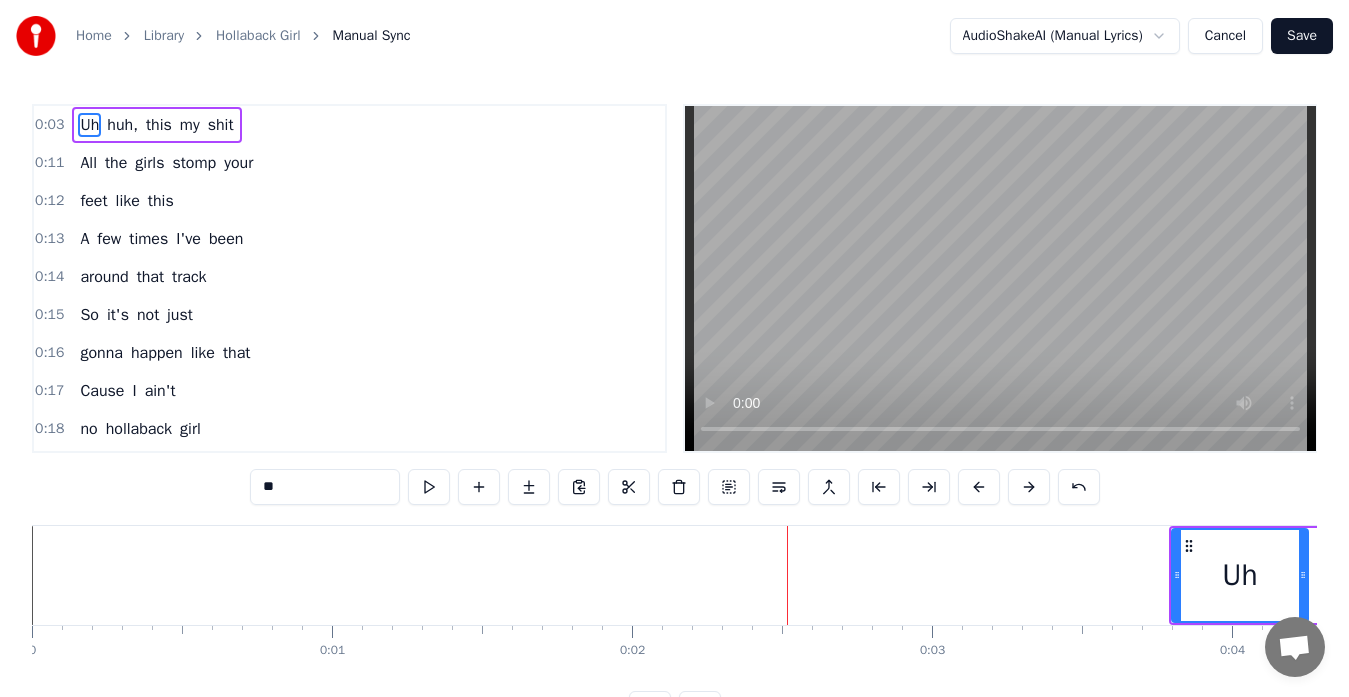 click at bounding box center (1029, 487) 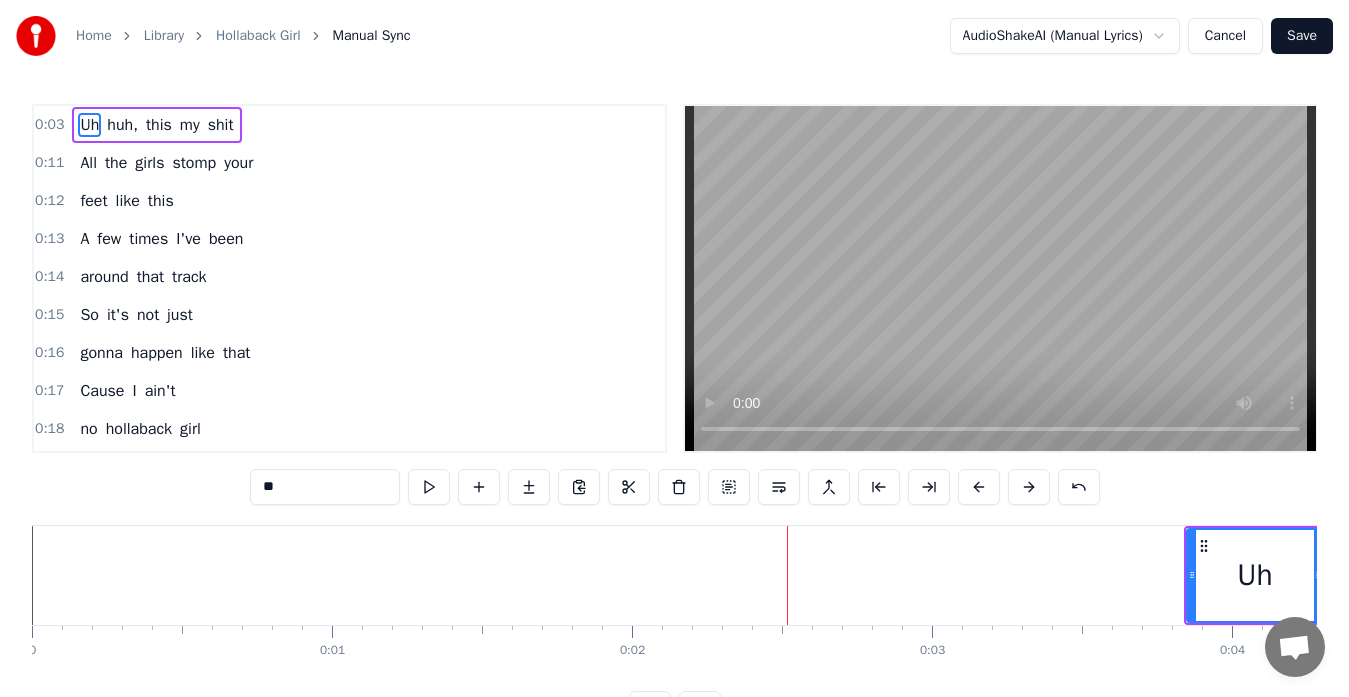 click at bounding box center (1029, 487) 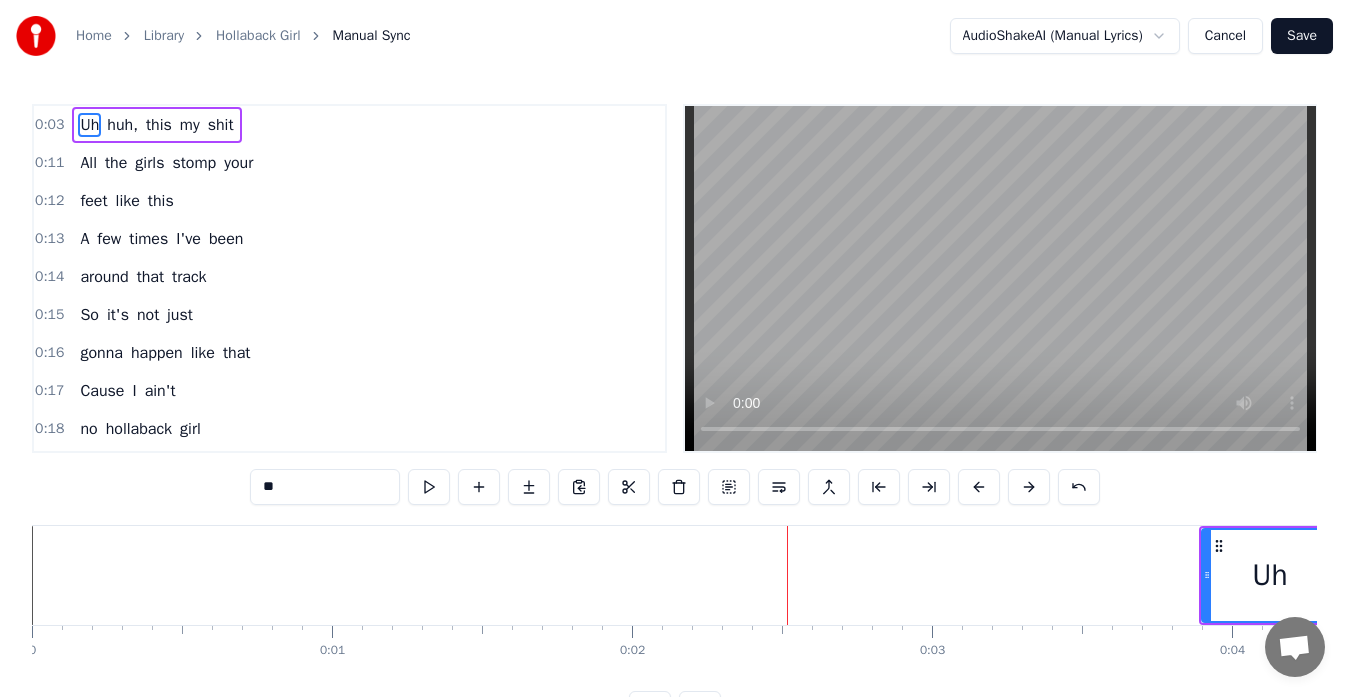 click at bounding box center [1029, 487] 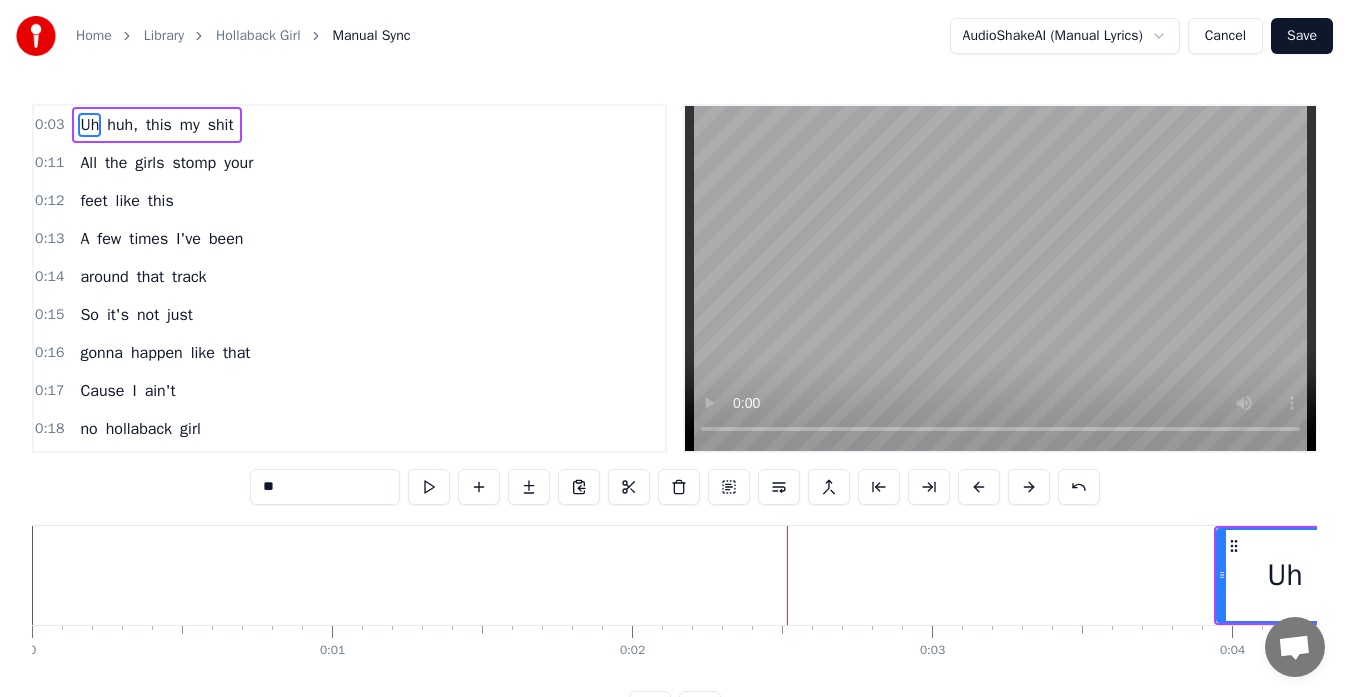 click at bounding box center [1029, 487] 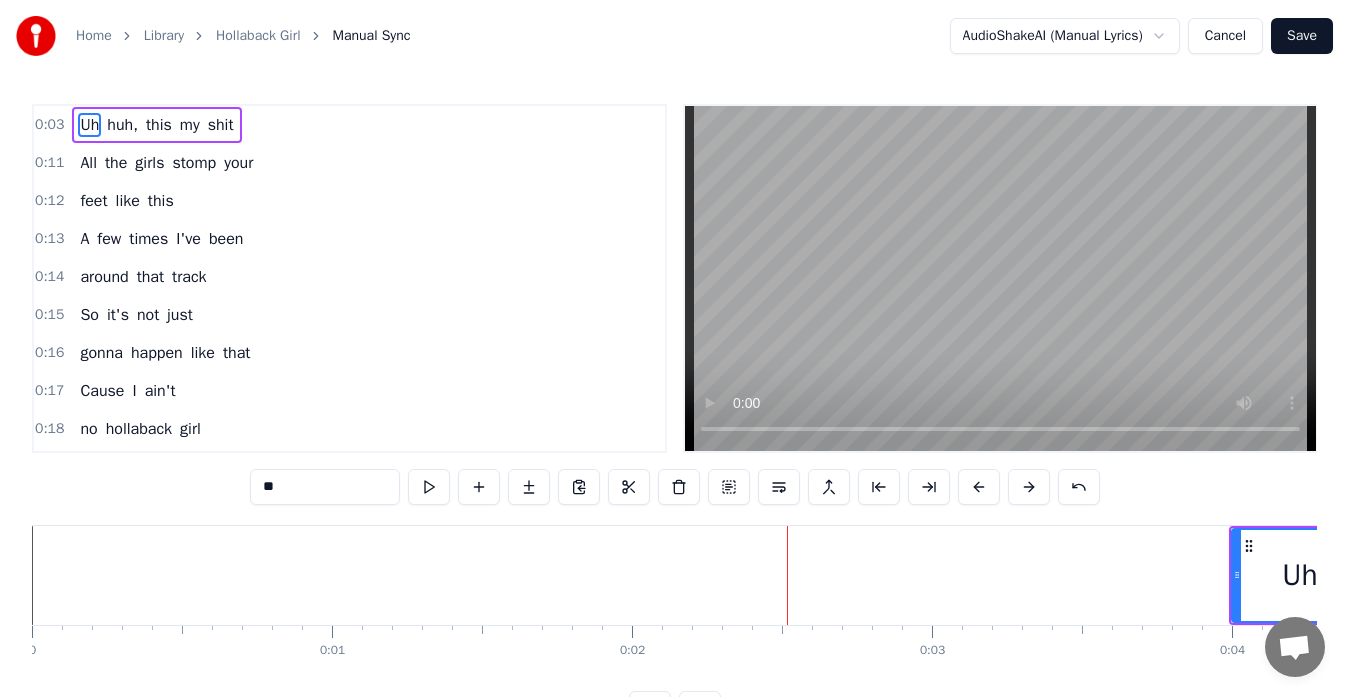 click at bounding box center (1029, 487) 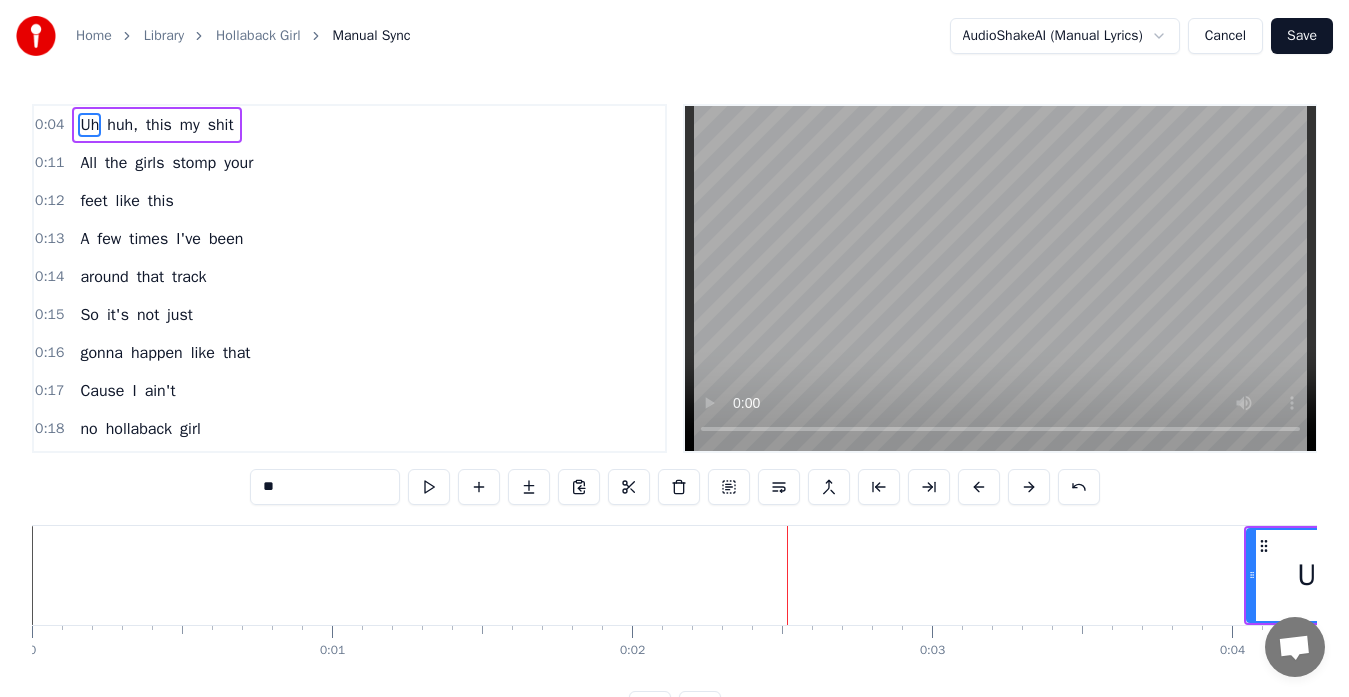 click at bounding box center (1029, 487) 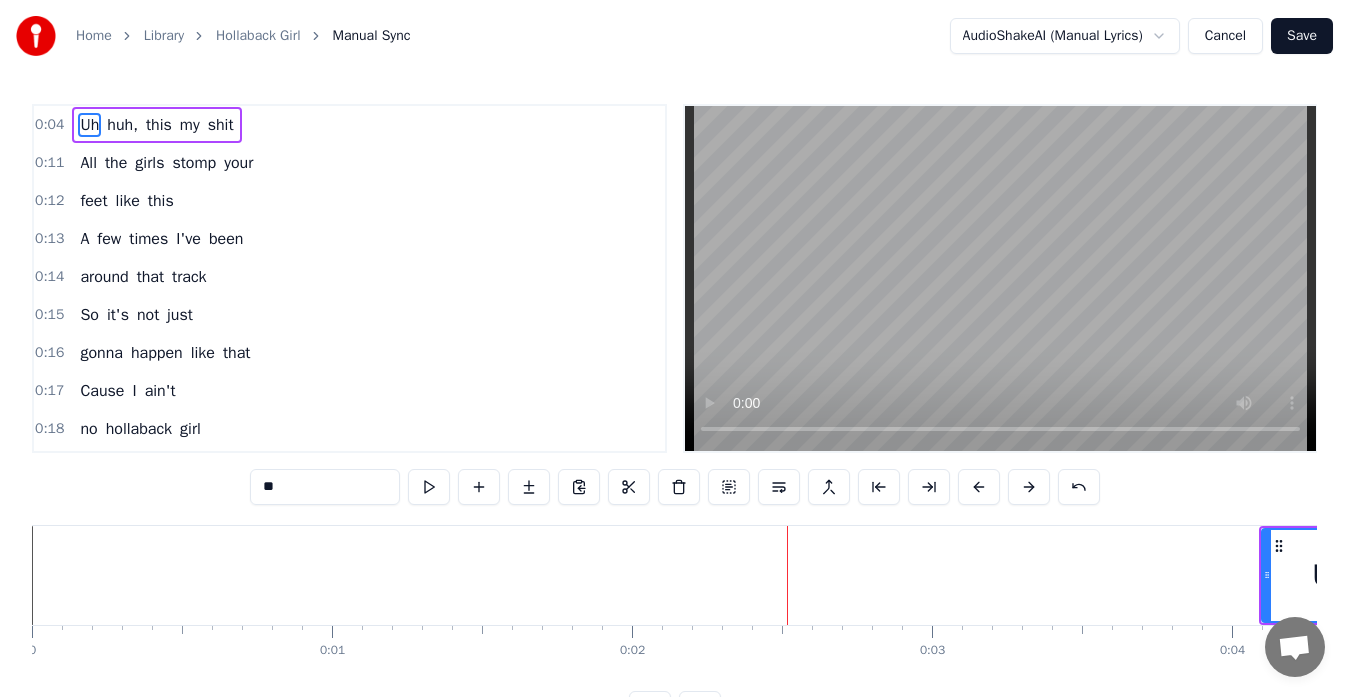 click at bounding box center (1029, 487) 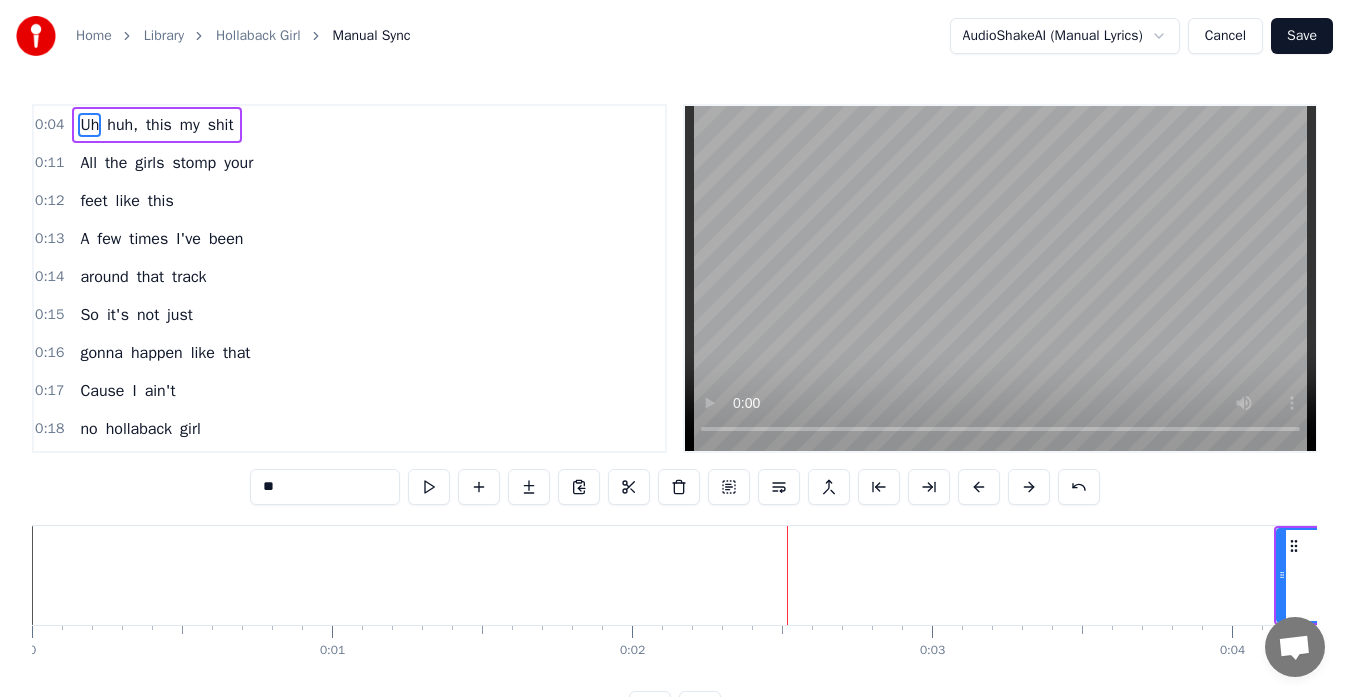 click at bounding box center (1029, 487) 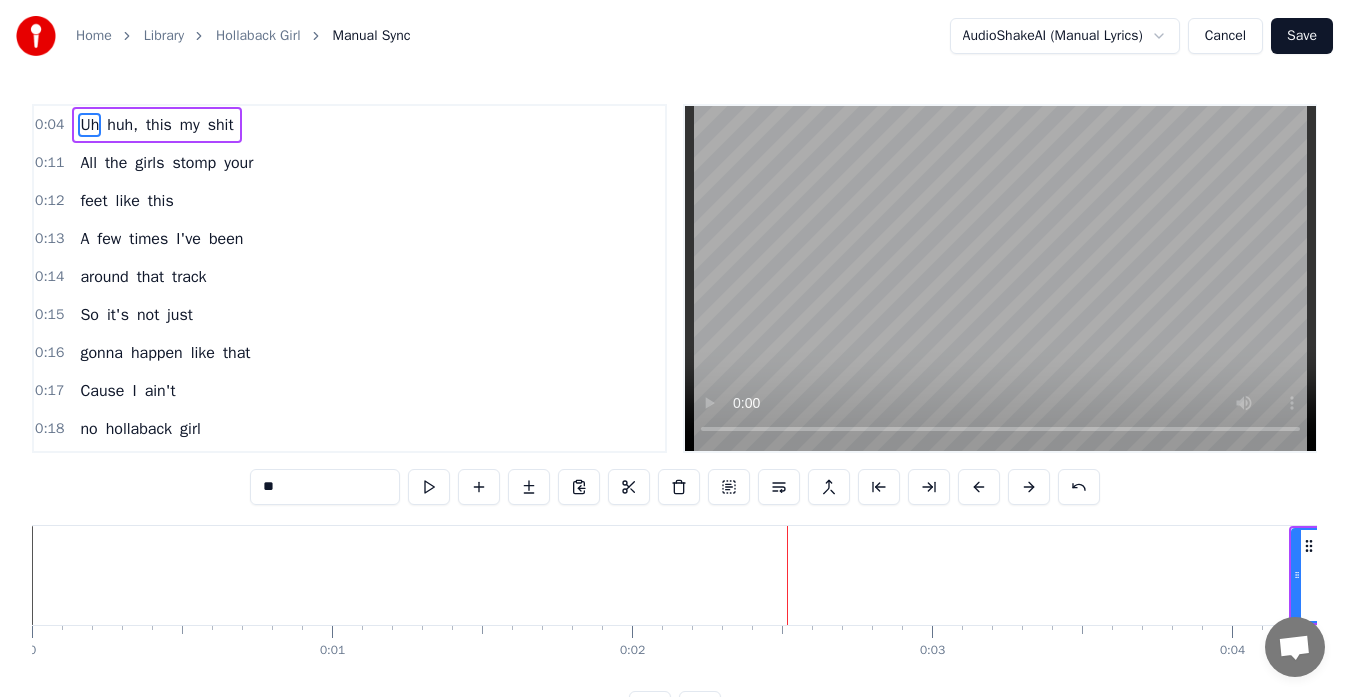 click at bounding box center (1029, 487) 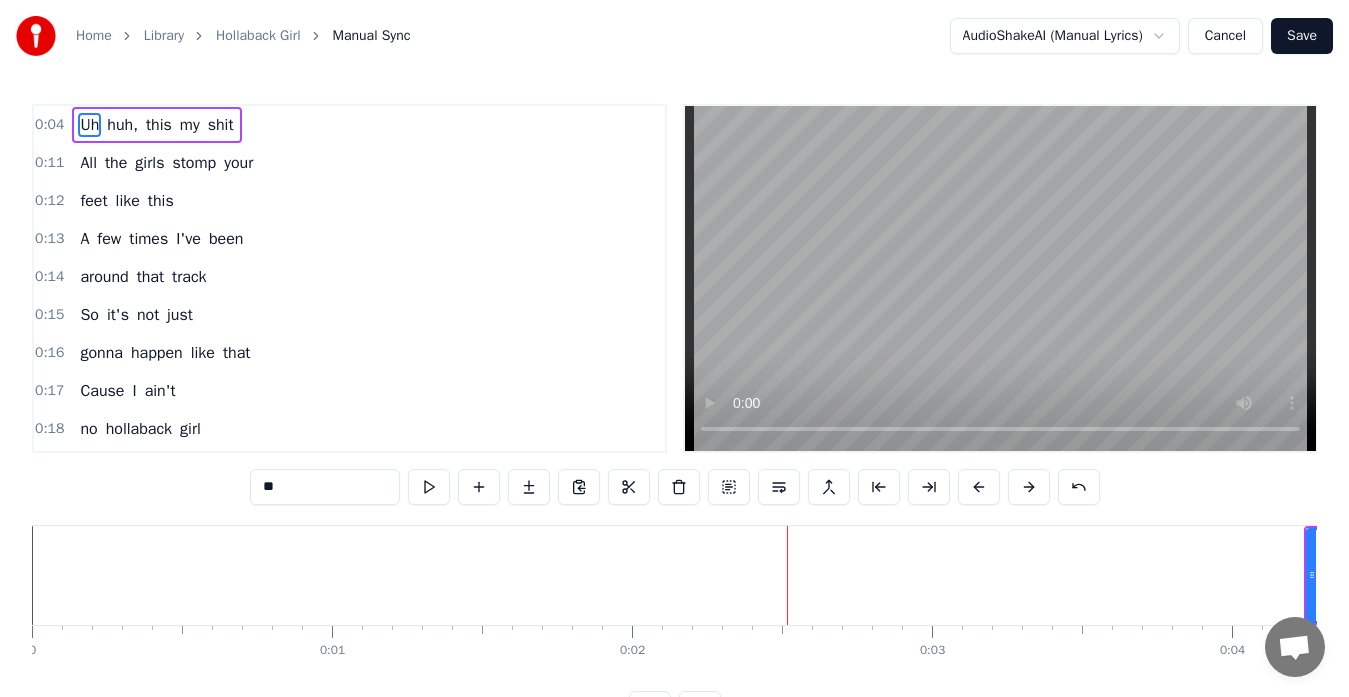 click at bounding box center [1029, 487] 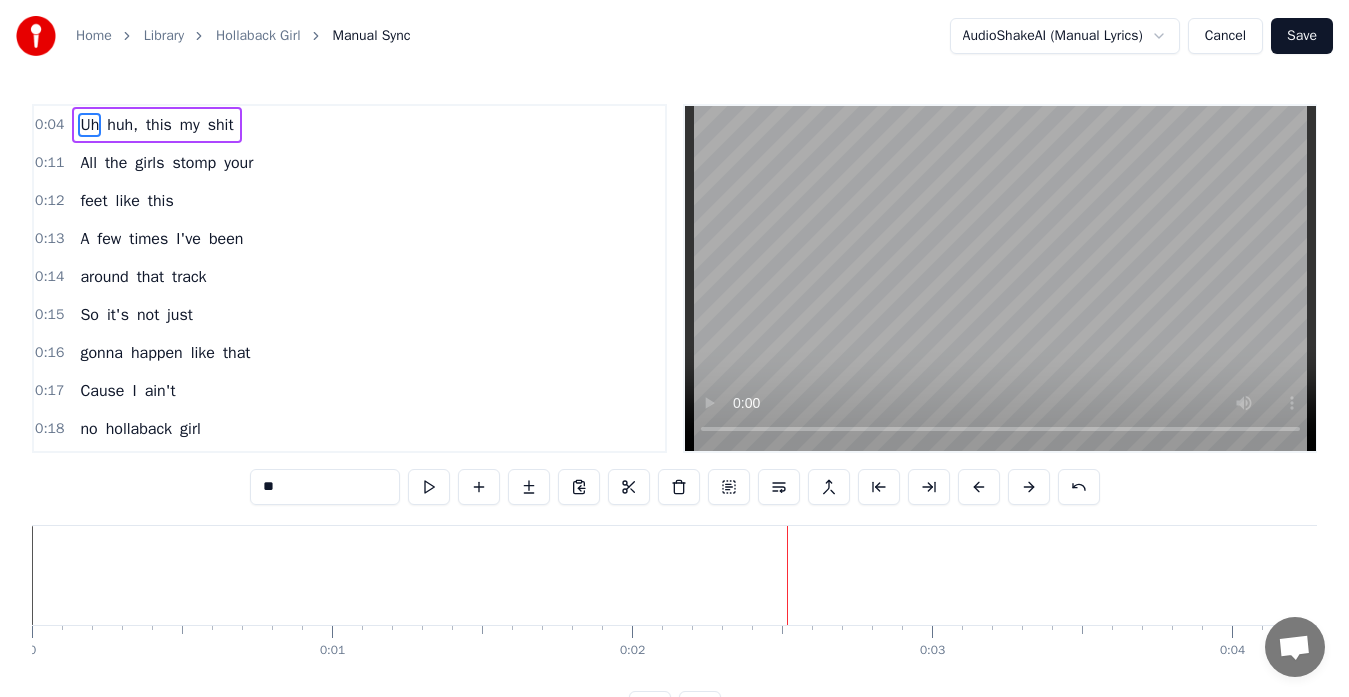 click at bounding box center (1029, 487) 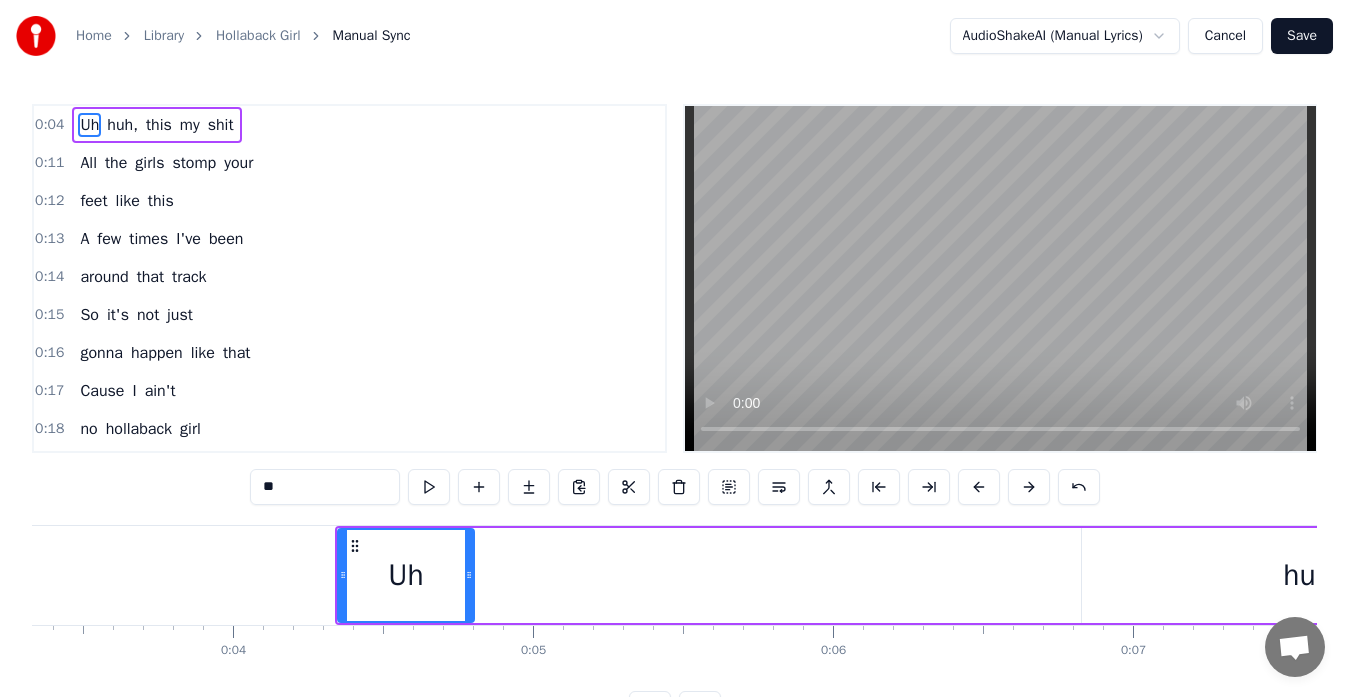 scroll, scrollTop: 0, scrollLeft: 1007, axis: horizontal 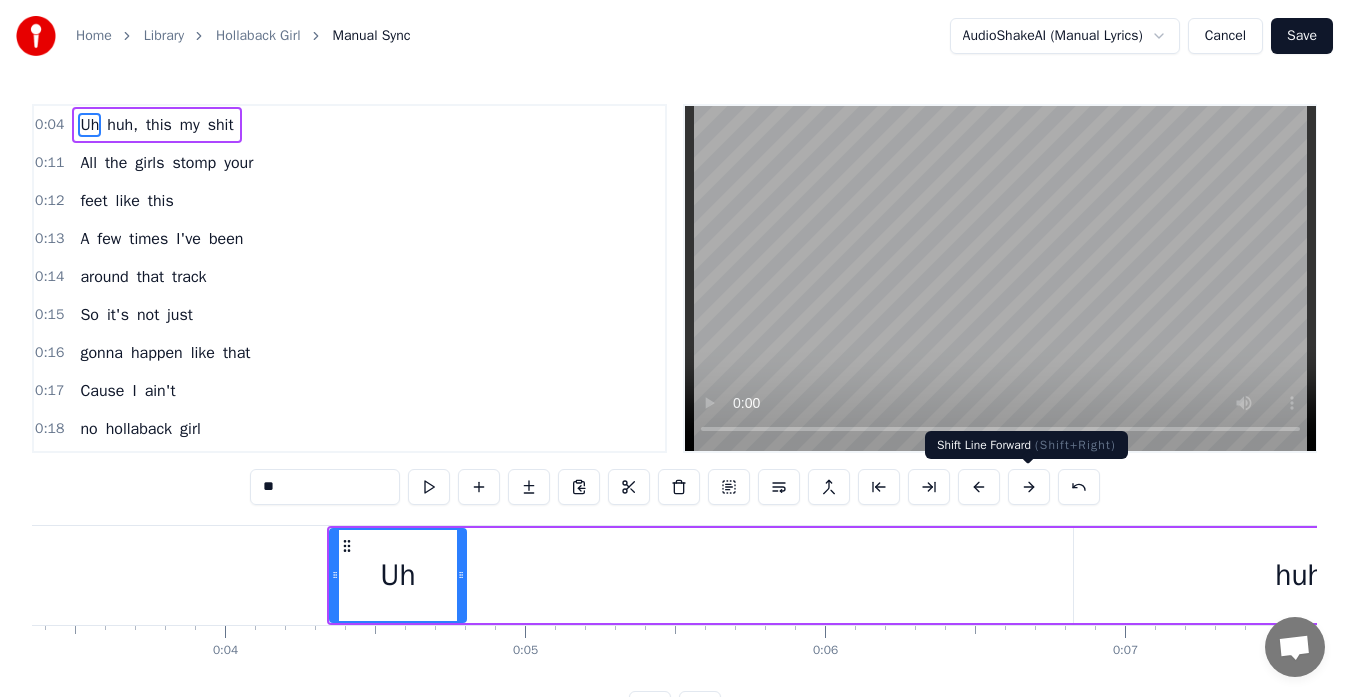 click at bounding box center [1029, 487] 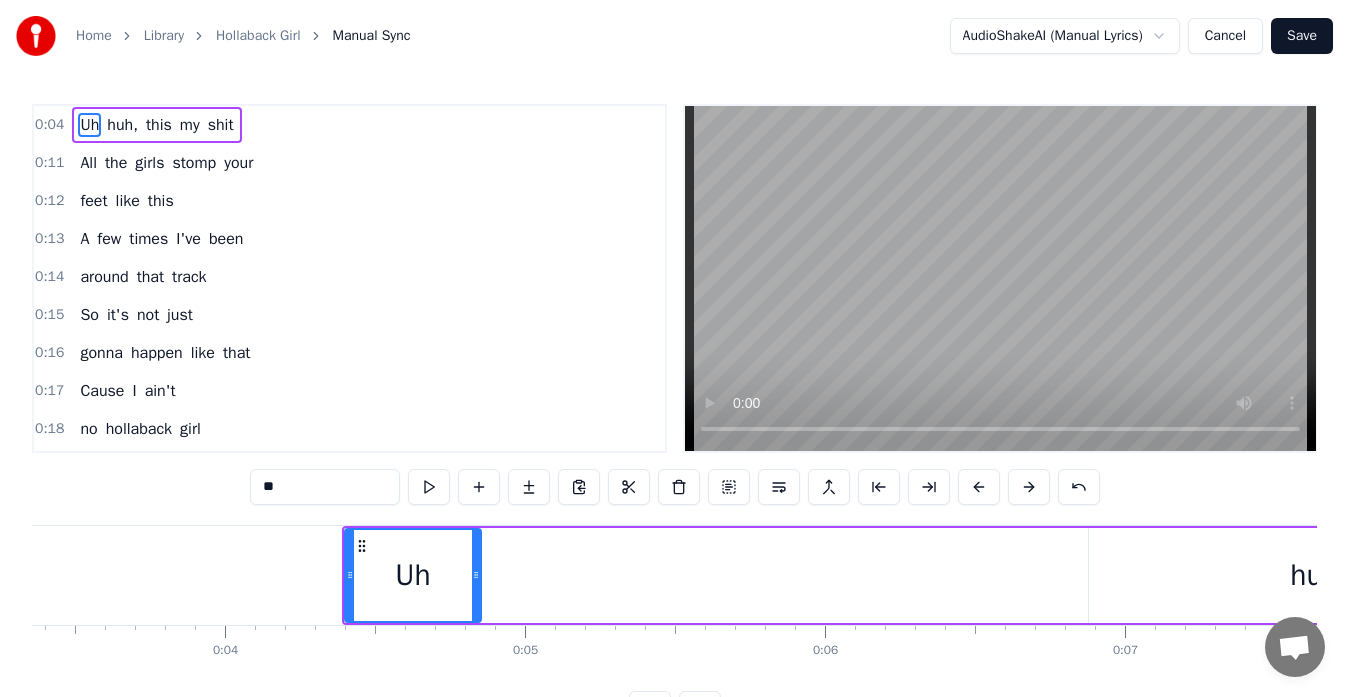 click at bounding box center [1029, 487] 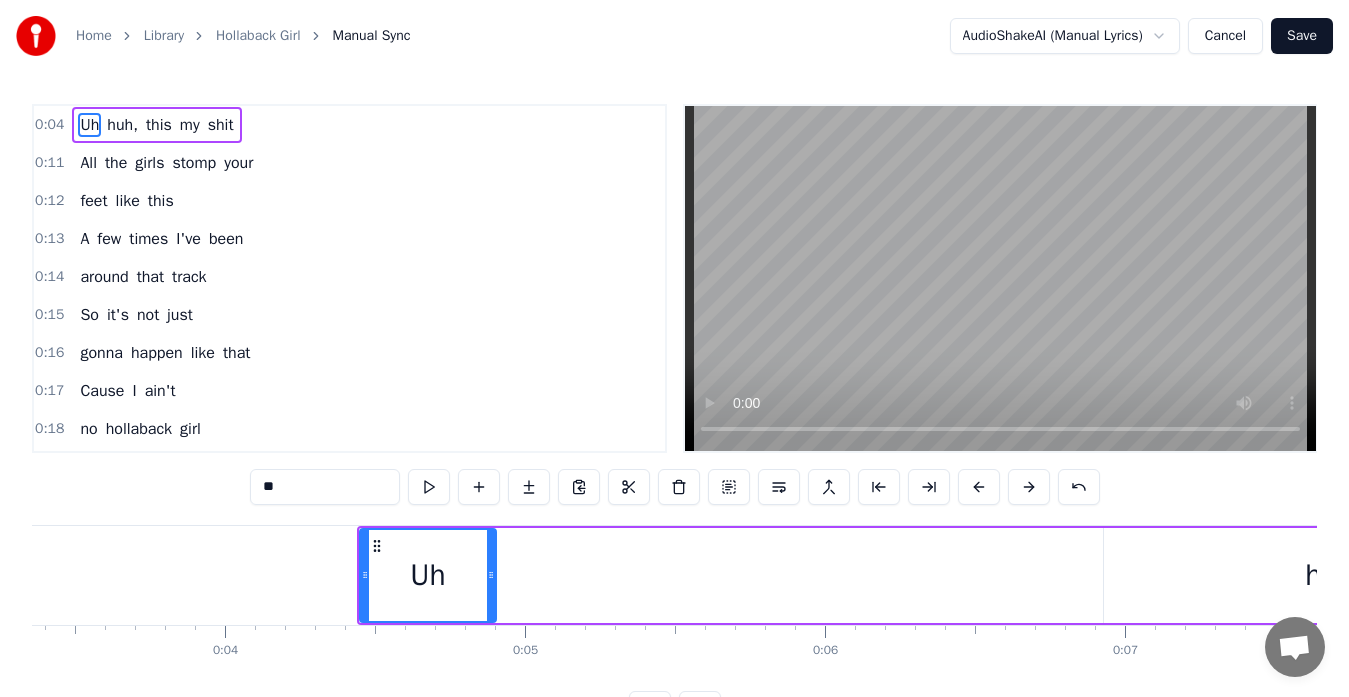 click at bounding box center (1029, 487) 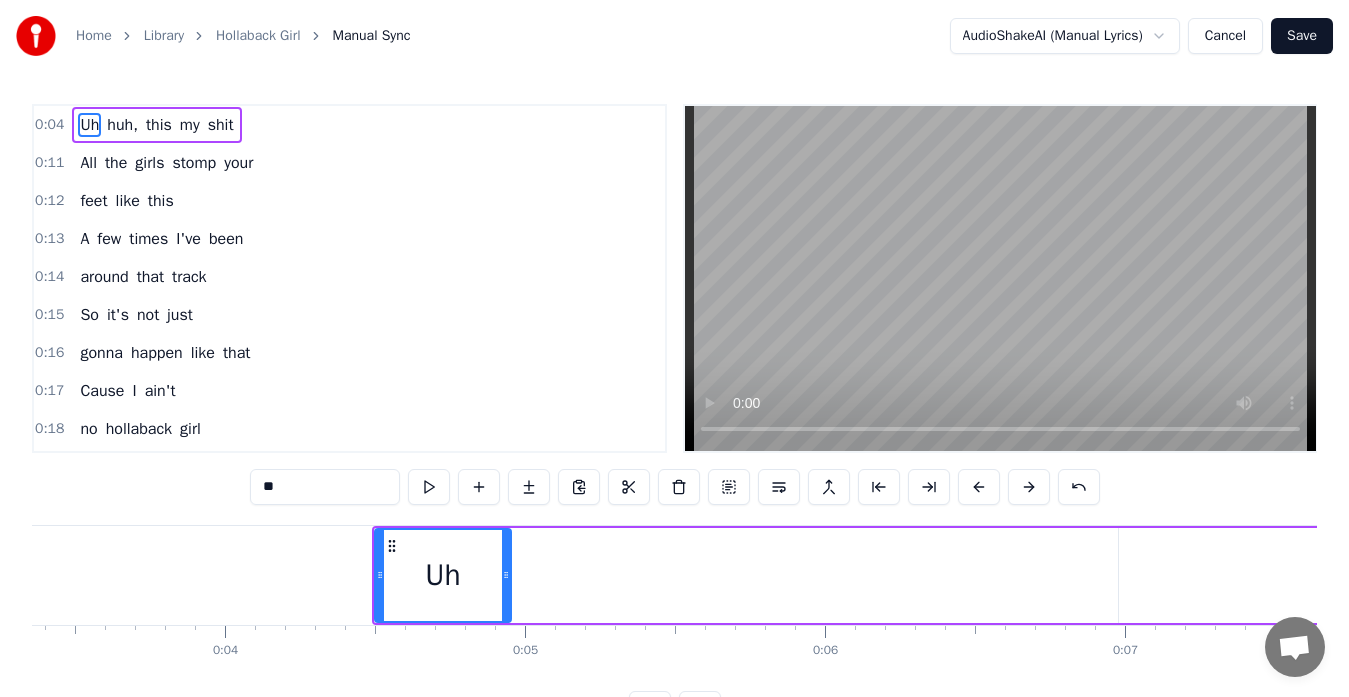 click at bounding box center (1029, 487) 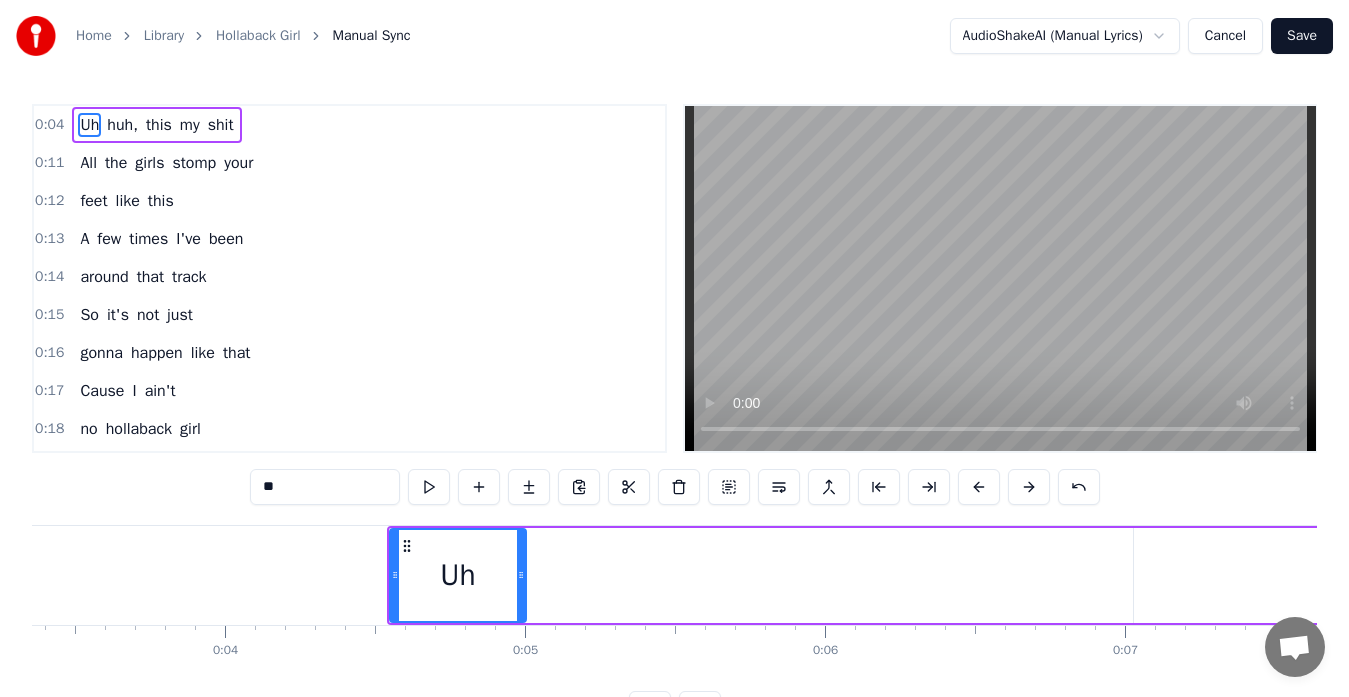 click at bounding box center (1029, 487) 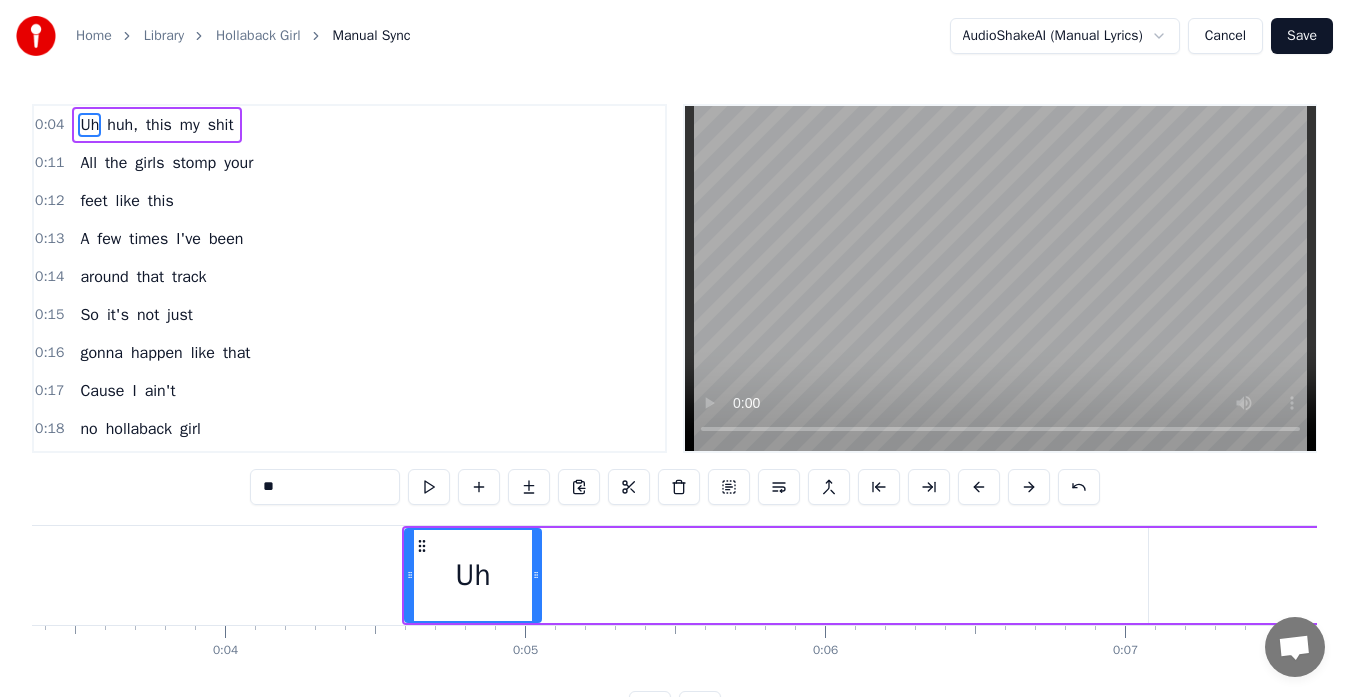 click at bounding box center (1029, 487) 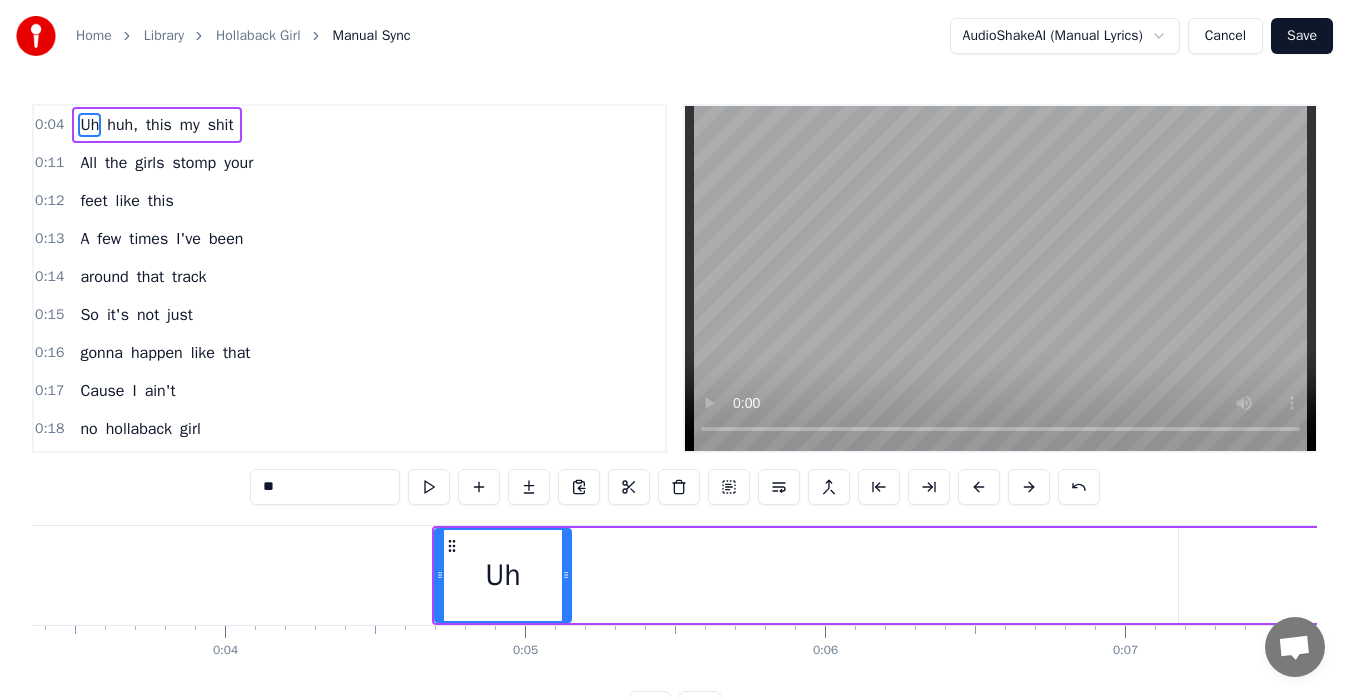click at bounding box center (1029, 487) 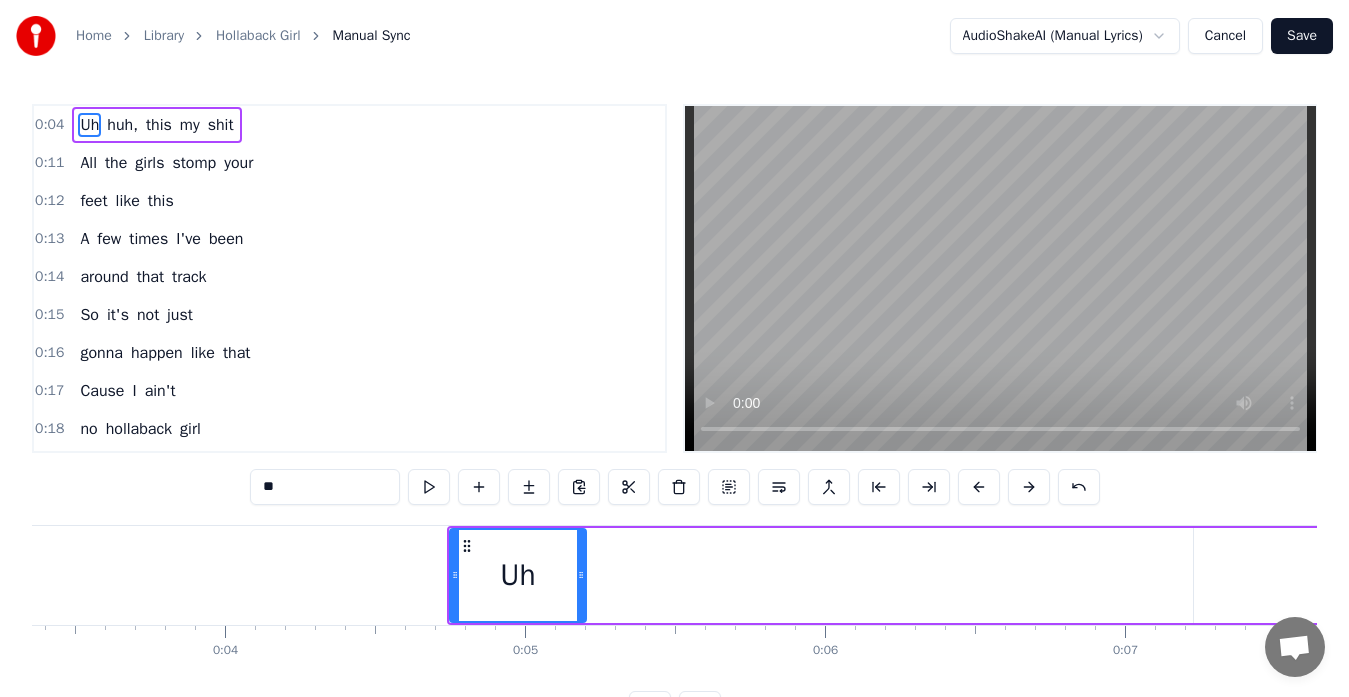 click at bounding box center [1029, 487] 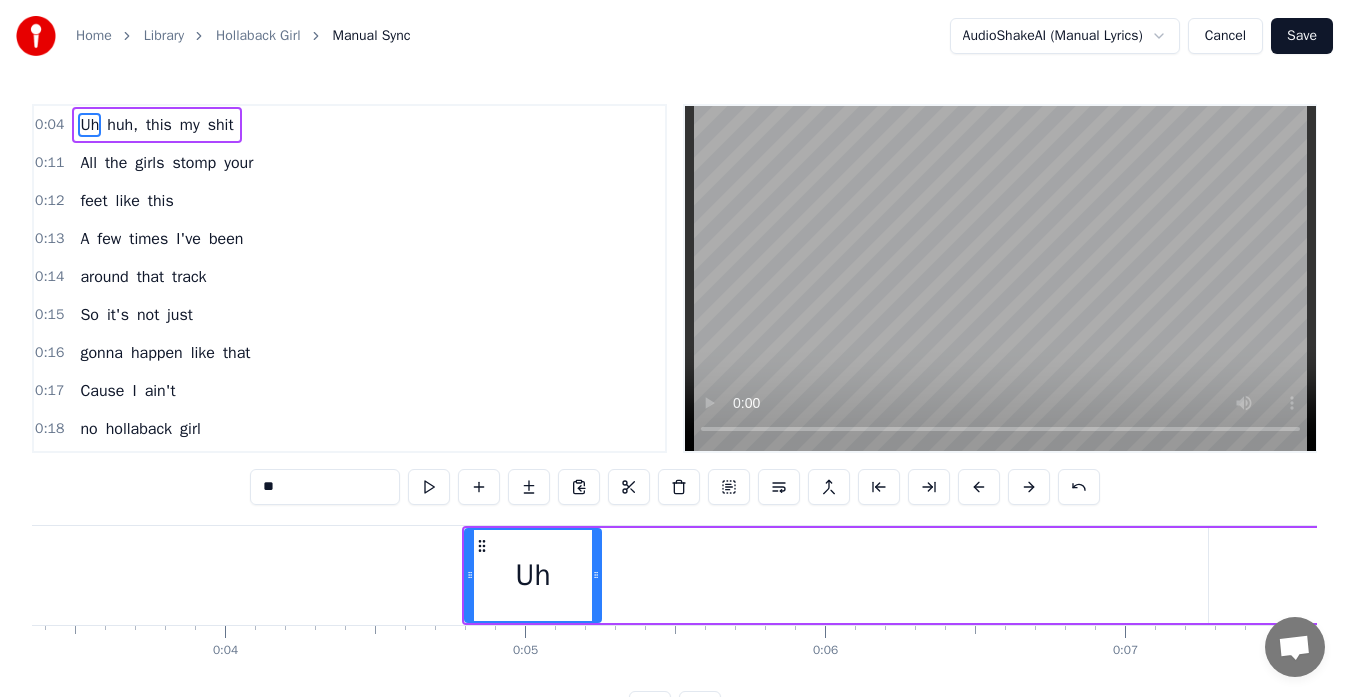 click at bounding box center (1029, 487) 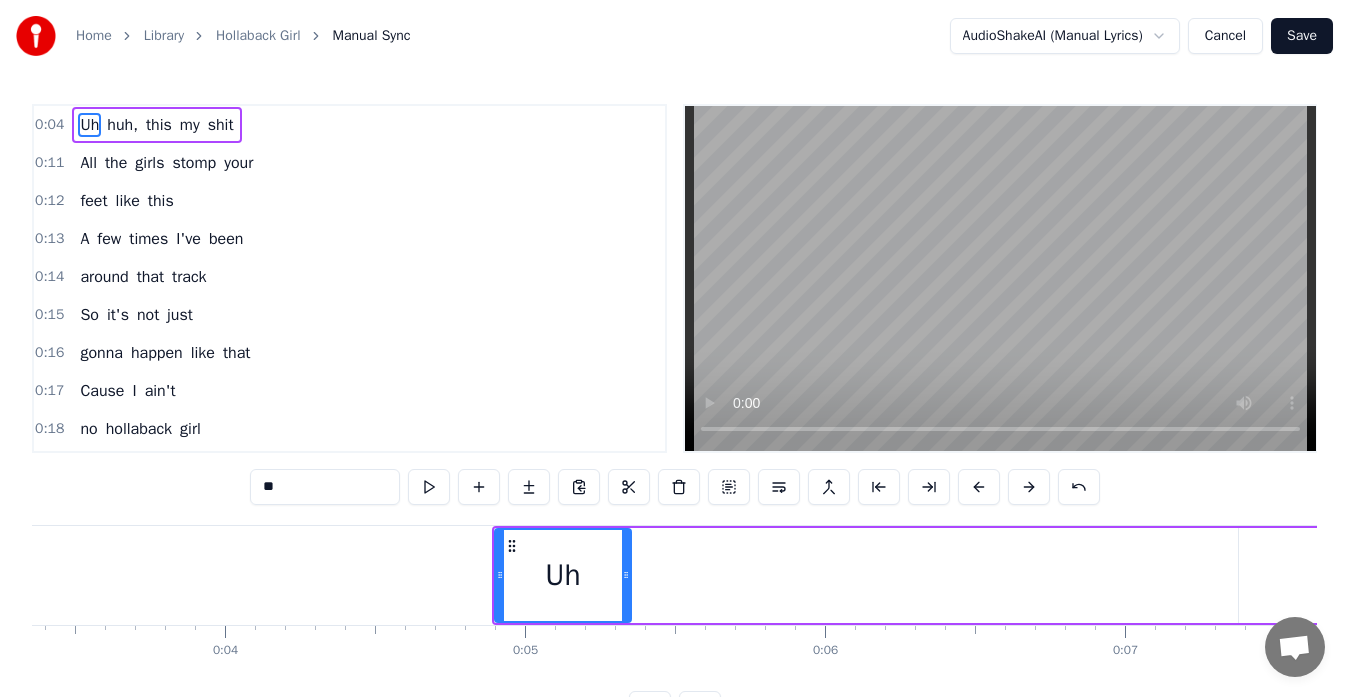 click at bounding box center (1029, 487) 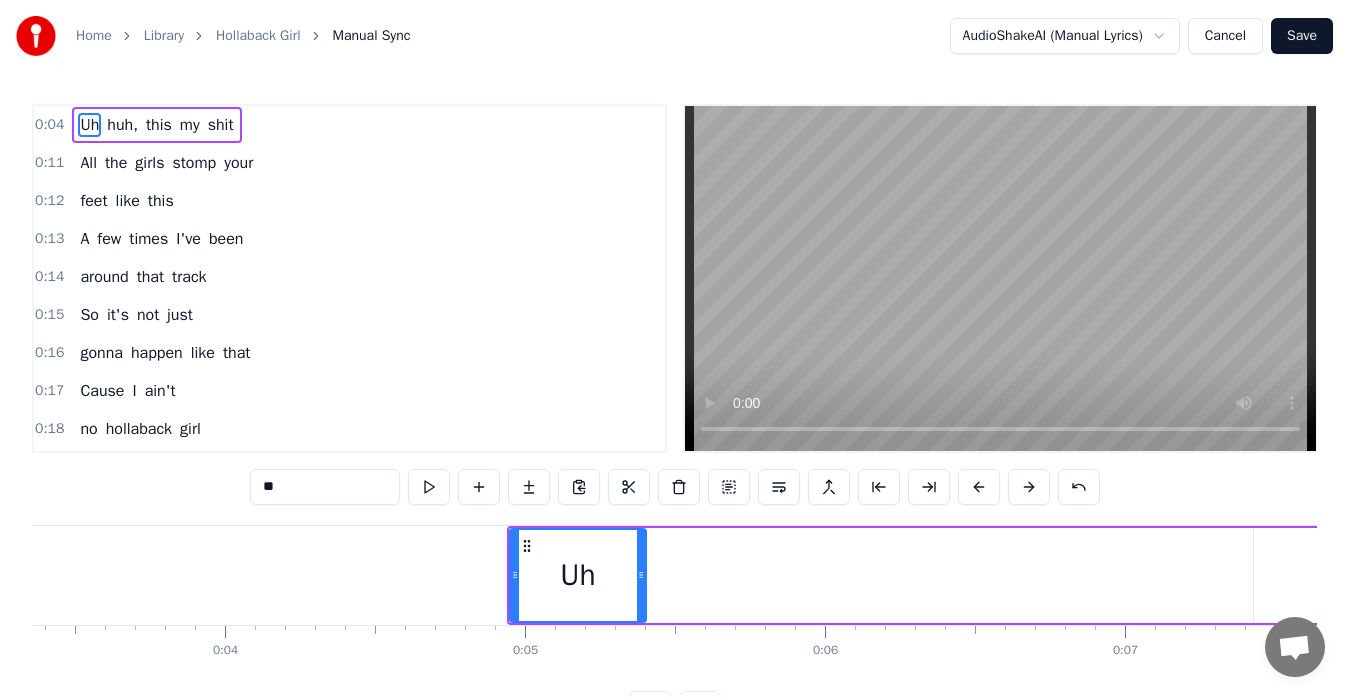 click at bounding box center [1029, 487] 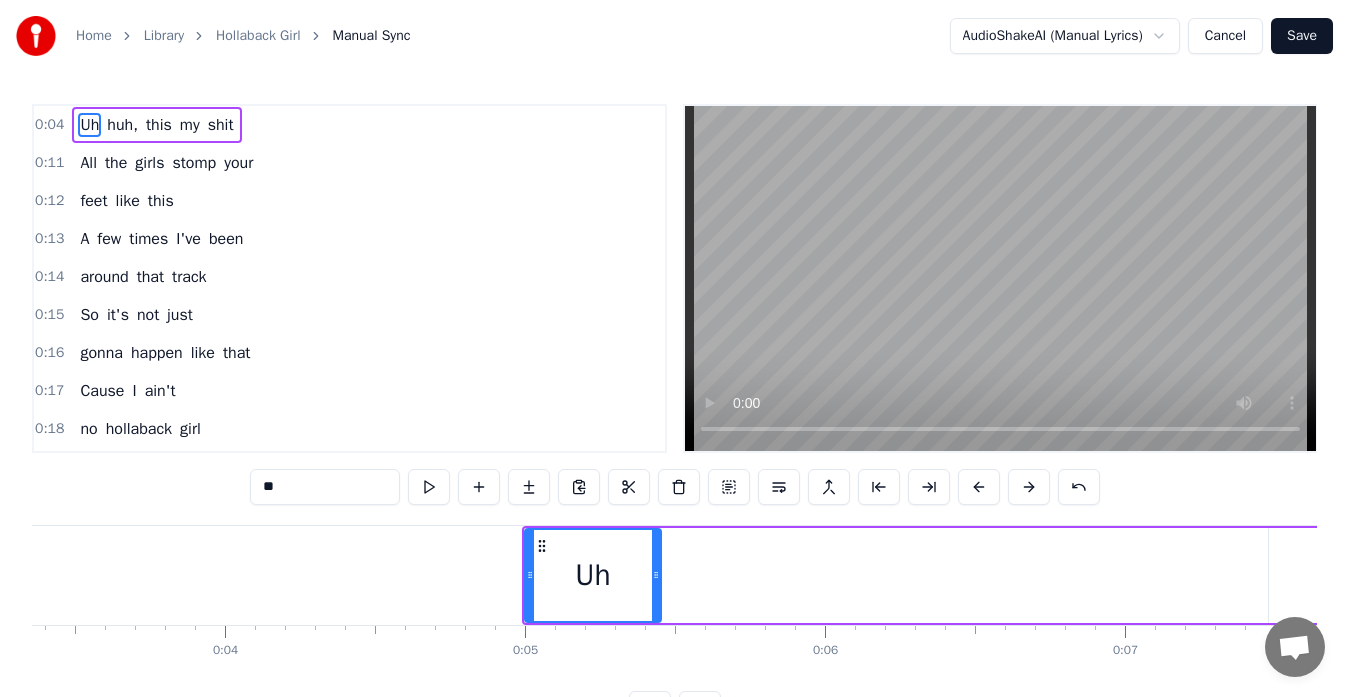 click at bounding box center [1029, 487] 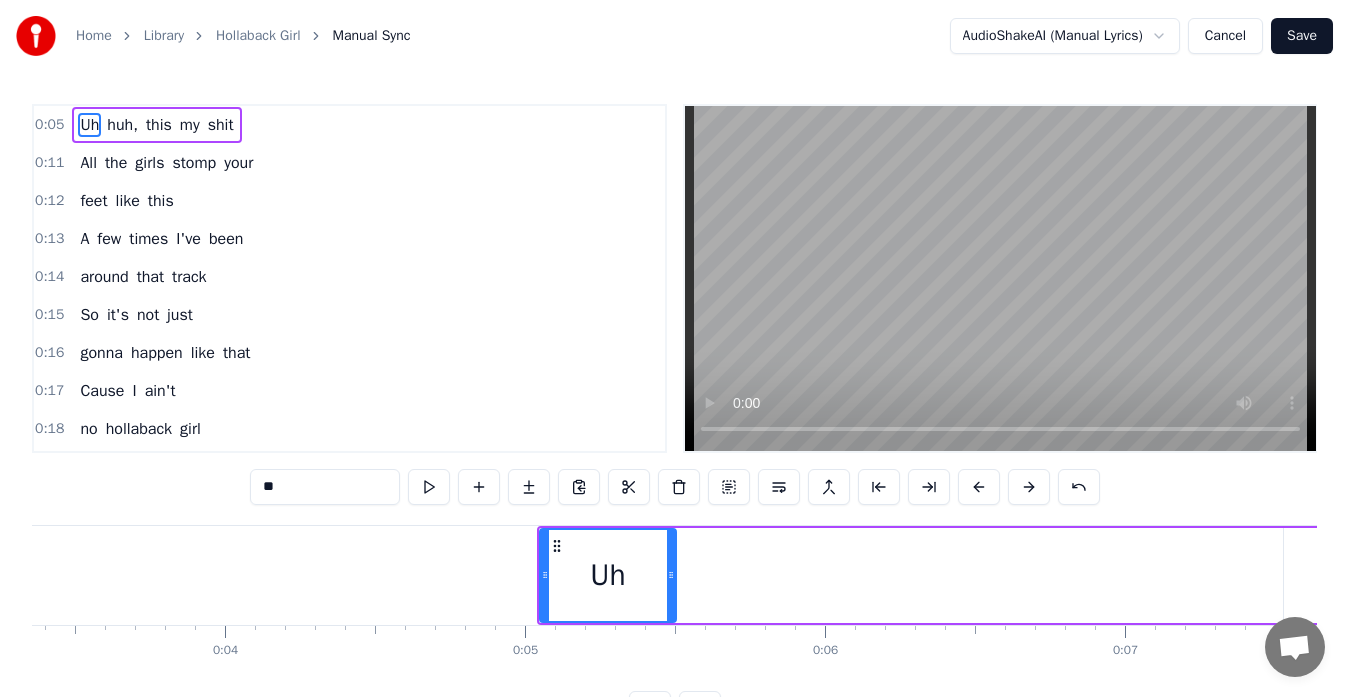 click at bounding box center [1029, 487] 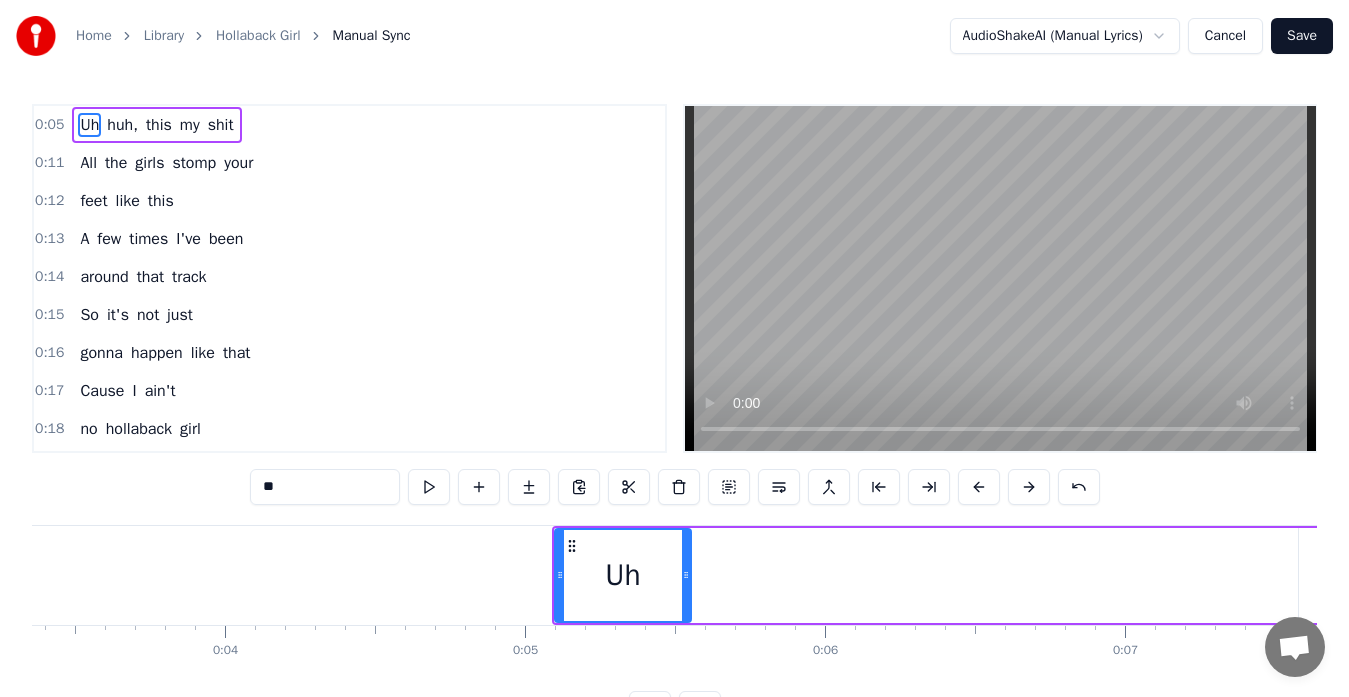 click at bounding box center [1029, 487] 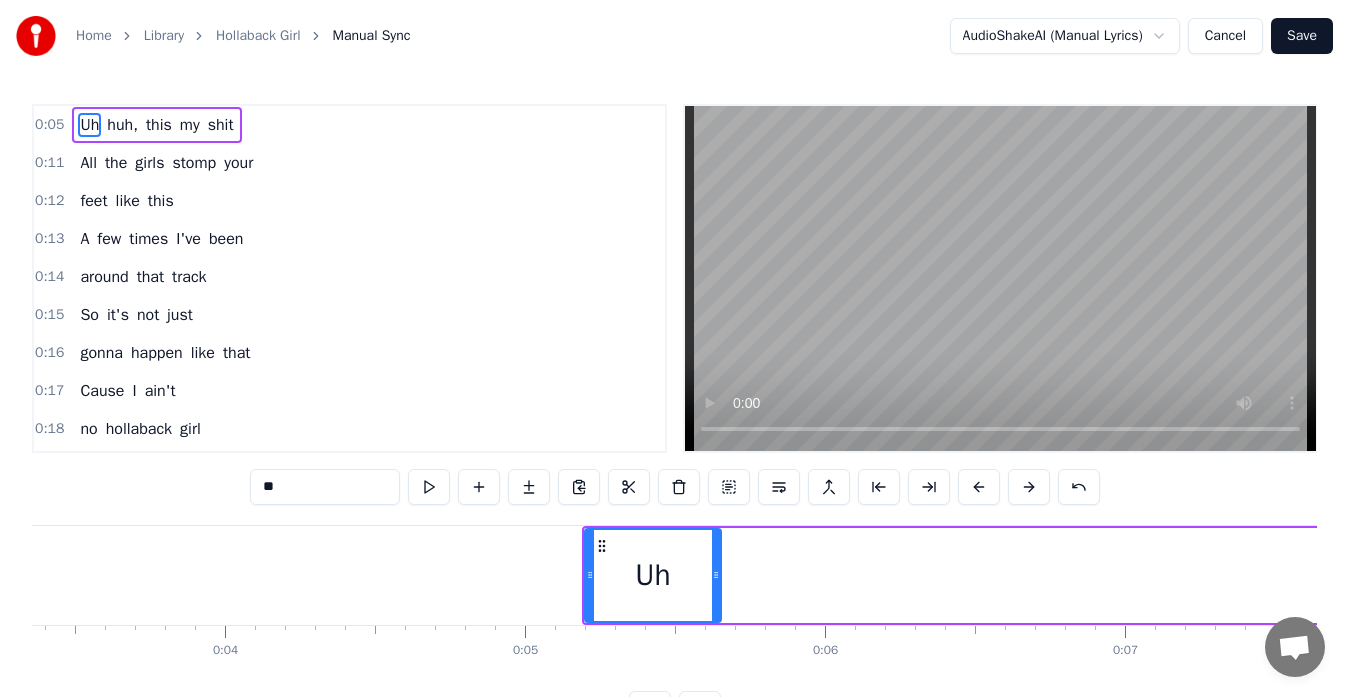 click at bounding box center (1029, 487) 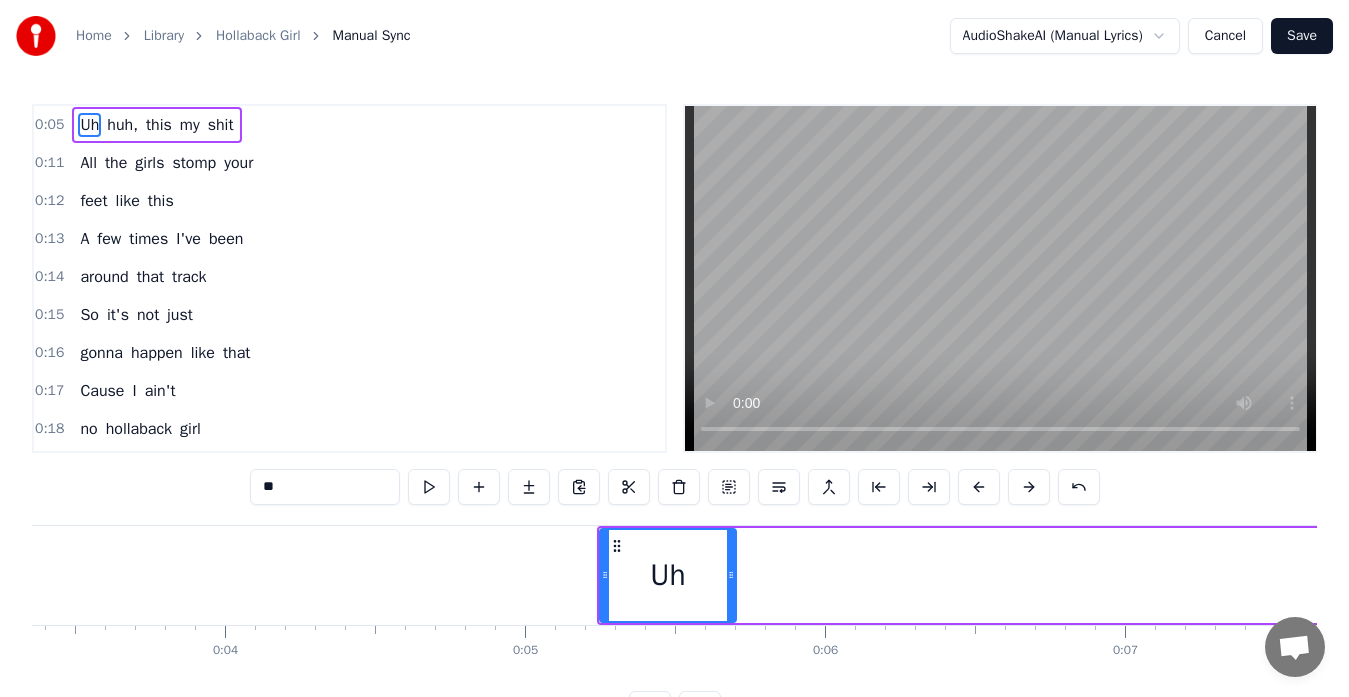 click at bounding box center (1029, 487) 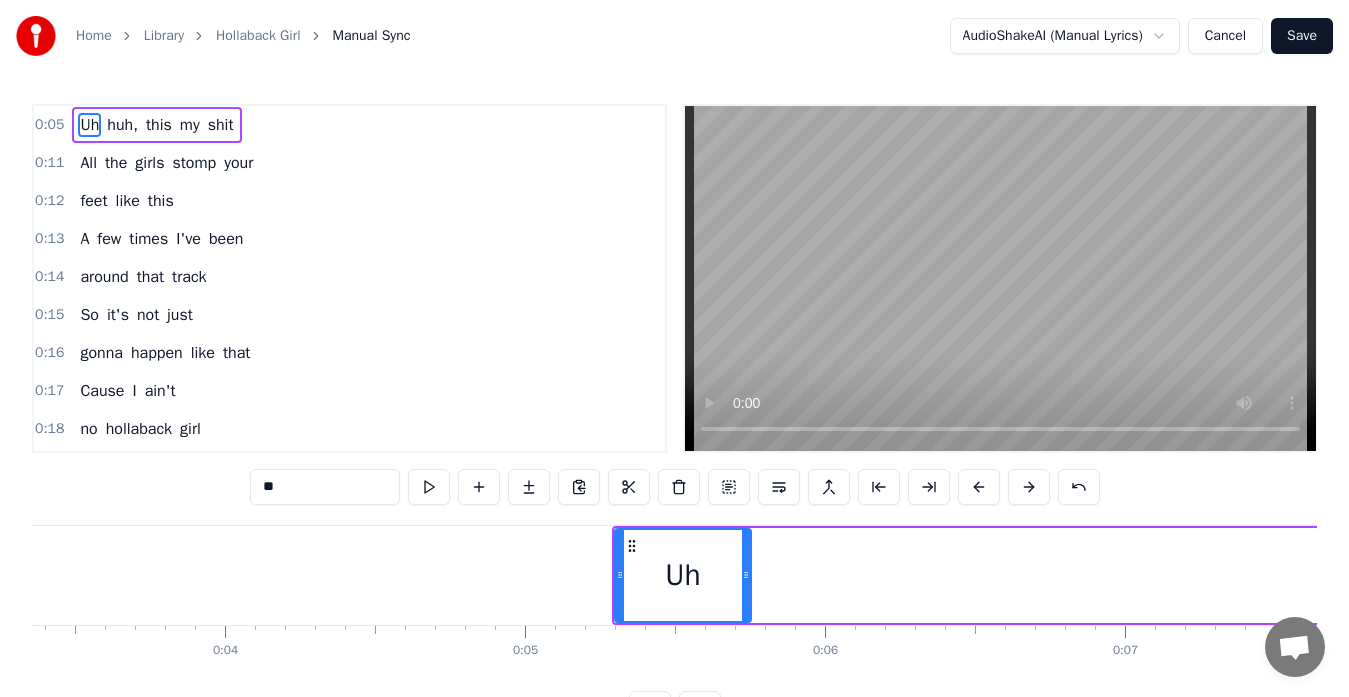 click at bounding box center (1029, 487) 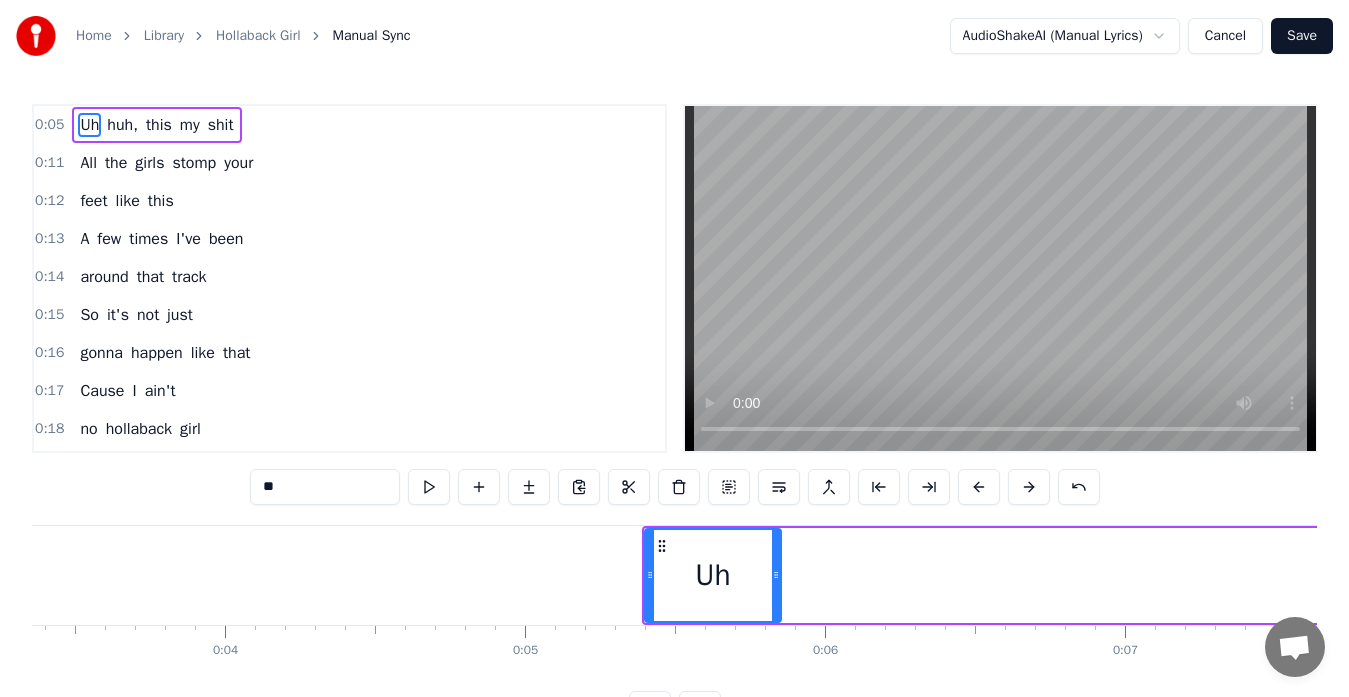 click at bounding box center [1029, 487] 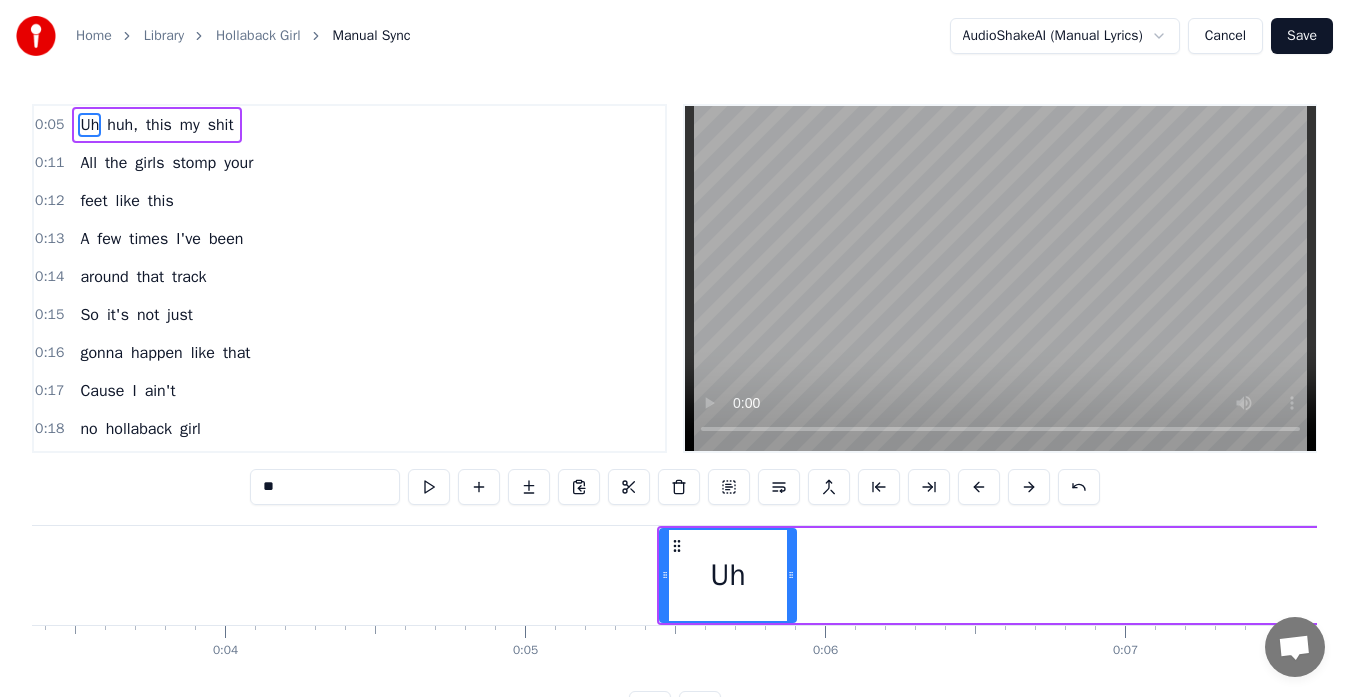 click at bounding box center (1029, 487) 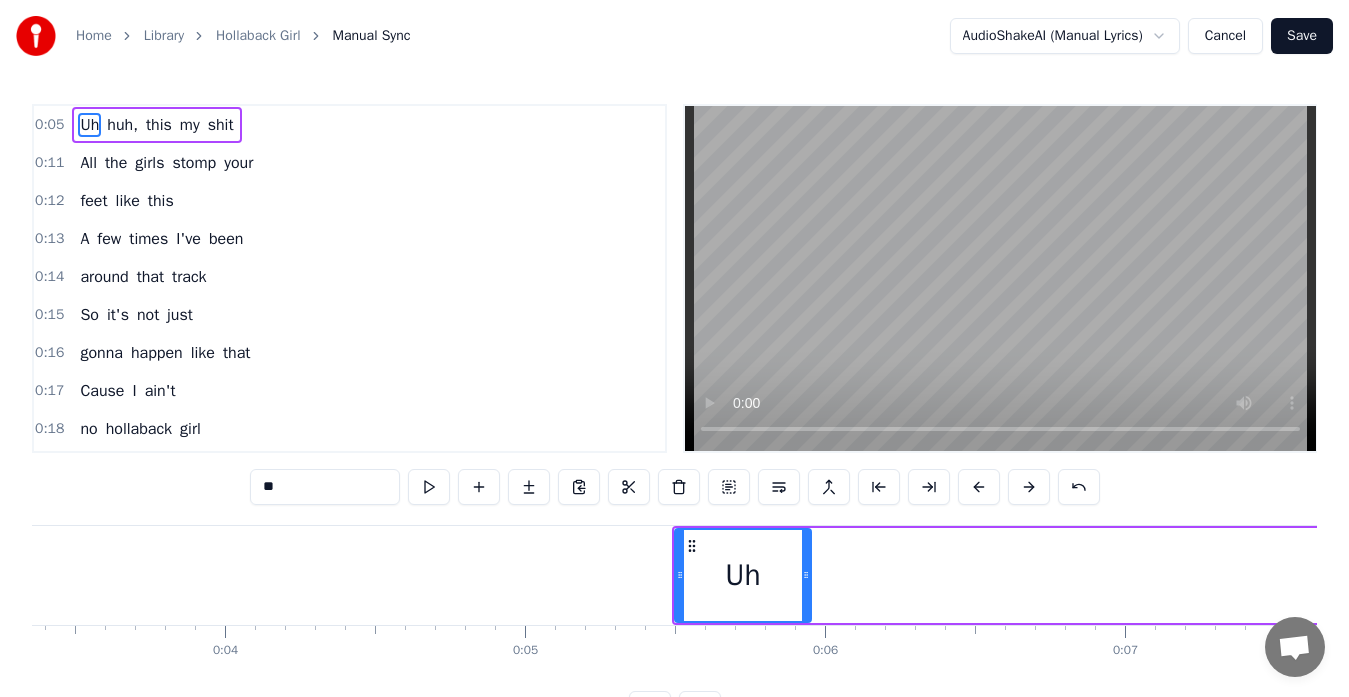 click at bounding box center (1029, 487) 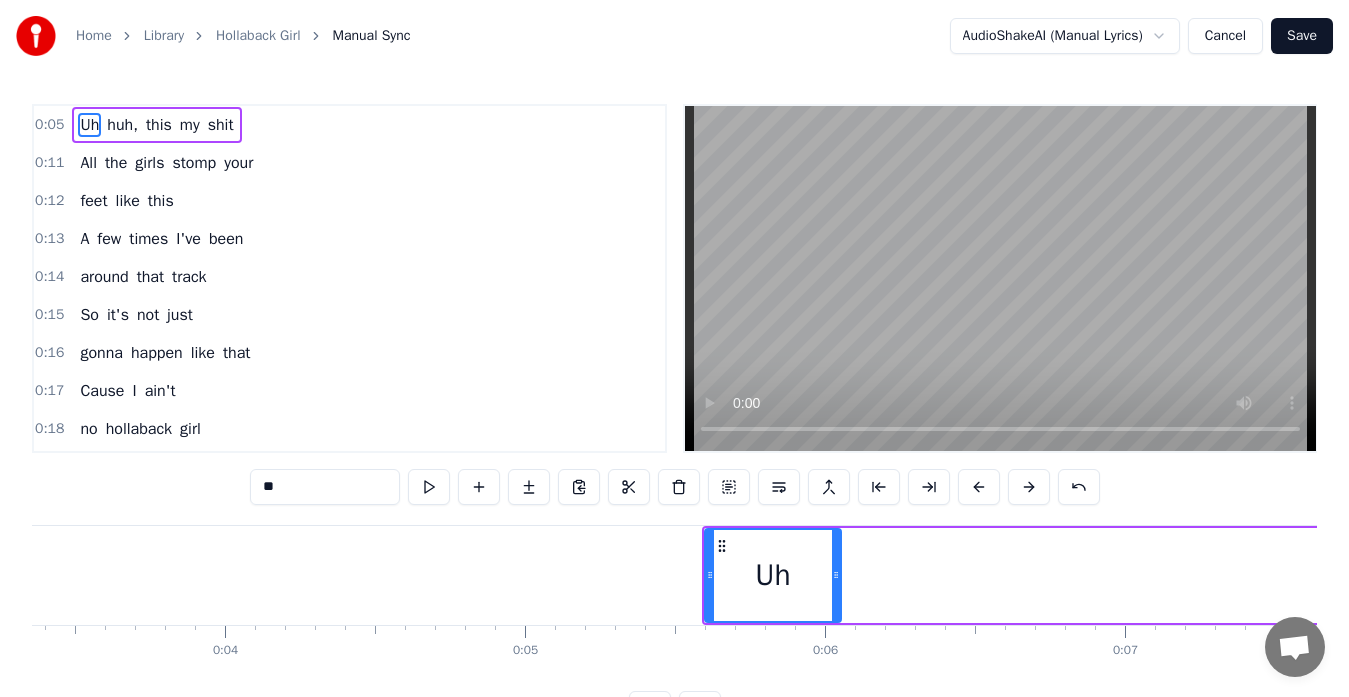 click at bounding box center [1029, 487] 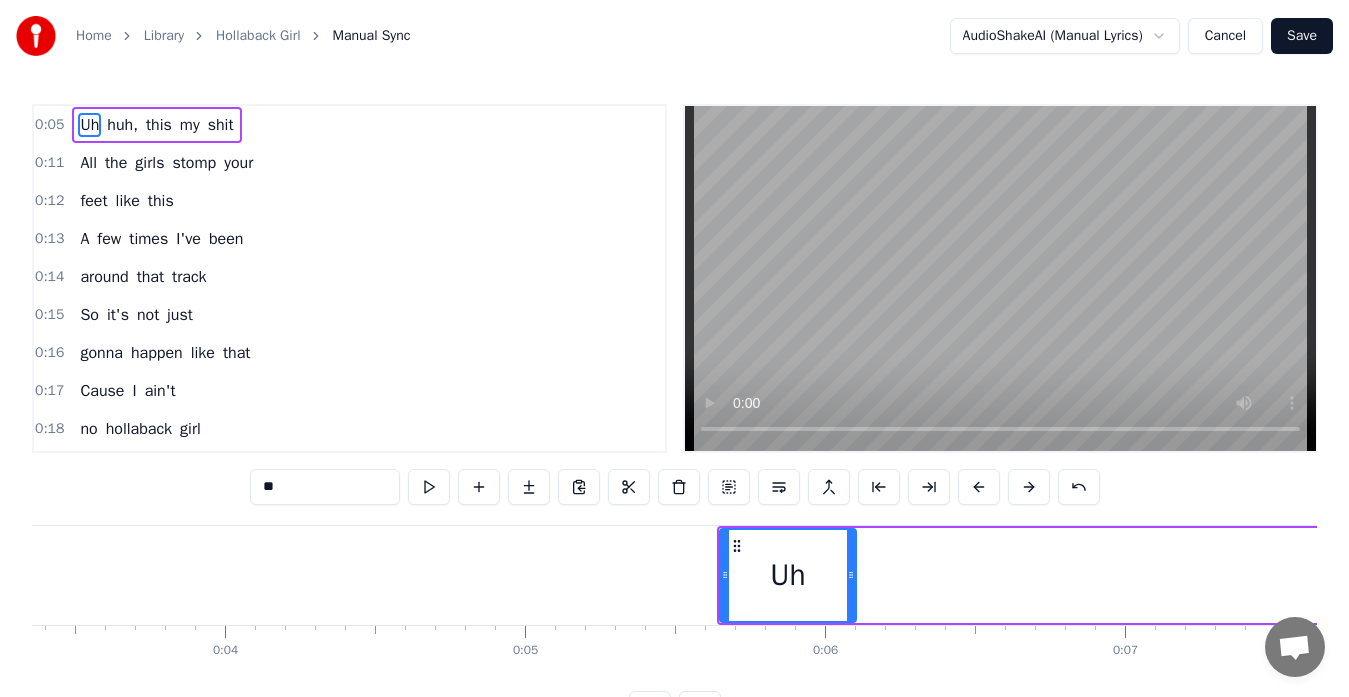 click at bounding box center (1029, 487) 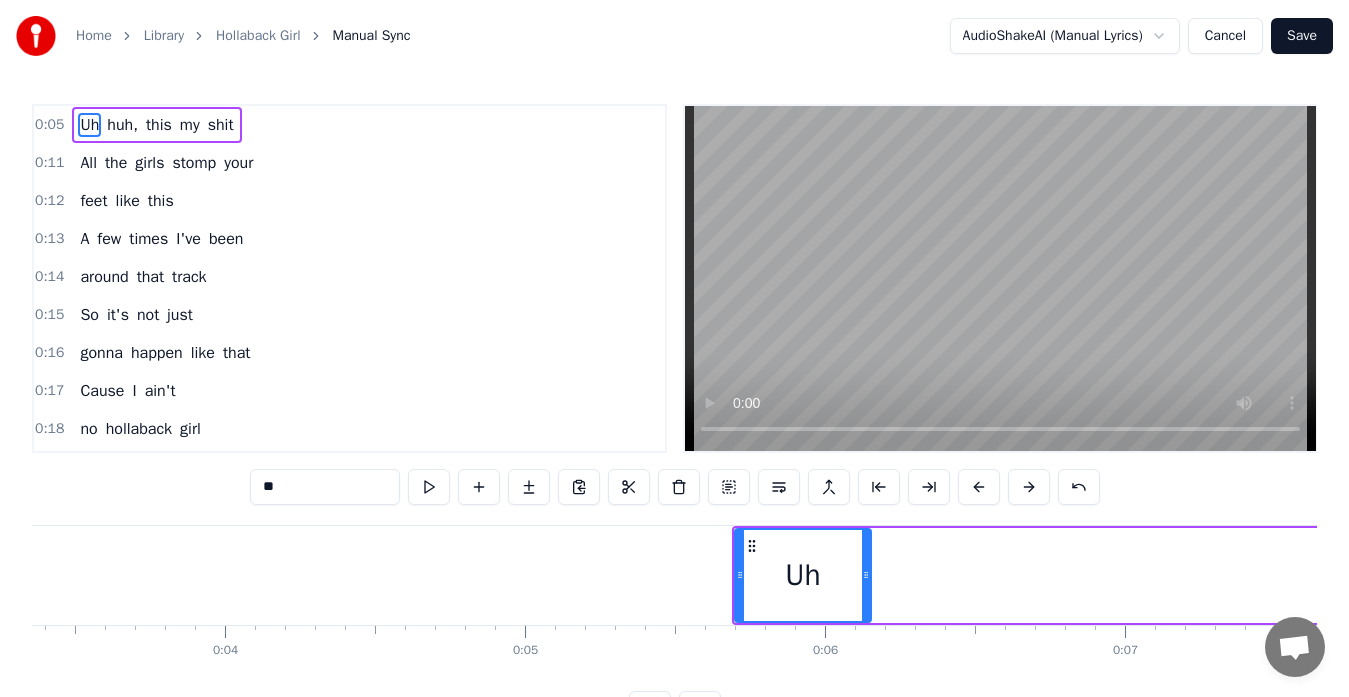 click at bounding box center (1029, 487) 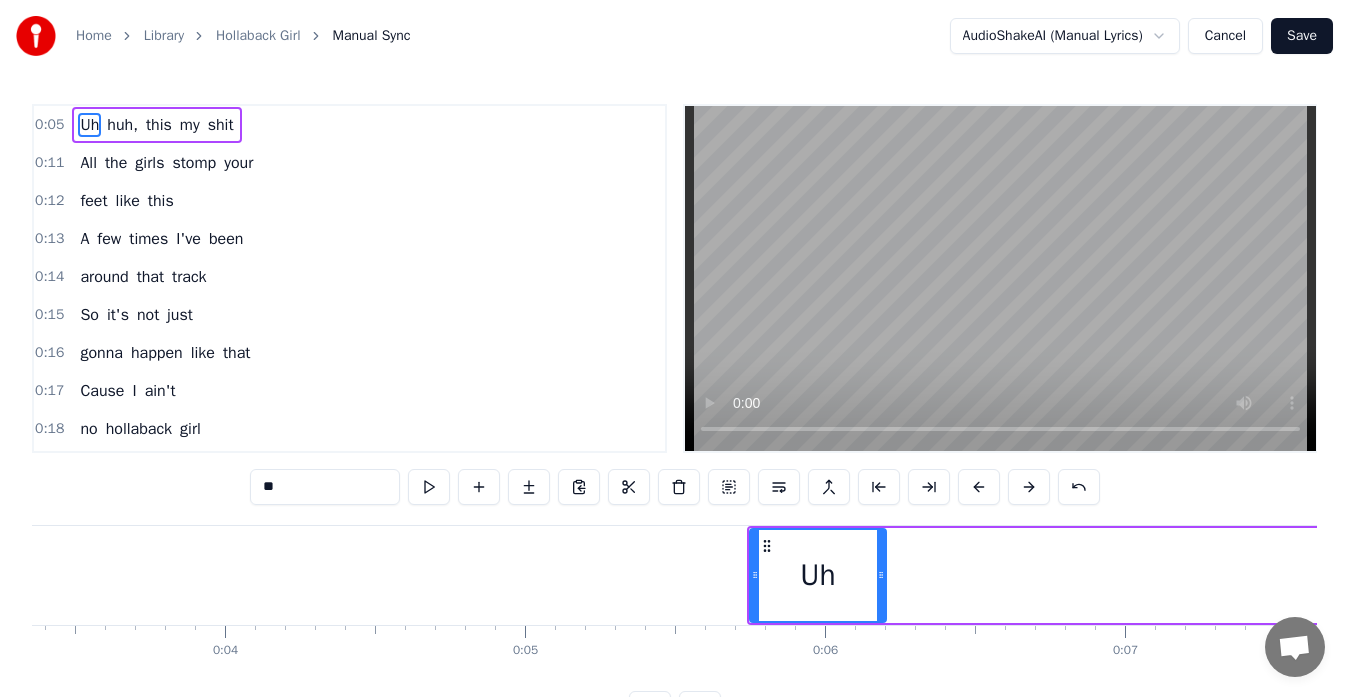 click at bounding box center (1029, 487) 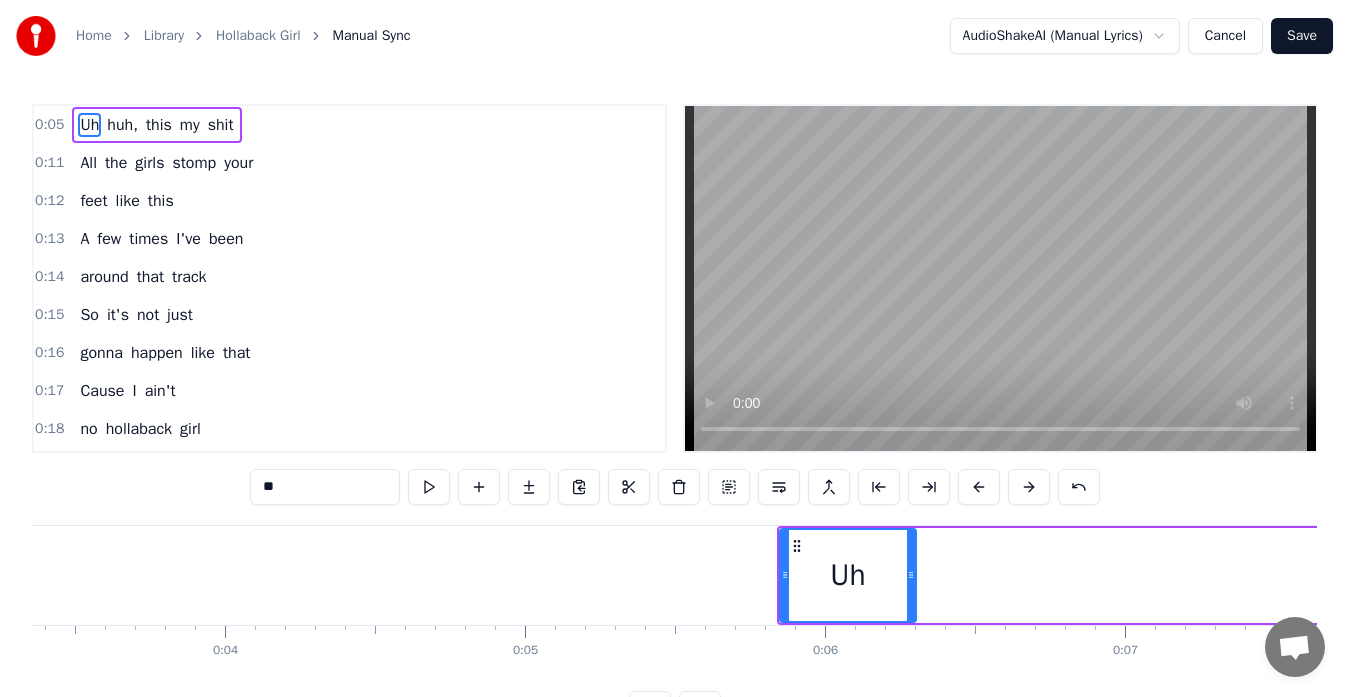 click at bounding box center [1029, 487] 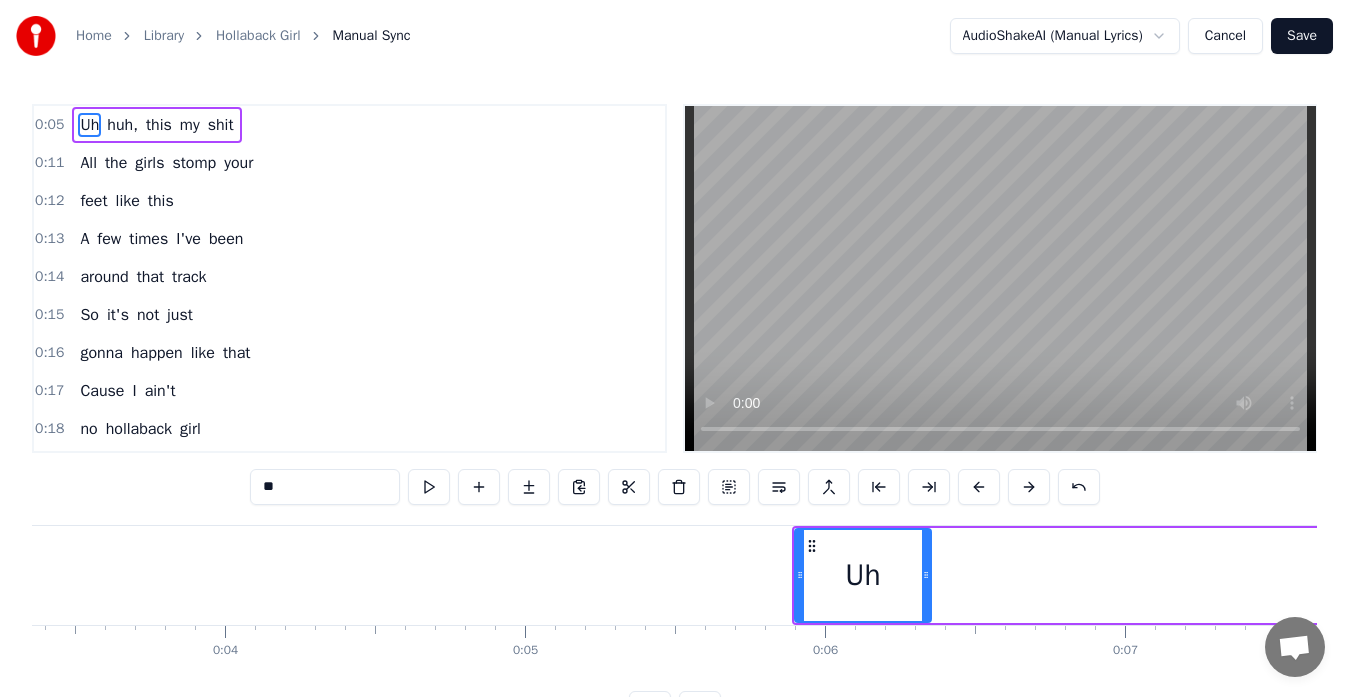 click at bounding box center [1029, 487] 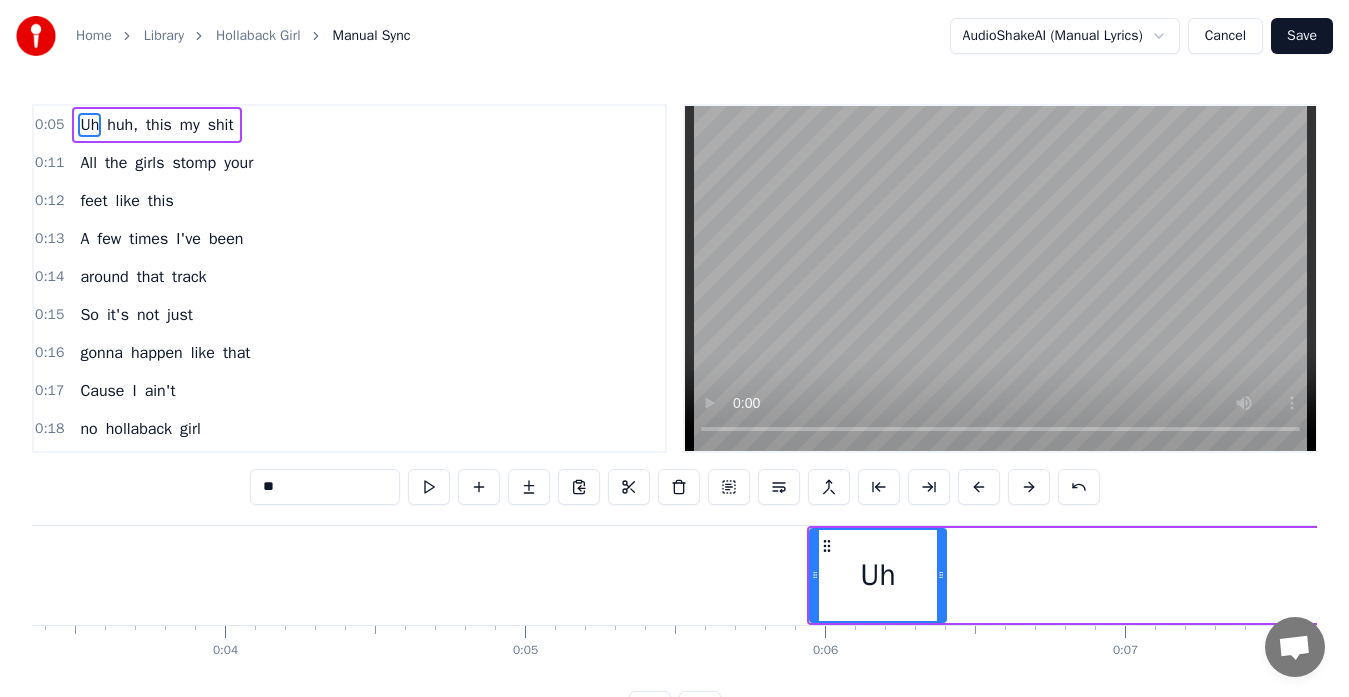 click at bounding box center (1029, 487) 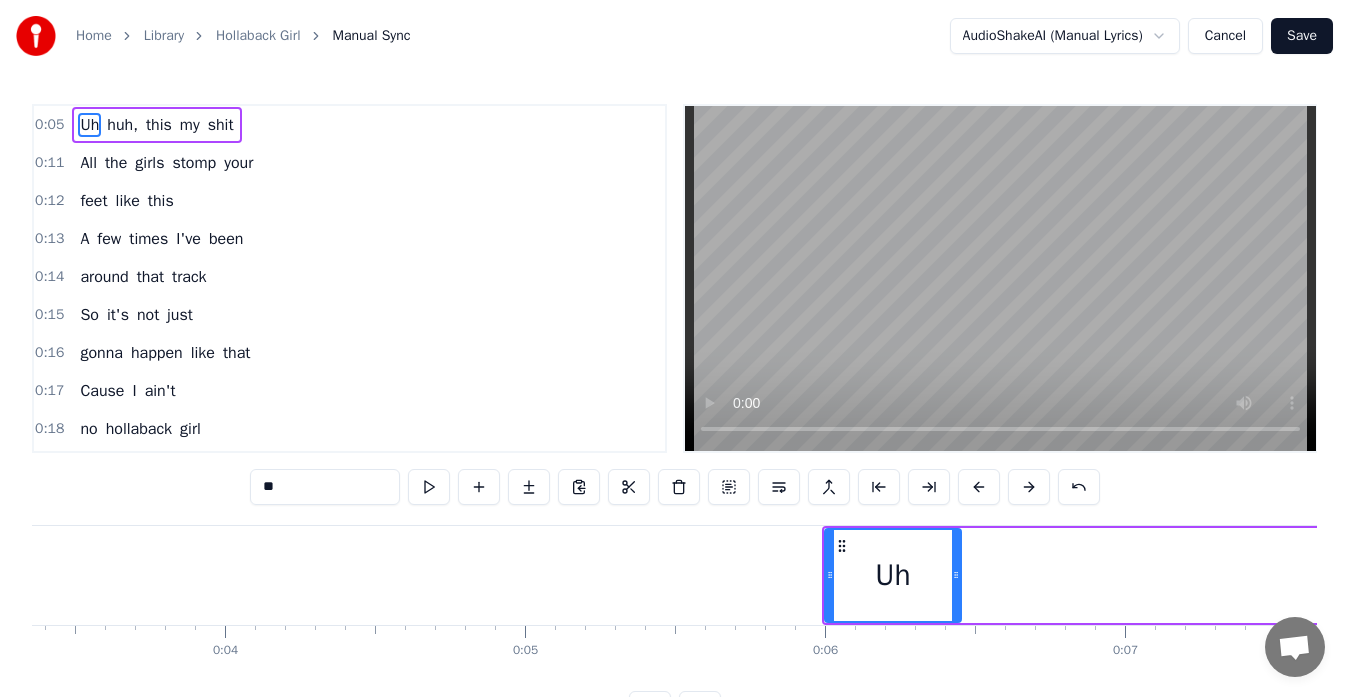 click at bounding box center (1029, 487) 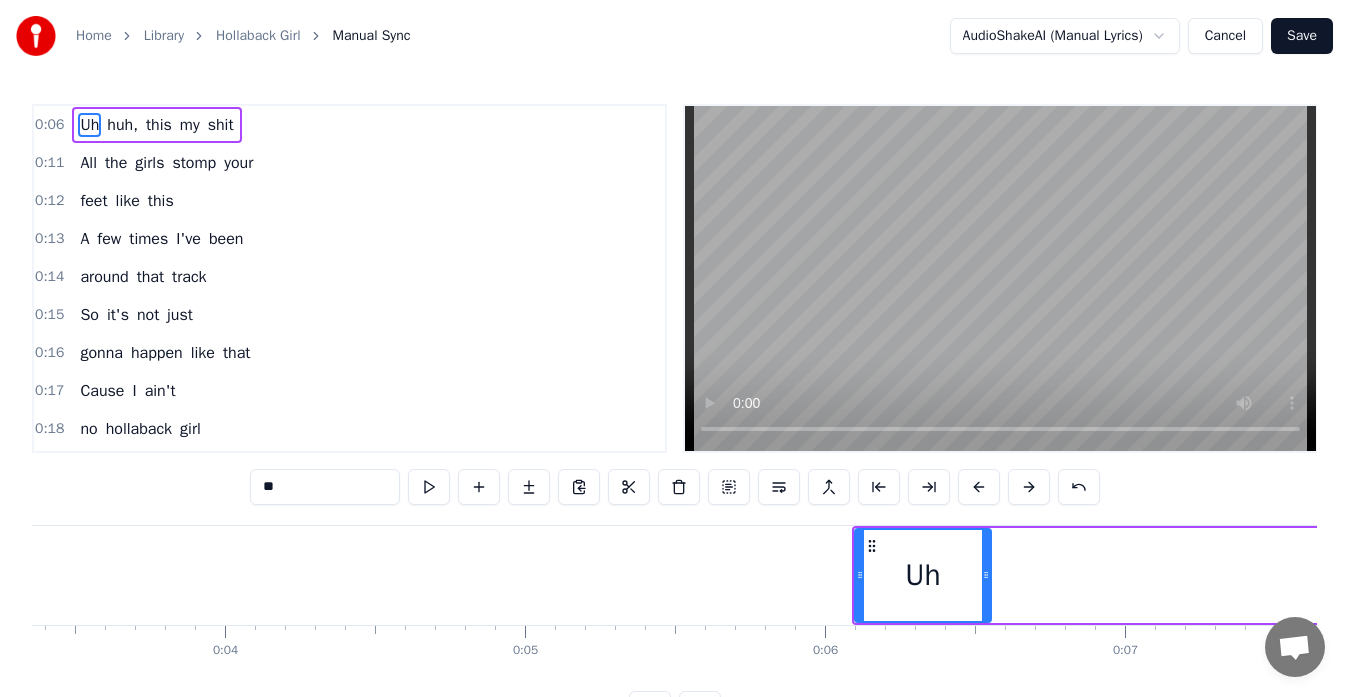 click at bounding box center (1029, 487) 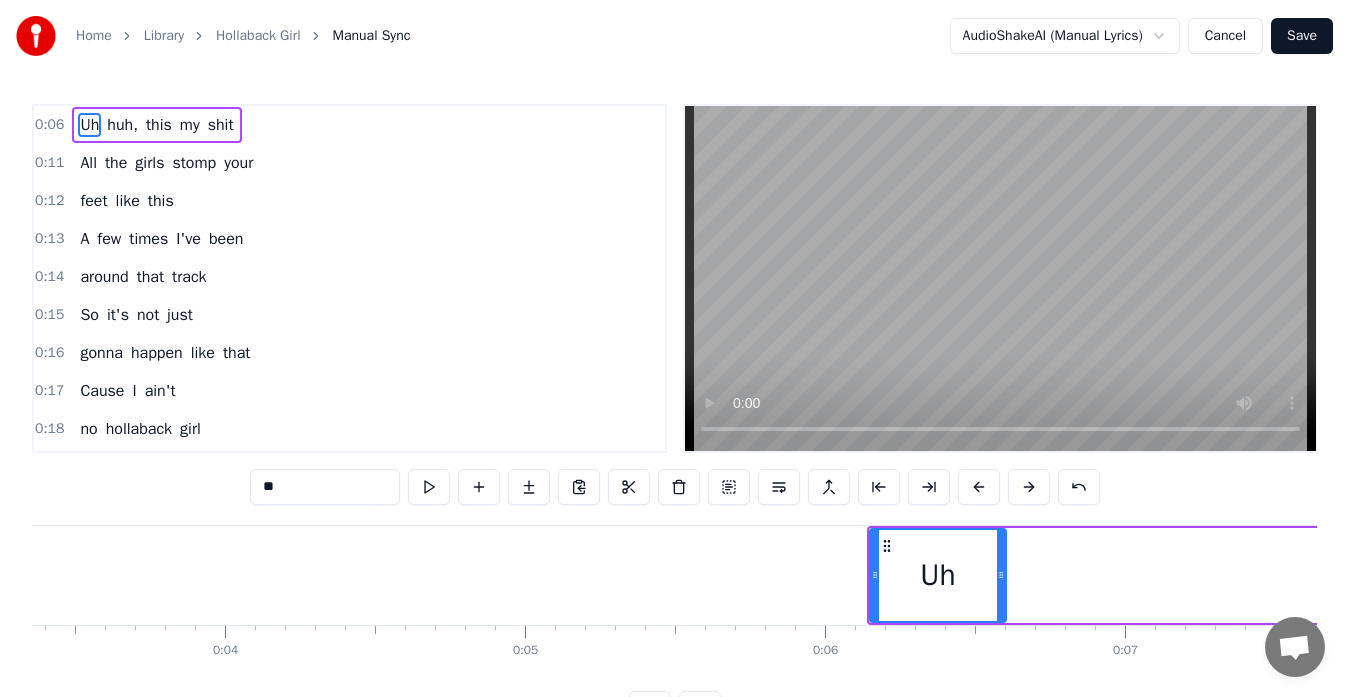 click at bounding box center [1029, 487] 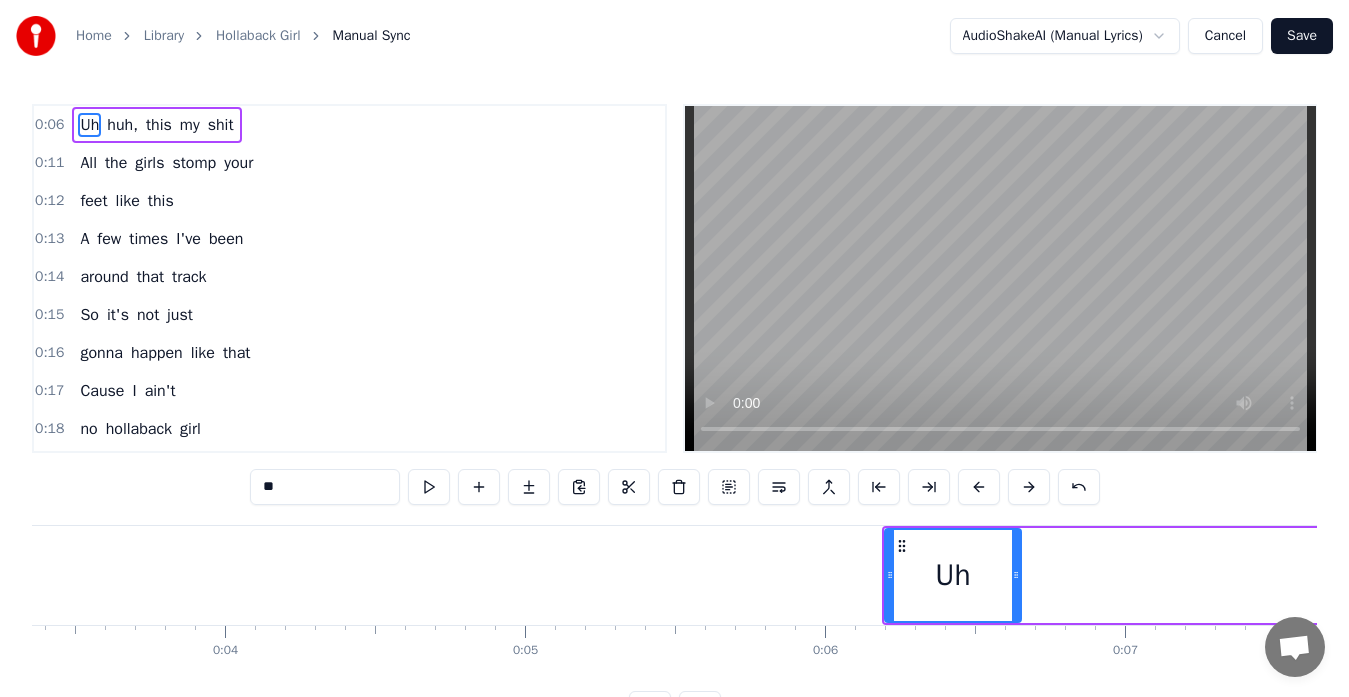 click at bounding box center [1029, 487] 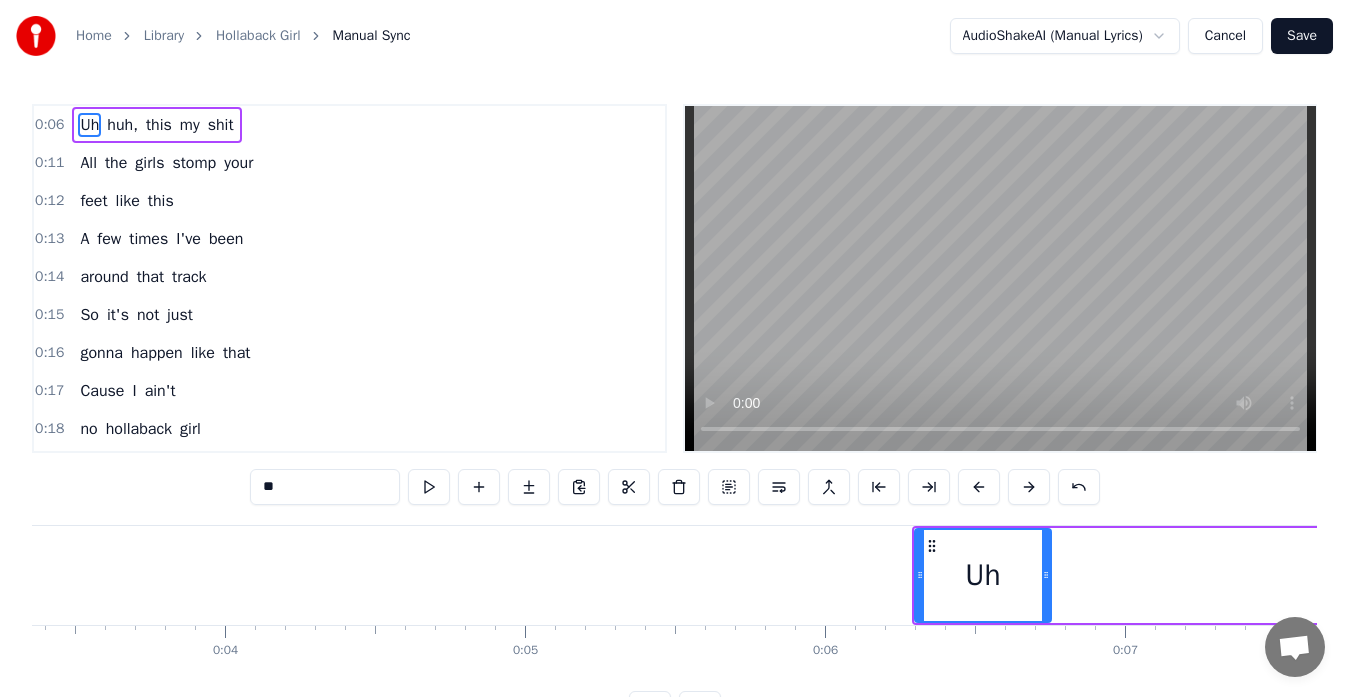 click at bounding box center [1029, 487] 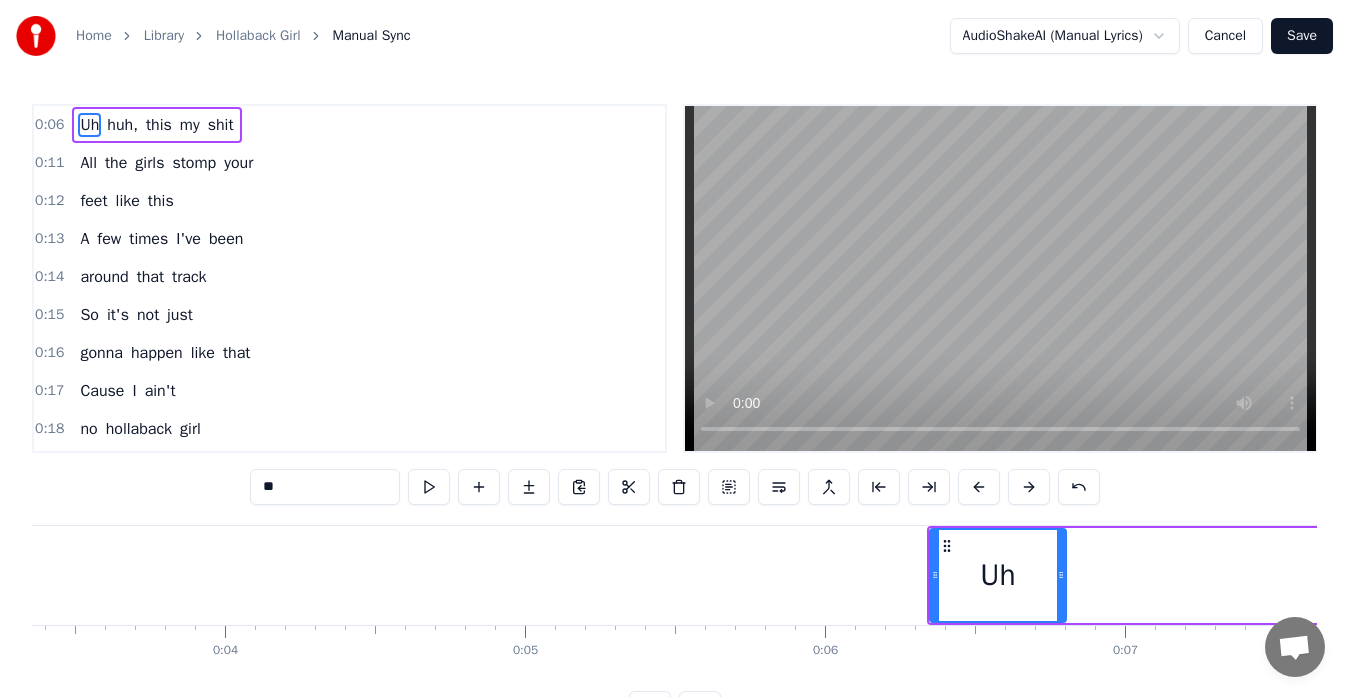 click at bounding box center [1029, 487] 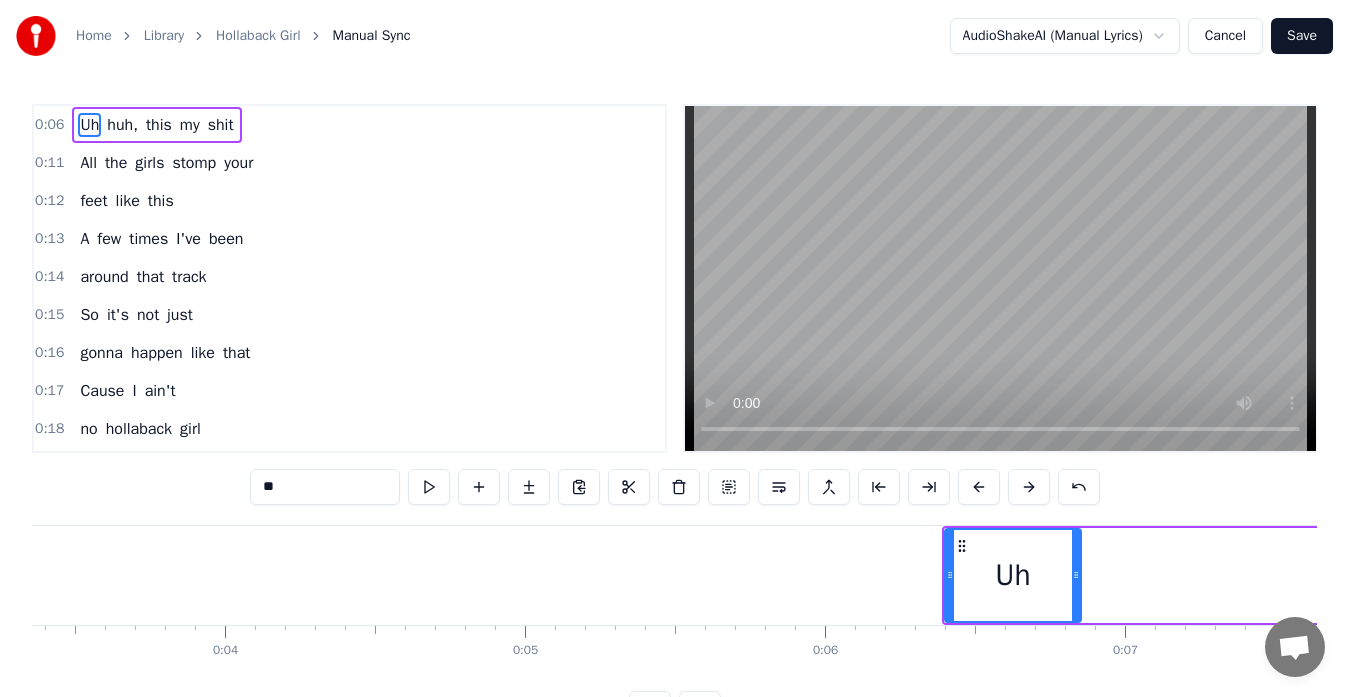 click at bounding box center [1029, 487] 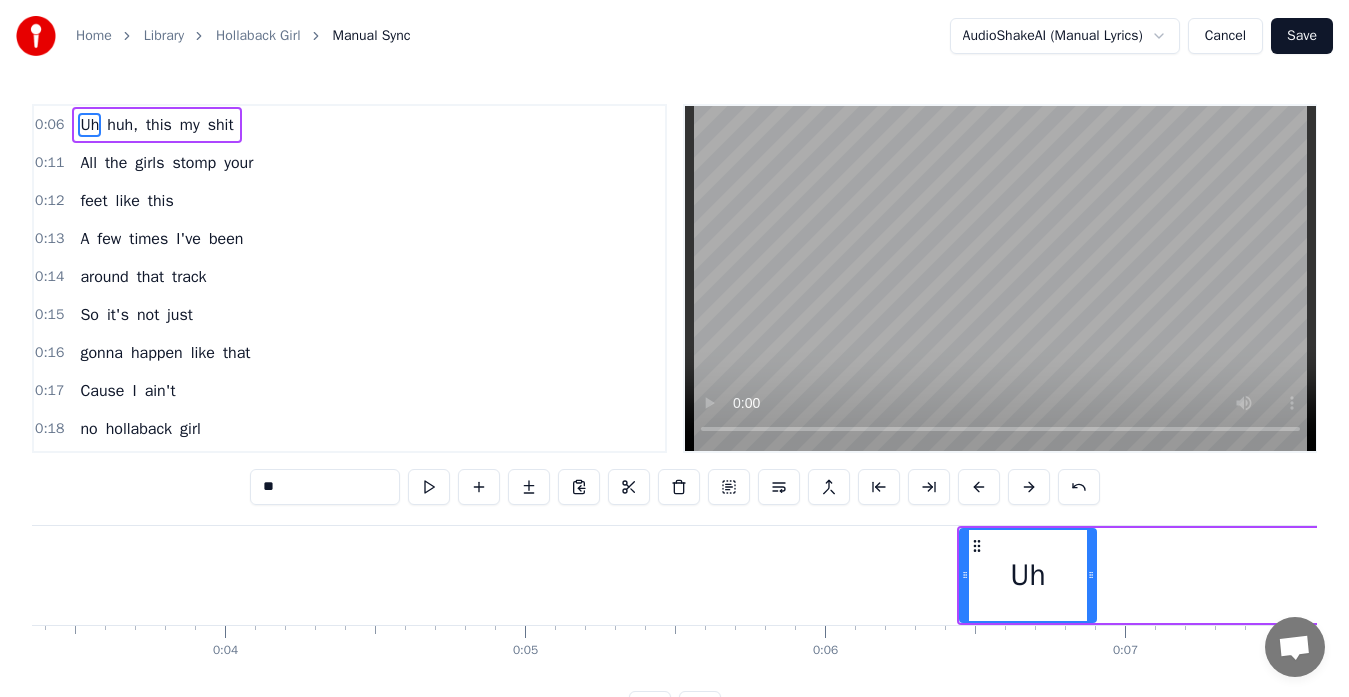 click at bounding box center (1029, 487) 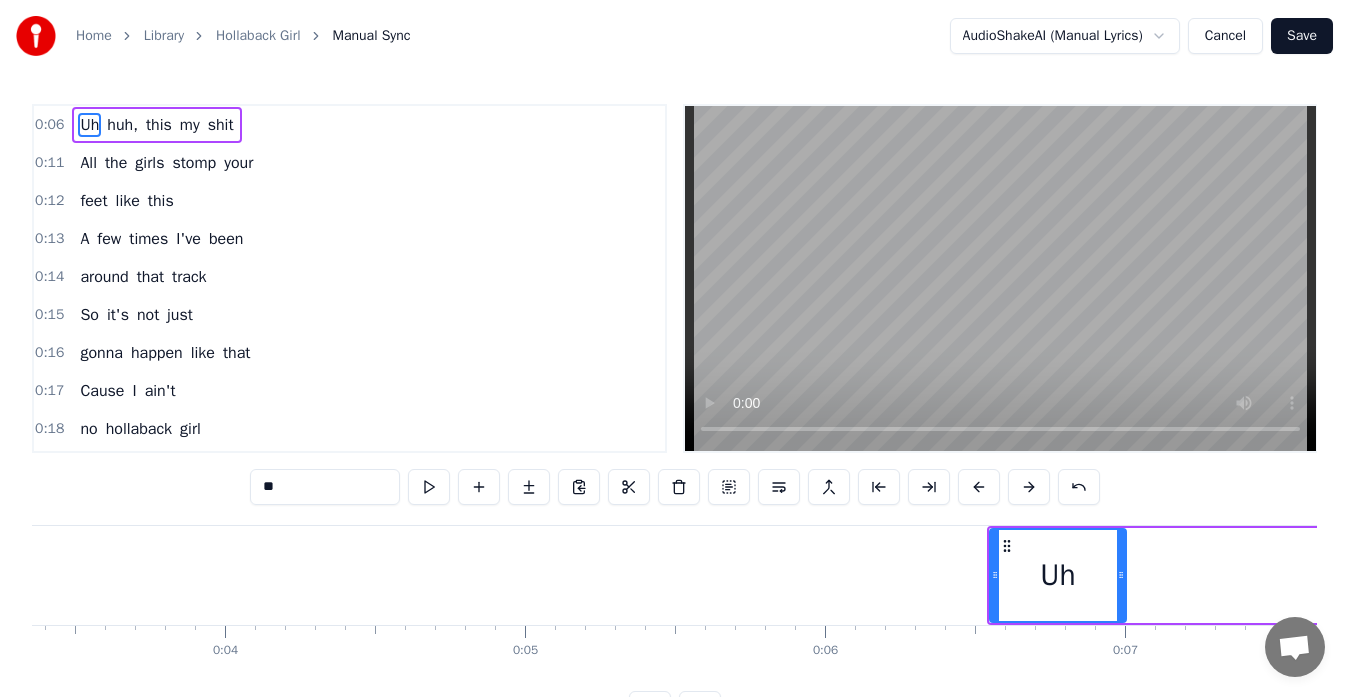 click at bounding box center (1029, 487) 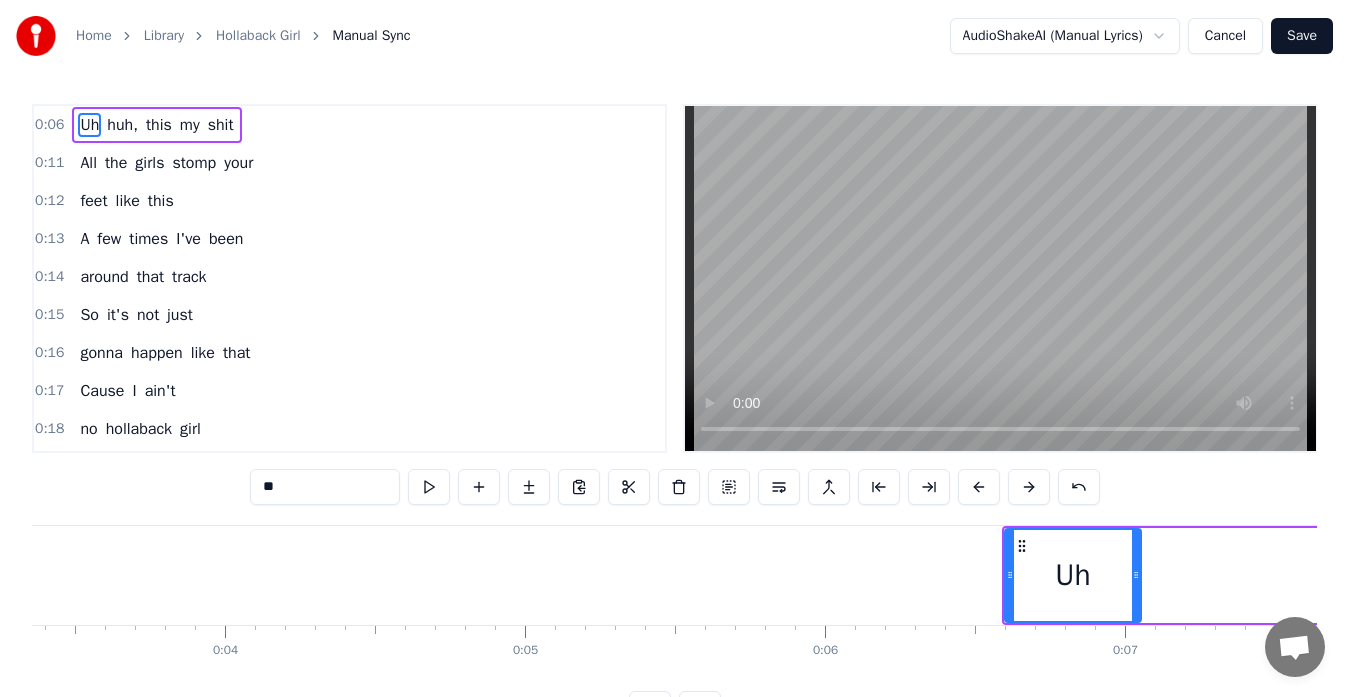 click at bounding box center [1029, 487] 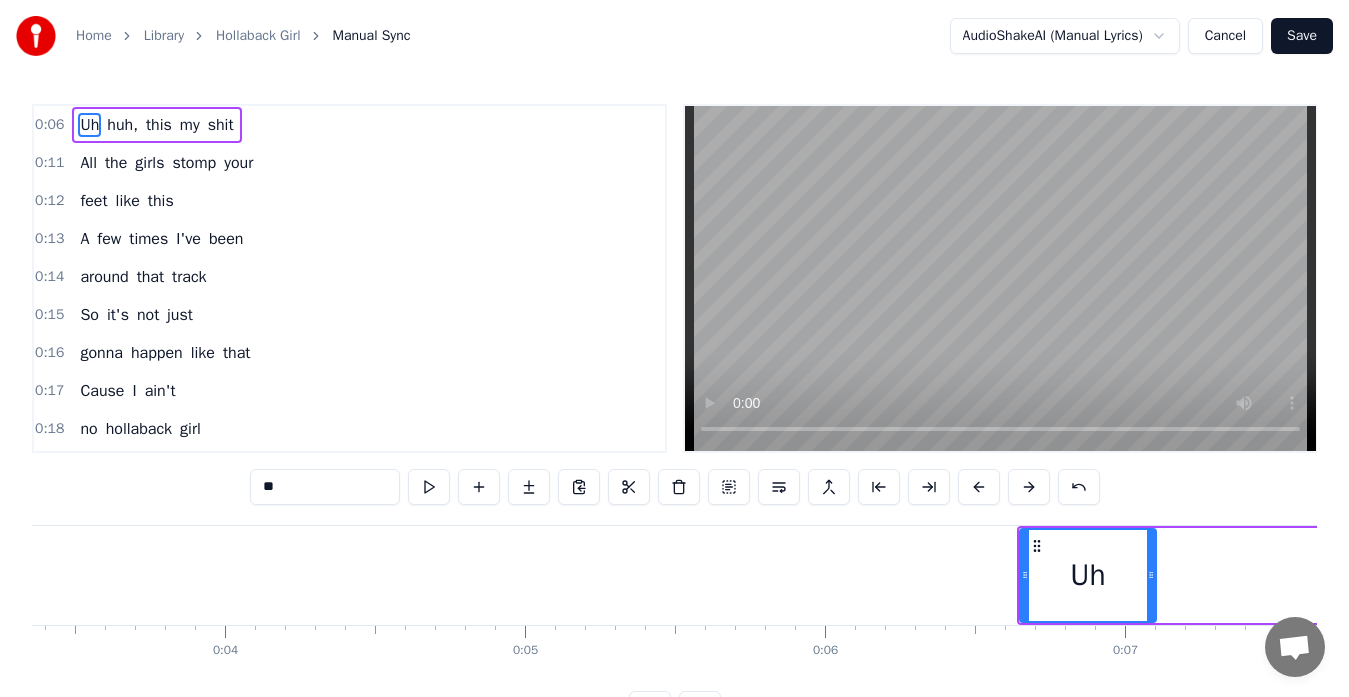 click at bounding box center [1029, 487] 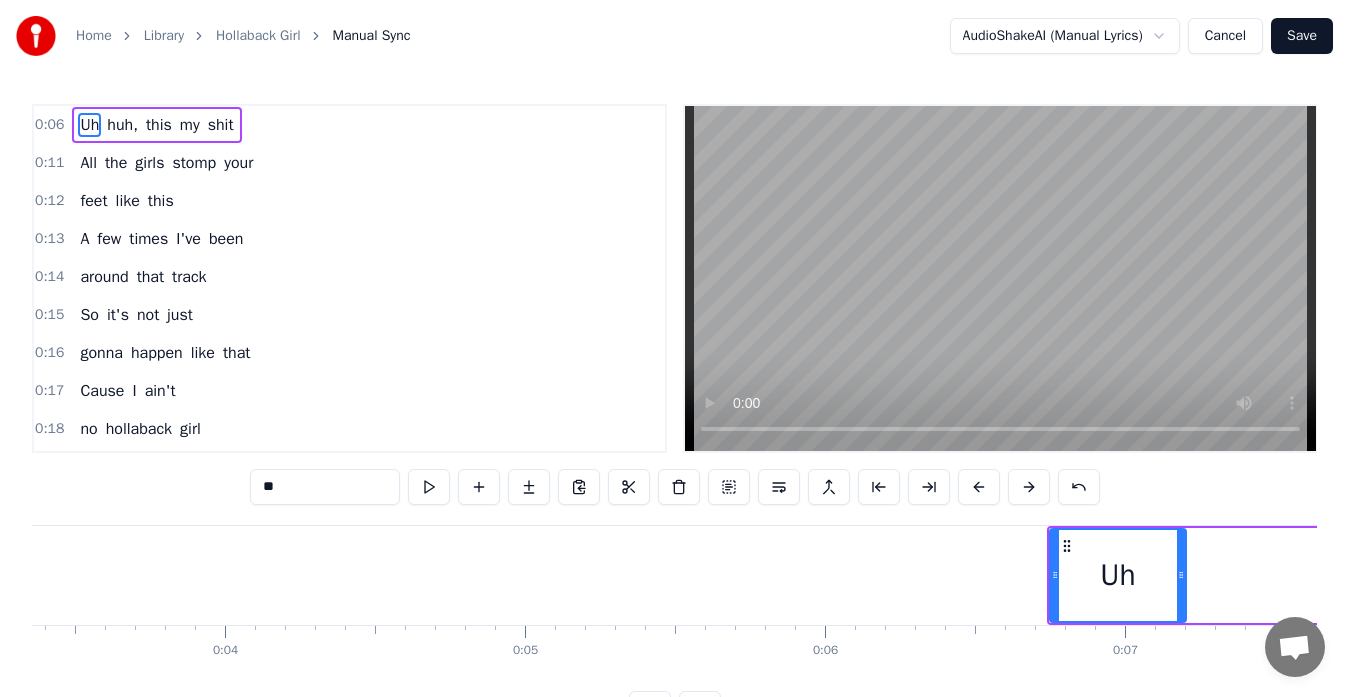 click at bounding box center [1029, 487] 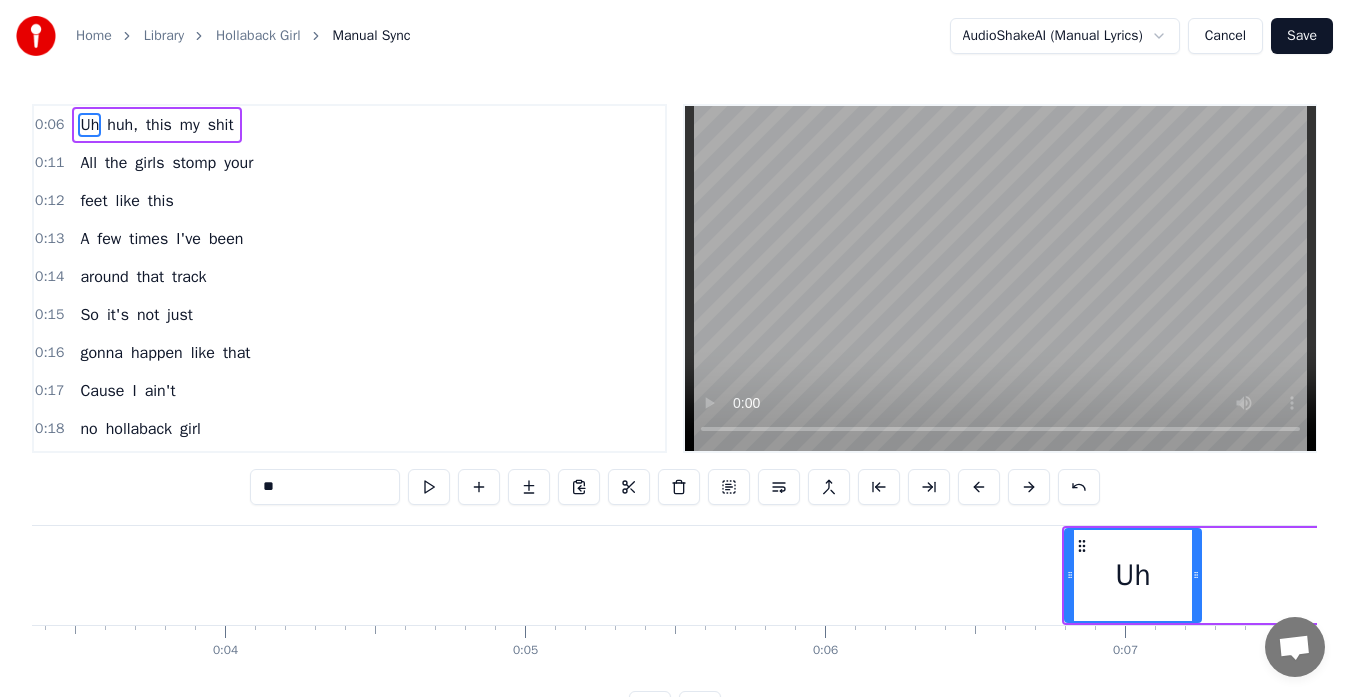 click at bounding box center (1029, 487) 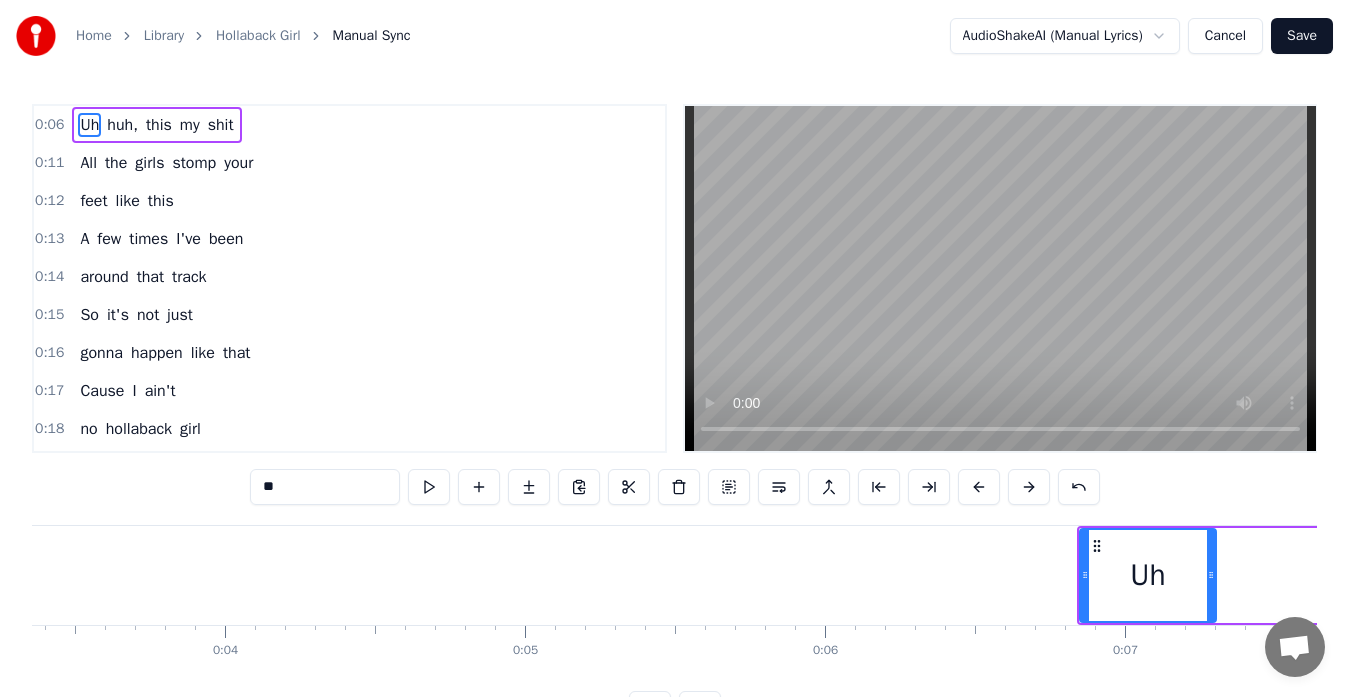 click at bounding box center [1029, 487] 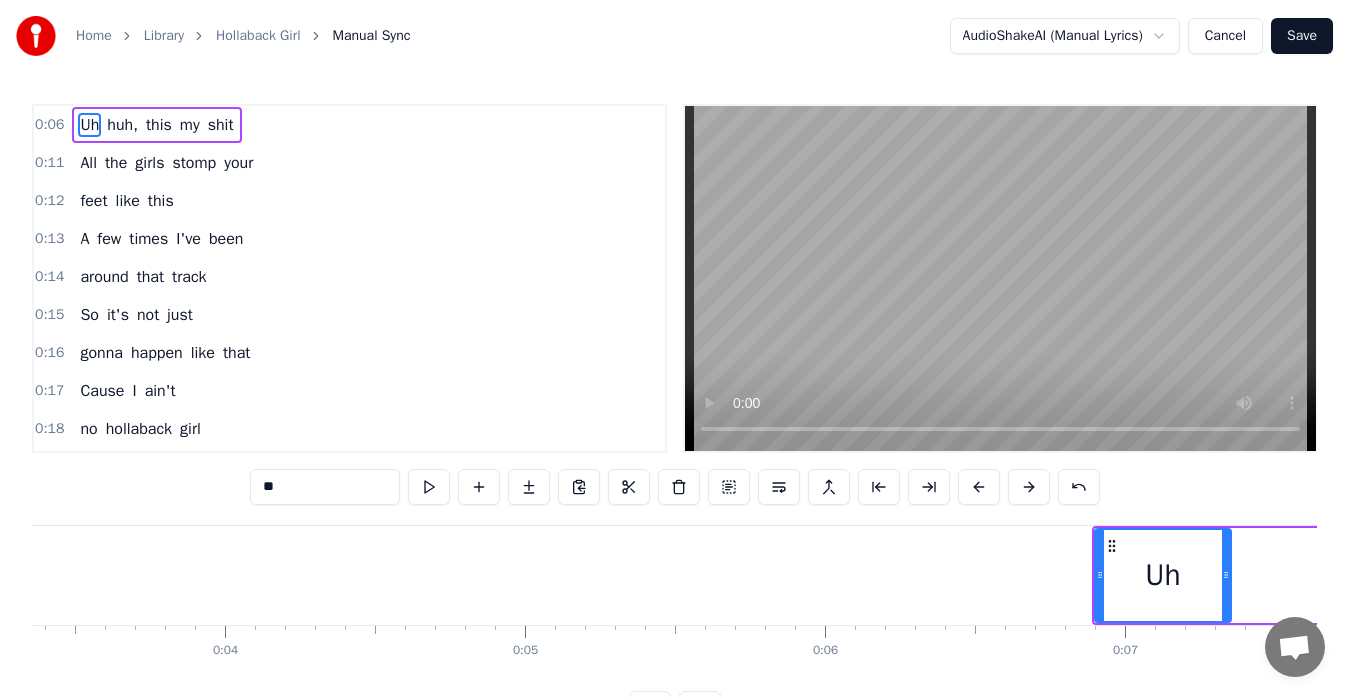 click at bounding box center (1029, 487) 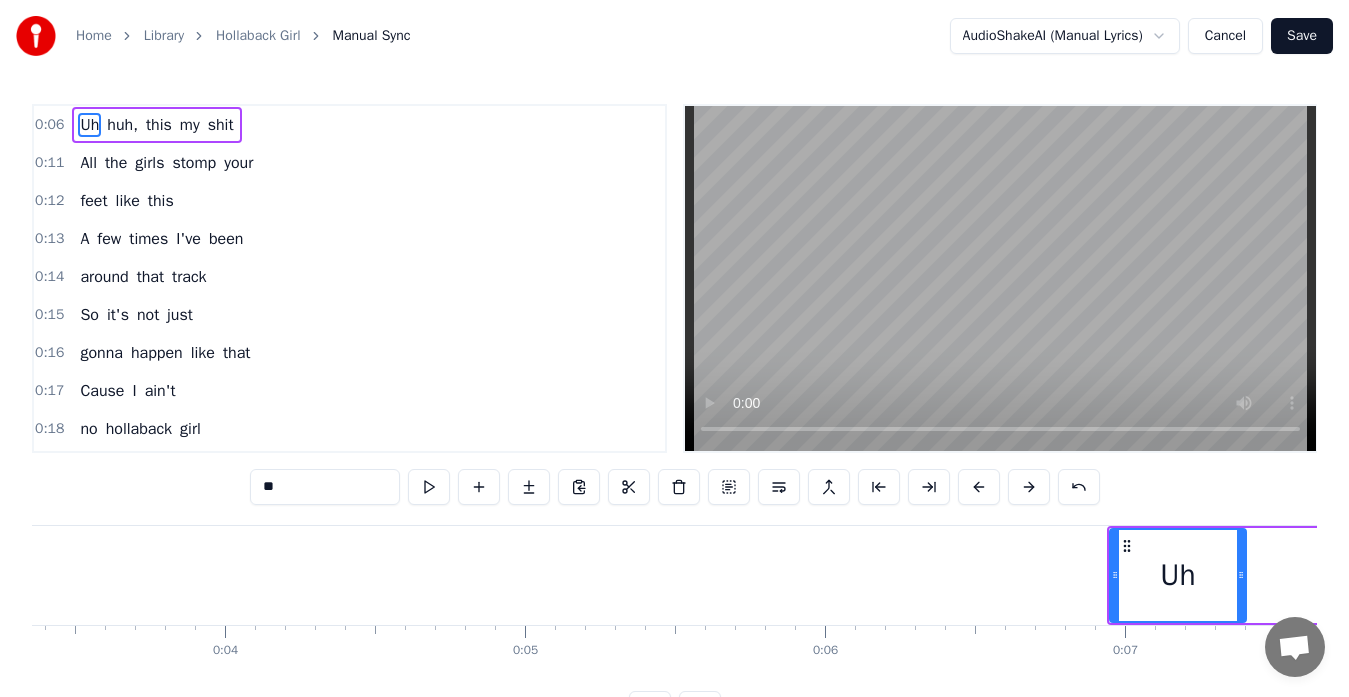 click at bounding box center [1029, 487] 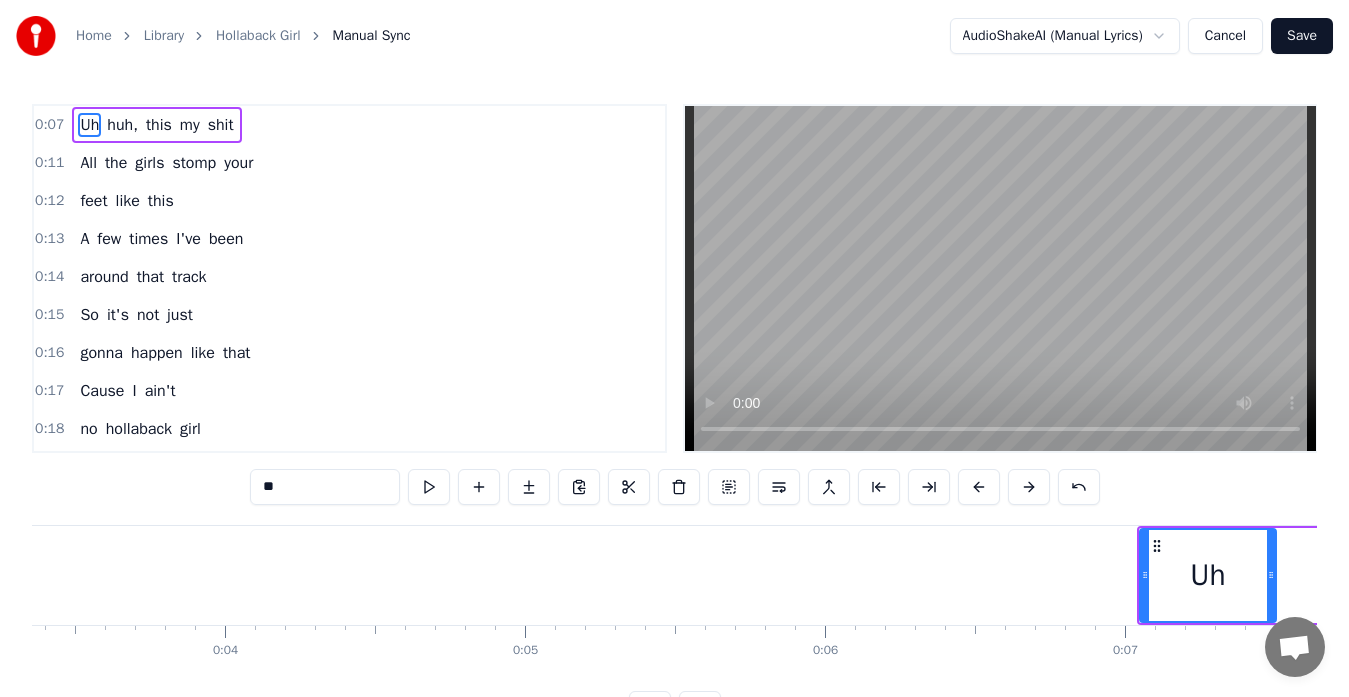 click at bounding box center (1029, 487) 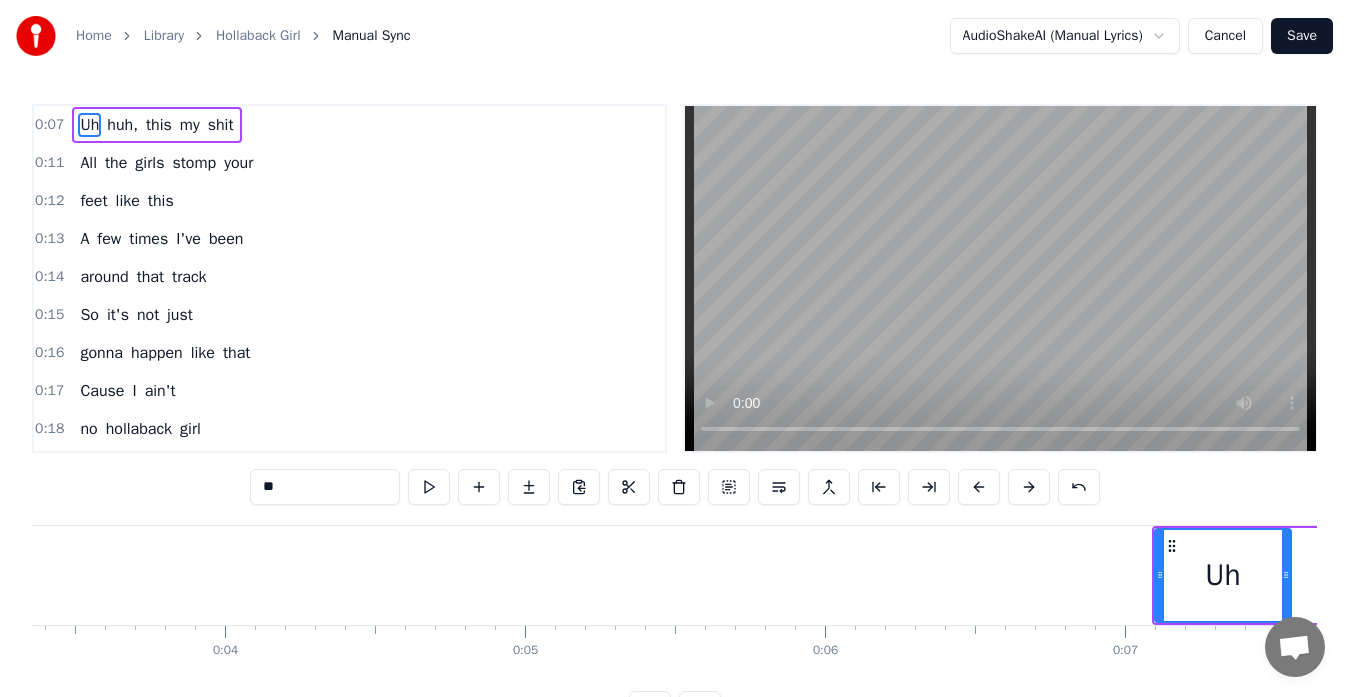 click at bounding box center [1029, 487] 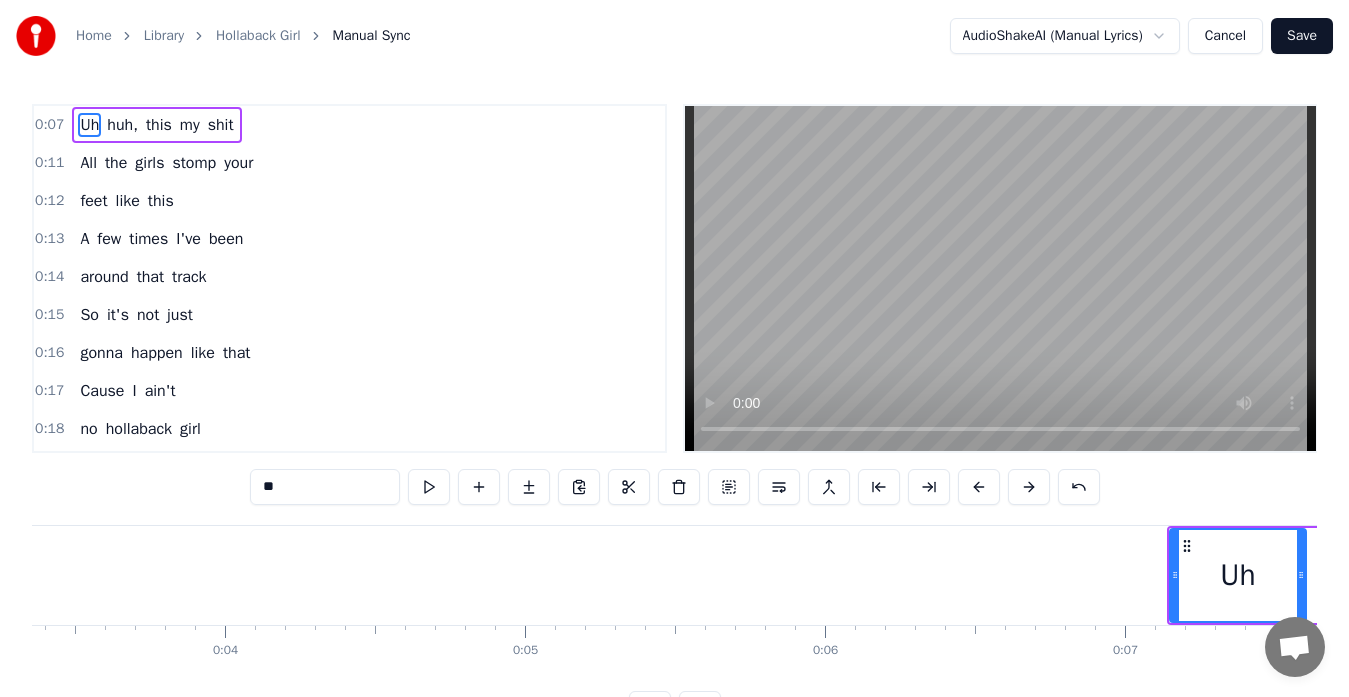 click at bounding box center (1029, 487) 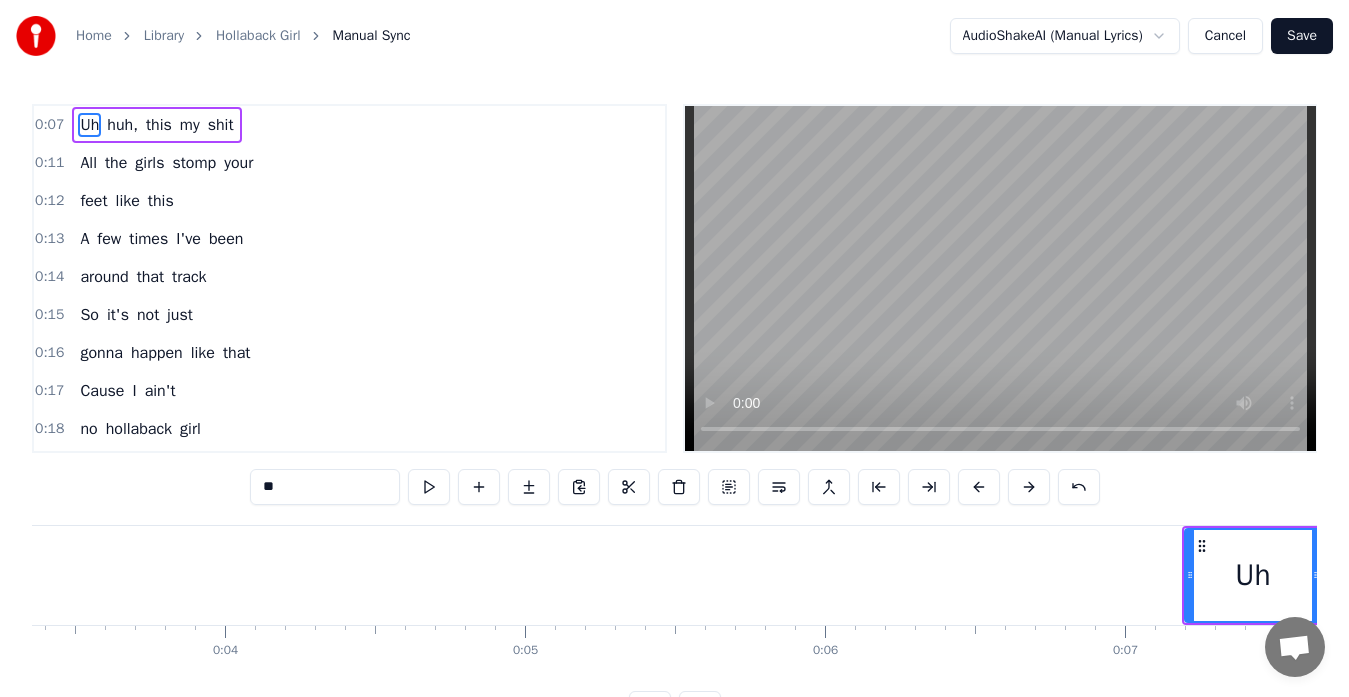 click at bounding box center (1029, 487) 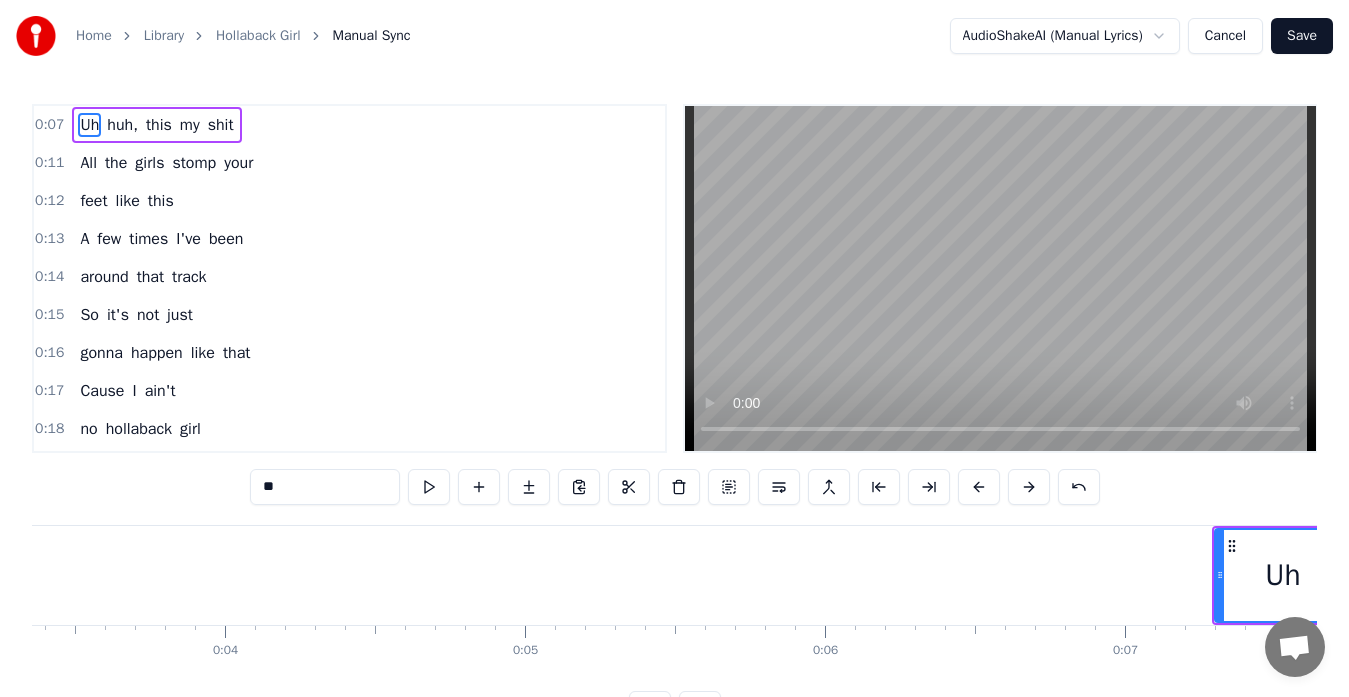 click at bounding box center (1029, 487) 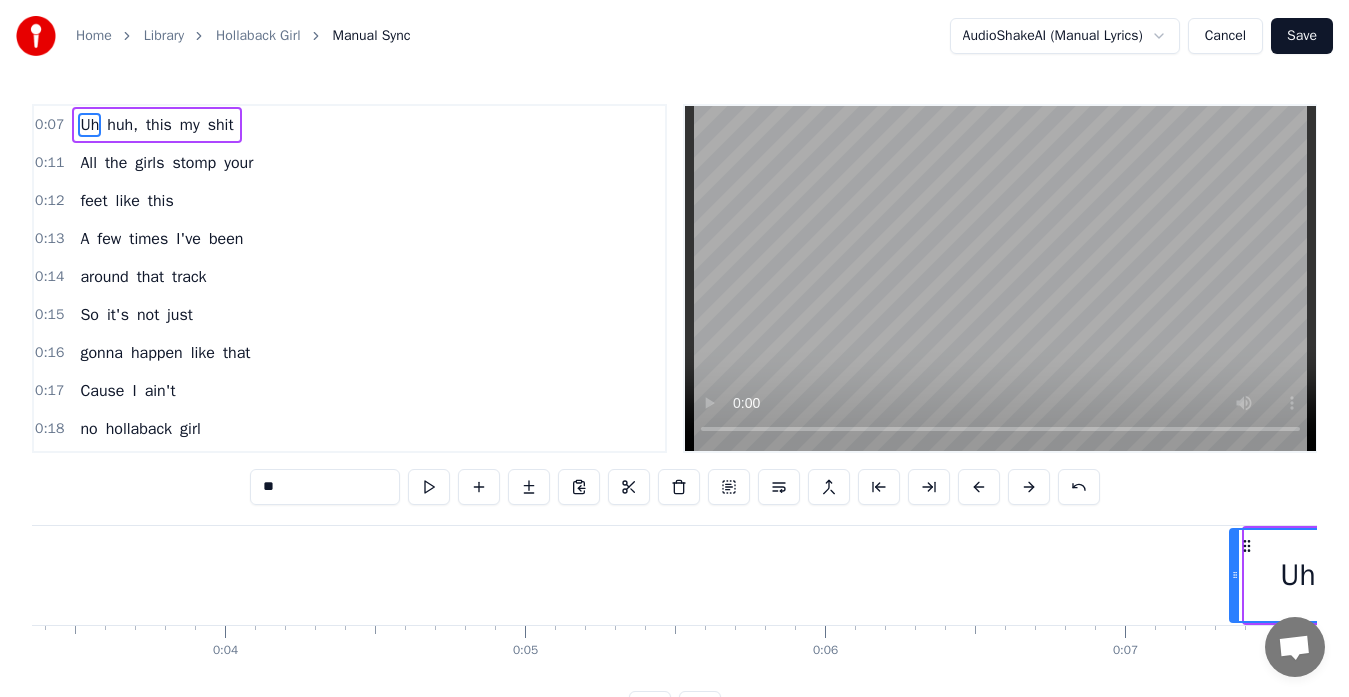 click at bounding box center [1029, 487] 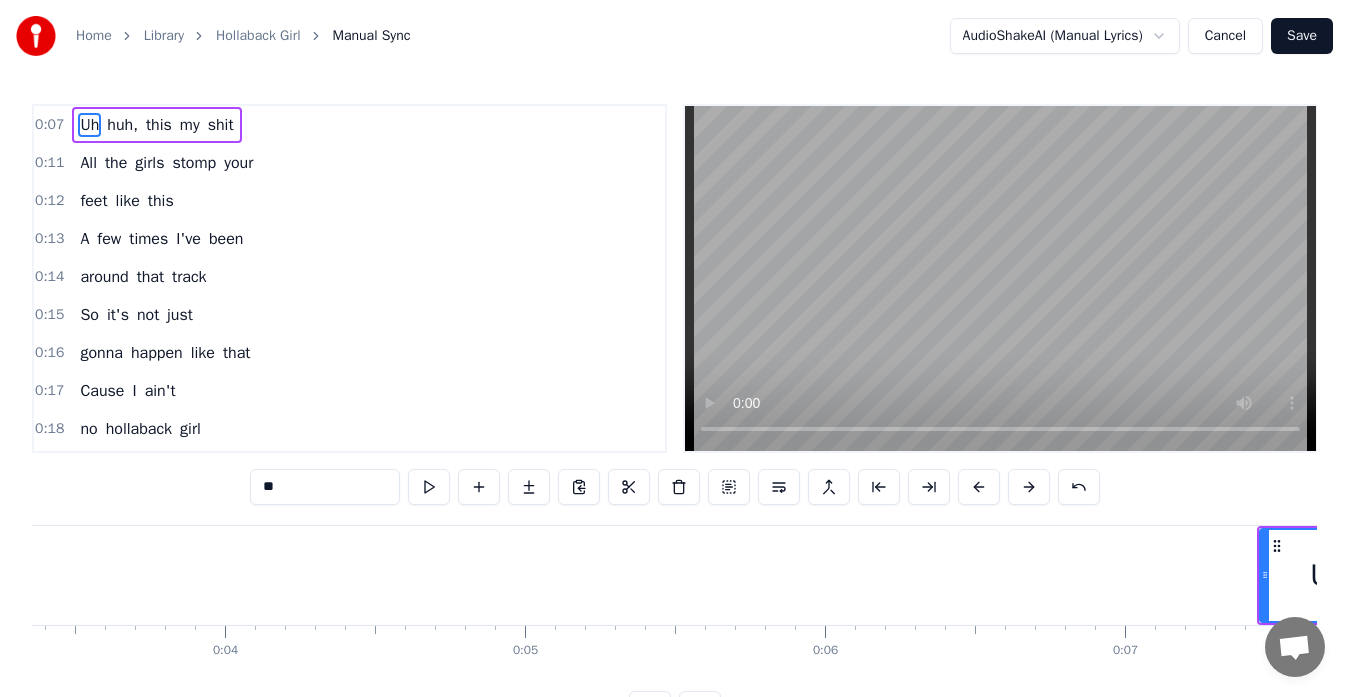 click at bounding box center [1029, 487] 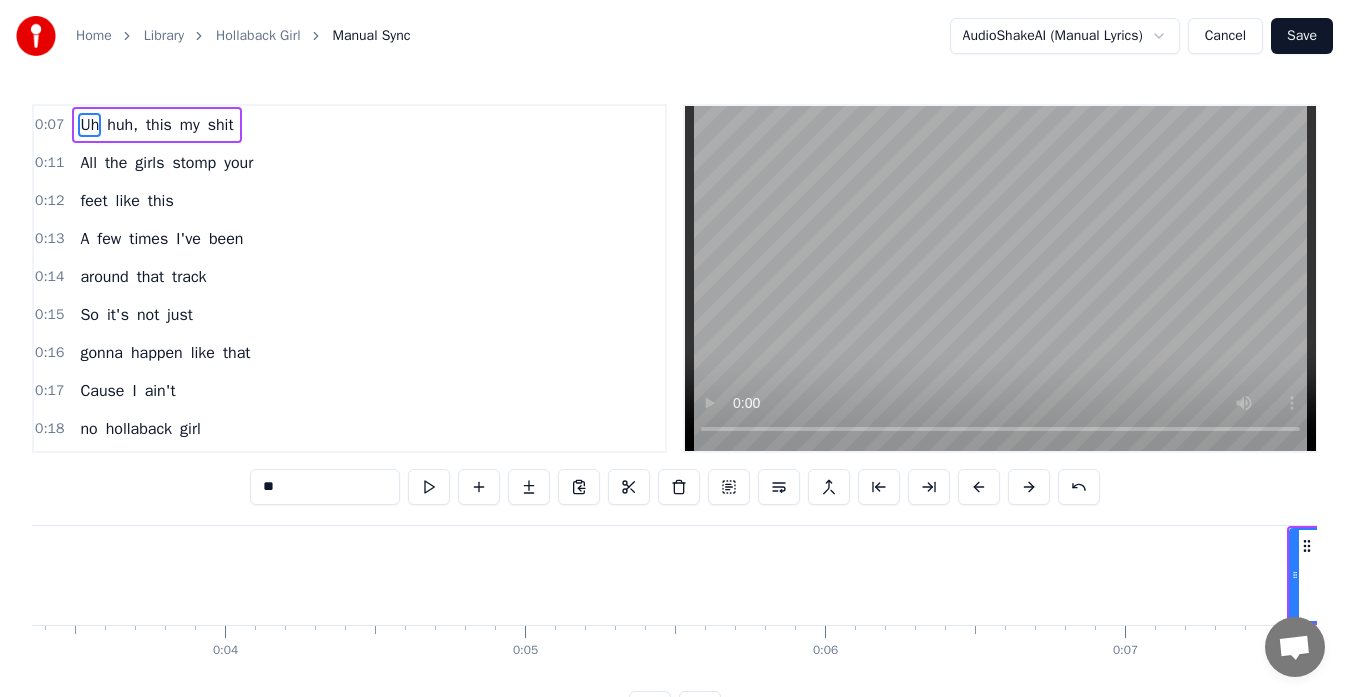 click at bounding box center [1029, 487] 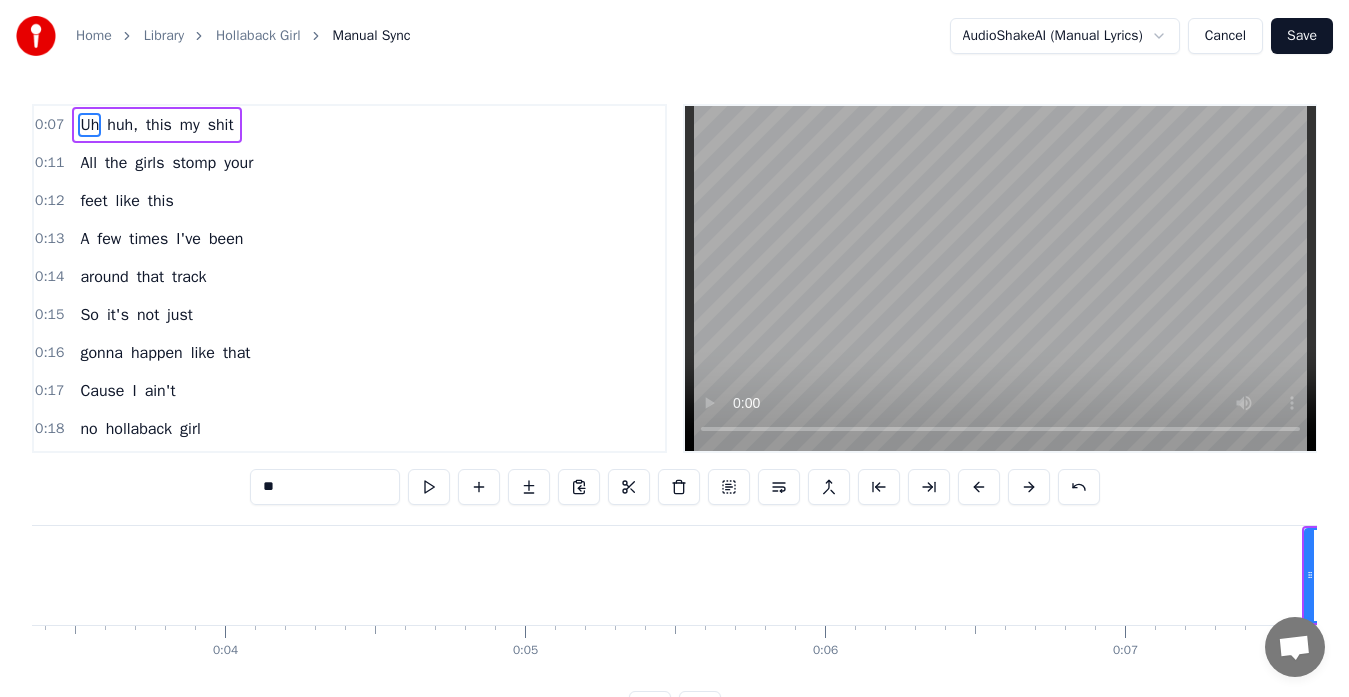 click at bounding box center [1029, 487] 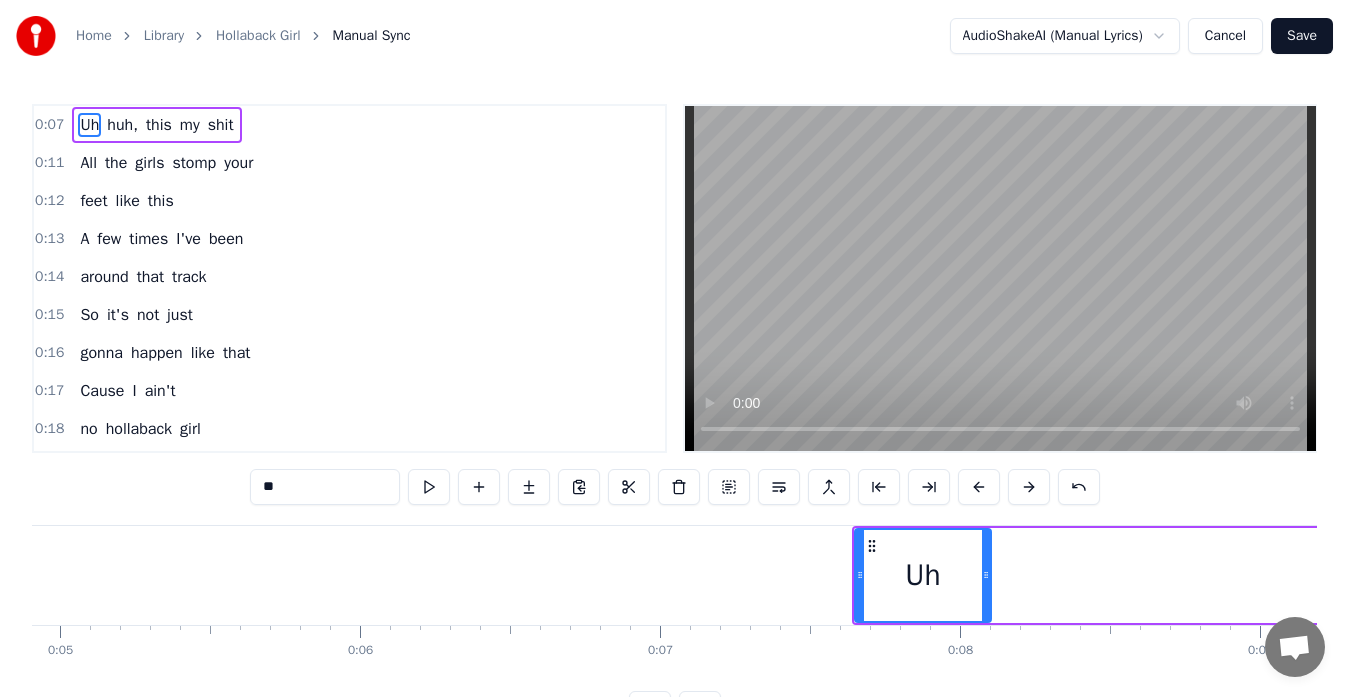 scroll, scrollTop: 0, scrollLeft: 1473, axis: horizontal 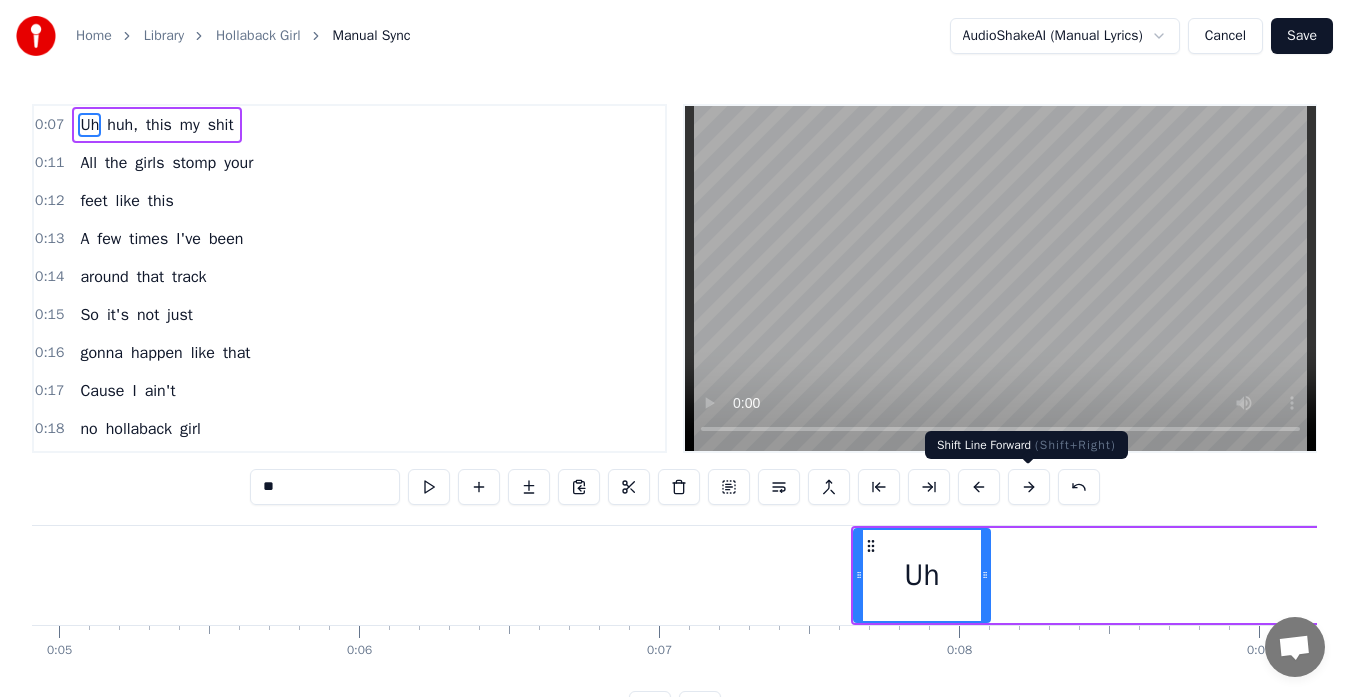 click at bounding box center [1029, 487] 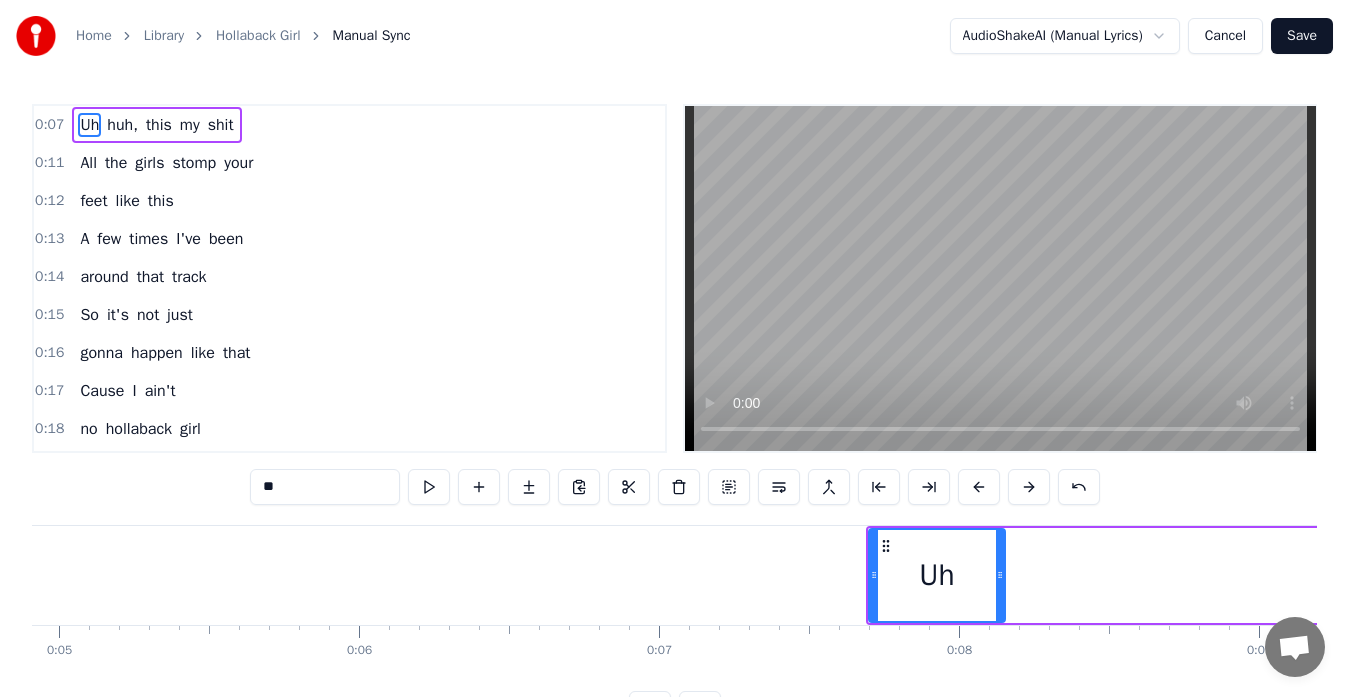 click at bounding box center [1029, 487] 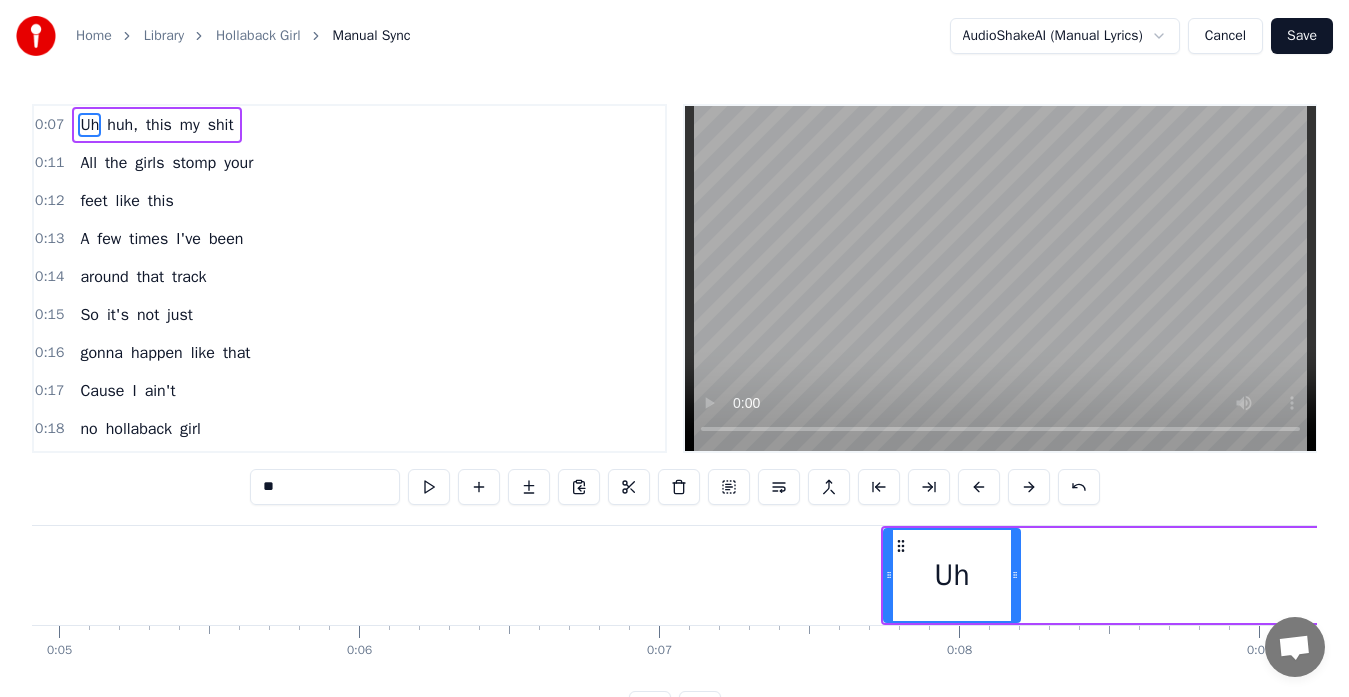 click at bounding box center [1029, 487] 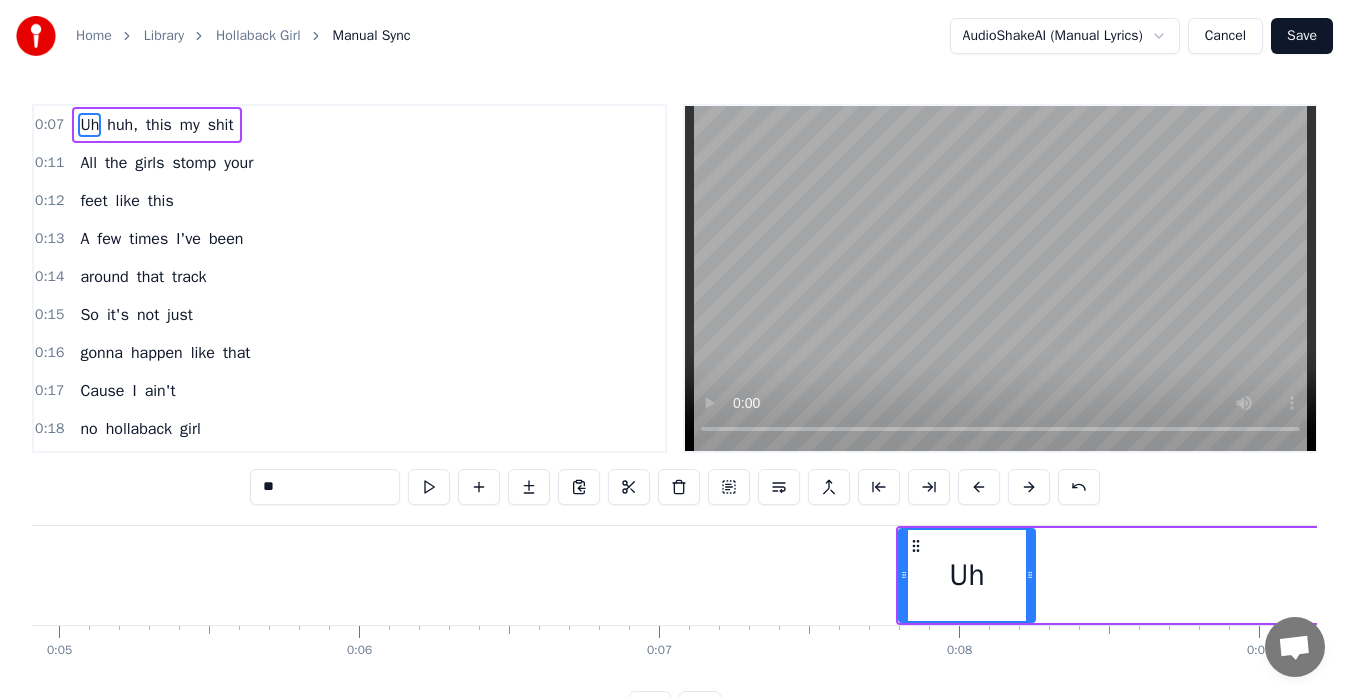 click at bounding box center [1029, 487] 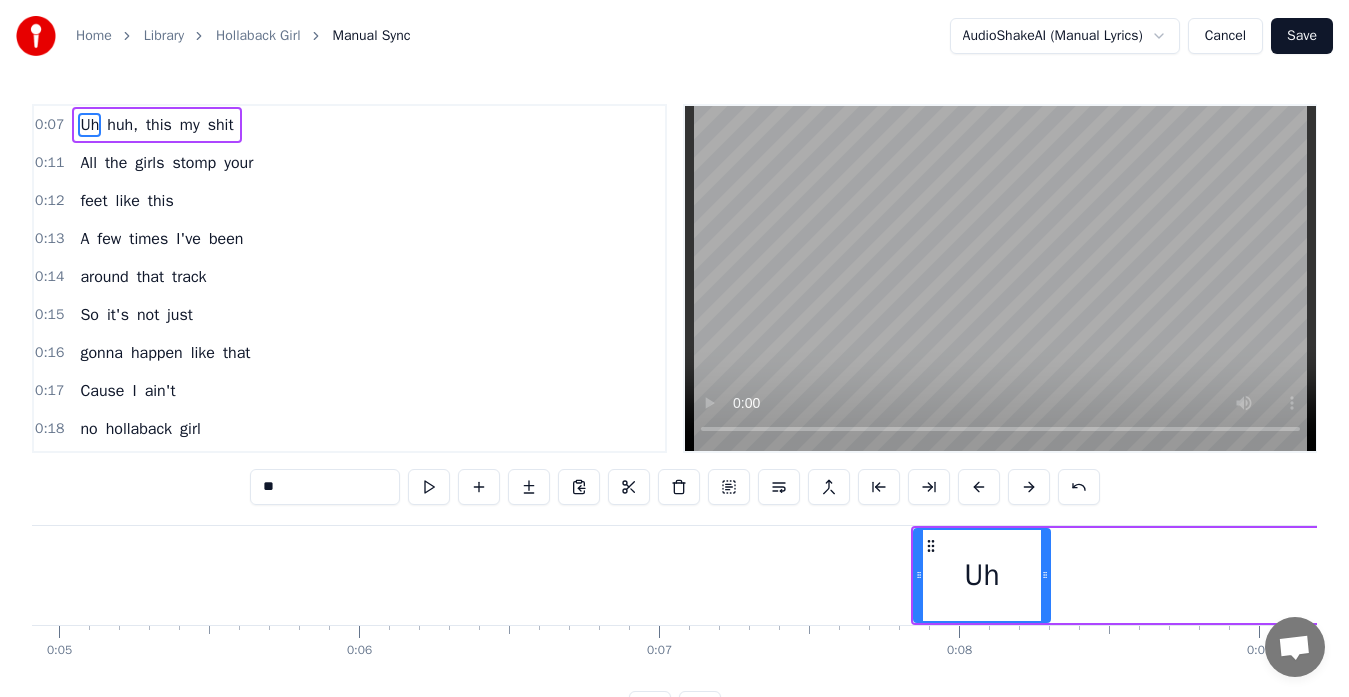 click at bounding box center (1029, 487) 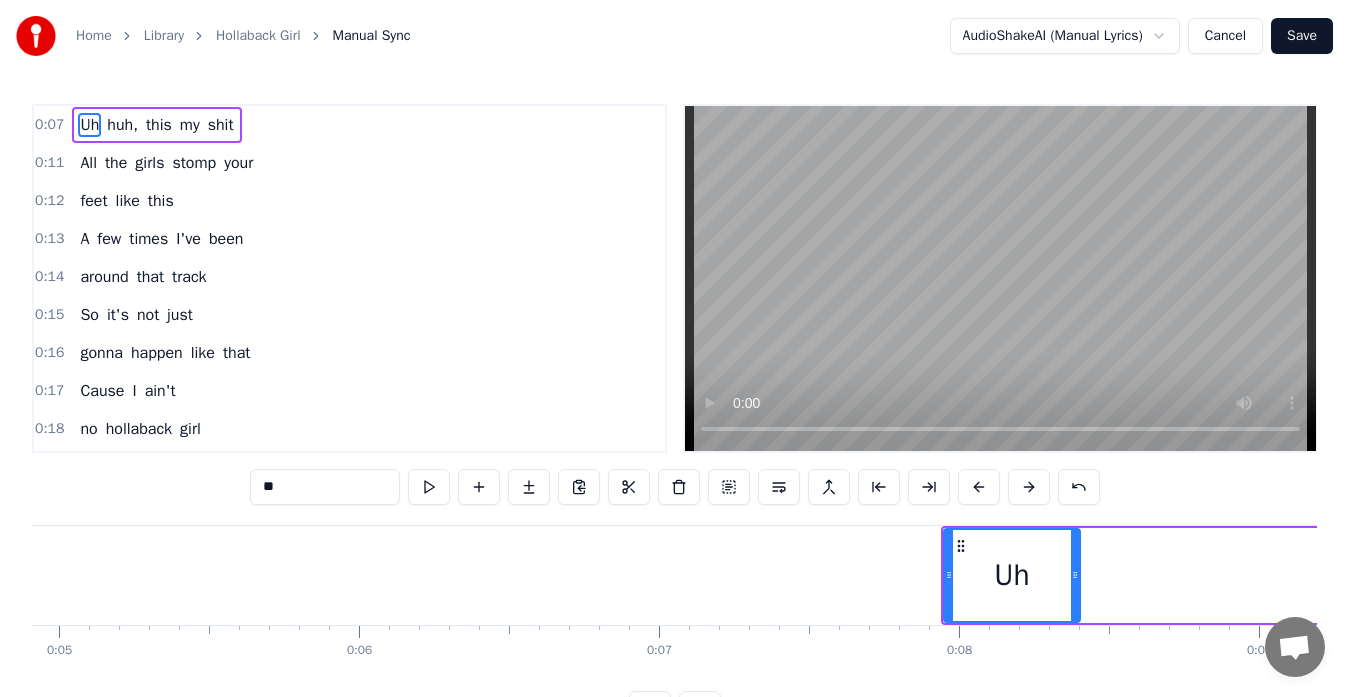 click at bounding box center (1029, 487) 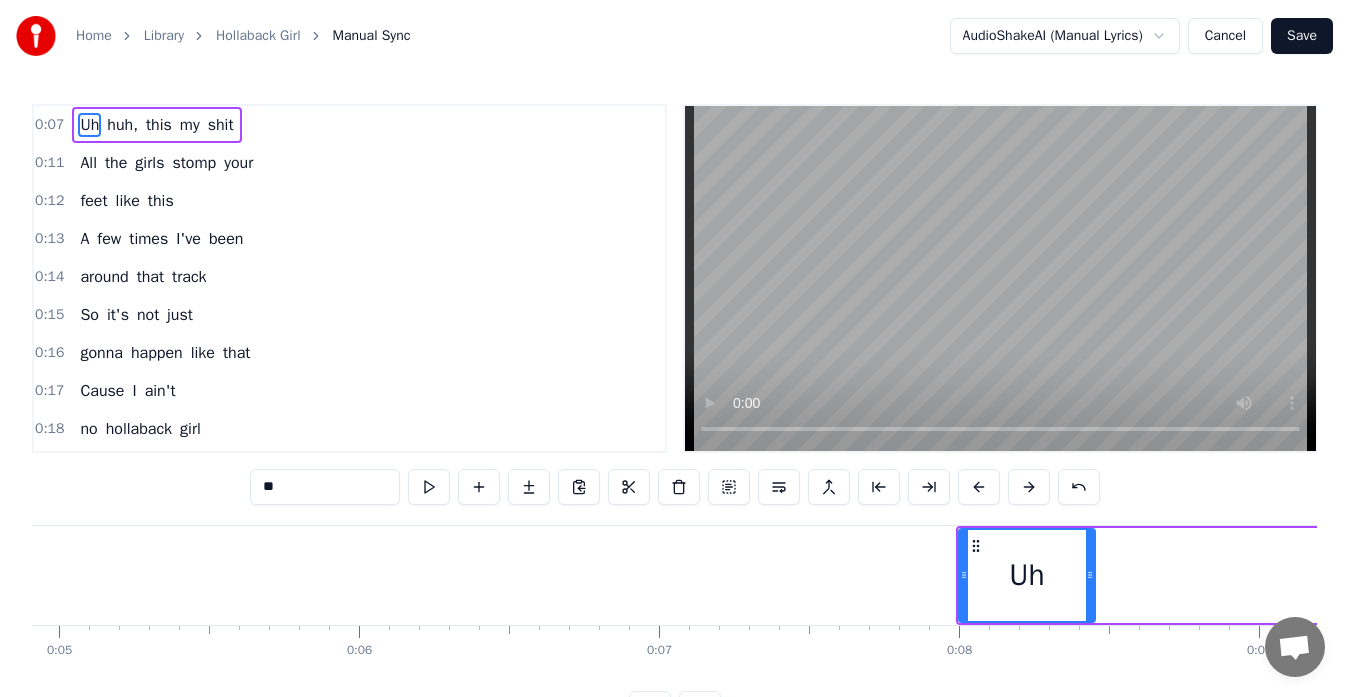 click at bounding box center [1029, 487] 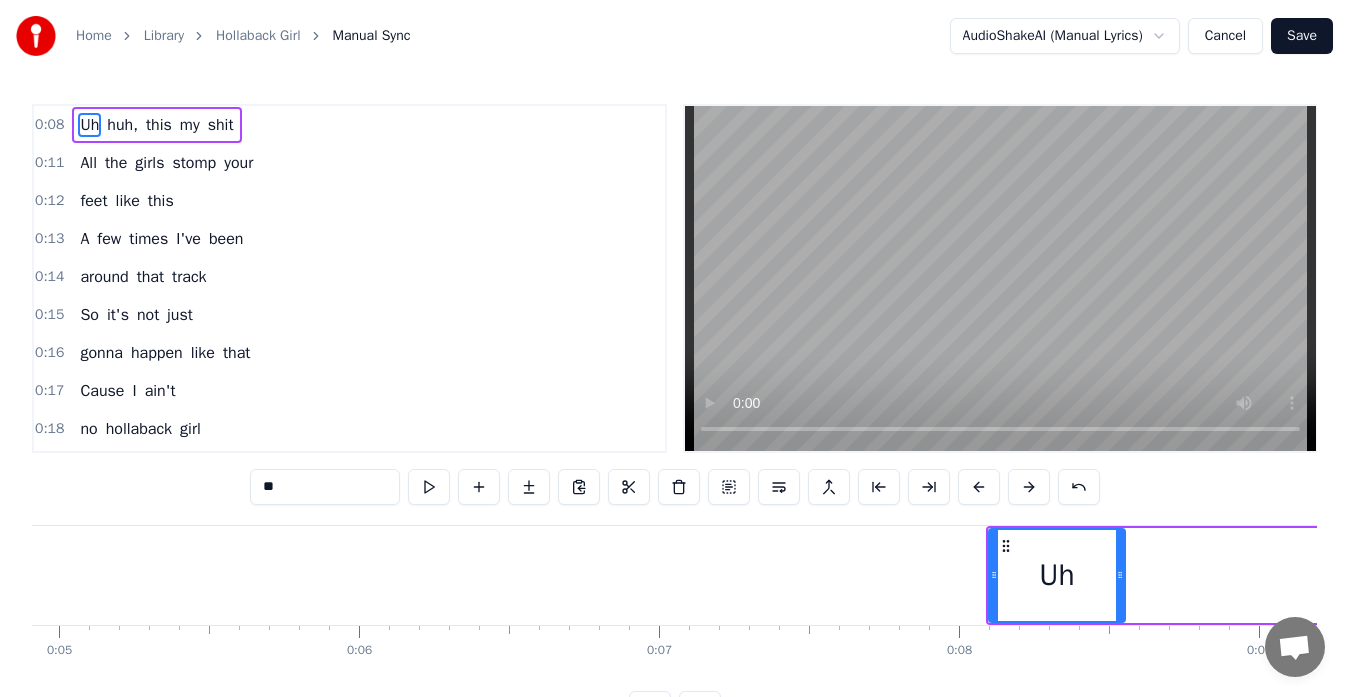 click at bounding box center [1029, 487] 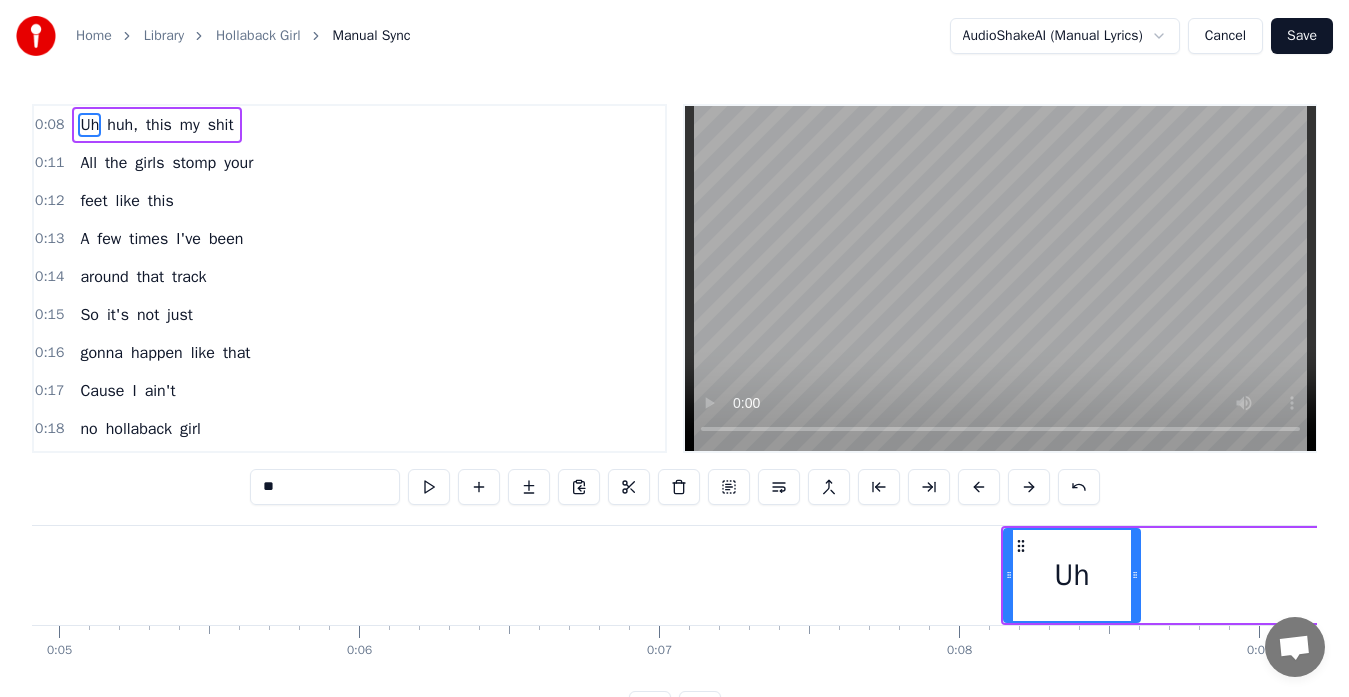 click at bounding box center [1029, 487] 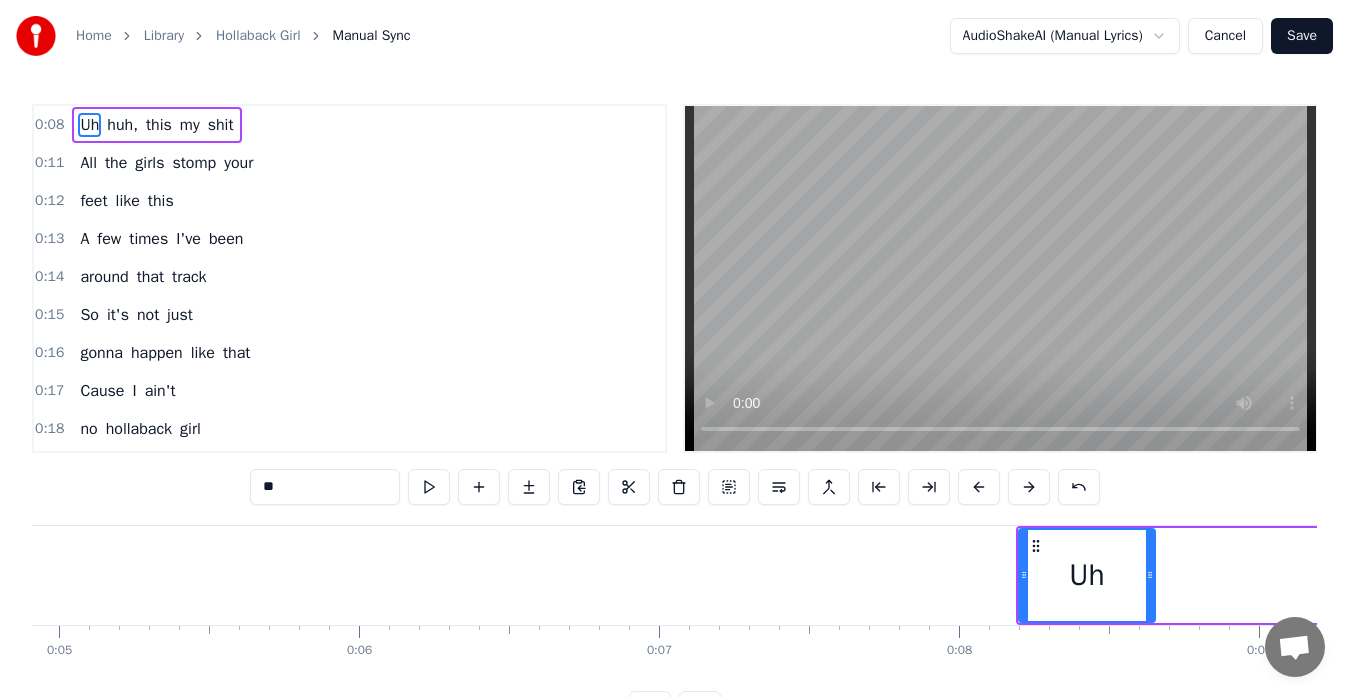 click at bounding box center [1029, 487] 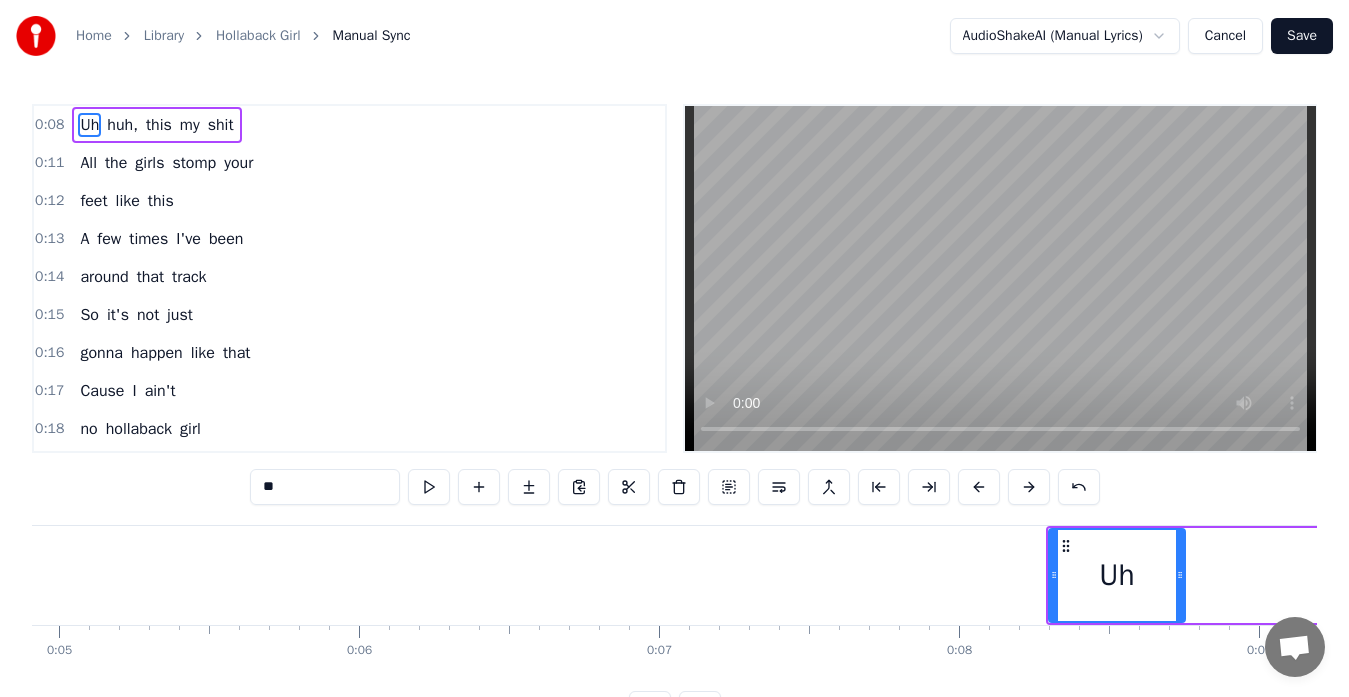 click at bounding box center (1029, 487) 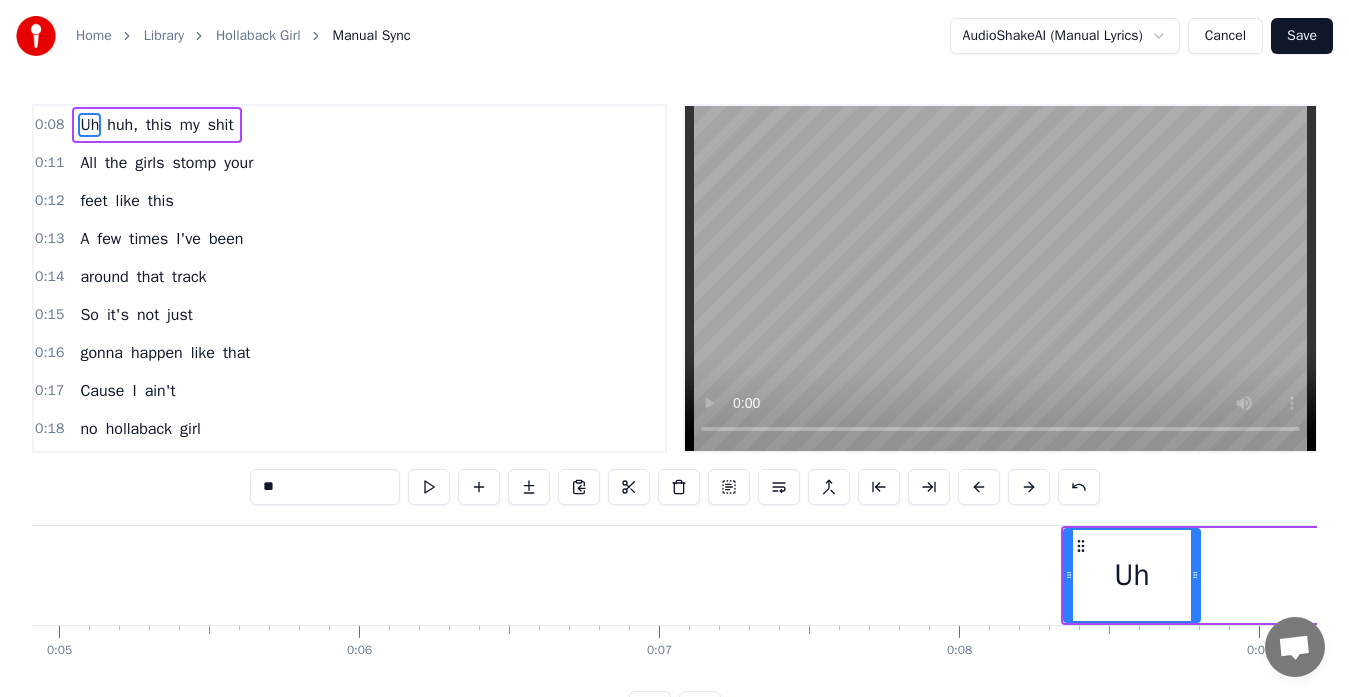 click at bounding box center [1029, 487] 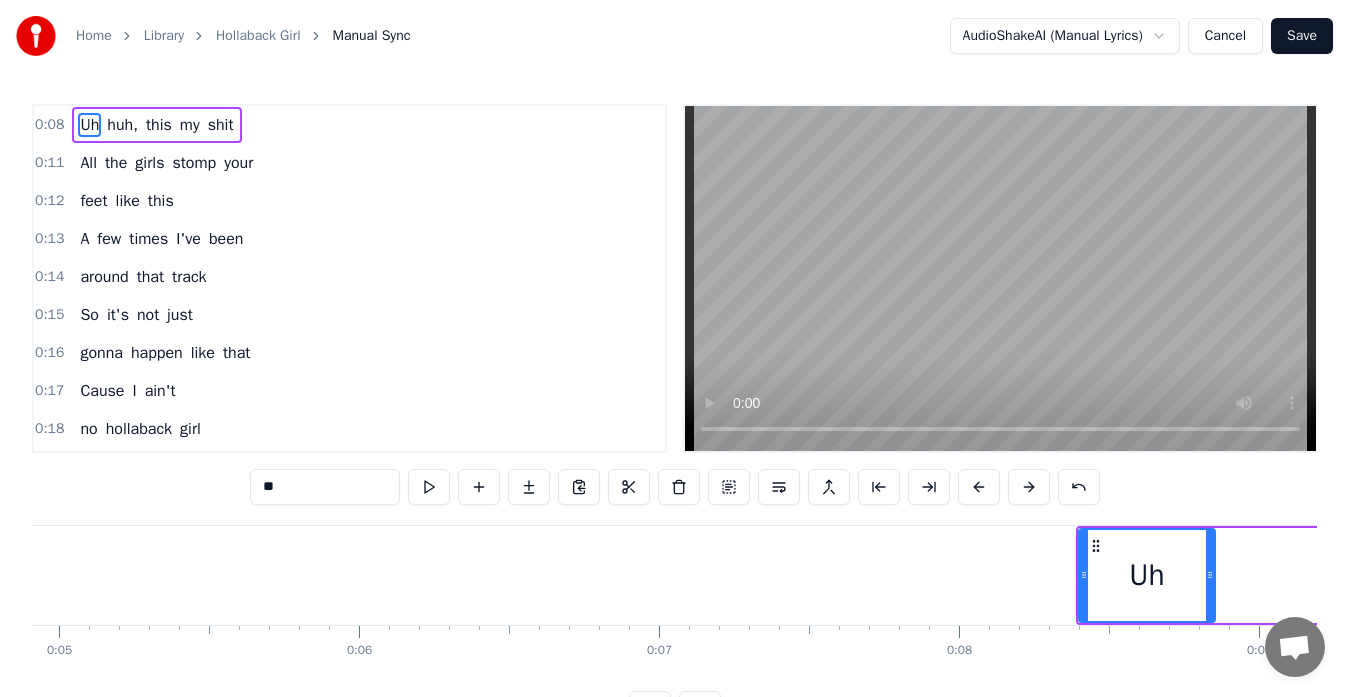 click at bounding box center [1029, 487] 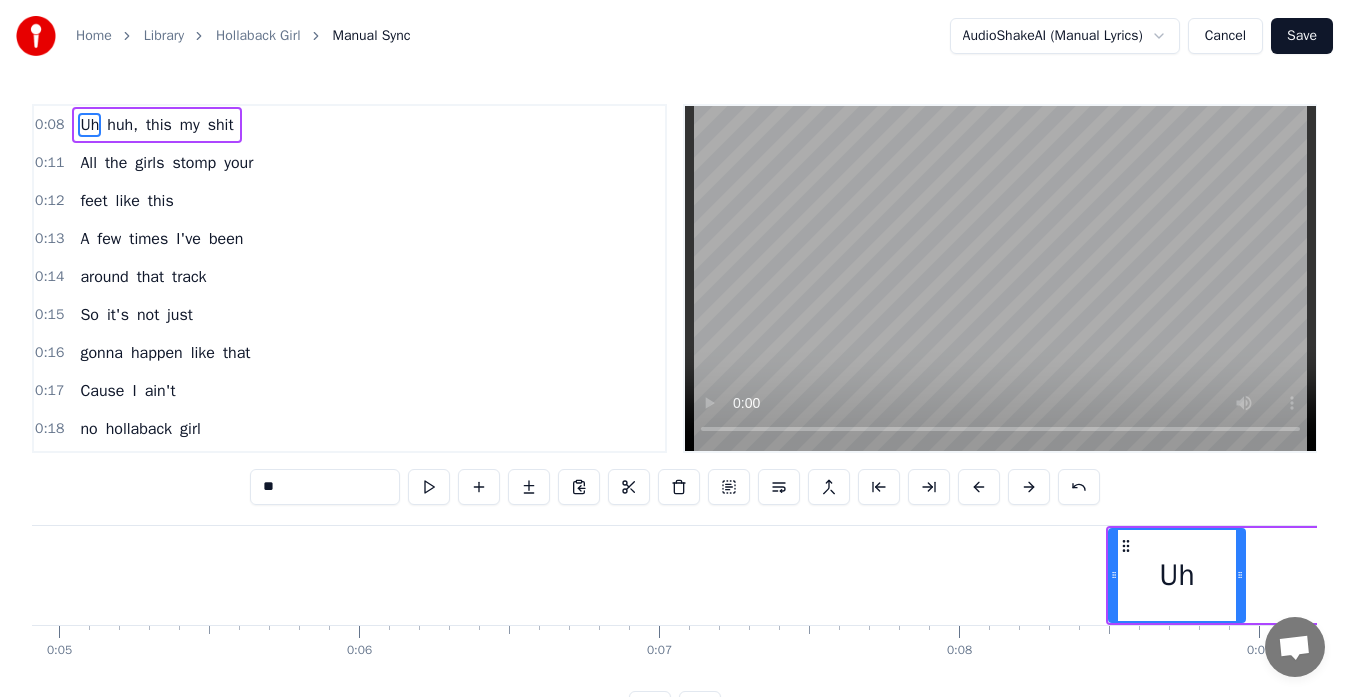 click at bounding box center [1029, 487] 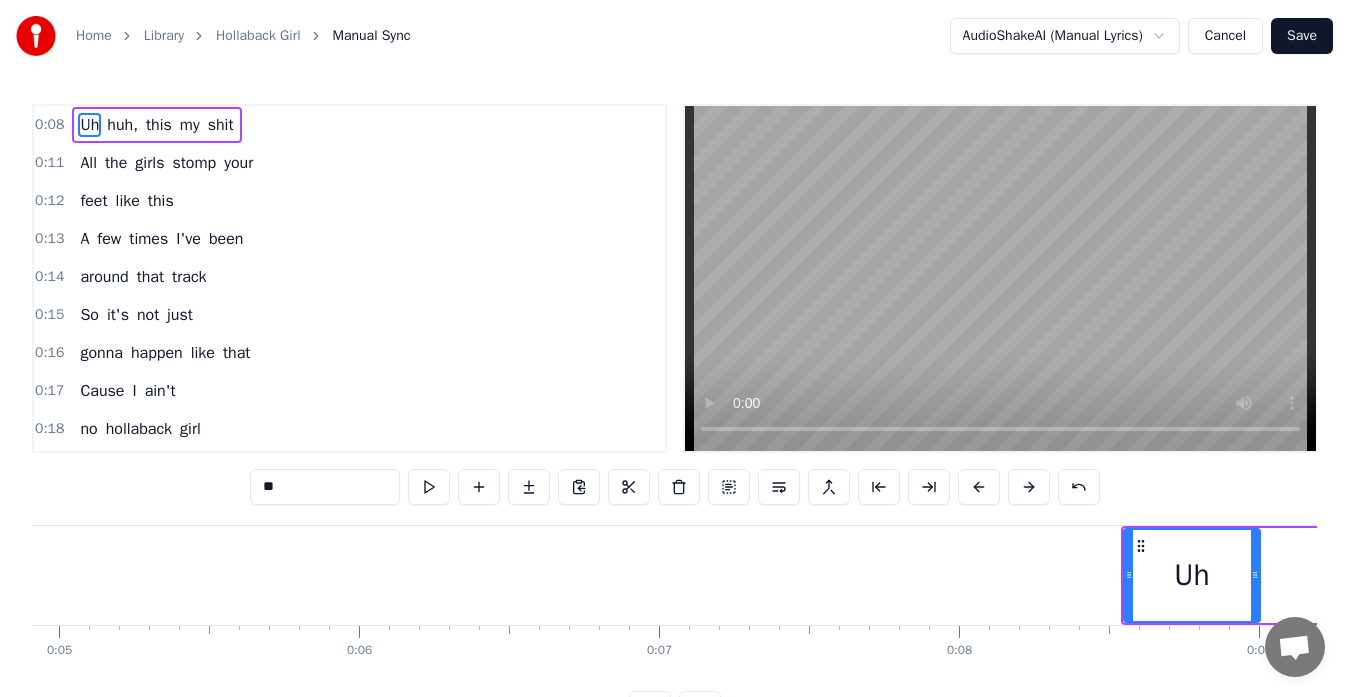 click at bounding box center (1029, 487) 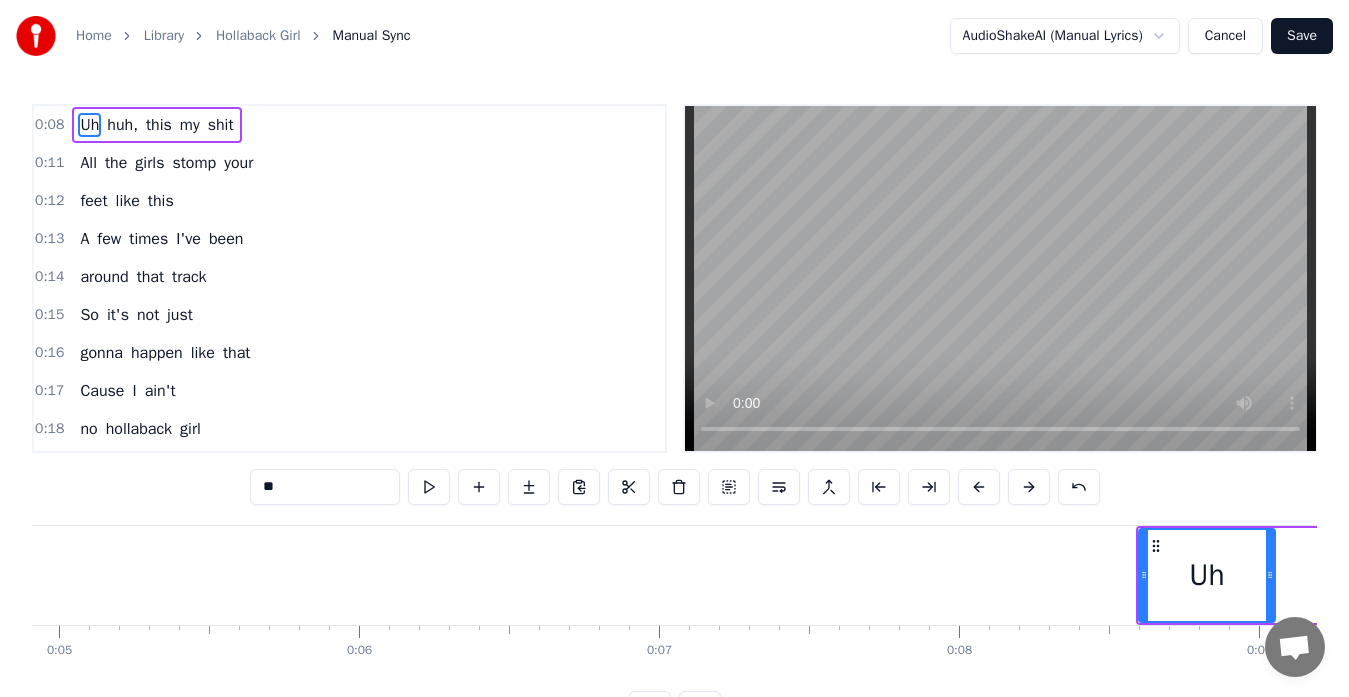 click at bounding box center [1029, 487] 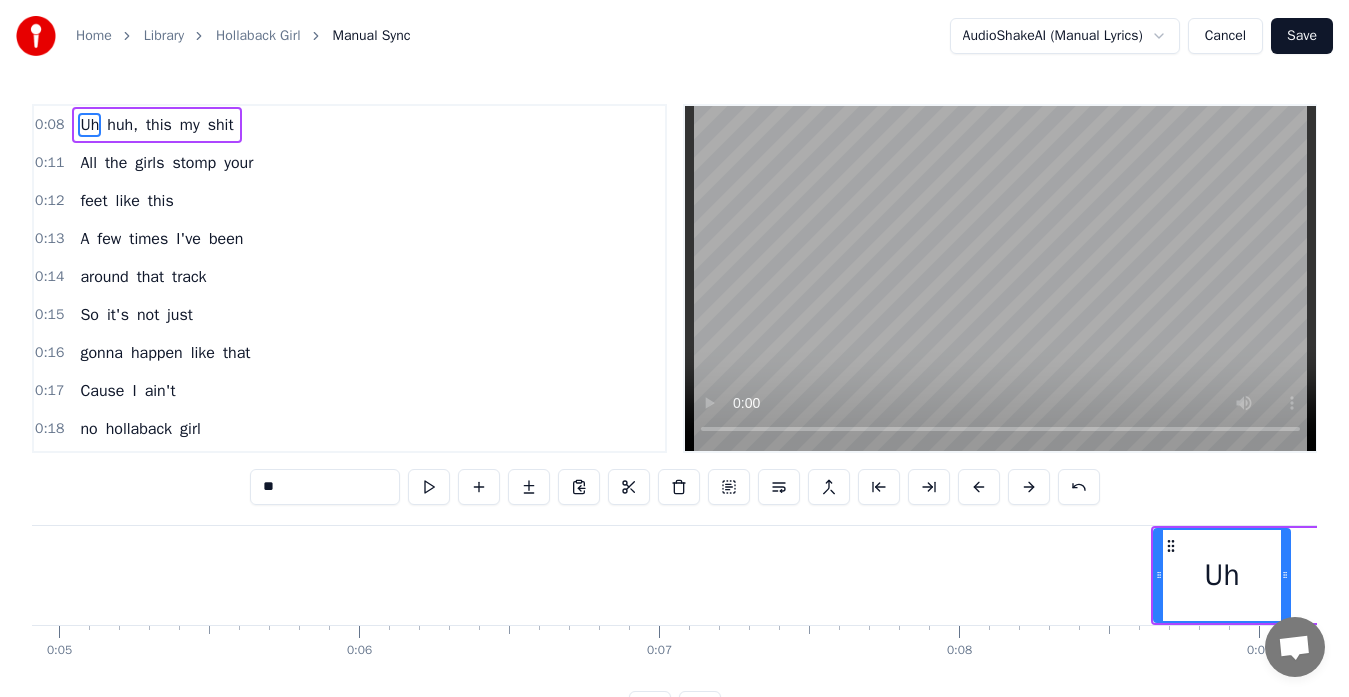 click at bounding box center [1029, 487] 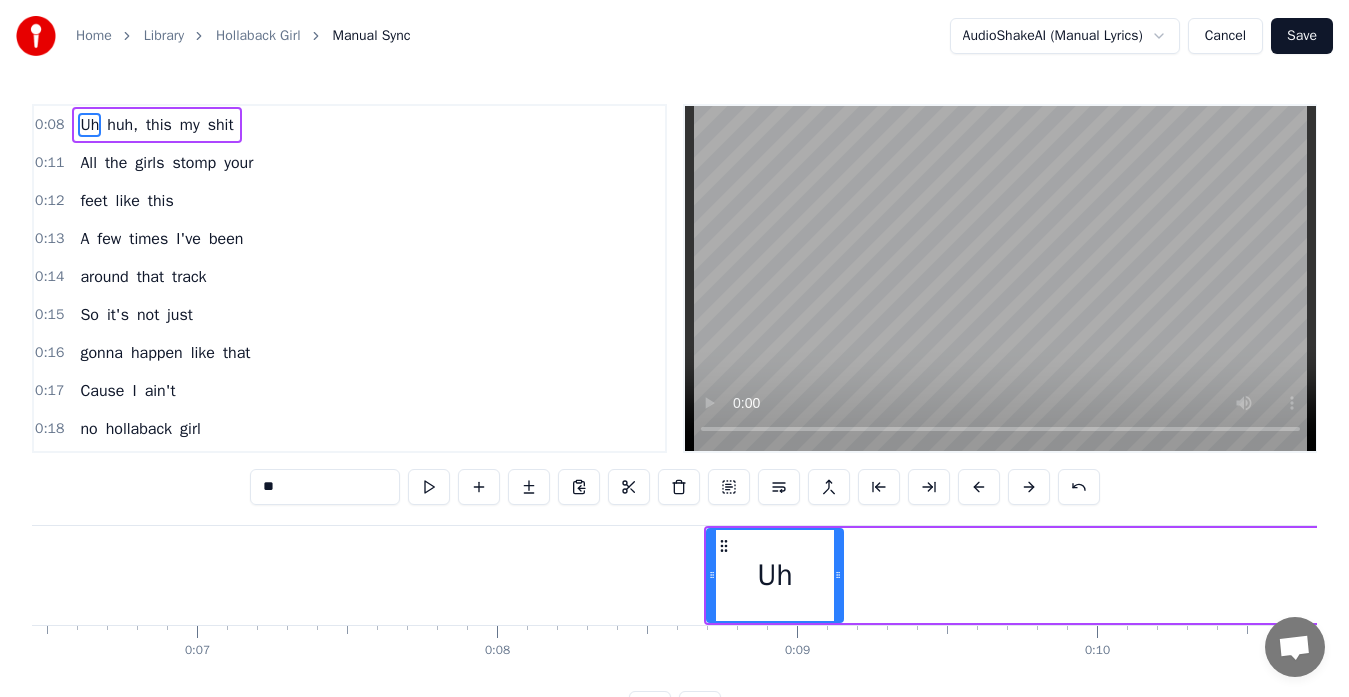 scroll, scrollTop: 0, scrollLeft: 1924, axis: horizontal 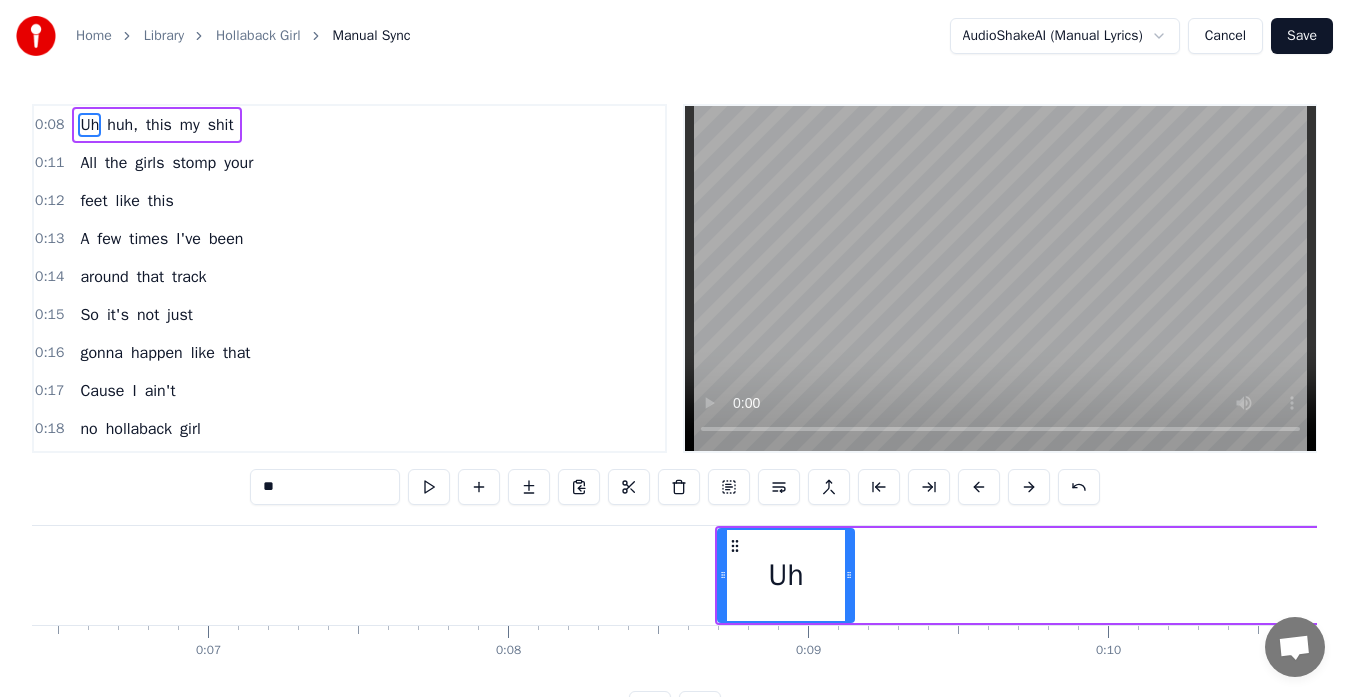 click on "Cancel" at bounding box center (1225, 36) 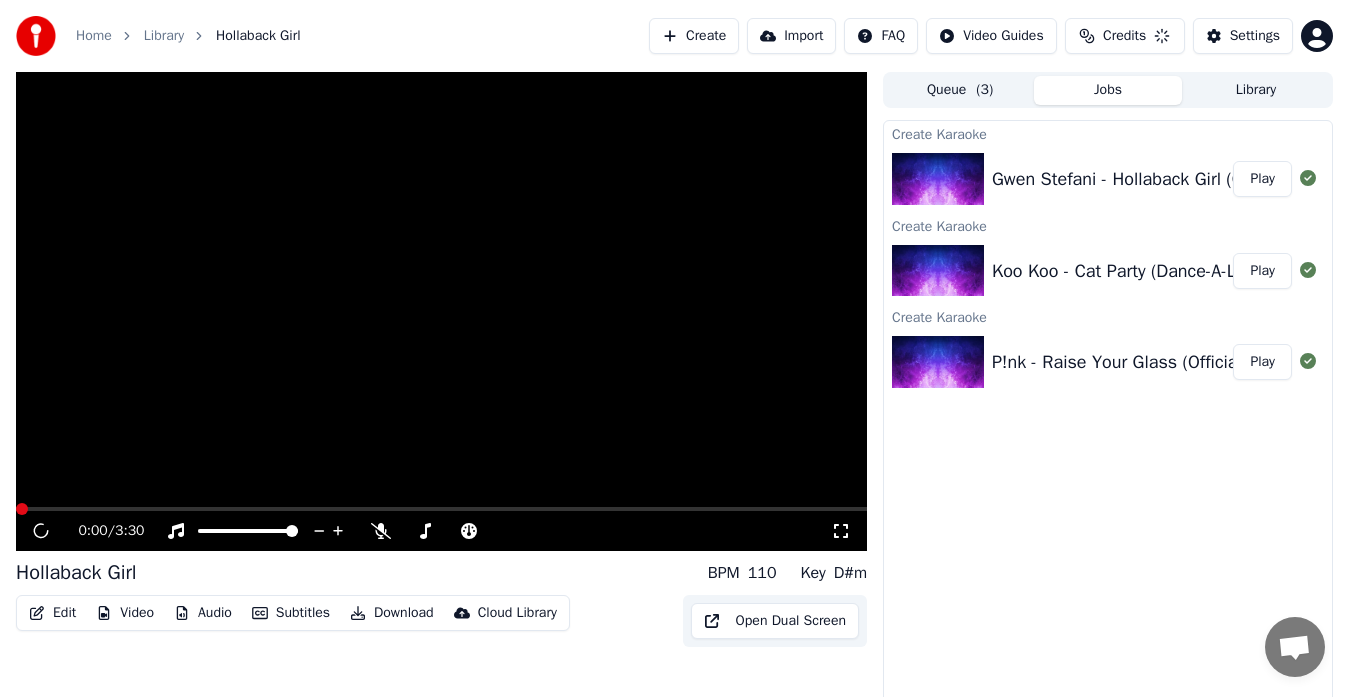 scroll, scrollTop: 15, scrollLeft: 0, axis: vertical 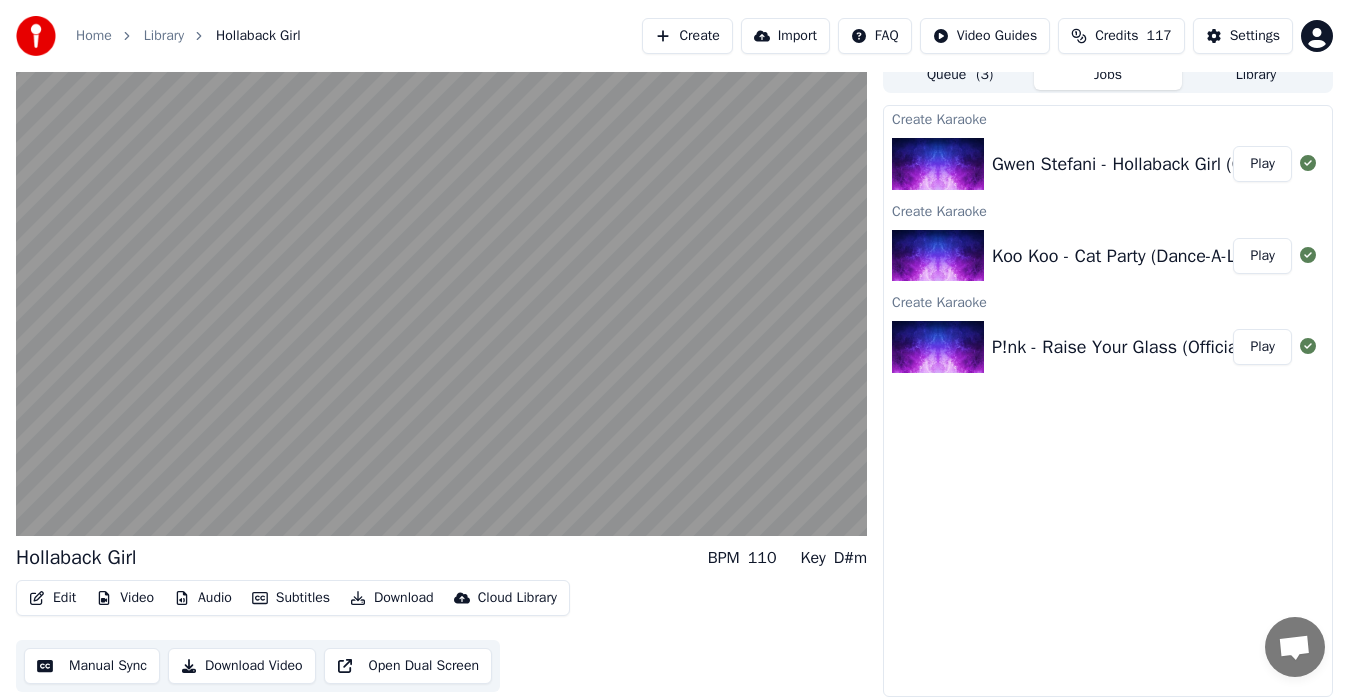 click on "Manual Sync" at bounding box center [92, 666] 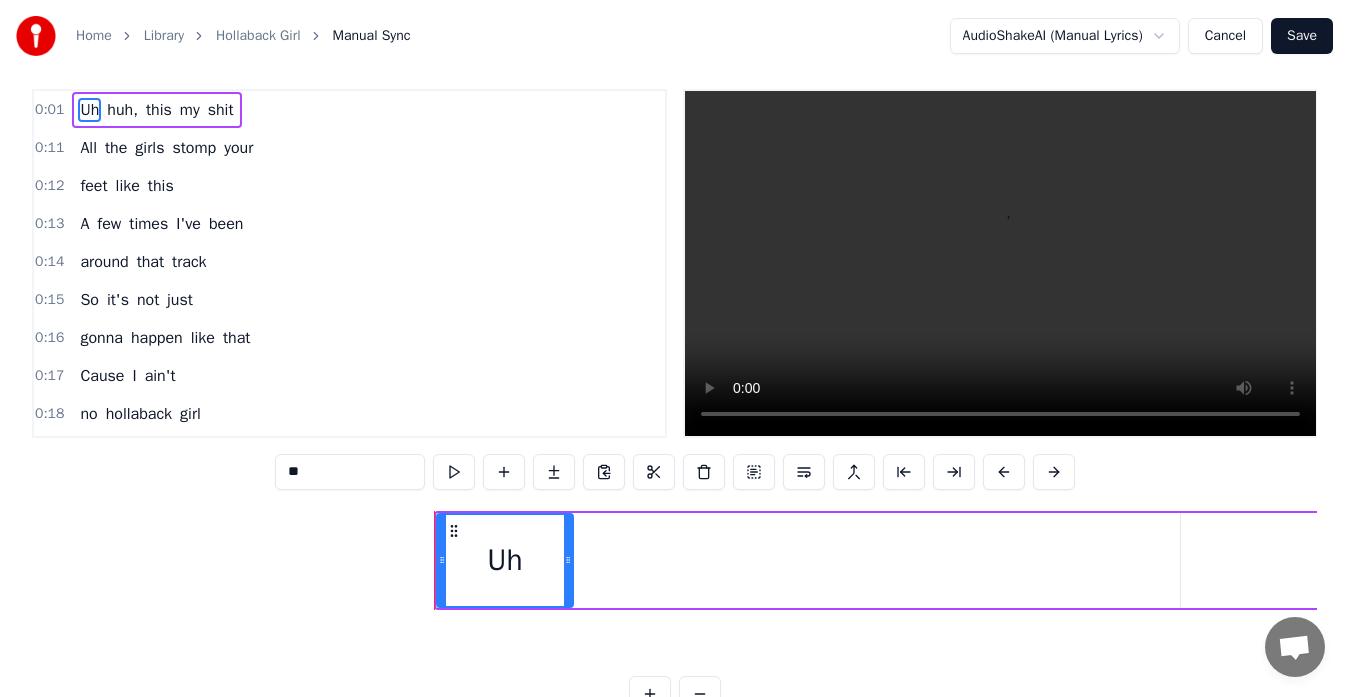 scroll, scrollTop: 0, scrollLeft: 0, axis: both 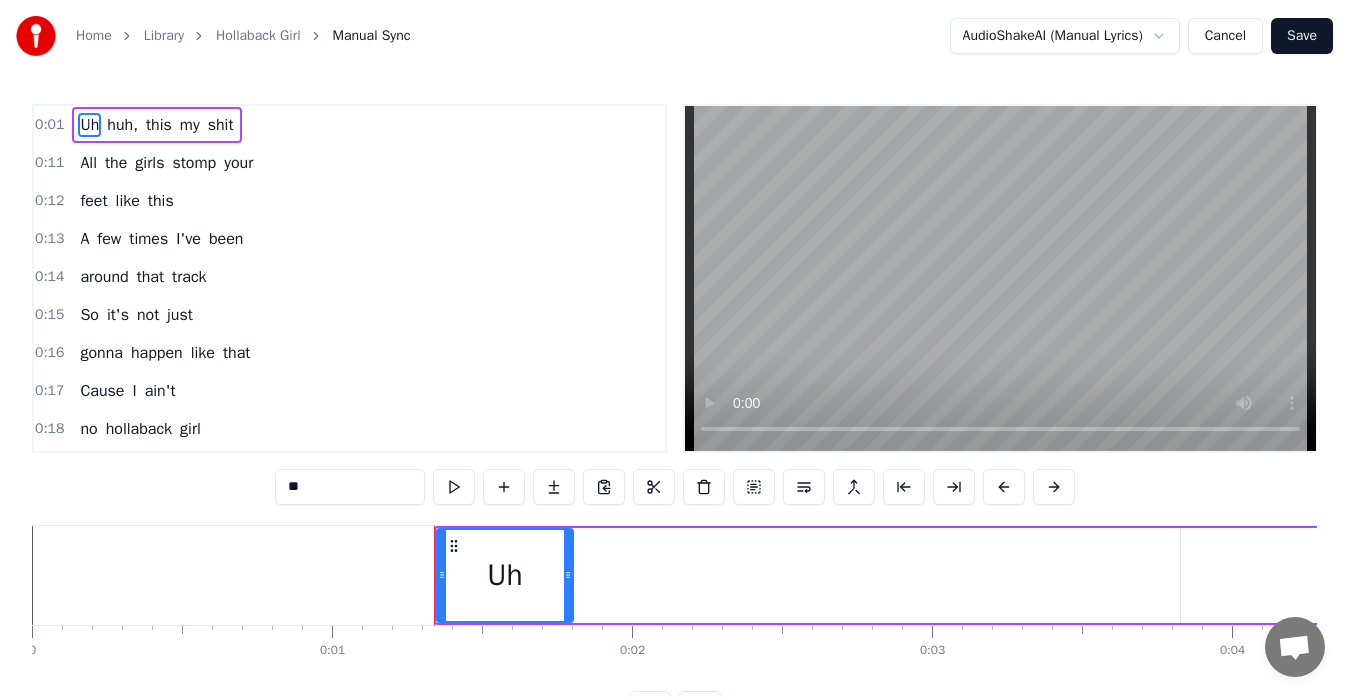 click on "0:01" at bounding box center [49, 125] 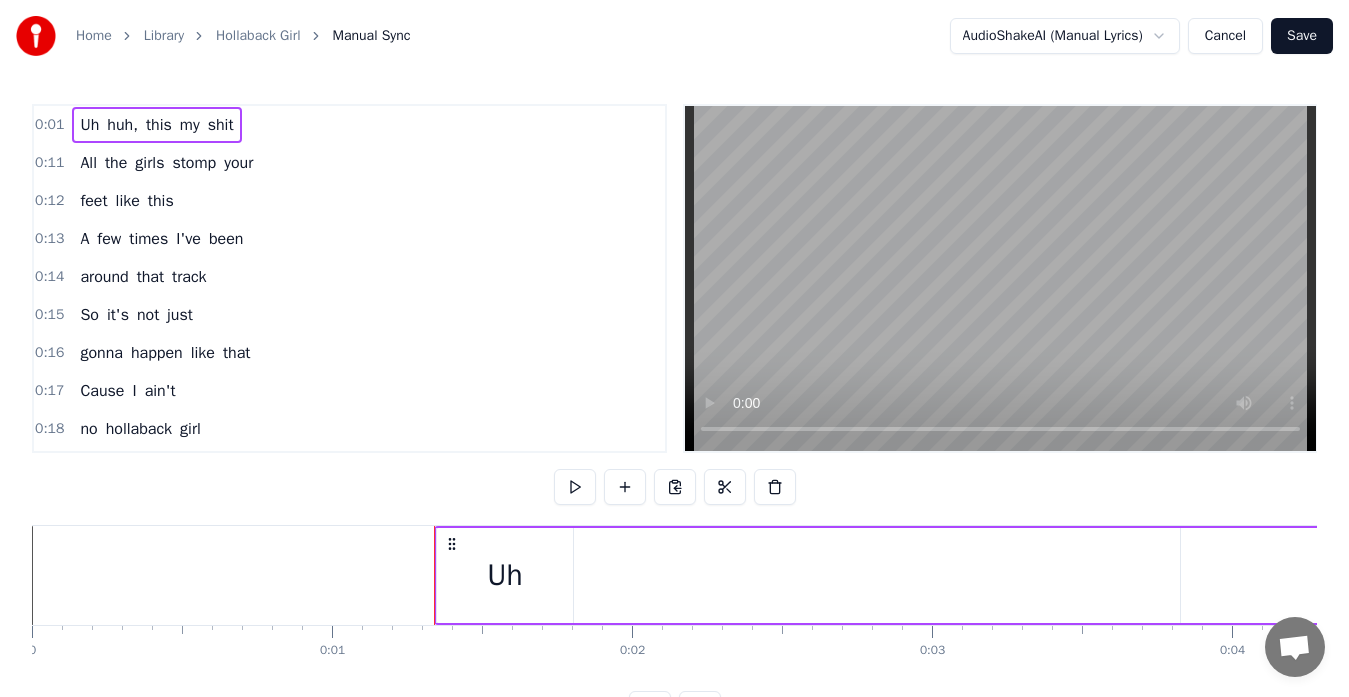 click on "0:01" at bounding box center [49, 125] 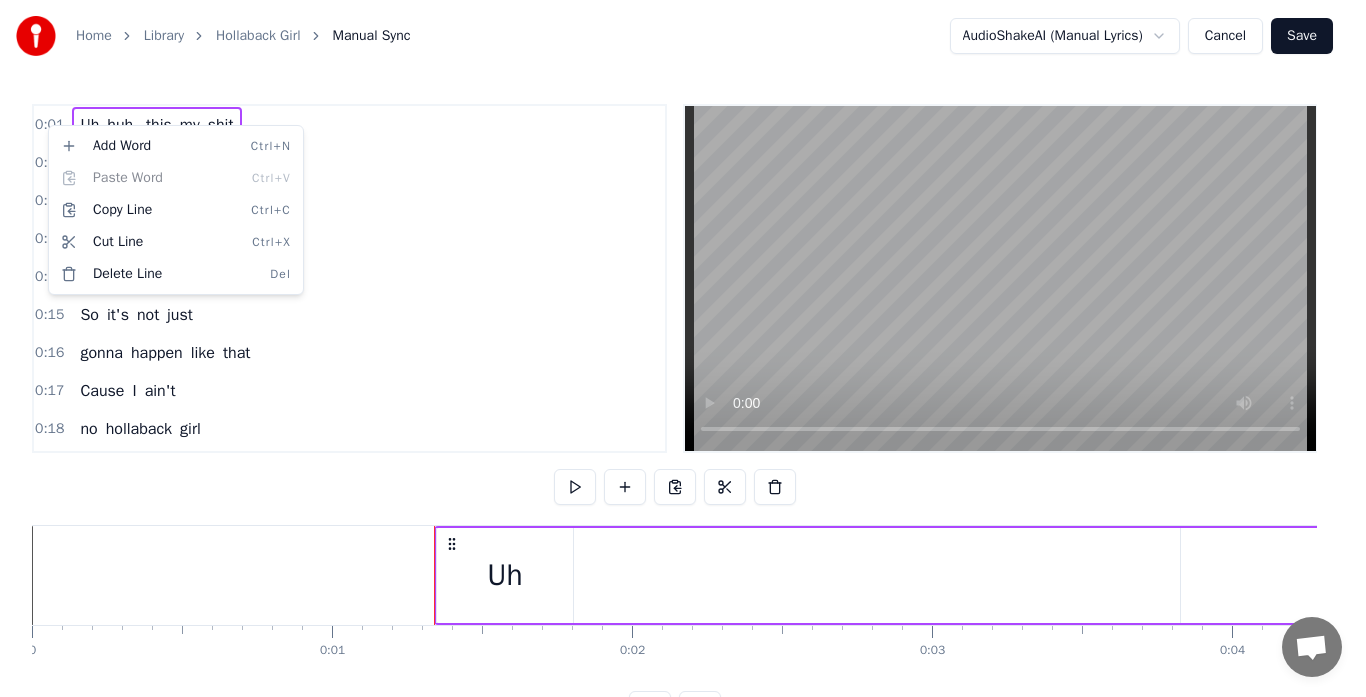 click on "Home Library Hollaback Girl Manual Sync AudioShakeAI (Manual Lyrics) Cancel Save 0:01 Uh huh, this my shit 0:11 All the girls stomp your 0:12 feet like this 0:13 A few times I've been 0:14 around that track 0:15 So it's not just 0:16 gonna happen like that 0:17 Cause I ain't 0:18 no hollaback girl 0:19 I ain't no hollaback girl 0:22 A few times I've been 0:23 around that track 0:24 So it's not just 0:24 gonna happen like that 0:26 Cause I ain't 0:26 no hollaback girl 0:28 I ain't no hollaback girl 0:31 Ooh, this my shit 0:33 This my shit 0:35 Ooh, this my shit 0:38 This my shit 0:40 Ooh, this my shit 0:42 This my shit 0:44 Ooh, this my shit 0:46 This my shit 0:48 I heard that you 0:49 were talking shit 0:50 And you didn't think 0:51 that I would hear it 0:53 People hear you 0:53 talking like that 0:54 Getting everybody fired up 0:56 So I'm ready to attack, 0:57 gonna lead the pack 0:59 Gonna get a touchdown, 1:00 gonna take you out 1:01 That's right, put your 1:02 pom- poms down 1:03 Getting everybody fired A" at bounding box center (683, 379) 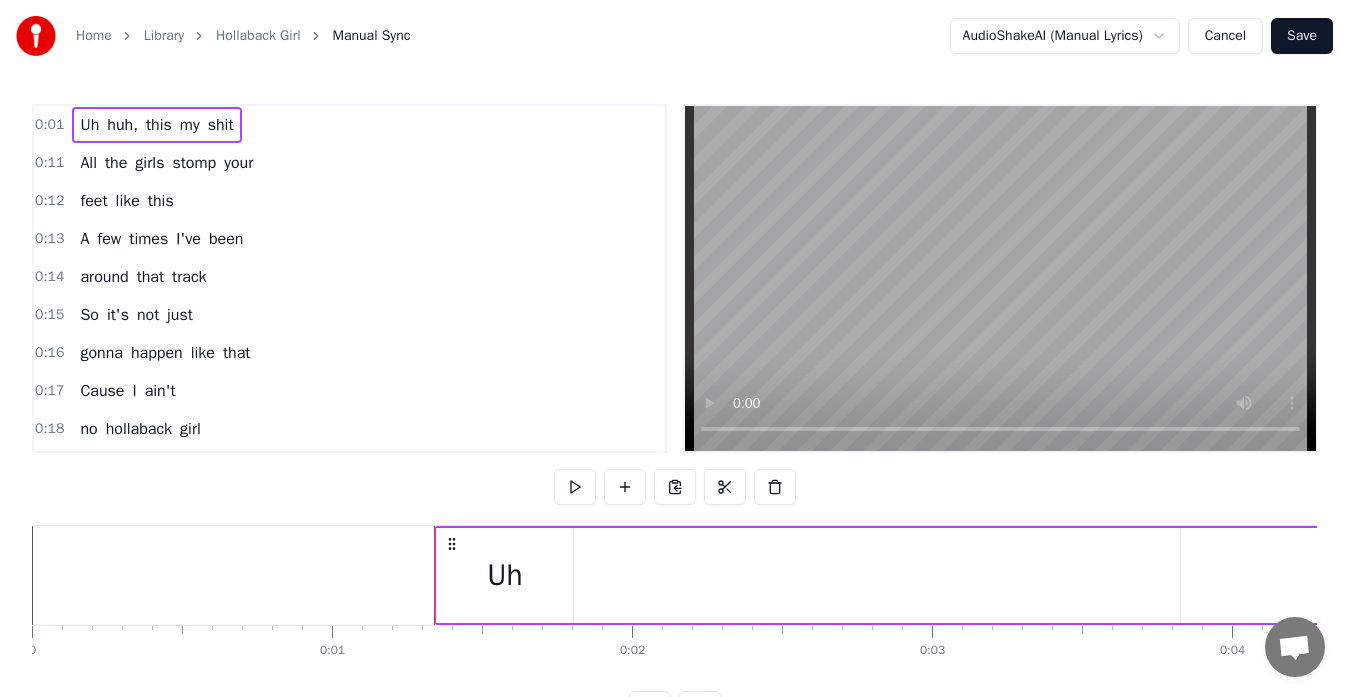 click on "0:11" at bounding box center (49, 163) 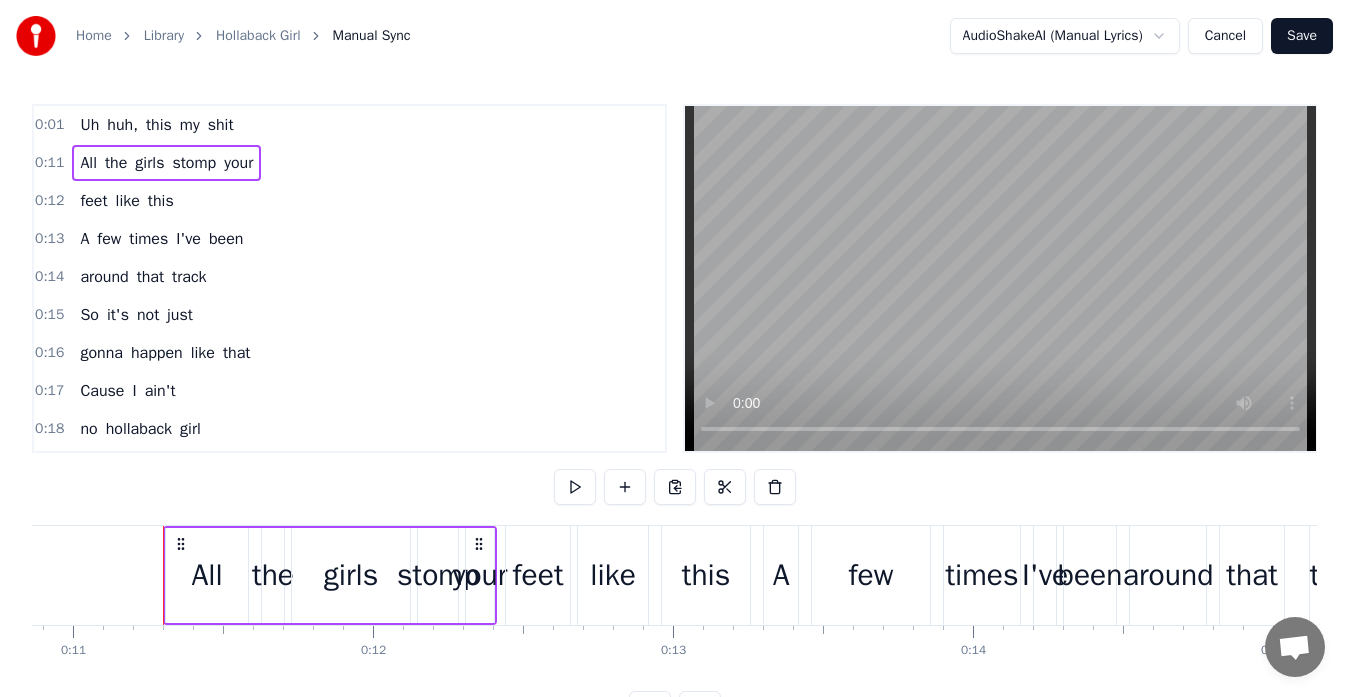 scroll, scrollTop: 0, scrollLeft: 3290, axis: horizontal 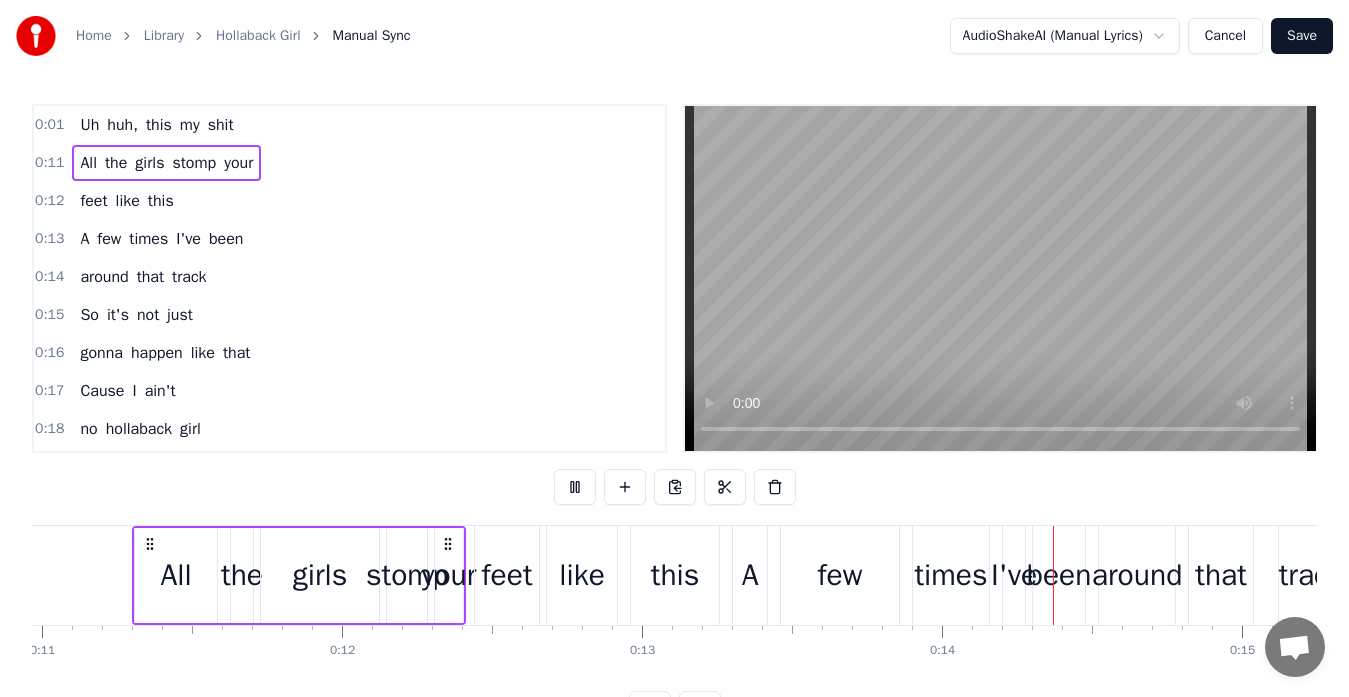 type 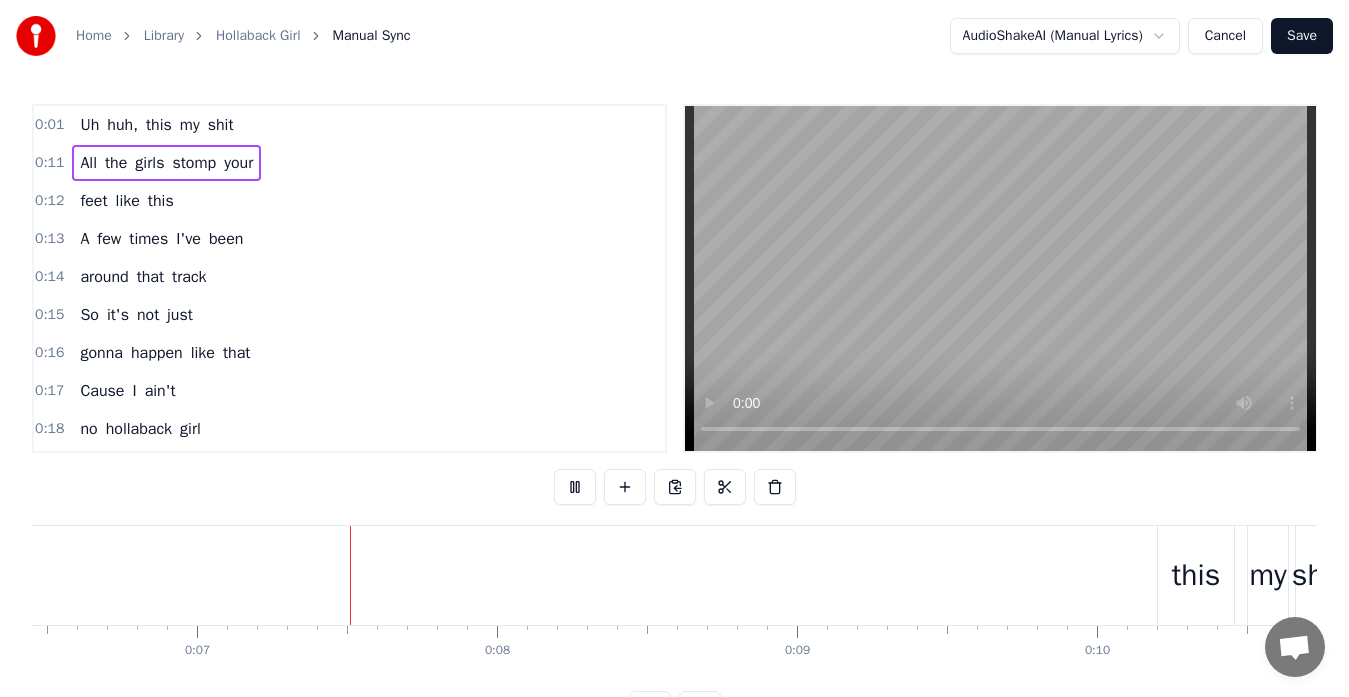 scroll, scrollTop: 0, scrollLeft: 1996, axis: horizontal 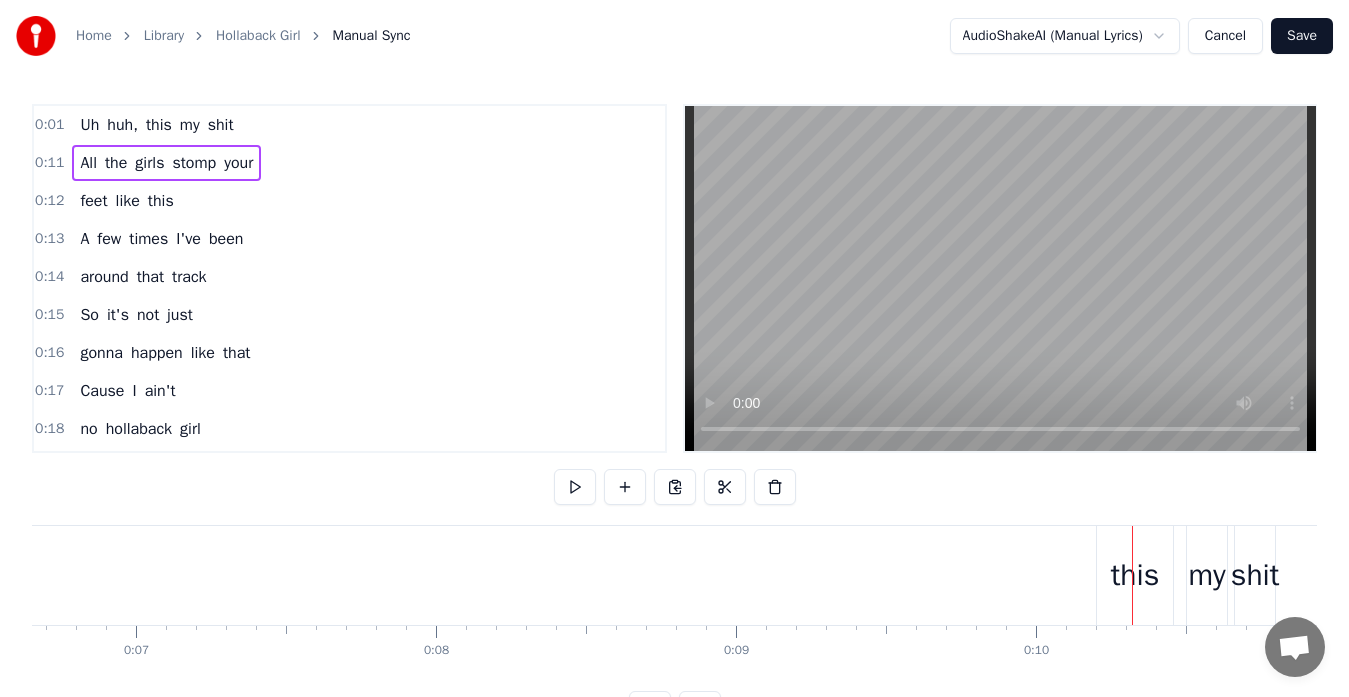 click on "0:01" at bounding box center (49, 125) 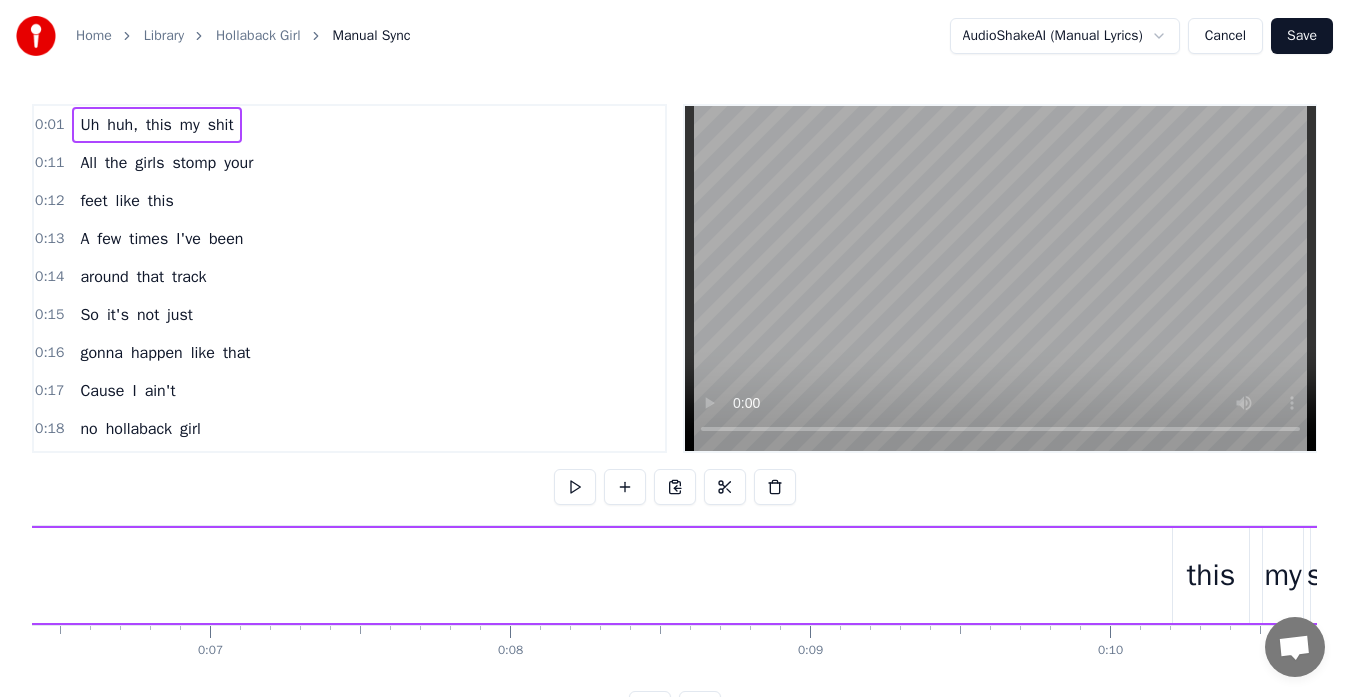 click on "0:01" at bounding box center (49, 125) 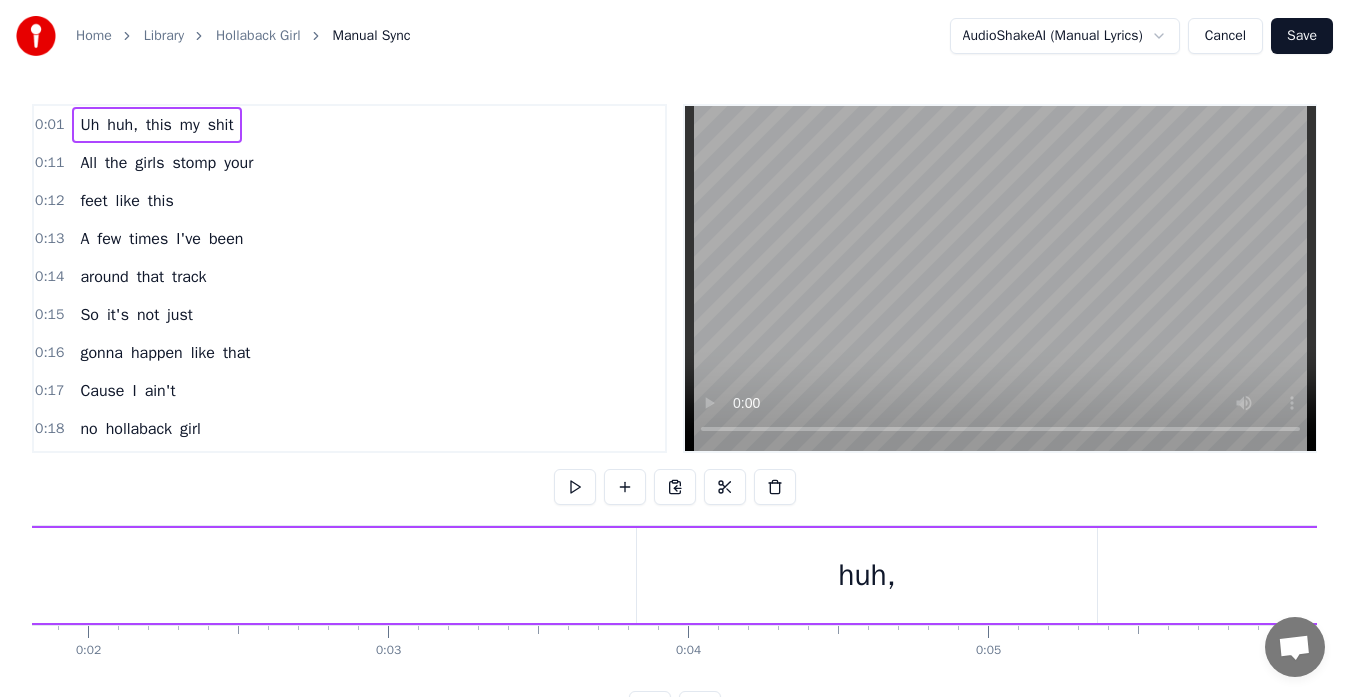 scroll, scrollTop: 0, scrollLeft: 302, axis: horizontal 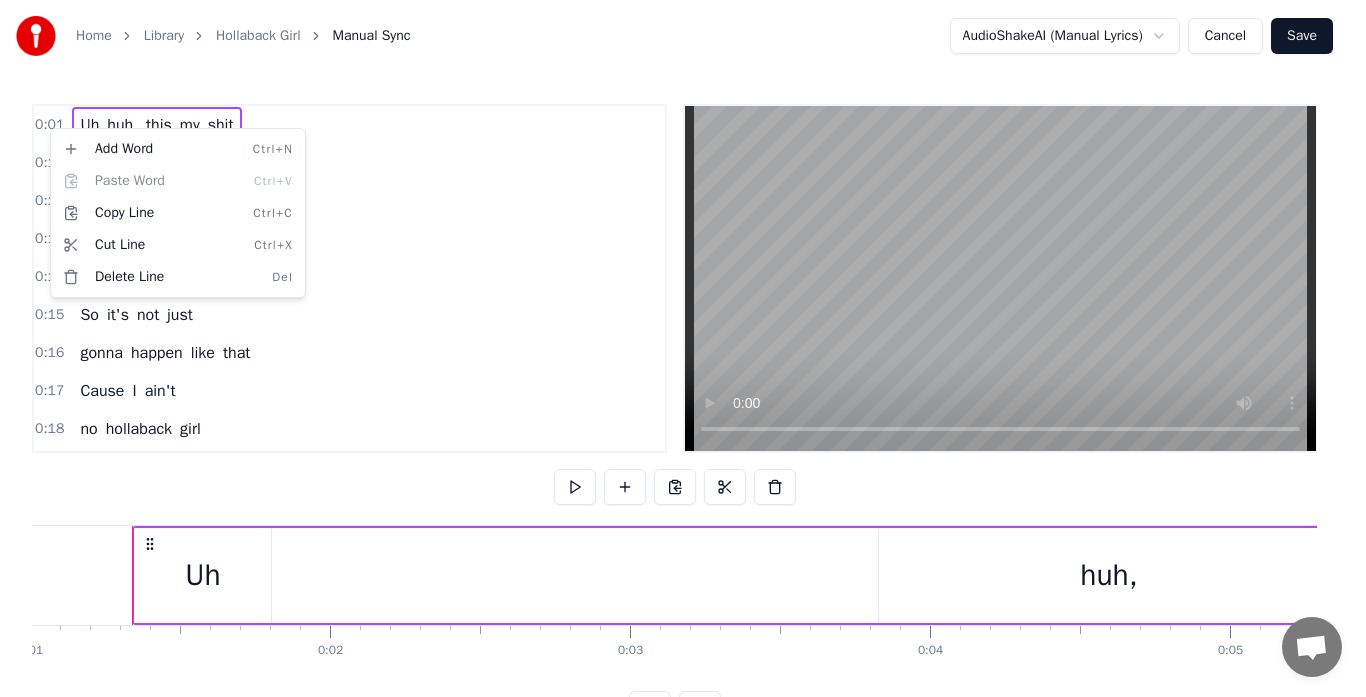click on "Home Library Hollaback Girl Manual Sync AudioShakeAI (Manual Lyrics) Cancel Save 0:01 Uh huh, this my shit 0:11 All the girls stomp your 0:12 feet like this 0:13 A few times I've been 0:14 around that track 0:15 So it's not just 0:16 gonna happen like that 0:17 Cause I ain't 0:18 no hollaback girl 0:19 I ain't no hollaback girl 0:22 A few times I've been 0:23 around that track 0:24 So it's not just 0:24 gonna happen like that 0:26 Cause I ain't 0:26 no hollaback girl 0:28 I ain't no hollaback girl 0:31 Ooh, this my shit 0:33 This my shit 0:35 Ooh, this my shit 0:38 This my shit 0:40 Ooh, this my shit 0:42 This my shit 0:44 Ooh, this my shit 0:46 This my shit 0:48 I heard that you 0:49 were talking shit 0:50 And you didn't think 0:51 that I would hear it 0:53 People hear you 0:53 talking like that 0:54 Getting everybody fired up 0:56 So I'm ready to attack, 0:57 gonna lead the pack 0:59 Gonna get a touchdown, 1:00 gonna take you out 1:01 That's right, put your 1:02 pom- poms down 1:03 Getting everybody fired A" at bounding box center [674, 363] 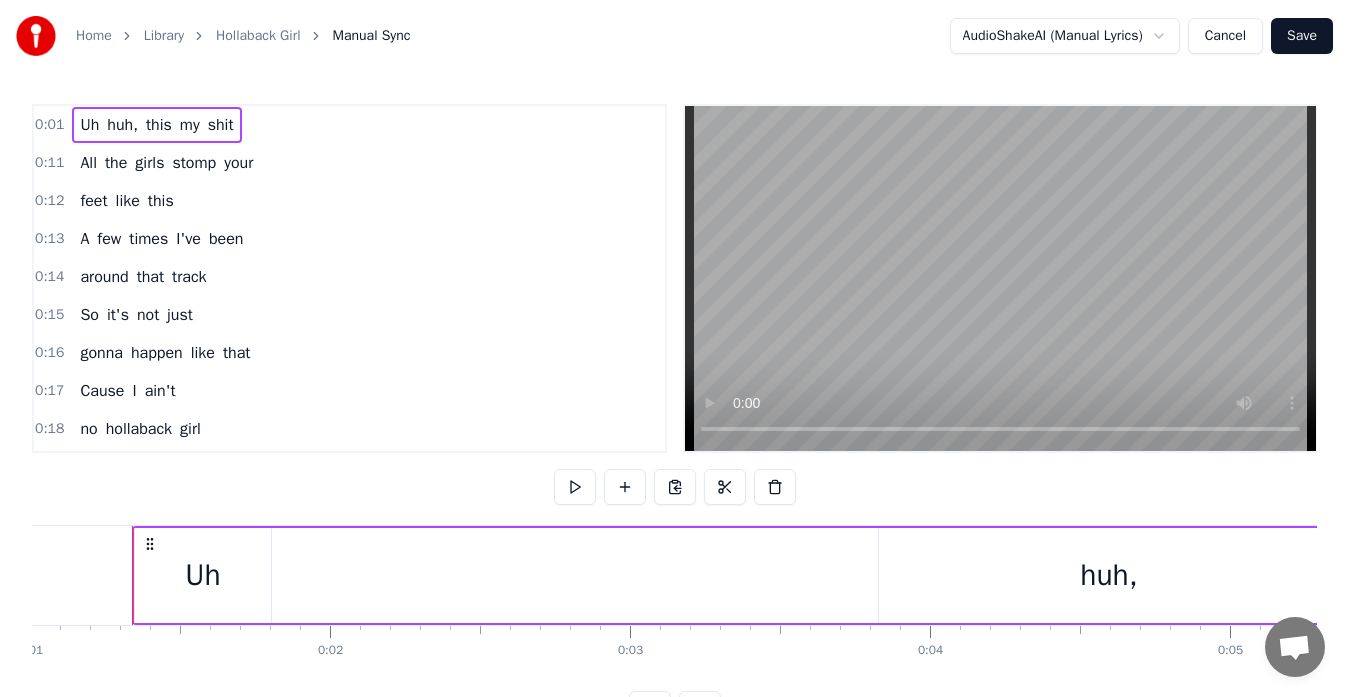 scroll, scrollTop: 79, scrollLeft: 0, axis: vertical 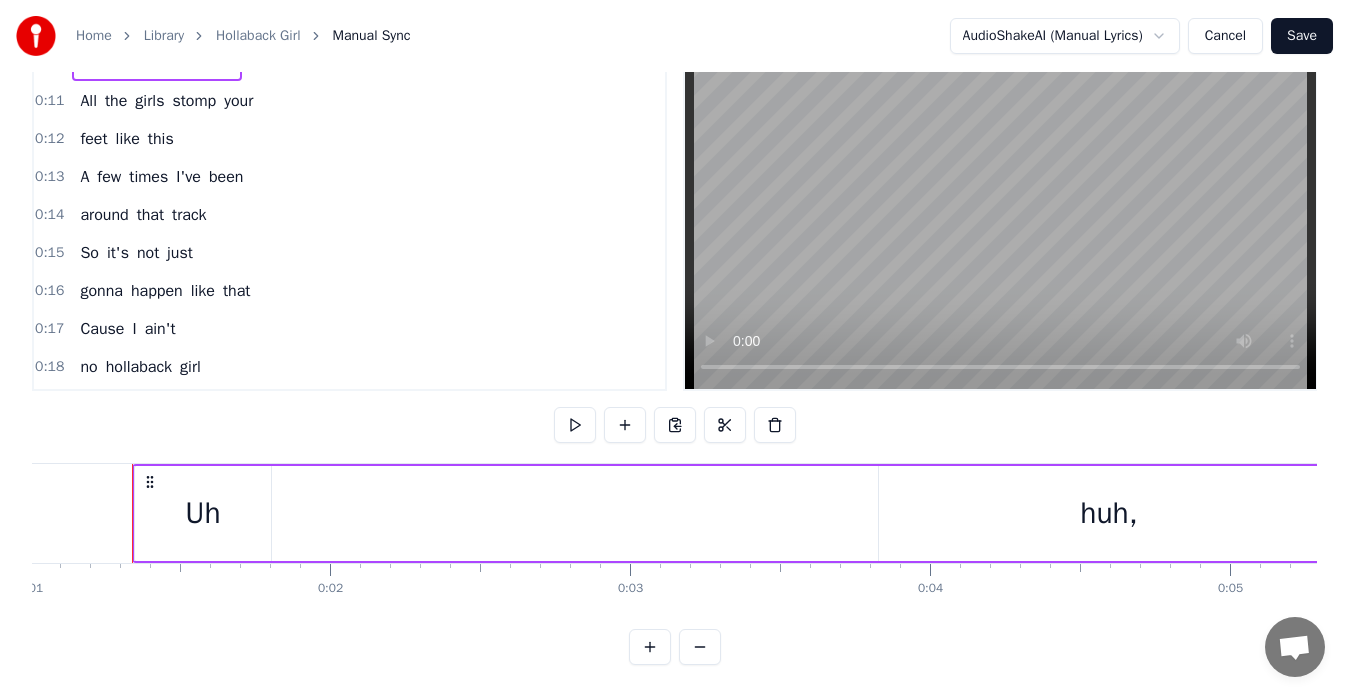 click on "0:01 Uh huh, this my shit 0:11 All the girls stomp your 0:12 feet like this 0:13 A few times I've been 0:14 around that track 0:15 So it's not just 0:16 gonna happen like that 0:17 Cause I ain't 0:18 no hollaback girl 0:19 I ain't no hollaback girl 0:22 A few times I've been 0:23 around that track 0:24 So it's not just 0:24 gonna happen like that 0:26 Cause I ain't 0:26 no hollaback girl 0:28 I ain't no hollaback girl 0:31 Ooh, this my shit 0:33 This my shit 0:35 Ooh, this my shit 0:38 This my shit 0:40 Ooh, this my shit 0:42 This my shit 0:44 Ooh, this my shit 0:46 This my shit 0:48 I heard that you 0:49 were talking shit 0:50 And you didn't think 0:51 that I would hear it 0:53 People hear you 0:53 talking like that 0:54 Getting everybody fired up 0:56 So I'm ready to attack, 0:57 gonna lead the pack 0:59 Gonna get a touchdown, 1:00 gonna take you out 1:01 That's right, put your 1:02 pom- poms down 1:03 Getting everybody fired up 1:05 A few times I've been 1:06 around that track 1:07 So it's not just gonna I" at bounding box center (674, 353) 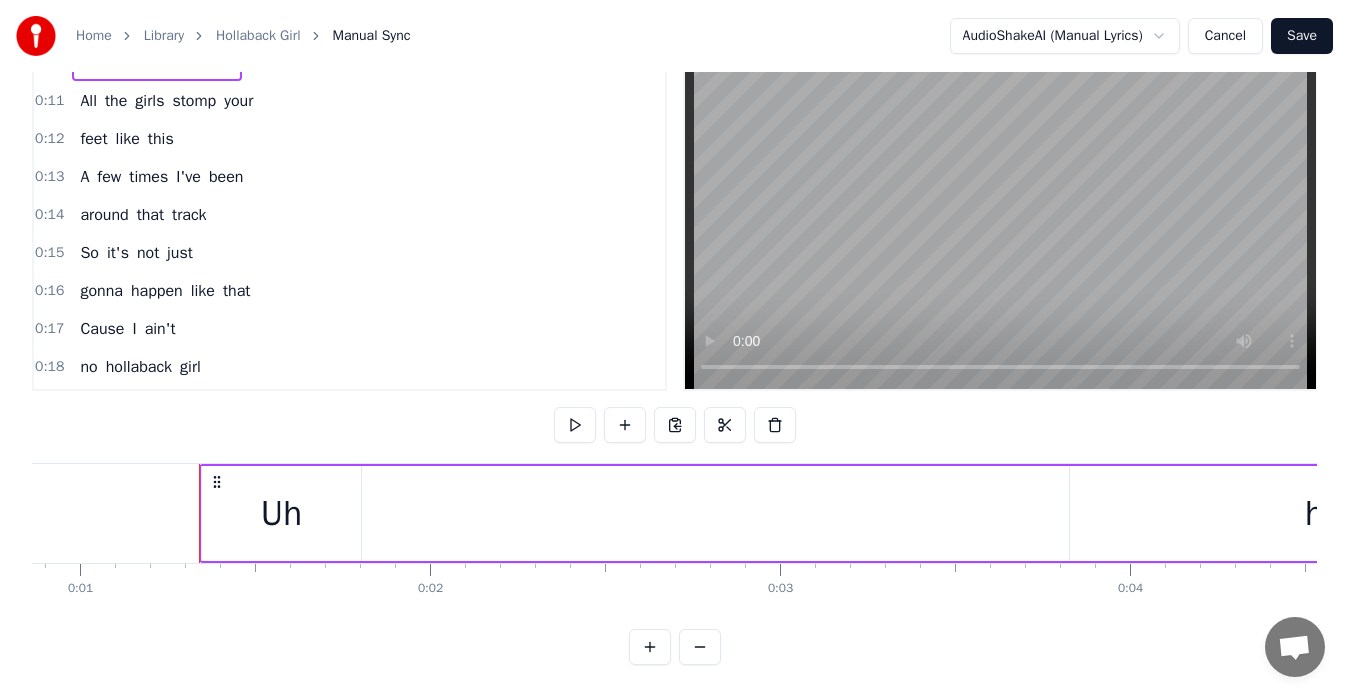 click at bounding box center (650, 647) 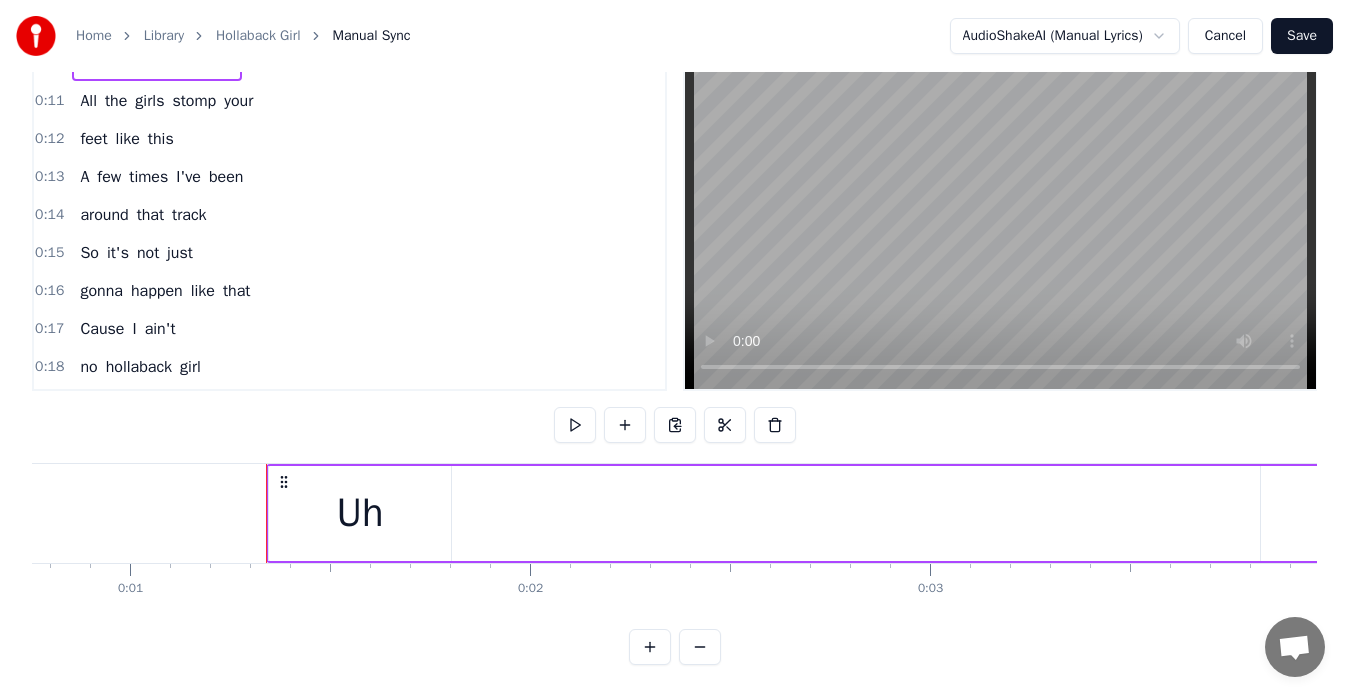click at bounding box center (650, 647) 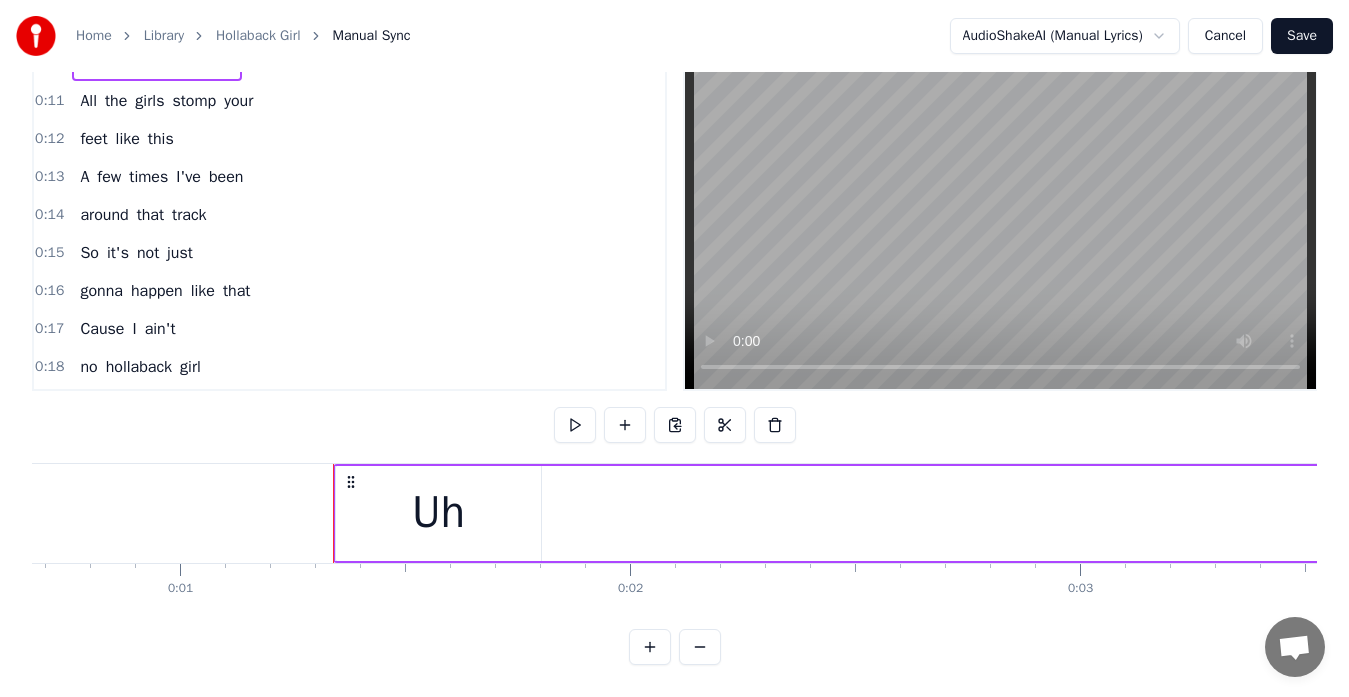 click at bounding box center (650, 647) 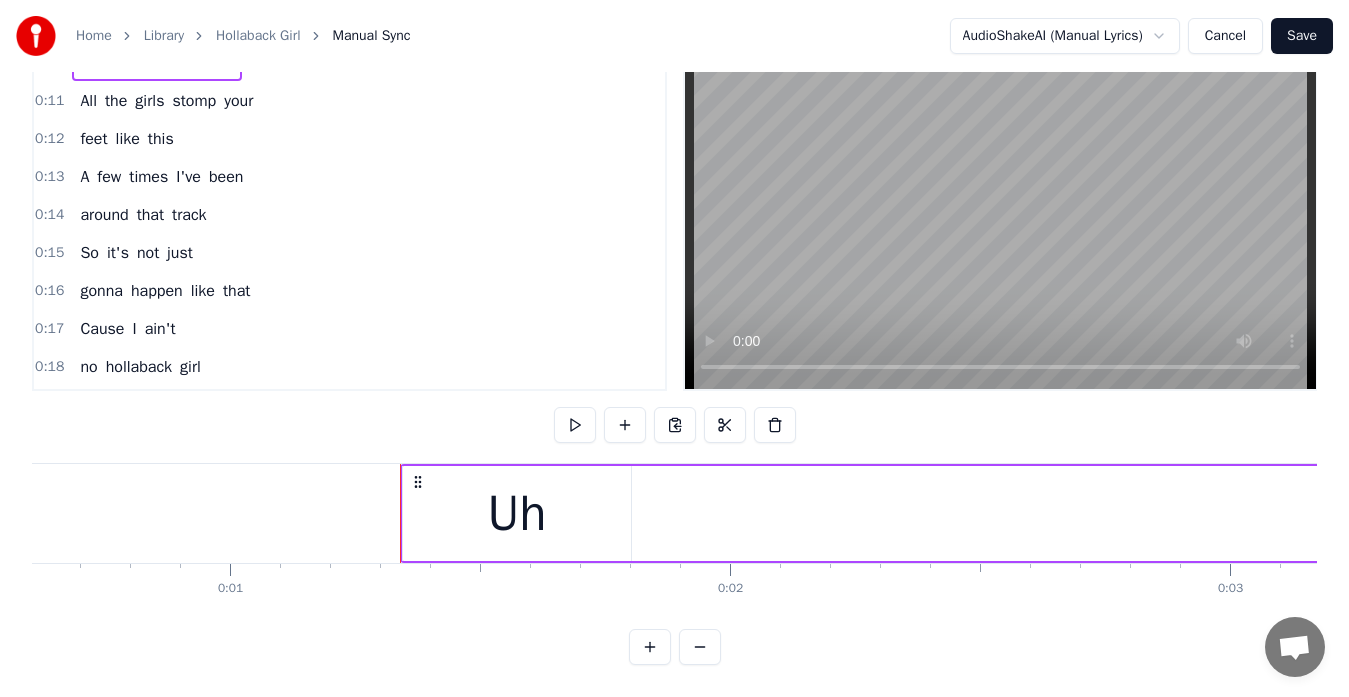 click at bounding box center [650, 647] 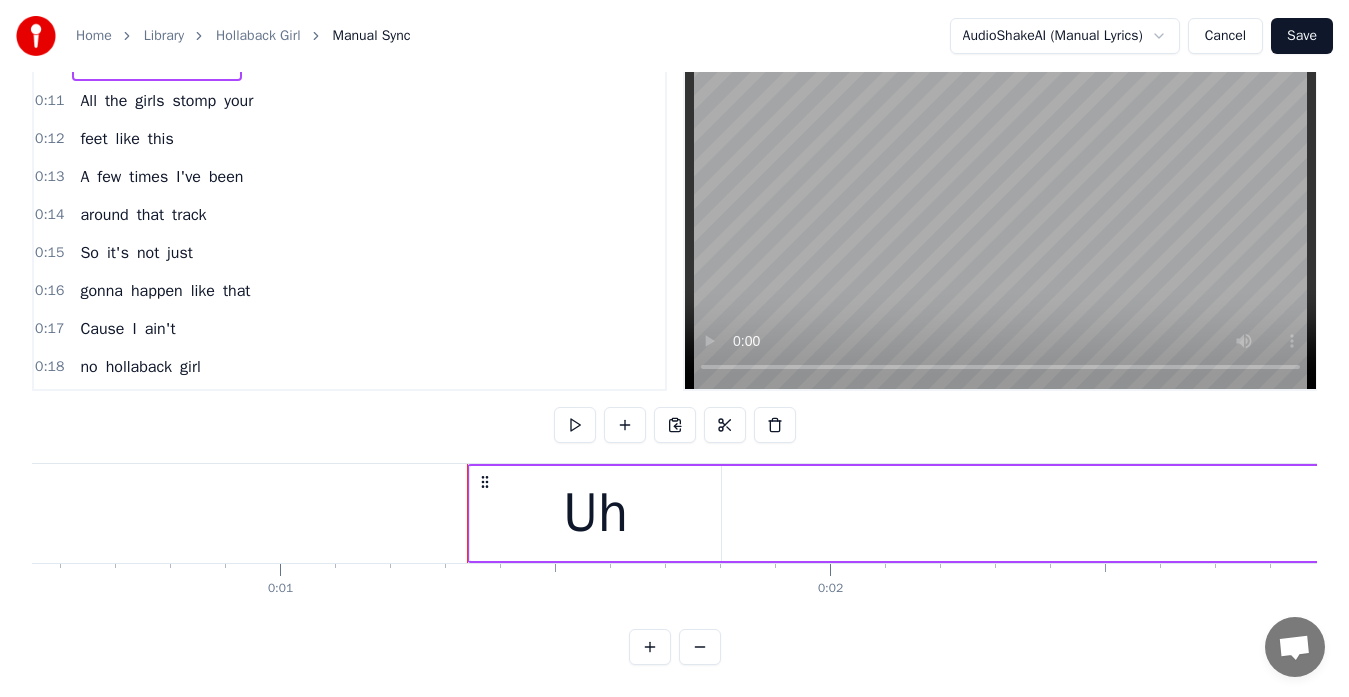 click at bounding box center (650, 647) 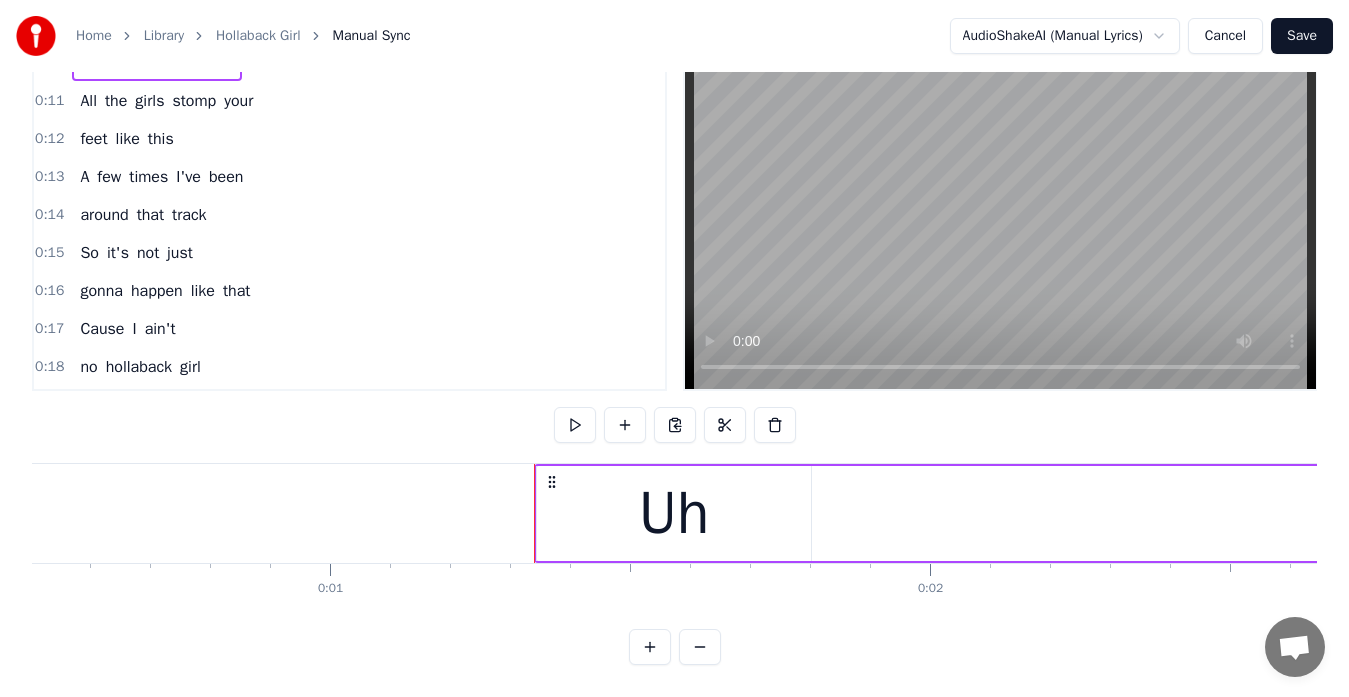 click at bounding box center [650, 647] 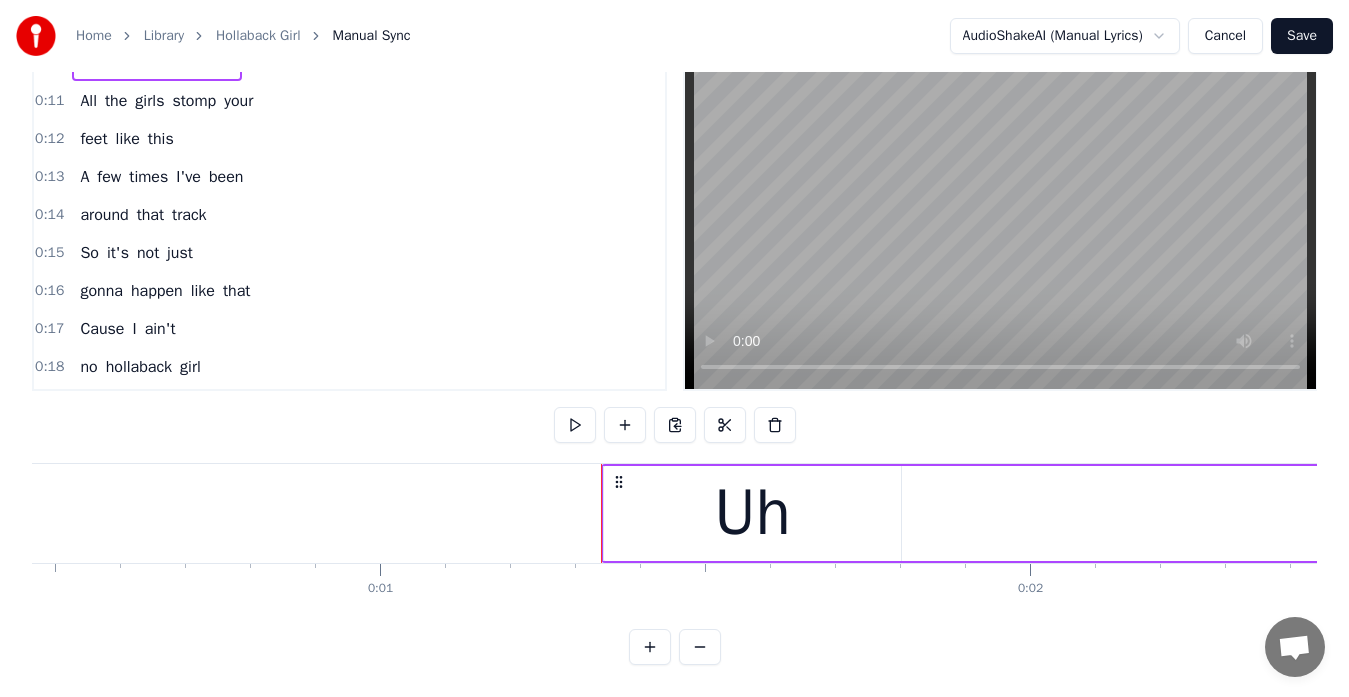 click on "Cancel" at bounding box center [1225, 36] 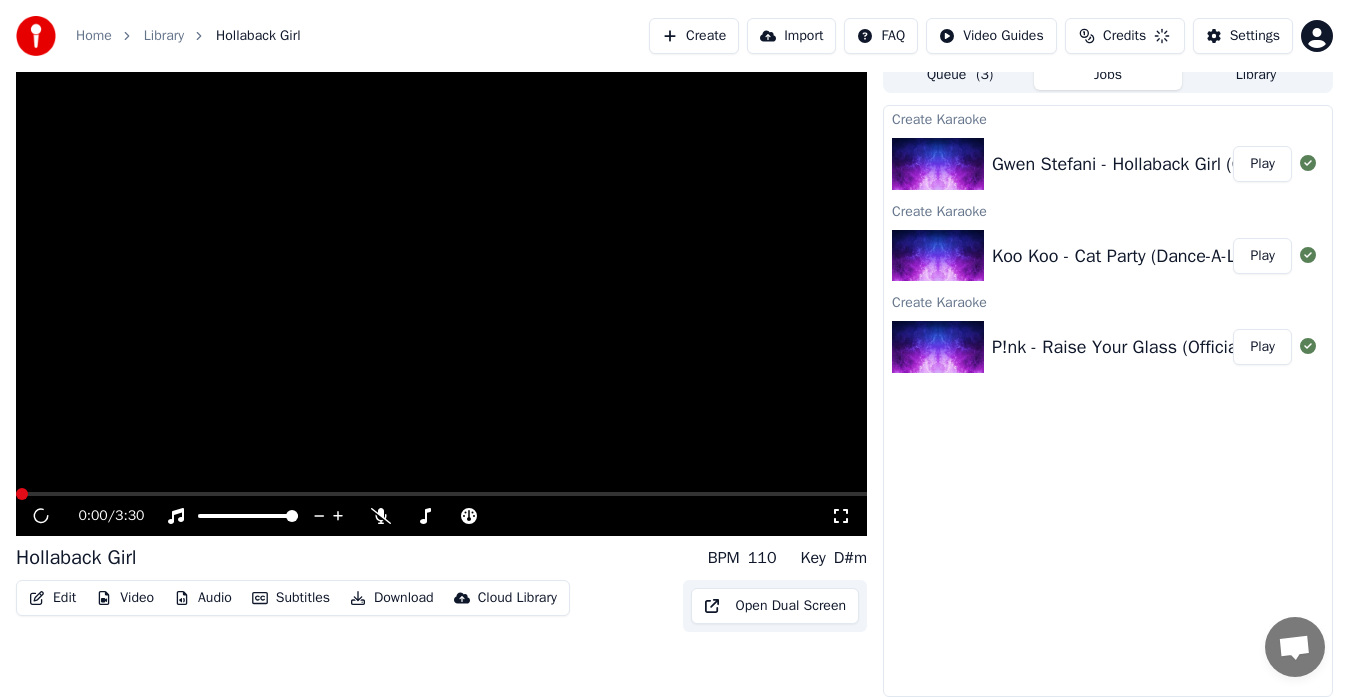 scroll, scrollTop: 15, scrollLeft: 0, axis: vertical 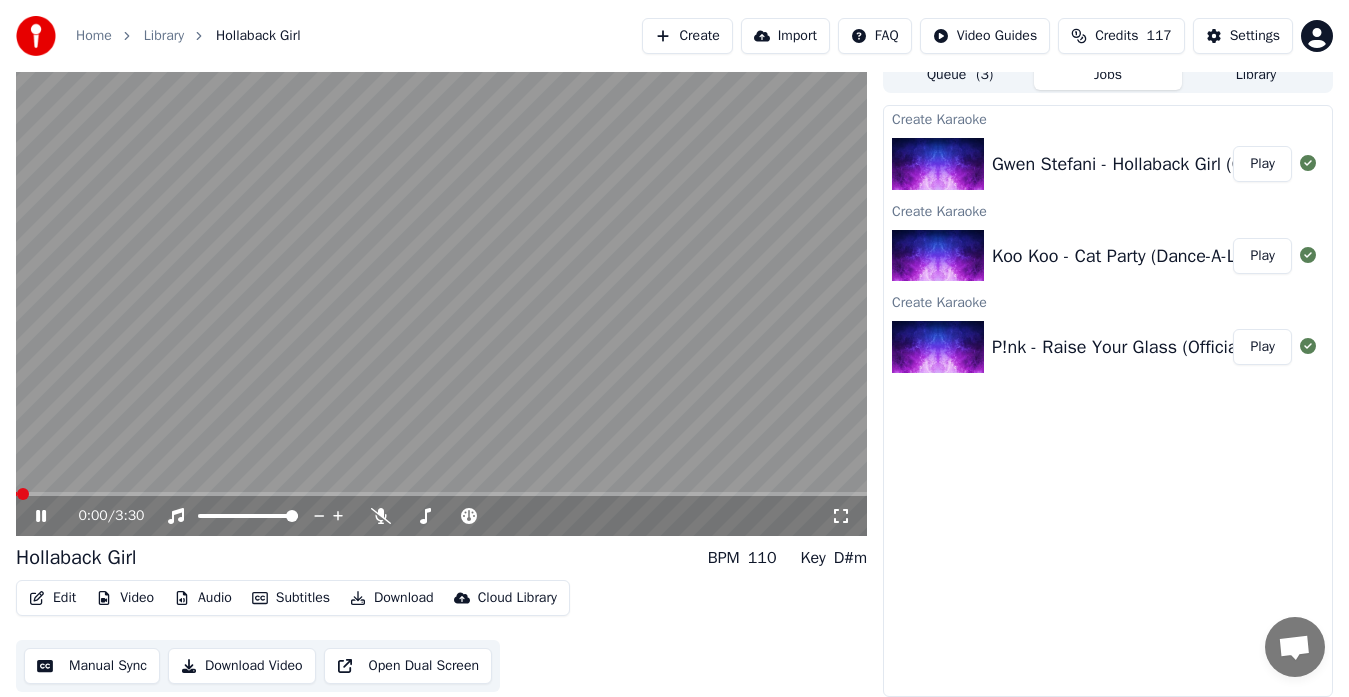 click on "Manual Sync" at bounding box center (92, 666) 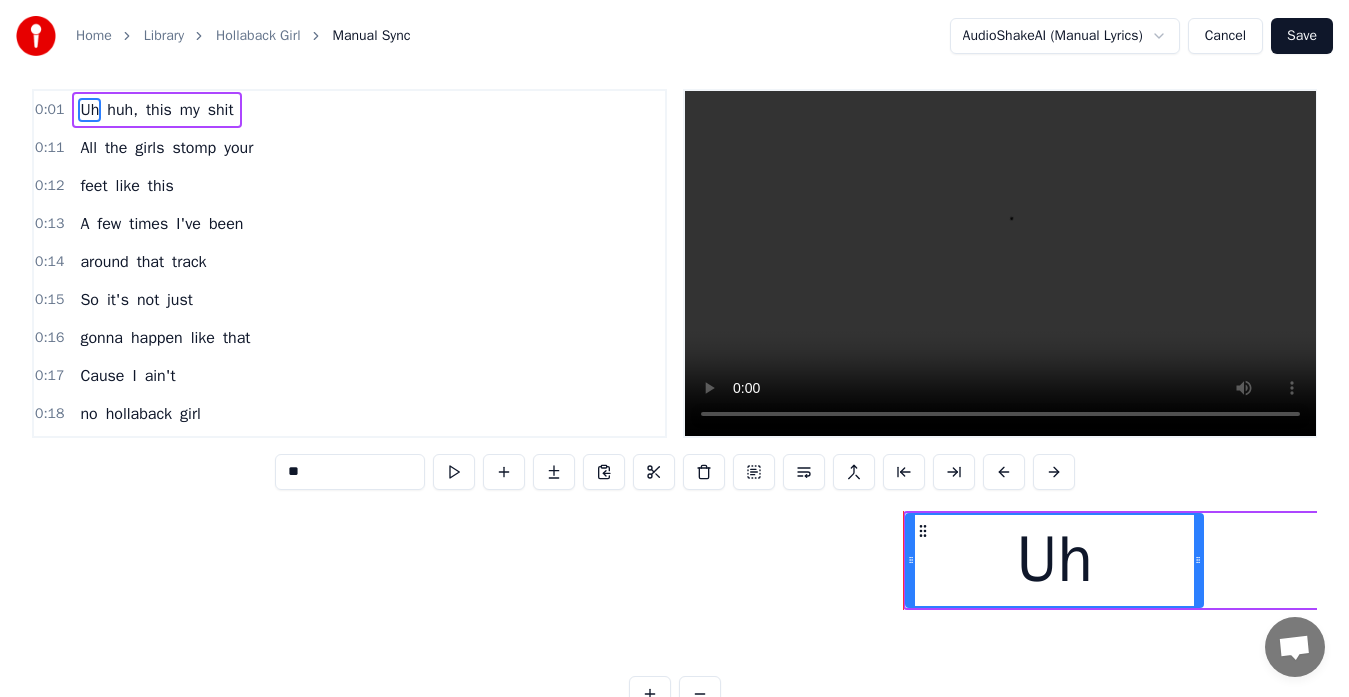 scroll, scrollTop: 0, scrollLeft: 0, axis: both 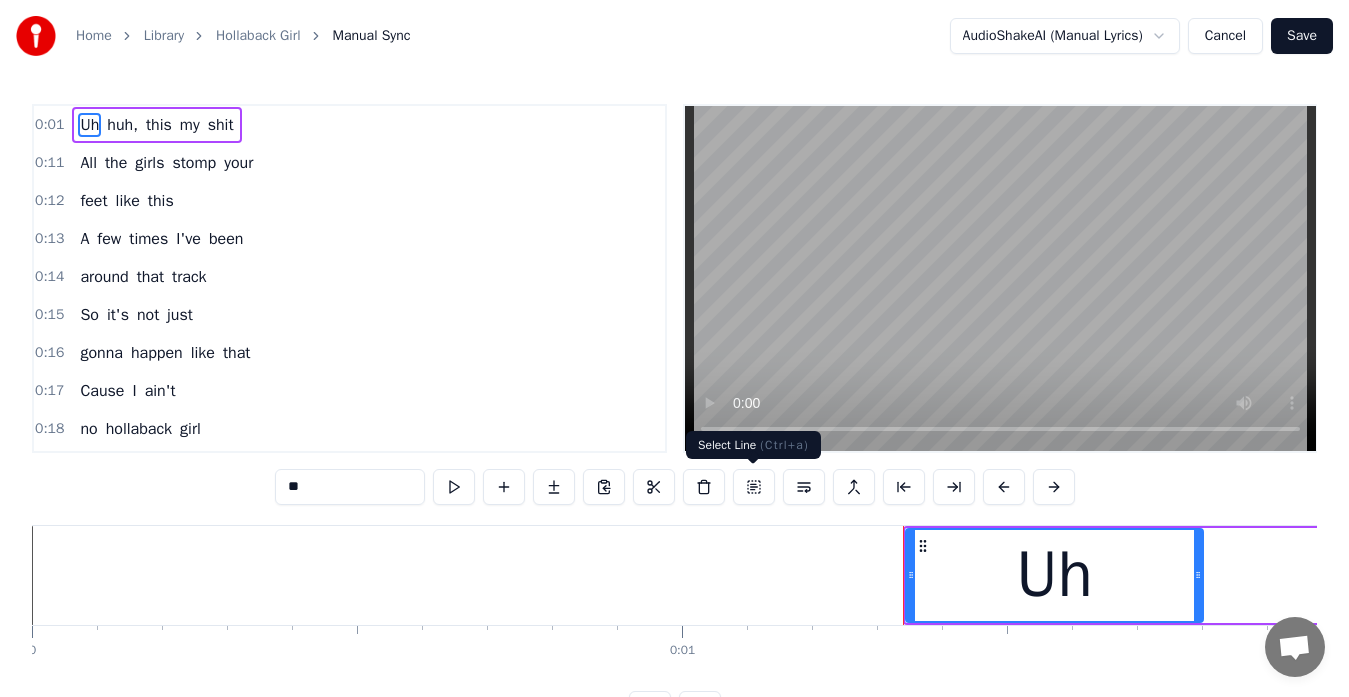 click at bounding box center (754, 487) 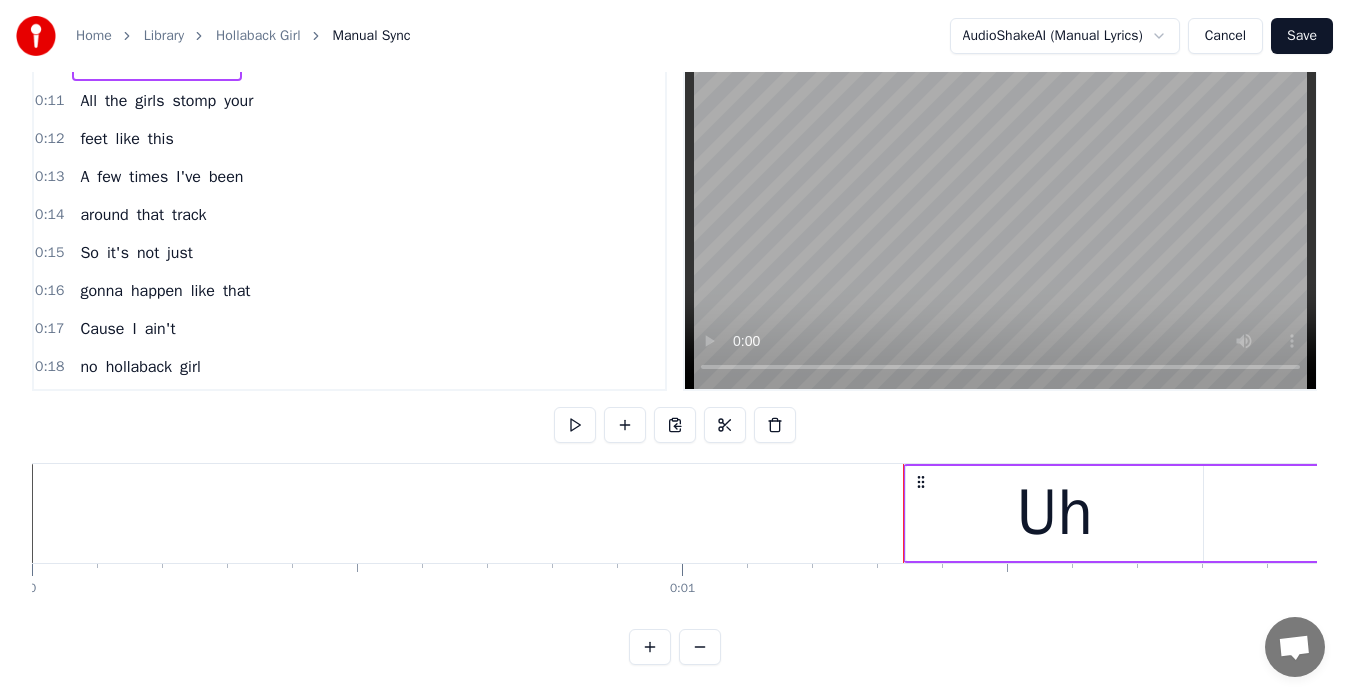 scroll, scrollTop: 0, scrollLeft: 0, axis: both 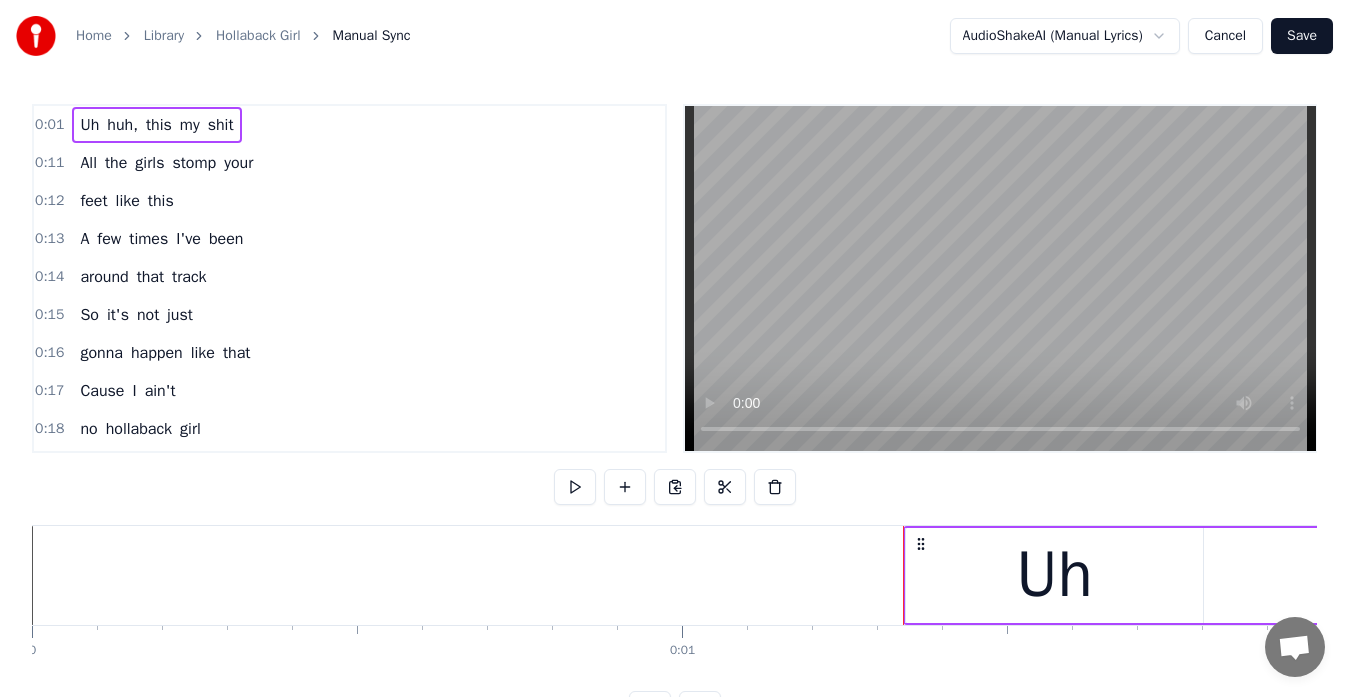 click on "girls" at bounding box center [149, 163] 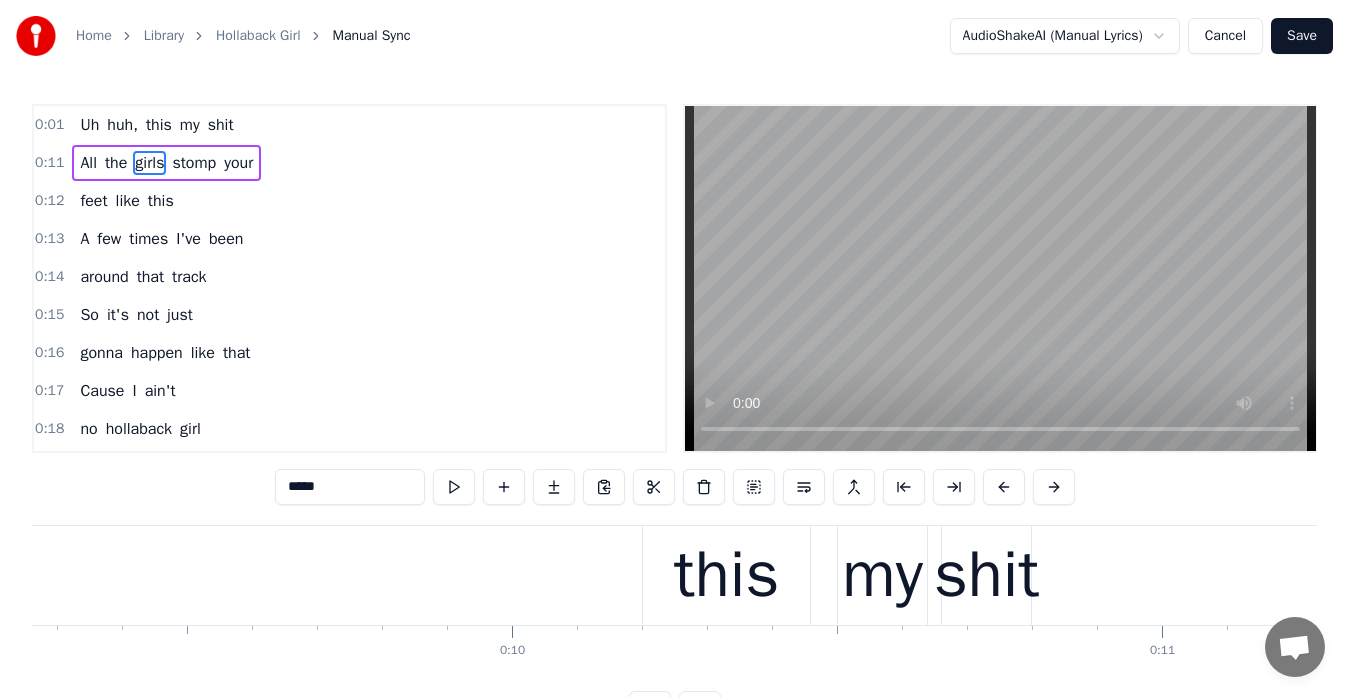 scroll, scrollTop: 0, scrollLeft: 7518, axis: horizontal 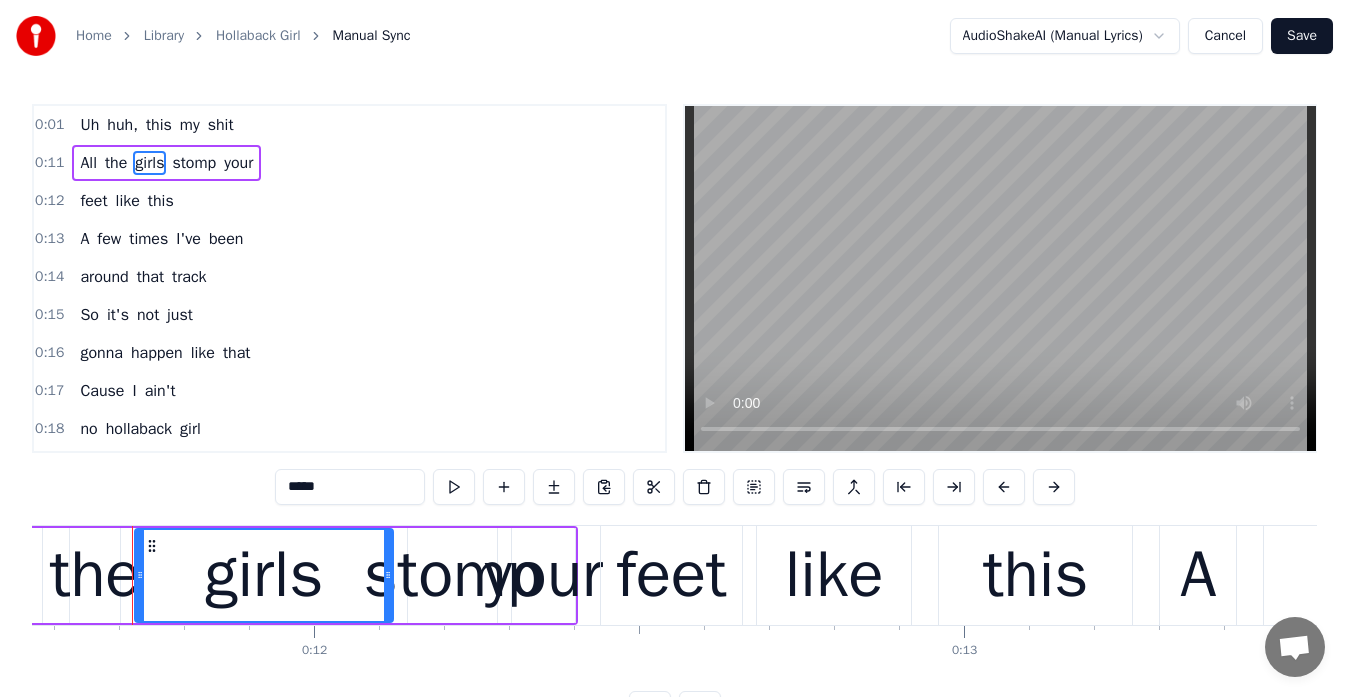 click on "Uh huh, this my shit" at bounding box center (156, 125) 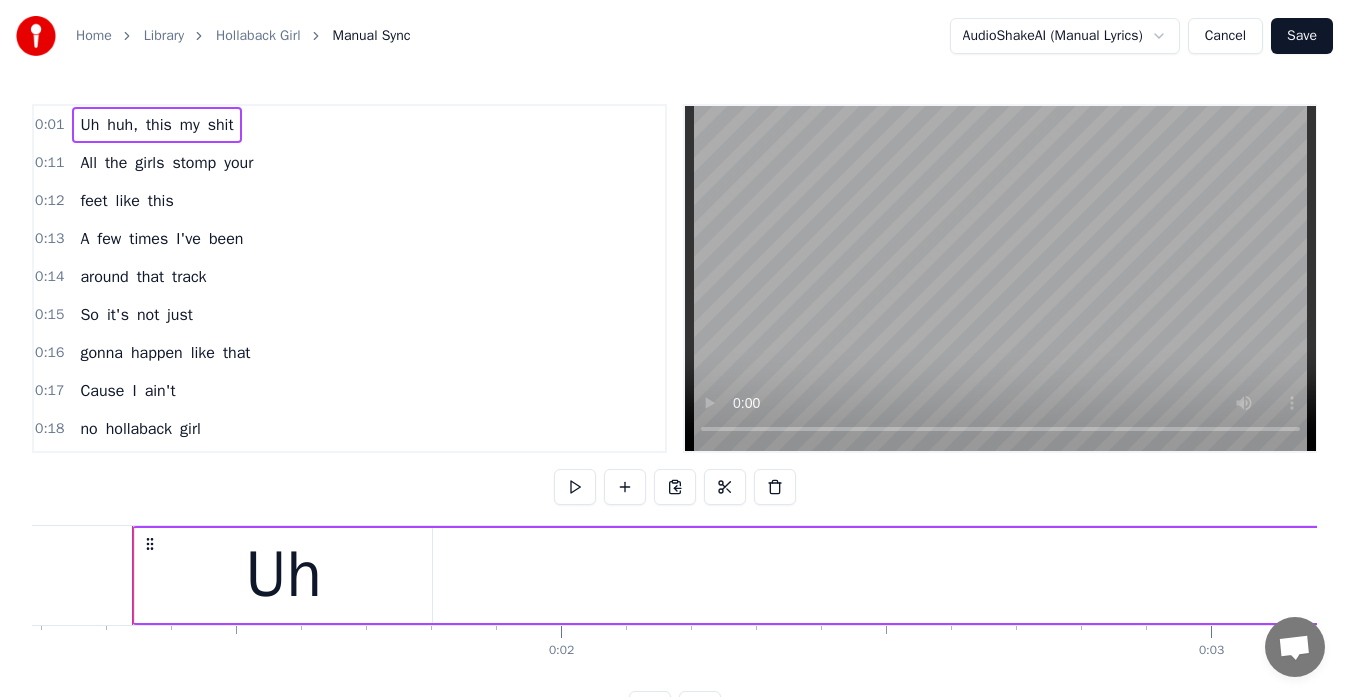 click on "All the girls stomp your" at bounding box center (166, 163) 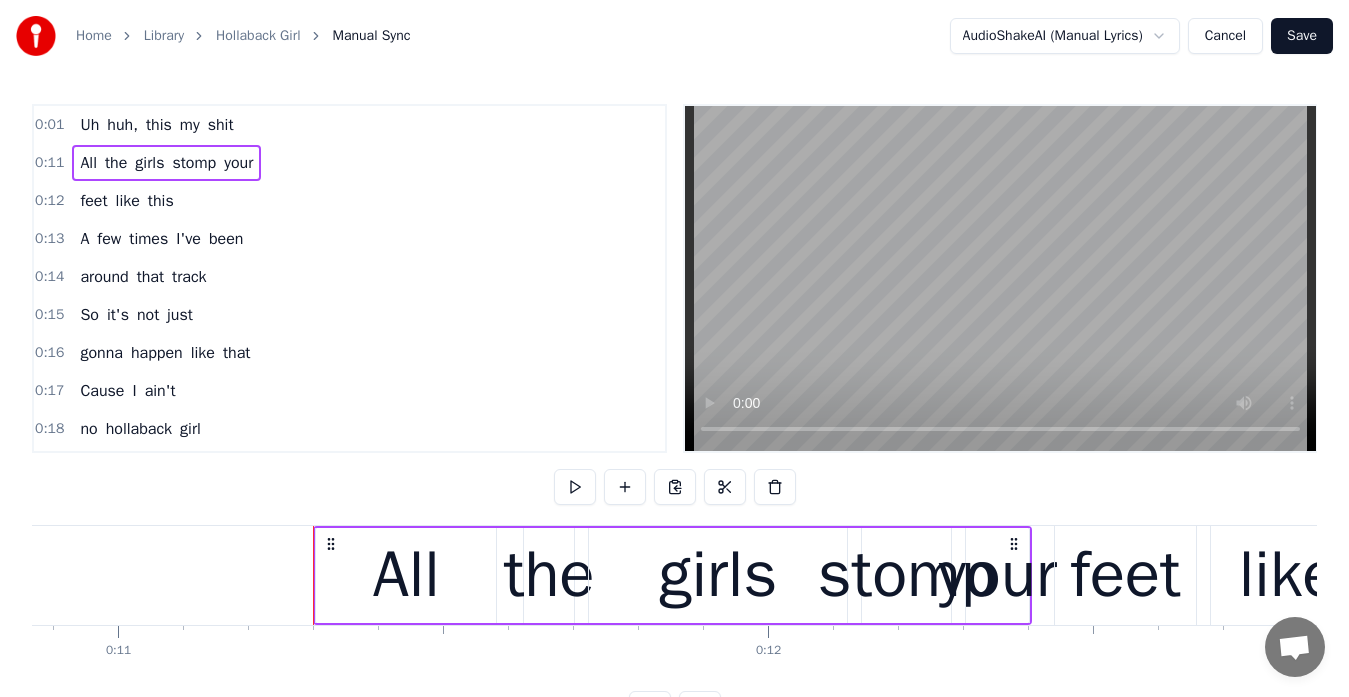 scroll, scrollTop: 0, scrollLeft: 7245, axis: horizontal 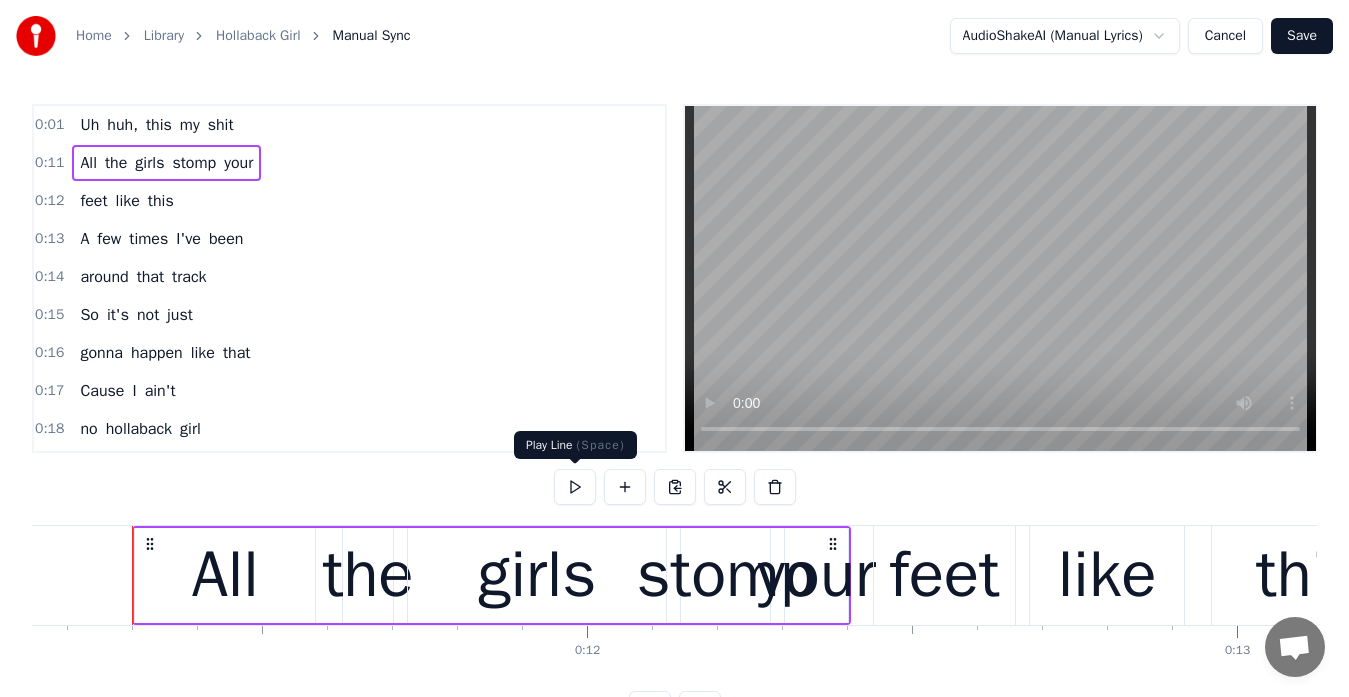 click at bounding box center [575, 487] 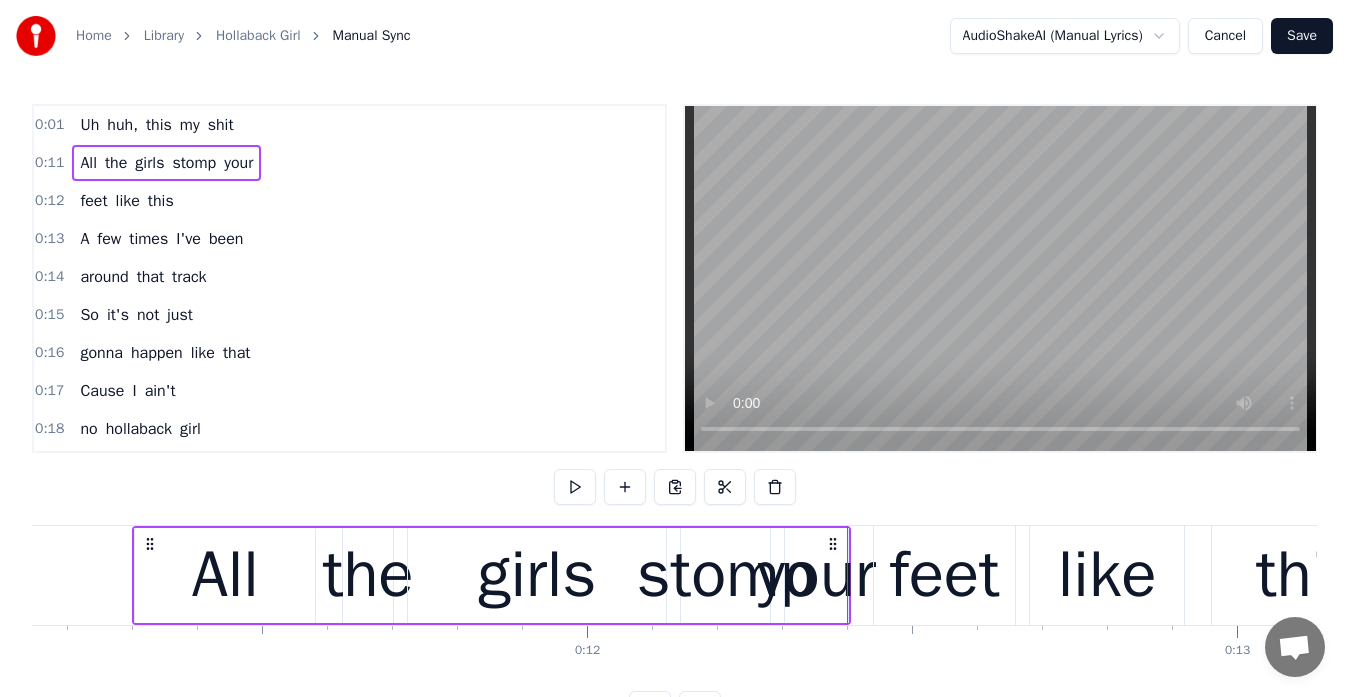click at bounding box center (575, 487) 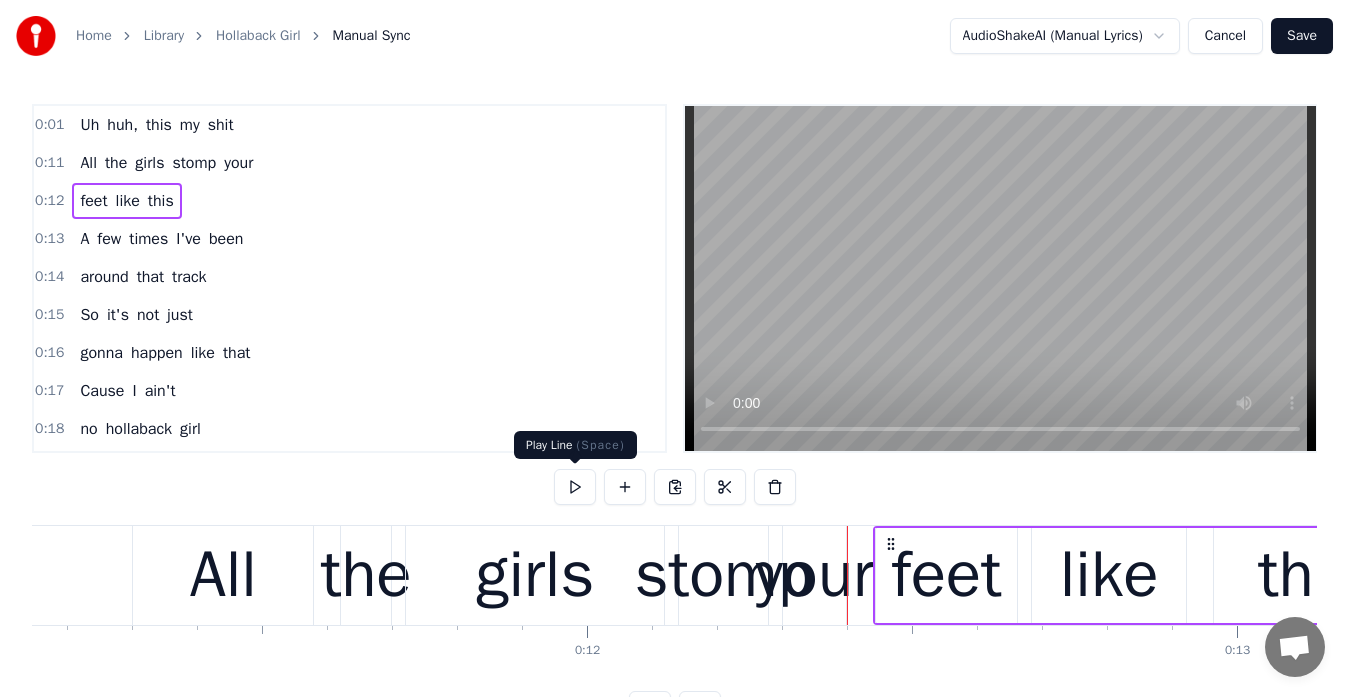 click at bounding box center (575, 487) 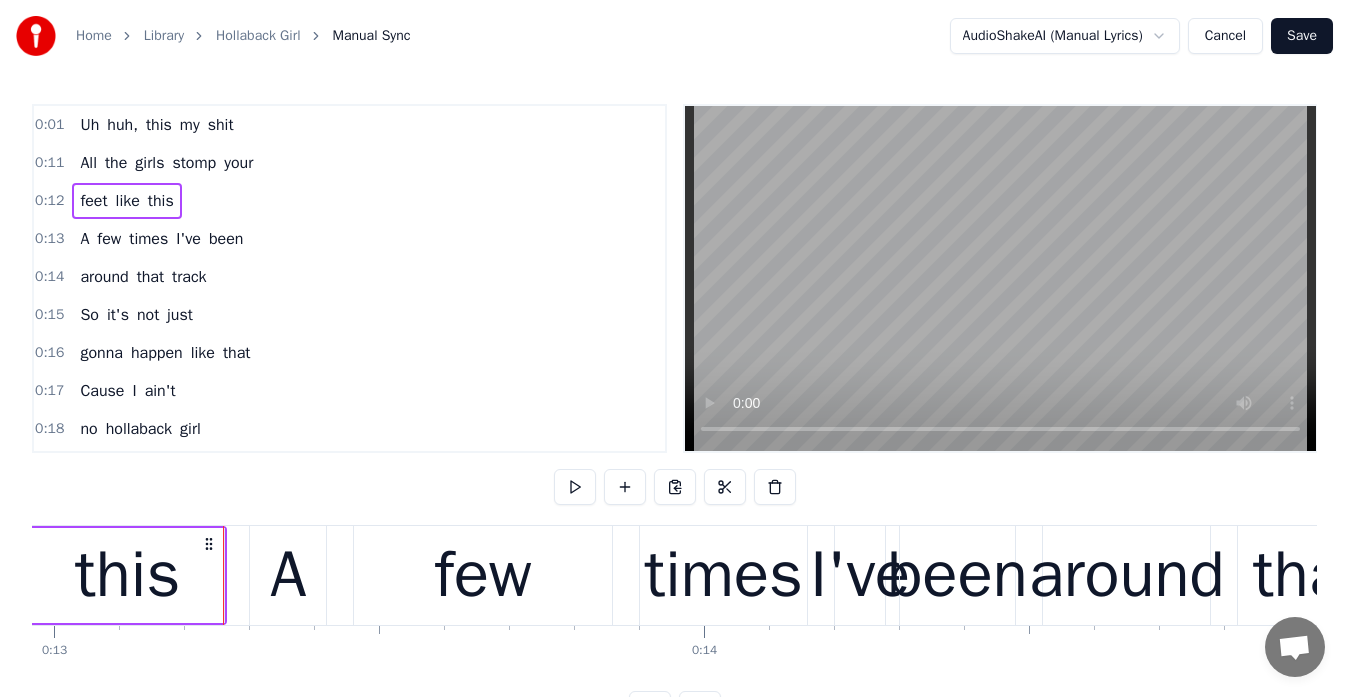 scroll, scrollTop: 0, scrollLeft: 8519, axis: horizontal 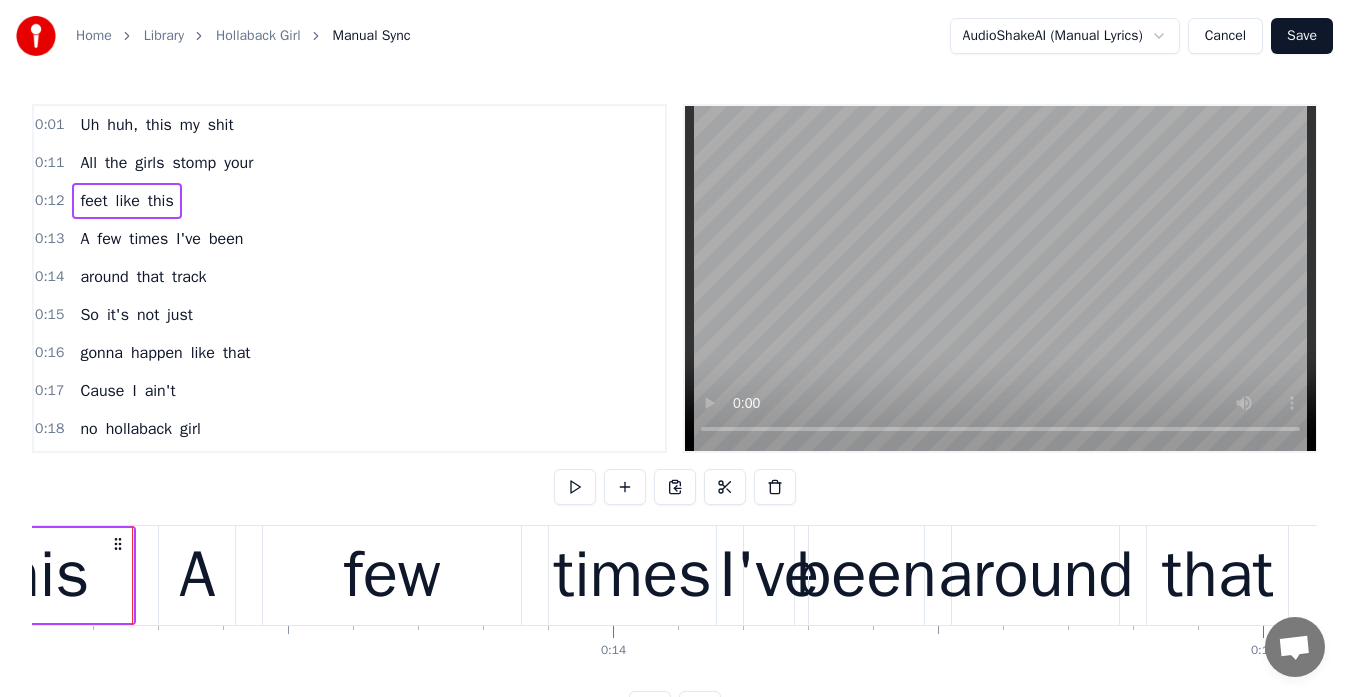 click on "my" at bounding box center (190, 125) 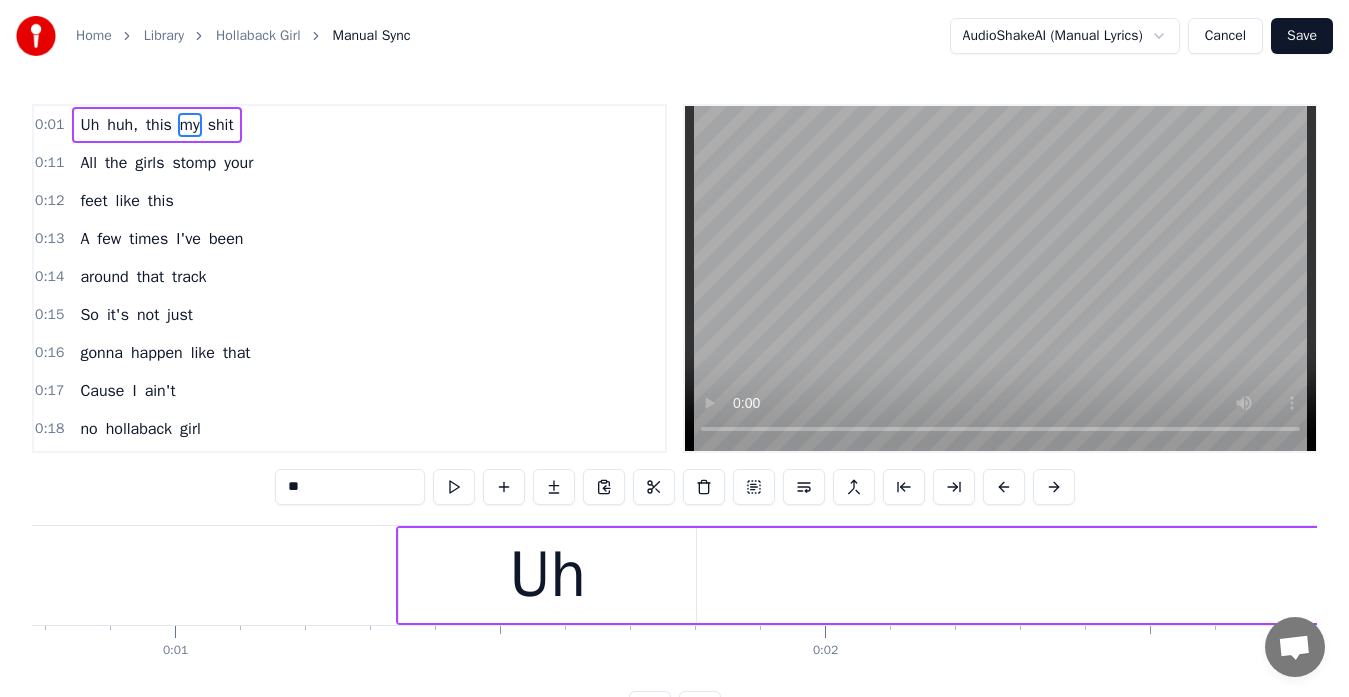 scroll, scrollTop: 0, scrollLeft: 508, axis: horizontal 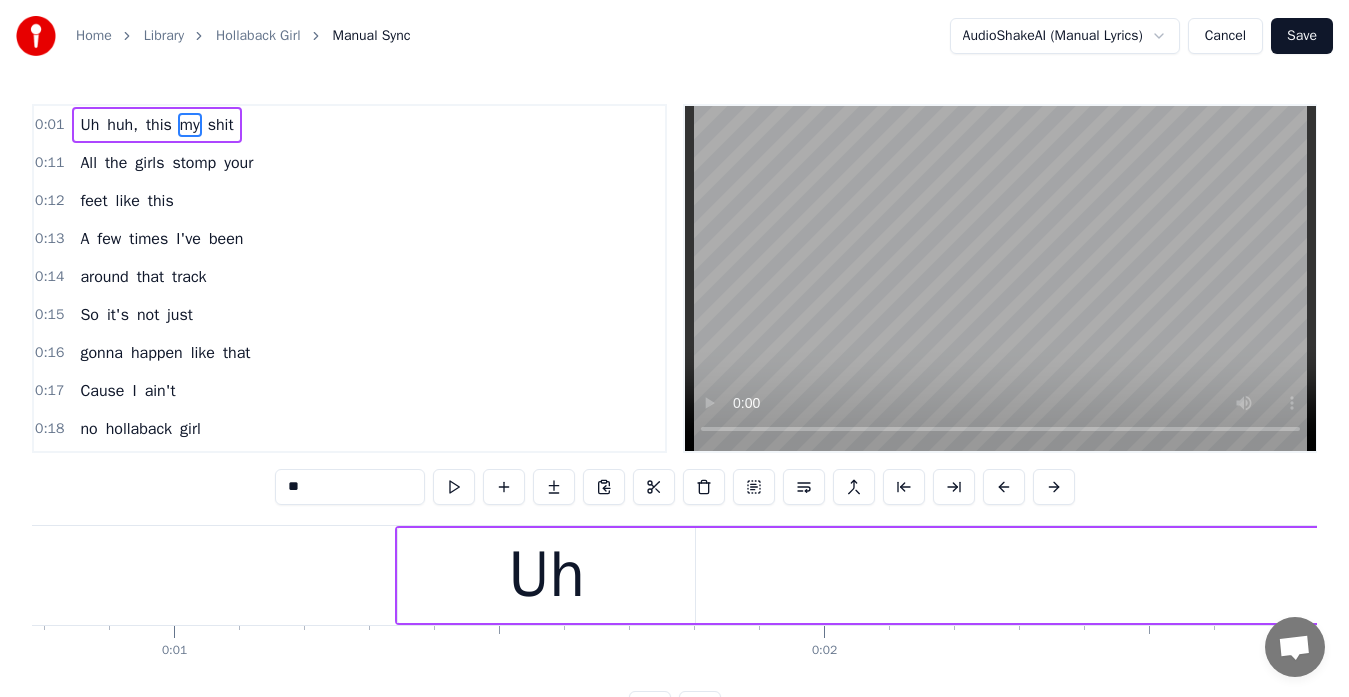 click on "Uh" at bounding box center (546, 575) 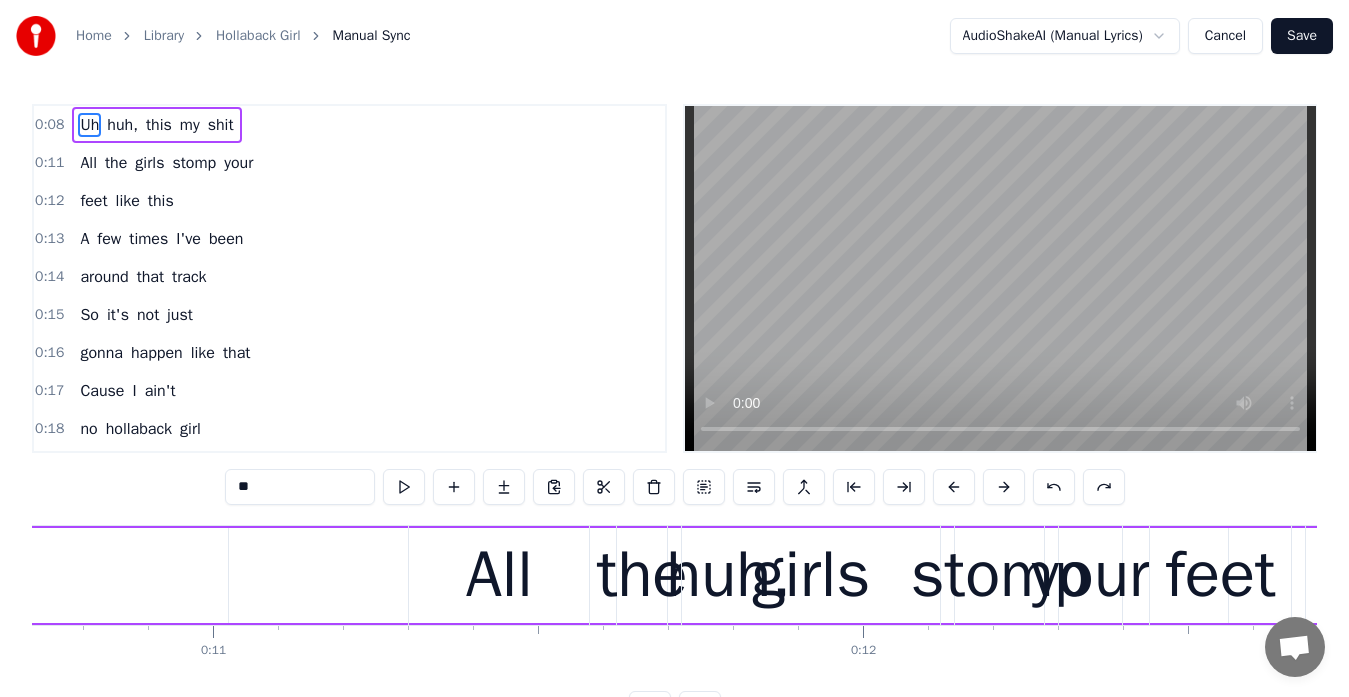scroll, scrollTop: 0, scrollLeft: 6970, axis: horizontal 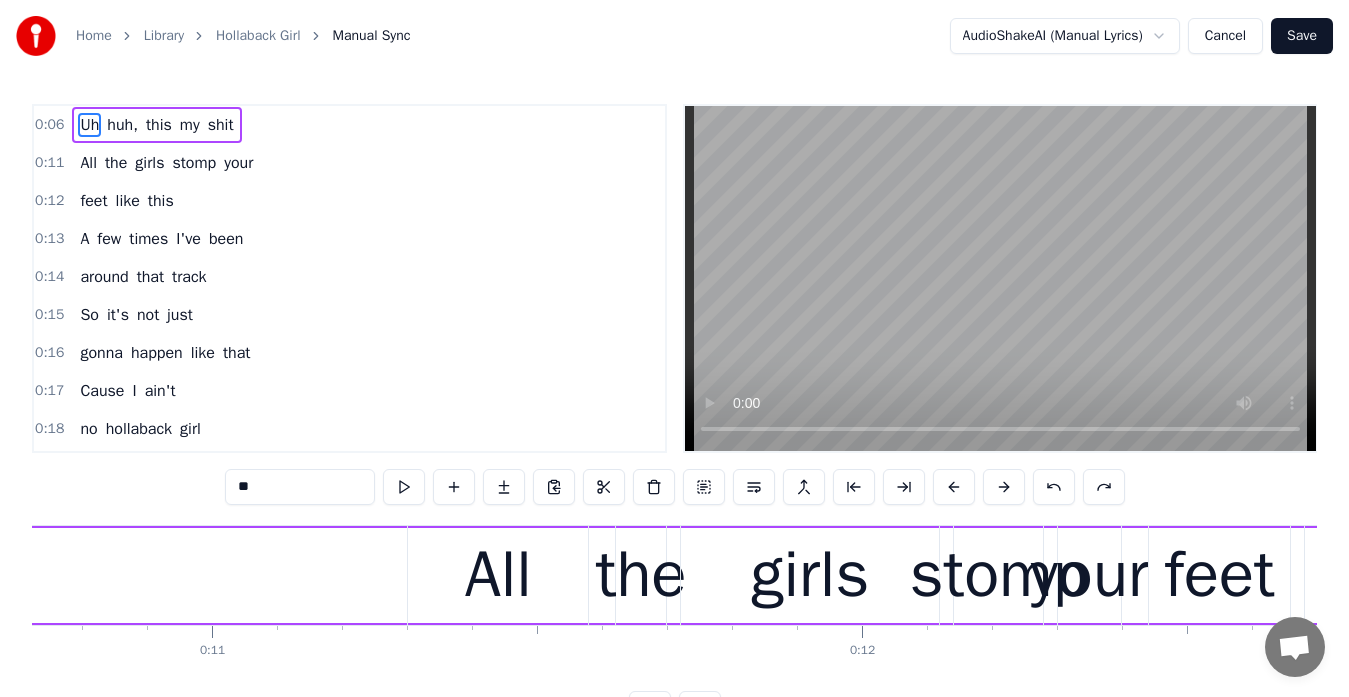 click on "Cancel" at bounding box center [1225, 36] 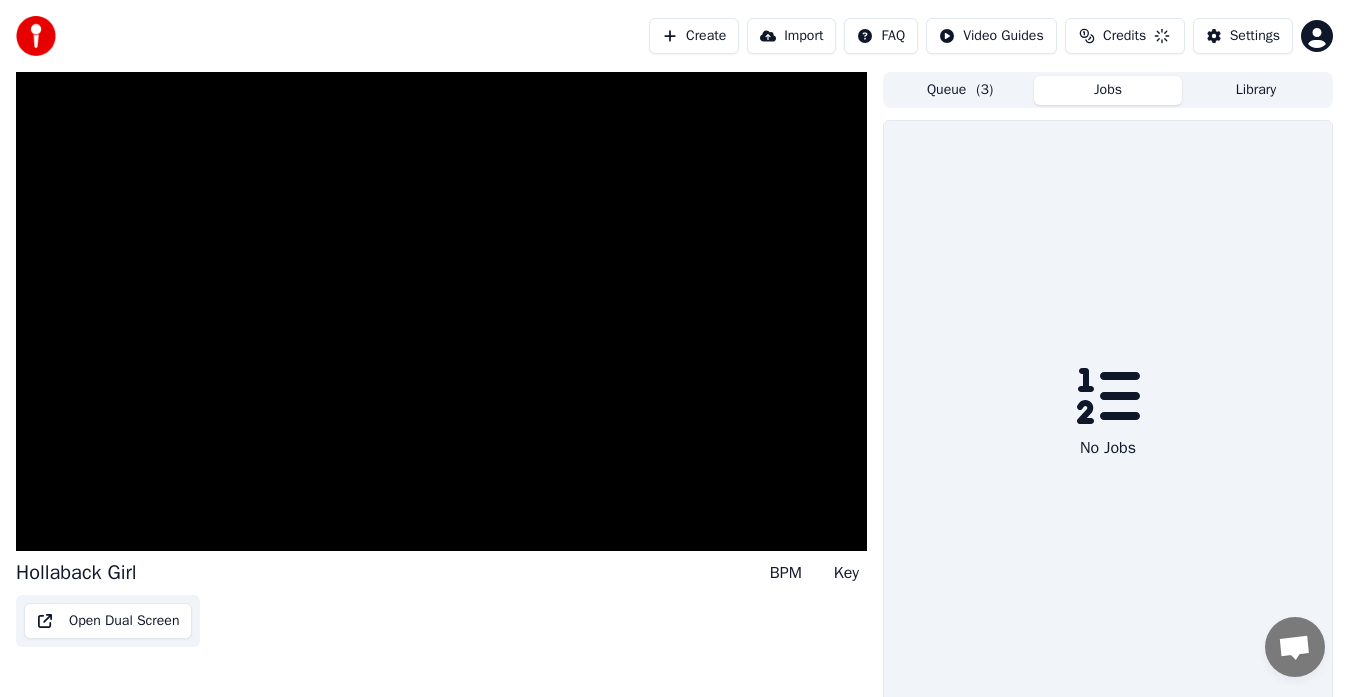 scroll, scrollTop: 15, scrollLeft: 0, axis: vertical 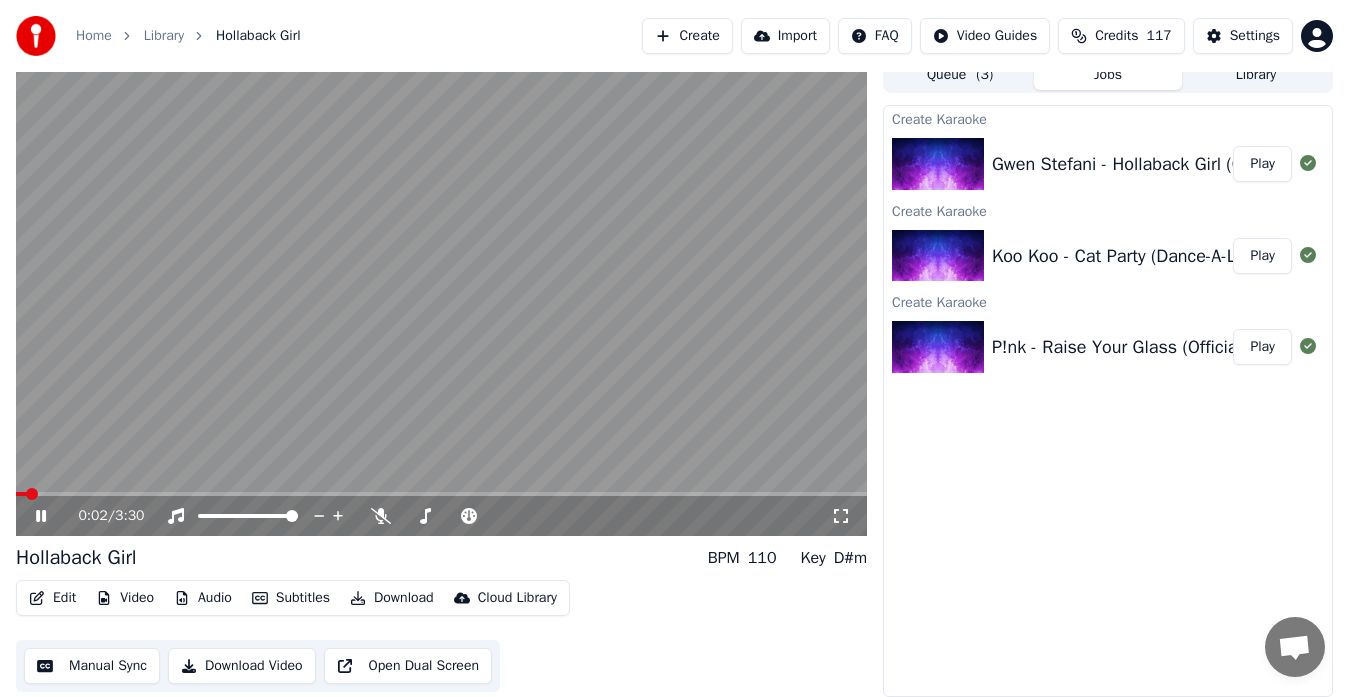 click on "Manual Sync" at bounding box center [92, 666] 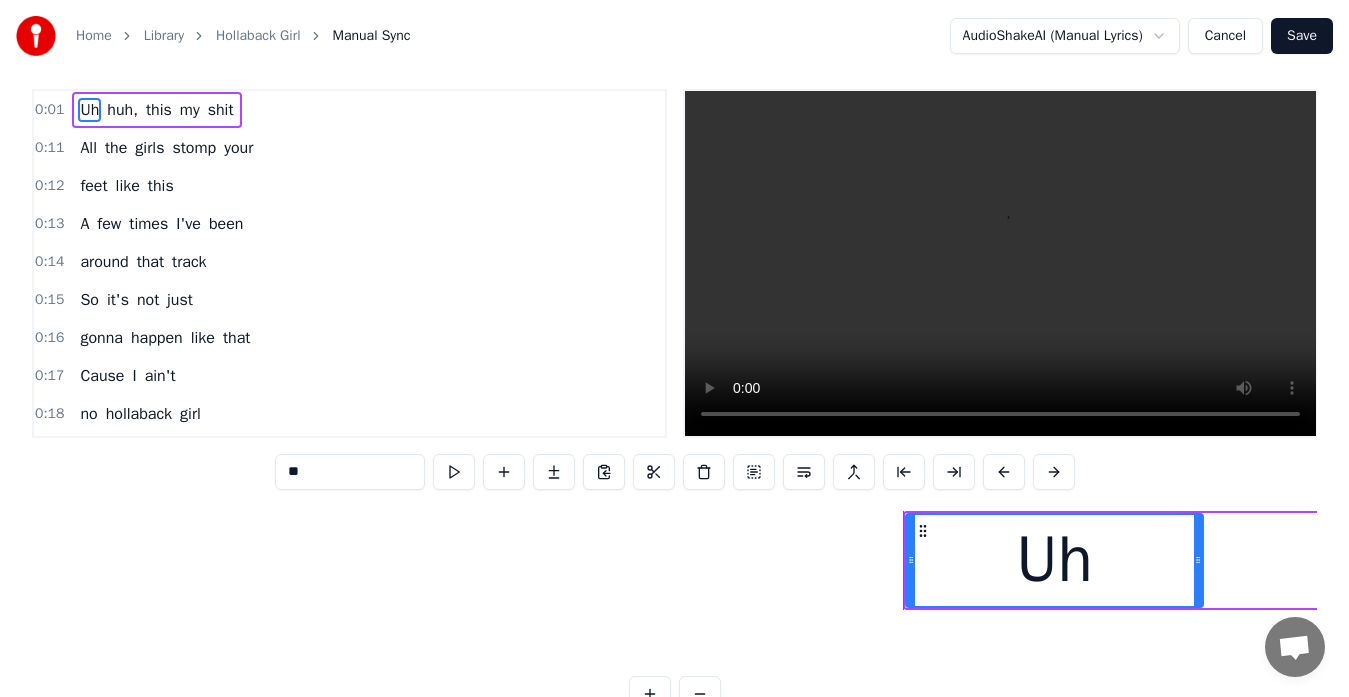 scroll, scrollTop: 0, scrollLeft: 0, axis: both 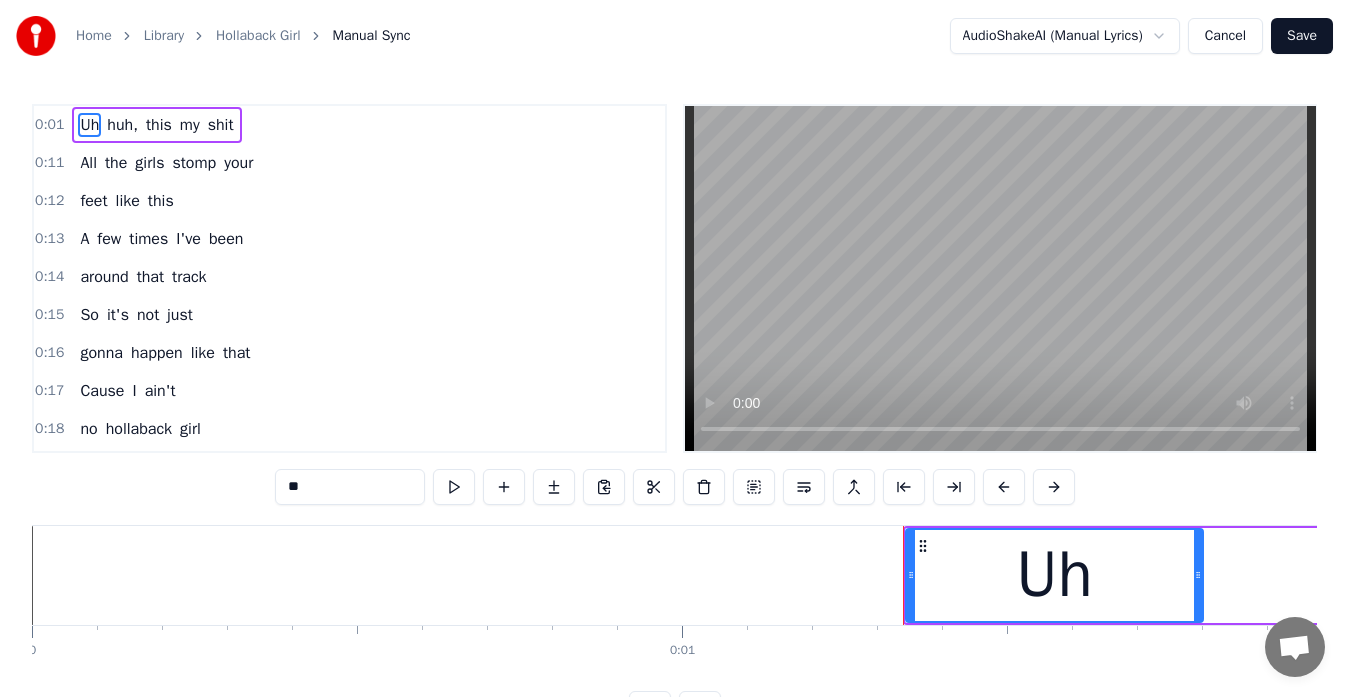 click on "0:01" at bounding box center [49, 125] 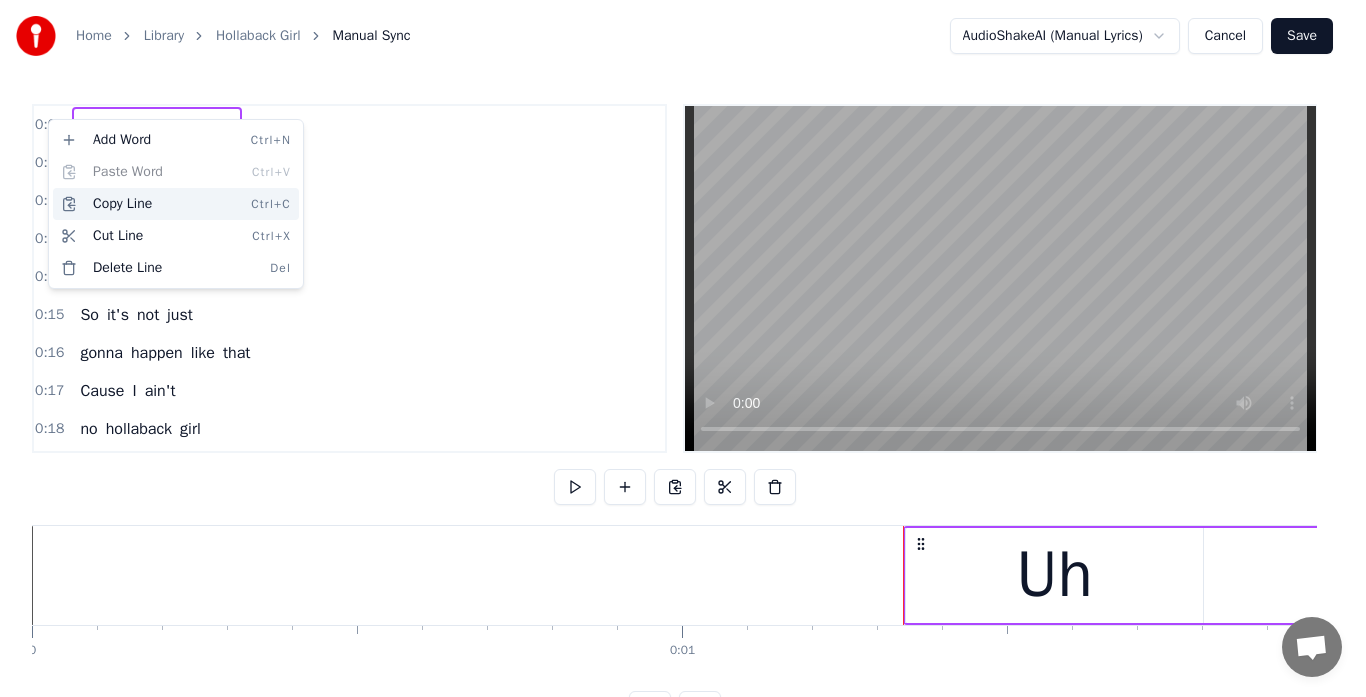 click on "Copy Line Ctrl+C" at bounding box center [176, 204] 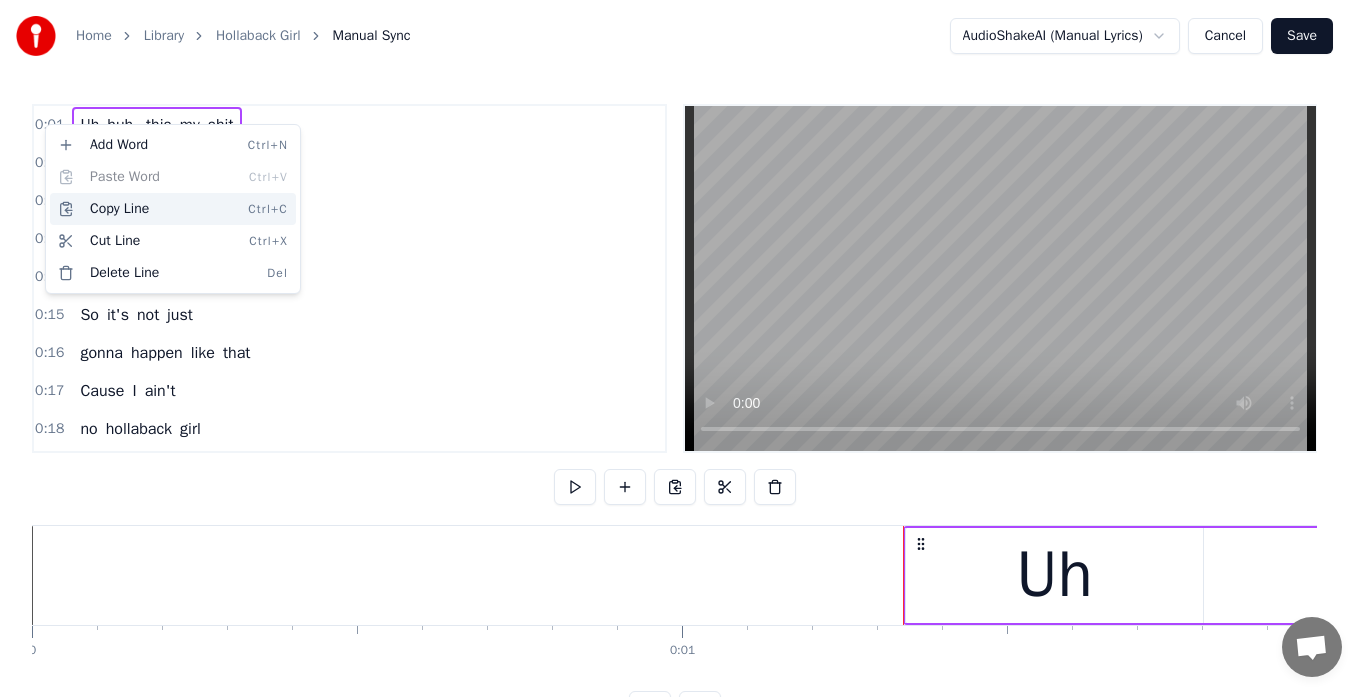click on "Copy Line Ctrl+C" at bounding box center (173, 209) 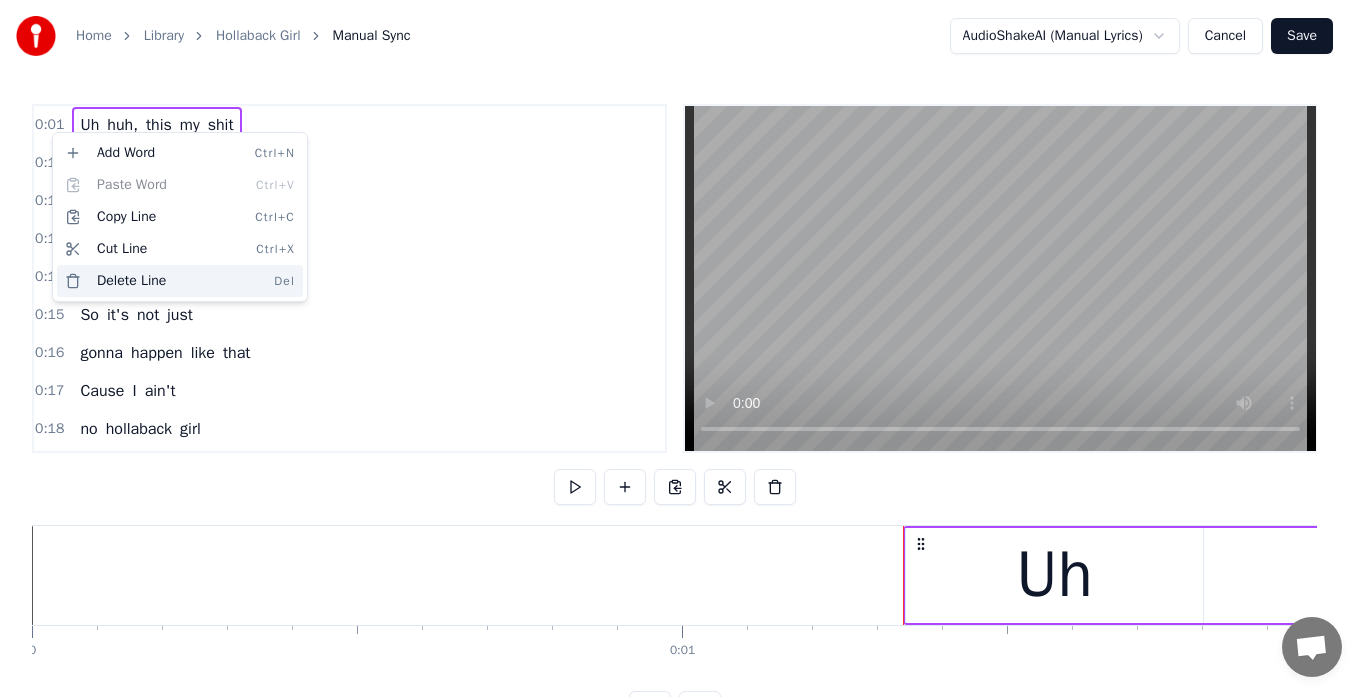click on "Delete Line Del" at bounding box center (180, 281) 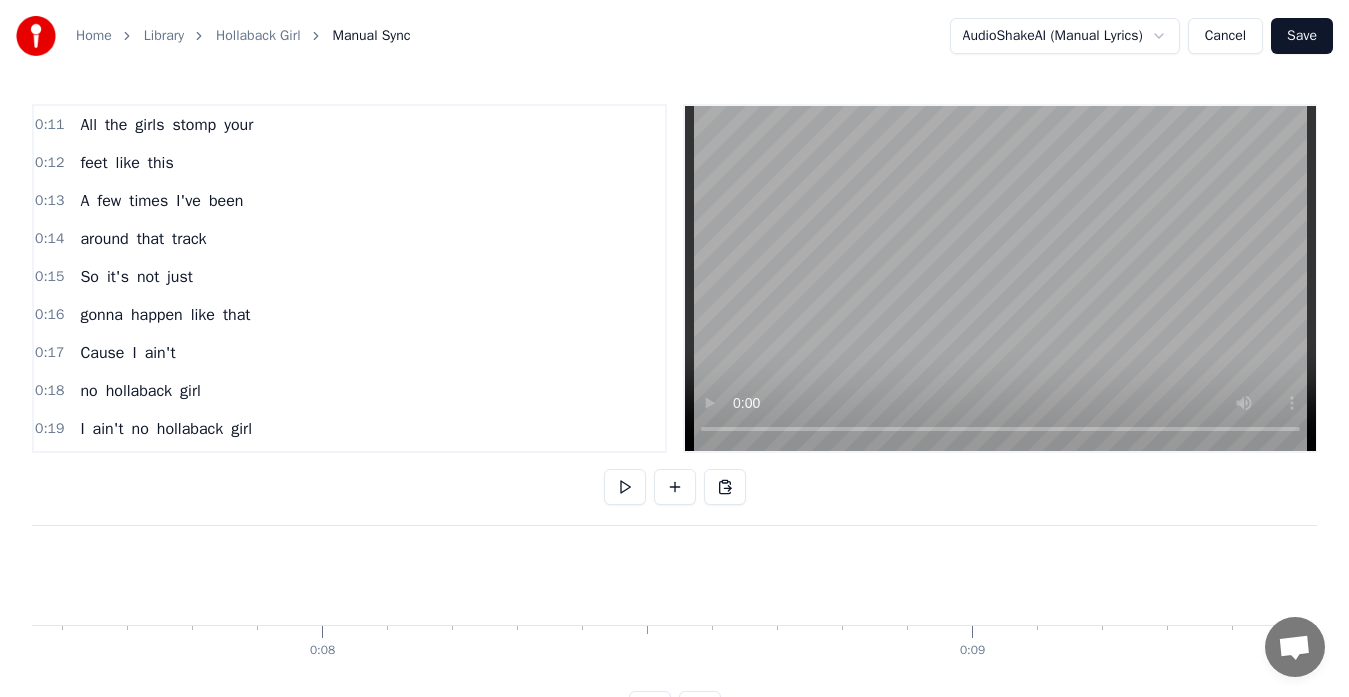 scroll, scrollTop: 0, scrollLeft: 4911, axis: horizontal 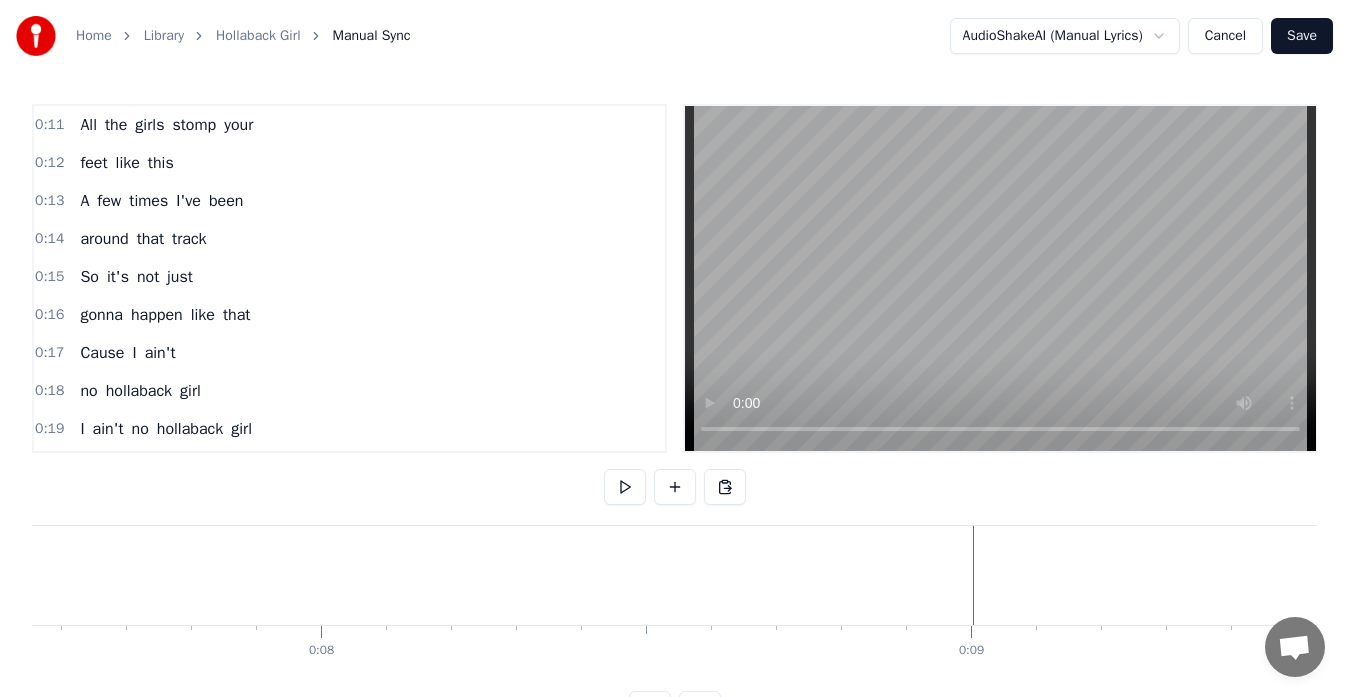 click at bounding box center [63424, 575] 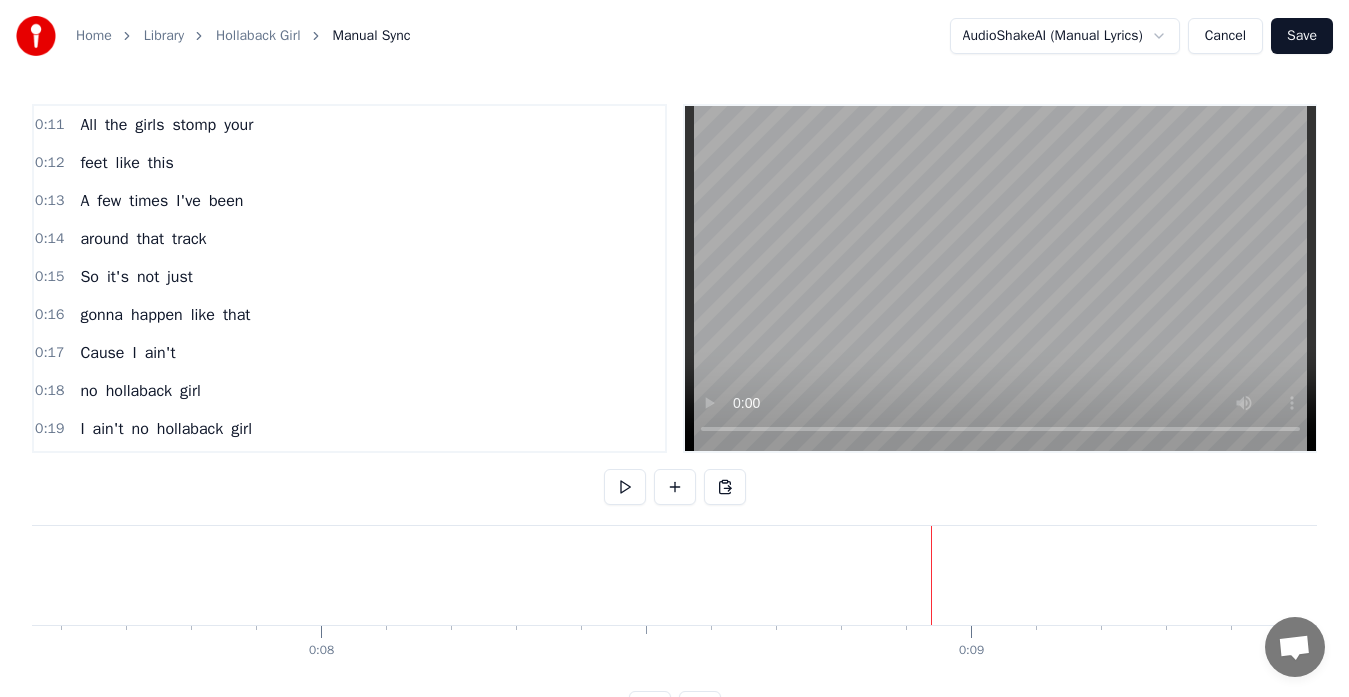 click at bounding box center (63424, 575) 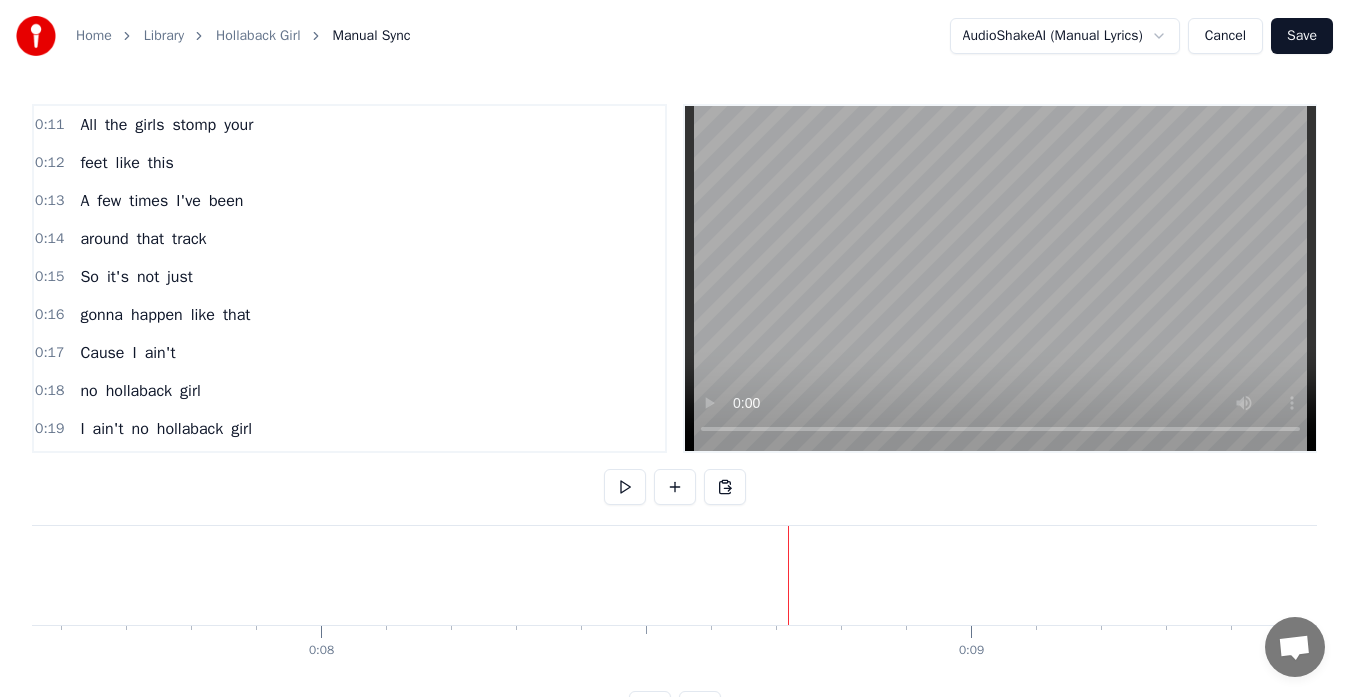 click at bounding box center (63424, 575) 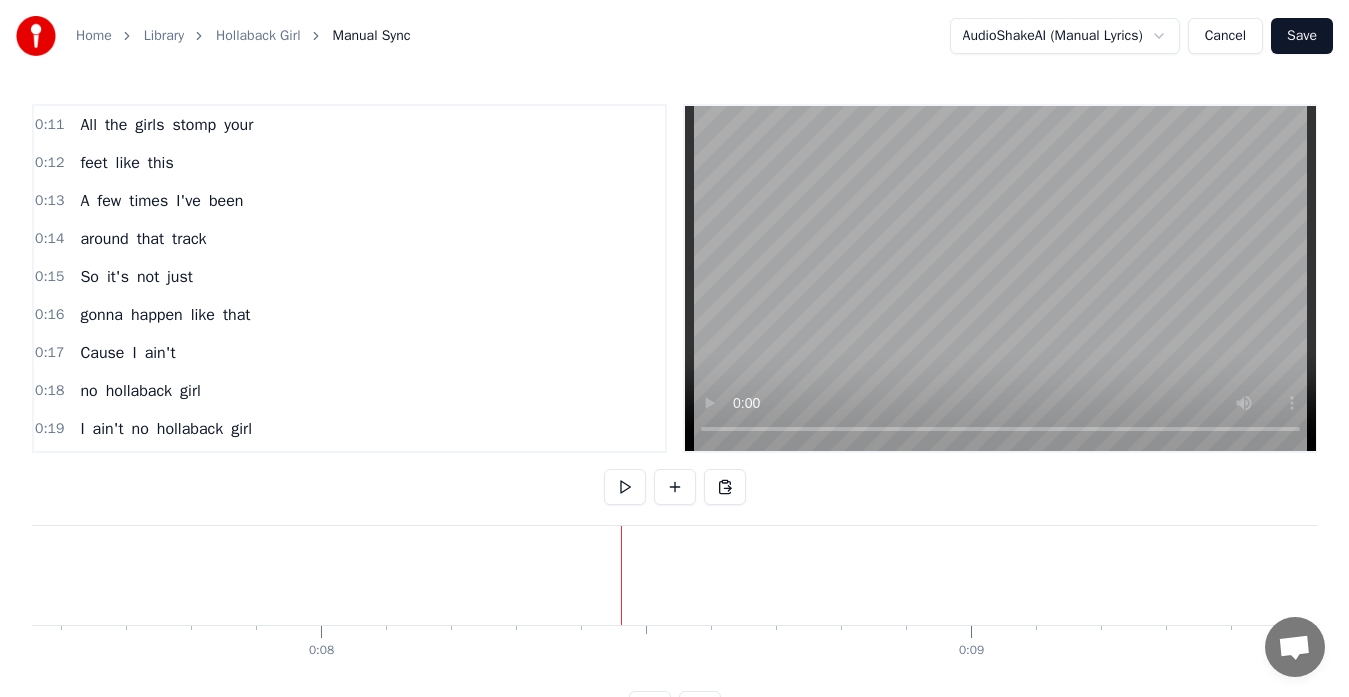 click at bounding box center (63424, 575) 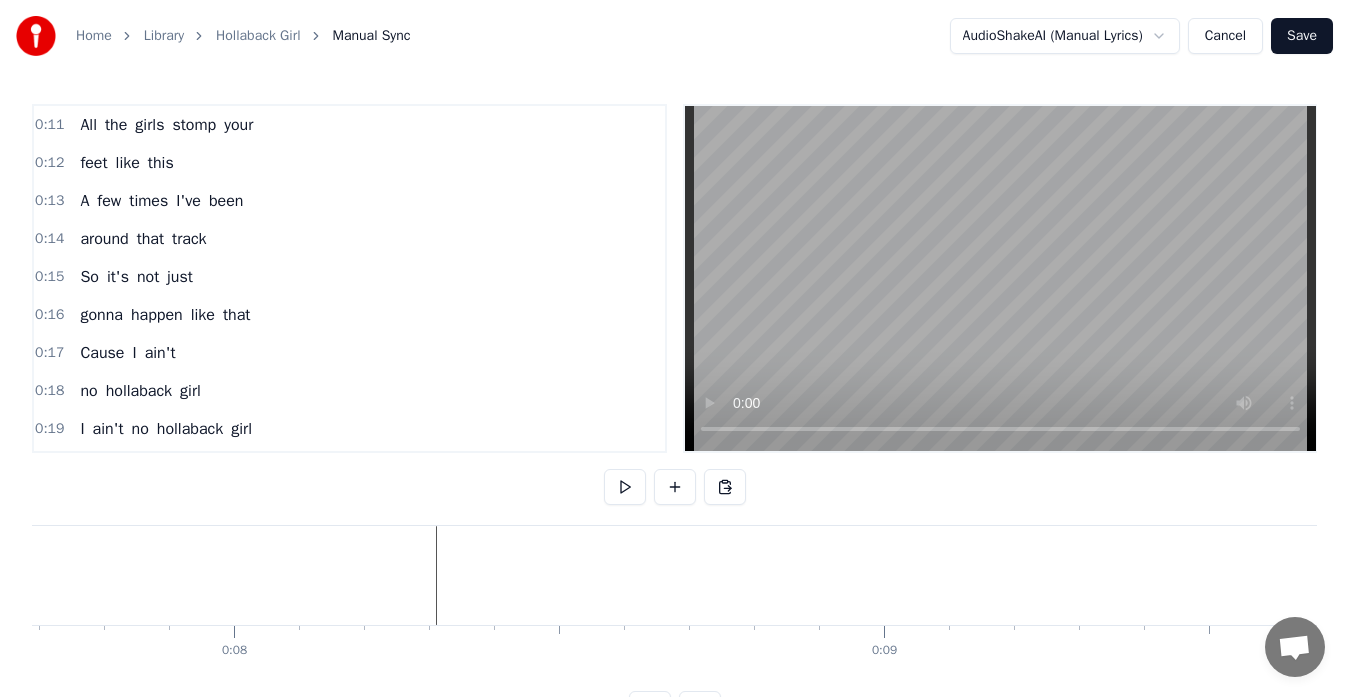 scroll, scrollTop: 0, scrollLeft: 4997, axis: horizontal 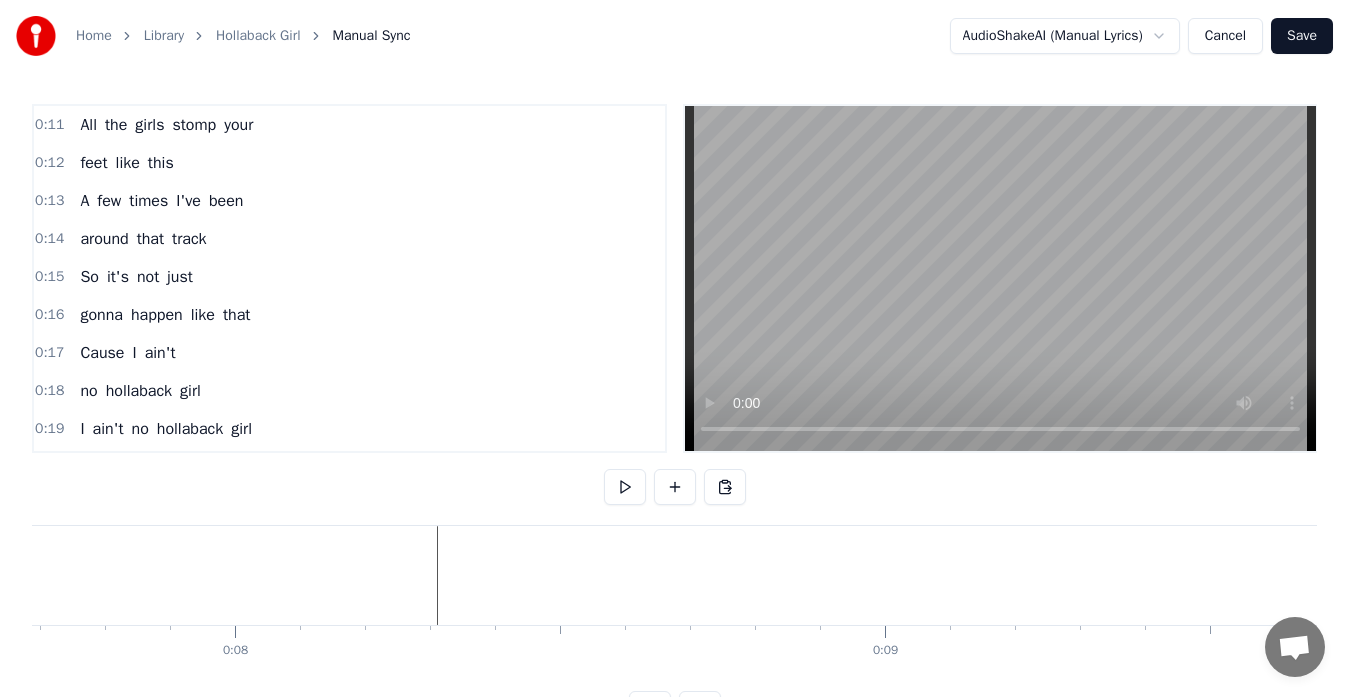 click at bounding box center (63338, 575) 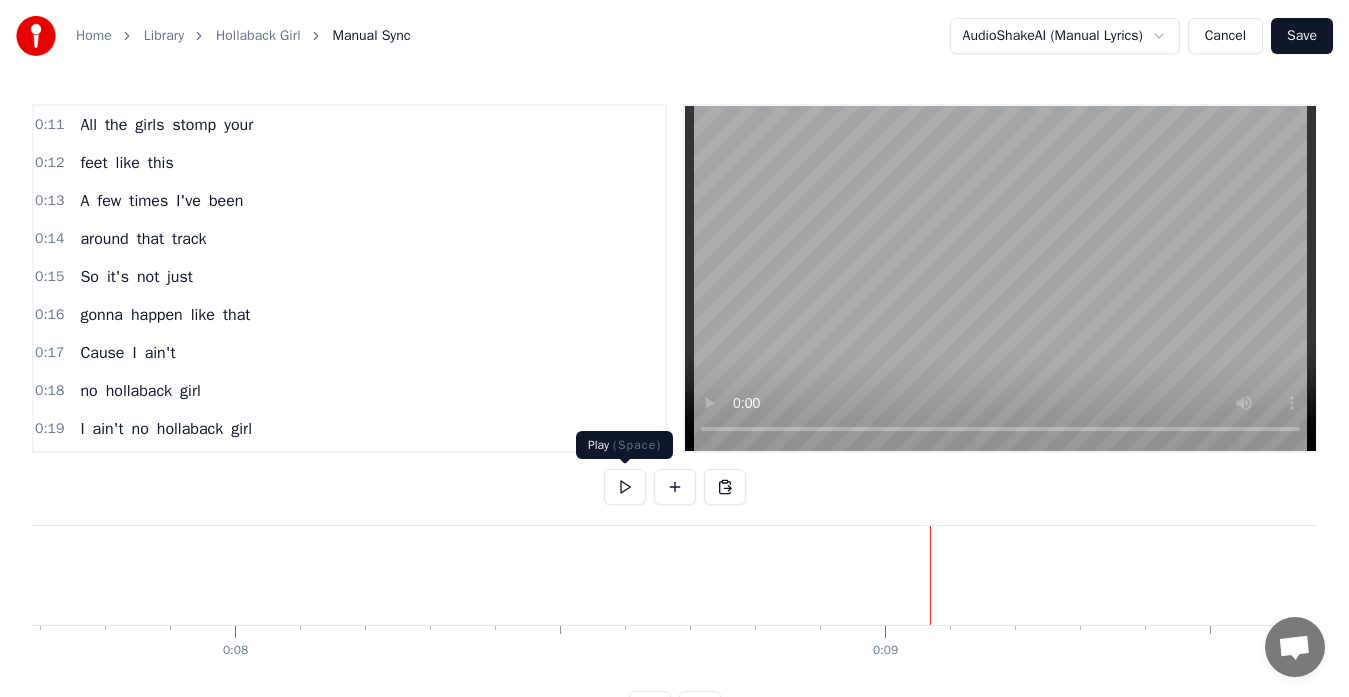 click at bounding box center (625, 487) 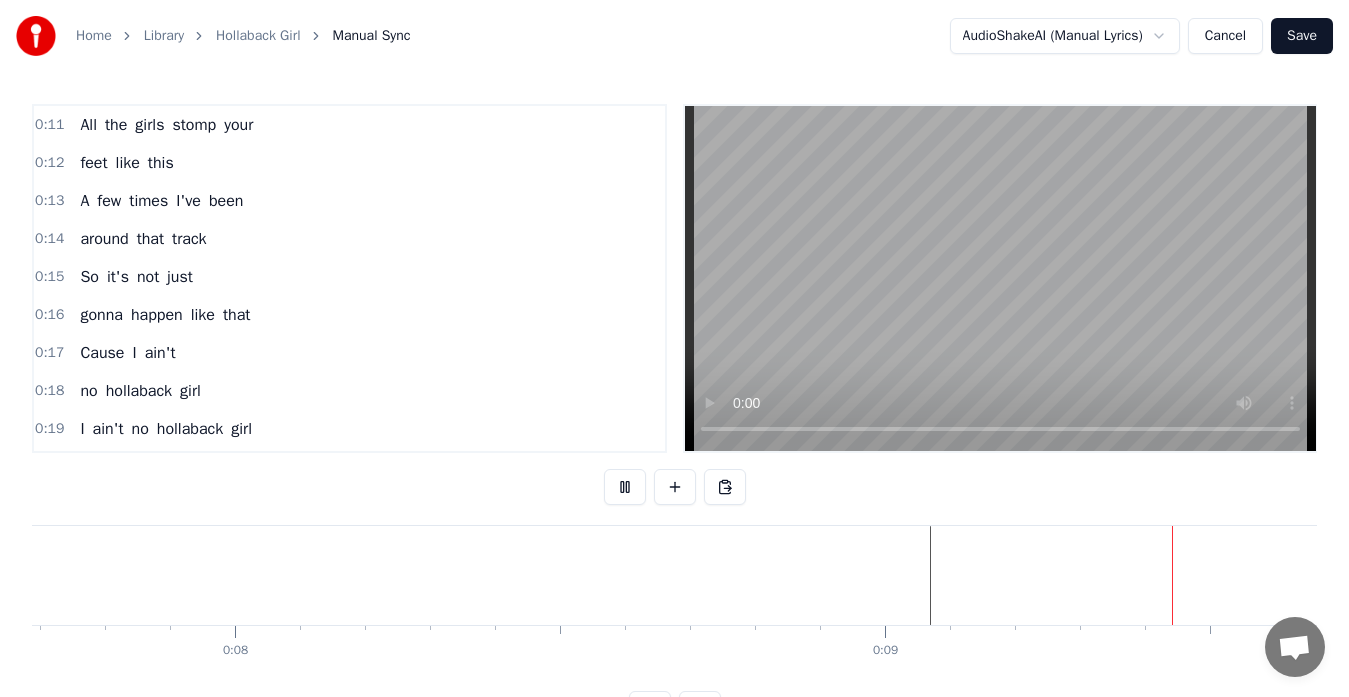 click at bounding box center [625, 487] 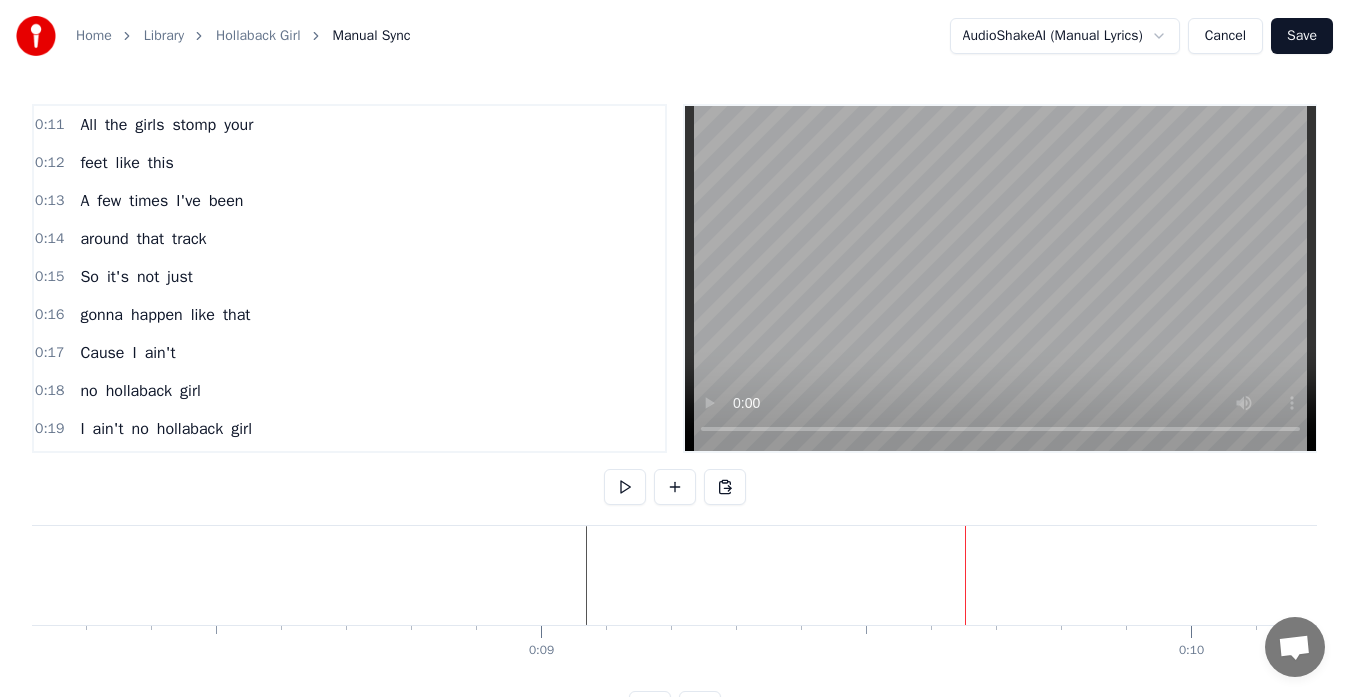 scroll, scrollTop: 0, scrollLeft: 5340, axis: horizontal 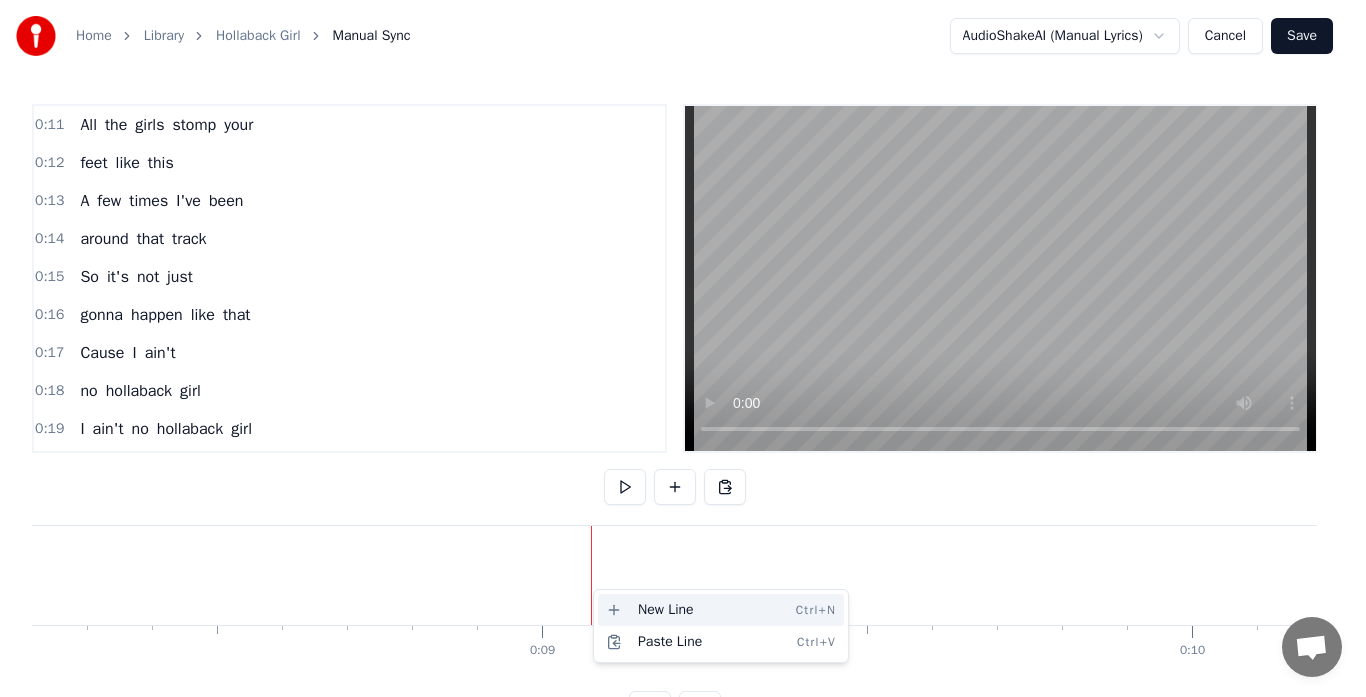 click on "New Line Ctrl+N" at bounding box center (721, 610) 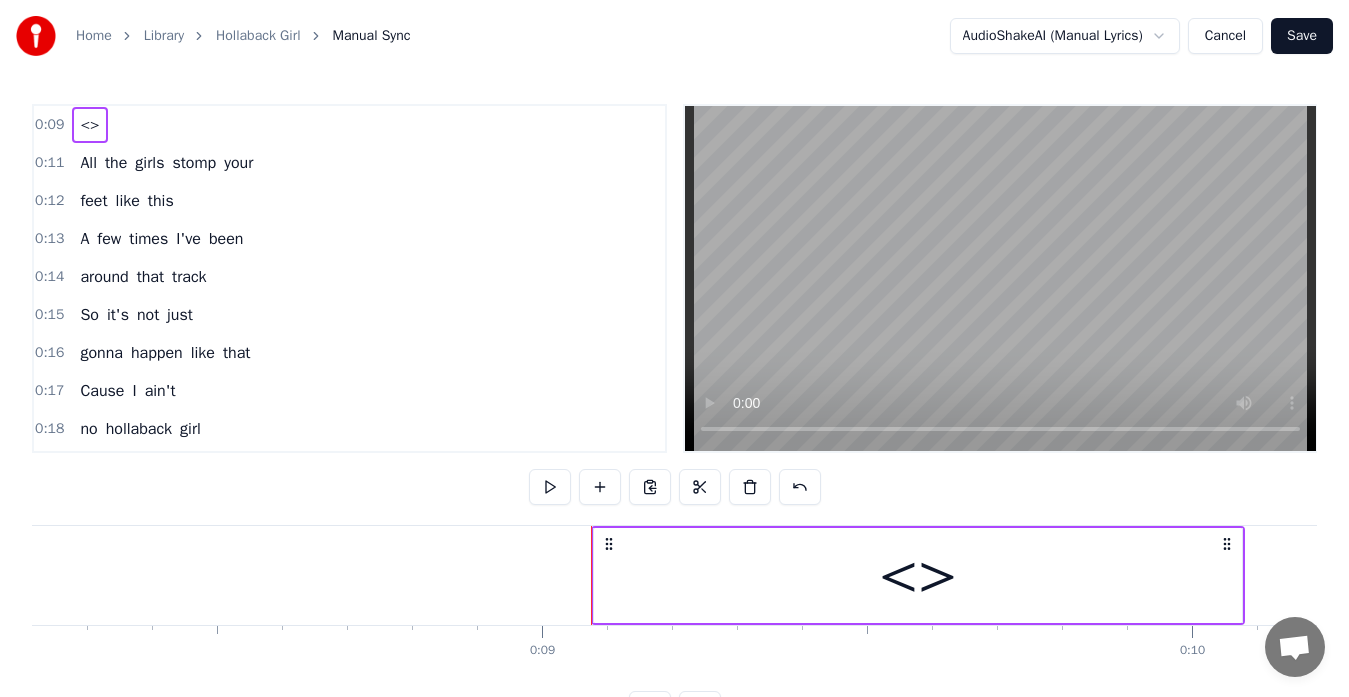 click on "<>" at bounding box center (89, 125) 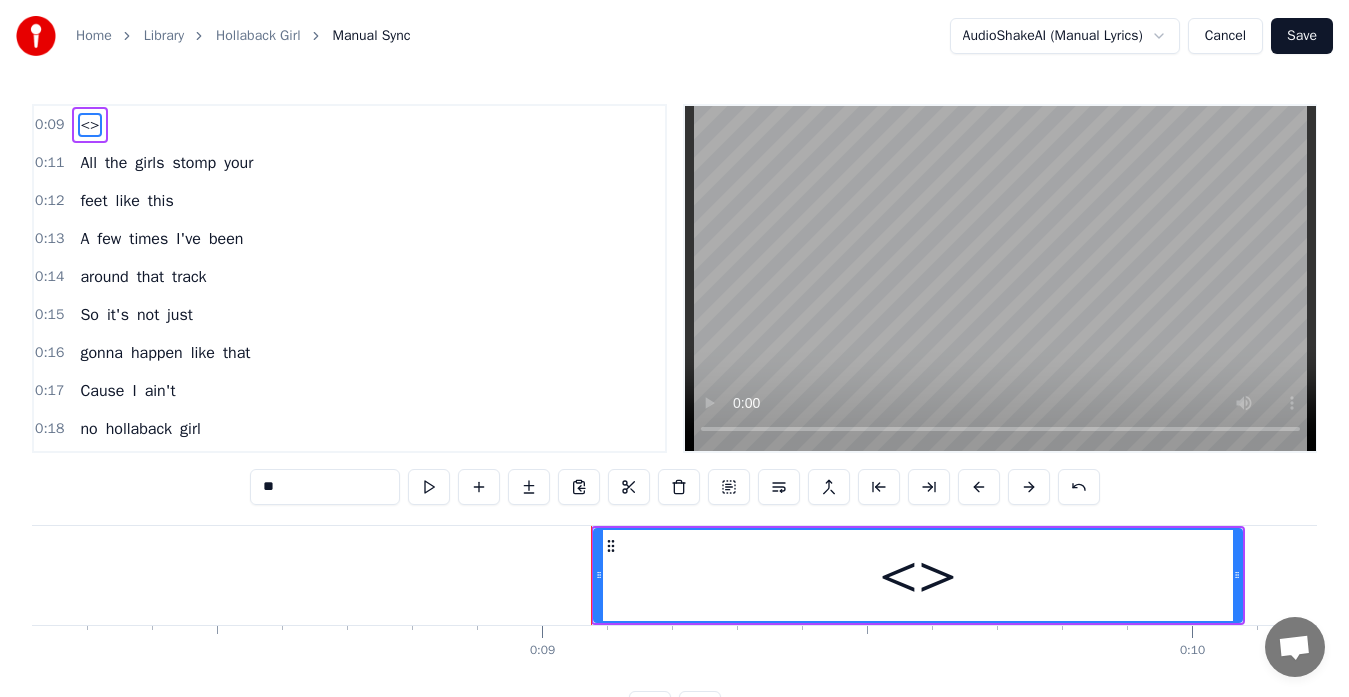 click on "<>" at bounding box center [89, 125] 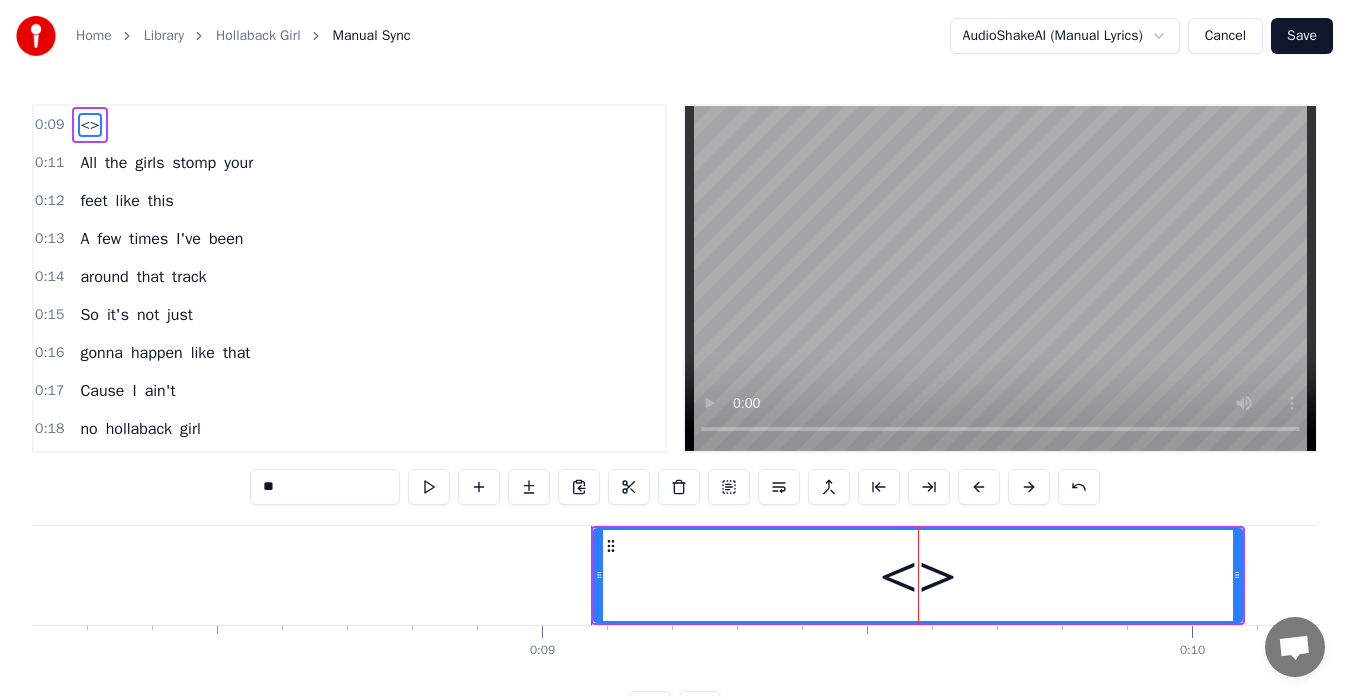 click on "<>" at bounding box center [918, 575] 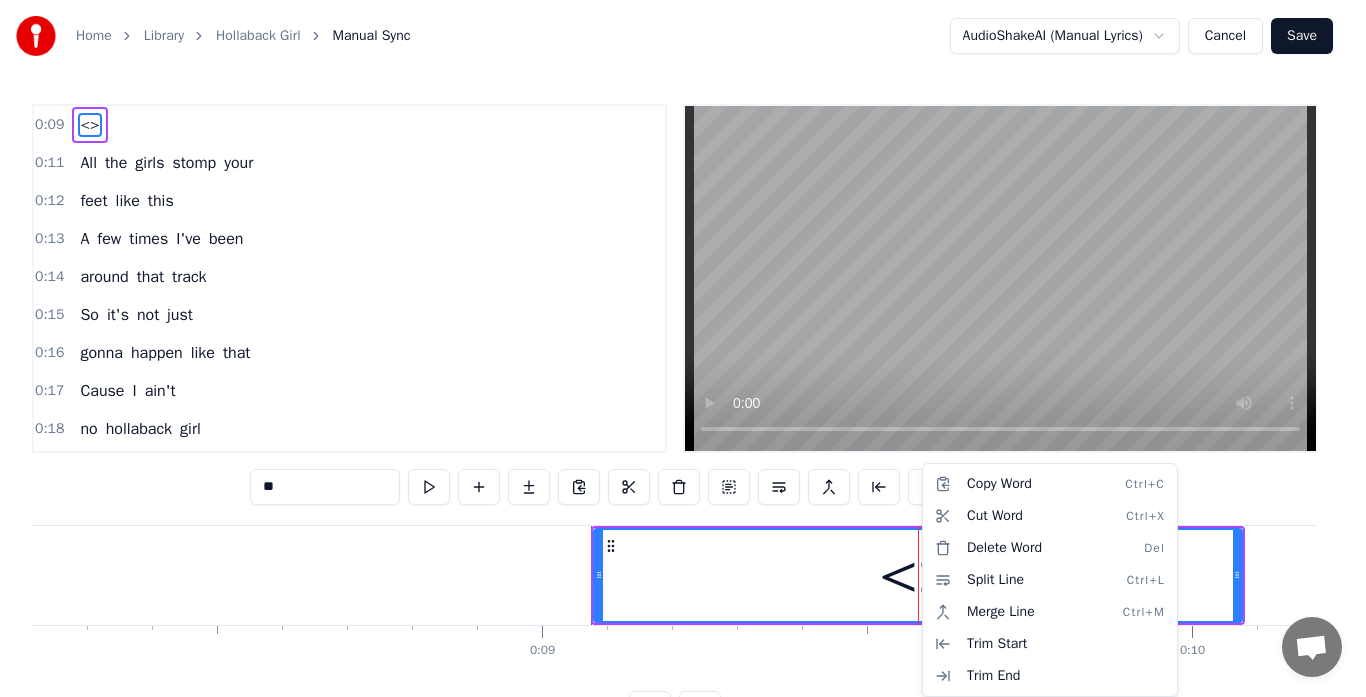 click on "Home Library Hollaback Girl Manual Sync AudioShakeAI (Manual Lyrics) Cancel Save 0:09 <> 0:11 All the girls stomp your 0:12 feet like this 0:13 A few times I've been 0:14 around that track 0:15 So it's not just 0:16 gonna happen like that 0:17 Cause I ain't 0:18 no hollaback girl 0:19 I ain't no hollaback girl 0:22 A few times I've been 0:23 around that track 0:24 So it's not just 0:24 gonna happen like that 0:26 Cause I ain't 0:26 no hollaback girl 0:28 I ain't no hollaback girl 0:31 Ooh, this my shit 0:33 This my shit 0:35 Ooh, this my shit 0:38 This my shit 0:40 Ooh, this my shit 0:42 This my shit 0:44 Ooh, this my shit 0:46 This my shit 0:48 I heard that you 0:49 were talking shit 0:50 And you didn't think 0:51 that I would hear it 0:53 People hear you 0:53 talking like that 0:54 Getting everybody fired up 0:56 So I'm ready to attack, 0:57 gonna lead the pack 0:59 Gonna get a touchdown, 1:00 gonna take you out 1:01 That's right, put your 1:02 pom- poms down 1:03 Getting everybody fired up 1:05 A few times" at bounding box center (683, 379) 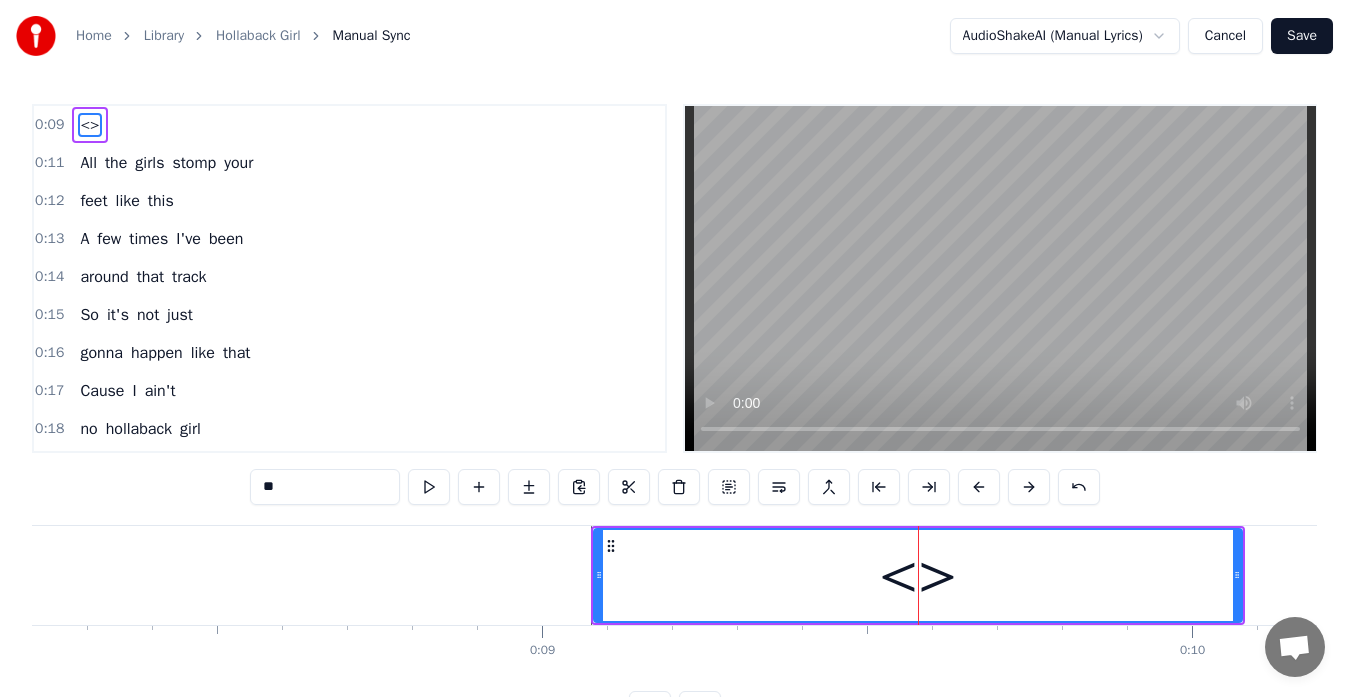 click on "<>" at bounding box center [918, 575] 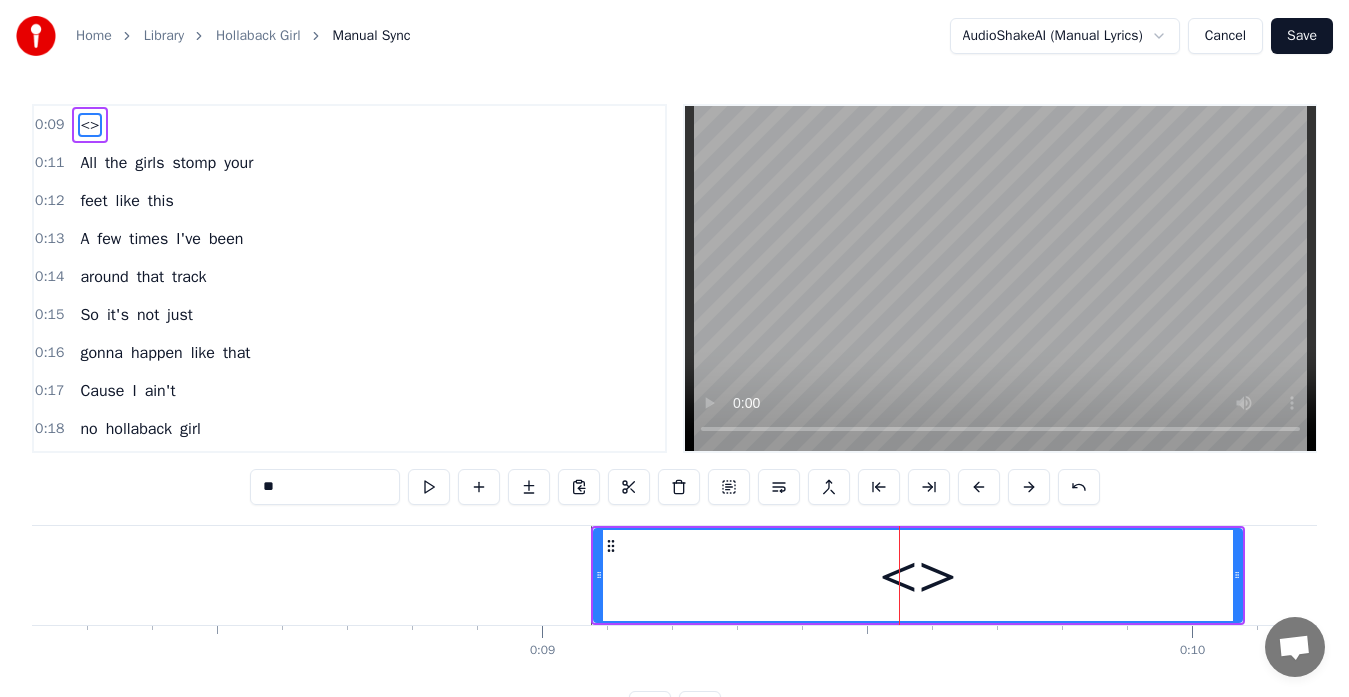 click on "<>" at bounding box center [918, 575] 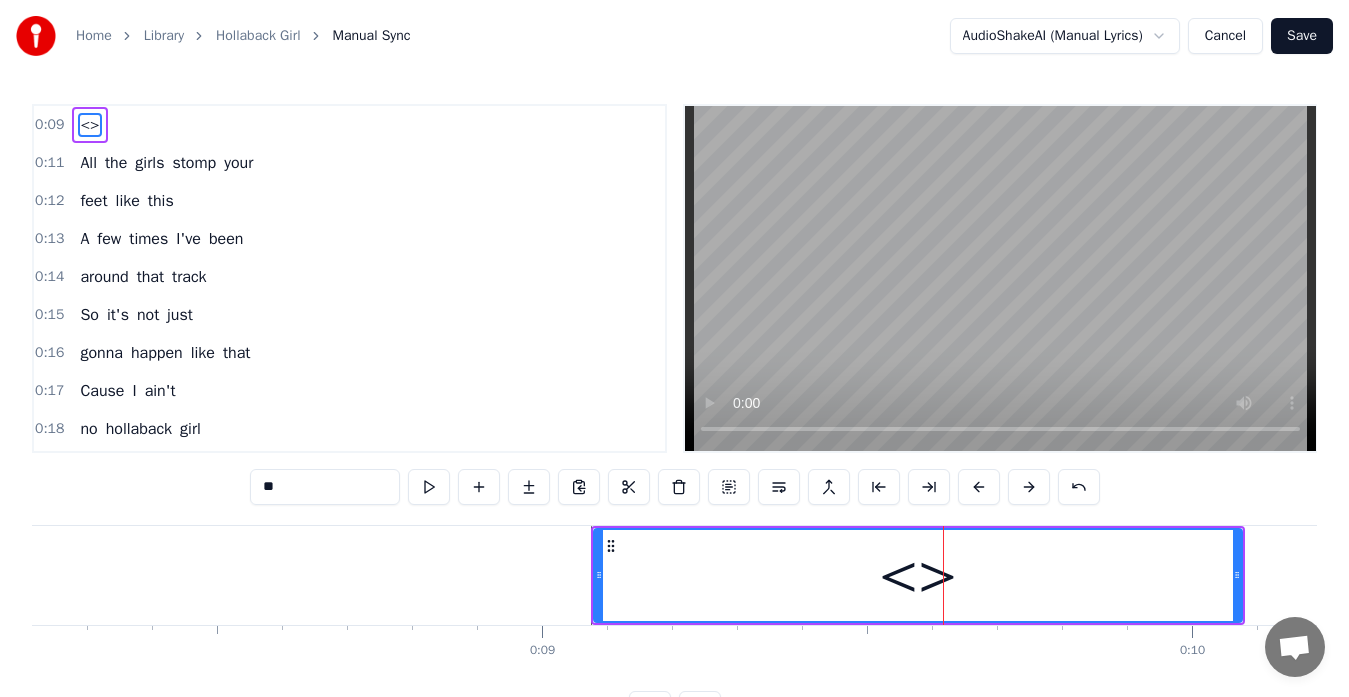 type on "***" 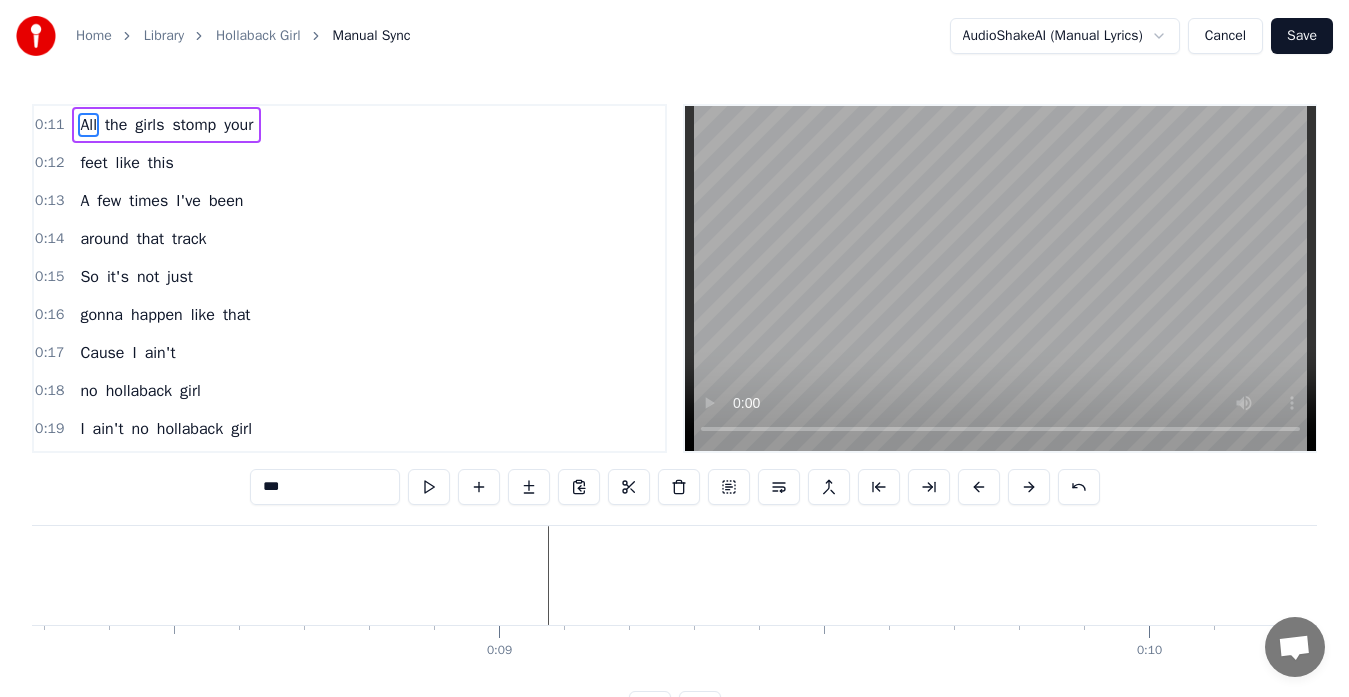 scroll, scrollTop: 0, scrollLeft: 5380, axis: horizontal 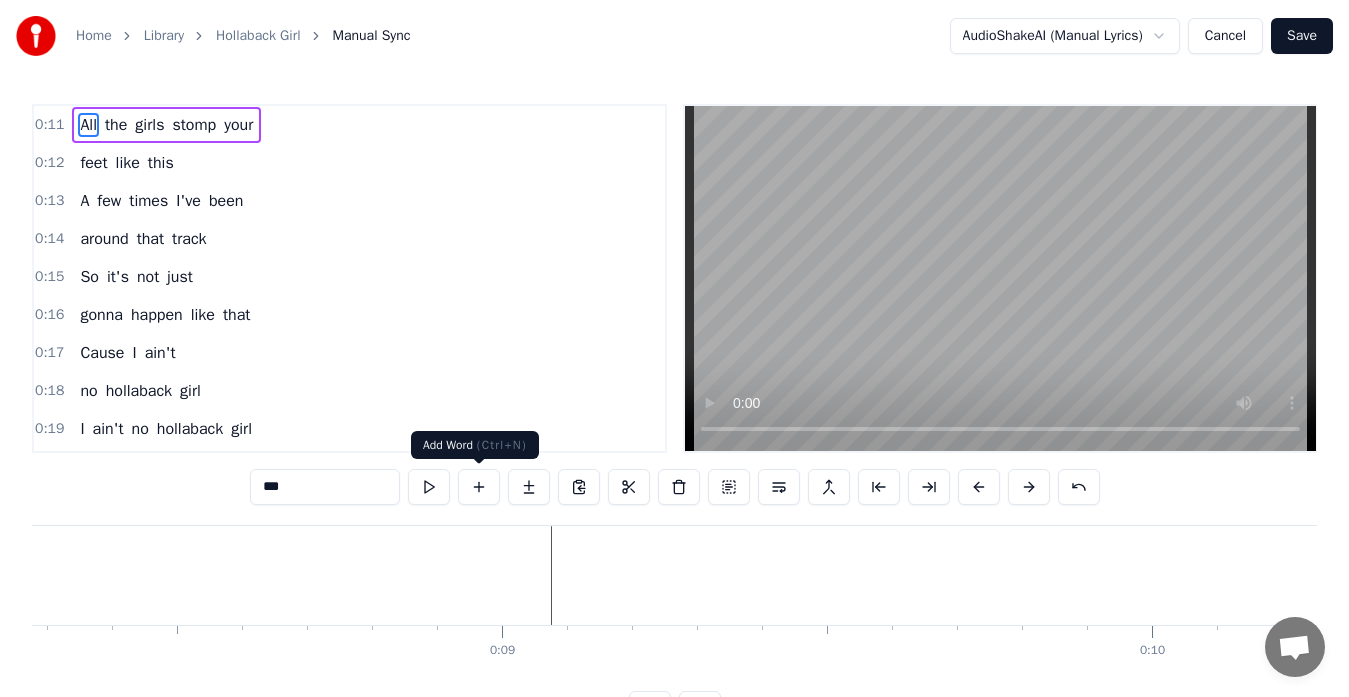 click at bounding box center (479, 487) 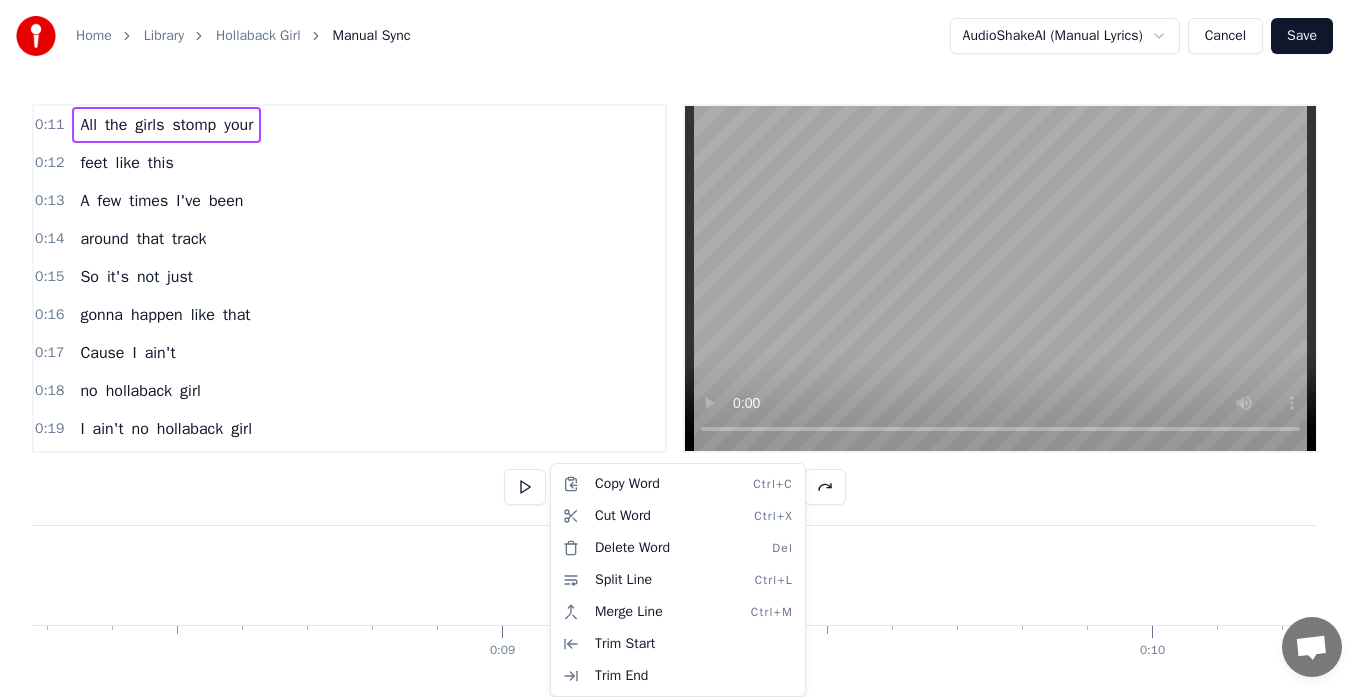 click on "Home Library Hollaback Girl Manual Sync AudioShakeAI (Manual Lyrics) Cancel Save 0:11 All the girls stomp your 0:12 feet like this 0:13 A few times I've been 0:14 around that track 0:15 So it's not just 0:16 gonna happen like that 0:17 Cause I ain't 0:18 no hollaback girl 0:19 I ain't no hollaback girl 0:22 A few times I've been 0:23 around that track 0:24 So it's not just 0:24 gonna happen like that 0:26 Cause I ain't 0:26 no hollaback girl 0:28 I ain't no hollaback girl 0:31 Ooh, this my shit 0:33 This my shit 0:35 Ooh, this my shit 0:38 This my shit 0:40 Ooh, this my shit 0:42 This my shit 0:44 Ooh, this my shit 0:46 This my shit 0:48 I heard that you 0:49 were talking shit 0:50 And you didn't think 0:51 that I would hear it 0:53 People hear you 0:53 talking like that 0:54 Getting everybody fired up 0:56 So I'm ready to attack, 0:57 gonna lead the pack 0:59 Gonna get a touchdown, 1:00 gonna take you out 1:01 That's right, put your 1:02 pom- poms down 1:03 Getting everybody fired up 1:05 A few times I've So" at bounding box center [683, 379] 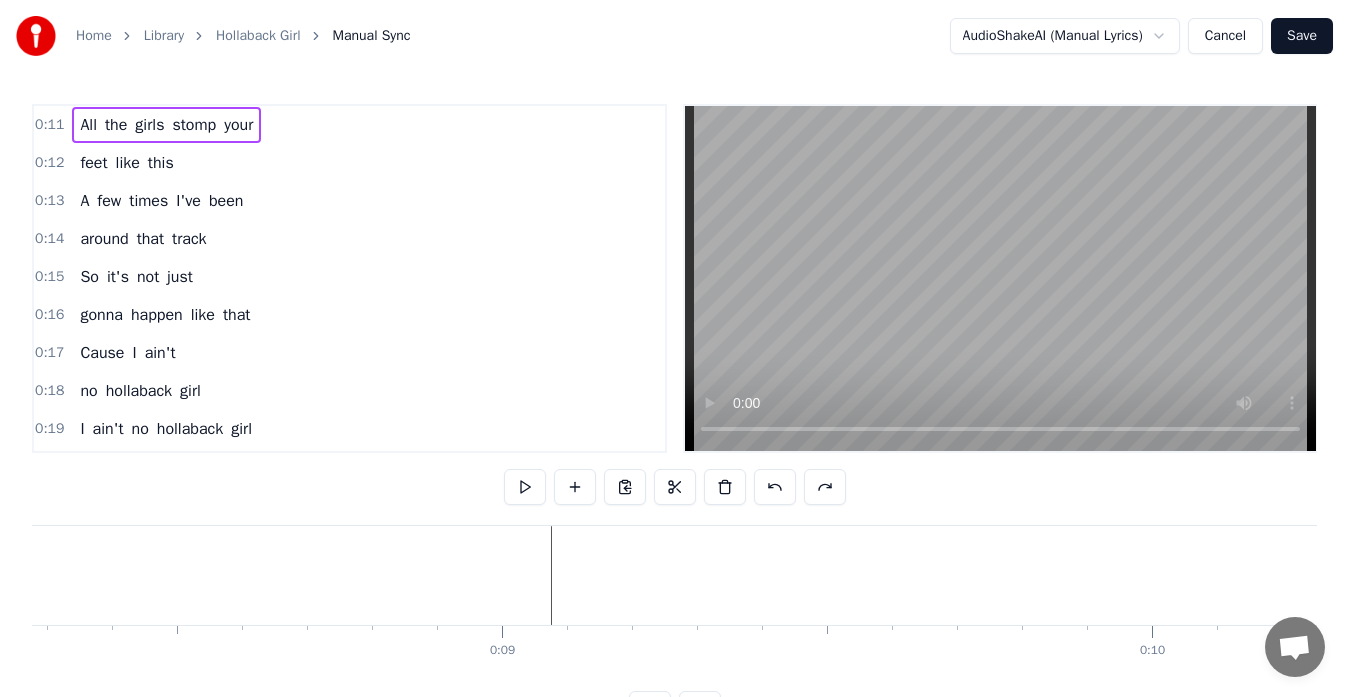 click on "0:11" at bounding box center (49, 125) 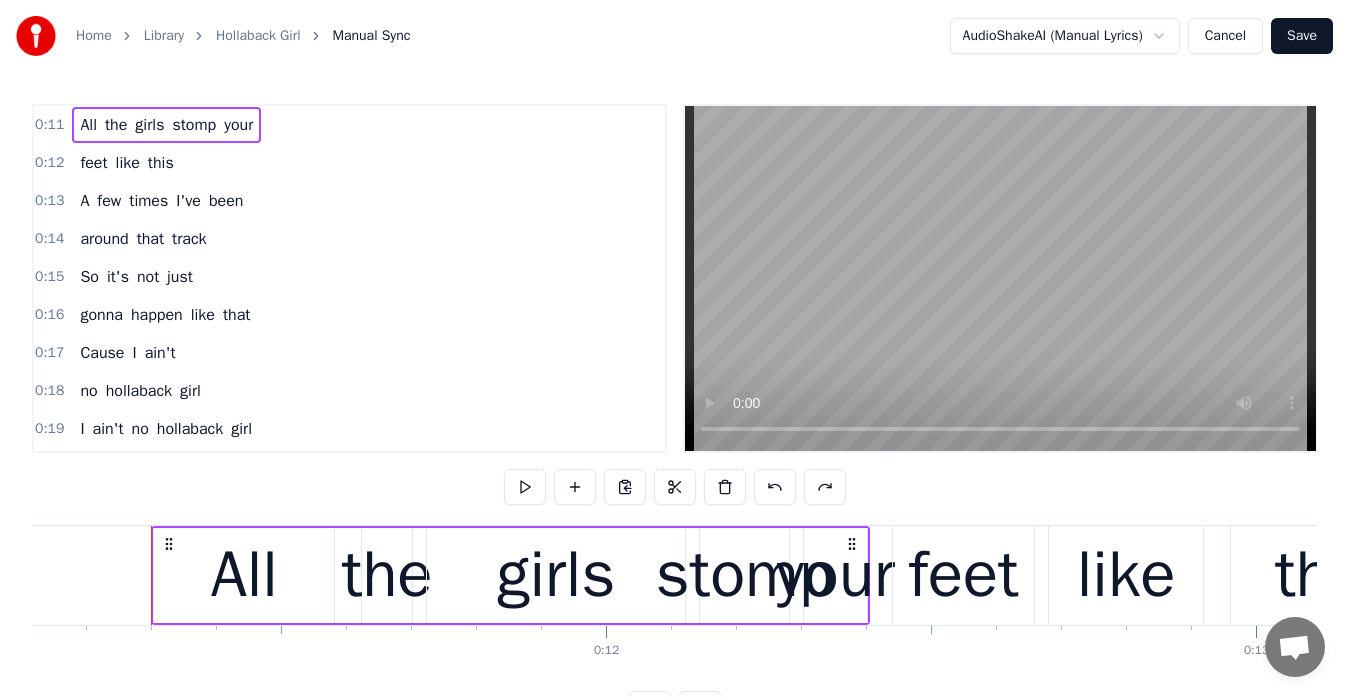 scroll, scrollTop: 0, scrollLeft: 7245, axis: horizontal 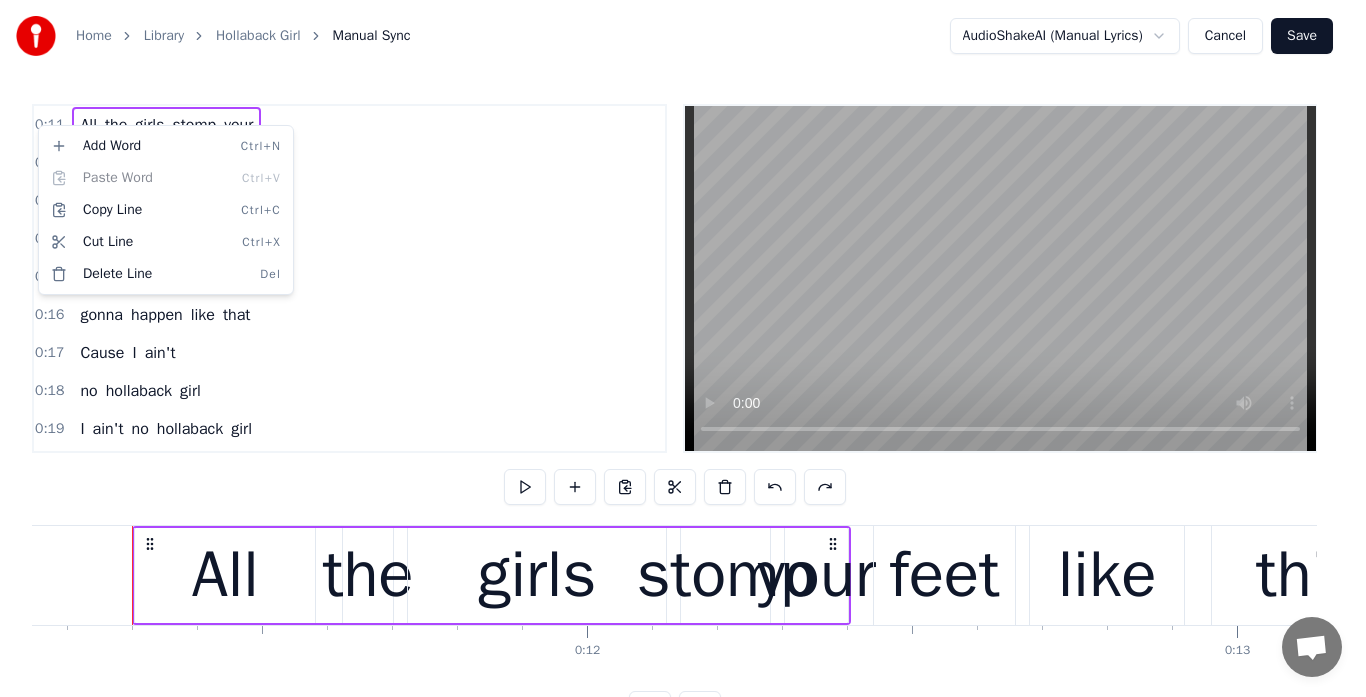 click on "Home Library Hollaback Girl Manual Sync AudioShakeAI (Manual Lyrics) Cancel Save 0:11 All the girls stomp your 0:12 feet like this 0:13 A few times I've been 0:14 around that track 0:15 So it's not just 0:16 gonna happen like that 0:17 Cause I ain't 0:18 no hollaback girl 0:19 I ain't no hollaback girl 0:22 A few times I've been 0:23 around that track 0:24 So it's not just 0:24 gonna happen like that 0:26 Cause I ain't 0:26 no hollaback girl 0:28 I ain't no hollaback girl 0:31 Ooh, this my shit 0:33 This my shit 0:35 Ooh, this my shit 0:38 This my shit 0:40 Ooh, this my shit 0:42 This my shit 0:44 Ooh, this my shit 0:46 This my shit 0:48 I heard that you 0:49 were talking shit 0:50 And you didn't think 0:51 that I would hear it 0:53 People hear you 0:53 talking like that 0:54 Getting everybody fired up 0:56 So I'm ready to attack, 0:57 gonna lead the pack 0:59 Gonna get a touchdown, 1:00 gonna take you out 1:01 That's right, put your 1:02 pom- poms down 1:03 Getting everybody fired up 1:05 A few times I've So" at bounding box center [683, 379] 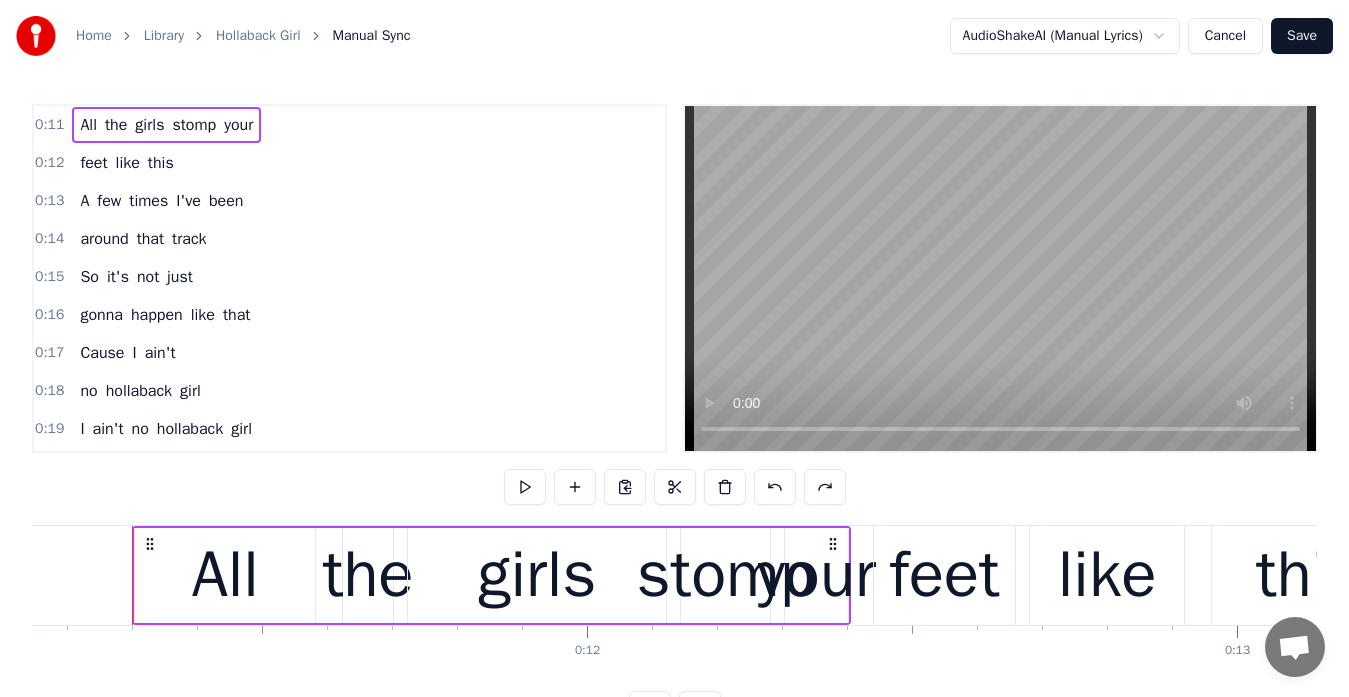 scroll, scrollTop: 5, scrollLeft: 0, axis: vertical 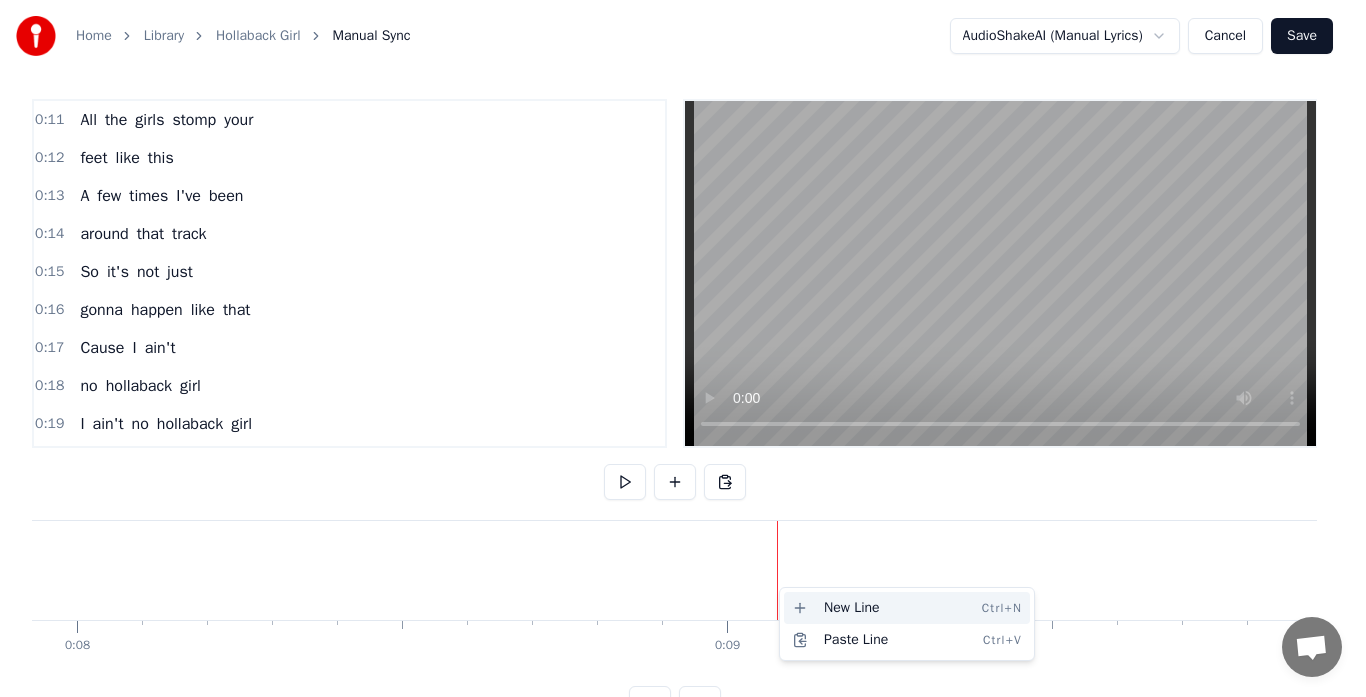 click on "New Line Ctrl+N" at bounding box center (907, 608) 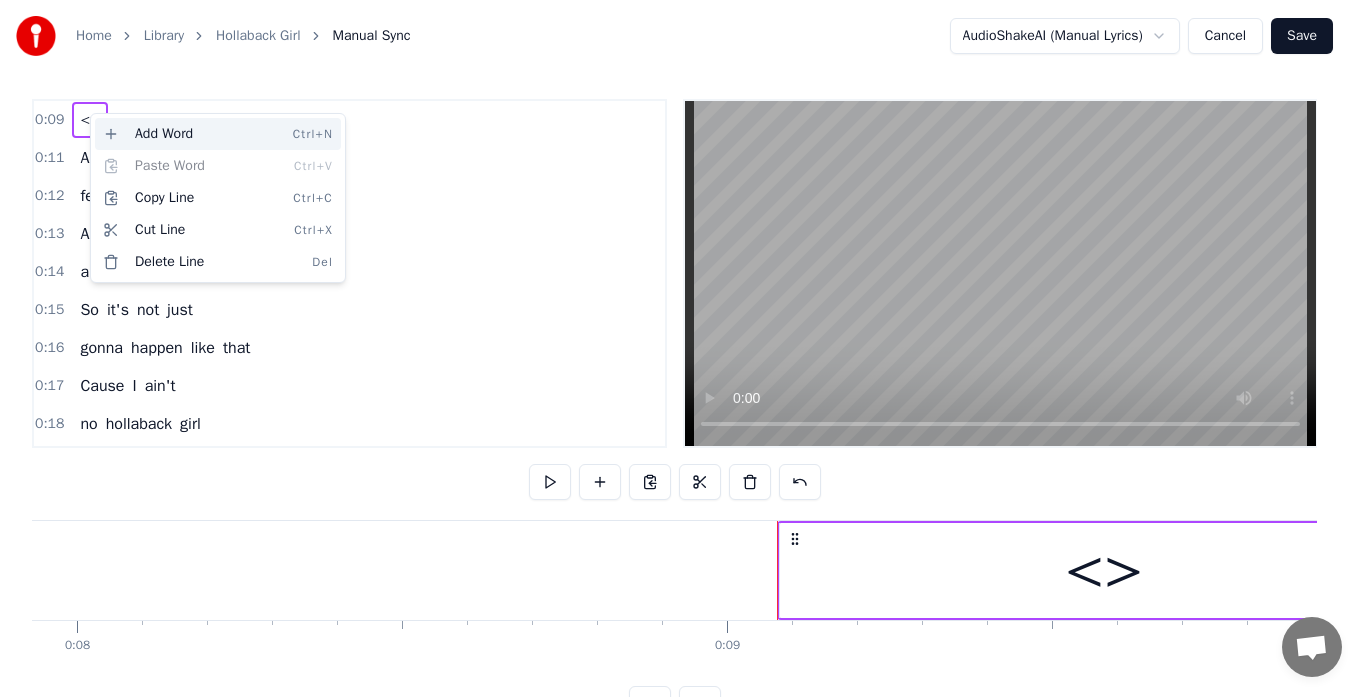 click on "Add Word Ctrl+N" at bounding box center (218, 134) 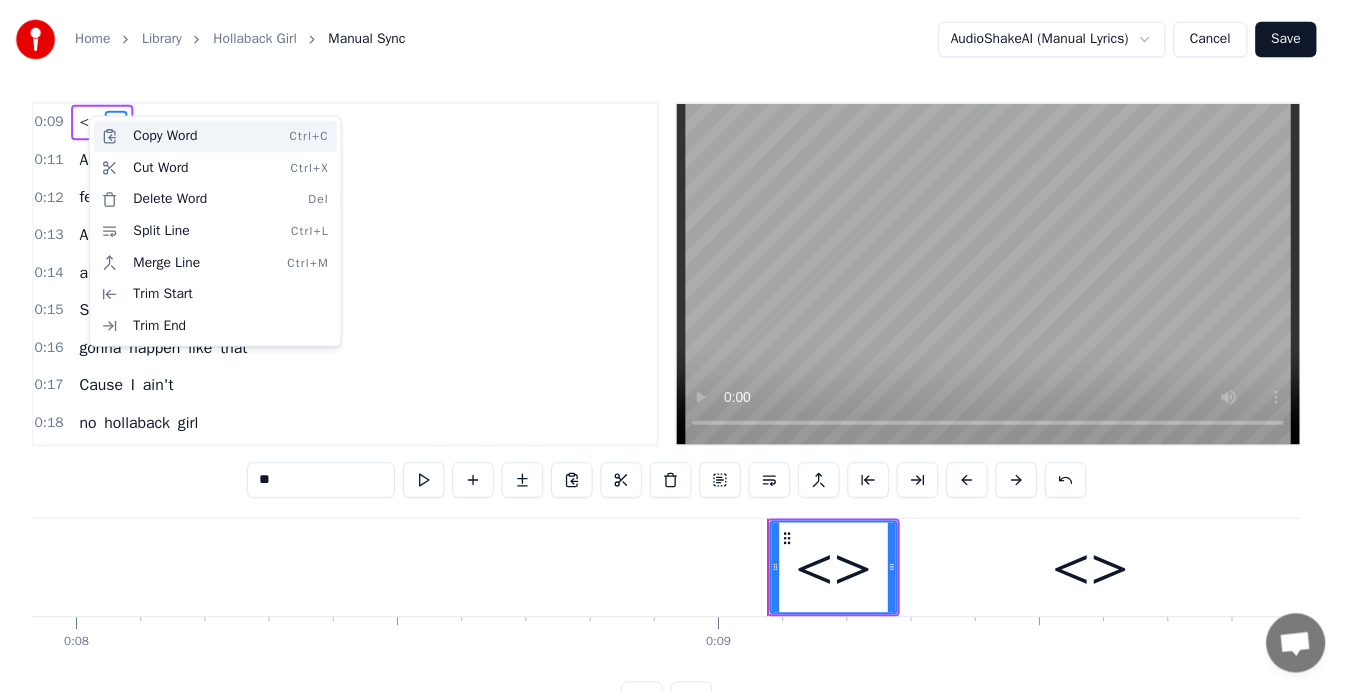 scroll, scrollTop: 0, scrollLeft: 0, axis: both 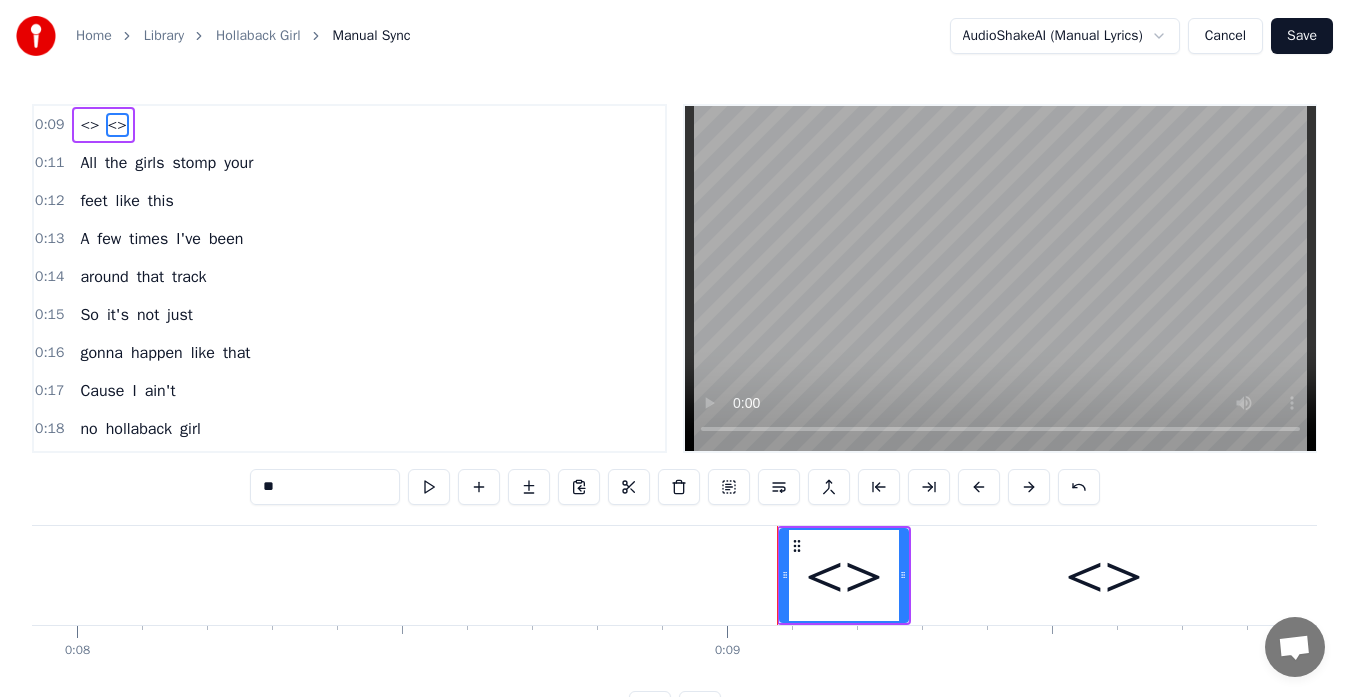 click on "<>" at bounding box center [89, 125] 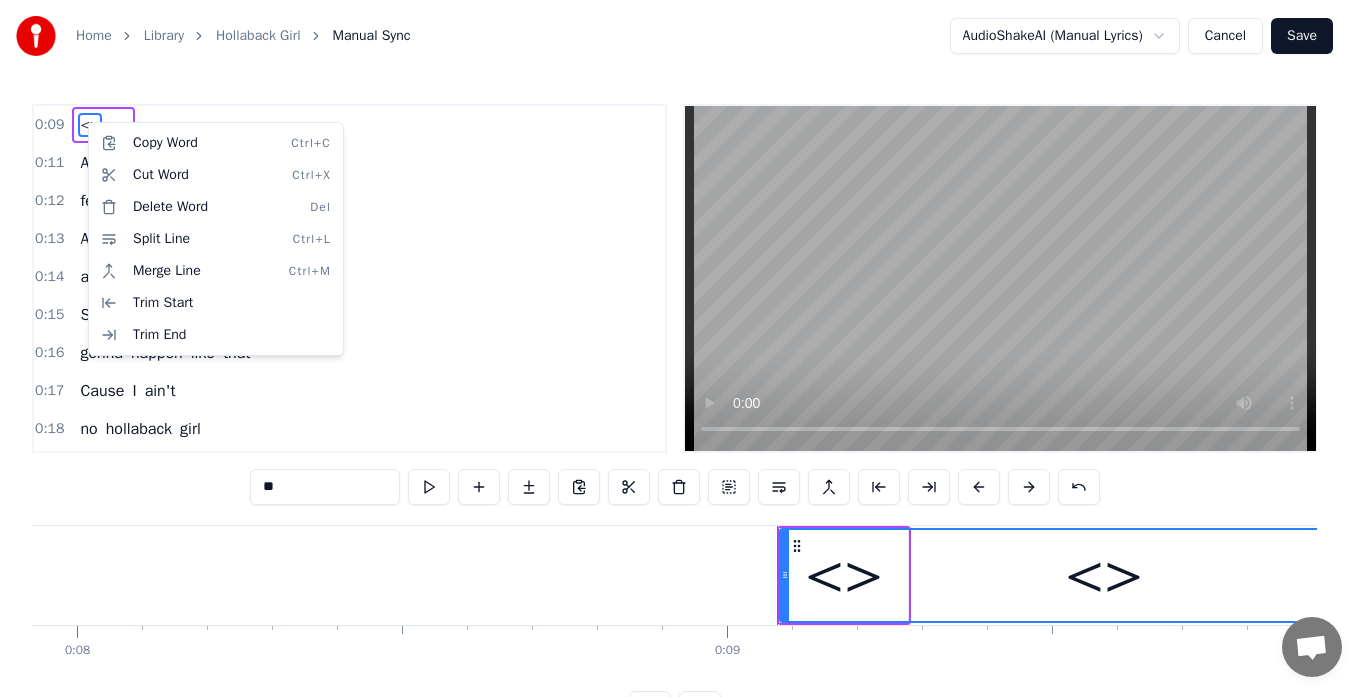 click on "Home Library Hollaback Girl Manual Sync AudioShakeAI (Manual Lyrics) Cancel Save 0:09 <> <> 0:11 All the girls stomp your 0:12 feet like this 0:13 A few times I've been 0:14 around that track 0:15 So it's not just 0:16 gonna happen like that 0:17 Cause I ain't 0:18 no hollaback girl 0:19 I ain't no hollaback girl 0:22 A few times I've been 0:23 around that track 0:24 So it's not just 0:24 gonna happen like that 0:26 Cause I ain't 0:26 no hollaback girl 0:28 I ain't no hollaback girl 0:31 Ooh, this my shit 0:33 This my shit 0:35 Ooh, this my shit 0:38 This my shit 0:40 Ooh, this my shit 0:42 This my shit 0:44 Ooh, this my shit 0:46 This my shit 0:48 I heard that you 0:49 were talking shit 0:50 And you didn't think 0:51 that I would hear it 0:53 People hear you 0:53 talking like that 0:54 Getting everybody fired up 0:56 So I'm ready to attack, 0:57 gonna lead the pack 0:59 Gonna get a touchdown, 1:00 gonna take you out 1:01 That's right, put your 1:02 pom- poms down 1:03 Getting everybody fired up 1:05 A few So" at bounding box center [683, 379] 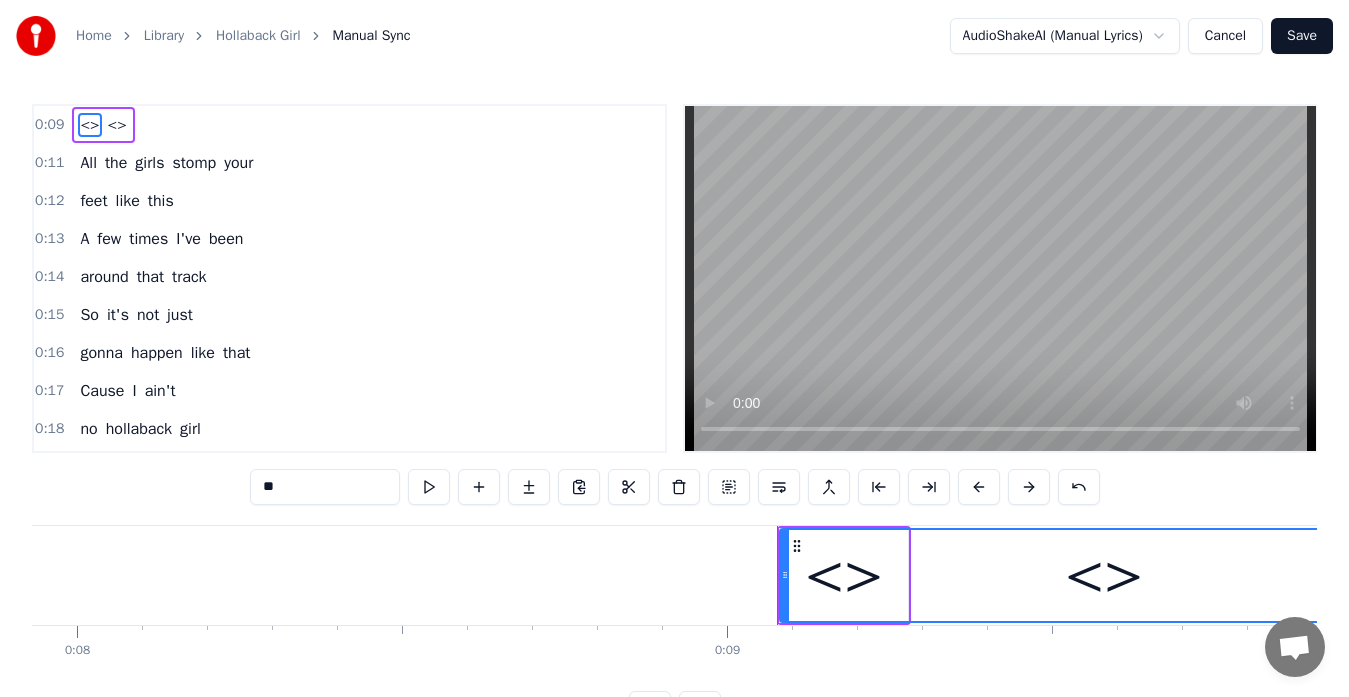 click 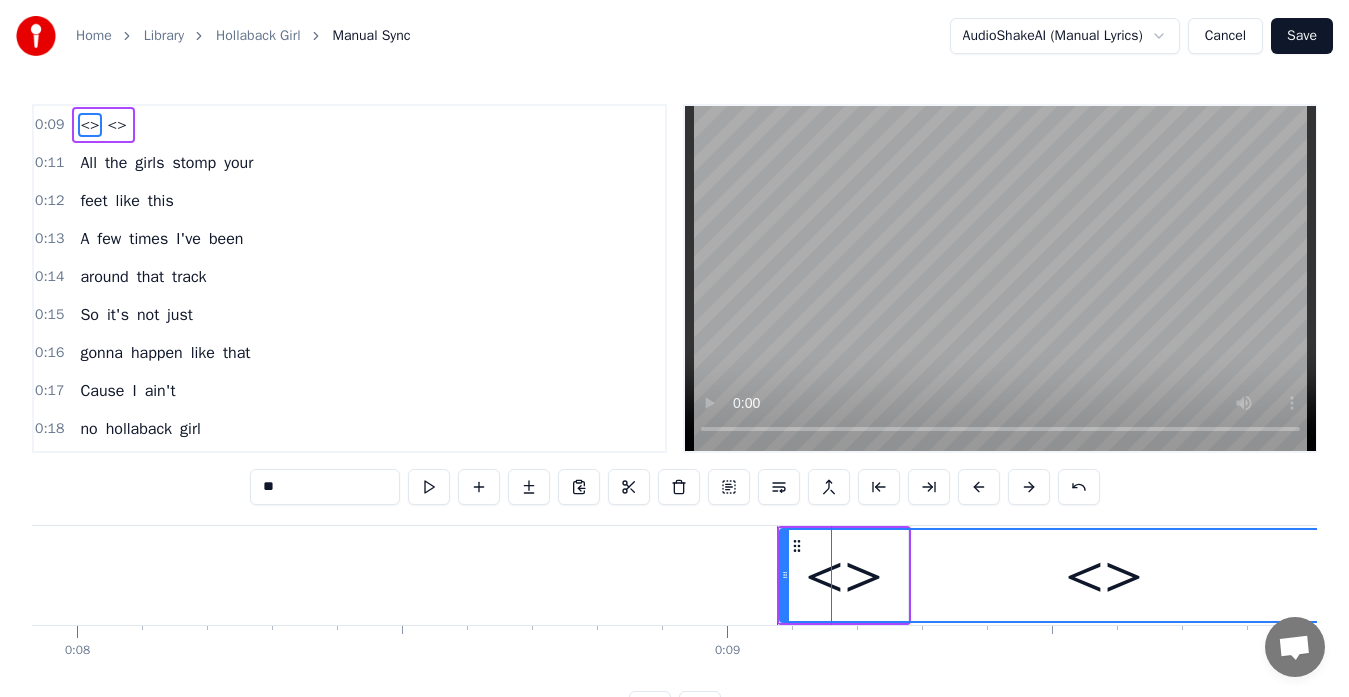 click on "<>" at bounding box center (1104, 575) 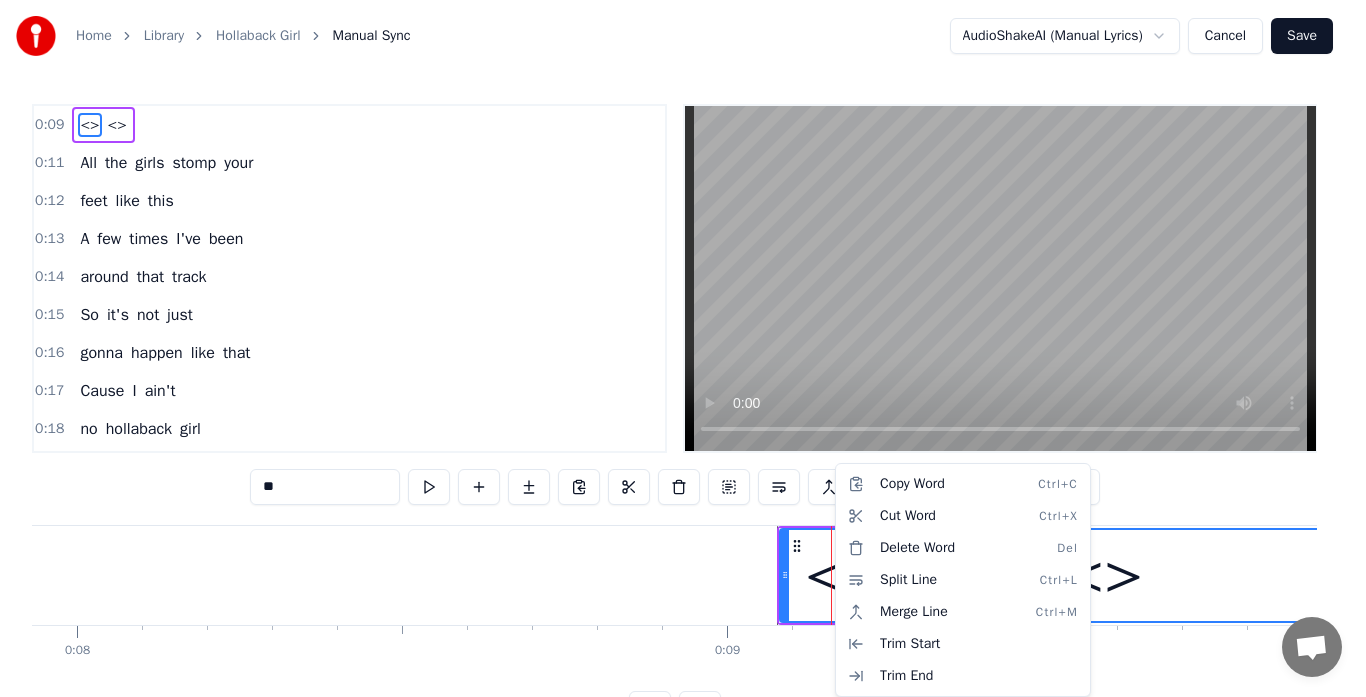 click on "Home Library Hollaback Girl Manual Sync AudioShakeAI (Manual Lyrics) Cancel Save 0:09 <> <> 0:11 All the girls stomp your 0:12 feet like this 0:13 A few times I've been 0:14 around that track 0:15 So it's not just 0:16 gonna happen like that 0:17 Cause I ain't 0:18 no hollaback girl 0:19 I ain't no hollaback girl 0:22 A few times I've been 0:23 around that track 0:24 So it's not just 0:24 gonna happen like that 0:26 Cause I ain't 0:26 no hollaback girl 0:28 I ain't no hollaback girl 0:31 Ooh, this my shit 0:33 This my shit 0:35 Ooh, this my shit 0:38 This my shit 0:40 Ooh, this my shit 0:42 This my shit 0:44 Ooh, this my shit 0:46 This my shit 0:48 I heard that you 0:49 were talking shit 0:50 And you didn't think 0:51 that I would hear it 0:53 People hear you 0:53 talking like that 0:54 Getting everybody fired up 0:56 So I'm ready to attack, 0:57 gonna lead the pack 0:59 Gonna get a touchdown, 1:00 gonna take you out 1:01 That's right, put your 1:02 pom- poms down 1:03 Getting everybody fired up 1:05 A few So" at bounding box center (683, 379) 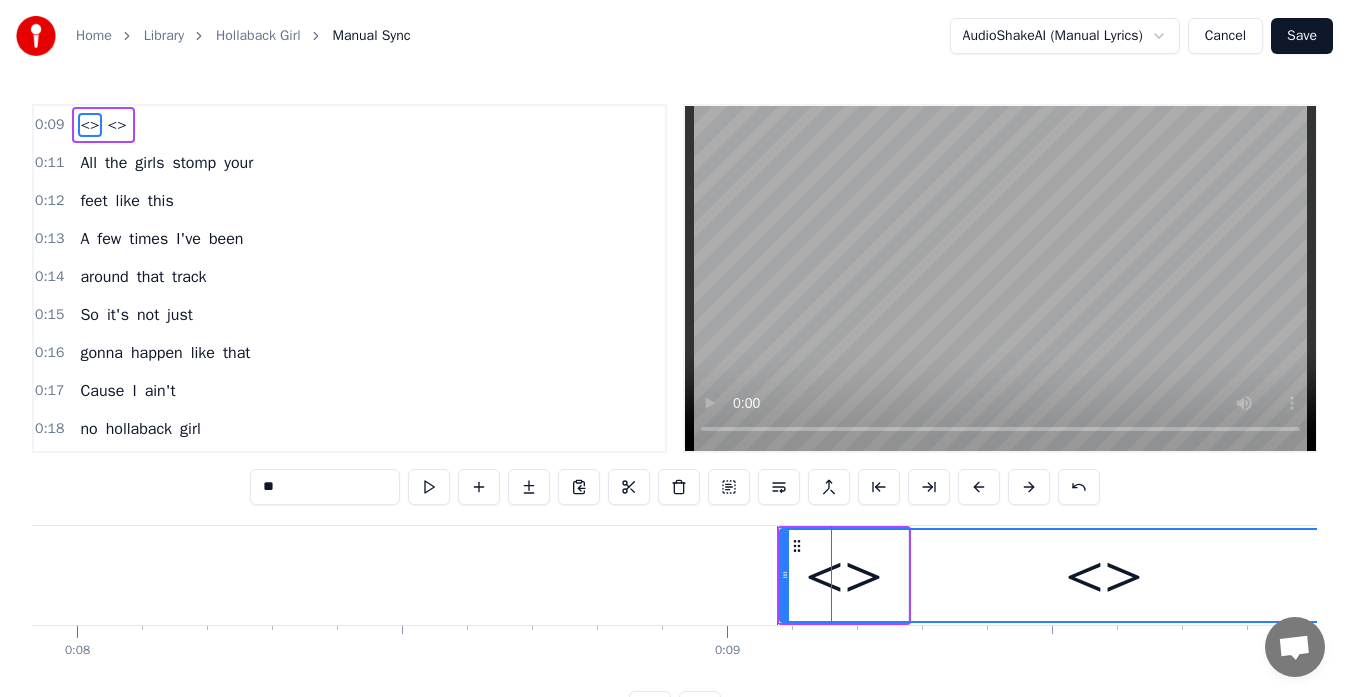 click on "<>" at bounding box center (1104, 575) 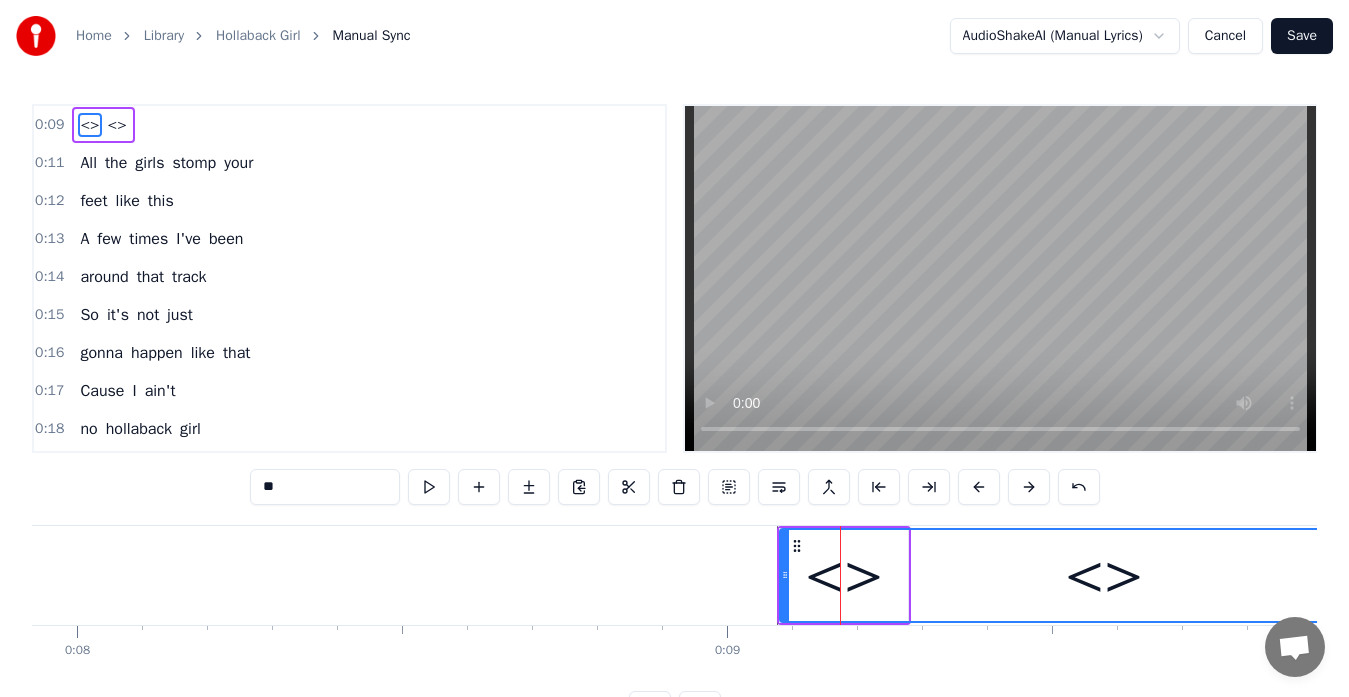 click on "<>" at bounding box center [1104, 575] 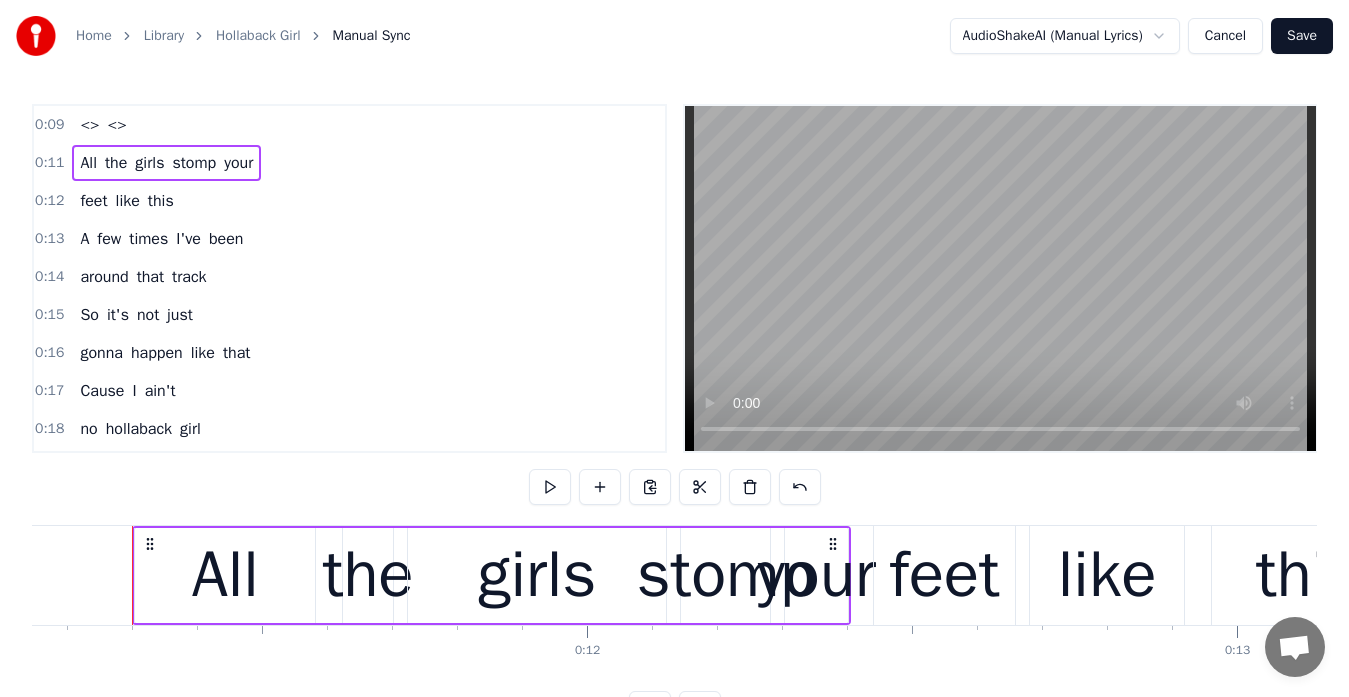 click on "0:09 <> <>" at bounding box center [349, 125] 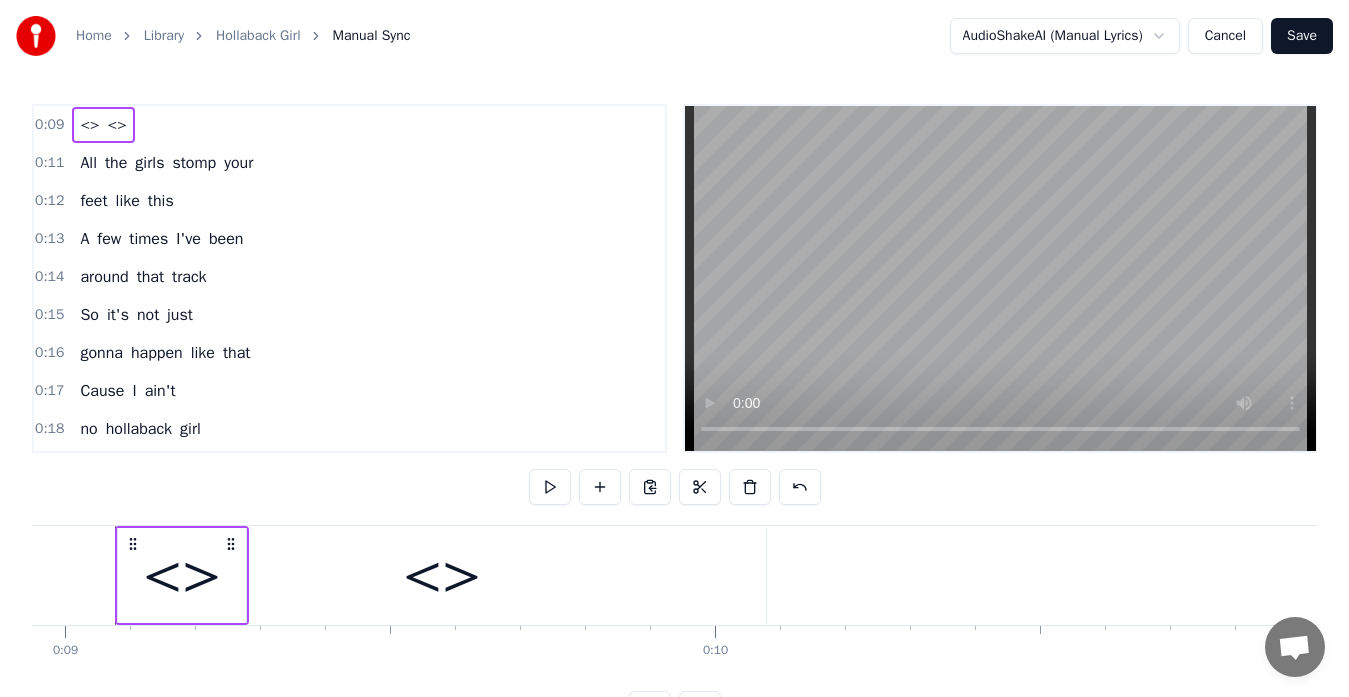 scroll, scrollTop: 0, scrollLeft: 5800, axis: horizontal 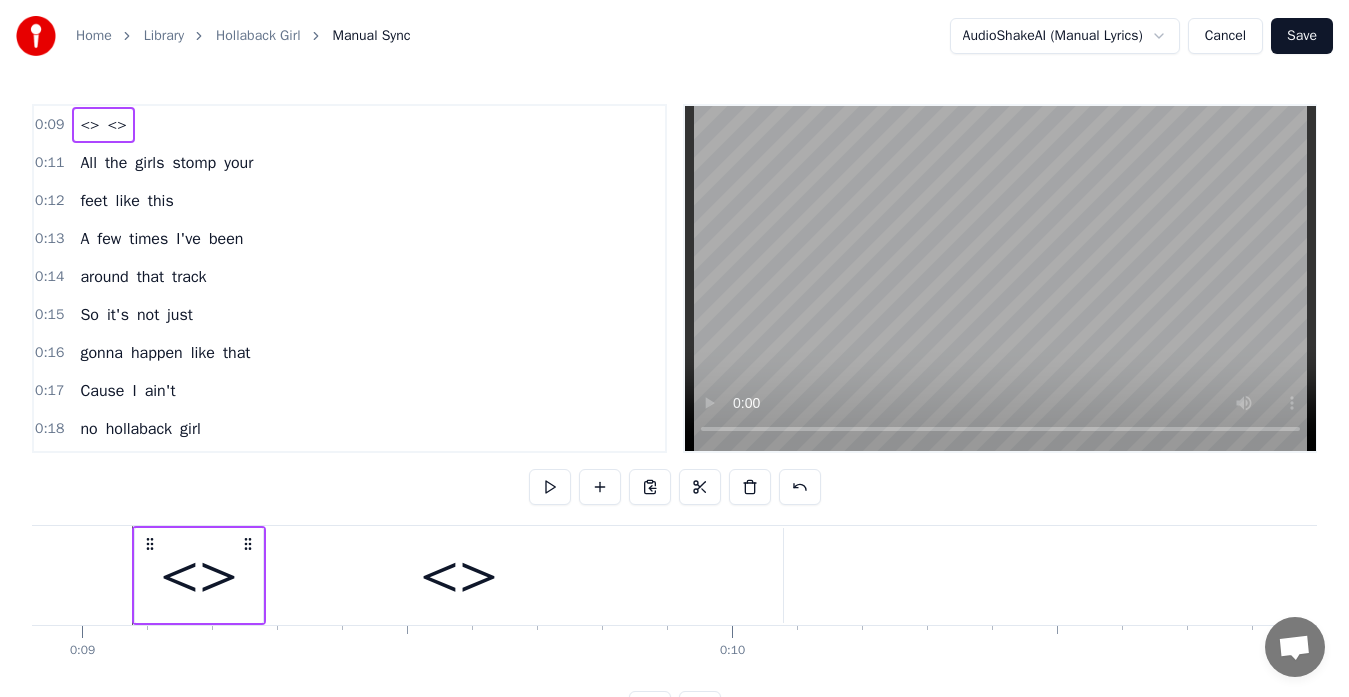 click on "<>" at bounding box center (89, 125) 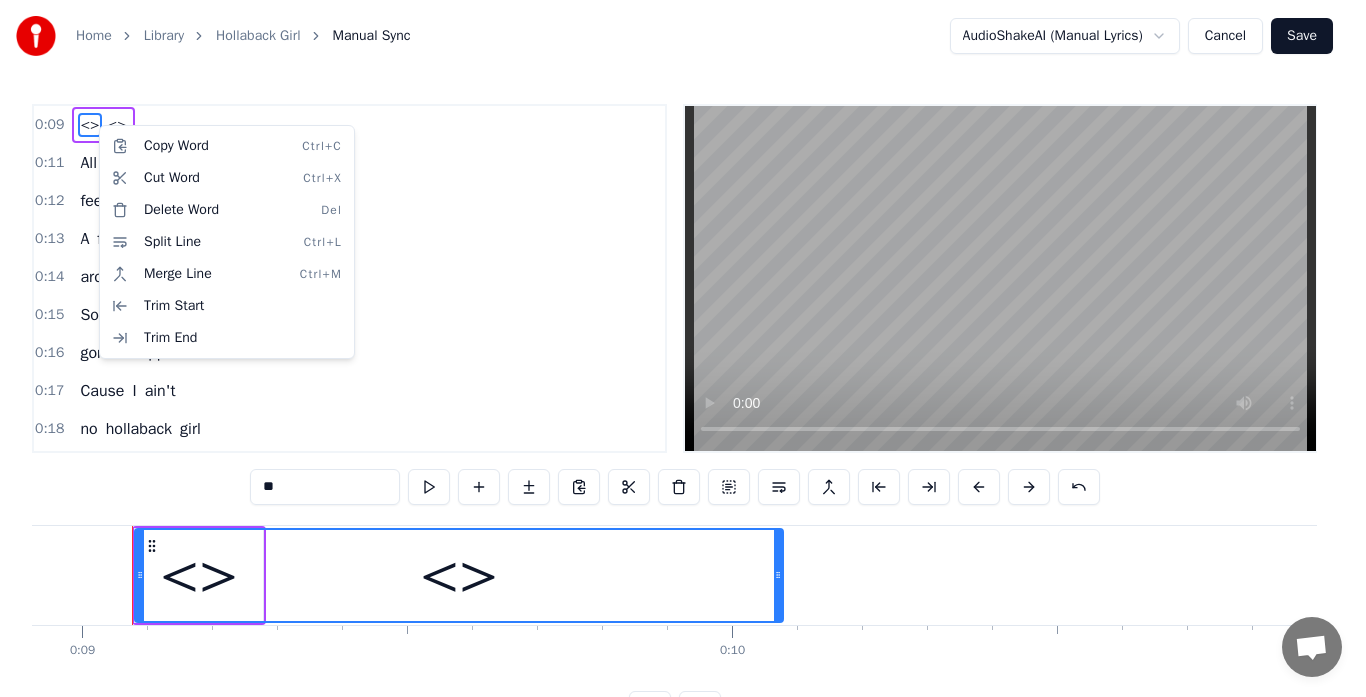 click on "Home Library Hollaback Girl Manual Sync AudioShakeAI (Manual Lyrics) Cancel Save 0:09 <> <> 0:11 All the girls stomp your 0:12 feet like this 0:13 A few times I've been 0:14 around that track 0:15 So it's not just 0:16 gonna happen like that 0:17 Cause I ain't 0:18 no hollaback girl 0:19 I ain't no hollaback girl 0:22 A few times I've been 0:23 around that track 0:24 So it's not just 0:24 gonna happen like that 0:26 Cause I ain't 0:26 no hollaback girl 0:28 I ain't no hollaback girl 0:31 Ooh, this my shit 0:33 This my shit 0:35 Ooh, this my shit 0:38 This my shit 0:40 Ooh, this my shit 0:42 This my shit 0:44 Ooh, this my shit 0:46 This my shit 0:48 I heard that you 0:49 were talking shit 0:50 And you didn't think 0:51 that I would hear it 0:53 People hear you 0:53 talking like that 0:54 Getting everybody fired up 0:56 So I'm ready to attack, 0:57 gonna lead the pack 0:59 Gonna get a touchdown, 1:00 gonna take you out 1:01 That's right, put your 1:02 pom- poms down 1:03 Getting everybody fired up 1:05 A few So" at bounding box center (683, 379) 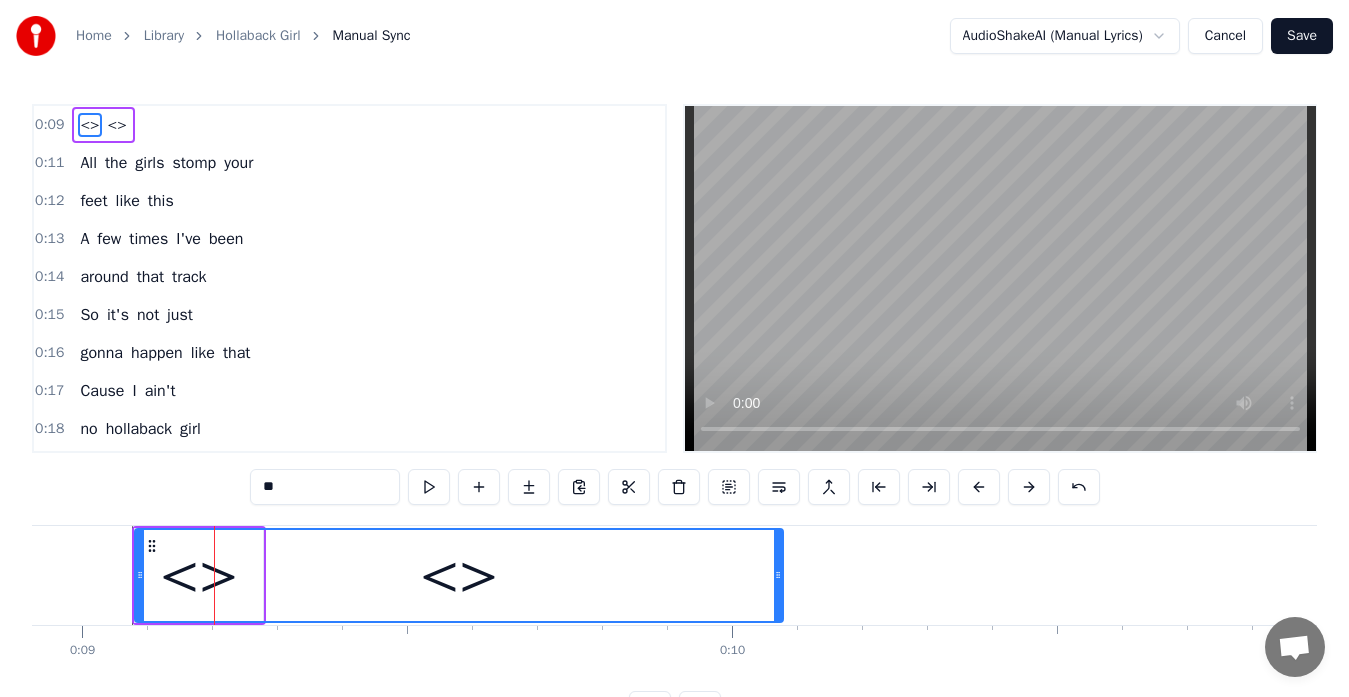 click on "<>" at bounding box center (459, 575) 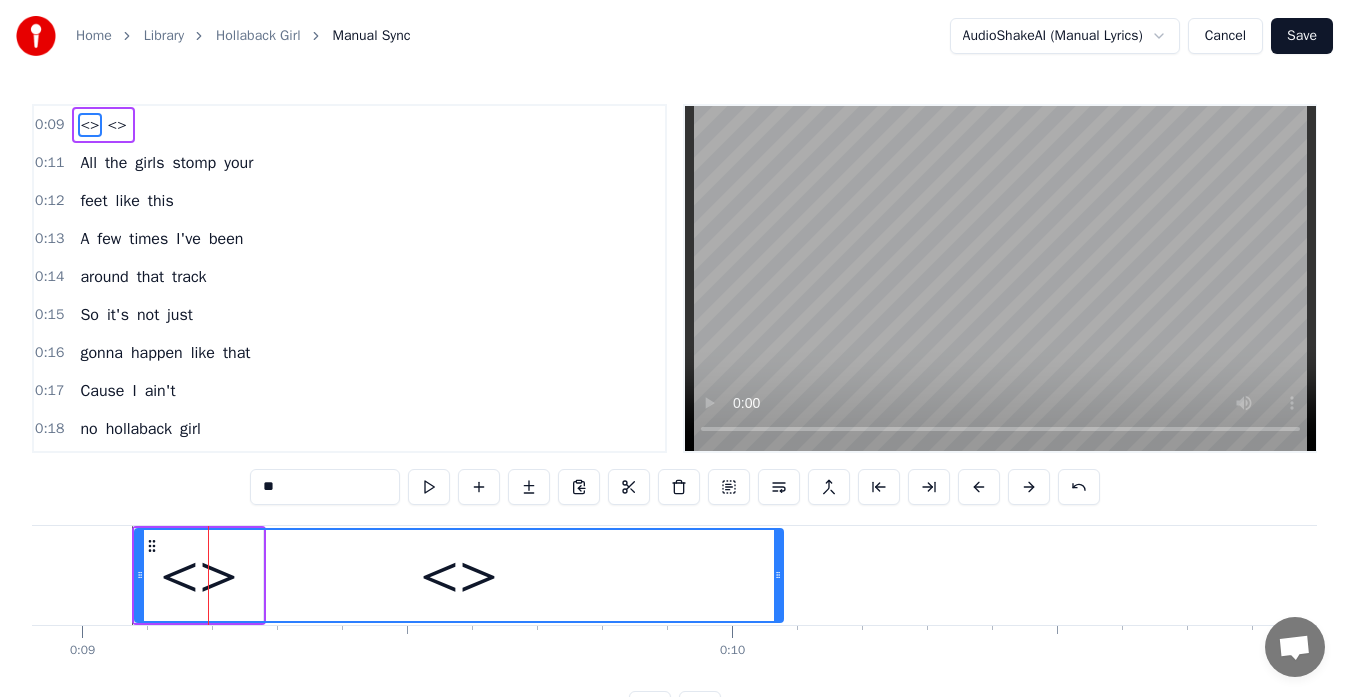 click on "<>" at bounding box center (459, 575) 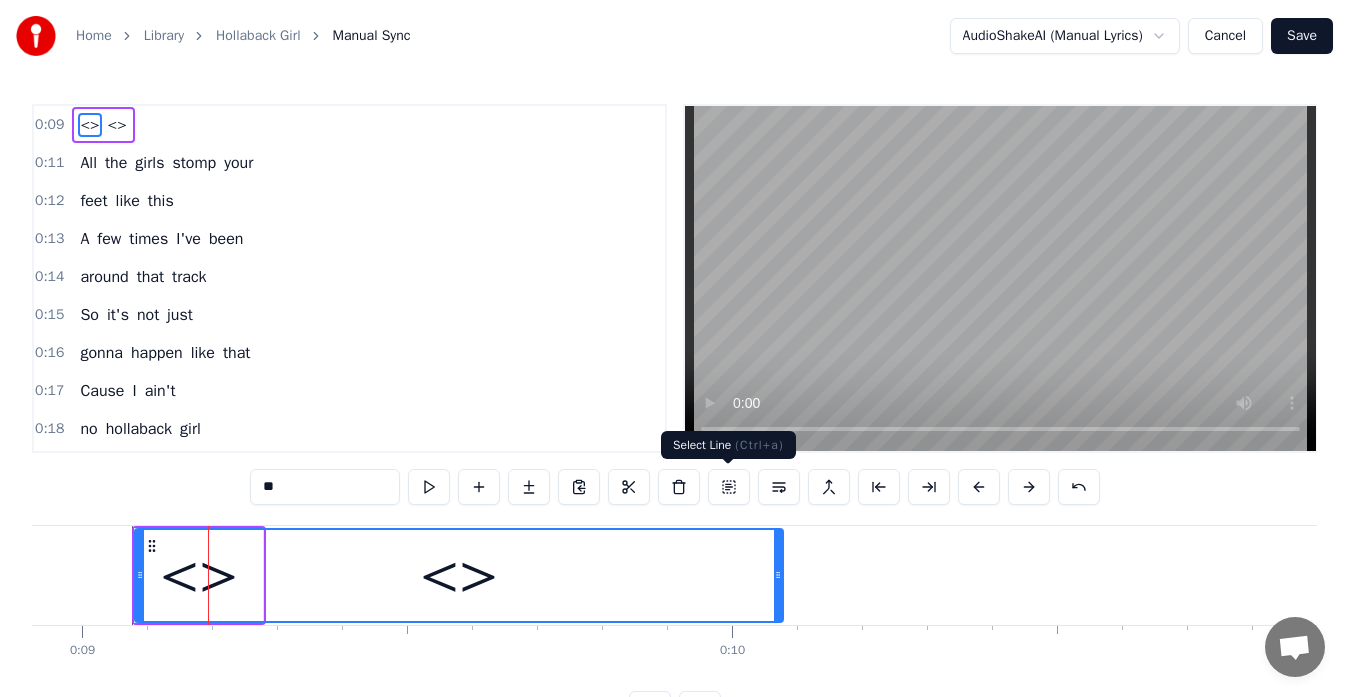 click at bounding box center [729, 487] 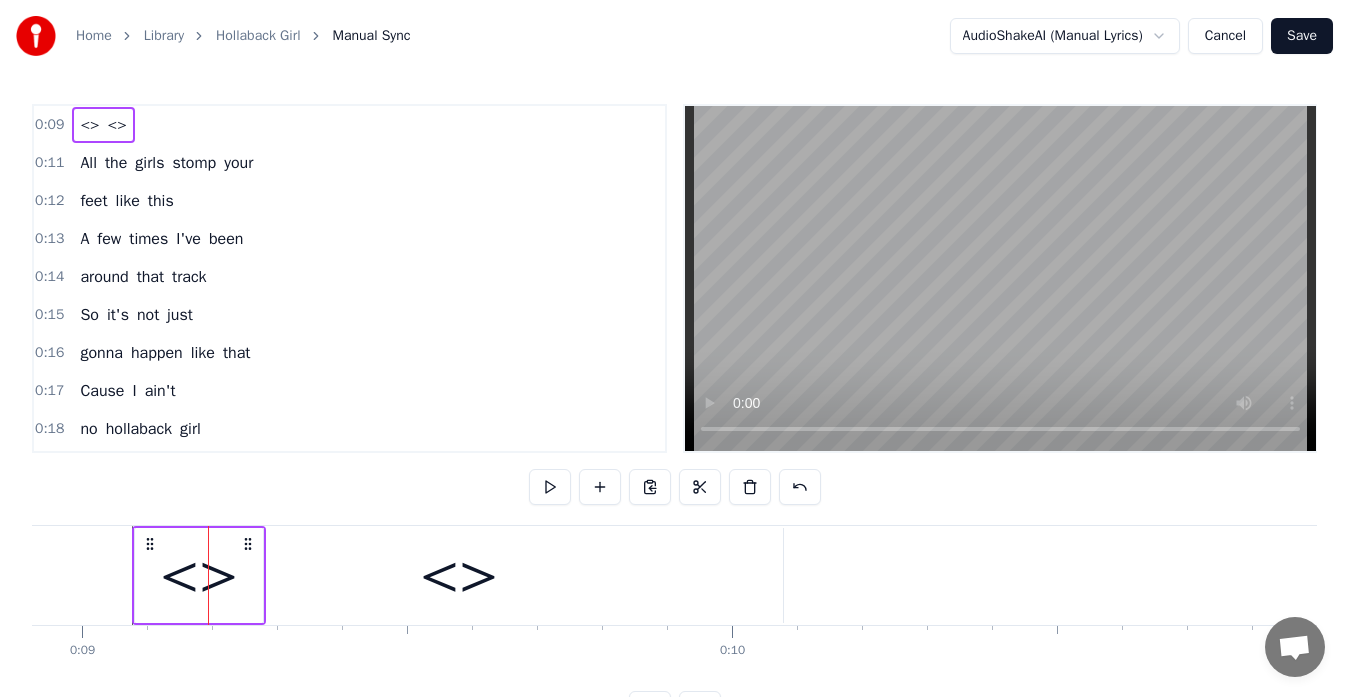 click 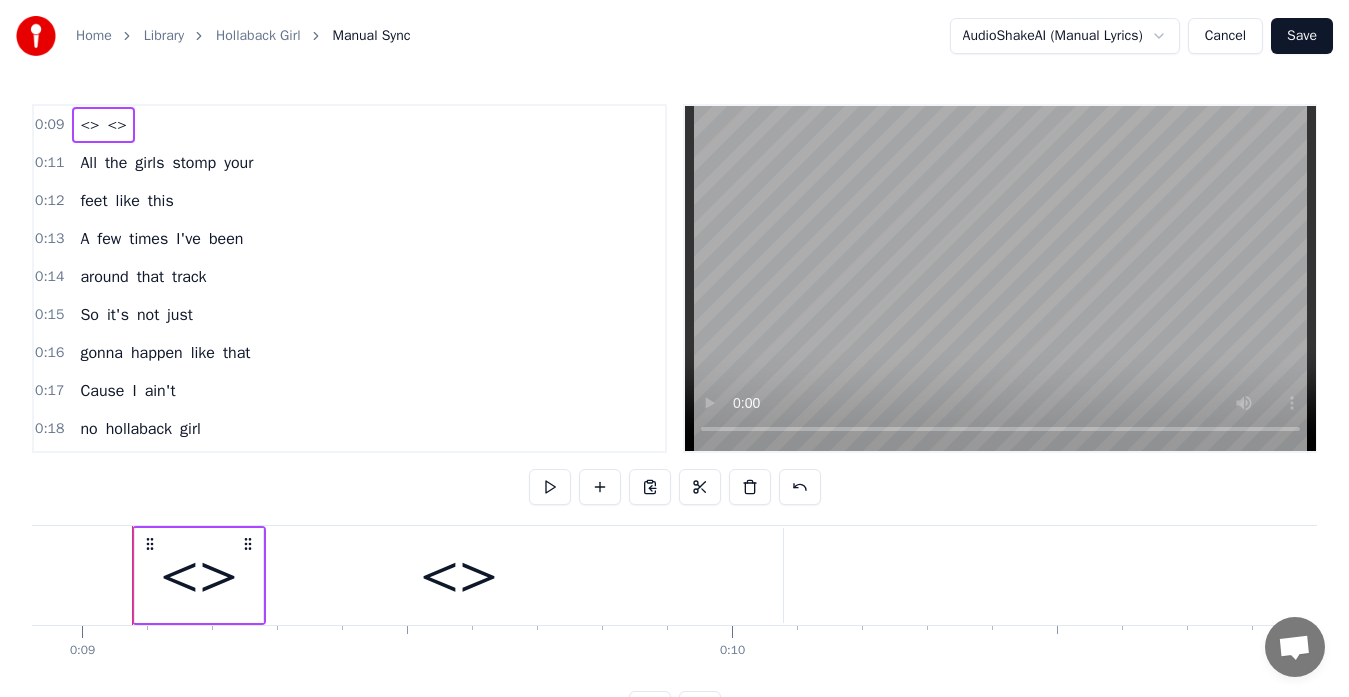 click 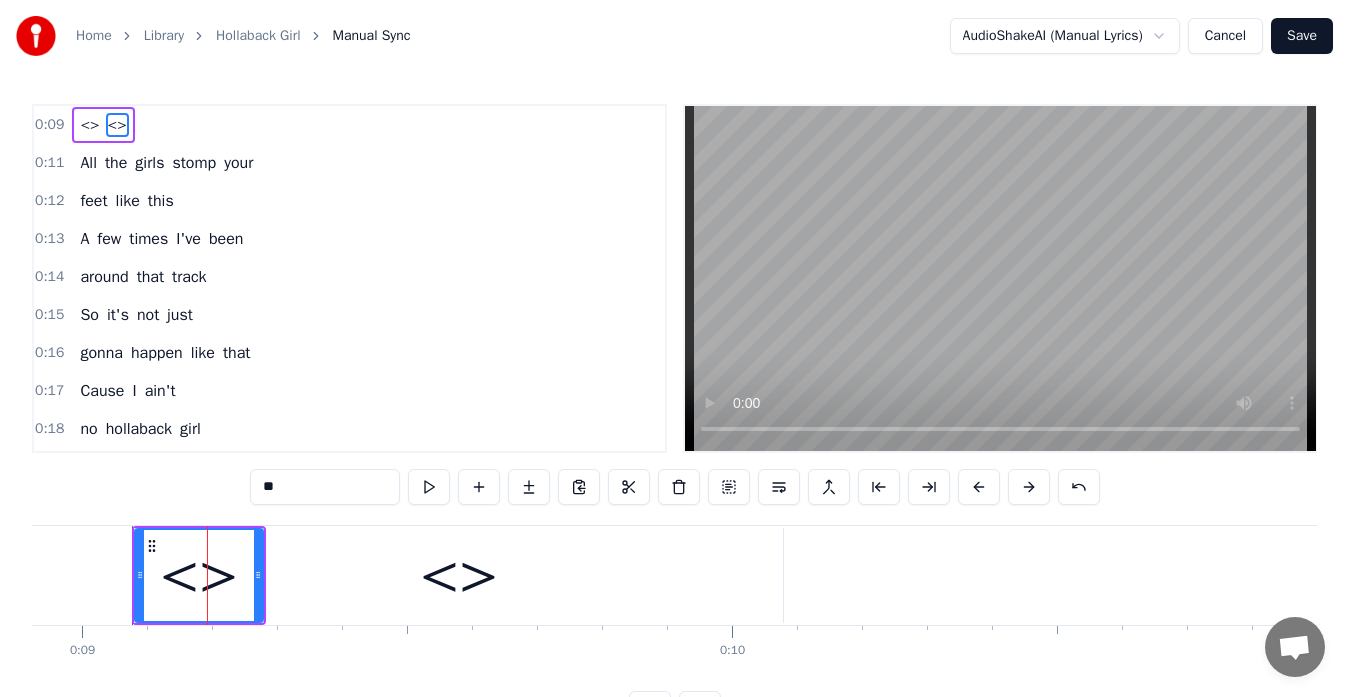 click on "<>" at bounding box center (199, 575) 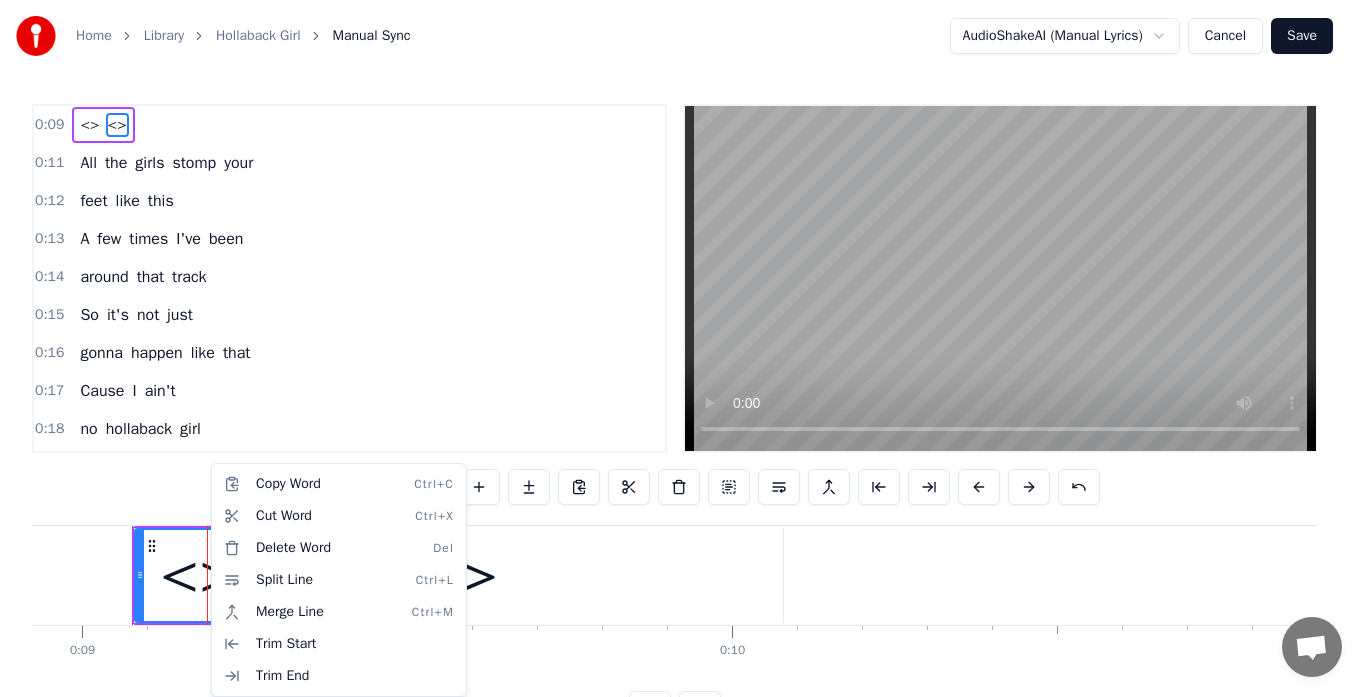 click on "Home Library Hollaback Girl Manual Sync AudioShakeAI (Manual Lyrics) Cancel Save 0:09 <> <> 0:11 All the girls stomp your 0:12 feet like this 0:13 A few times I've been 0:14 around that track 0:15 So it's not just 0:16 gonna happen like that 0:17 Cause I ain't 0:18 no hollaback girl 0:19 I ain't no hollaback girl 0:22 A few times I've been 0:23 around that track 0:24 So it's not just 0:24 gonna happen like that 0:26 Cause I ain't 0:26 no hollaback girl 0:28 I ain't no hollaback girl 0:31 Ooh, this my shit 0:33 This my shit 0:35 Ooh, this my shit 0:38 This my shit 0:40 Ooh, this my shit 0:42 This my shit 0:44 Ooh, this my shit 0:46 This my shit 0:48 I heard that you 0:49 were talking shit 0:50 And you didn't think 0:51 that I would hear it 0:53 People hear you 0:53 talking like that 0:54 Getting everybody fired up 0:56 So I'm ready to attack, 0:57 gonna lead the pack 0:59 Gonna get a touchdown, 1:00 gonna take you out 1:01 That's right, put your 1:02 pom- poms down 1:03 Getting everybody fired up 1:05 A few So" at bounding box center [683, 379] 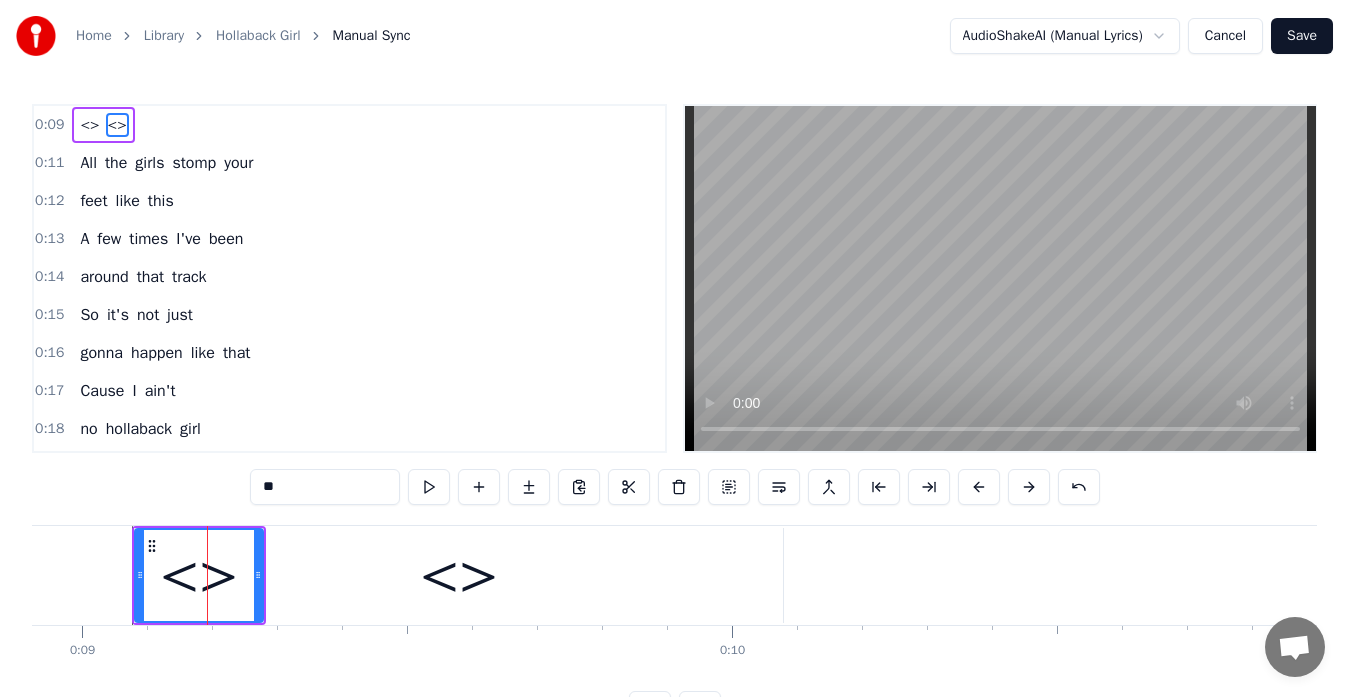click on "All" at bounding box center (88, 163) 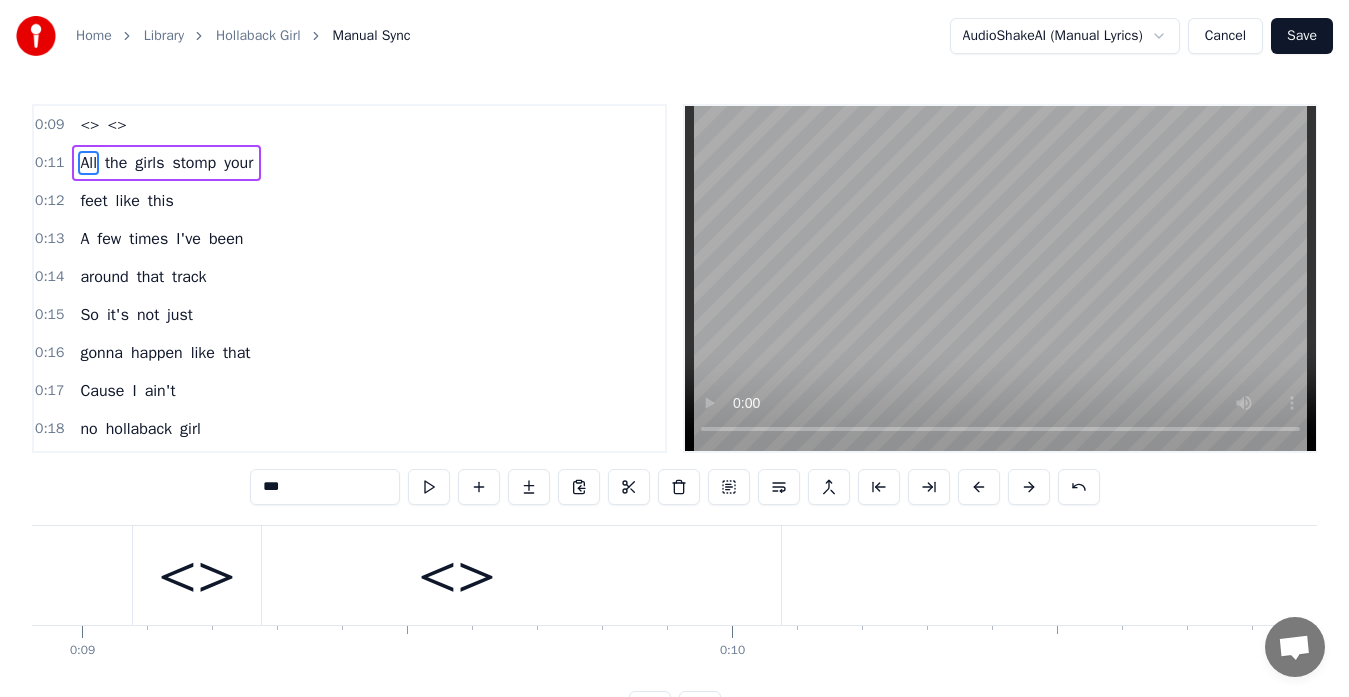 click on "All" at bounding box center [88, 163] 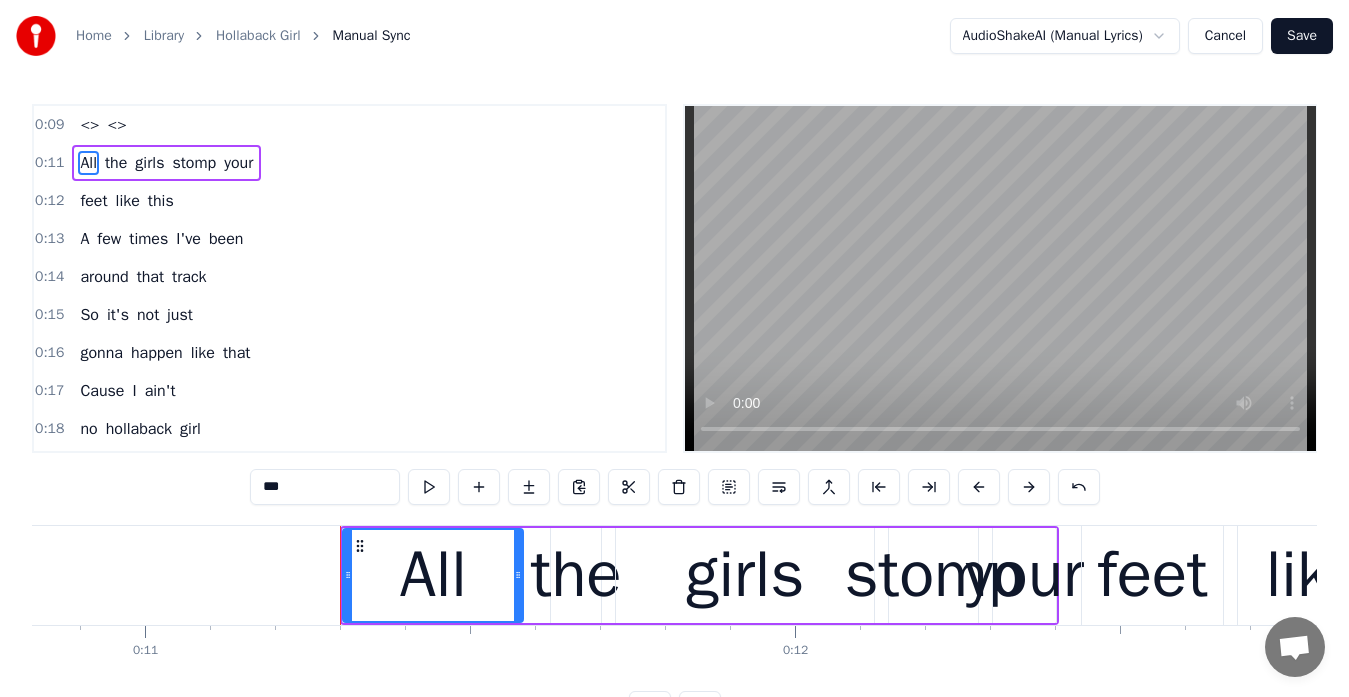 scroll, scrollTop: 0, scrollLeft: 7245, axis: horizontal 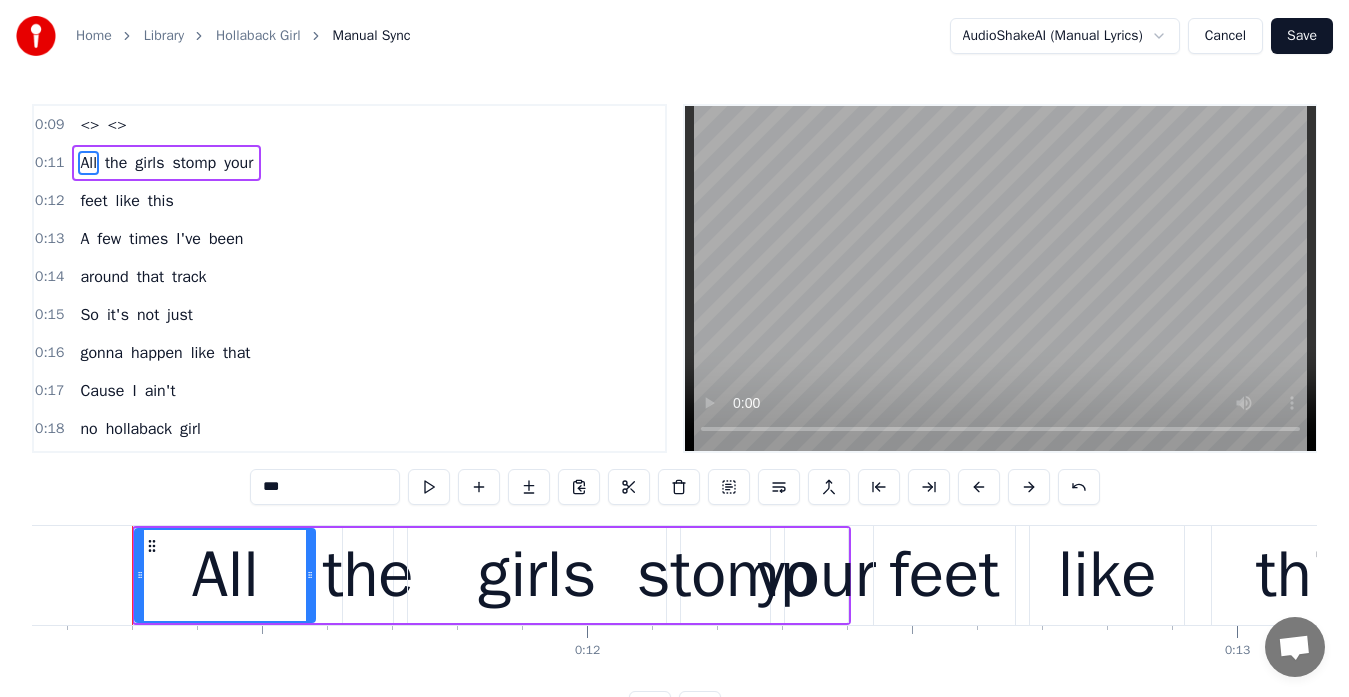 click on "All" at bounding box center (224, 575) 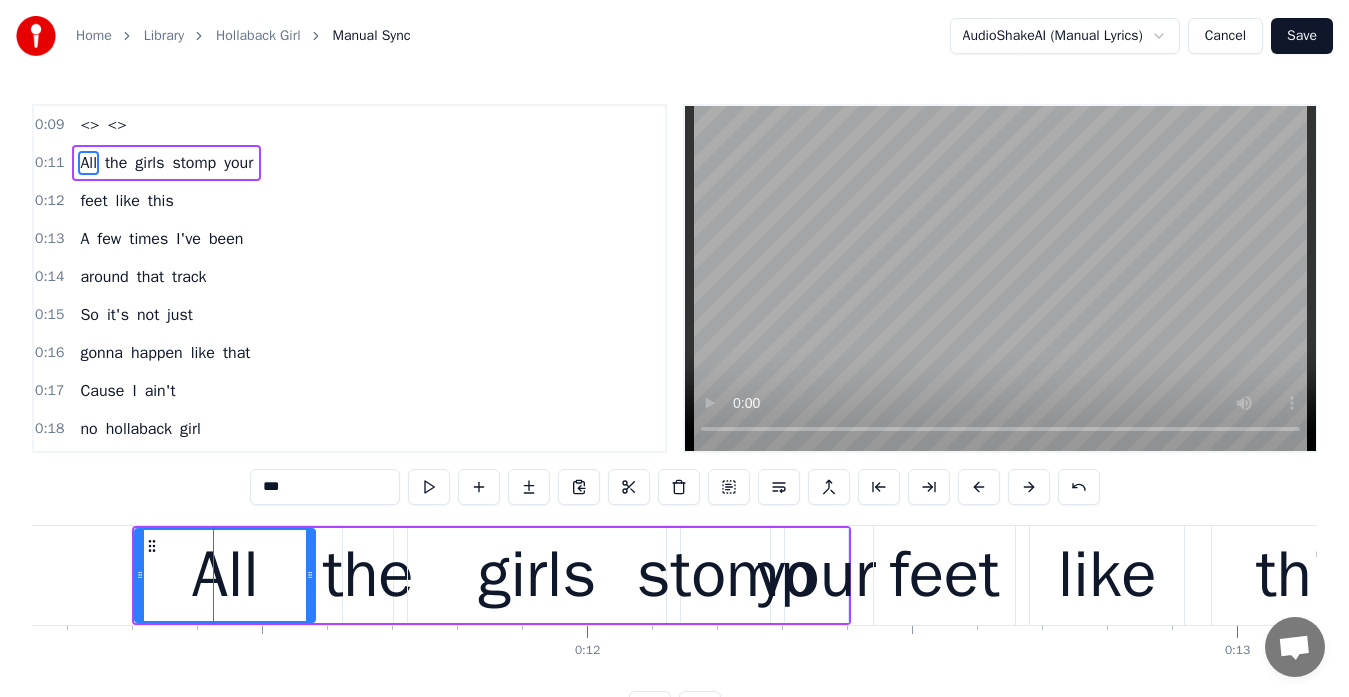 click on "All" at bounding box center [224, 575] 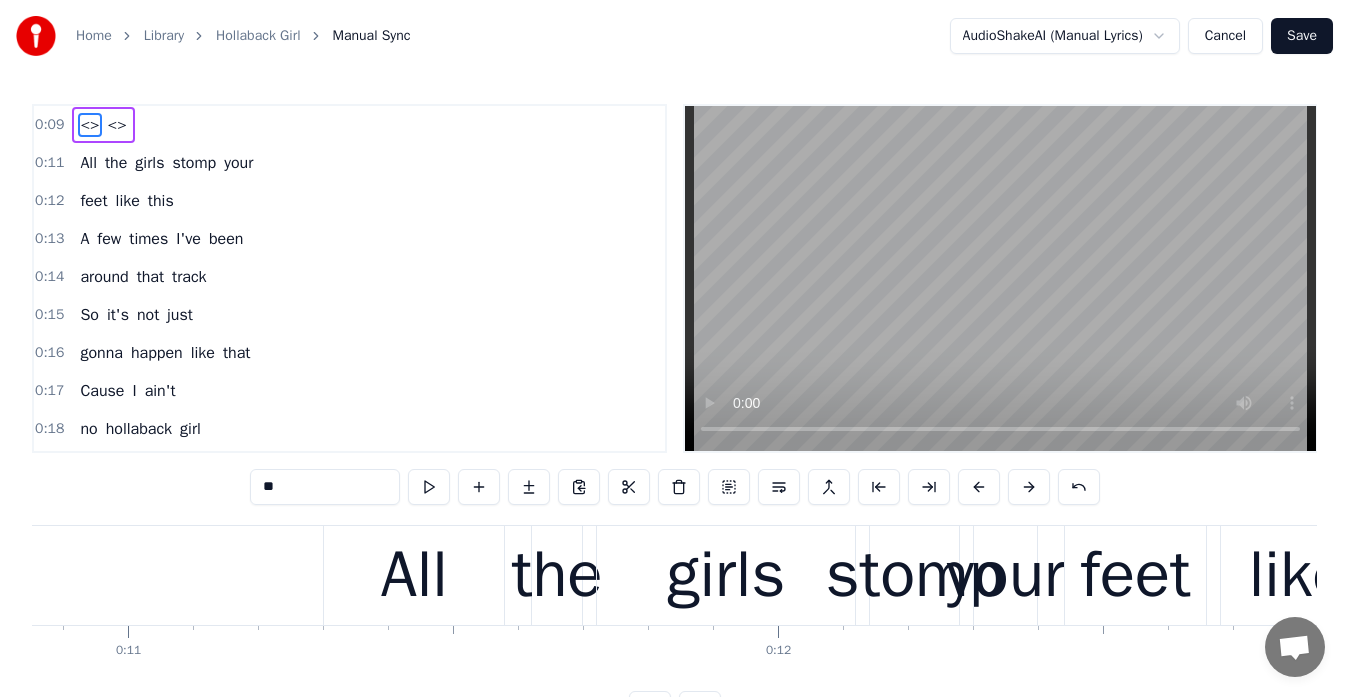 click on "<>" at bounding box center (89, 125) 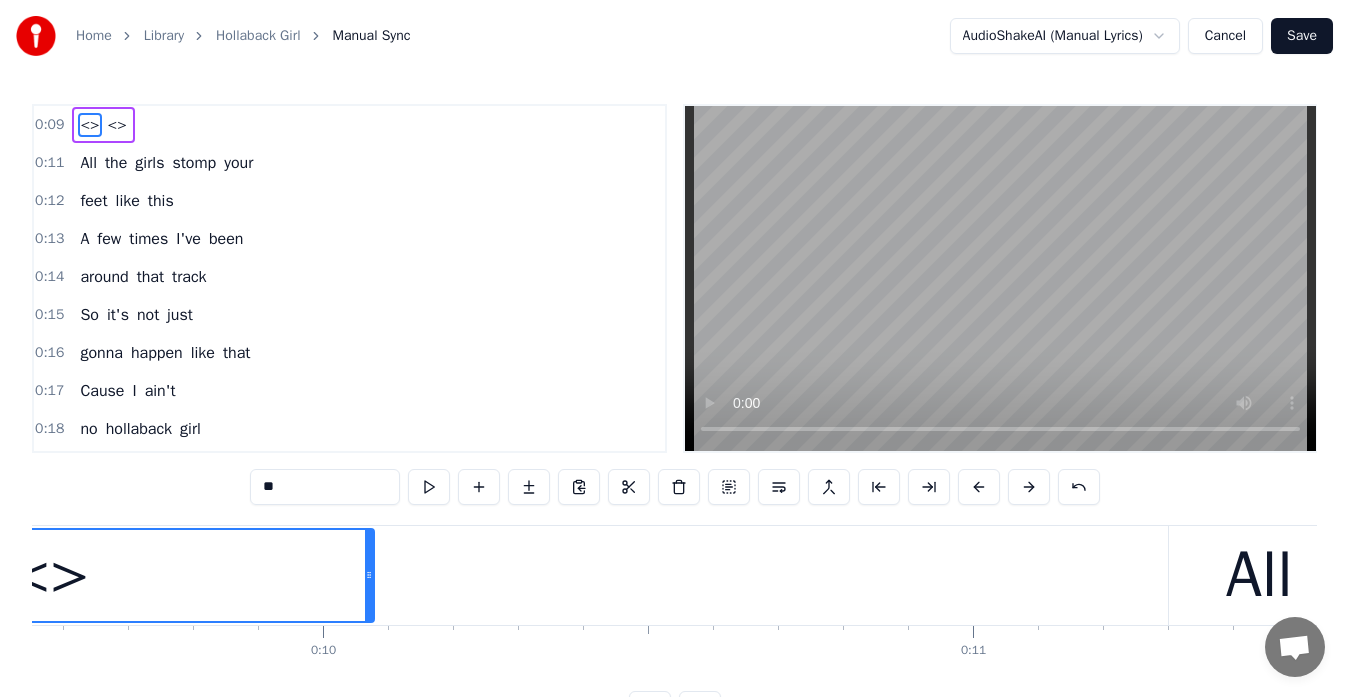 scroll, scrollTop: 0, scrollLeft: 5800, axis: horizontal 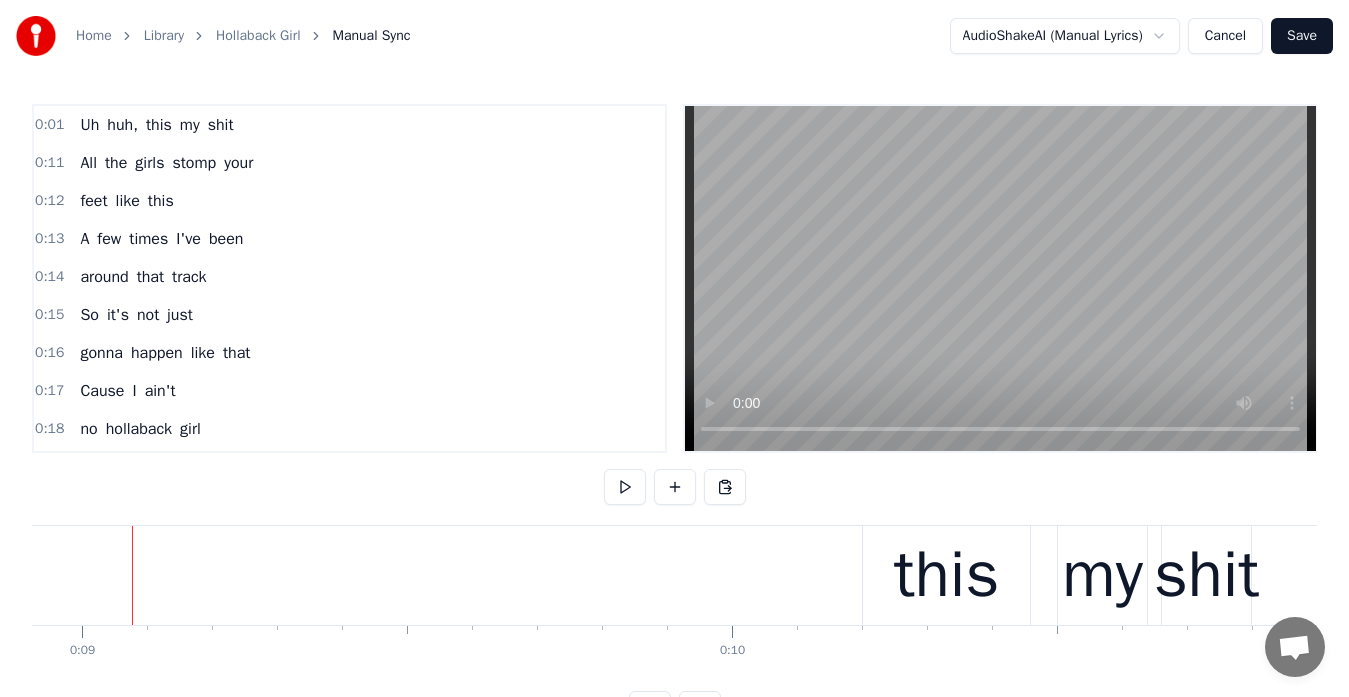 click on "0:01" at bounding box center (49, 125) 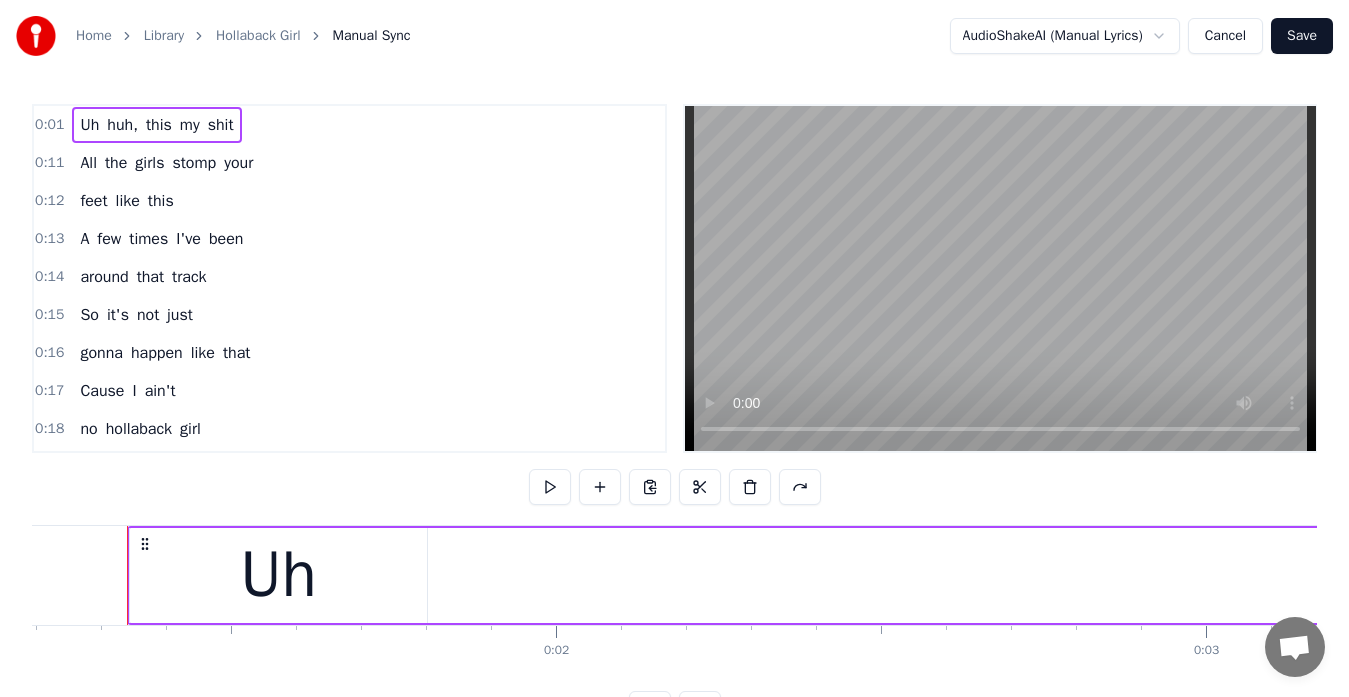 scroll, scrollTop: 0, scrollLeft: 771, axis: horizontal 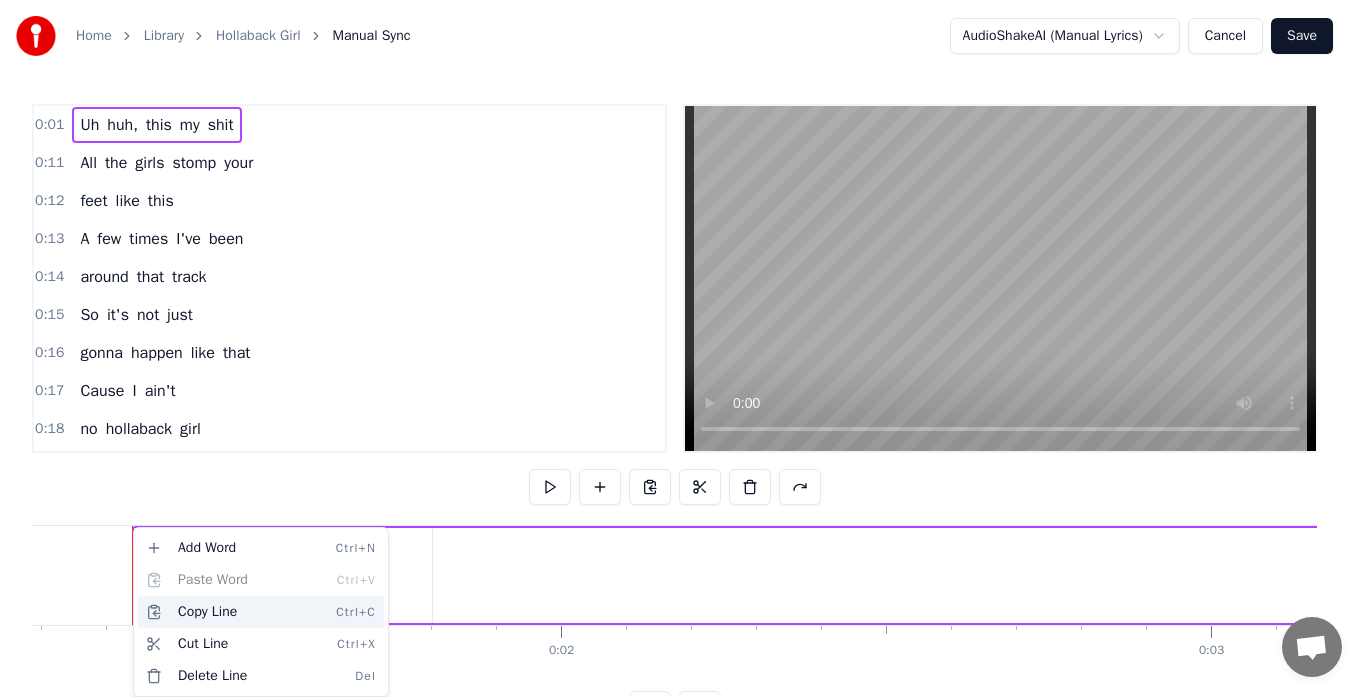 click on "Copy Line Ctrl+C" at bounding box center [261, 612] 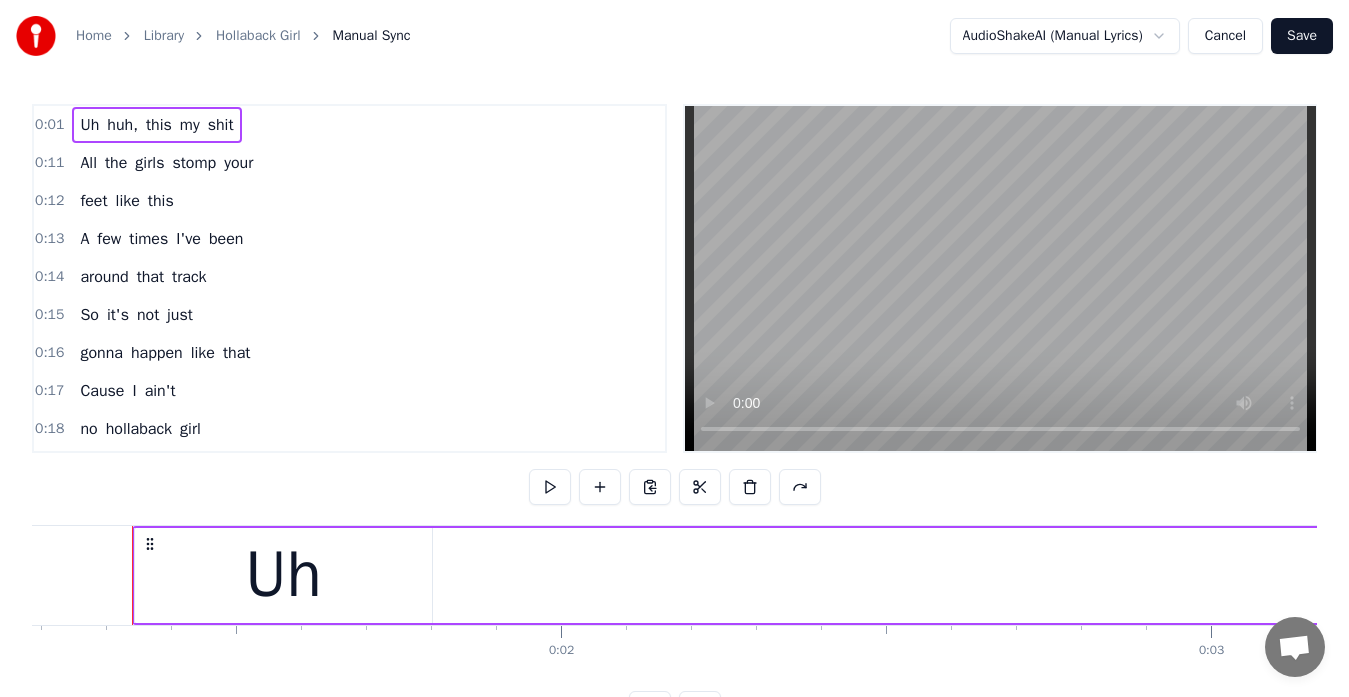 click on "0:11" at bounding box center (49, 163) 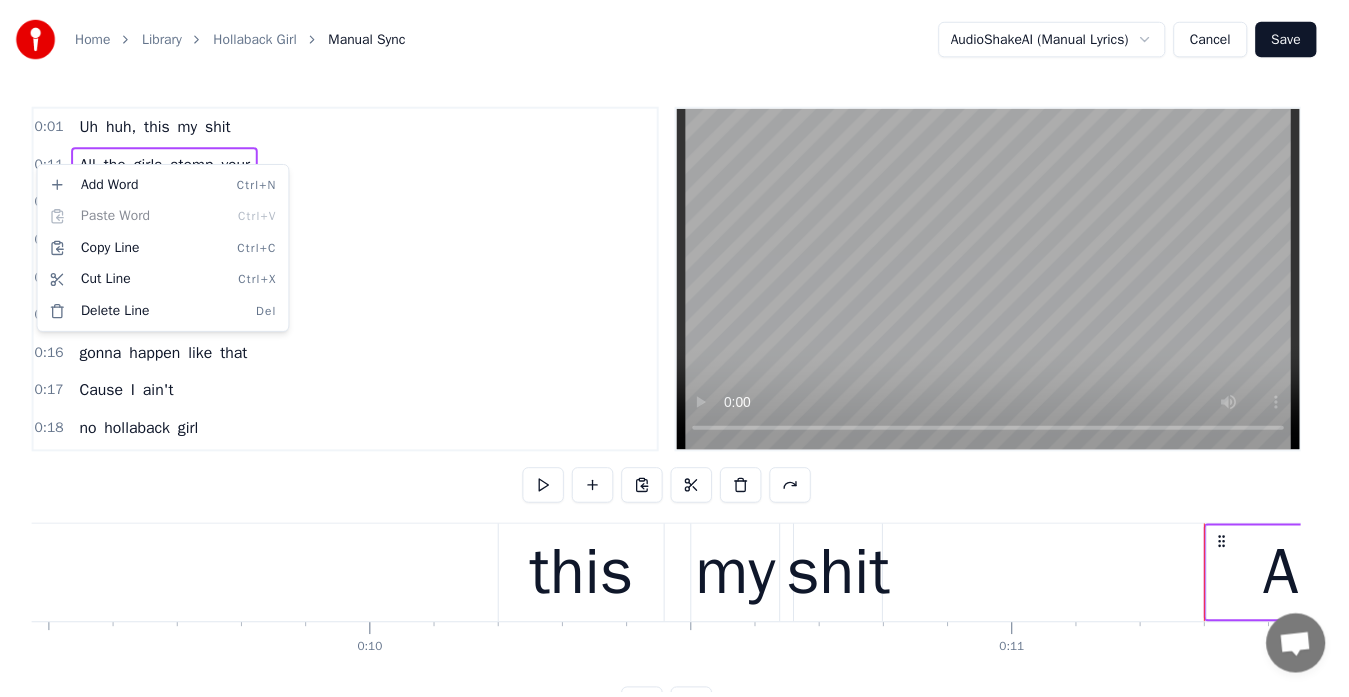 scroll, scrollTop: 0, scrollLeft: 7245, axis: horizontal 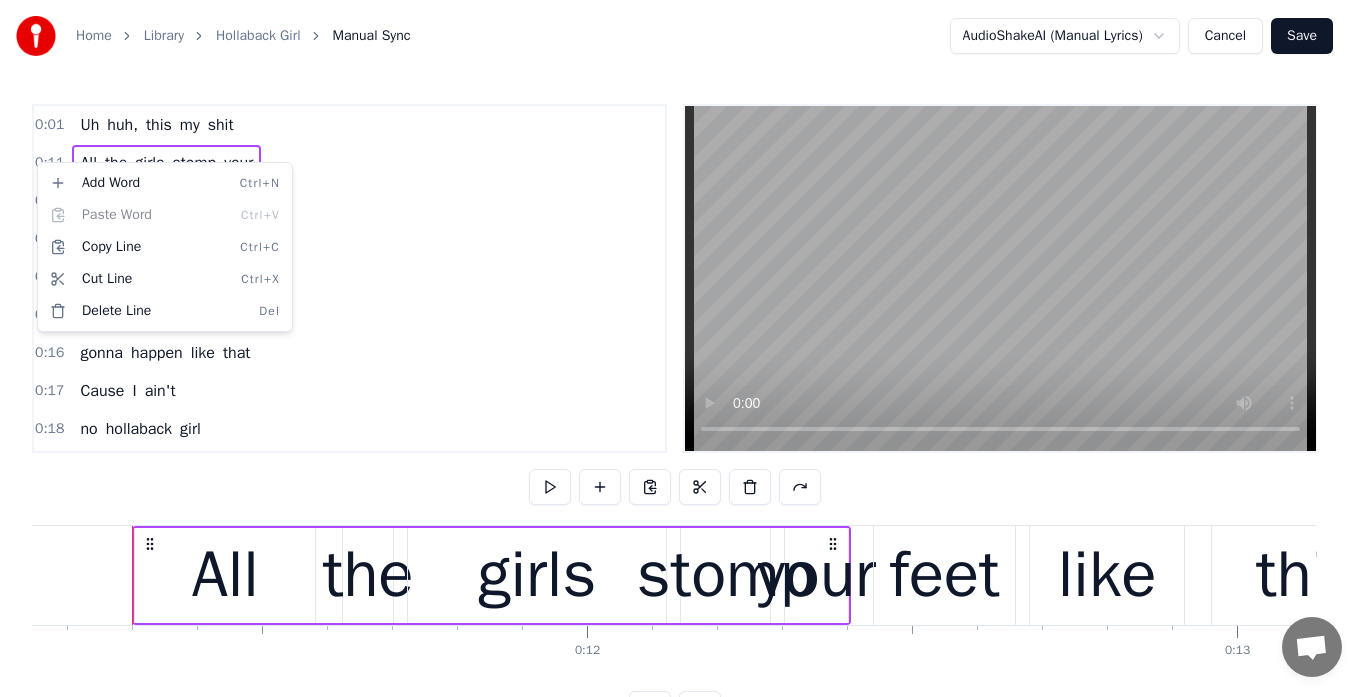 click on "Home Library Hollaback Girl Manual Sync AudioShakeAI (Manual Lyrics) Cancel Save 0:01 Uh huh, this my shit 0:11 All the girls stomp your 0:12 feet like this 0:13 A few times I've been 0:14 around that track 0:15 So it's not just 0:16 gonna happen like that 0:17 Cause I ain't 0:18 no hollaback girl 0:19 I ain't no hollaback girl 0:22 A few times I've been 0:23 around that track 0:24 So it's not just 0:24 gonna happen like that 0:26 Cause I ain't 0:26 no hollaback girl 0:28 I ain't no hollaback girl 0:31 Ooh, this my shit 0:33 This my shit 0:35 Ooh, this my shit 0:38 This my shit 0:40 Ooh, this my shit 0:42 This my shit 0:44 Ooh, this my shit 0:46 This my shit 0:48 I heard that you 0:49 were talking shit 0:50 And you didn't think 0:51 that I would hear it 0:53 People hear you 0:53 talking like that 0:54 Getting everybody fired up 0:56 So I'm ready to attack, 0:57 gonna lead the pack 0:59 Gonna get a touchdown, 1:00 gonna take you out 1:01 That's right, put your 1:02 pom- poms down 1:03 Getting everybody fired A" at bounding box center (683, 379) 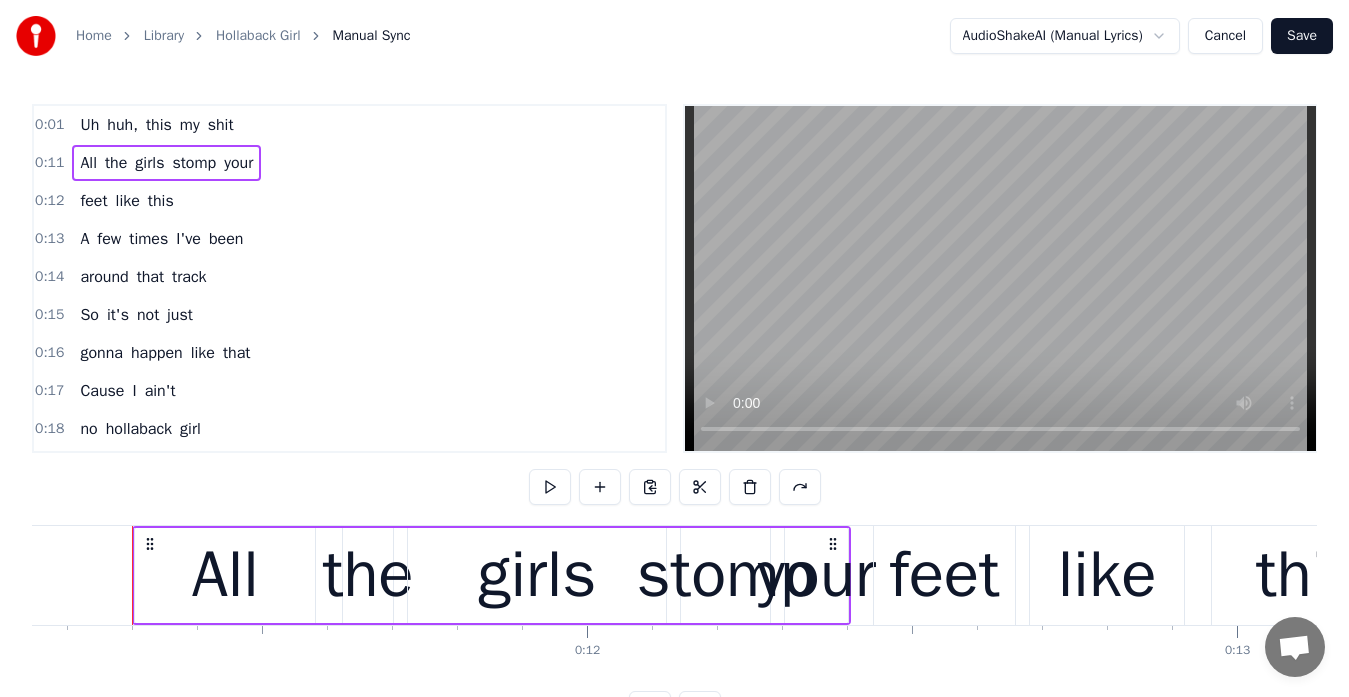 click on "0:01" at bounding box center [49, 125] 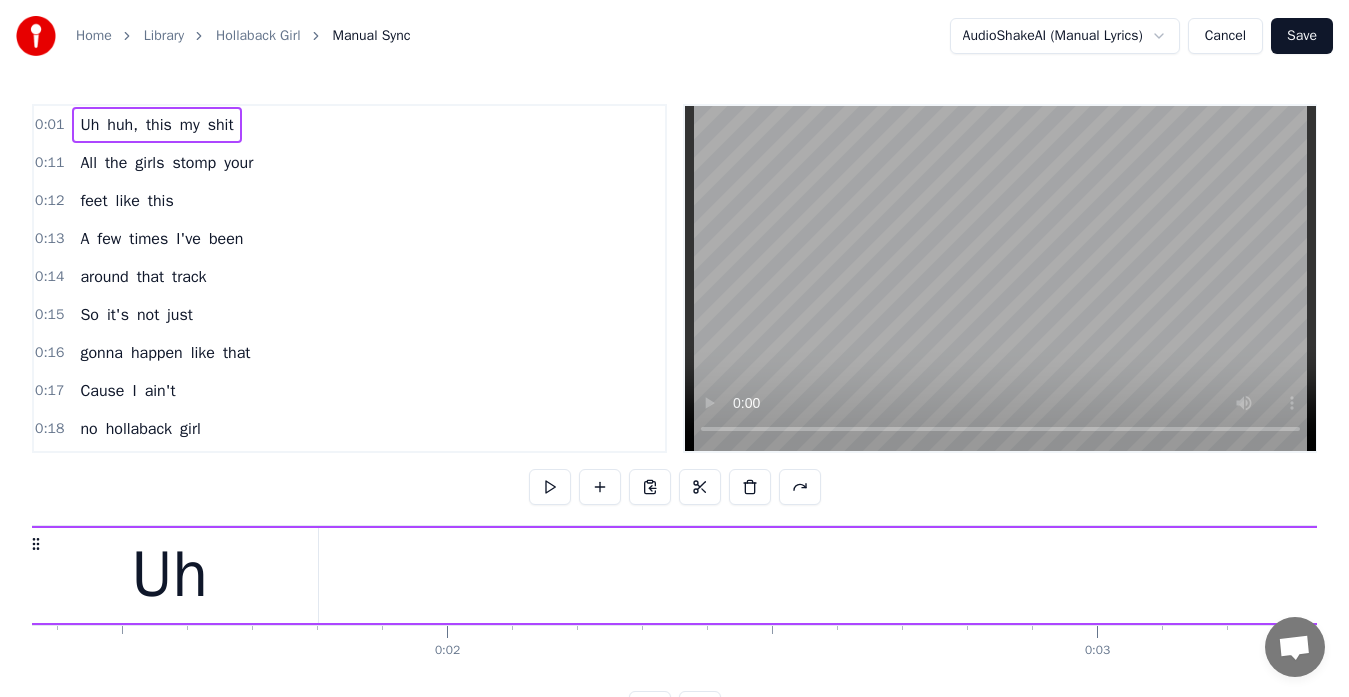 scroll, scrollTop: 0, scrollLeft: 771, axis: horizontal 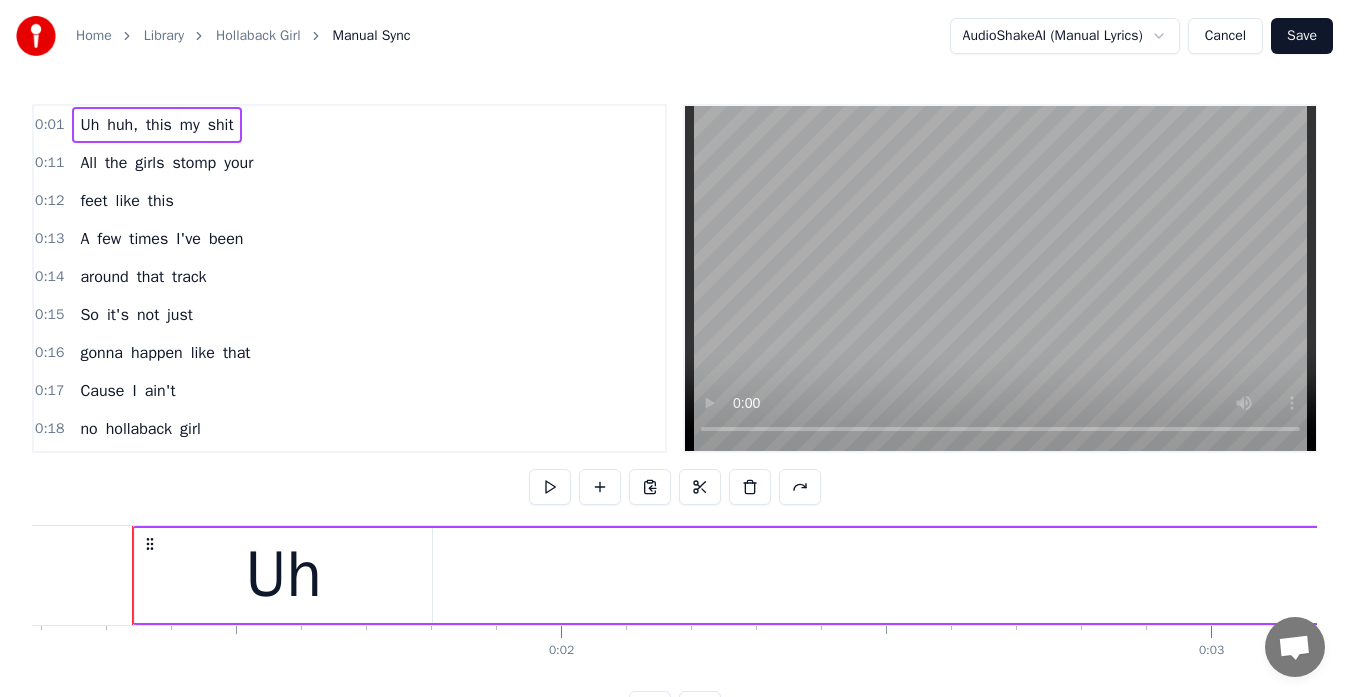 click 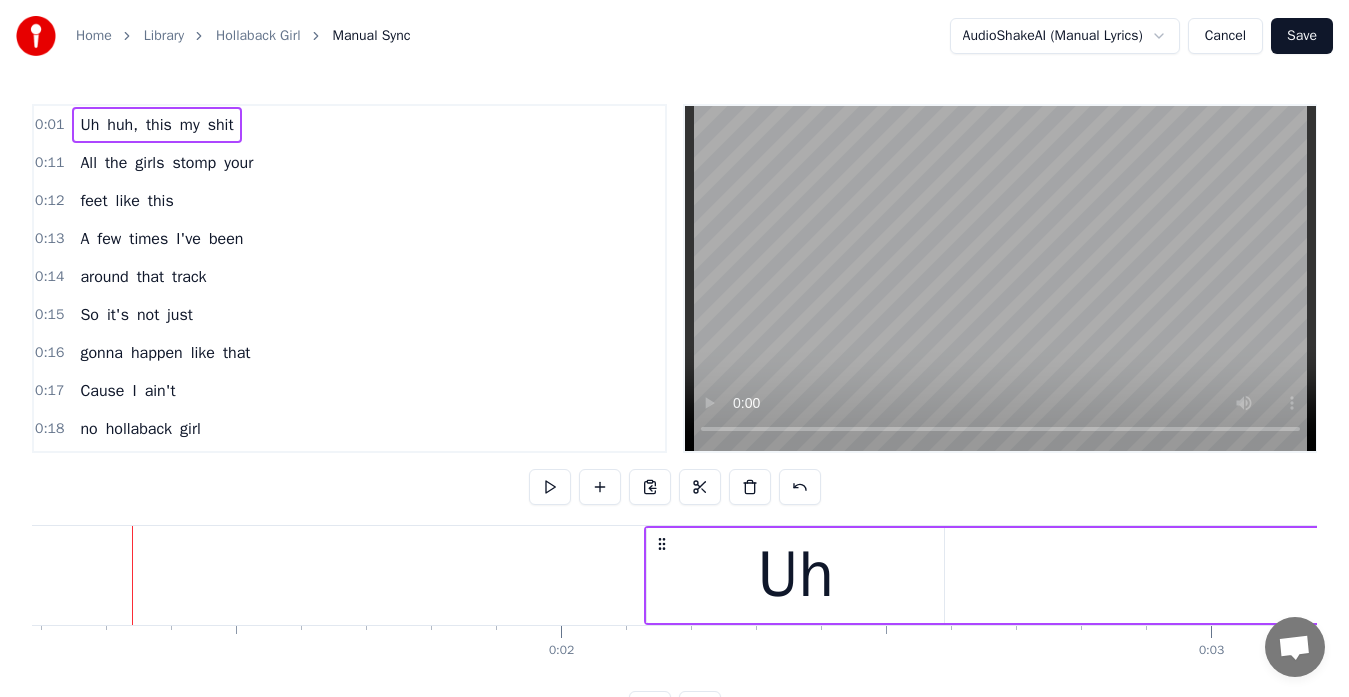 drag, startPoint x: 148, startPoint y: 544, endPoint x: 660, endPoint y: 526, distance: 512.3163 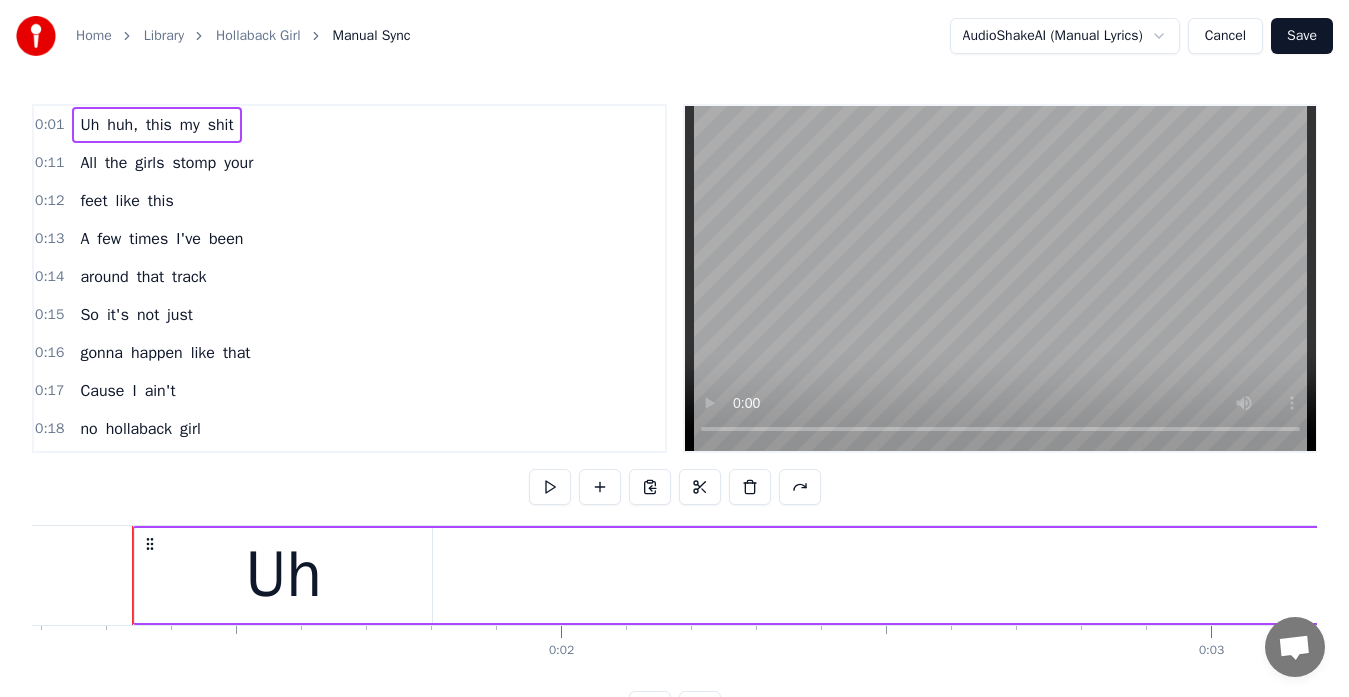 click on "0 0:01 0:02 0:03 0:04 0:05 0:06 0:07 0:08 0:09 0:10 0:11 0:12 0:13 0:14 0:15 0:16 0:17 0:18 0:19 0:20 0:21 0:22 0:23 0:24 0:25 0:26 0:27 0:28 0:29 0:30 0:31 0:32 0:33 0:34 0:35 0:36 0:37 0:38 0:39 0:40 0:41 0:42 0:43 0:44 0:45 0:46 0:47 0:48 0:49 0:50 0:51 0:52 0:53 0:54 0:55 0:56 0:57 0:58 0:59 1:00 1:01 1:02 1:03 1:04 1:05 1:06 1:07 1:08 1:09 1:10 1:11 1:12 1:13 1:14 1:15 1:16 1:17 1:18 1:19 1:20 1:21 1:22 1:23 1:24 1:25 1:26 1:27 1:28 1:29 1:30 1:31 1:32 1:33 1:34 1:35 1:36 1:37 1:38 1:39 1:40 1:41 1:42 1:43 1:44 1:45 1:46 1:47 1:48 1:49 1:50 1:51 1:52 1:53 1:54 1:55 1:56 1:57 1:58 1:59 2:00 2:01 2:02 2:03 2:04 2:05 2:06 2:07 2:08 2:09 2:10 2:11 2:12 2:13 2:14 2:15 2:16 2:17 2:18 2:19 2:20 2:21 2:22 2:23 2:24 2:25 2:26 2:27 2:28 2:29 2:30 2:31 2:32 2:33 2:34 2:35 2:36 2:37 2:38 2:39 2:40 2:41 2:42 2:43 2:44 2:45 2:46 2:47 2:48 2:49 2:50 2:51 2:52 2:53 2:54 2:55 2:56 2:57 2:58 2:59 3:00 3:01 3:02 3:03 3:04 3:05 3:06 3:07 3:08 3:09 3:10 3:11 3:12 3:13 3:14 3:15 3:16 3:17 3:18 3:19 3:20 3:21 3:22 3:23 3:24" at bounding box center [67564, 641] 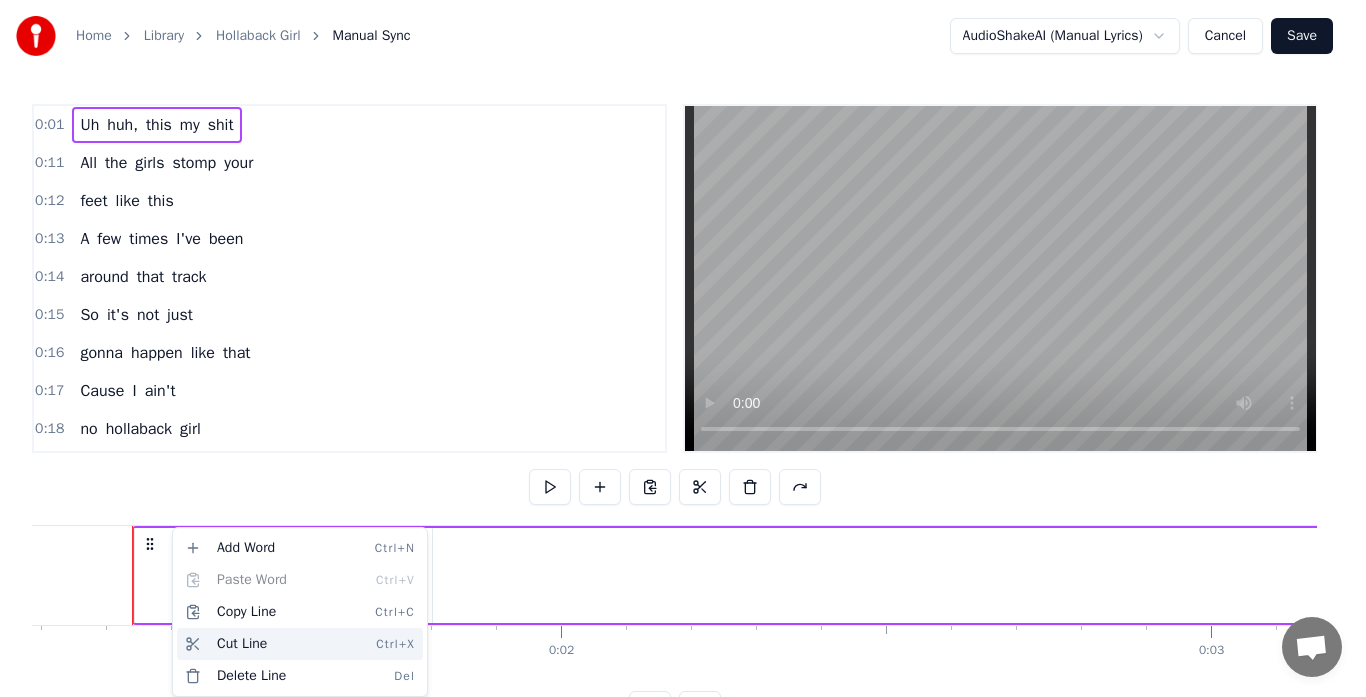 click on "Cut Line Ctrl+X" at bounding box center (300, 644) 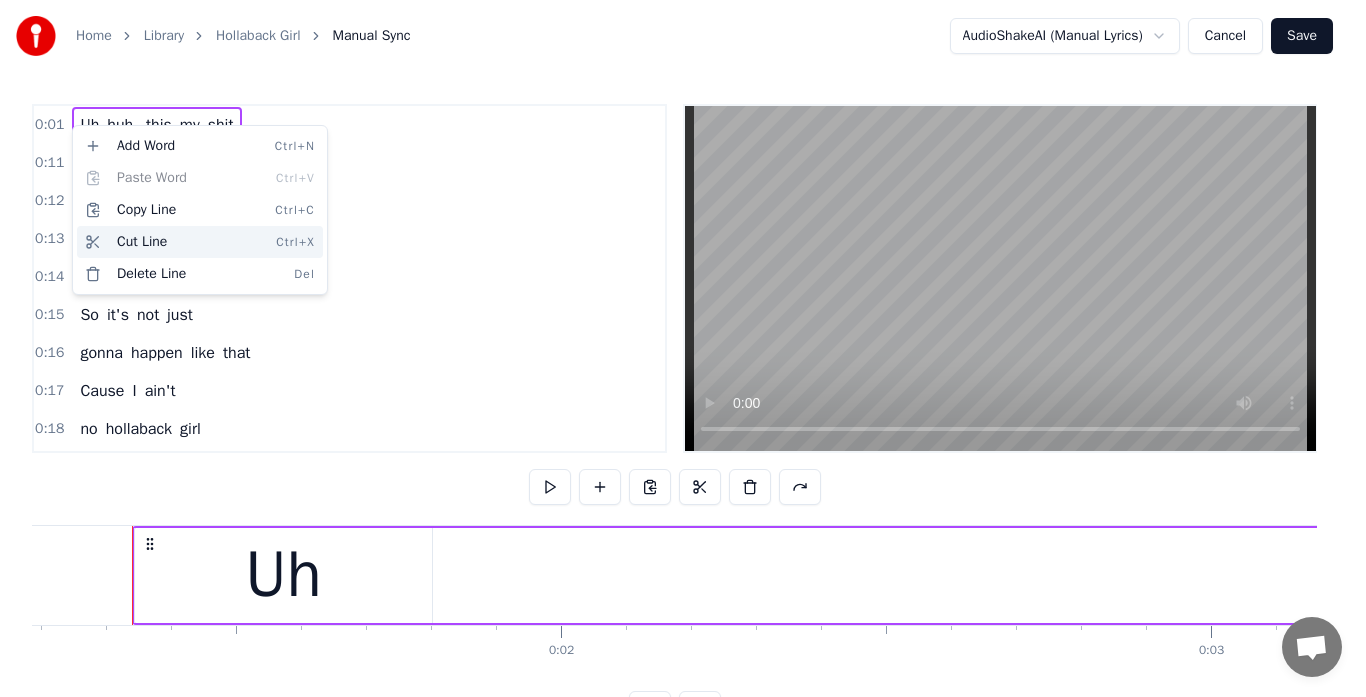 click on "Cut Line Ctrl+X" at bounding box center [200, 242] 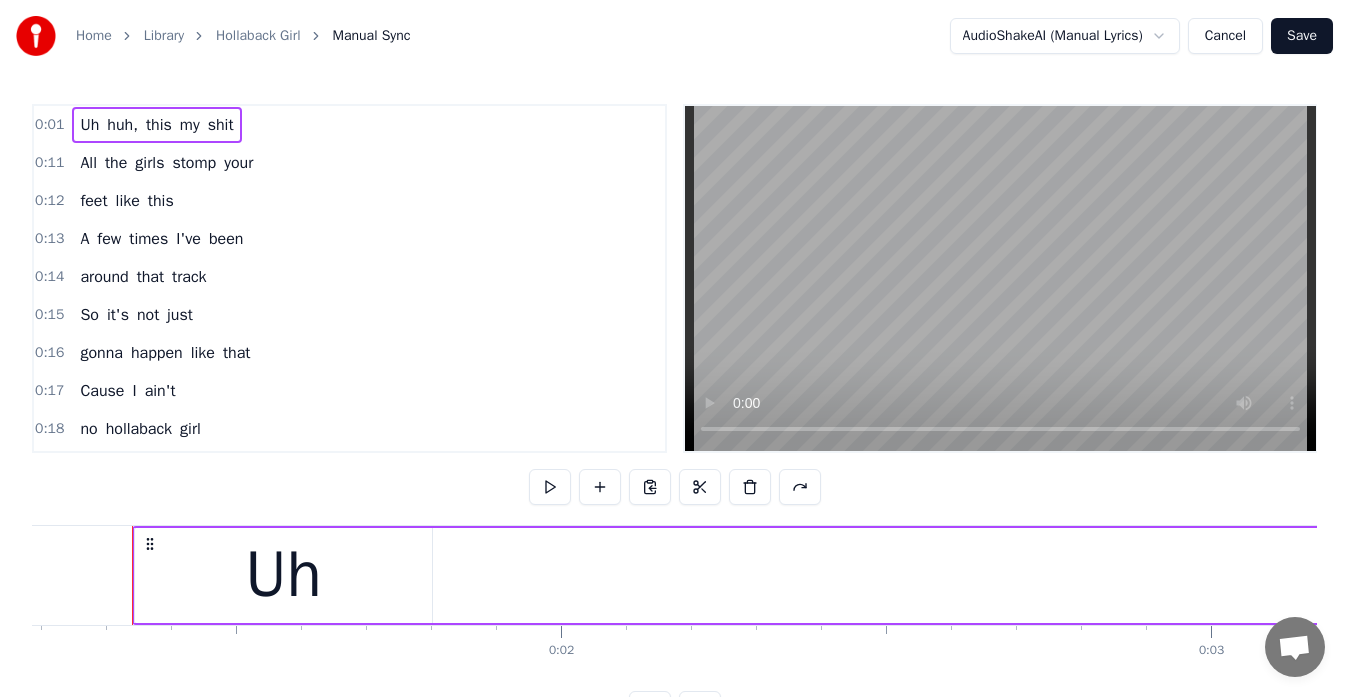 click on "Home Library Hollaback Girl Manual Sync AudioShakeAI (Manual Lyrics) Cancel Save 0:01 Uh huh, this my shit 0:11 All the girls stomp your 0:12 feet like this 0:13 A few times I've been 0:14 around that track 0:15 So it's not just 0:16 gonna happen like that 0:17 Cause I ain't 0:18 no hollaback girl 0:19 I ain't no hollaback girl 0:22 A few times I've been 0:23 around that track 0:24 So it's not just 0:24 gonna happen like that 0:26 Cause I ain't 0:26 no hollaback girl 0:28 I ain't no hollaback girl 0:31 Ooh, this my shit 0:33 This my shit 0:35 Ooh, this my shit 0:38 This my shit 0:40 Ooh, this my shit 0:42 This my shit 0:44 Ooh, this my shit 0:46 This my shit 0:48 I heard that you 0:49 were talking shit 0:50 And you didn't think 0:51 that I would hear it 0:53 People hear you 0:53 talking like that 0:54 Getting everybody fired up 0:56 So I'm ready to attack, 0:57 gonna lead the pack 0:59 Gonna get a touchdown, 1:00 gonna take you out 1:01 That's right, put your 1:02 pom- poms down 1:03 Getting everybody fired A" at bounding box center [674, 363] 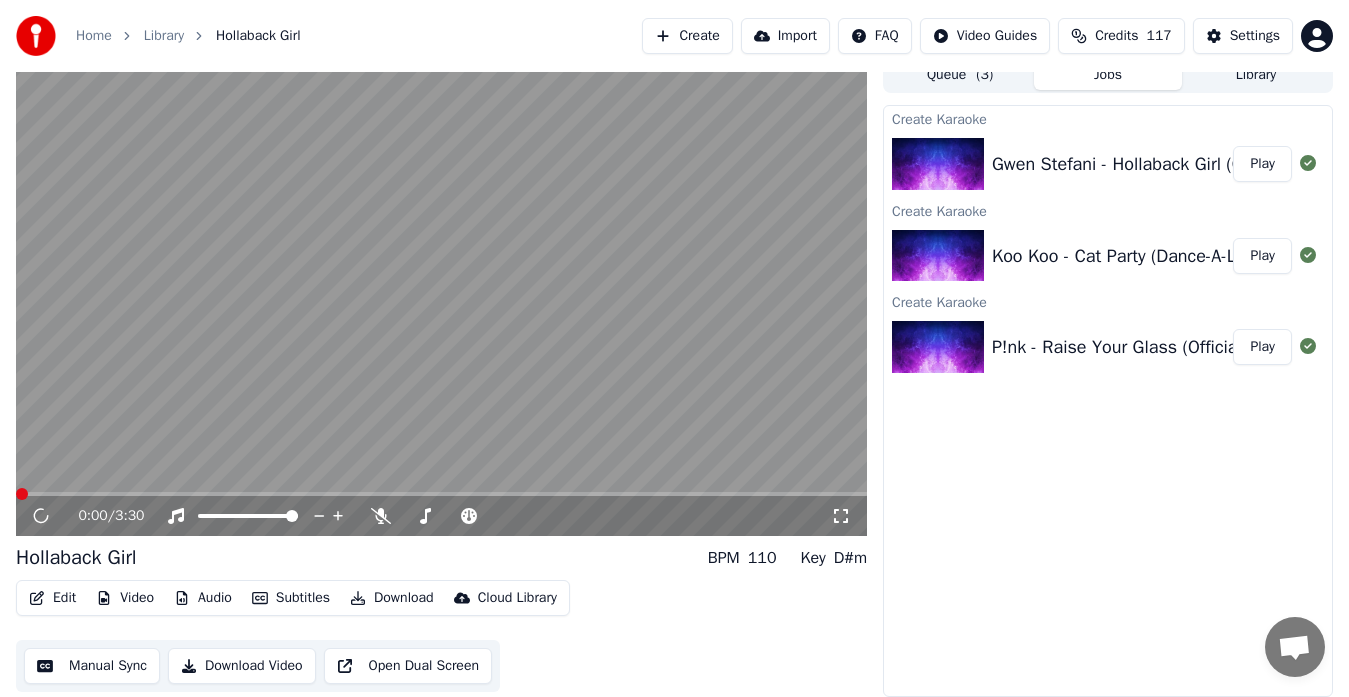 click on "Manual Sync" at bounding box center (92, 666) 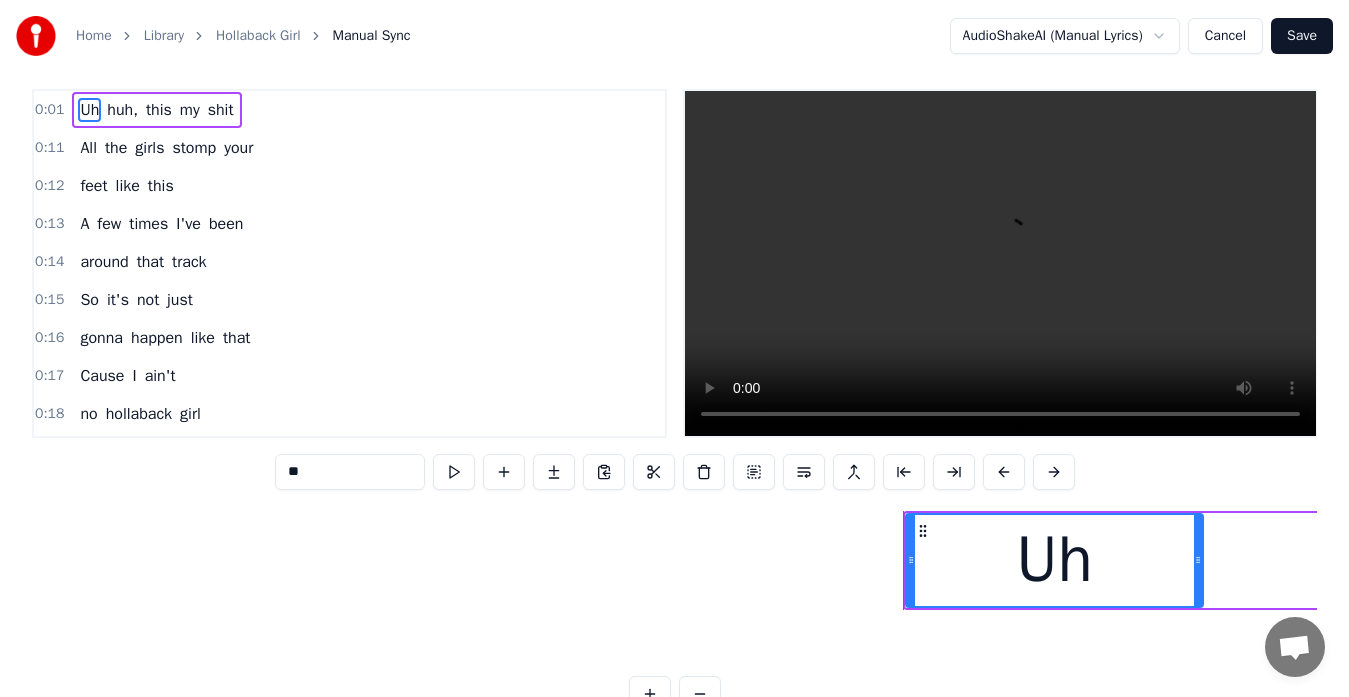 scroll, scrollTop: 0, scrollLeft: 0, axis: both 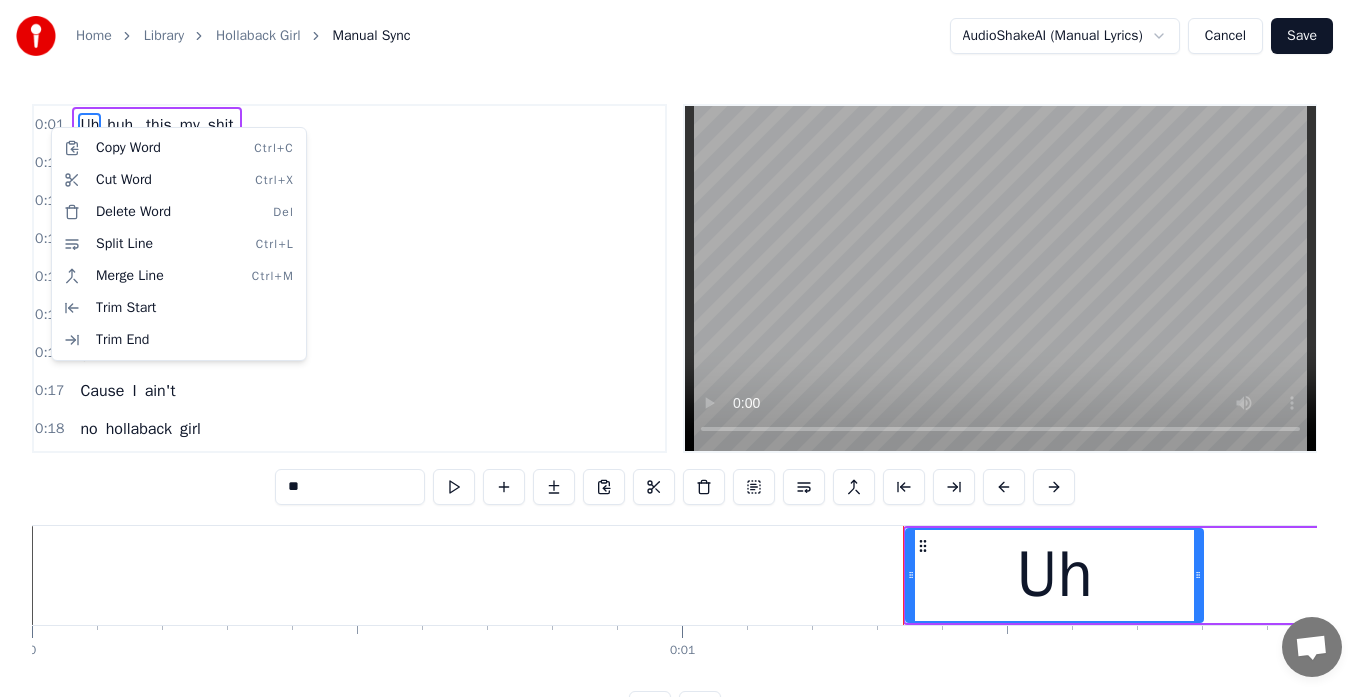 click on "Home Library Hollaback Girl Manual Sync AudioShakeAI (Manual Lyrics) Cancel Save 0:01 Uh huh, this my shit 0:11 All the girls stomp your 0:12 feet like this 0:13 A few times I've been 0:14 around that track 0:15 So it's not just 0:16 gonna happen like that 0:17 Cause I ain't 0:18 no hollaback girl 0:19 I ain't no hollaback girl 0:22 A few times I've been 0:23 around that track 0:24 So it's not just 0:24 gonna happen like that 0:26 Cause I ain't 0:26 no hollaback girl 0:28 I ain't no hollaback girl 0:31 Ooh, this my shit 0:33 This my shit 0:35 Ooh, this my shit 0:38 This my shit 0:40 Ooh, this my shit 0:42 This my shit 0:44 Ooh, this my shit 0:46 This my shit 0:48 I heard that you 0:49 were talking shit 0:50 And you didn't think 0:51 that I would hear it 0:53 People hear you 0:53 talking like that 0:54 Getting everybody fired up 0:56 So I'm ready to attack, 0:57 gonna lead the pack 0:59 Gonna get a touchdown, 1:00 gonna take you out 1:01 That's right, put your 1:02 pom- poms down 1:03 Getting everybody fired A" at bounding box center [683, 379] 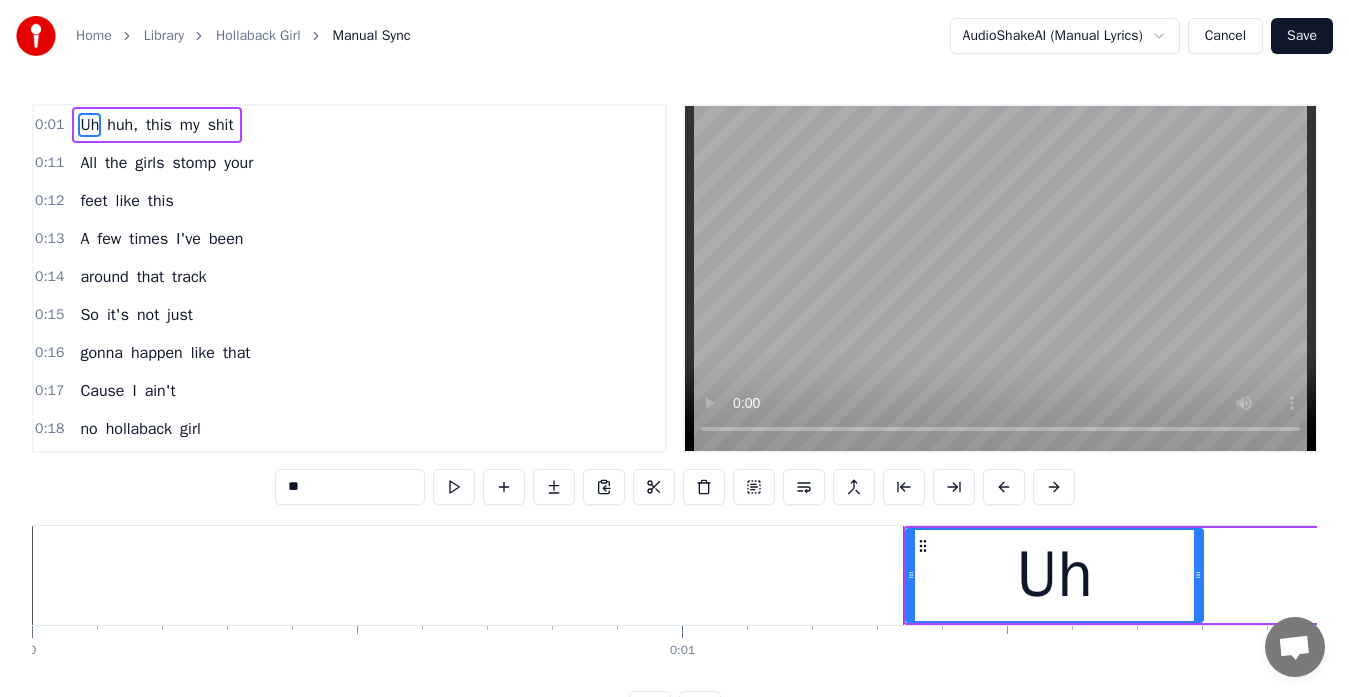 click on "Home Library Hollaback Girl Manual Sync AudioShakeAI (Manual Lyrics) Cancel Save 0:01 Uh huh, this my shit 0:11 All the girls stomp your 0:12 feet like this 0:13 A few times I've been 0:14 around that track 0:15 So it's not just 0:16 gonna happen like that 0:17 Cause I ain't 0:18 no hollaback girl 0:19 I ain't no hollaback girl 0:22 A few times I've been 0:23 around that track 0:24 So it's not just 0:24 gonna happen like that 0:26 Cause I ain't 0:26 no hollaback girl 0:28 I ain't no hollaback girl 0:31 Ooh, this my shit 0:33 This my shit 0:35 Ooh, this my shit 0:38 This my shit 0:40 Ooh, this my shit 0:42 This my shit 0:44 Ooh, this my shit 0:46 This my shit 0:48 I heard that you 0:49 were talking shit 0:50 And you didn't think 0:51 that I would hear it 0:53 People hear you 0:53 talking like that 0:54 Getting everybody fired up 0:56 So I'm ready to attack, 0:57 gonna lead the pack 0:59 Gonna get a touchdown, 1:00 gonna take you out 1:01 That's right, put your 1:02 pom- poms down 1:03 Getting everybody fired A" at bounding box center (674, 363) 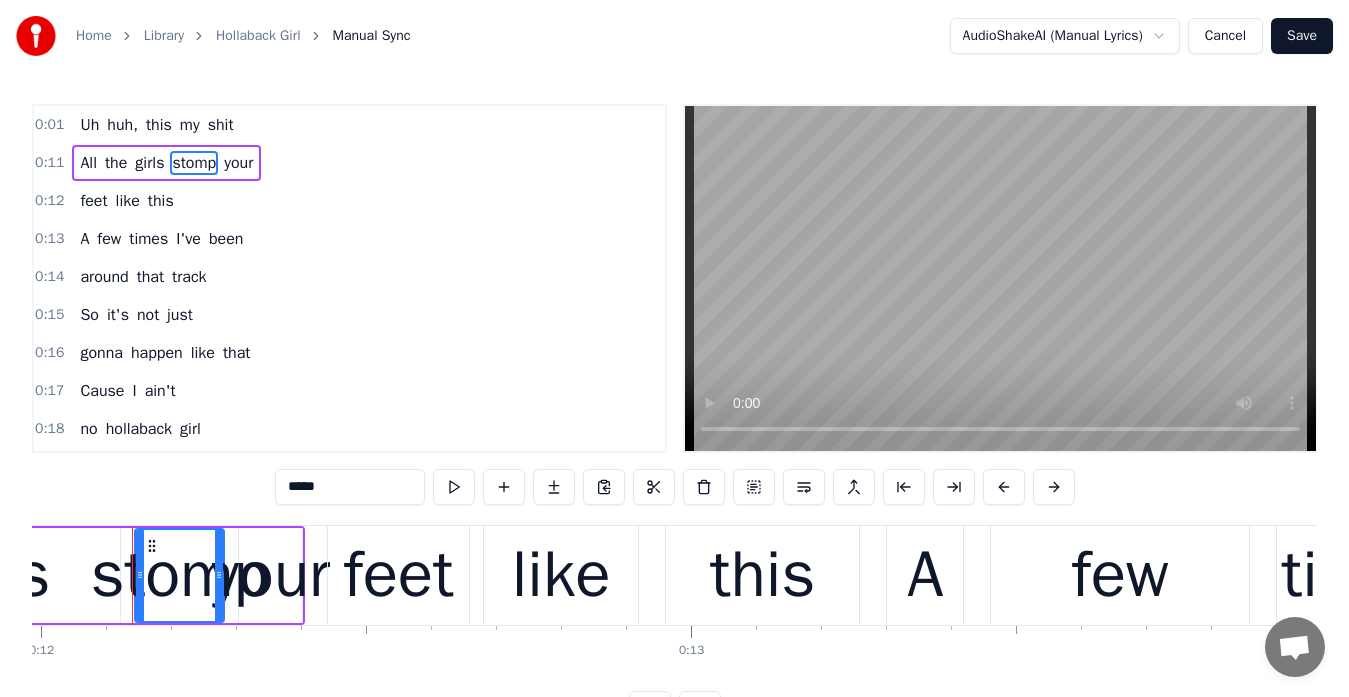 click on "Uh huh, this my shit" at bounding box center (156, 125) 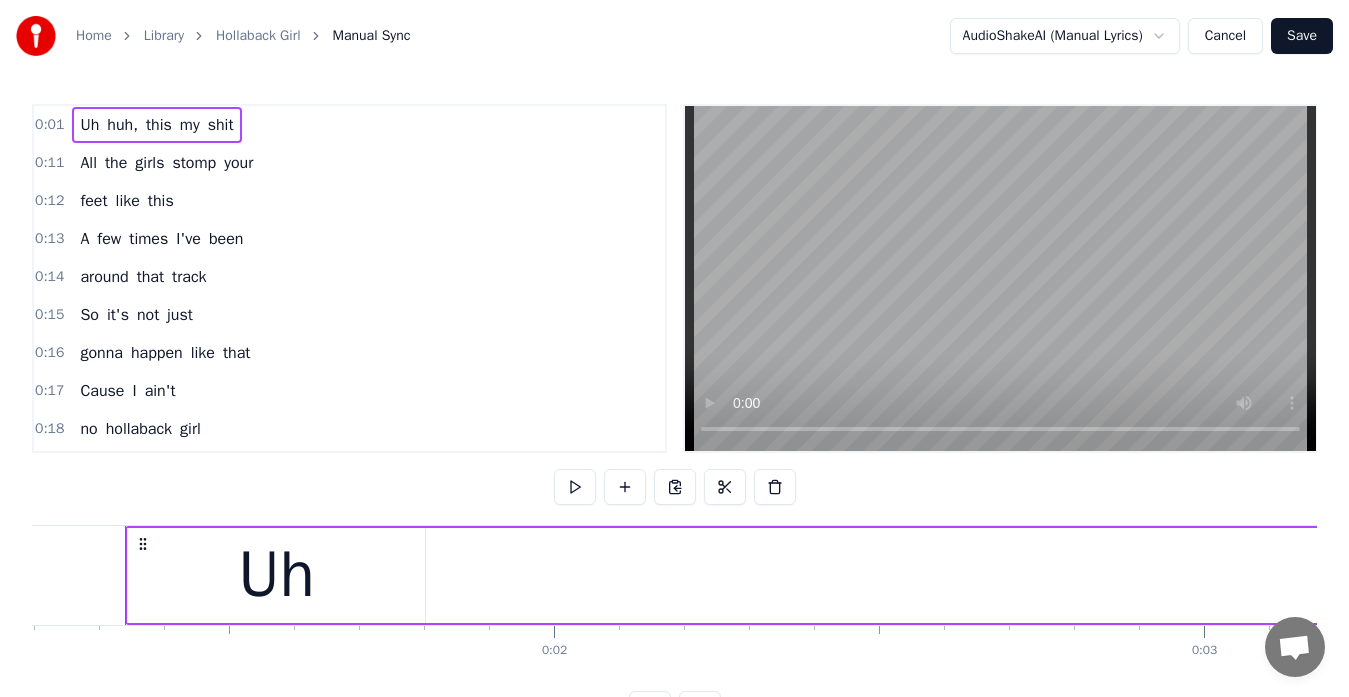 scroll, scrollTop: 0, scrollLeft: 771, axis: horizontal 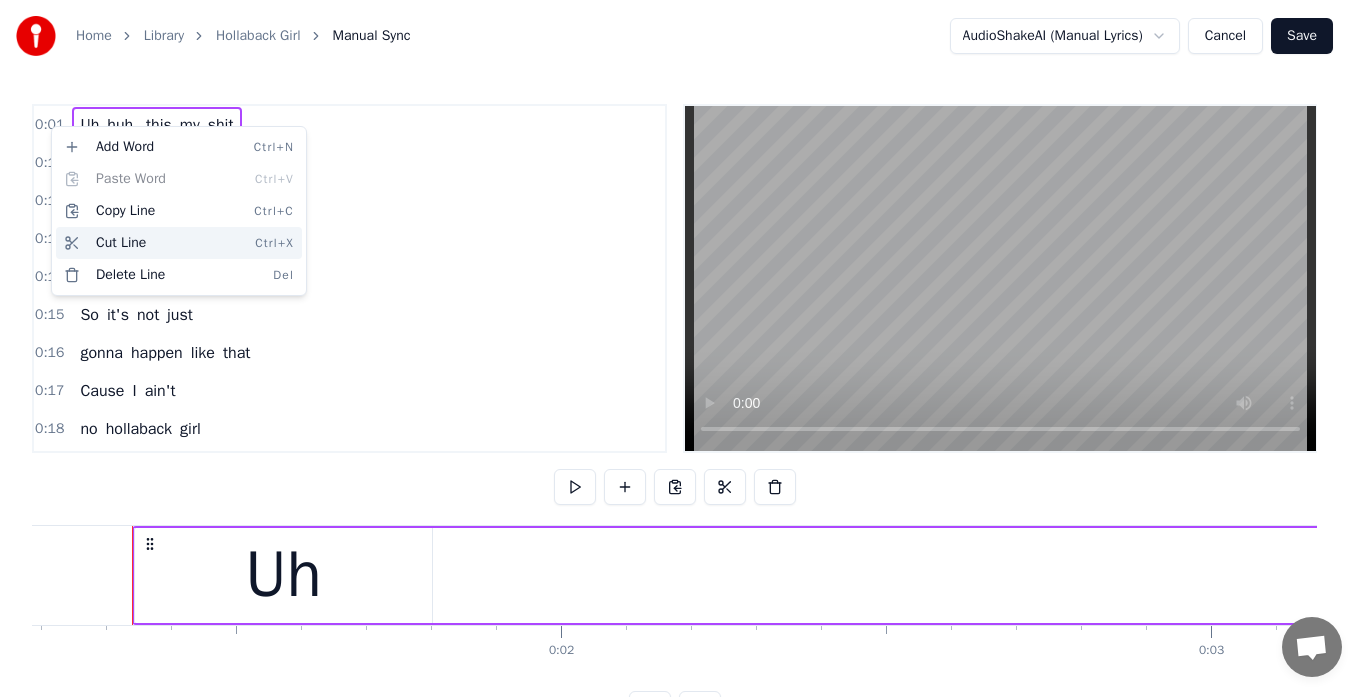 click on "Cut Line Ctrl+X" at bounding box center [179, 243] 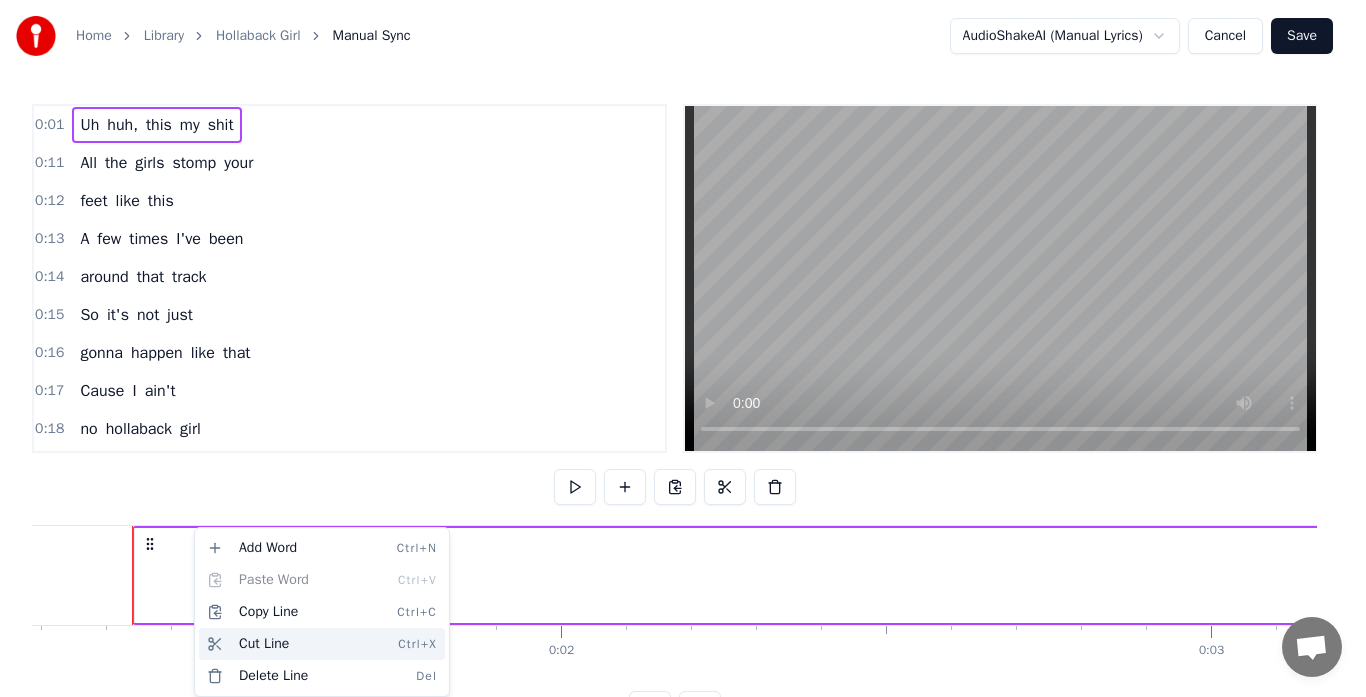 click on "Cut Line Ctrl+X" at bounding box center (322, 644) 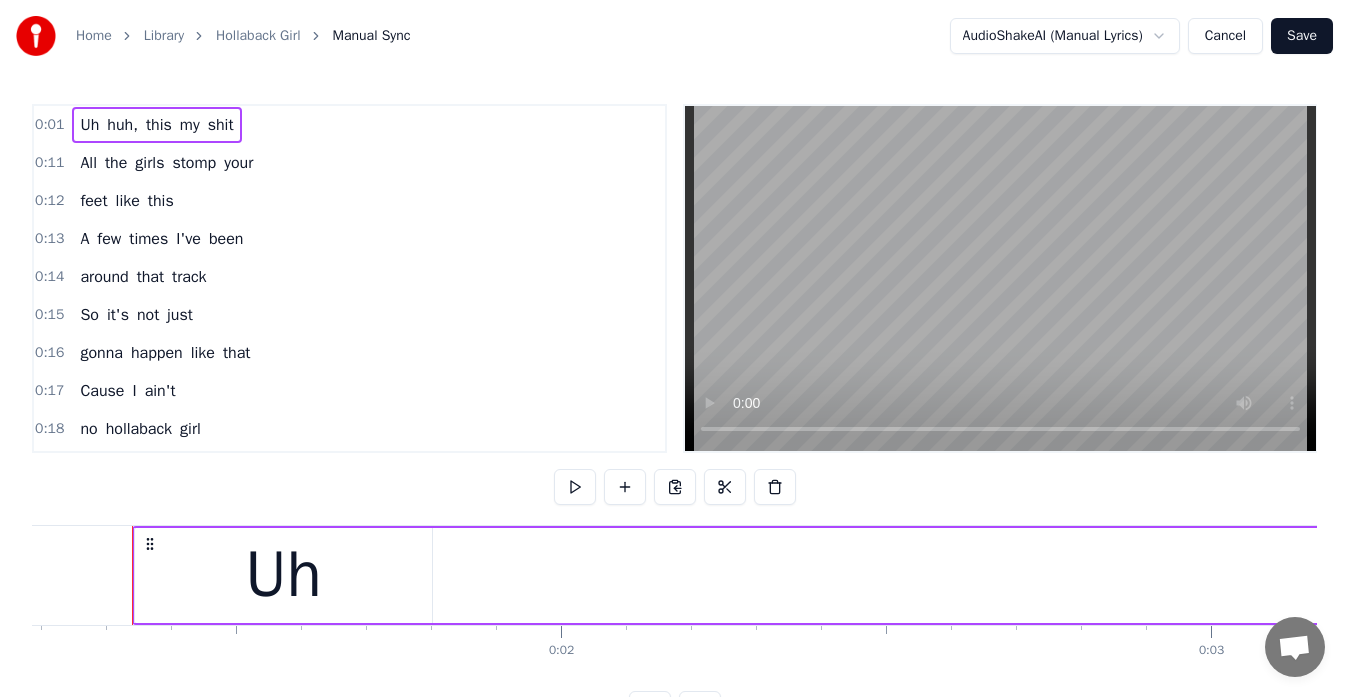 click on "0 0:01 0:02 0:03 0:04 0:05 0:06 0:07 0:08 0:09 0:10 0:11 0:12 0:13 0:14 0:15 0:16 0:17 0:18 0:19 0:20 0:21 0:22 0:23 0:24 0:25 0:26 0:27 0:28 0:29 0:30 0:31 0:32 0:33 0:34 0:35 0:36 0:37 0:38 0:39 0:40 0:41 0:42 0:43 0:44 0:45 0:46 0:47 0:48 0:49 0:50 0:51 0:52 0:53 0:54 0:55 0:56 0:57 0:58 0:59 1:00 1:01 1:02 1:03 1:04 1:05 1:06 1:07 1:08 1:09 1:10 1:11 1:12 1:13 1:14 1:15 1:16 1:17 1:18 1:19 1:20 1:21 1:22 1:23 1:24 1:25 1:26 1:27 1:28 1:29 1:30 1:31 1:32 1:33 1:34 1:35 1:36 1:37 1:38 1:39 1:40 1:41 1:42 1:43 1:44 1:45 1:46 1:47 1:48 1:49 1:50 1:51 1:52 1:53 1:54 1:55 1:56 1:57 1:58 1:59 2:00 2:01 2:02 2:03 2:04 2:05 2:06 2:07 2:08 2:09 2:10 2:11 2:12 2:13 2:14 2:15 2:16 2:17 2:18 2:19 2:20 2:21 2:22 2:23 2:24 2:25 2:26 2:27 2:28 2:29 2:30 2:31 2:32 2:33 2:34 2:35 2:36 2:37 2:38 2:39 2:40 2:41 2:42 2:43 2:44 2:45 2:46 2:47 2:48 2:49 2:50 2:51 2:52 2:53 2:54 2:55 2:56 2:57 2:58 2:59 3:00 3:01 3:02 3:03 3:04 3:05 3:06 3:07 3:08 3:09 3:10 3:11 3:12 3:13 3:14 3:15 3:16 3:17 3:18 3:19 3:20 3:21 3:22 3:23 3:24" at bounding box center [67564, 641] 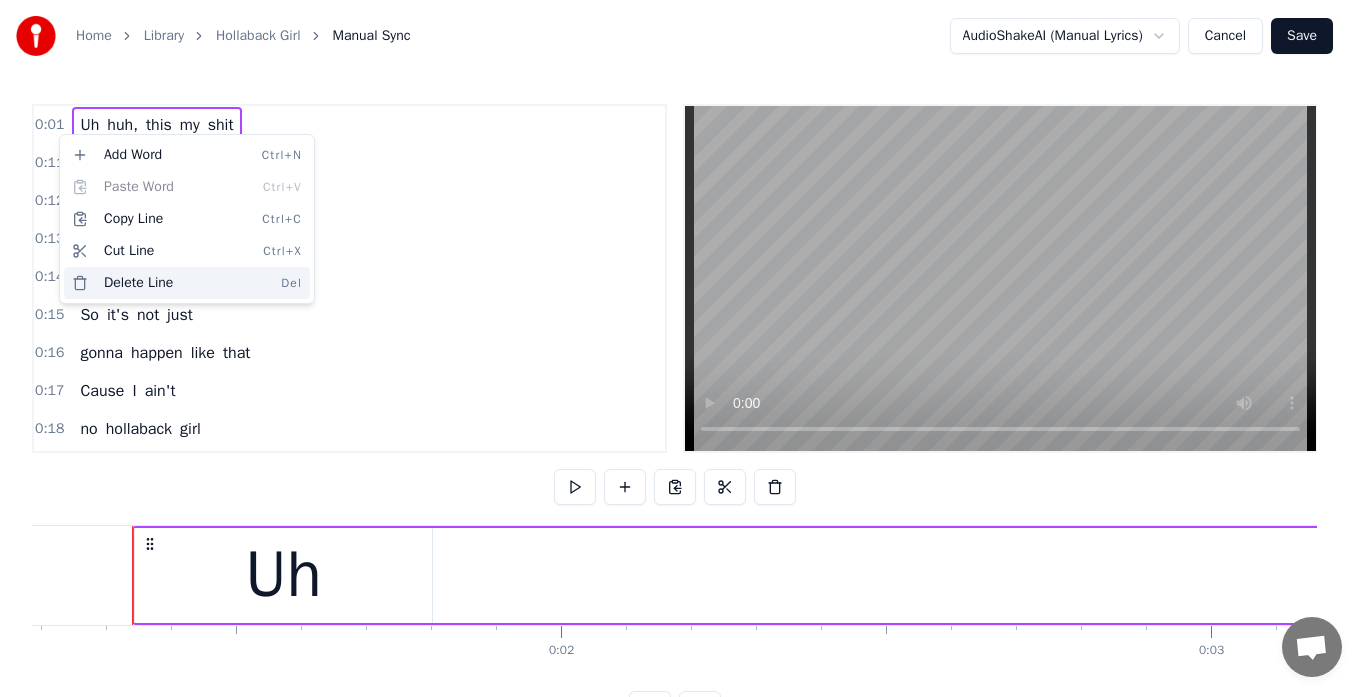 click on "Delete Line Del" at bounding box center (187, 283) 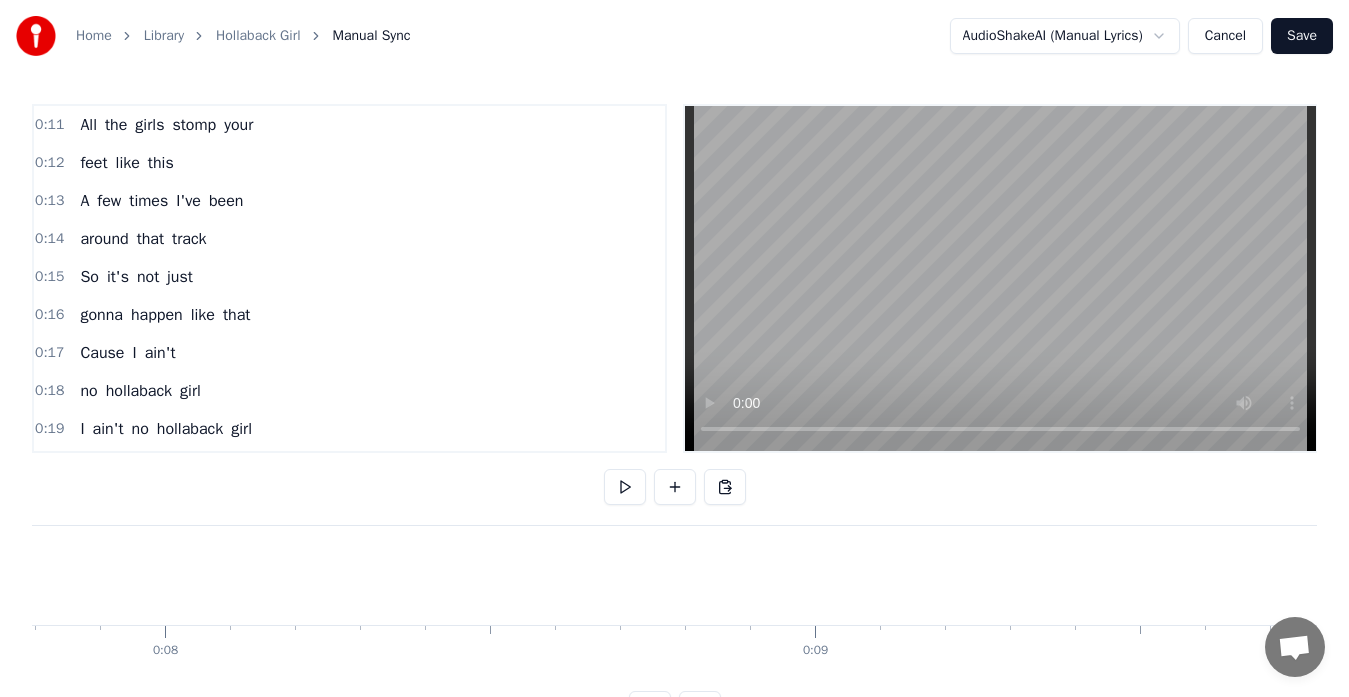 scroll, scrollTop: 0, scrollLeft: 5070, axis: horizontal 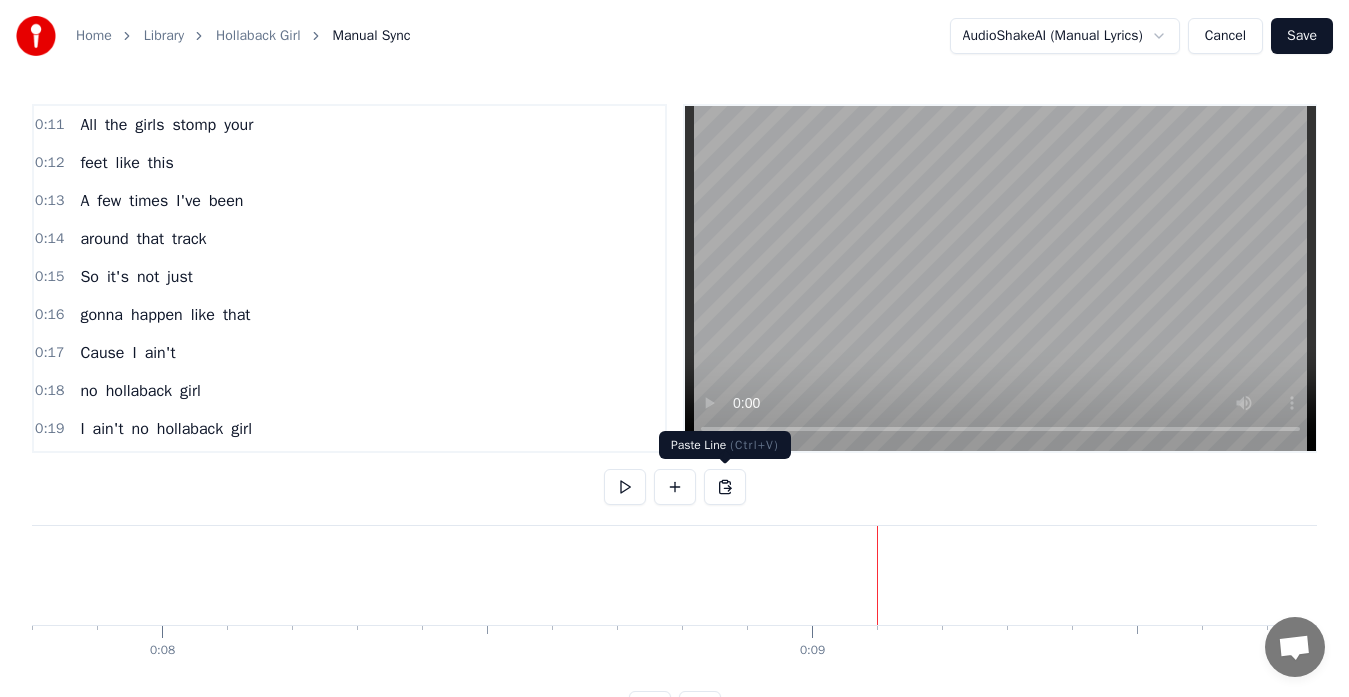 click at bounding box center (725, 487) 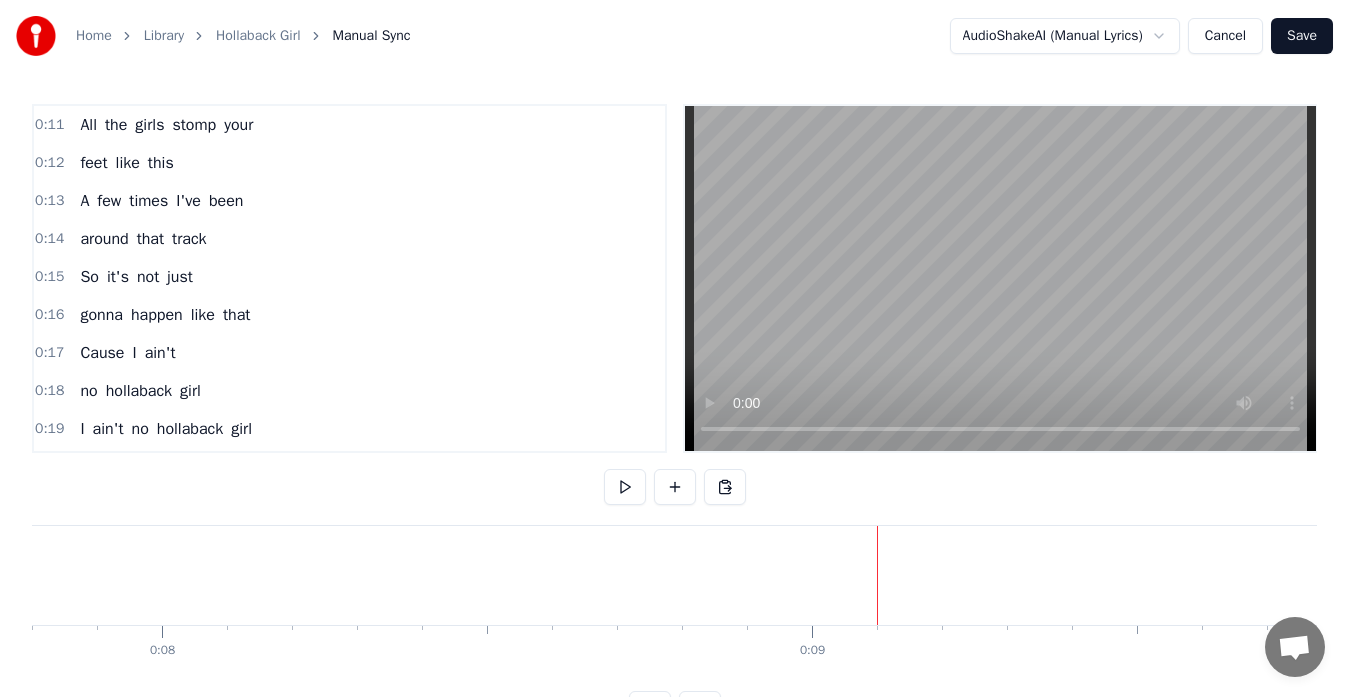 click at bounding box center (725, 487) 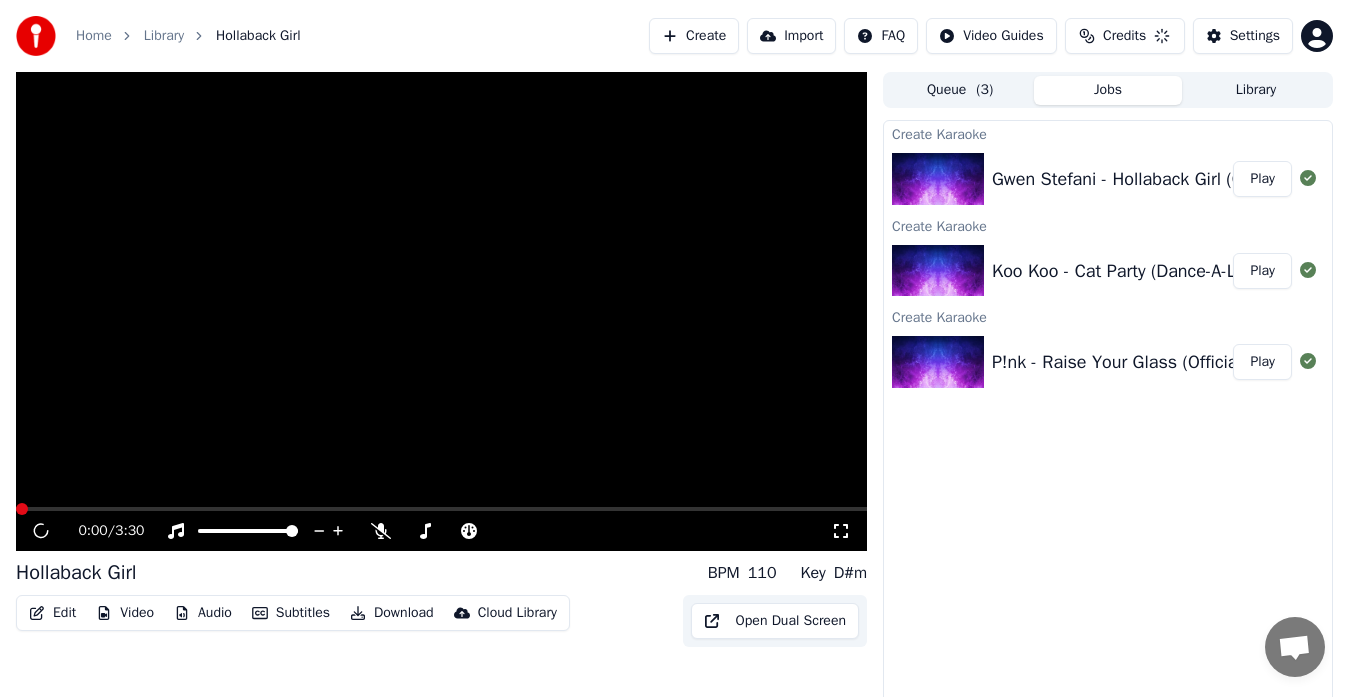 scroll, scrollTop: 15, scrollLeft: 0, axis: vertical 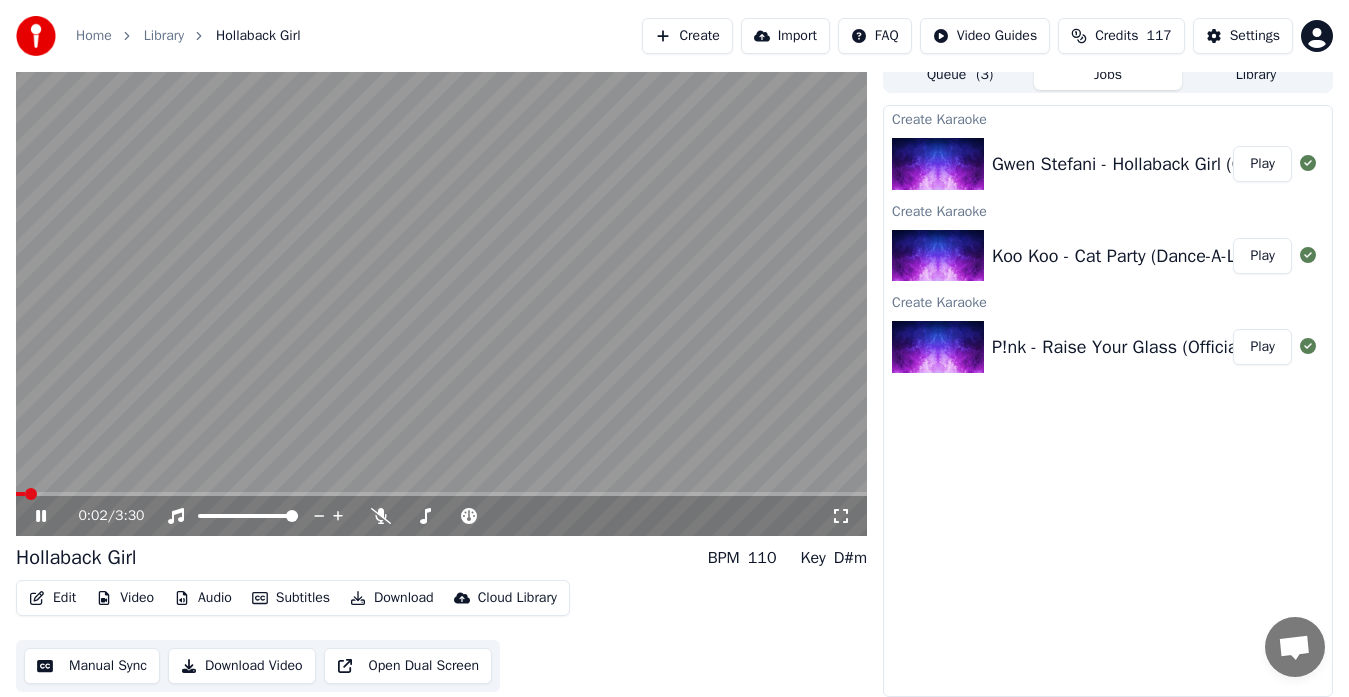click on "Manual Sync" at bounding box center (92, 666) 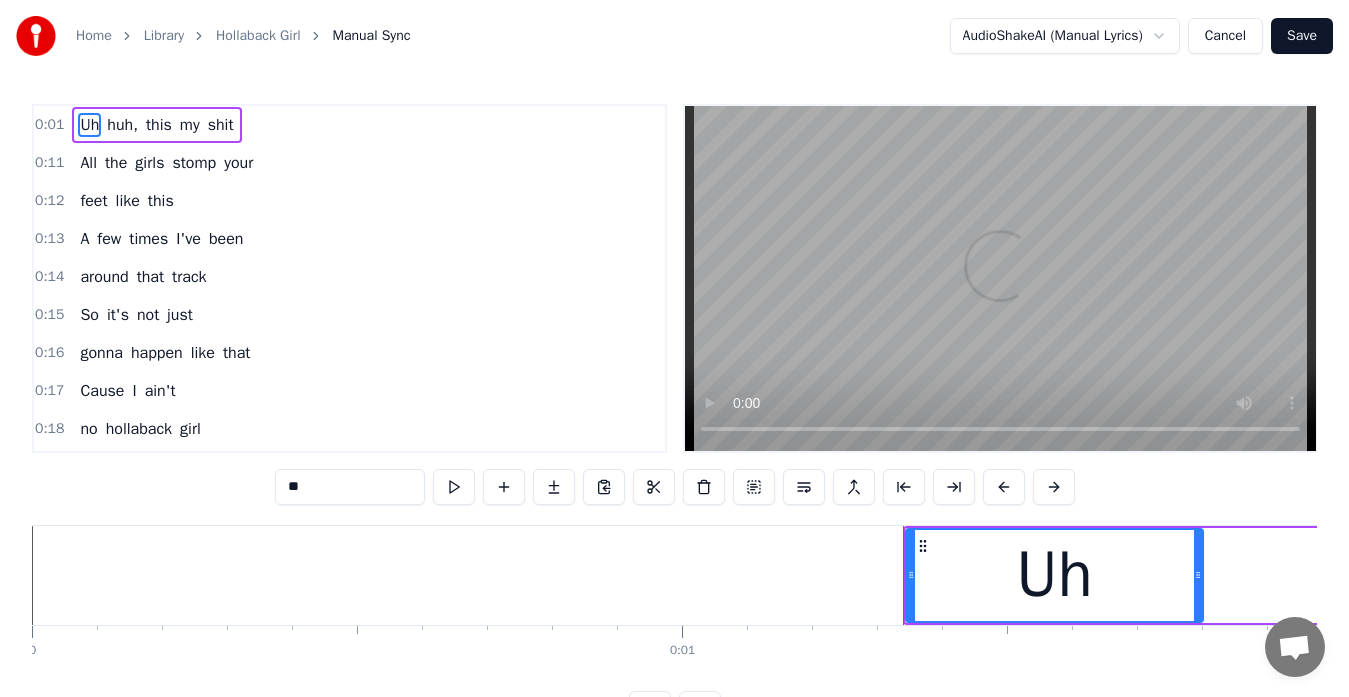 click on "0:01" at bounding box center (49, 125) 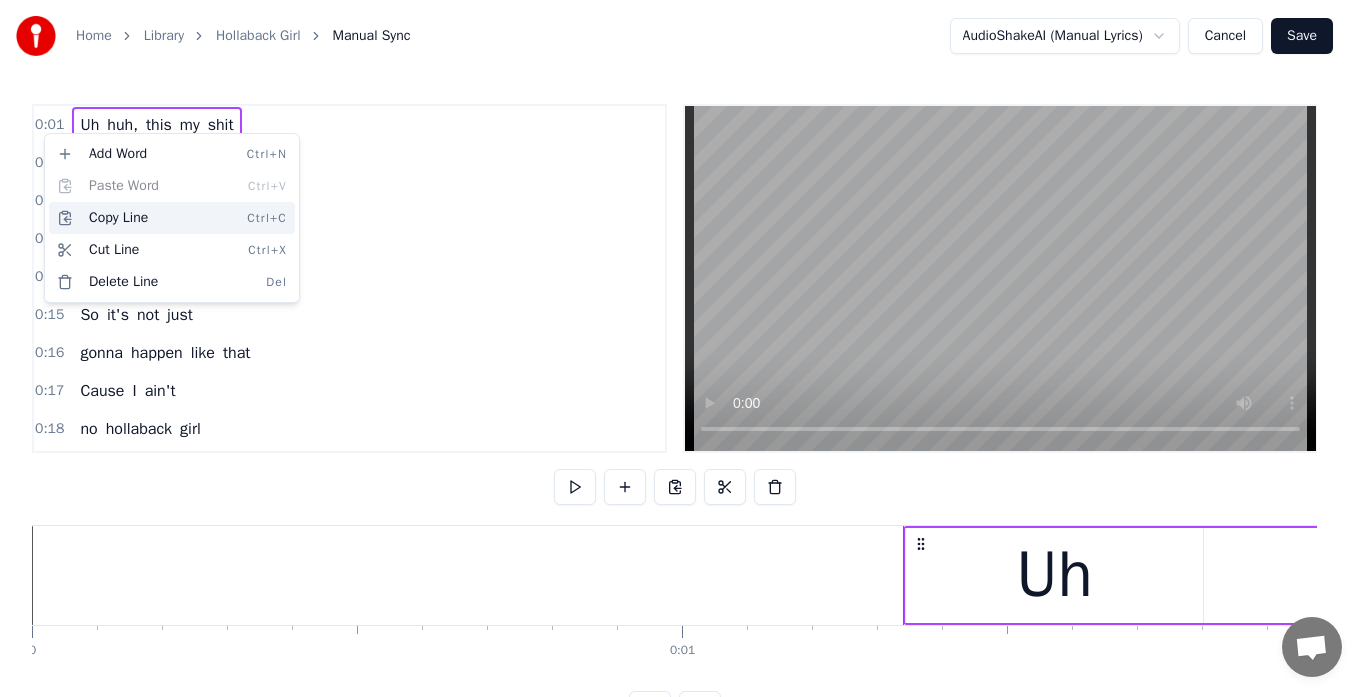 click on "Copy Line Ctrl+C" at bounding box center (172, 218) 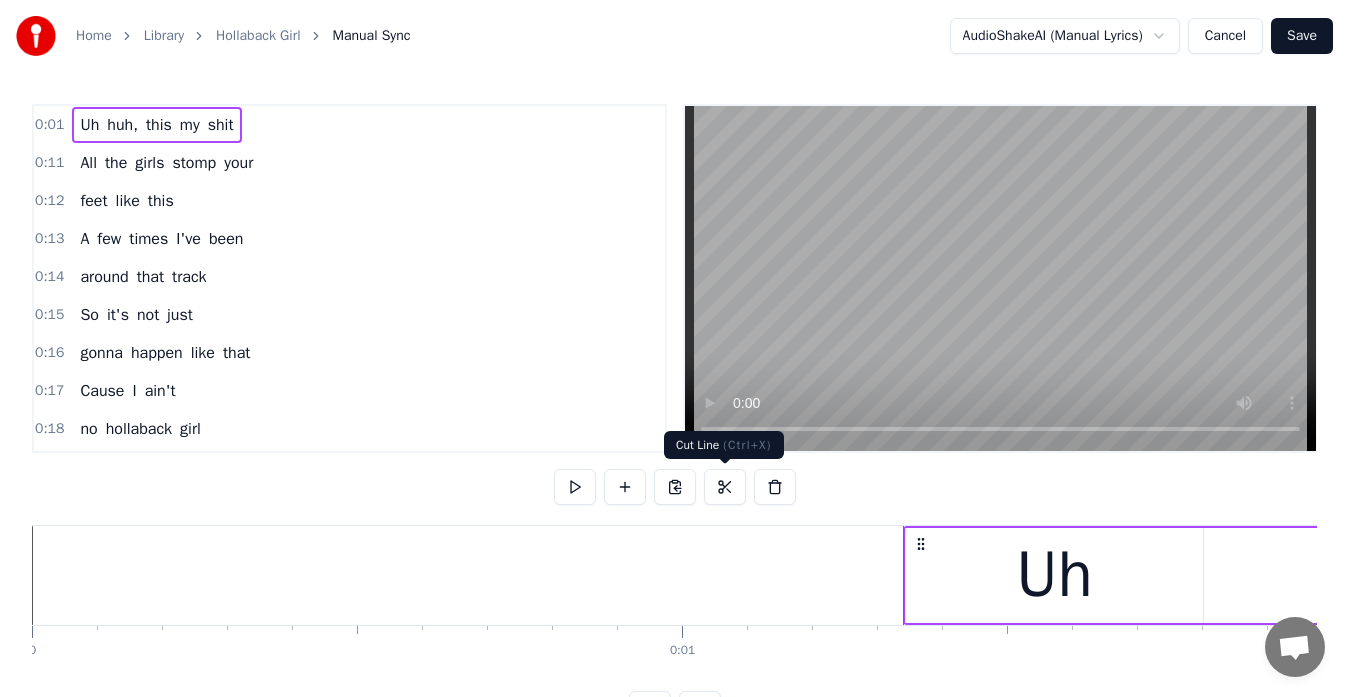 click at bounding box center (725, 487) 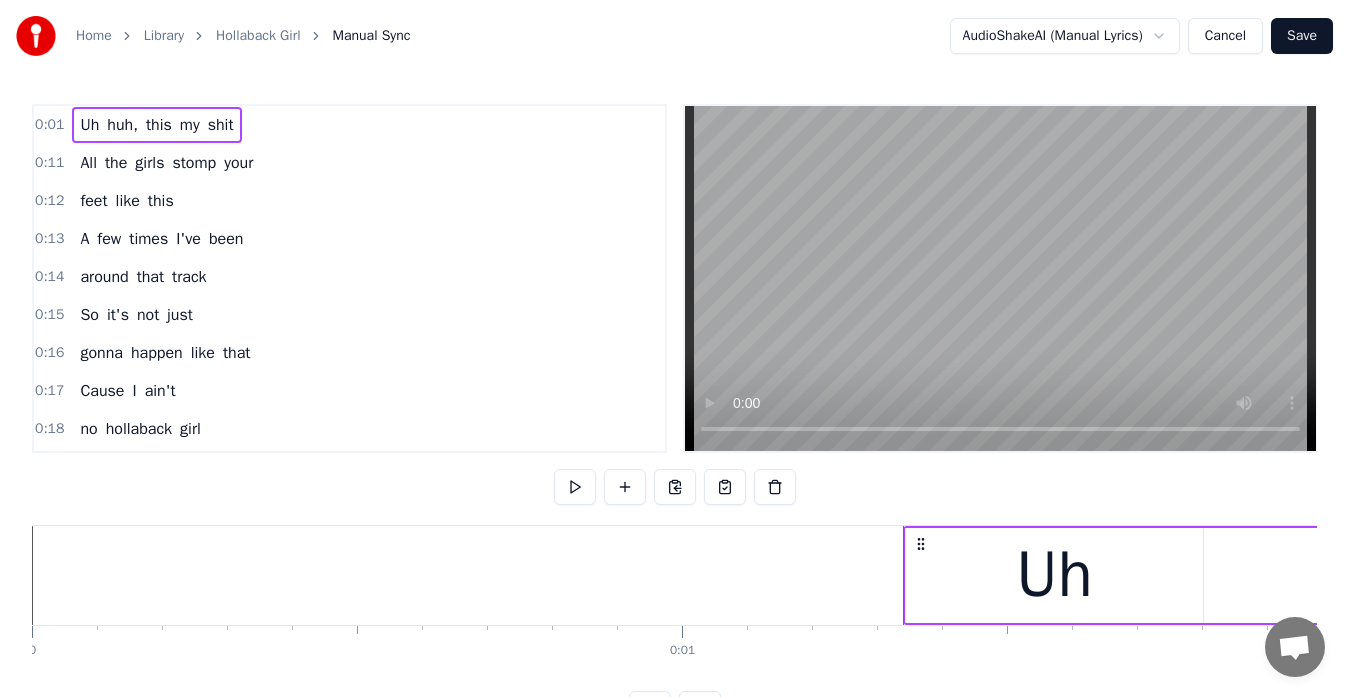 click at bounding box center [725, 487] 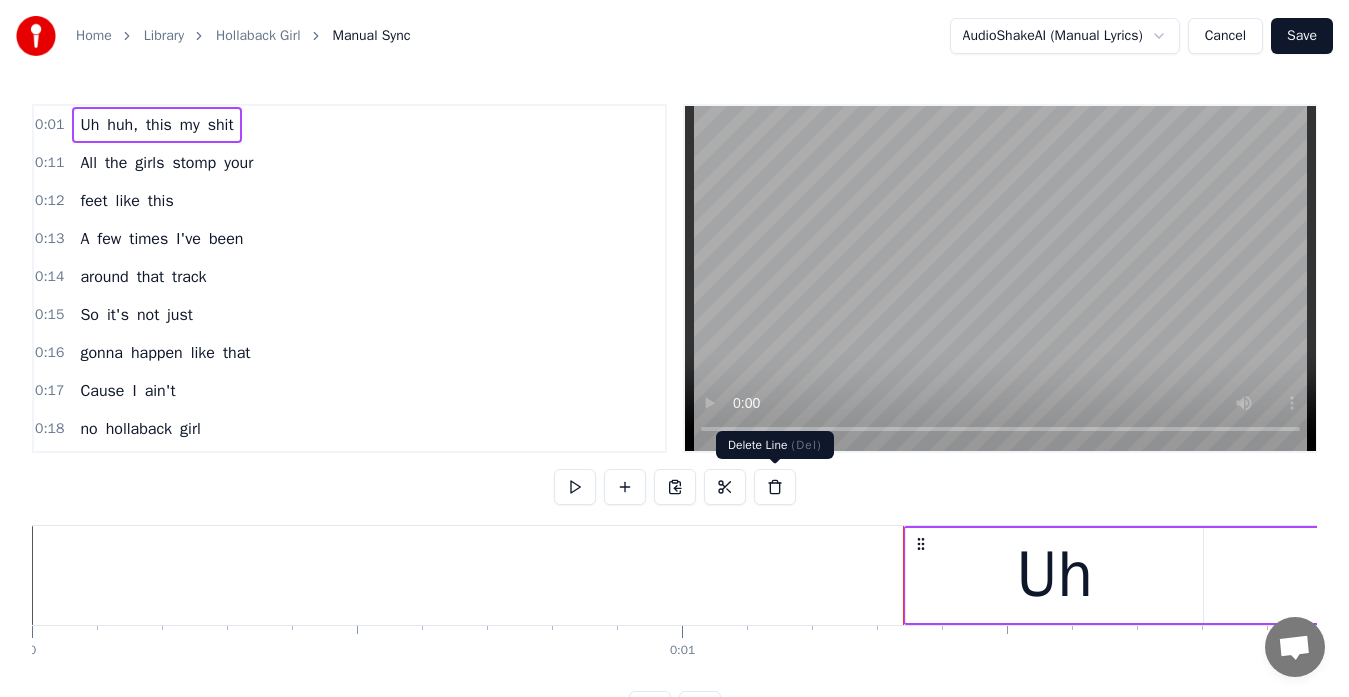 click at bounding box center (775, 487) 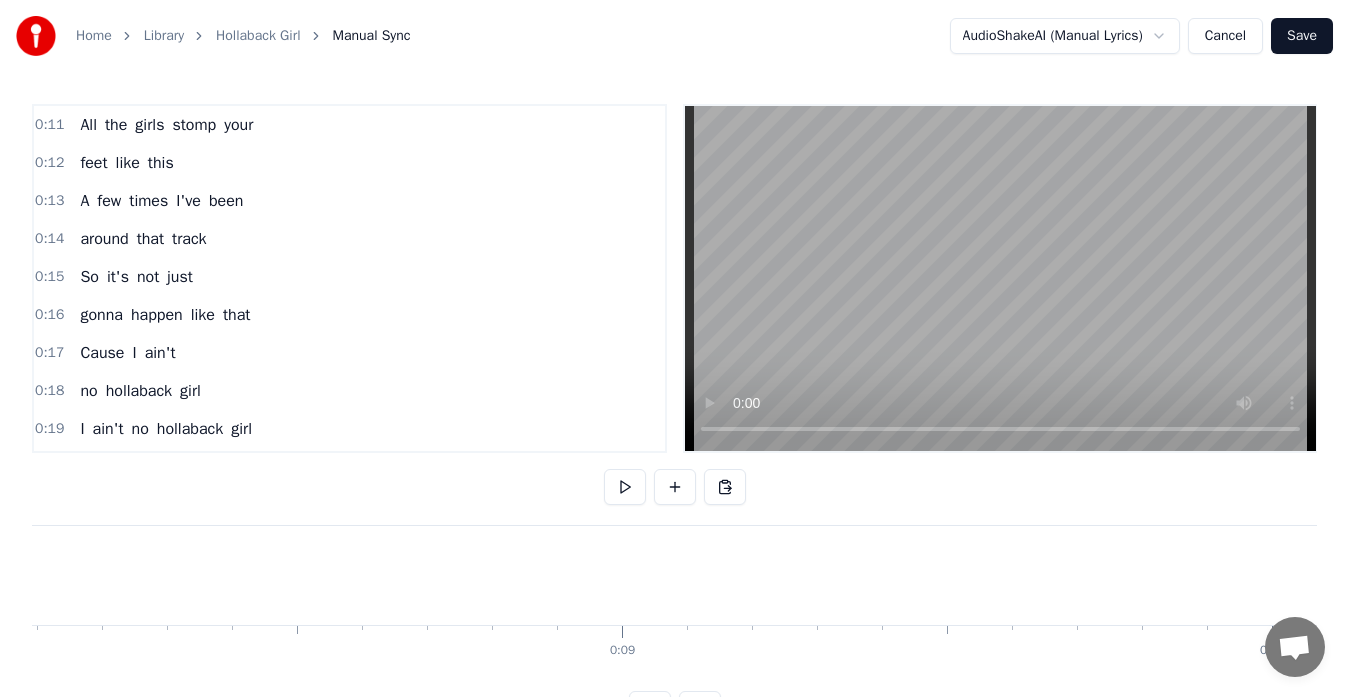 scroll, scrollTop: 0, scrollLeft: 5261, axis: horizontal 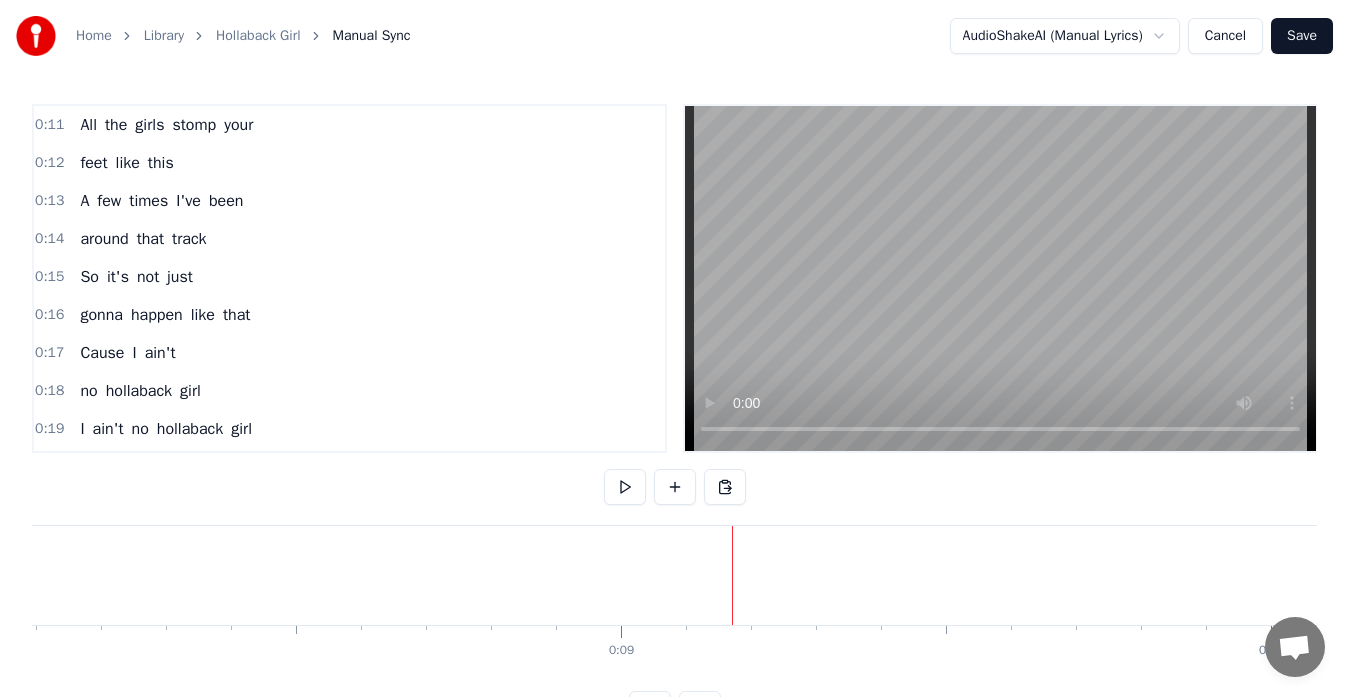 click at bounding box center (725, 487) 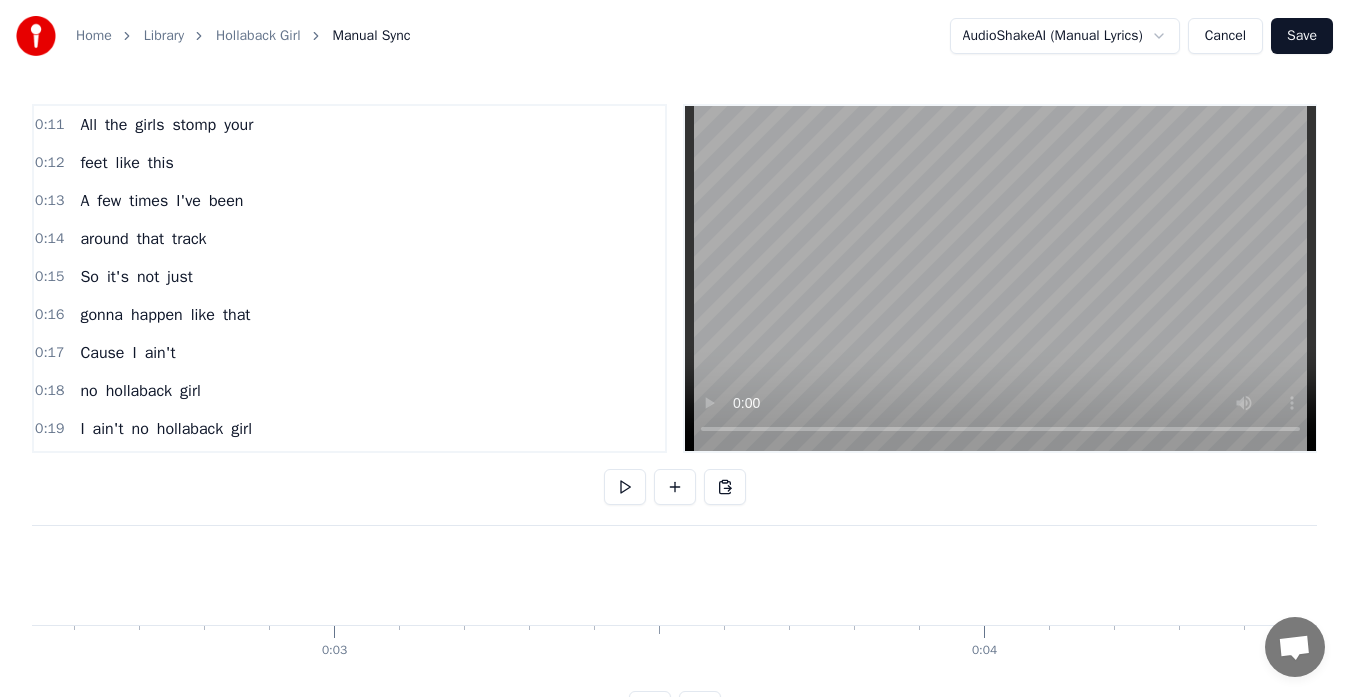 scroll, scrollTop: 0, scrollLeft: 1647, axis: horizontal 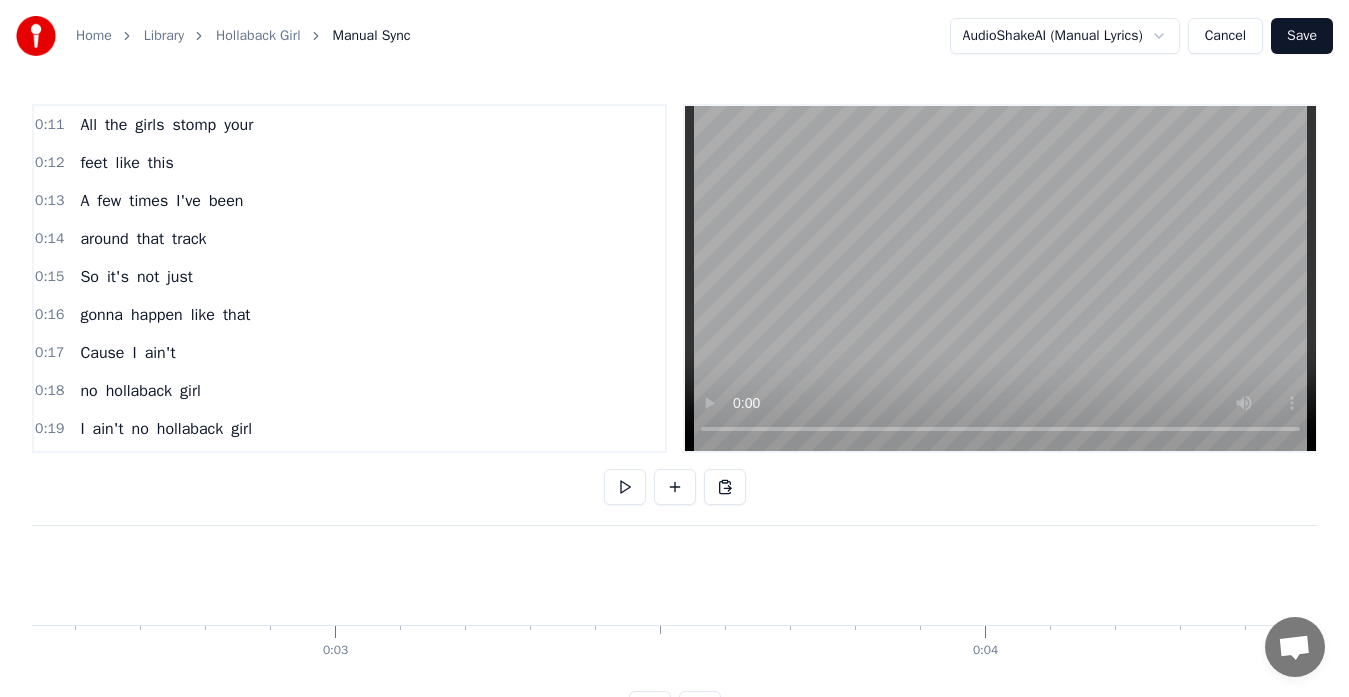 click on "Cancel" at bounding box center (1225, 36) 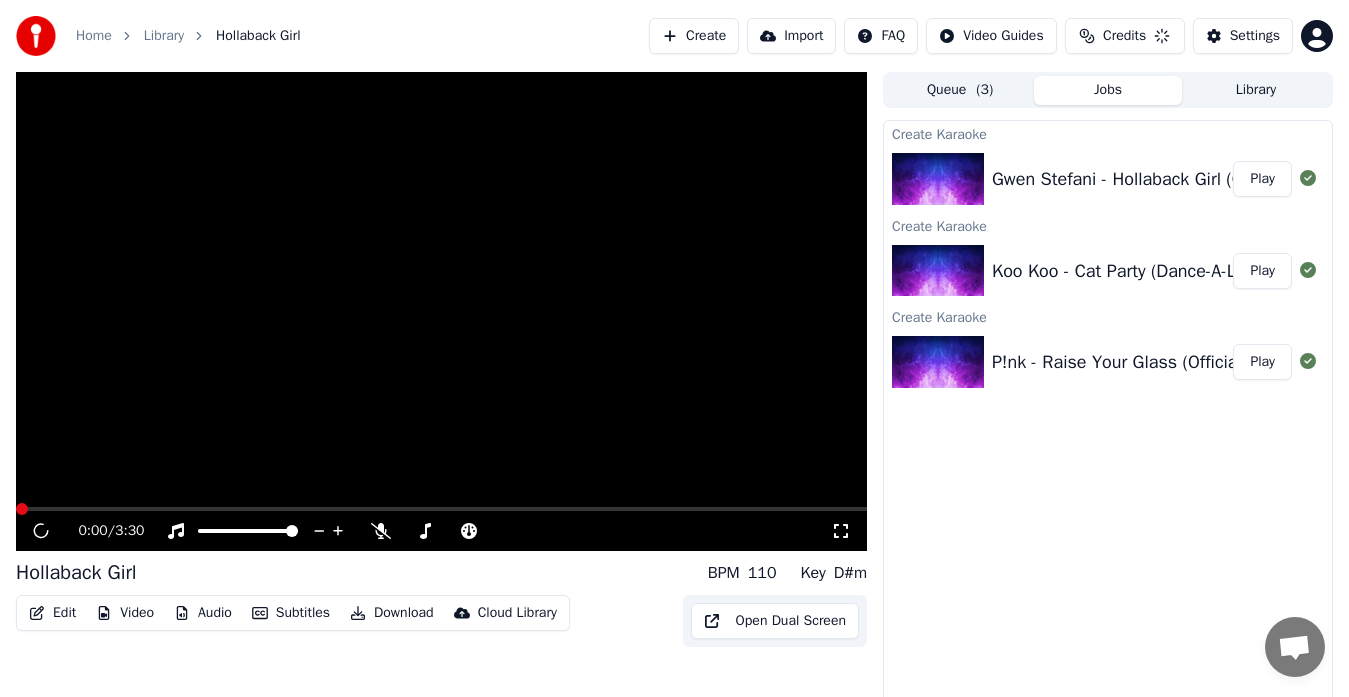 scroll, scrollTop: 15, scrollLeft: 0, axis: vertical 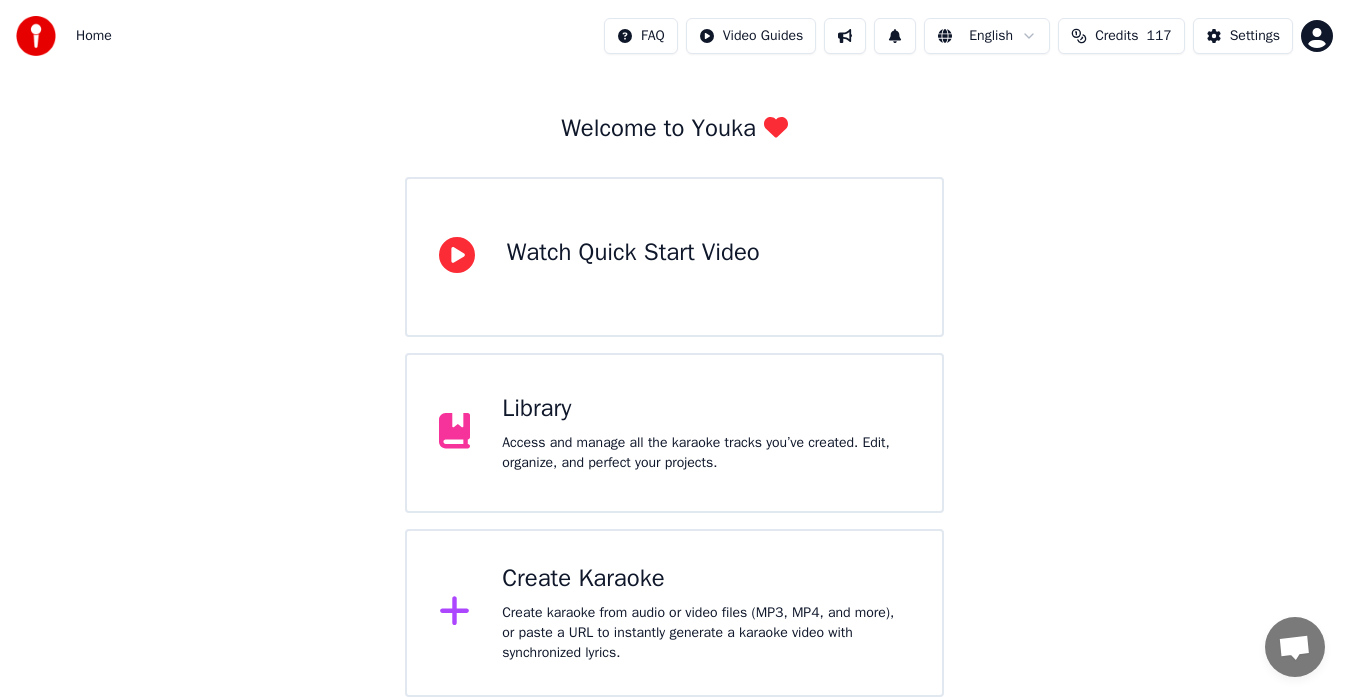 click on "Home" at bounding box center [94, 36] 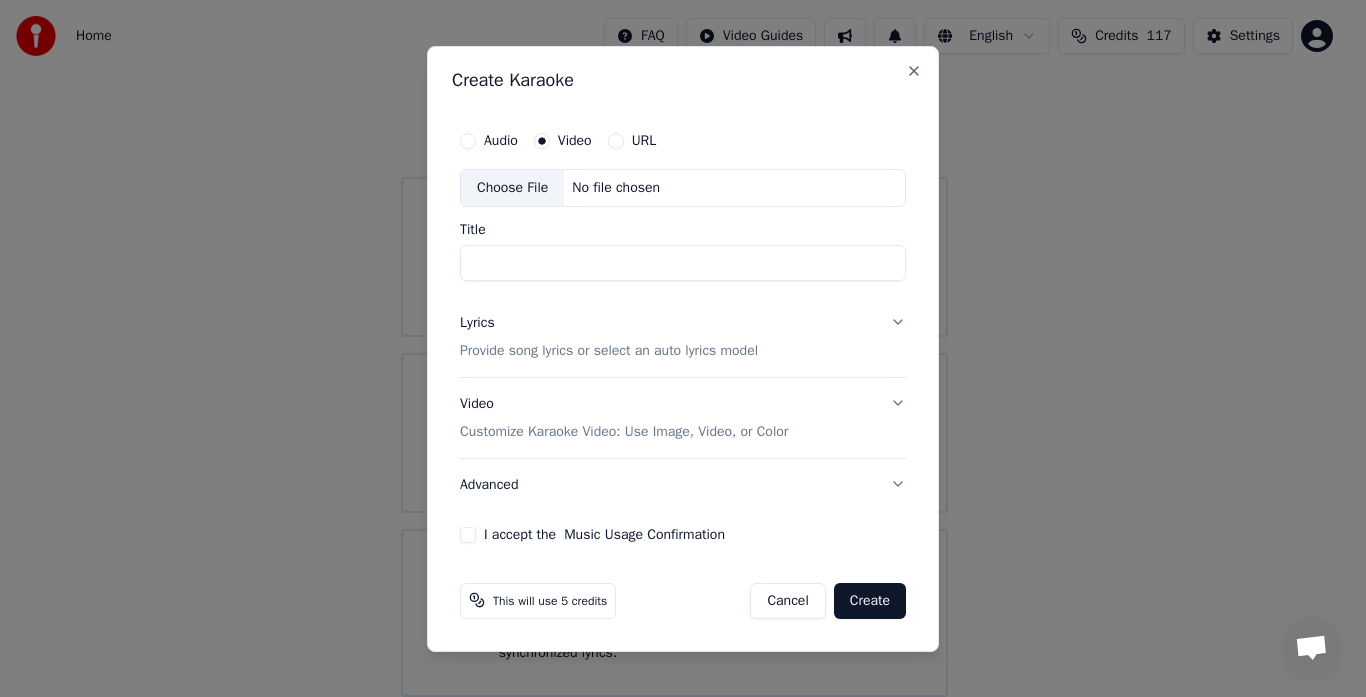 click on "Cancel" at bounding box center [787, 600] 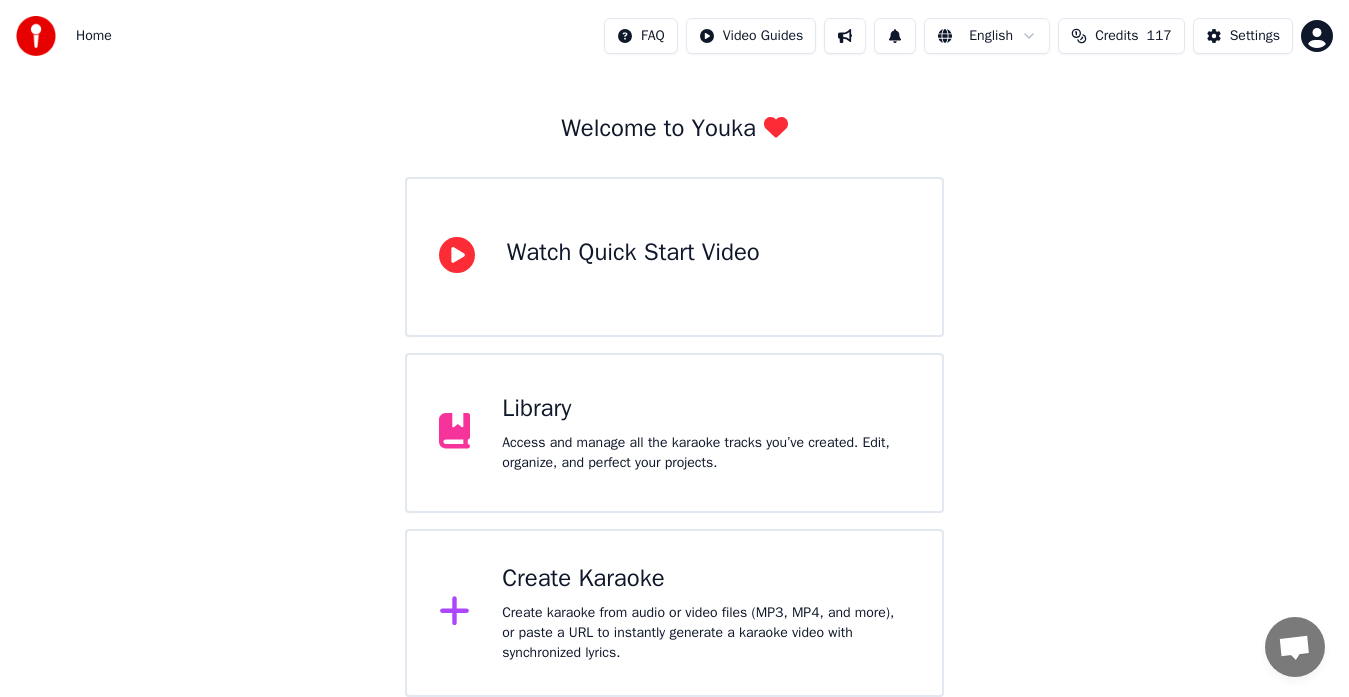 scroll, scrollTop: 0, scrollLeft: 0, axis: both 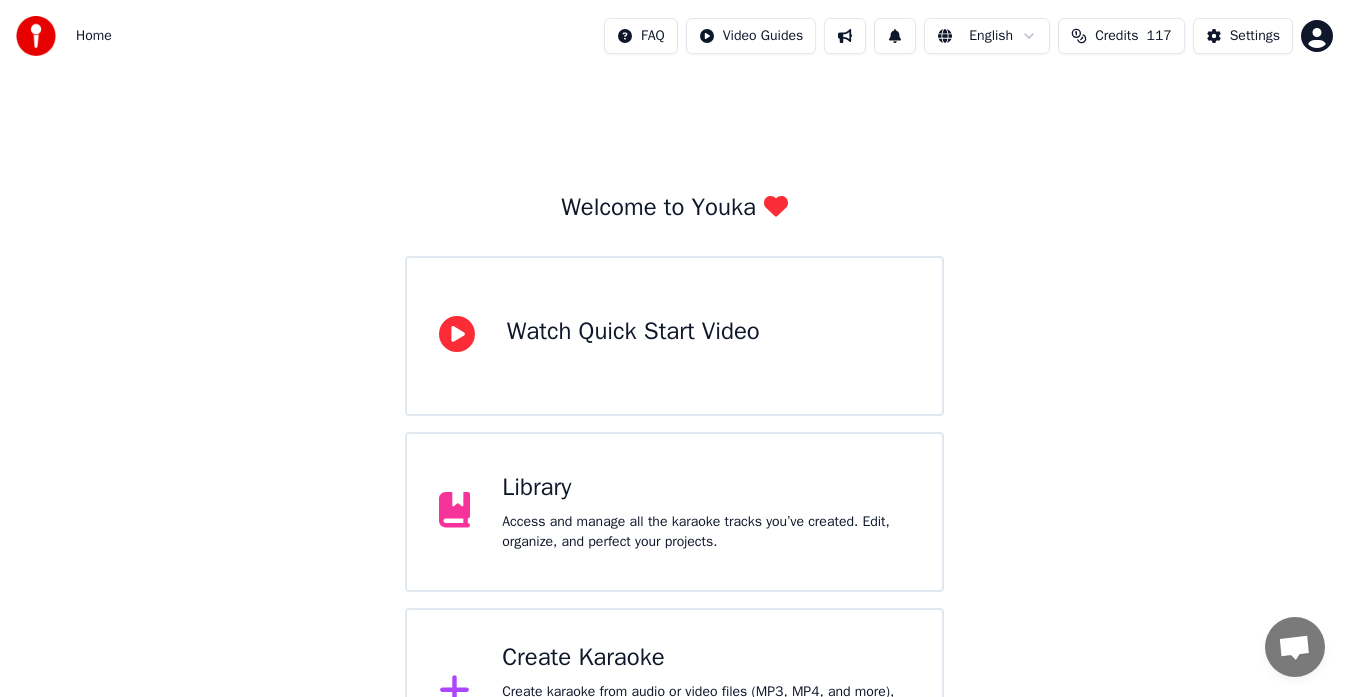 click on "Library" at bounding box center (706, 488) 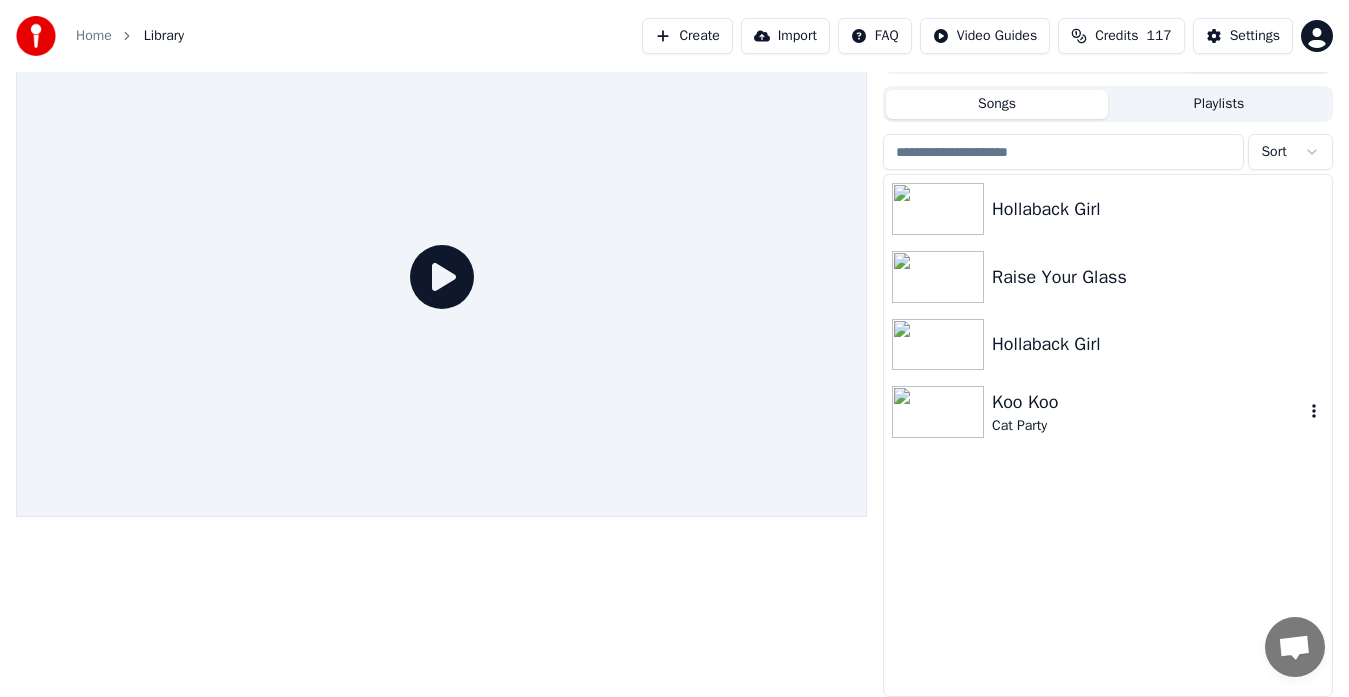 scroll, scrollTop: 0, scrollLeft: 0, axis: both 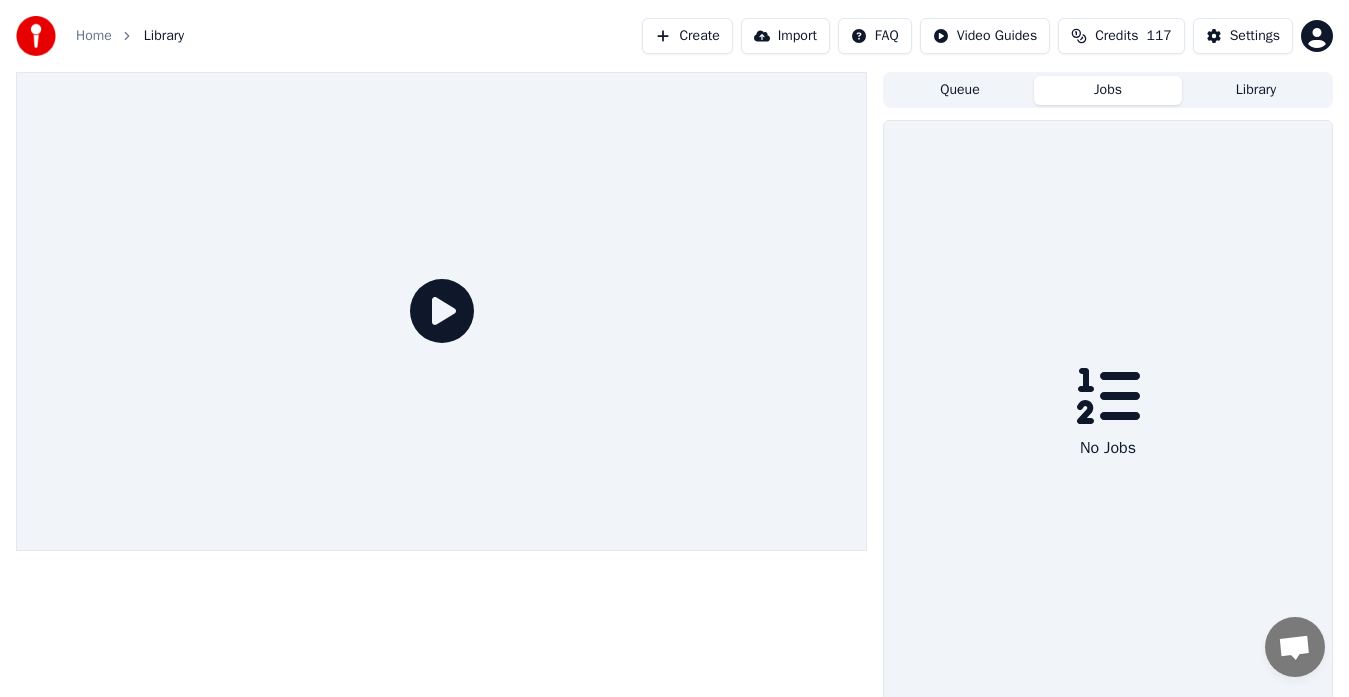 click on "Jobs" at bounding box center [1108, 90] 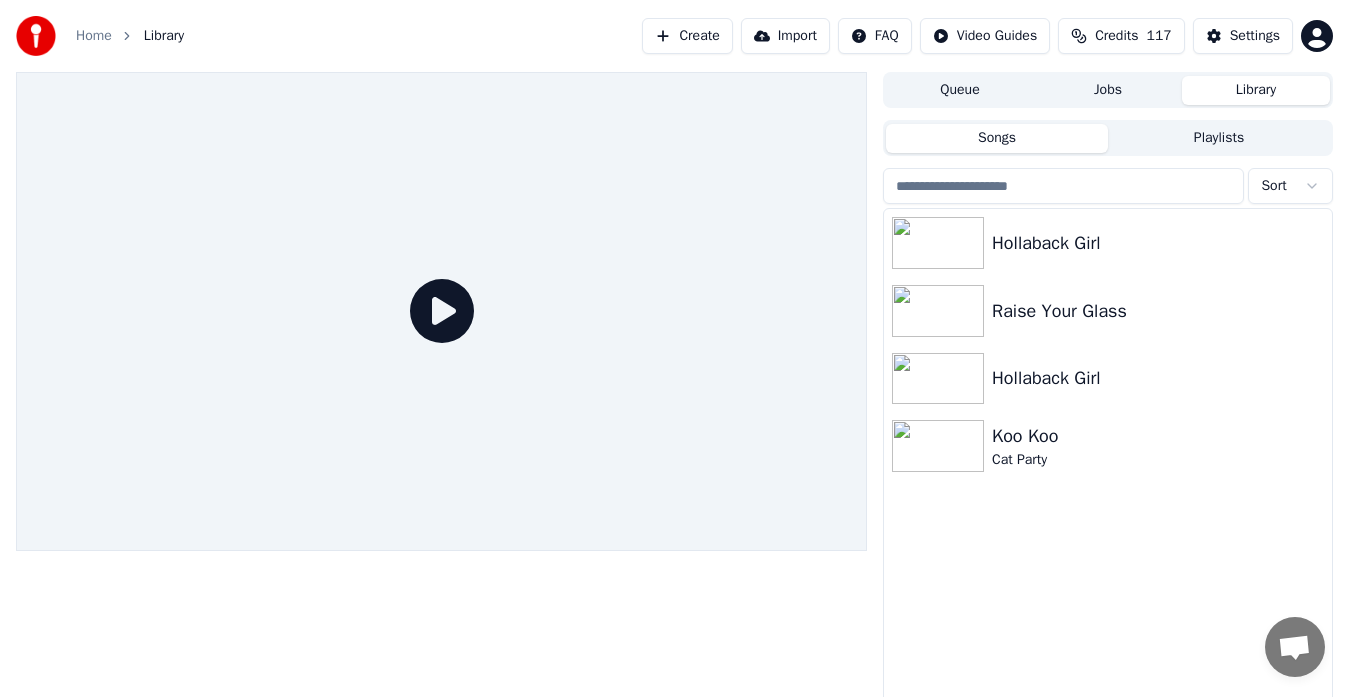 click on "Library" at bounding box center [1256, 90] 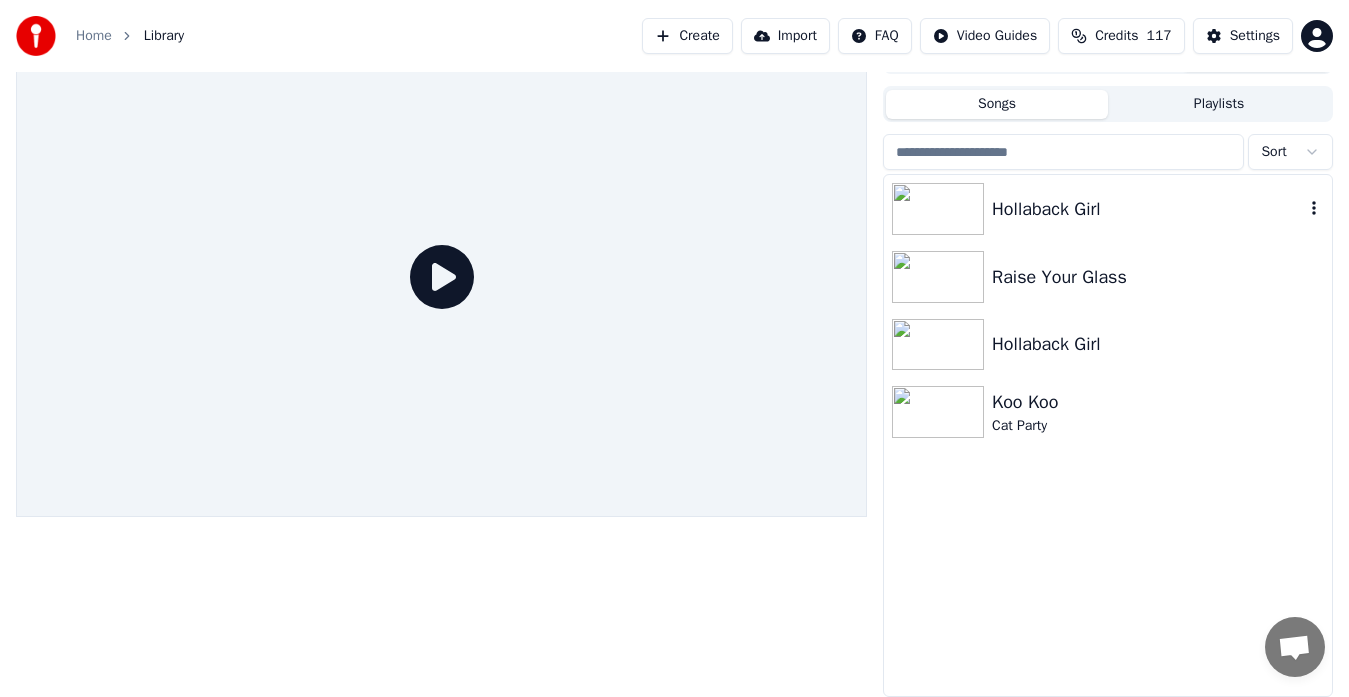 scroll, scrollTop: 0, scrollLeft: 0, axis: both 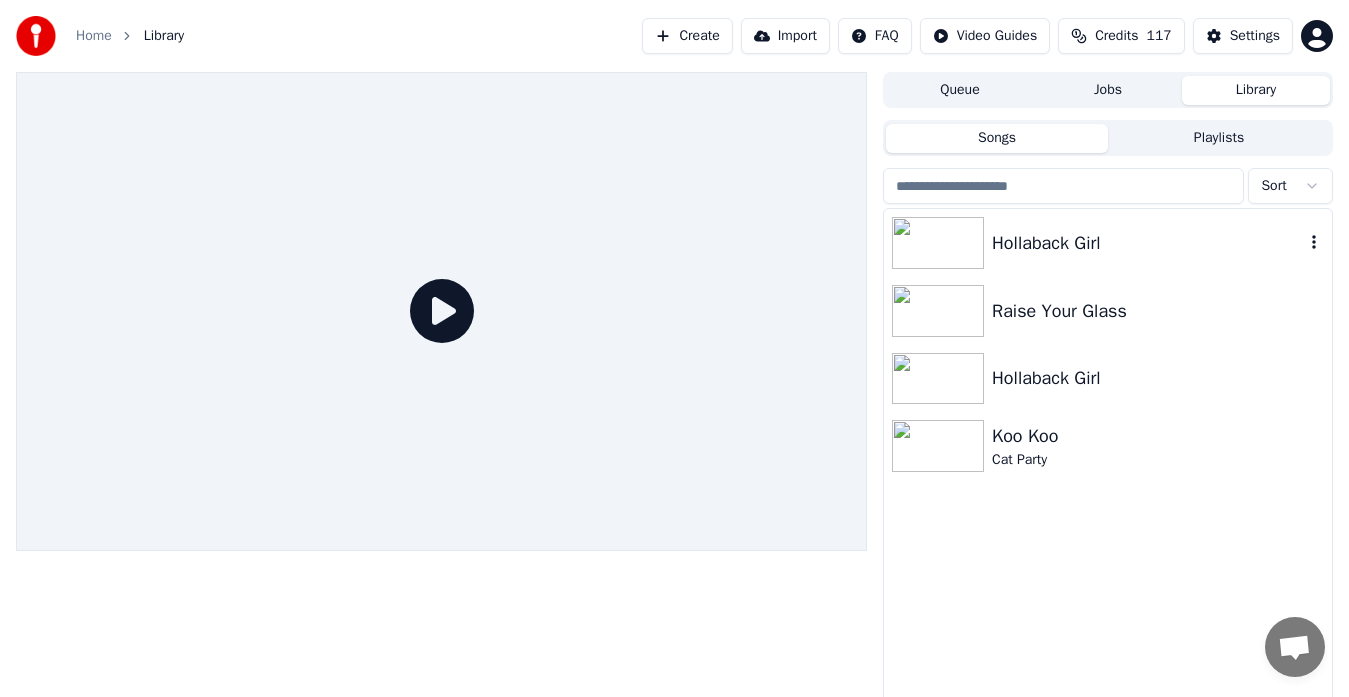 click on "Hollaback Girl" at bounding box center (1148, 243) 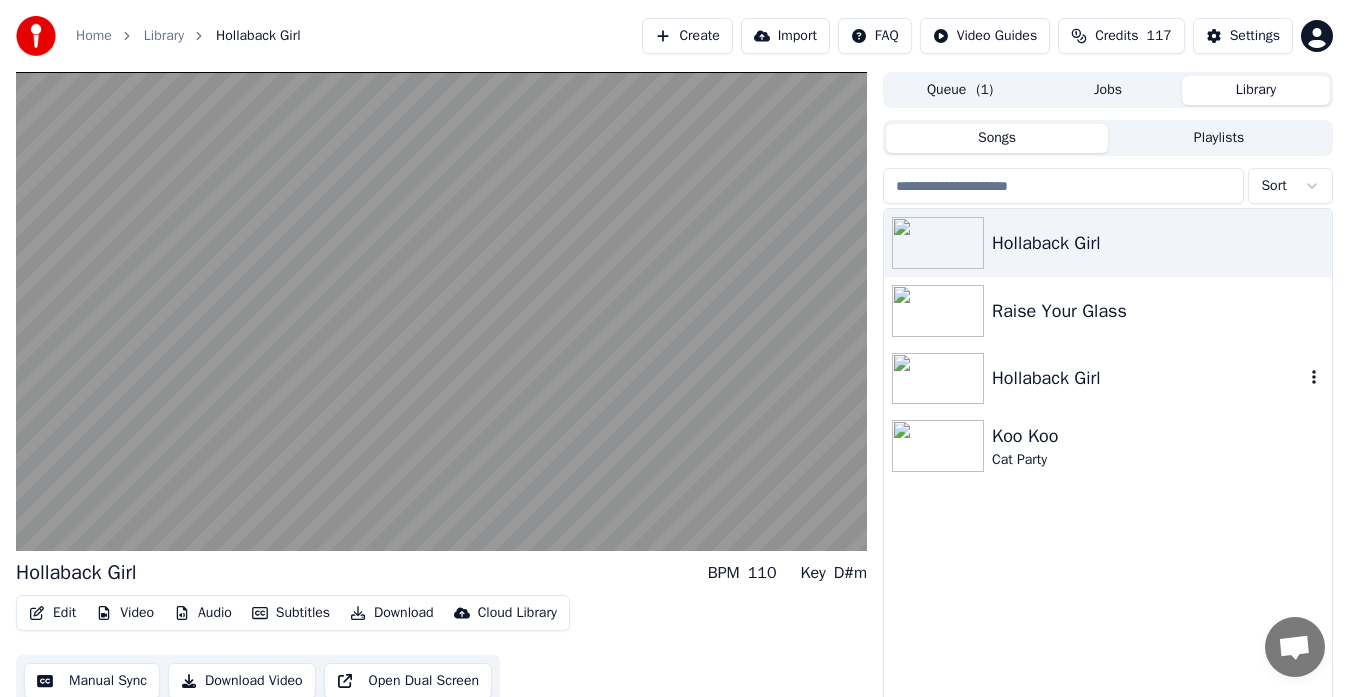 click on "Hollaback Girl" at bounding box center (1148, 378) 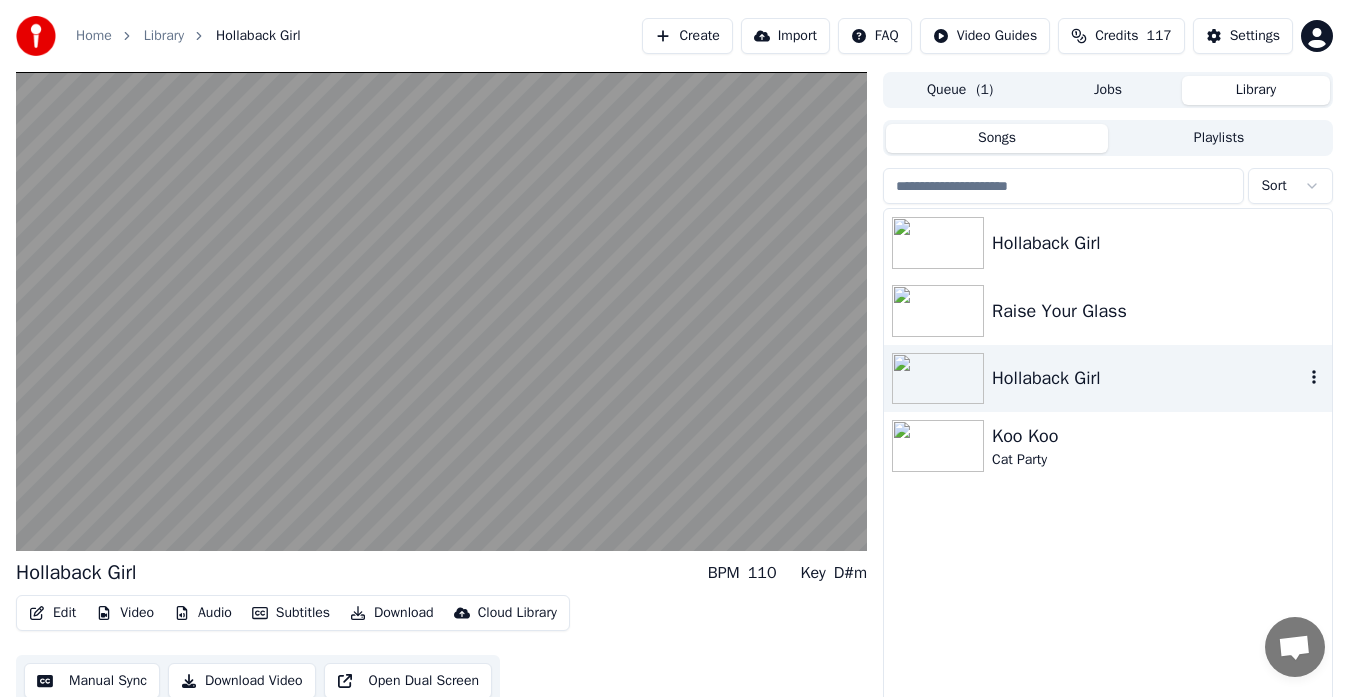 click 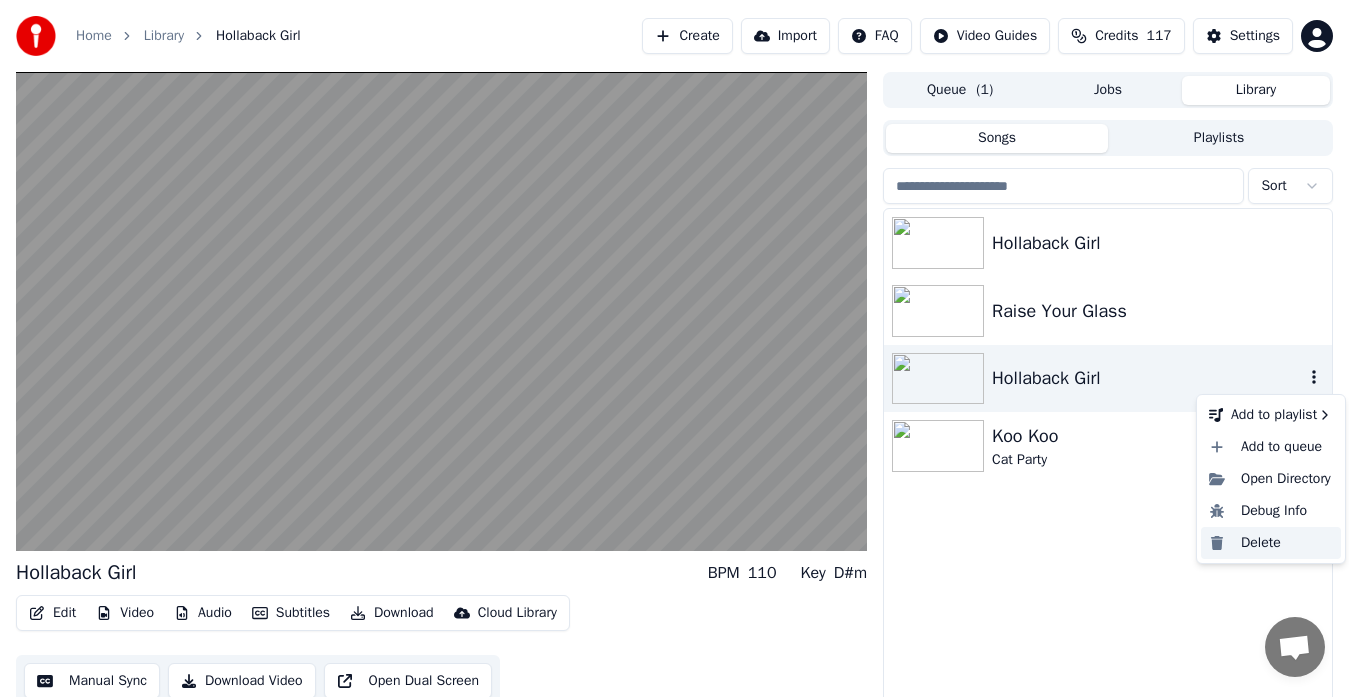 click on "Delete" at bounding box center (1271, 543) 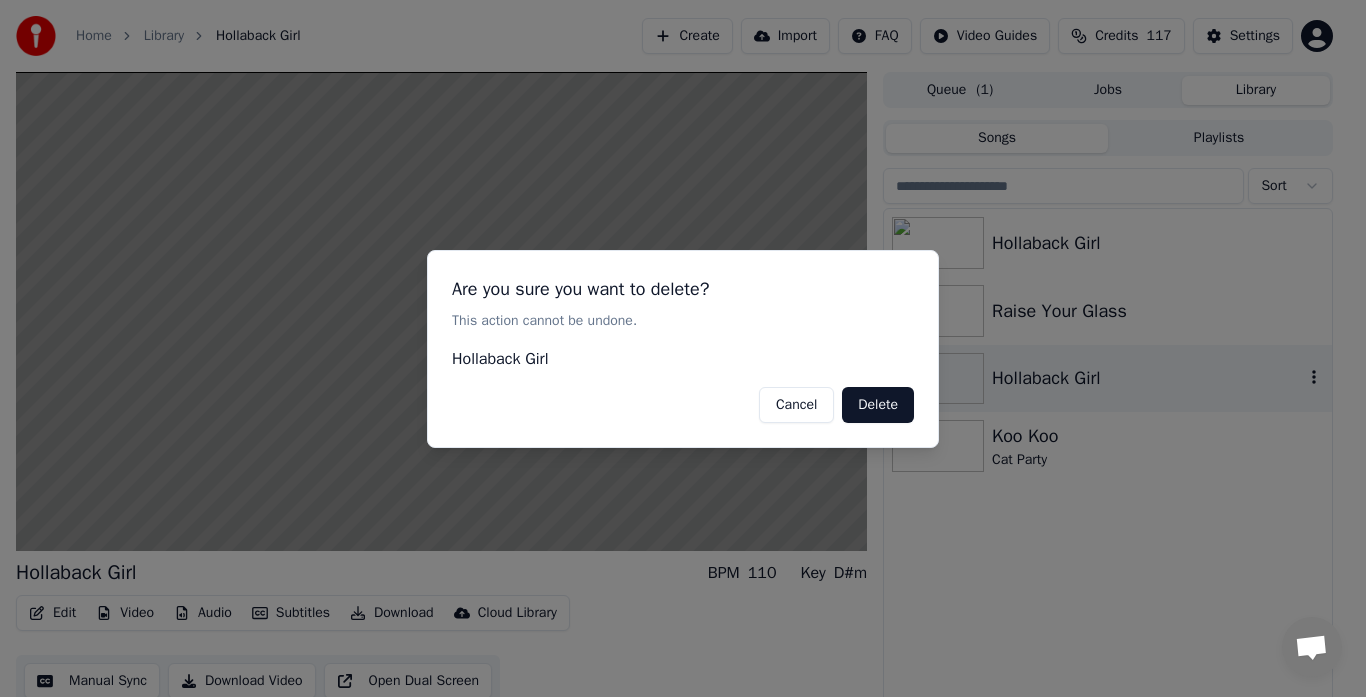 click on "Delete" at bounding box center (878, 404) 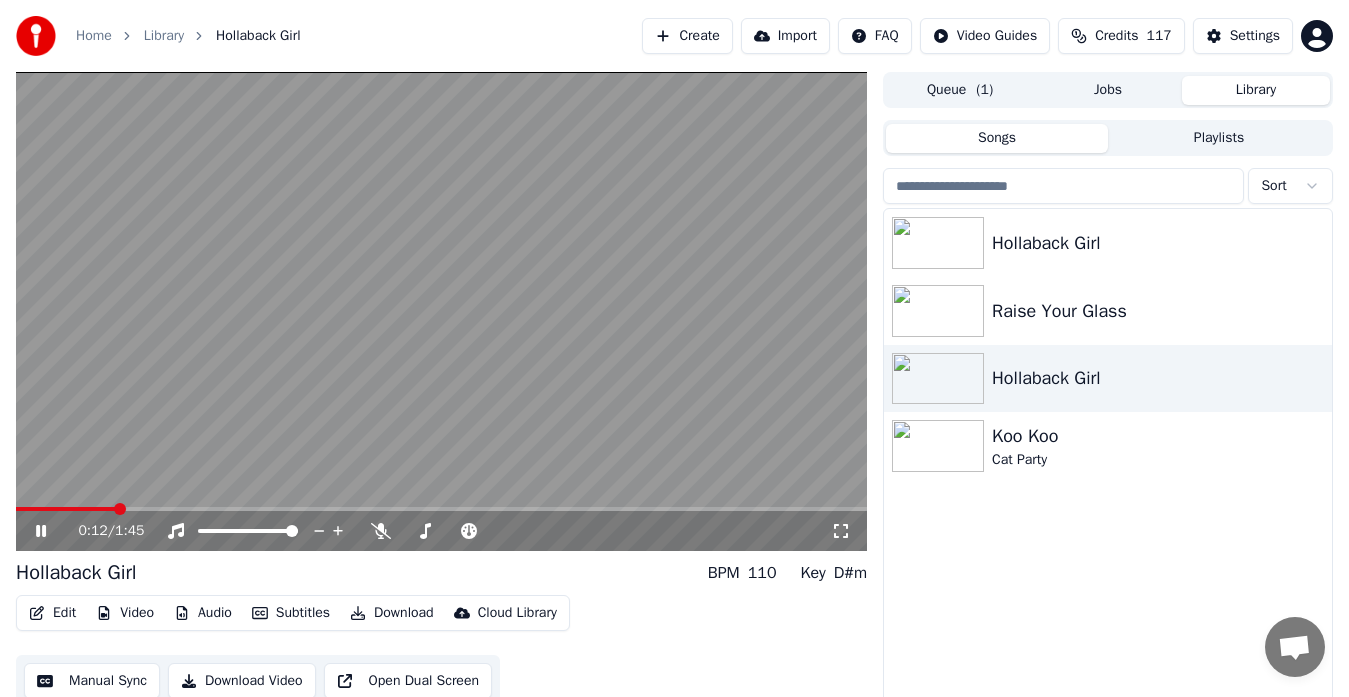 click 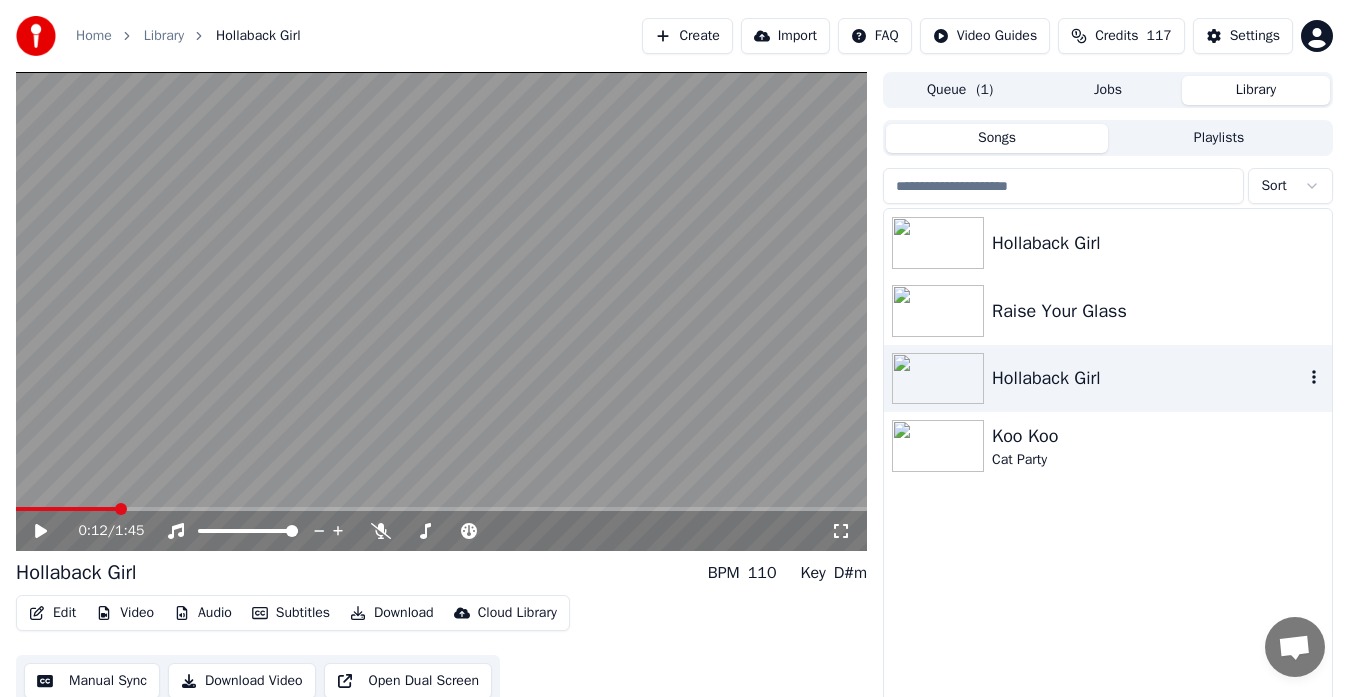click 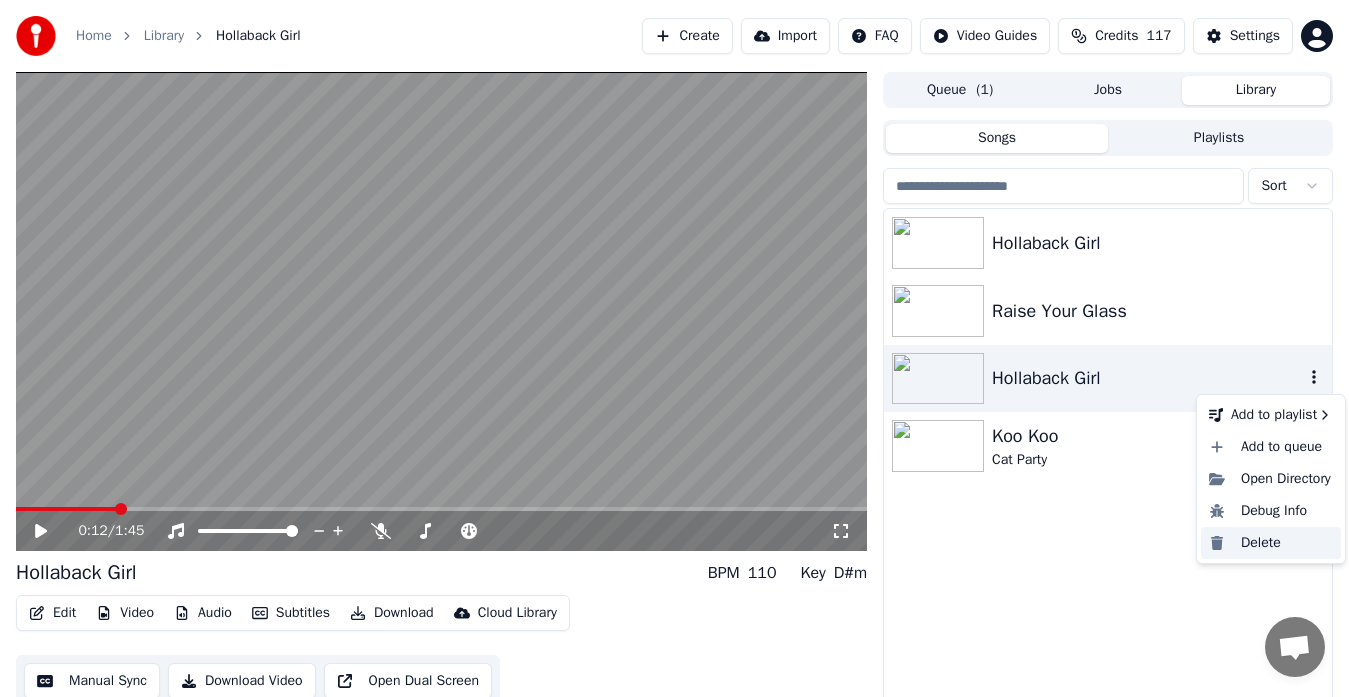 click on "Delete" at bounding box center [1271, 543] 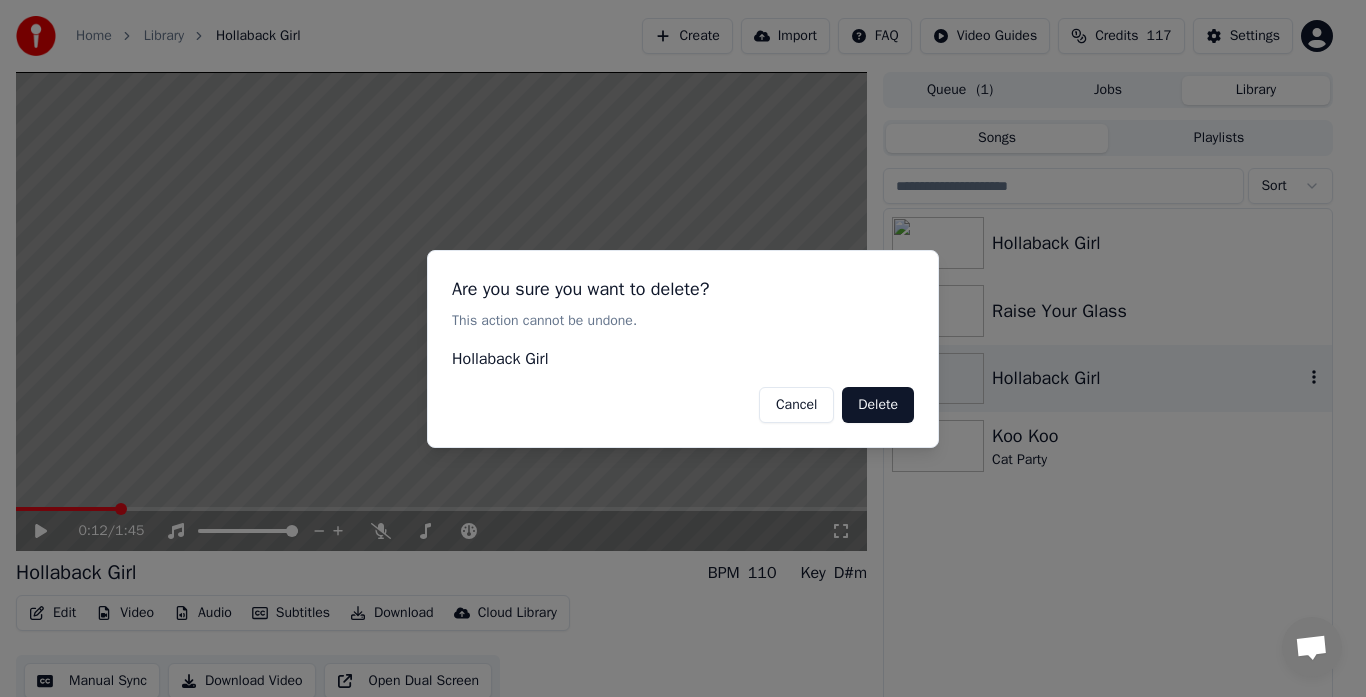 click at bounding box center (683, 348) 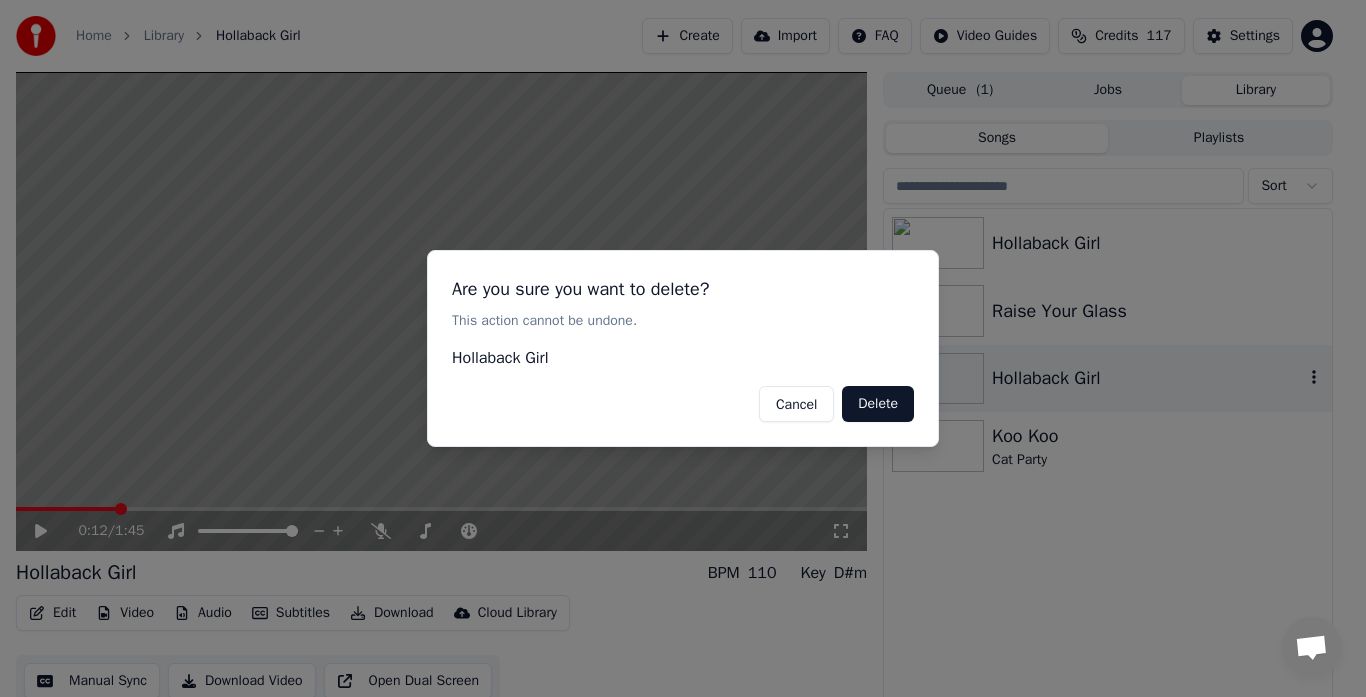 click on "Delete" at bounding box center [878, 404] 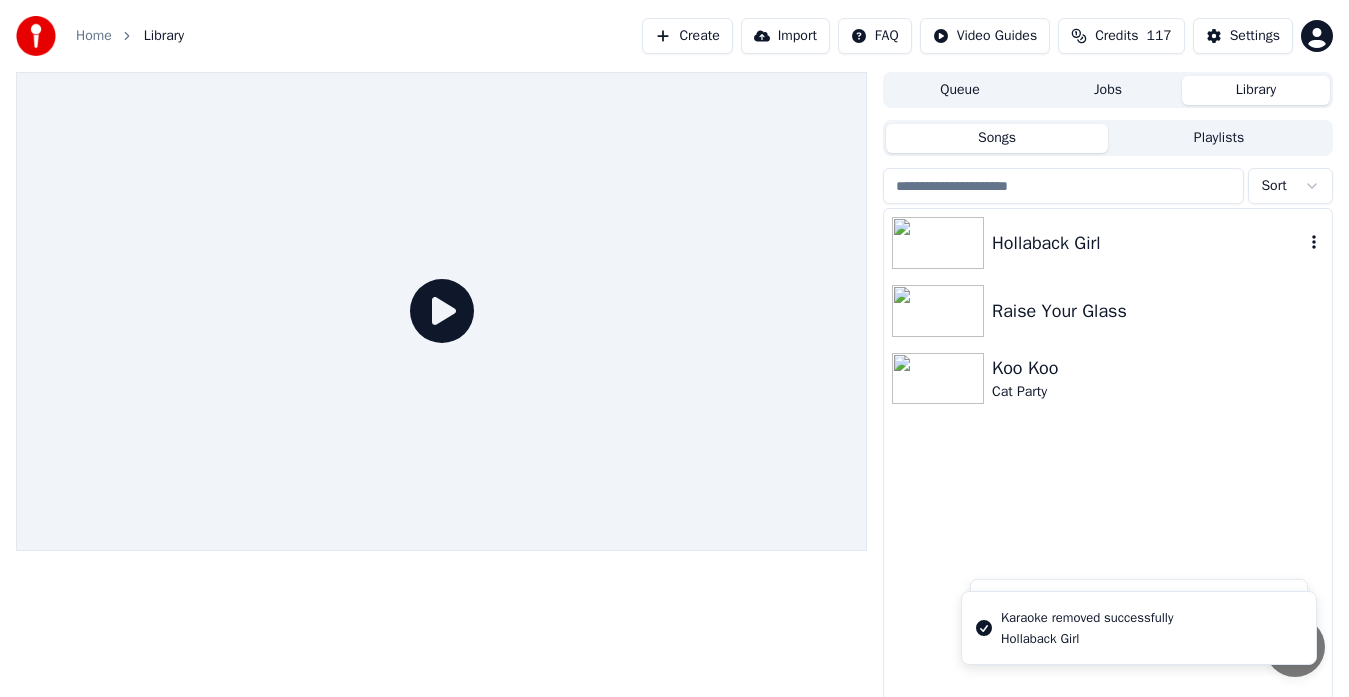 click on "Hollaback Girl" at bounding box center [1148, 243] 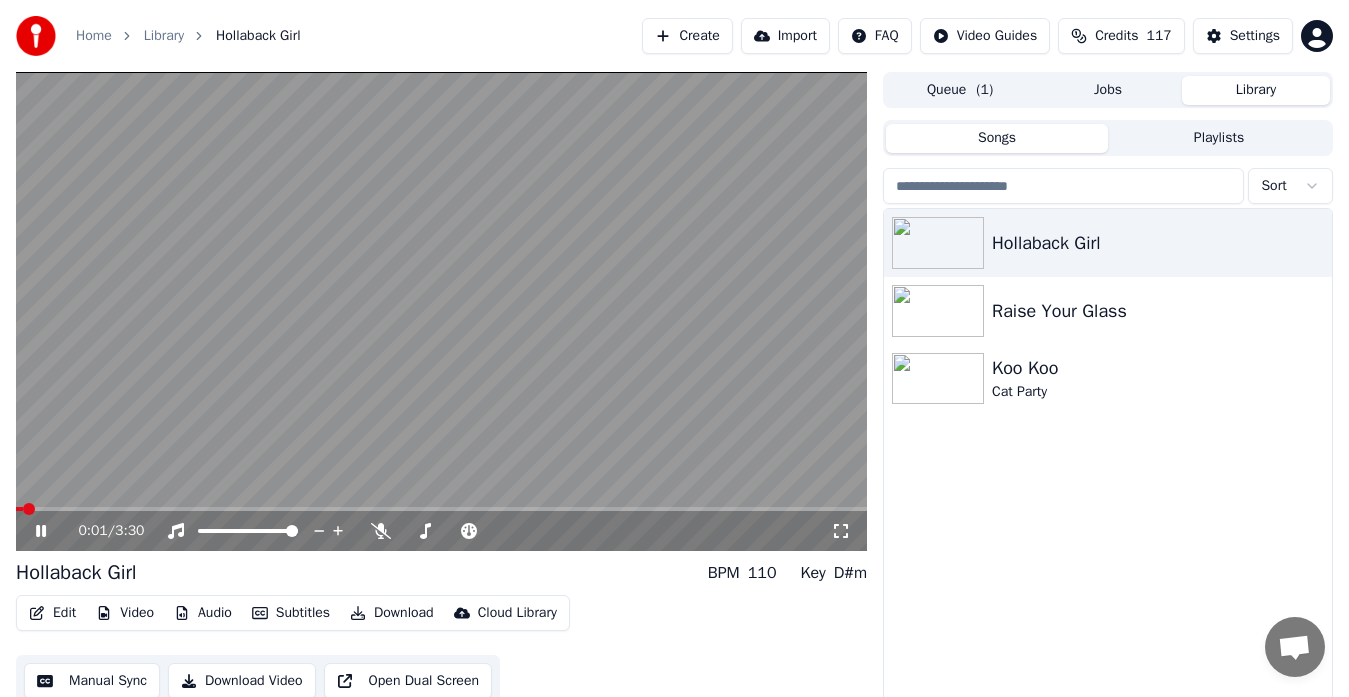 scroll, scrollTop: 34, scrollLeft: 0, axis: vertical 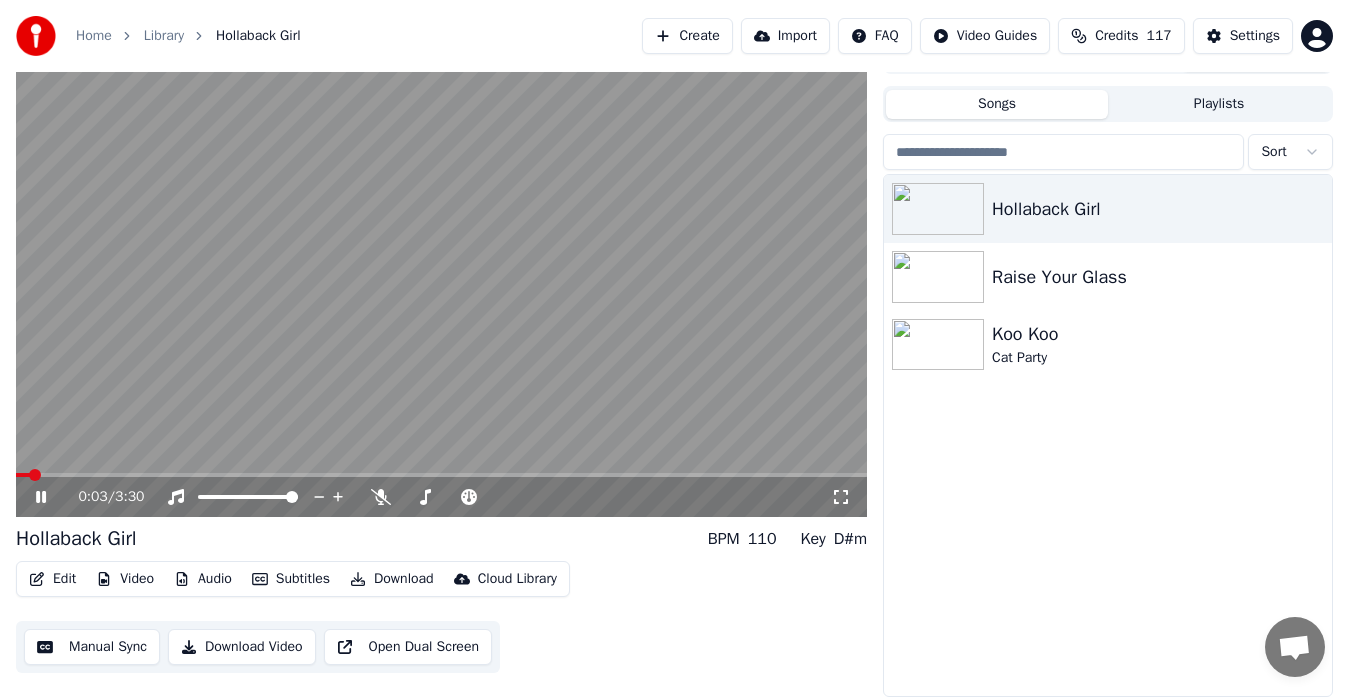 click on "Manual Sync" at bounding box center [92, 647] 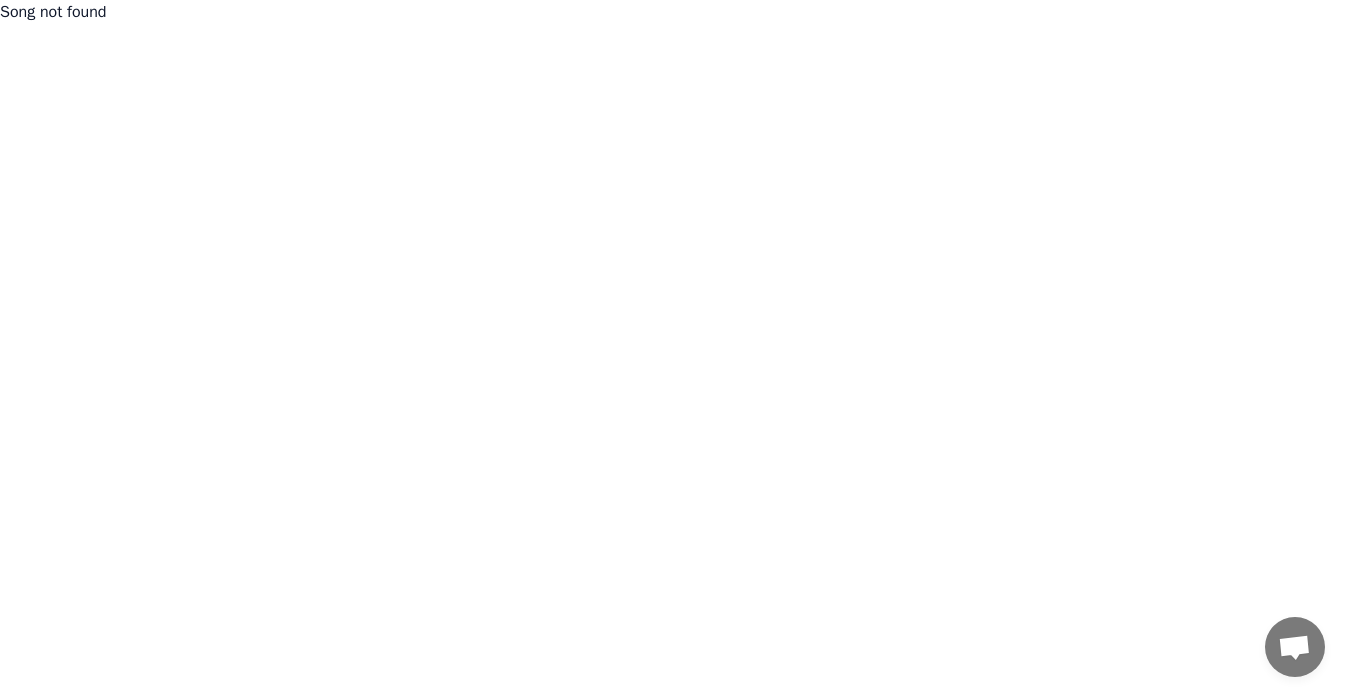 scroll, scrollTop: 0, scrollLeft: 0, axis: both 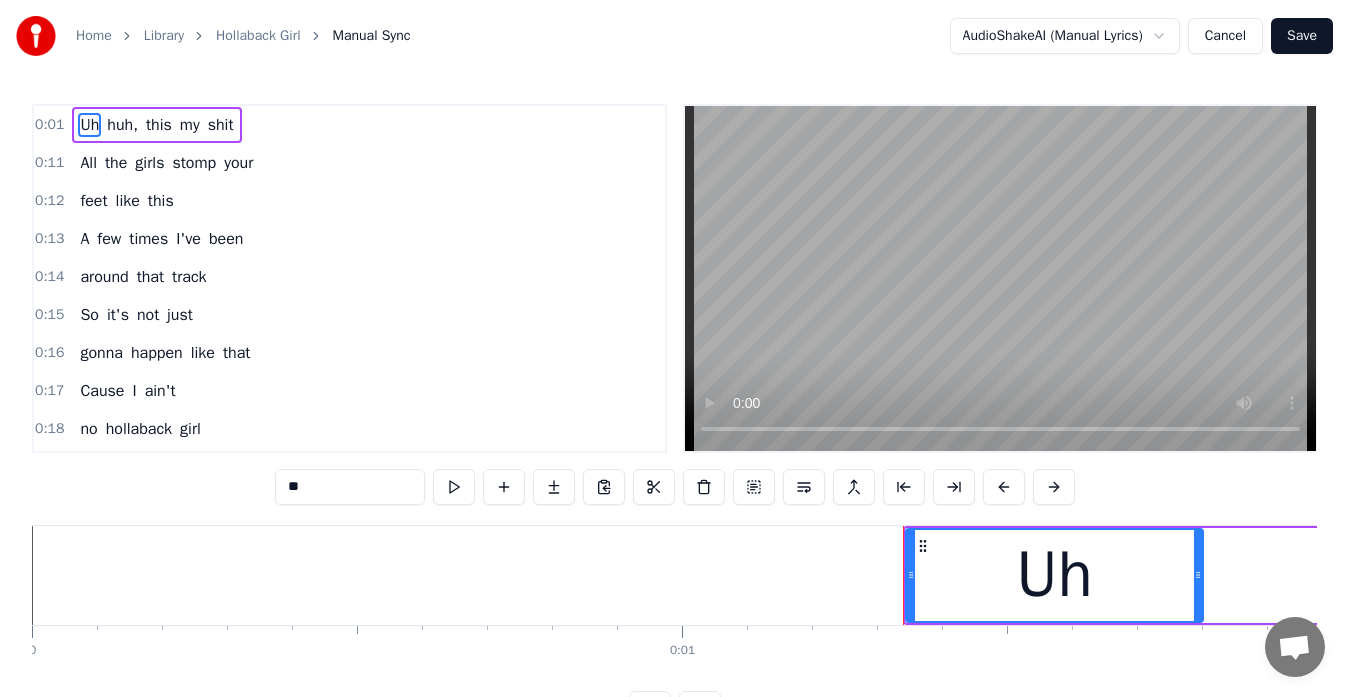 click on "0:01" at bounding box center (49, 125) 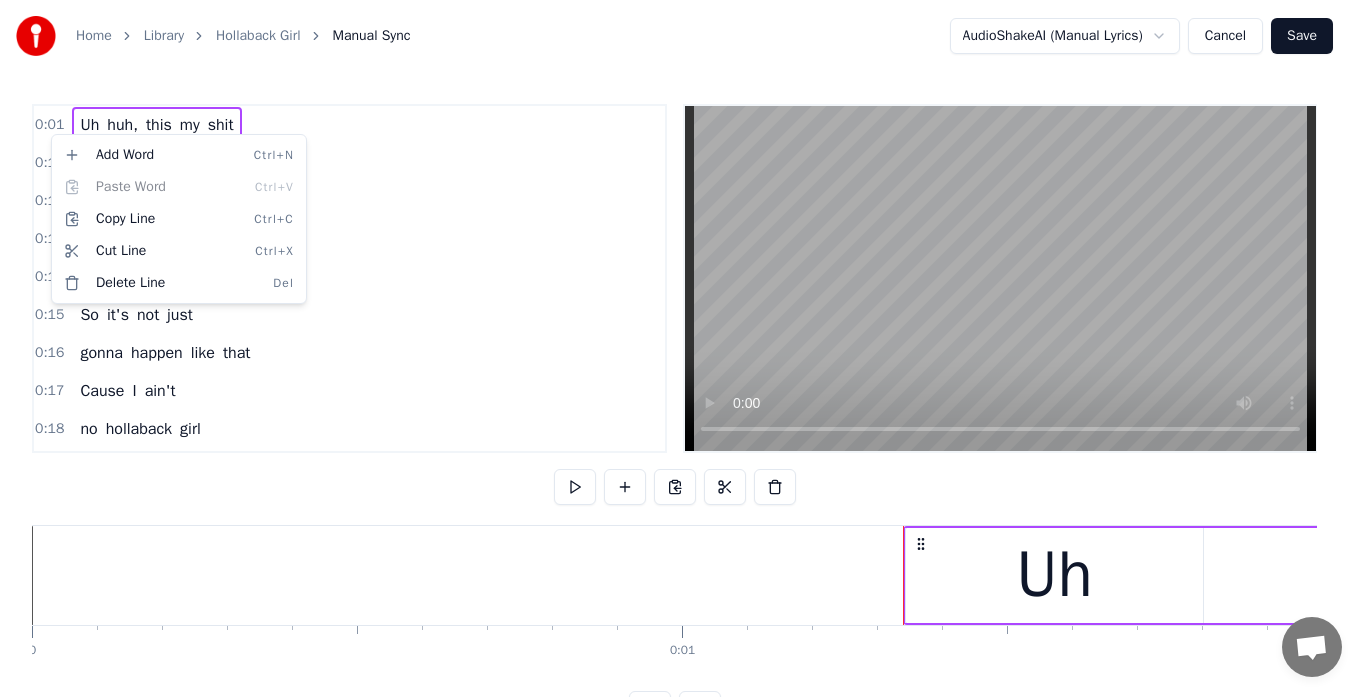click on "Home Library Hollaback Girl Manual Sync AudioShakeAI (Manual Lyrics) Cancel Save 0:01 Uh huh, this my shit 0:11 All the girls stomp your 0:12 feet like this 0:13 A few times I've been 0:14 around that track 0:15 So it's not just 0:16 gonna happen like that 0:17 Cause I ain't 0:18 no hollaback girl 0:19 I ain't no hollaback girl 0:22 A few times I've been 0:23 around that track 0:24 So it's not just 0:24 gonna happen like that 0:26 Cause I ain't 0:26 no hollaback girl 0:28 I ain't no hollaback girl 0:31 Ooh, this my shit 0:33 This my shit 0:35 Ooh, this my shit 0:38 This my shit 0:40 Ooh, this my shit 0:42 This my shit 0:44 Ooh, this my shit 0:46 This my shit 0:48 I heard that you 0:49 were talking shit 0:50 And you didn't think 0:51 that I would hear it 0:53 People hear you 0:53 talking like that 0:54 Getting everybody fired up 0:56 So I'm ready to attack, 0:57 gonna lead the pack 0:59 Gonna get a touchdown, 1:00 gonna take you out 1:01 That's right, put your 1:02 pom- poms down 1:03 Getting everybody fired A" at bounding box center [683, 379] 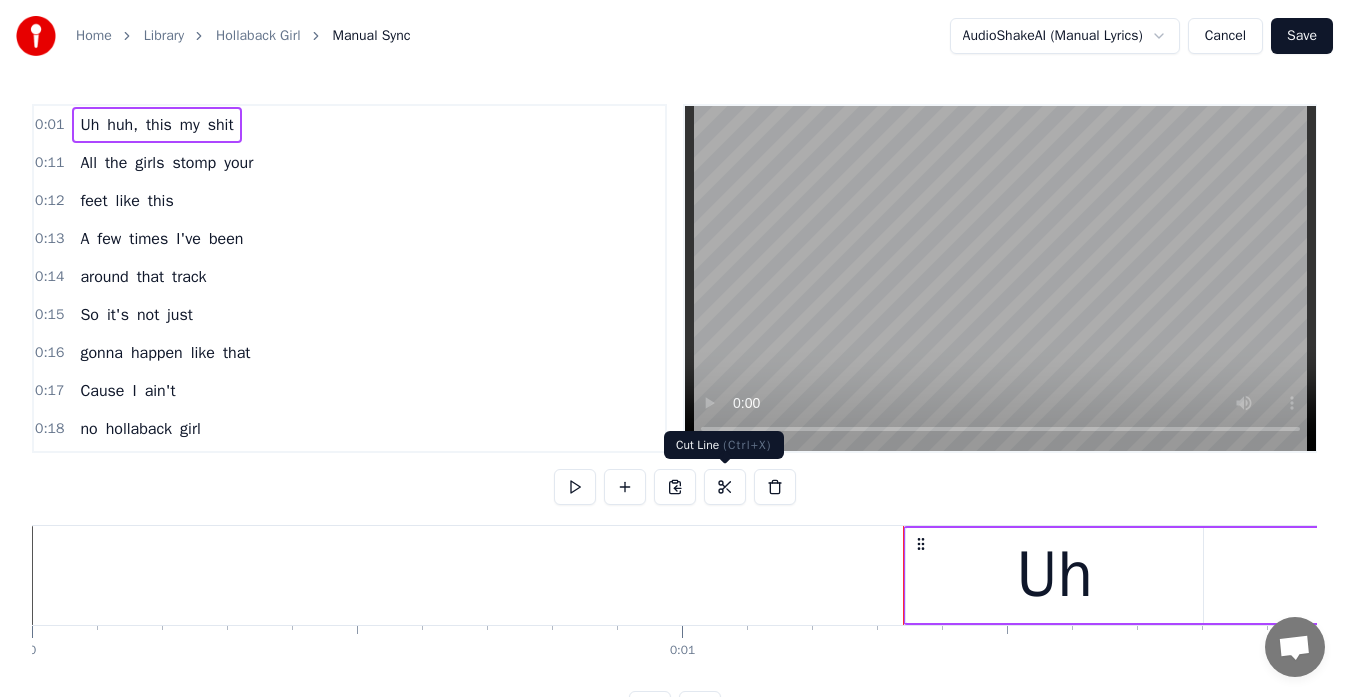 click at bounding box center (725, 487) 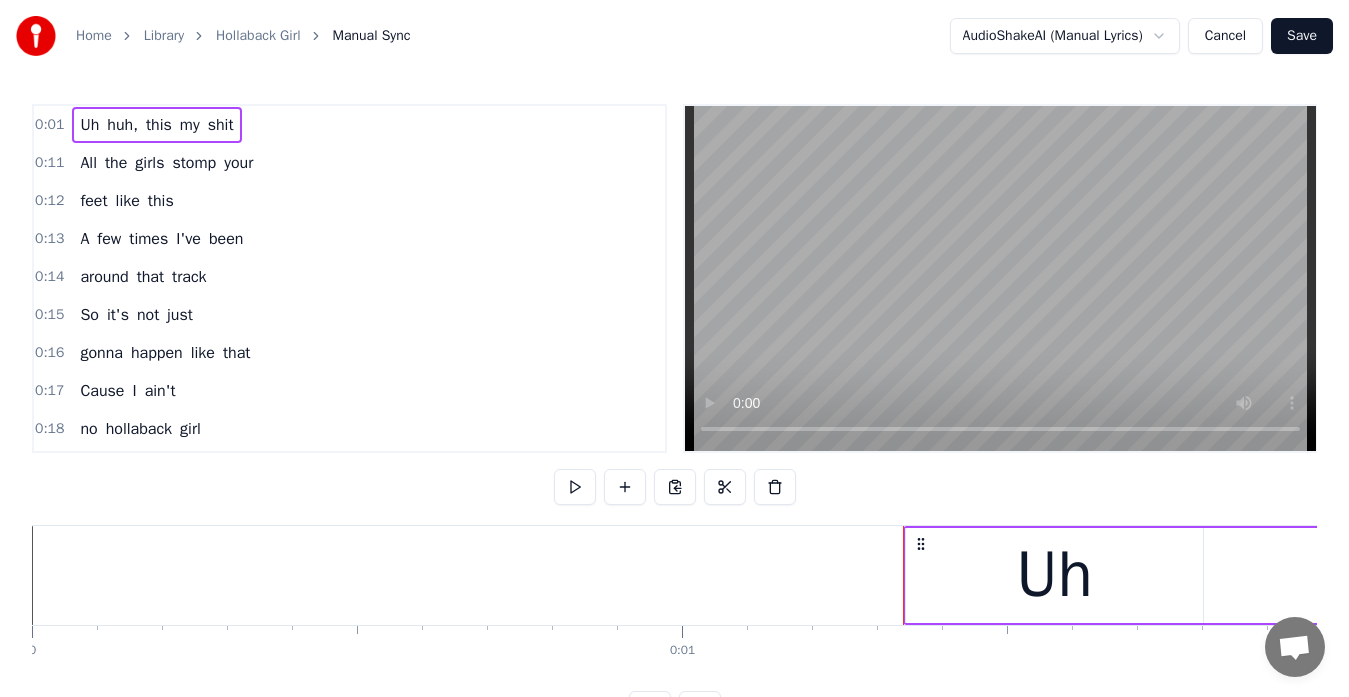 click at bounding box center [725, 487] 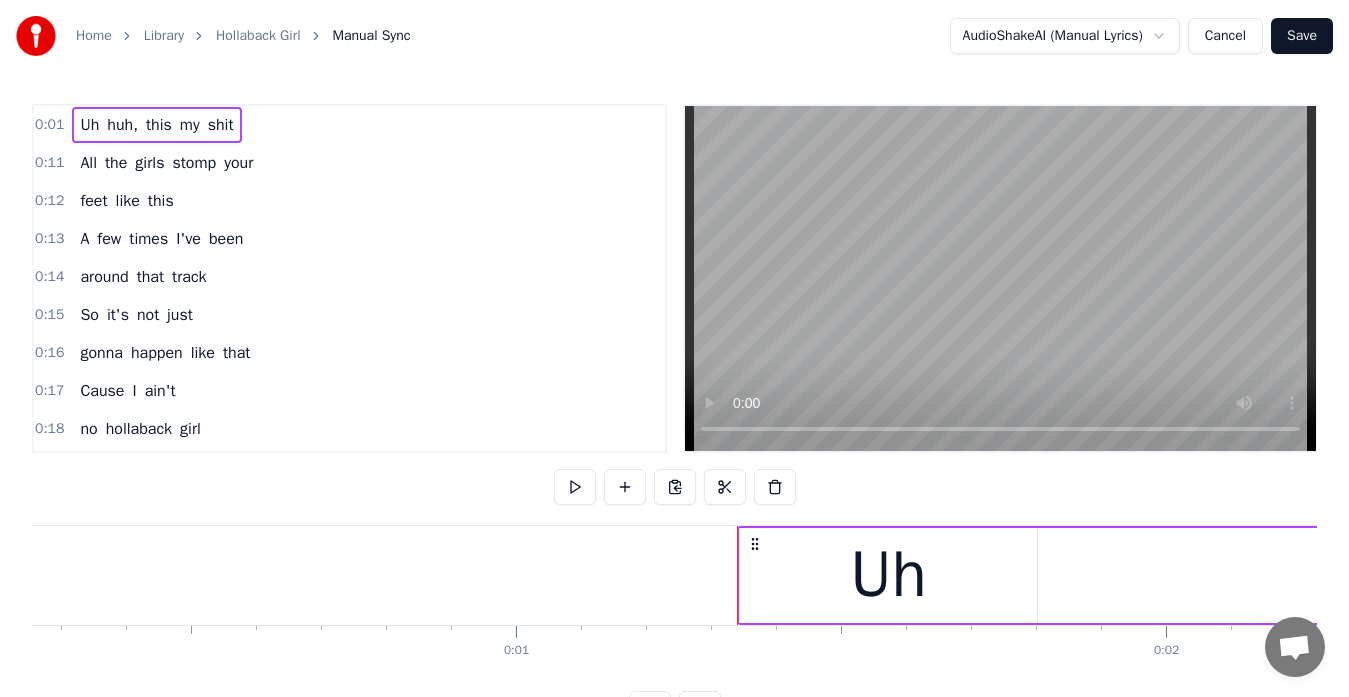 scroll, scrollTop: 0, scrollLeft: 167, axis: horizontal 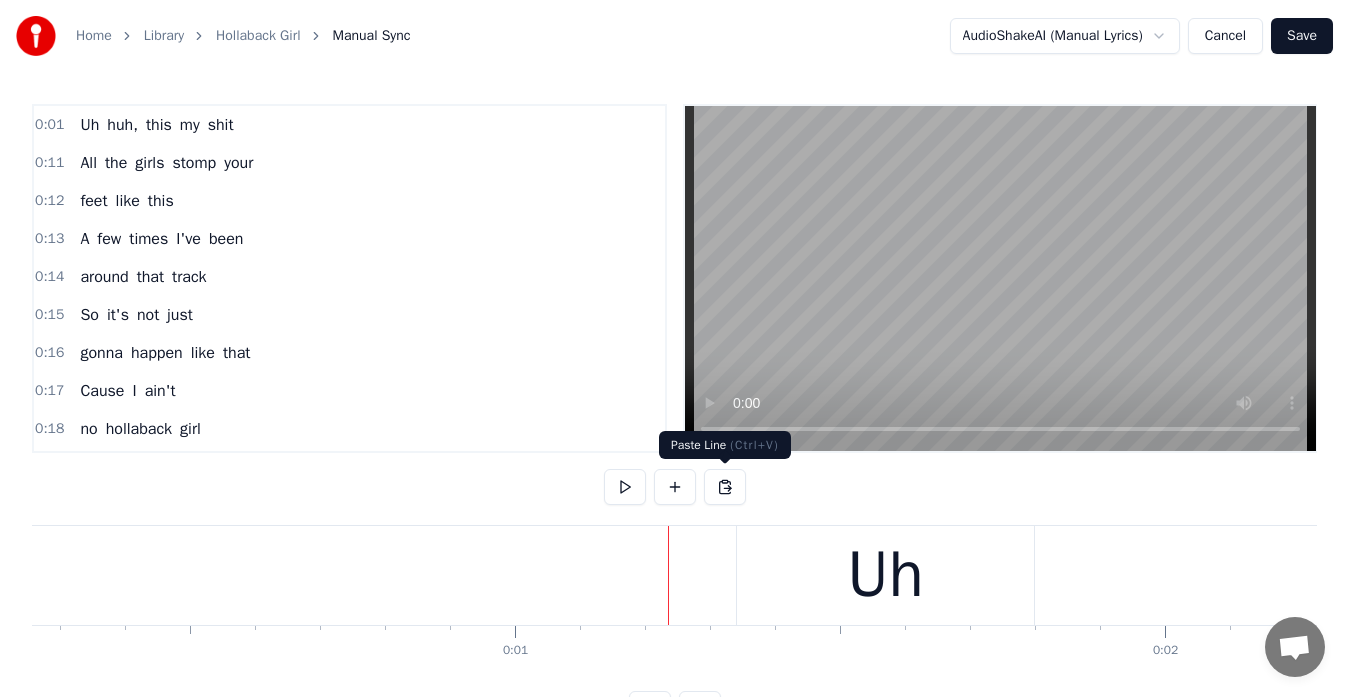 click at bounding box center (725, 487) 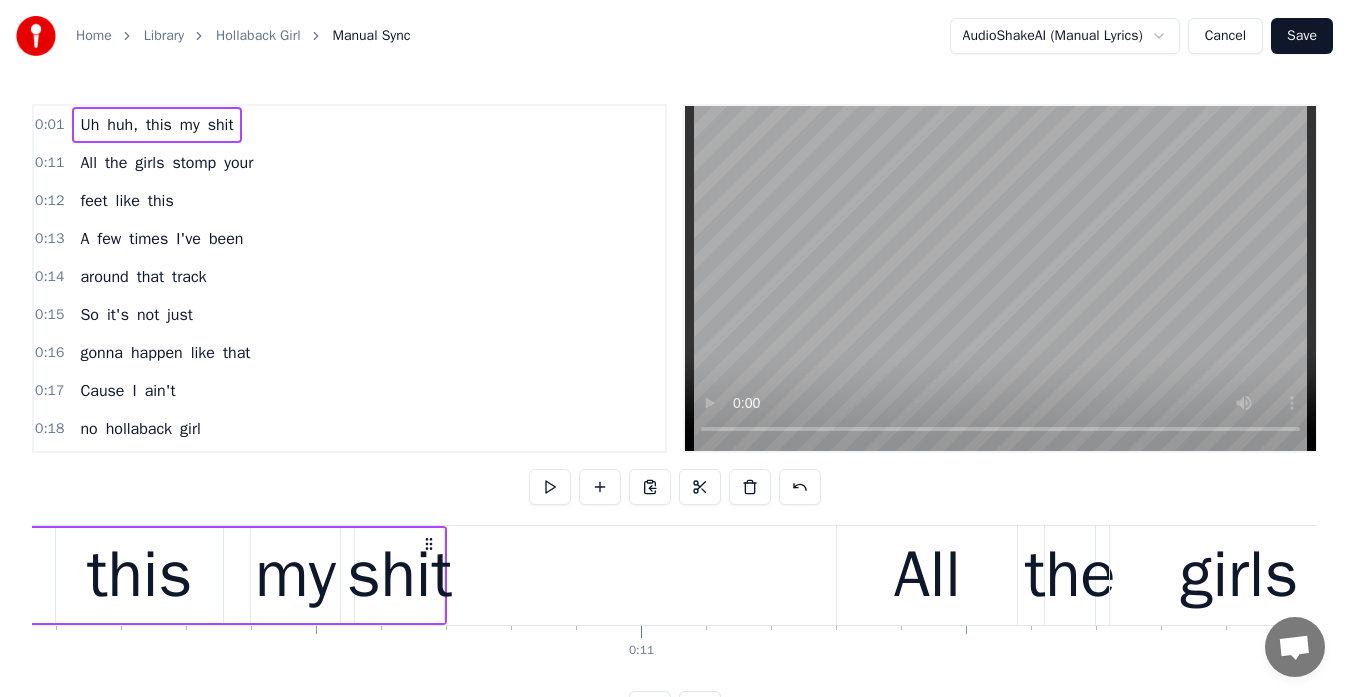 scroll, scrollTop: 0, scrollLeft: 6538, axis: horizontal 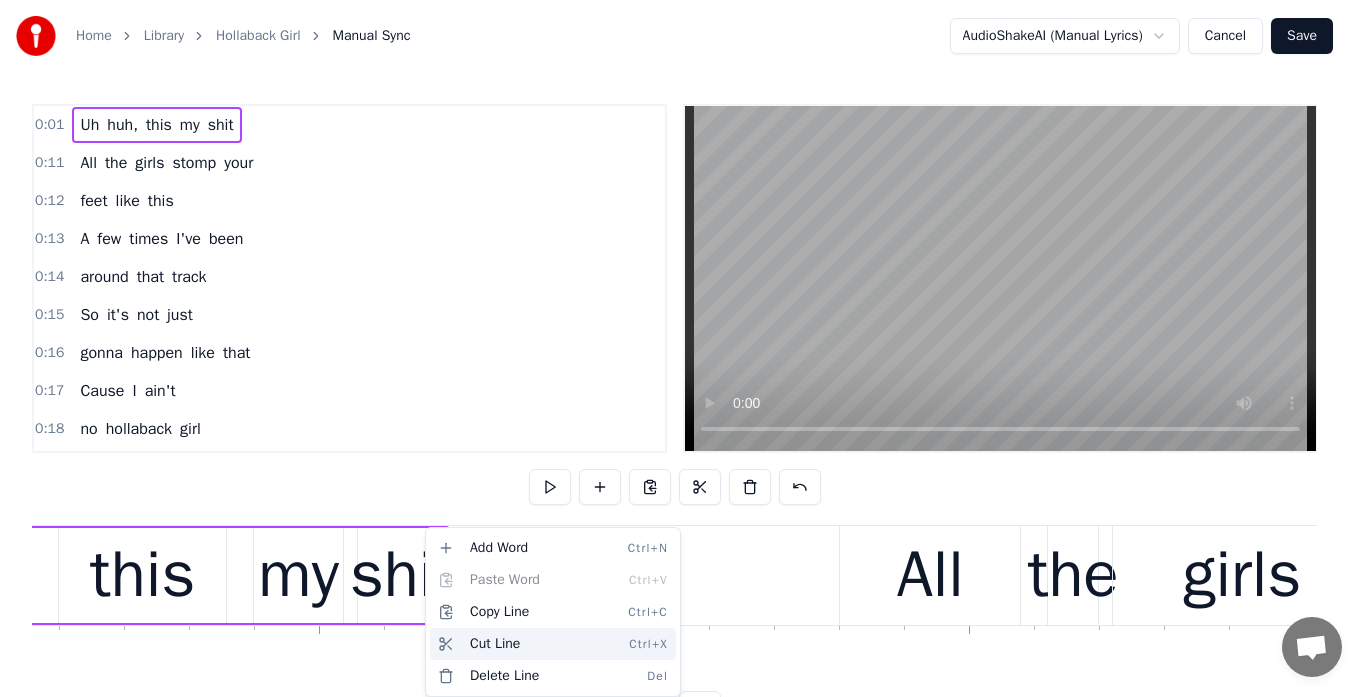 click on "Cut Line Ctrl+X" at bounding box center [553, 644] 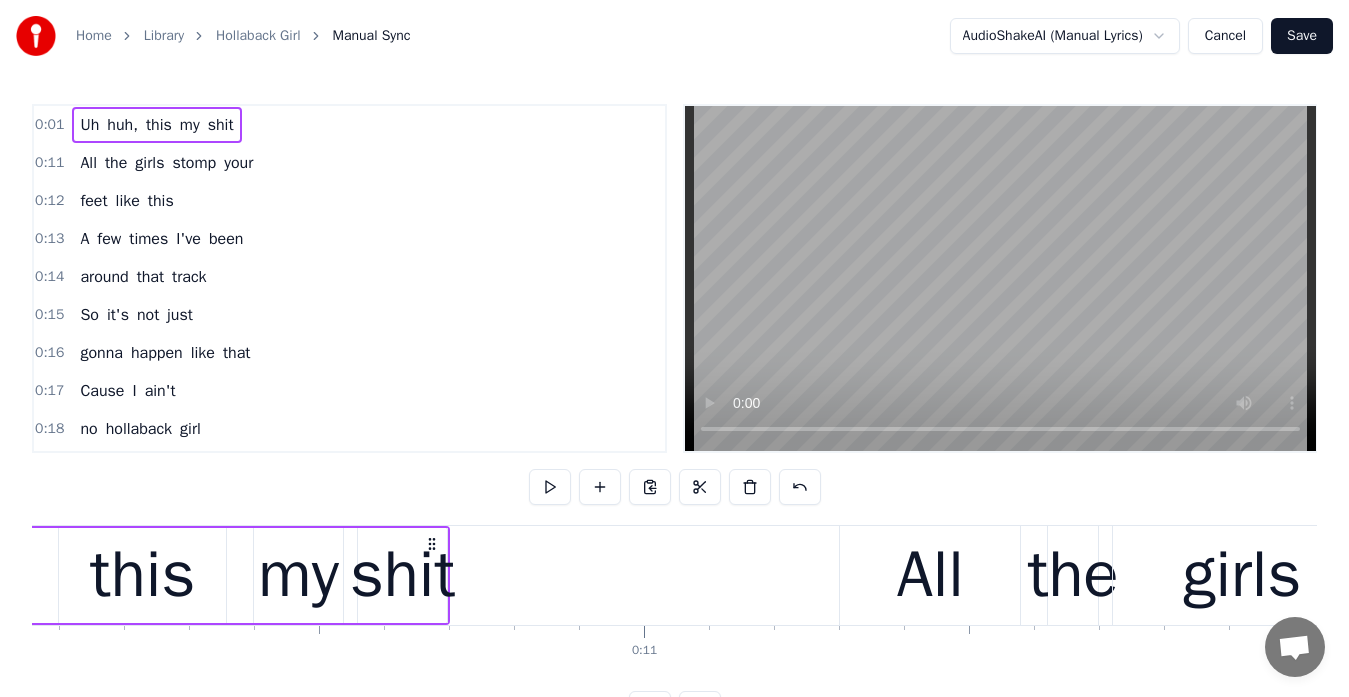 click on "Cancel" at bounding box center (1225, 36) 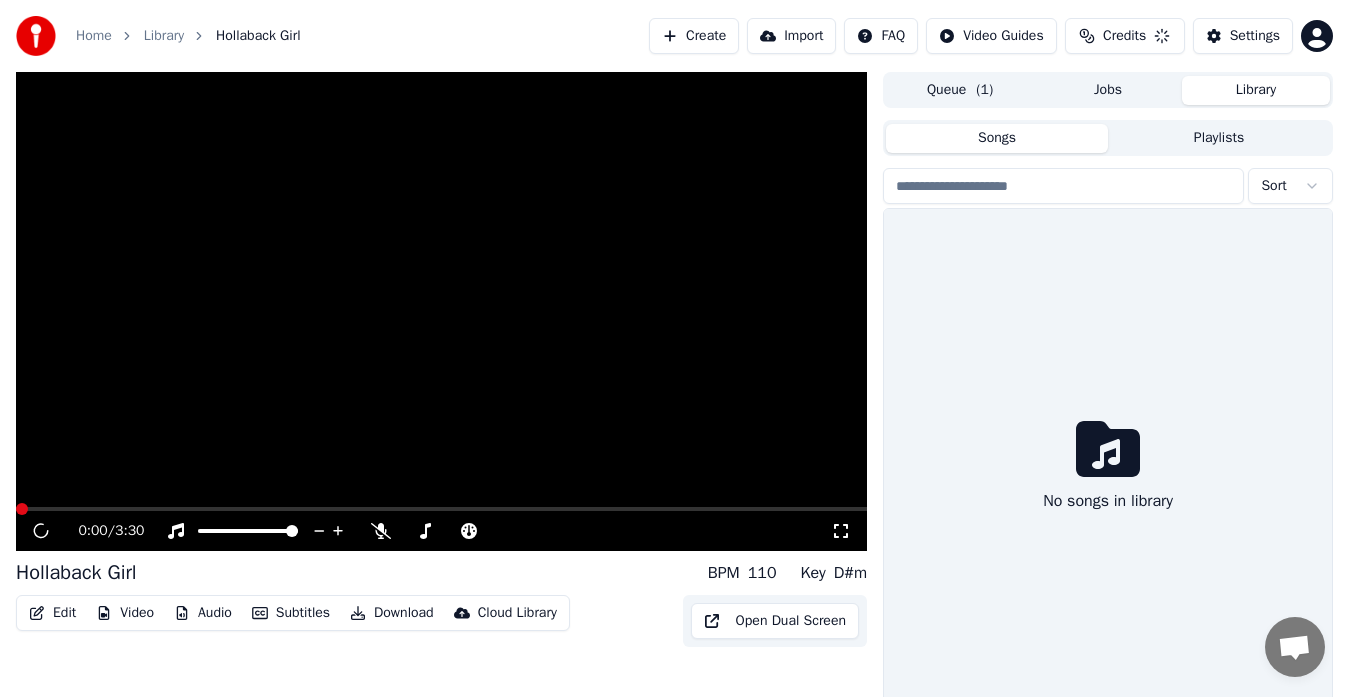 scroll, scrollTop: 34, scrollLeft: 0, axis: vertical 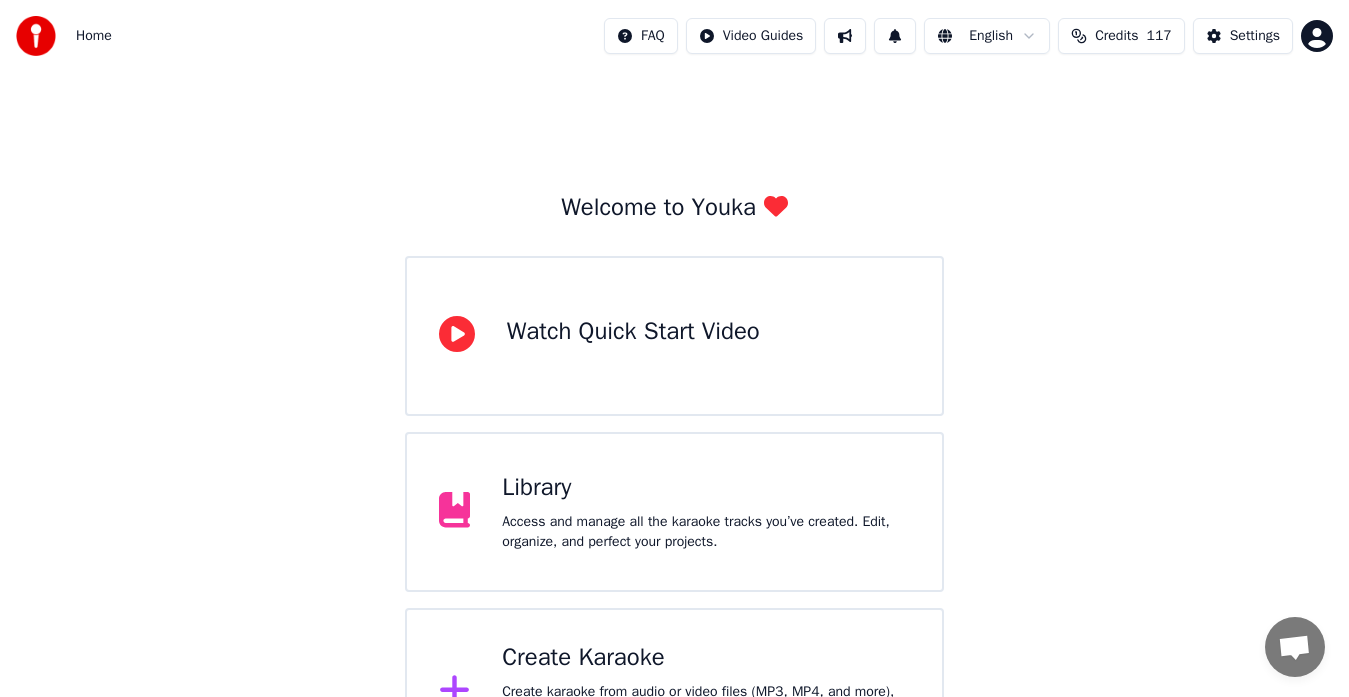 click on "Library Access and manage all the karaoke tracks you’ve created. Edit, organize, and perfect your projects." at bounding box center [675, 512] 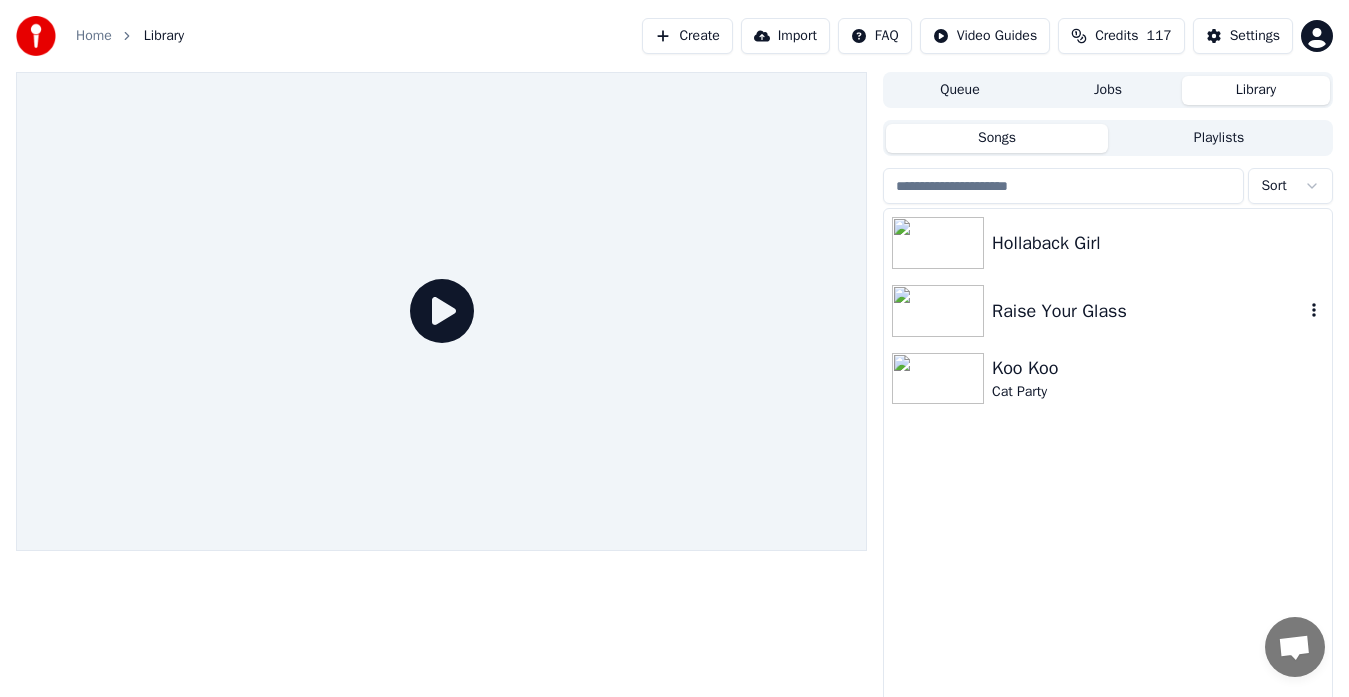 click on "Raise Your Glass" at bounding box center [1148, 311] 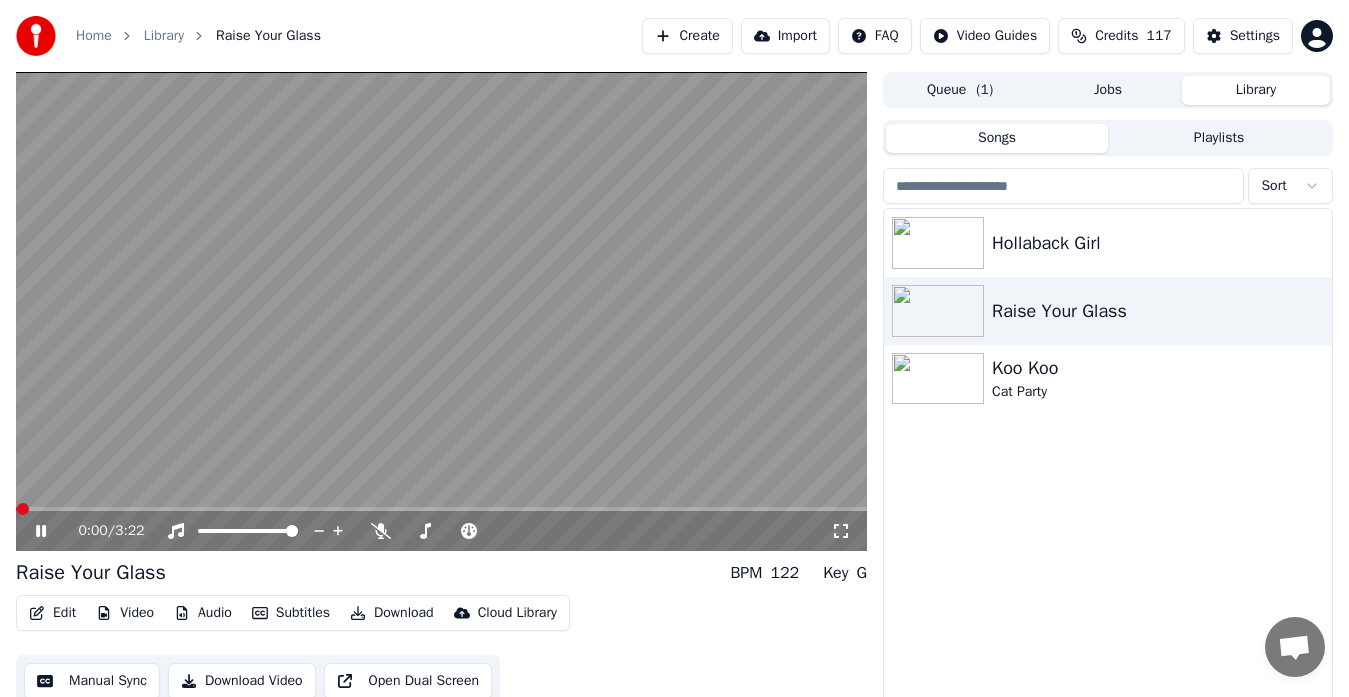 click at bounding box center [441, 509] 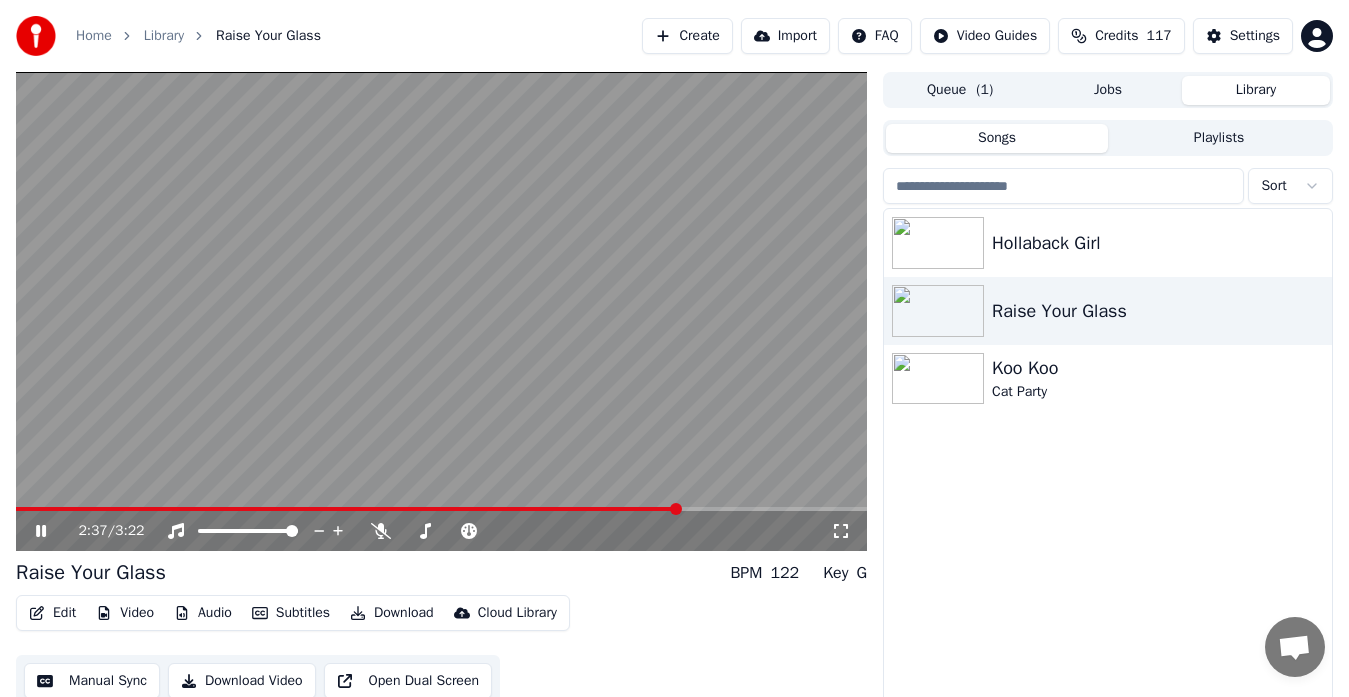 click on "Manual Sync" at bounding box center (92, 681) 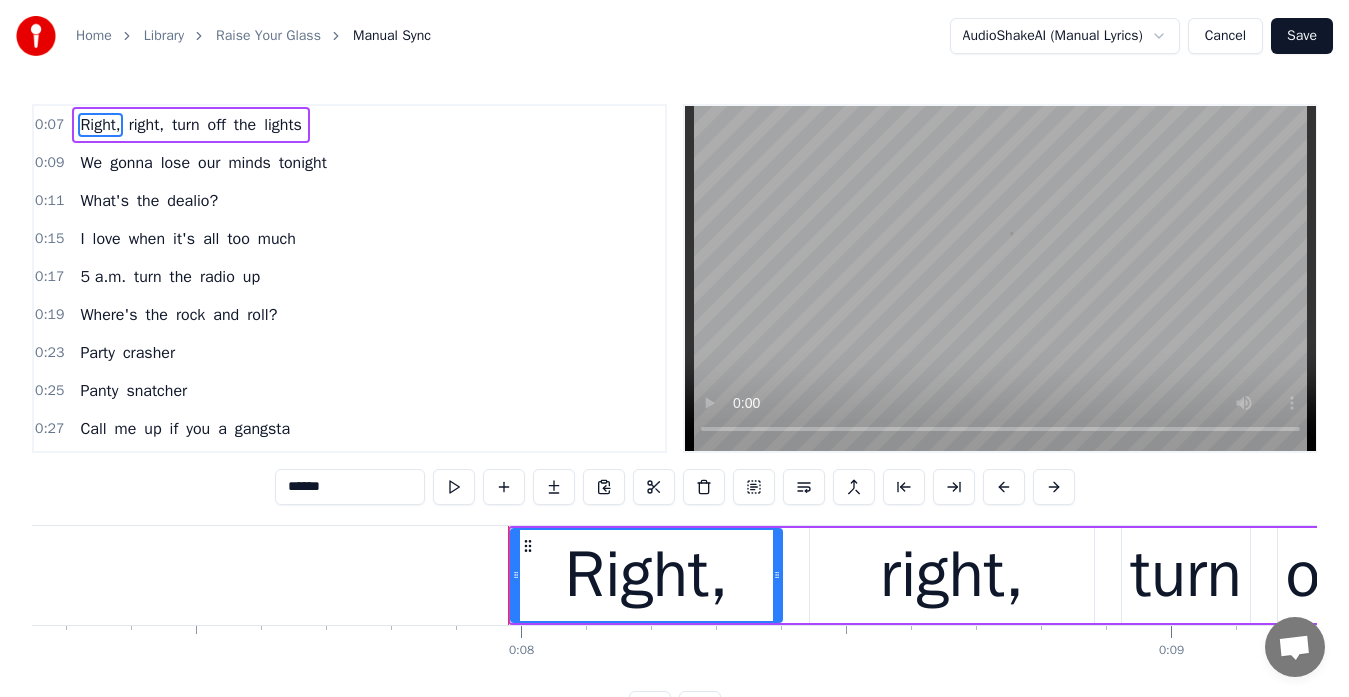 scroll, scrollTop: 0, scrollLeft: 5087, axis: horizontal 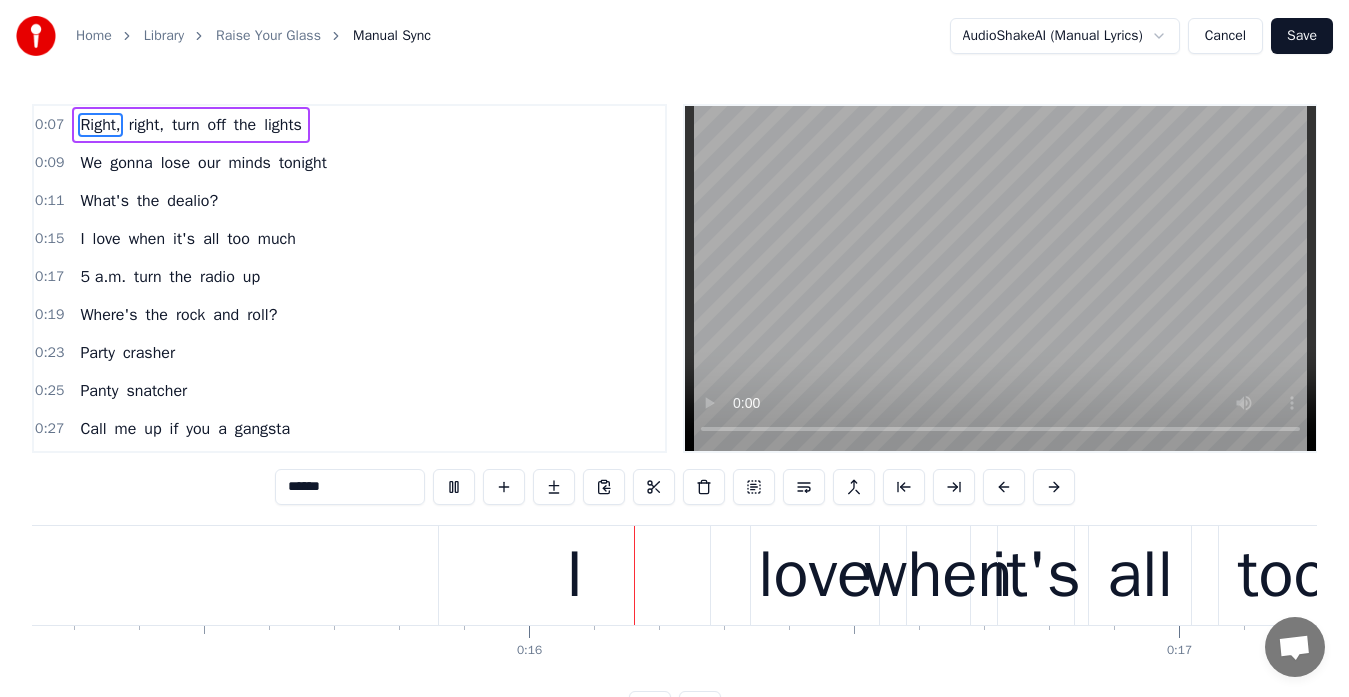 click on "0:07" at bounding box center [49, 125] 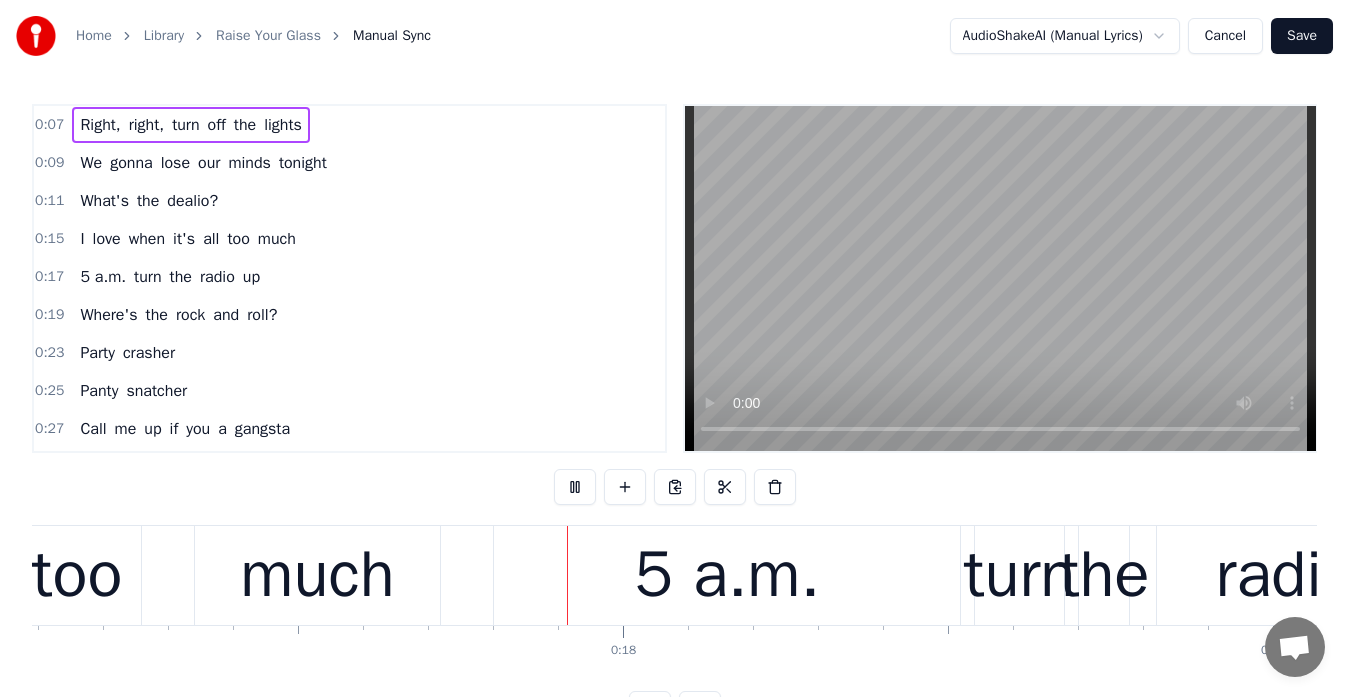 scroll, scrollTop: 0, scrollLeft: 11126, axis: horizontal 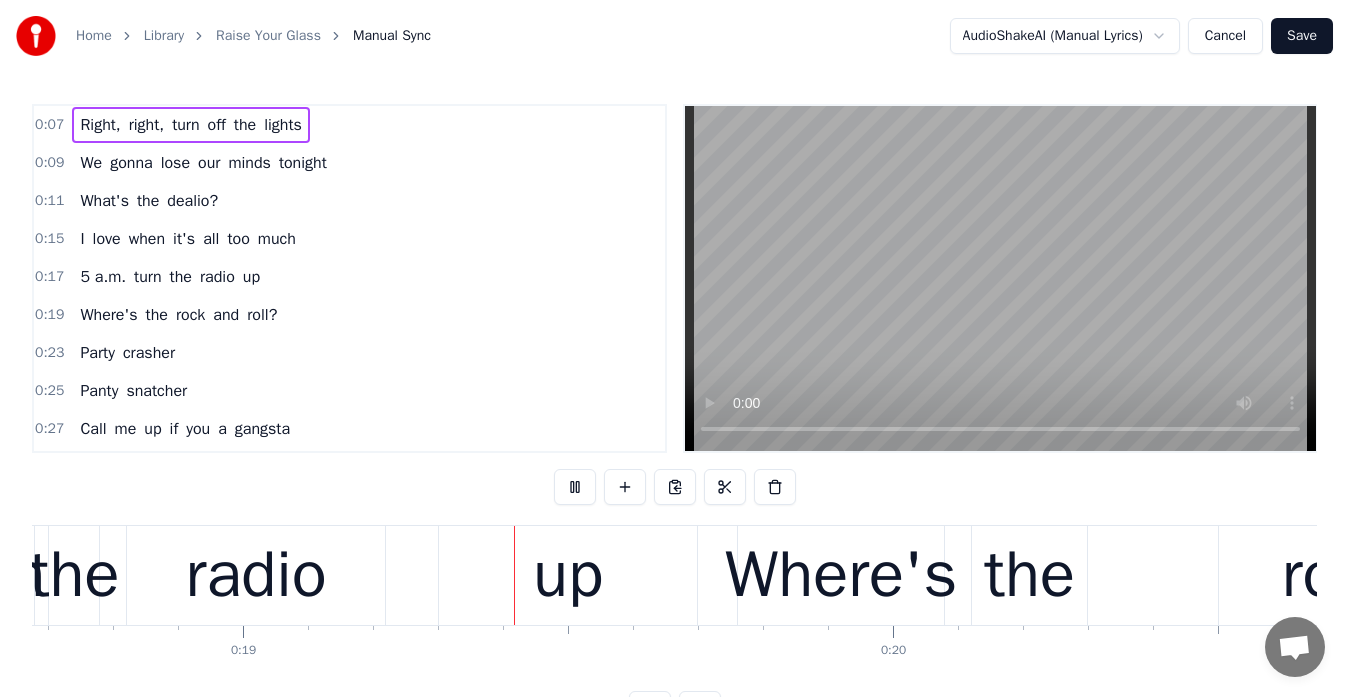 type 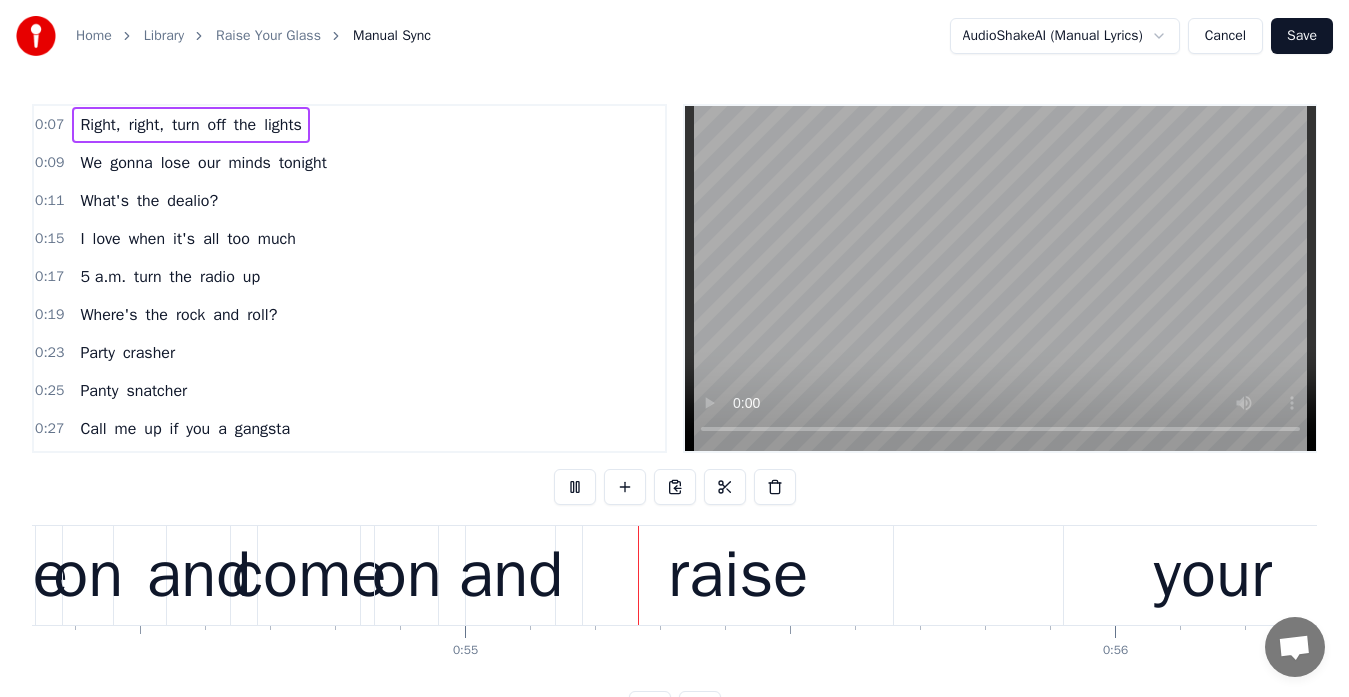 scroll, scrollTop: 0, scrollLeft: 35446, axis: horizontal 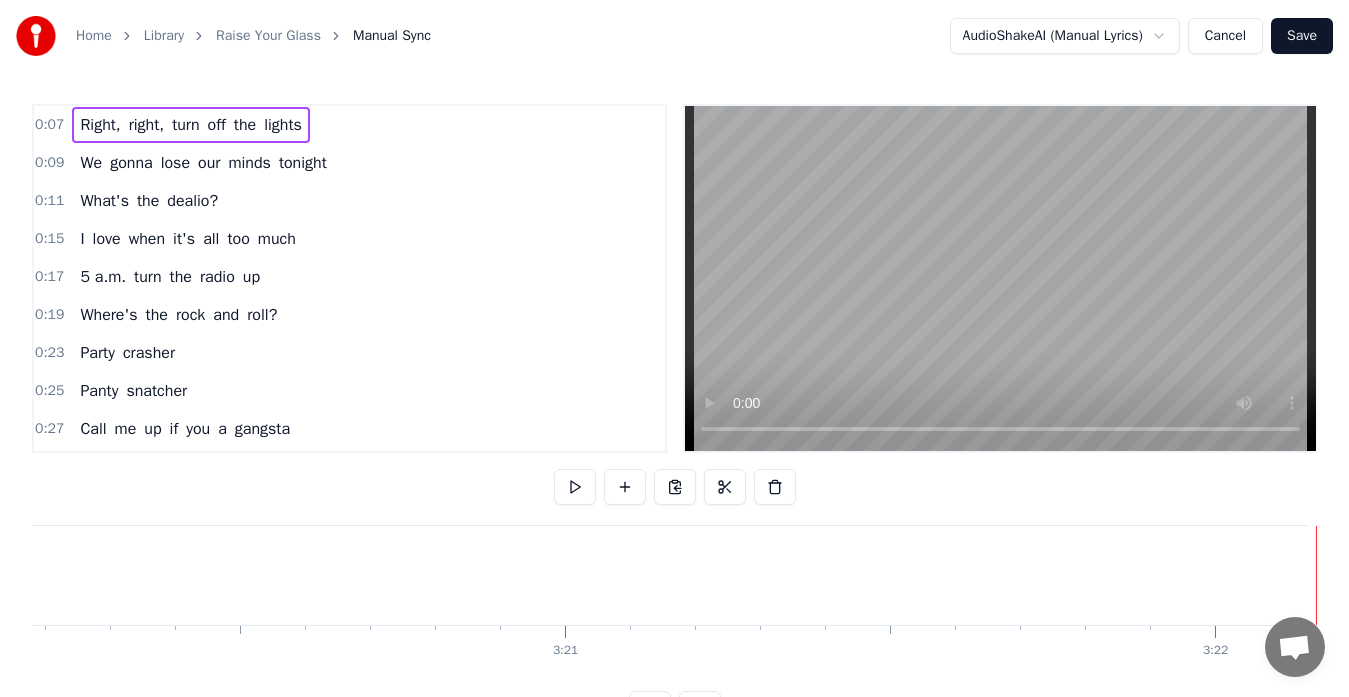 click on "Cancel" at bounding box center [1225, 36] 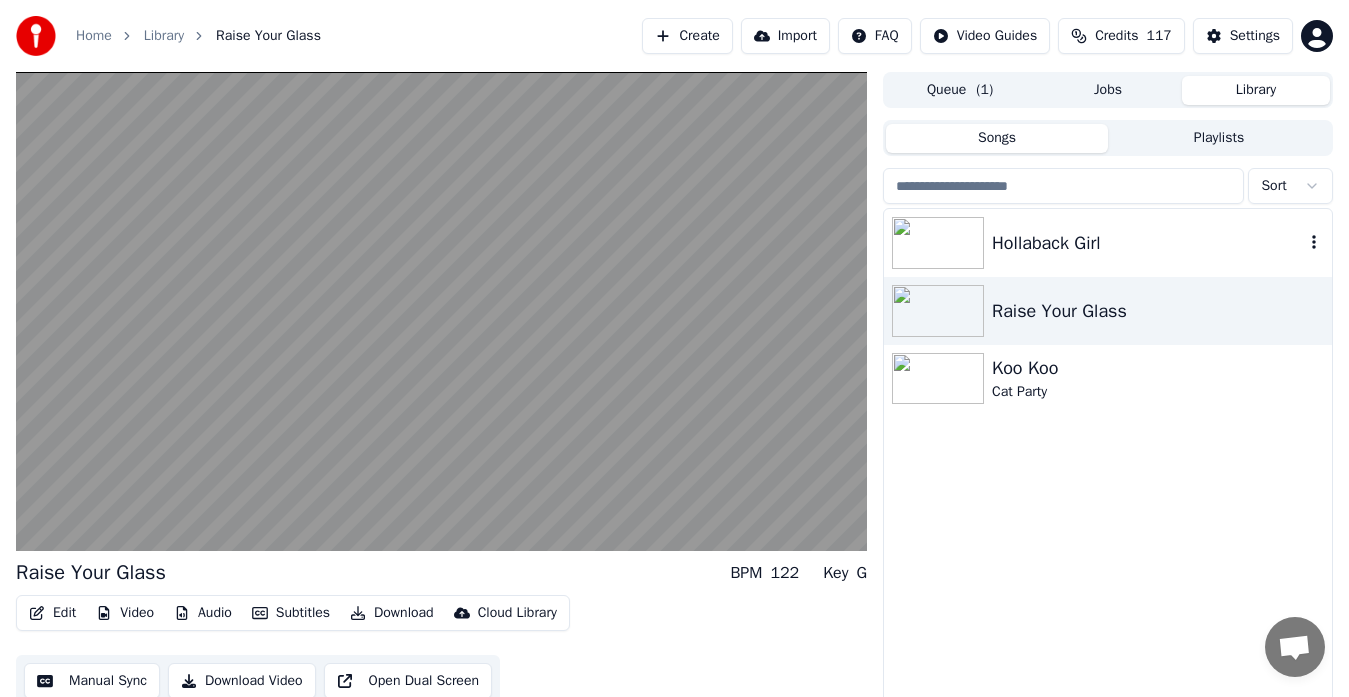 click on "Hollaback Girl" at bounding box center [1108, 243] 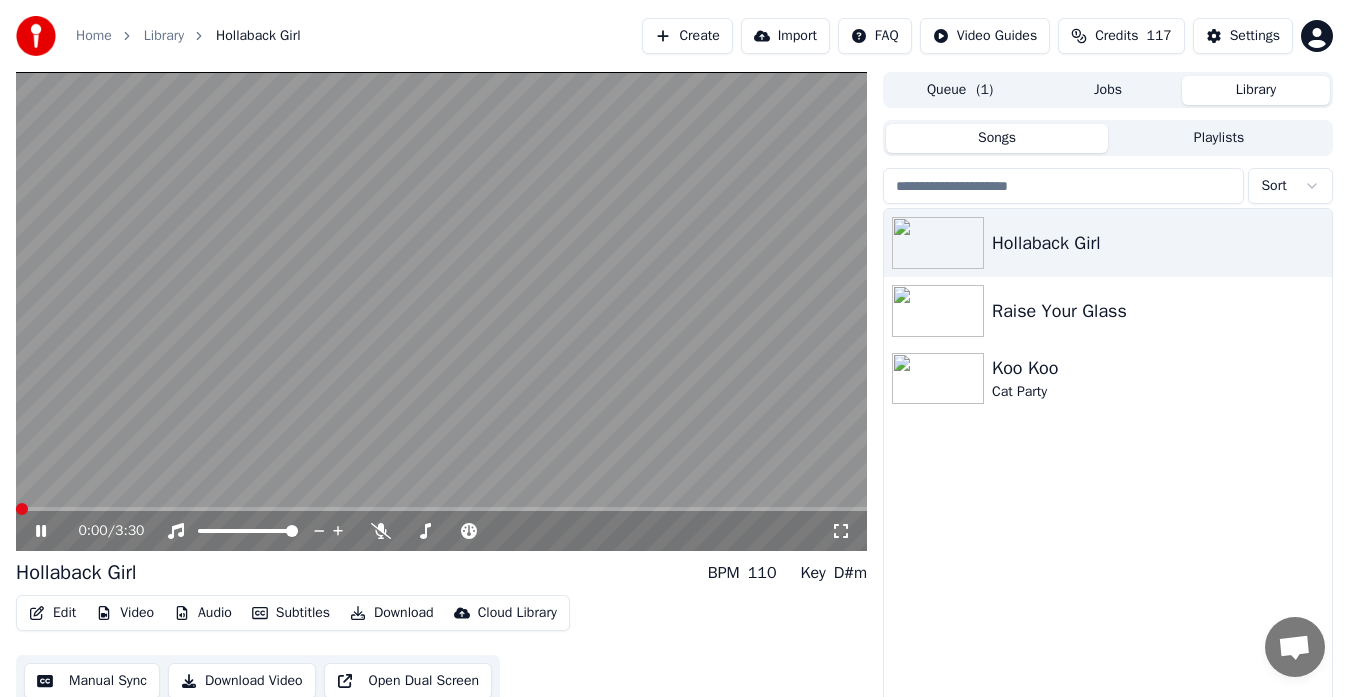 scroll, scrollTop: 34, scrollLeft: 0, axis: vertical 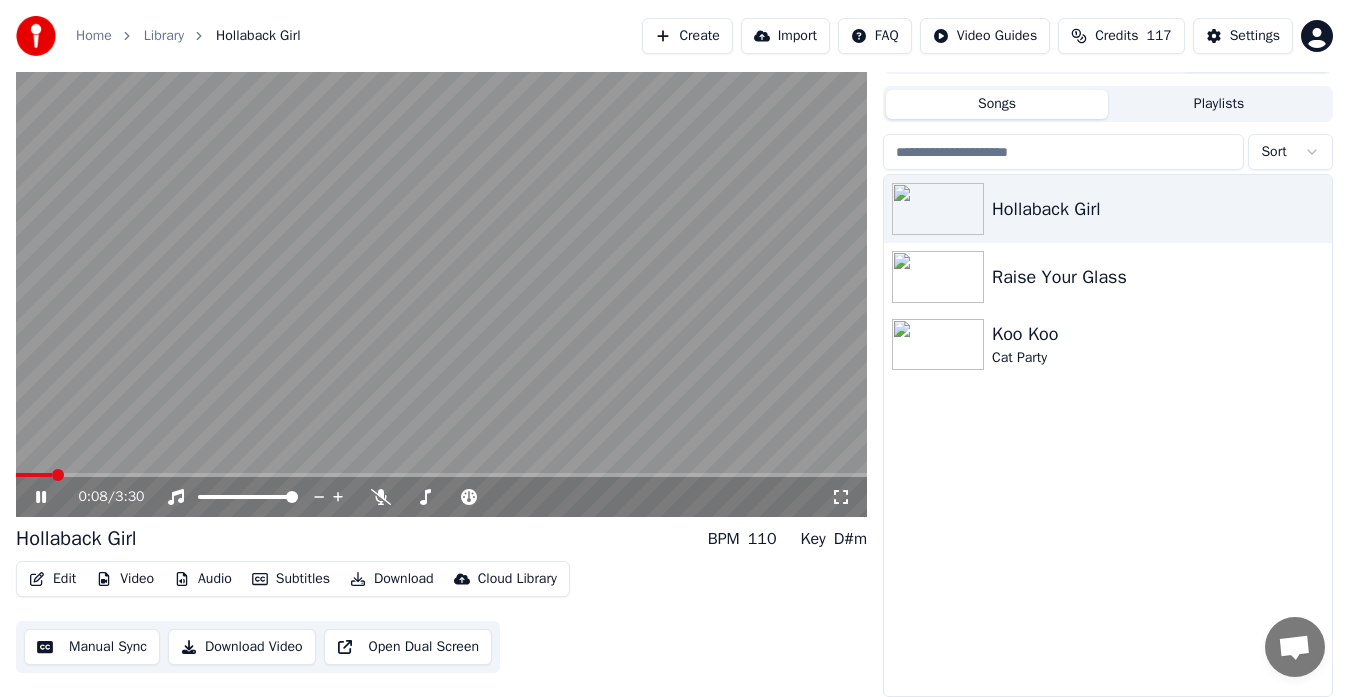 click 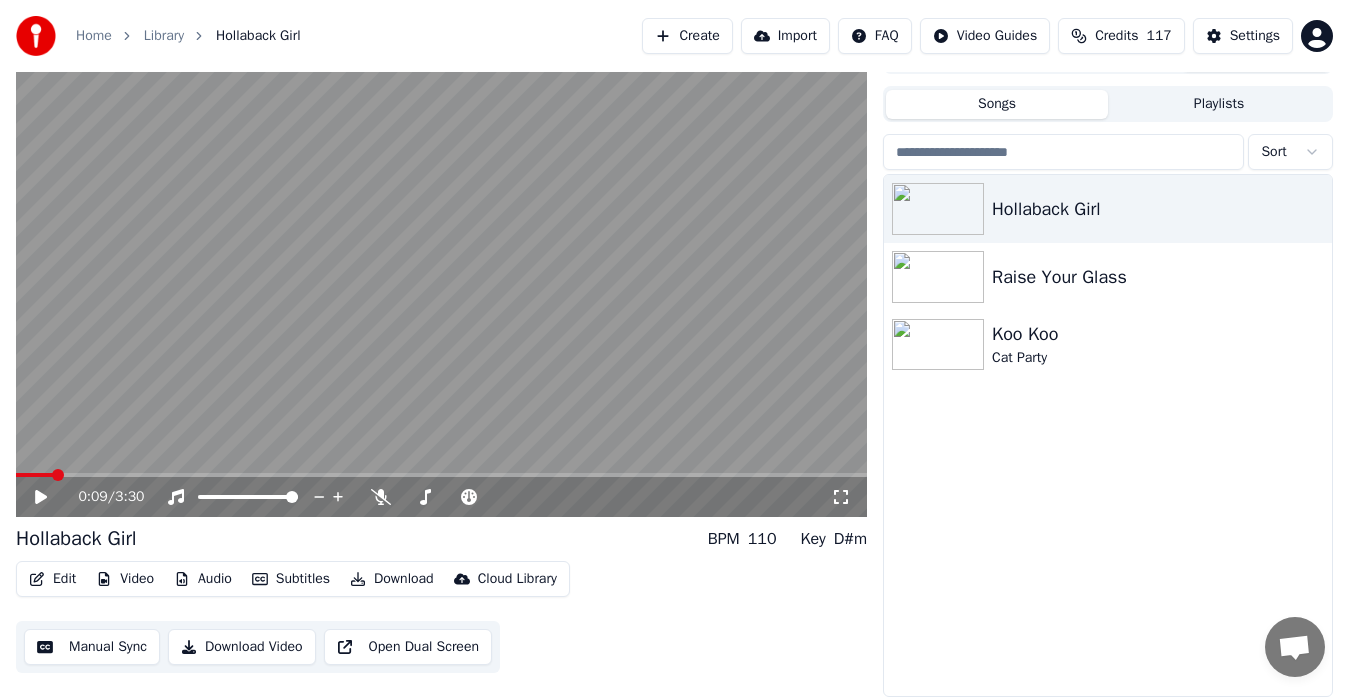 click on "Home Library Hollaback Girl Create Import FAQ Video Guides Credits 117 Settings 0:09  /  3:30 Hollaback Girl BPM 110 Key D#m Edit Video Audio Subtitles Download Cloud Library Manual Sync Download Video Open Dual Screen Queue ( 1 ) Jobs Library Songs Playlists Sort Hollaback Girl Raise Your Glass Koo Koo Cat Party" at bounding box center [674, 314] 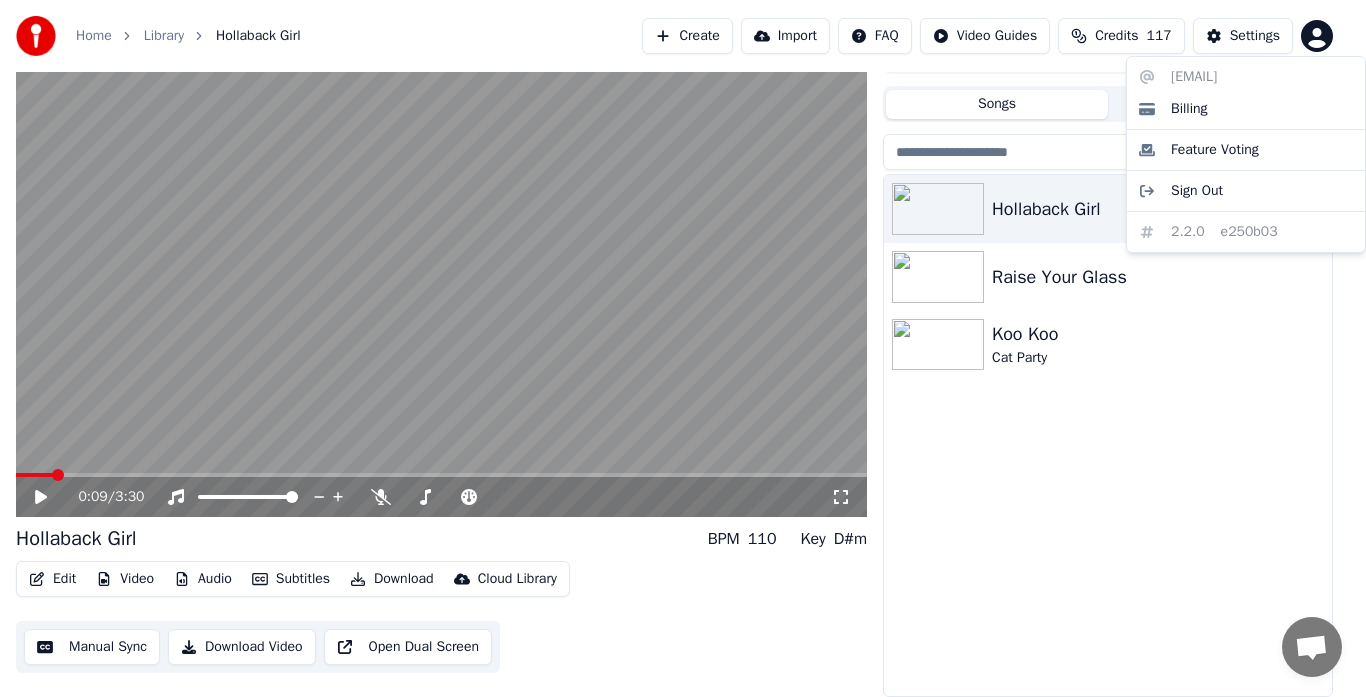 click on "Home Library Hollaback Girl Create Import FAQ Video Guides Credits 117 Settings 0:09  /  3:30 Hollaback Girl BPM 110 Key D#m Edit Video Audio Subtitles Download Cloud Library Manual Sync Download Video Open Dual Screen Queue ( 1 ) Jobs Library Songs Playlists Sort Hollaback Girl Raise Your Glass Koo Koo Cat Party rubey77@yahoo.com Billing Feature Voting Sign Out 2.2.0 e250b03" at bounding box center (683, 314) 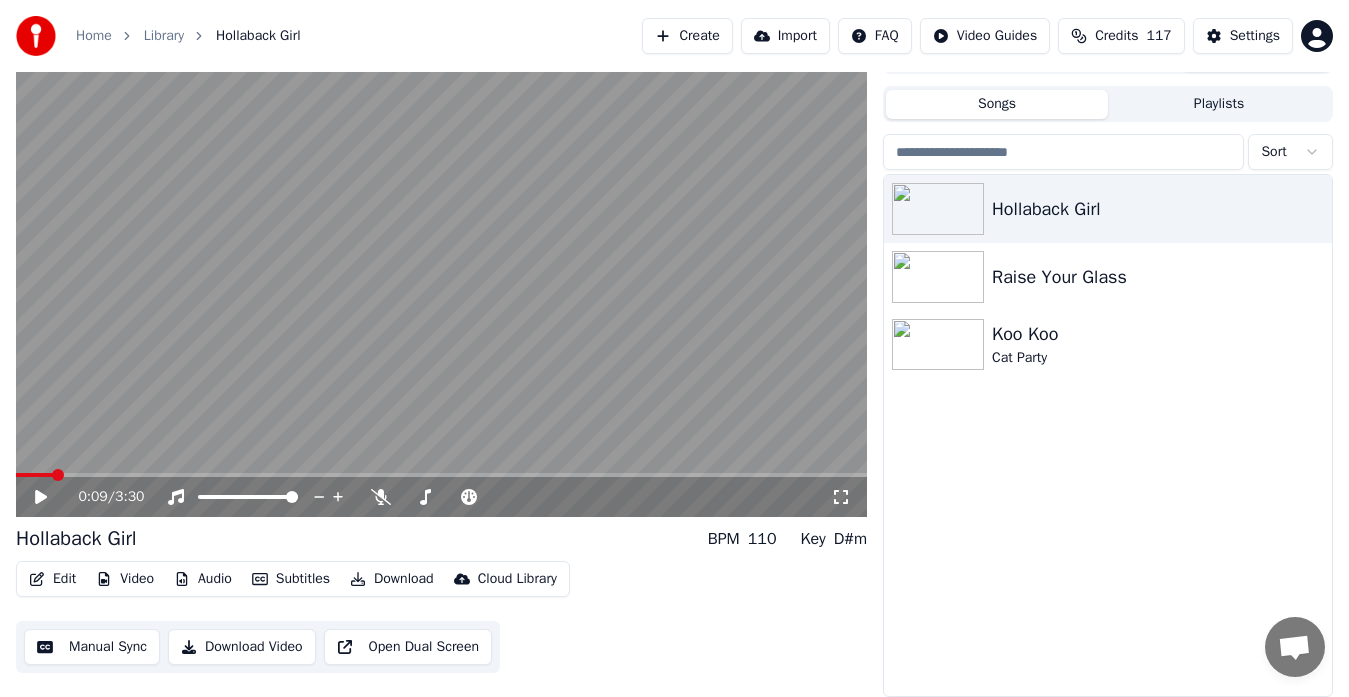 click on "Settings" at bounding box center (1255, 36) 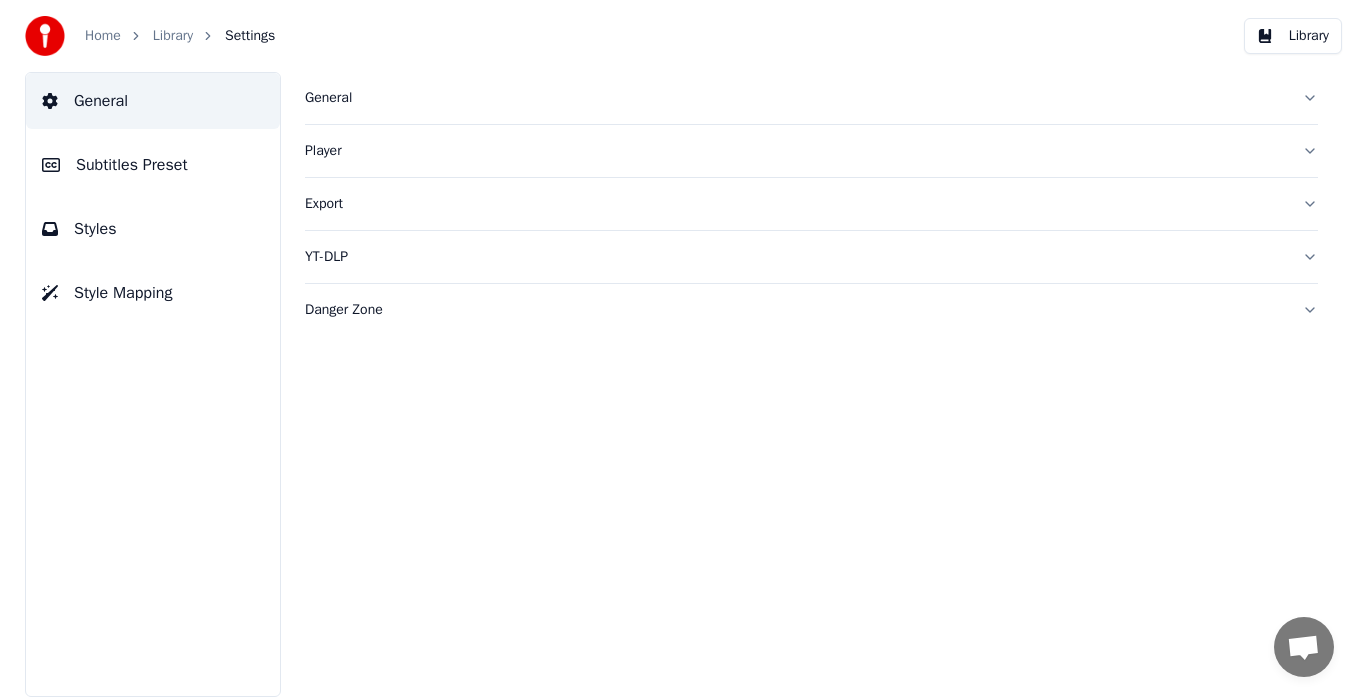 scroll, scrollTop: 0, scrollLeft: 0, axis: both 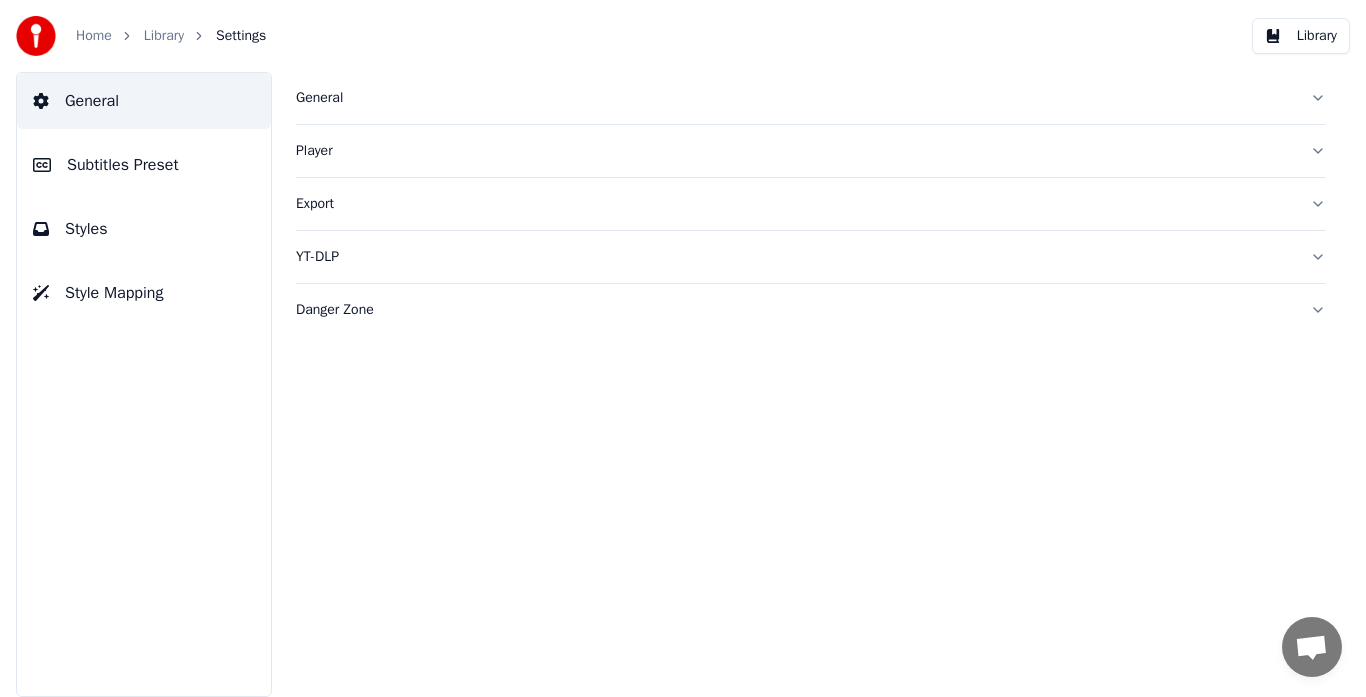 click on "Home" at bounding box center [94, 36] 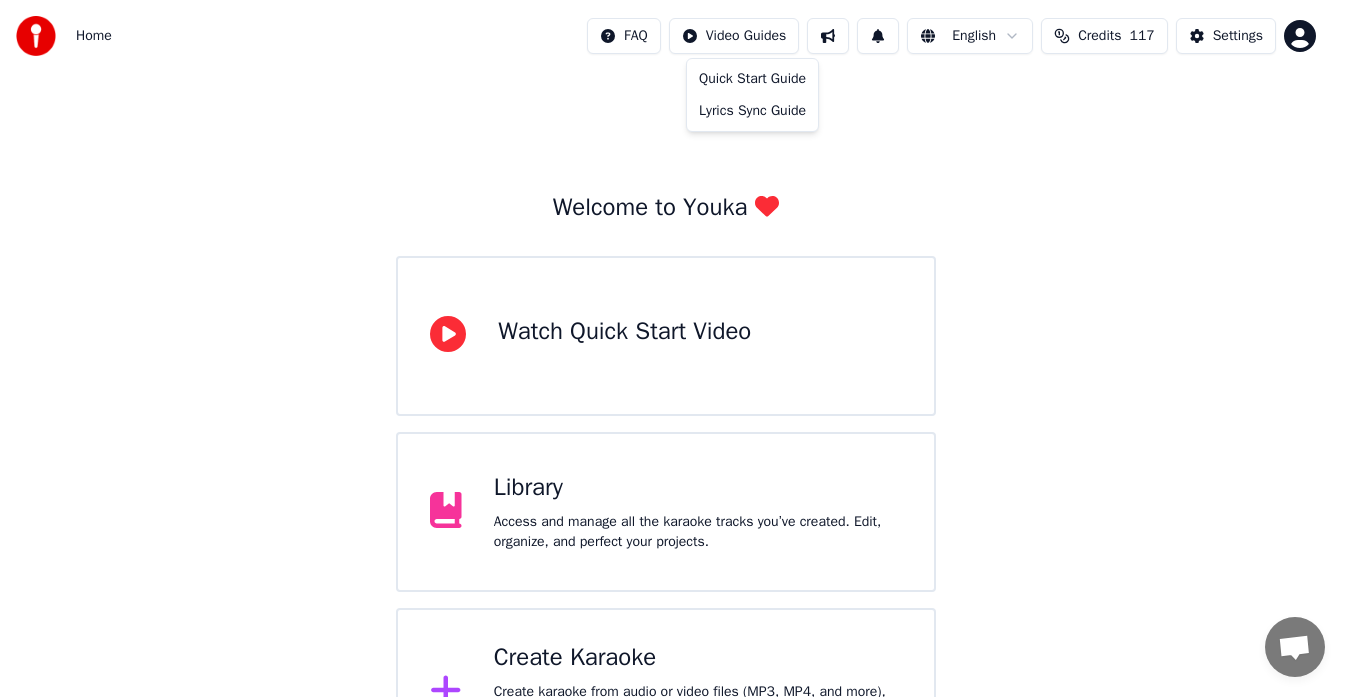click on "Home FAQ Video Guides English Credits 117 Settings Welcome to Youka Watch Quick Start Video Library Access and manage all the karaoke tracks you’ve created. Edit, organize, and perfect your projects. Create Karaoke Create karaoke from audio or video files (MP3, MP4, and more), or paste a URL to instantly generate a karaoke video with synchronized lyrics. Quick Start Guide Lyrics Sync Guide" at bounding box center (674, 388) 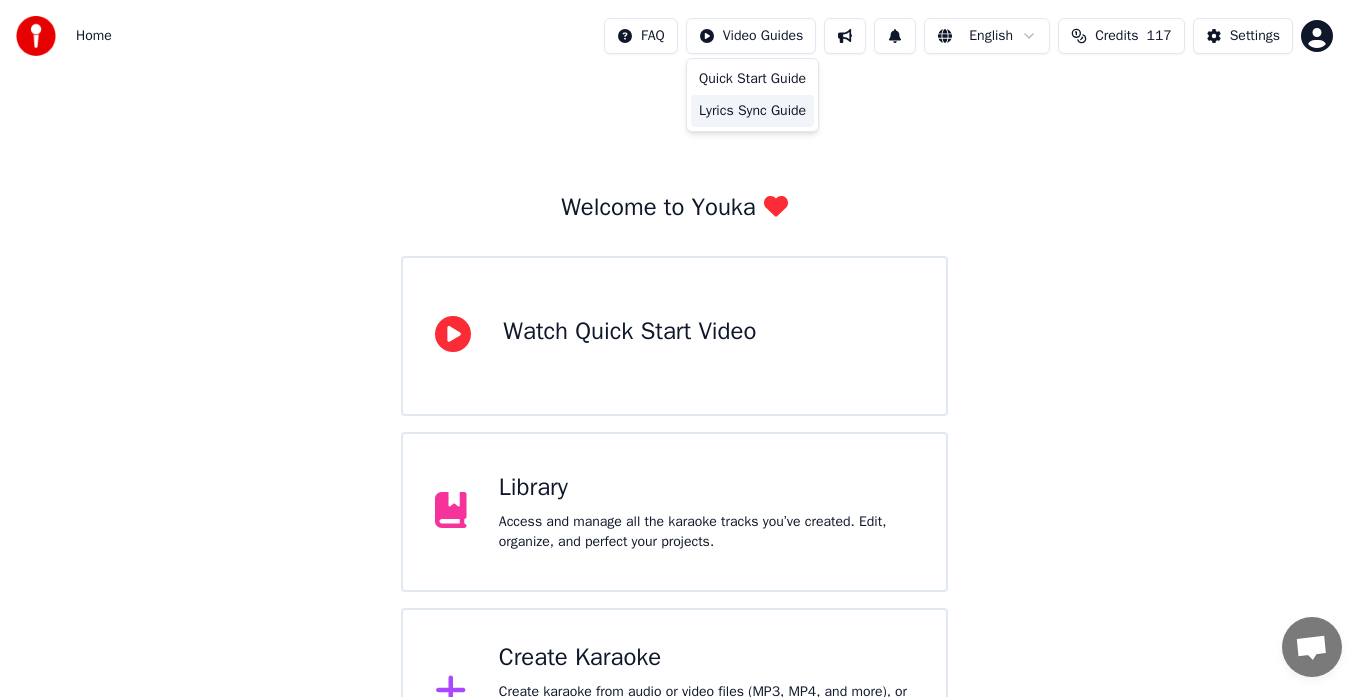 click on "Lyrics Sync Guide" at bounding box center [752, 111] 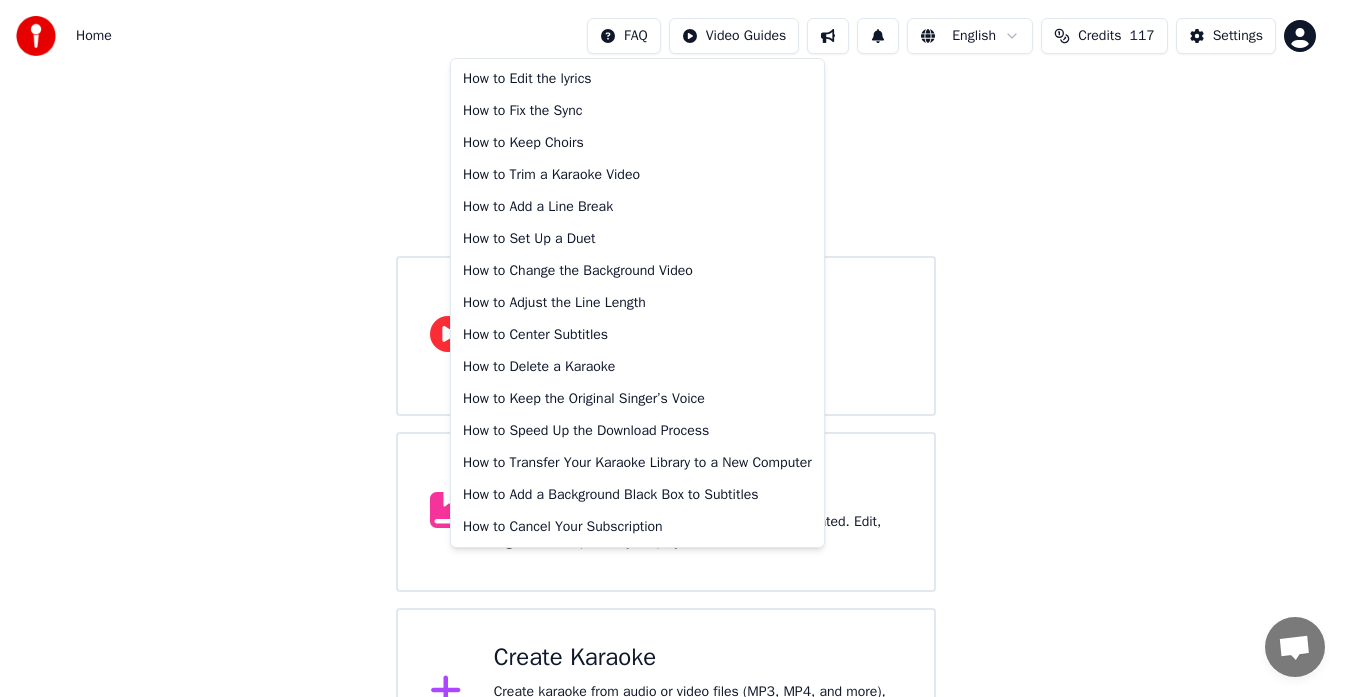 click on "Home FAQ Video Guides English Credits 117 Settings Welcome to Youka Watch Quick Start Video Library Access and manage all the karaoke tracks you’ve created. Edit, organize, and perfect your projects. Create Karaoke Create karaoke from audio or video files (MP3, MP4, and more), or paste a URL to instantly generate a karaoke video with synchronized lyrics. How to Edit the lyrics How to Fix the Sync How to Keep Choirs How to Trim a Karaoke Video How to Add a Line Break How to Set Up a Duet How to Change the Background Video How to Adjust the Line Length How to Center Subtitles How to Delete a Karaoke How to Keep the Original Singer’s Voice How to Speed Up the Download Process How to Transfer Your Karaoke Library to a New Computer How to Add a Background Black Box to Subtitles How to Cancel Your Subscription" at bounding box center [674, 388] 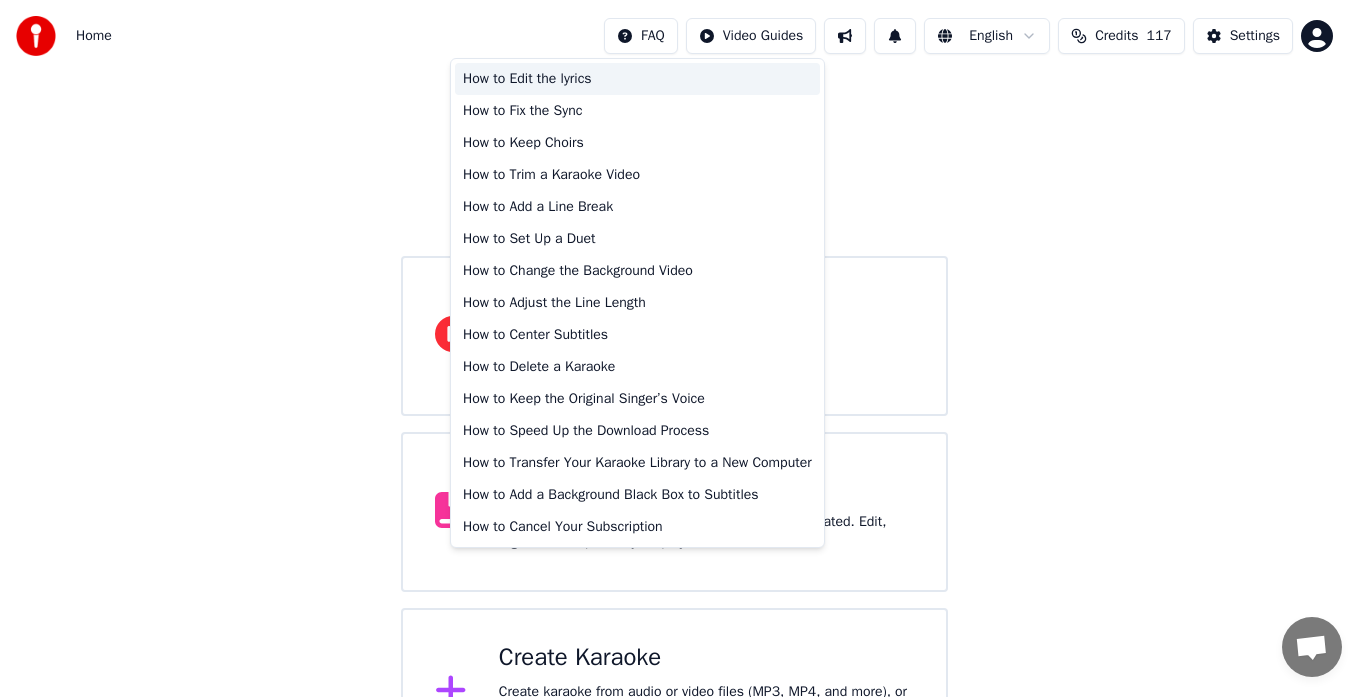 click on "How to Edit the lyrics" at bounding box center [637, 79] 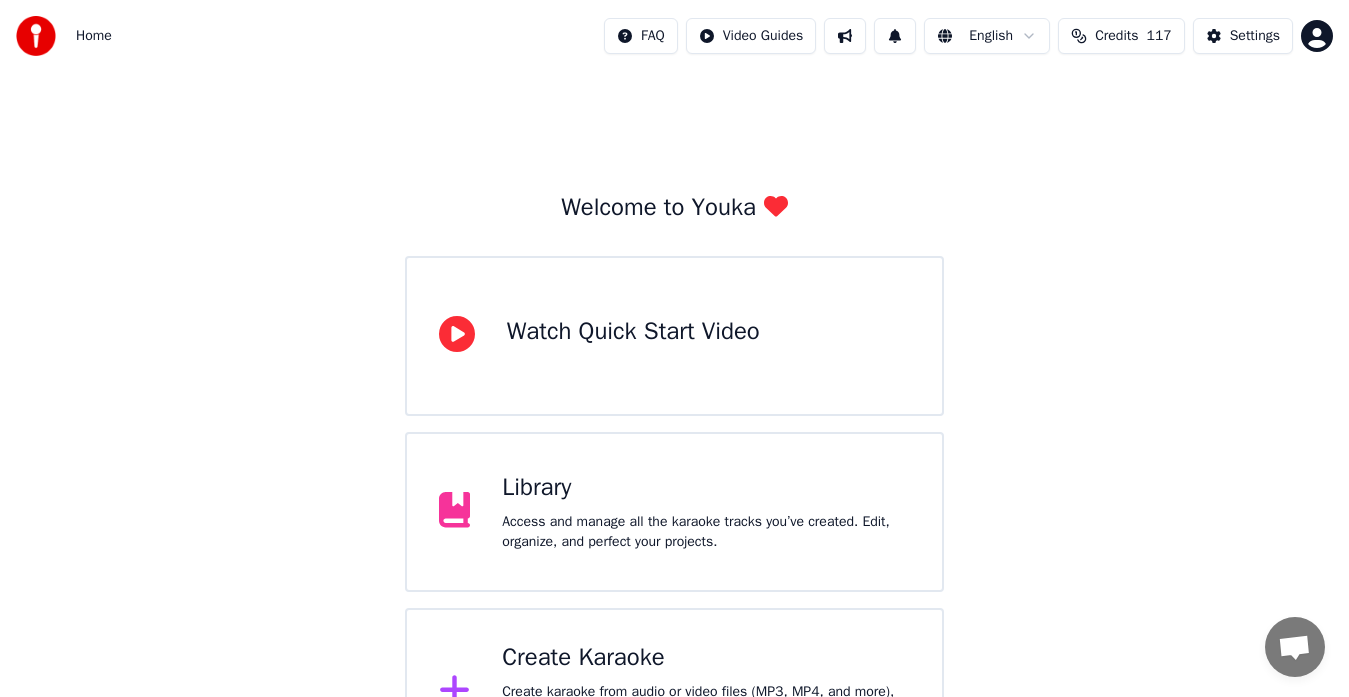 click on "Library" at bounding box center (706, 488) 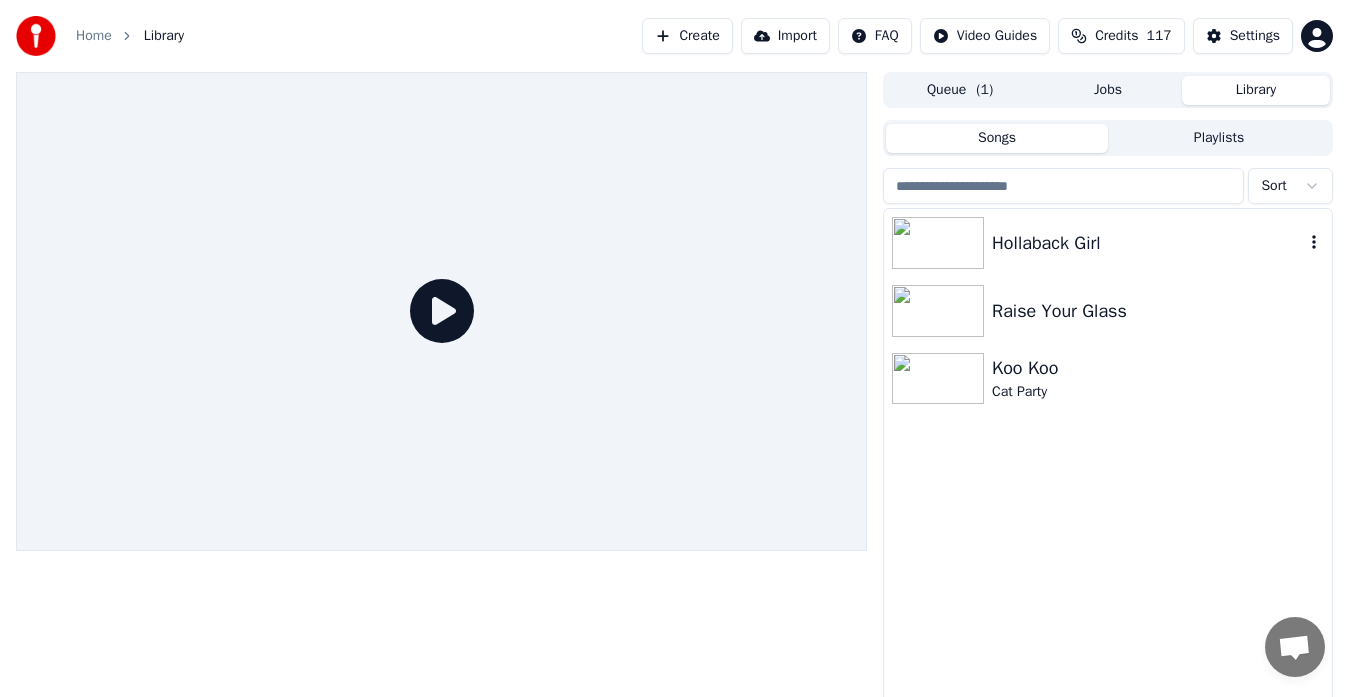 click on "Hollaback Girl" at bounding box center (1148, 243) 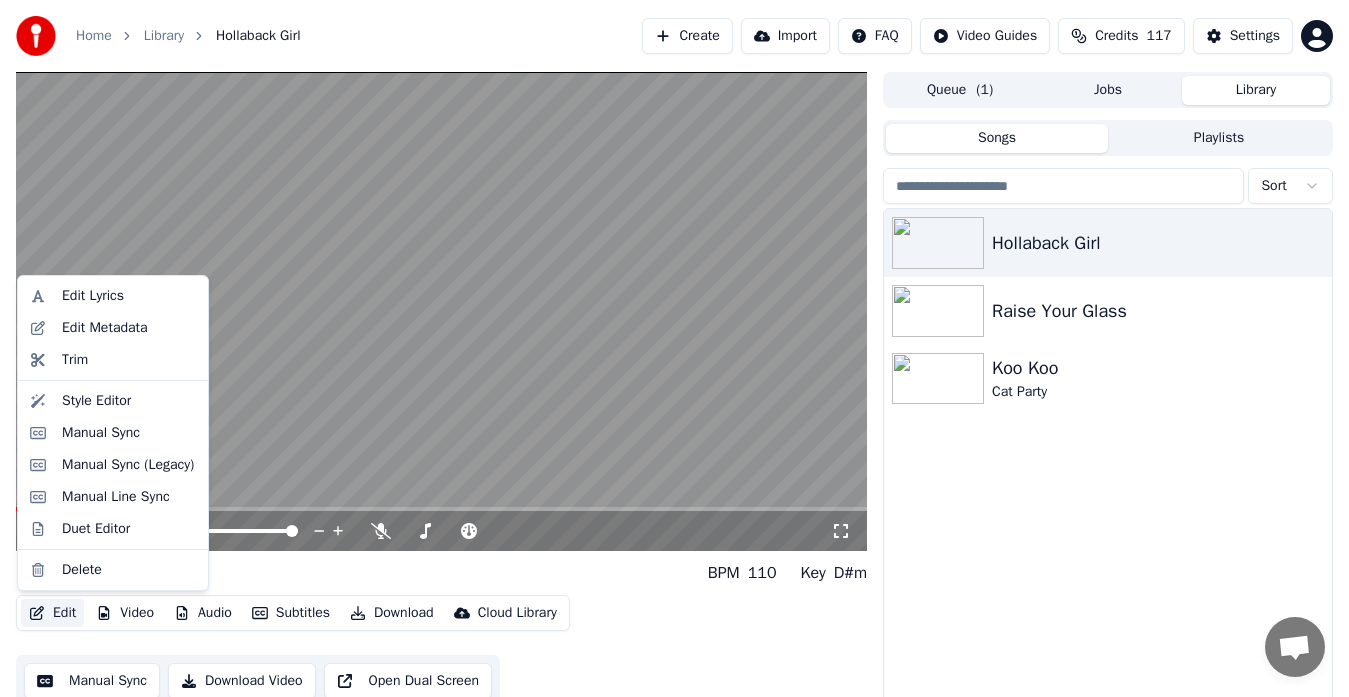 click on "Edit" at bounding box center [52, 613] 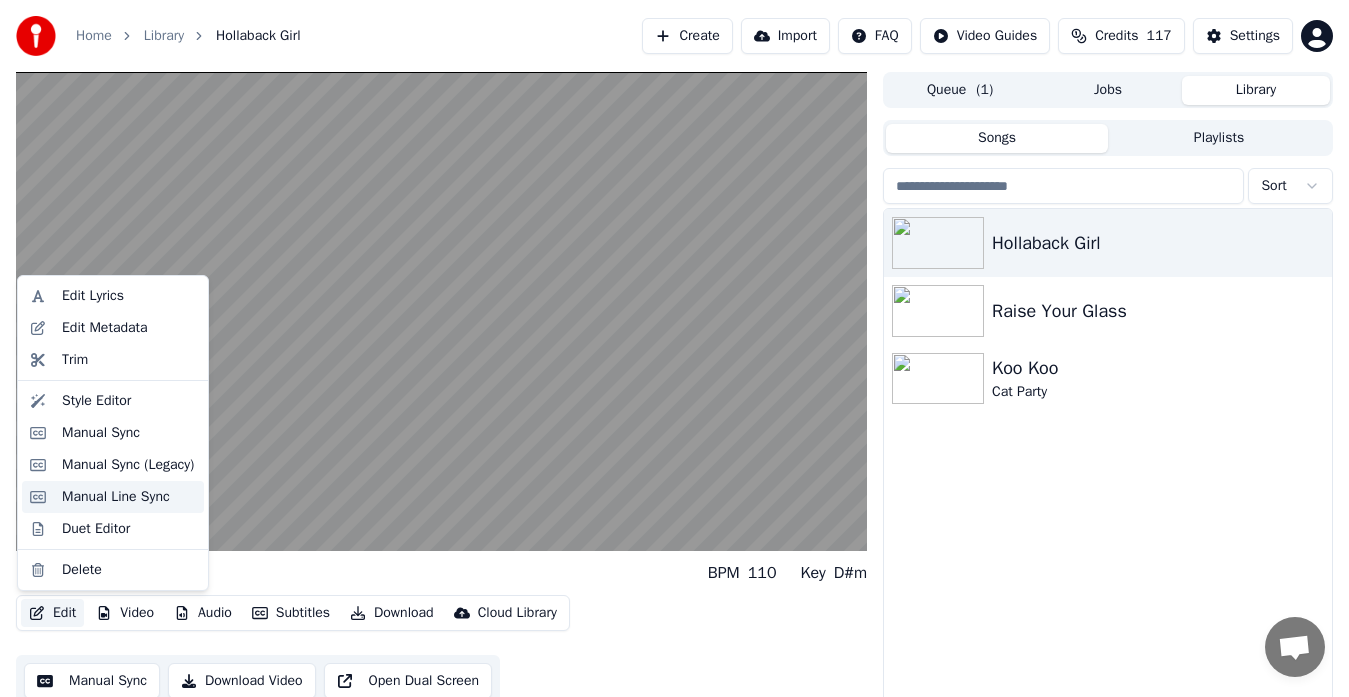 click on "Manual Line Sync" at bounding box center [116, 497] 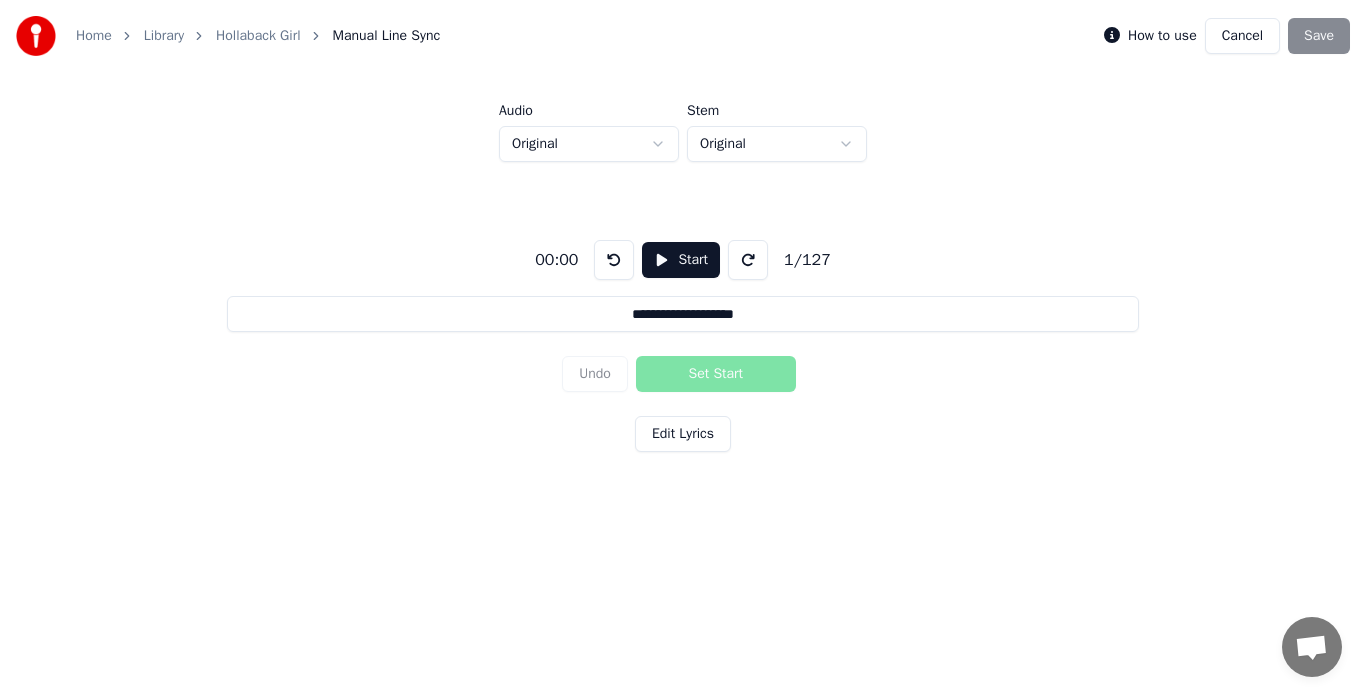 click on "00:00" at bounding box center (556, 260) 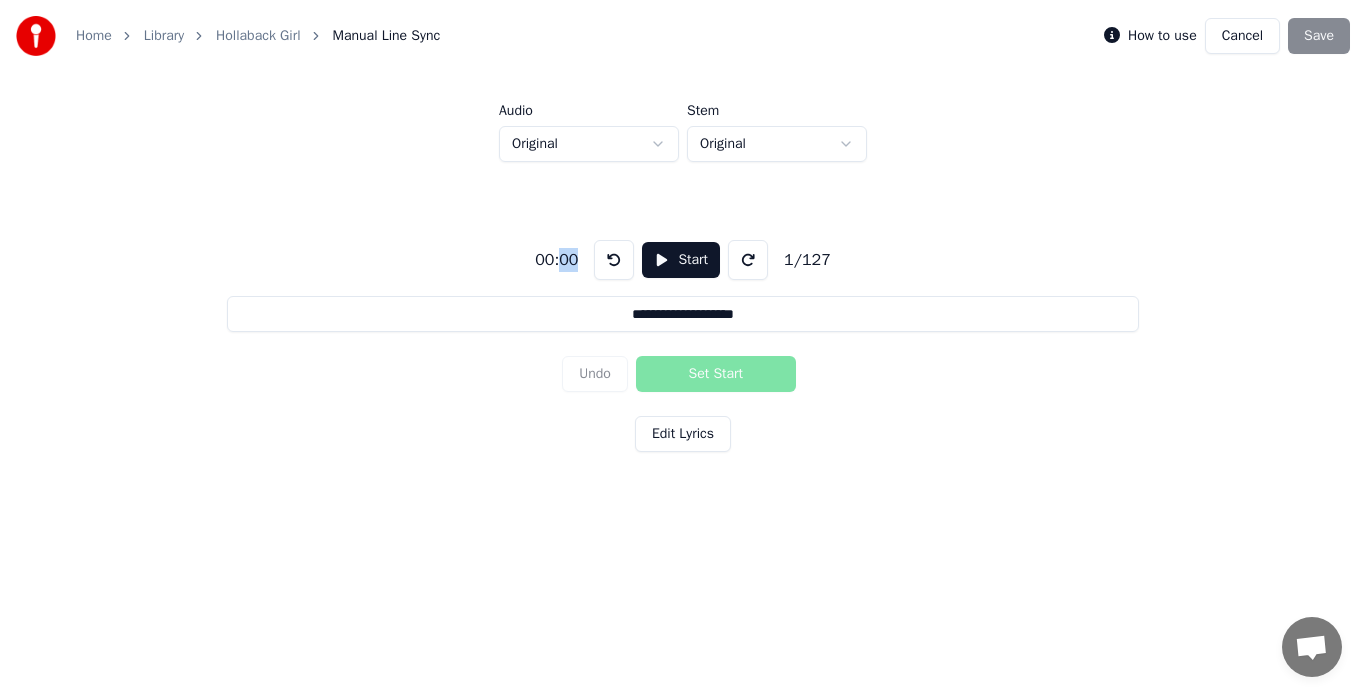 click on "00:00" at bounding box center [556, 260] 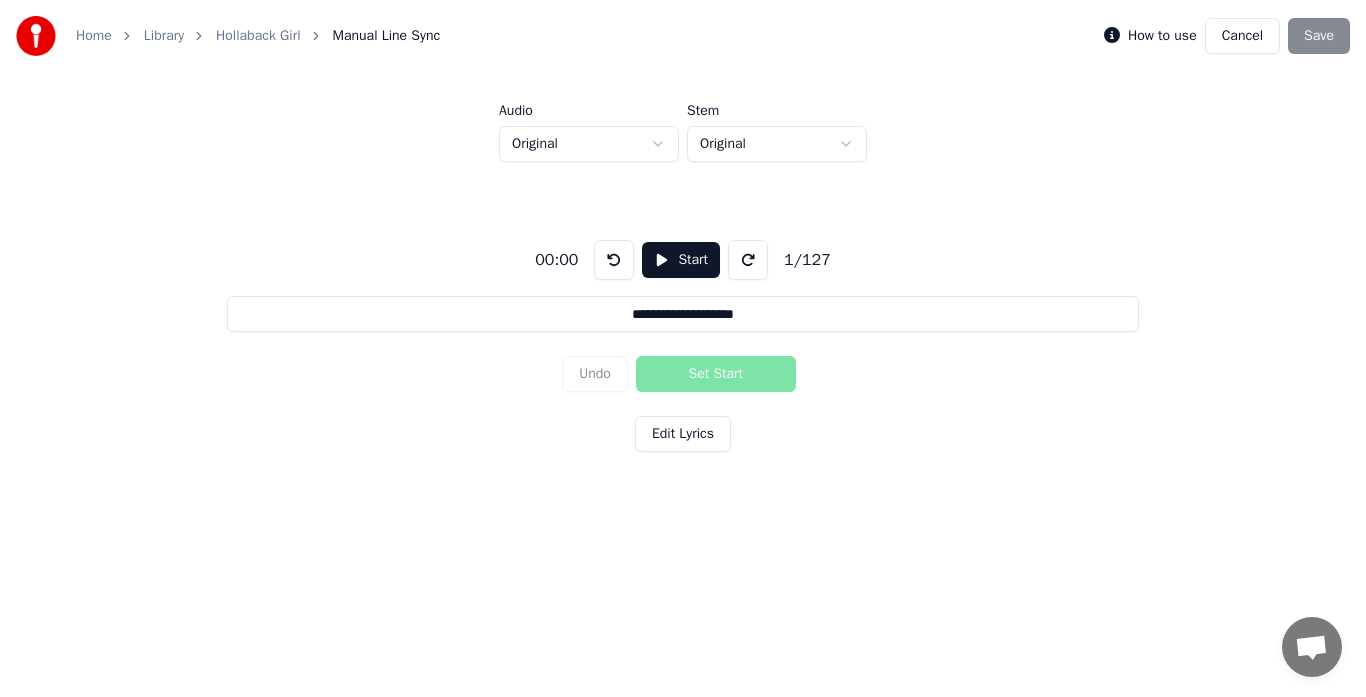click on "**********" at bounding box center [683, 342] 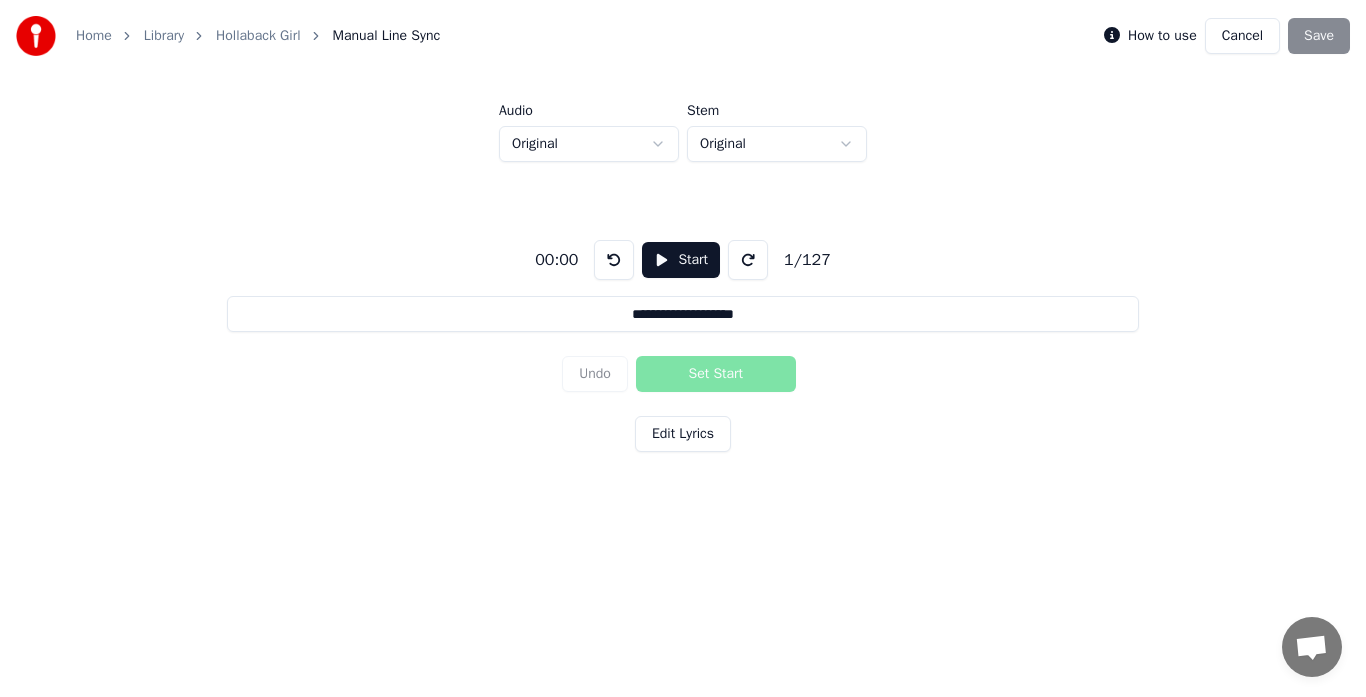 click at bounding box center [748, 260] 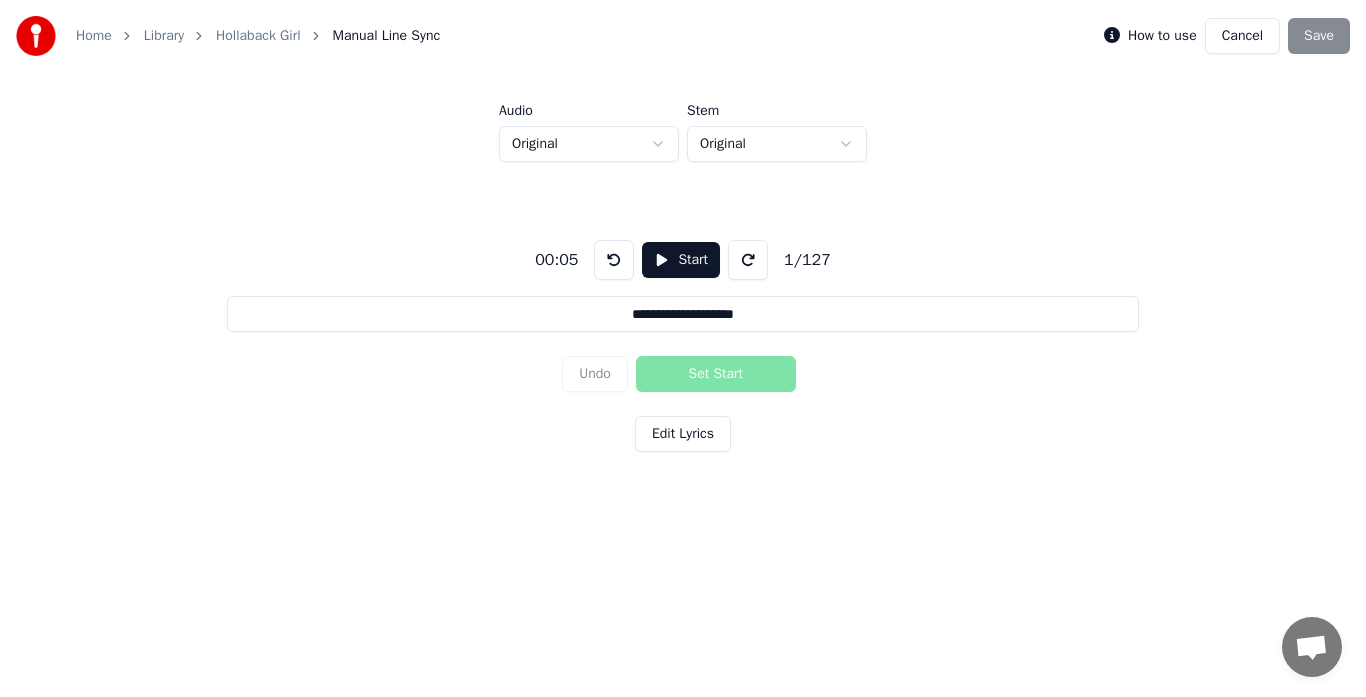 click at bounding box center [748, 260] 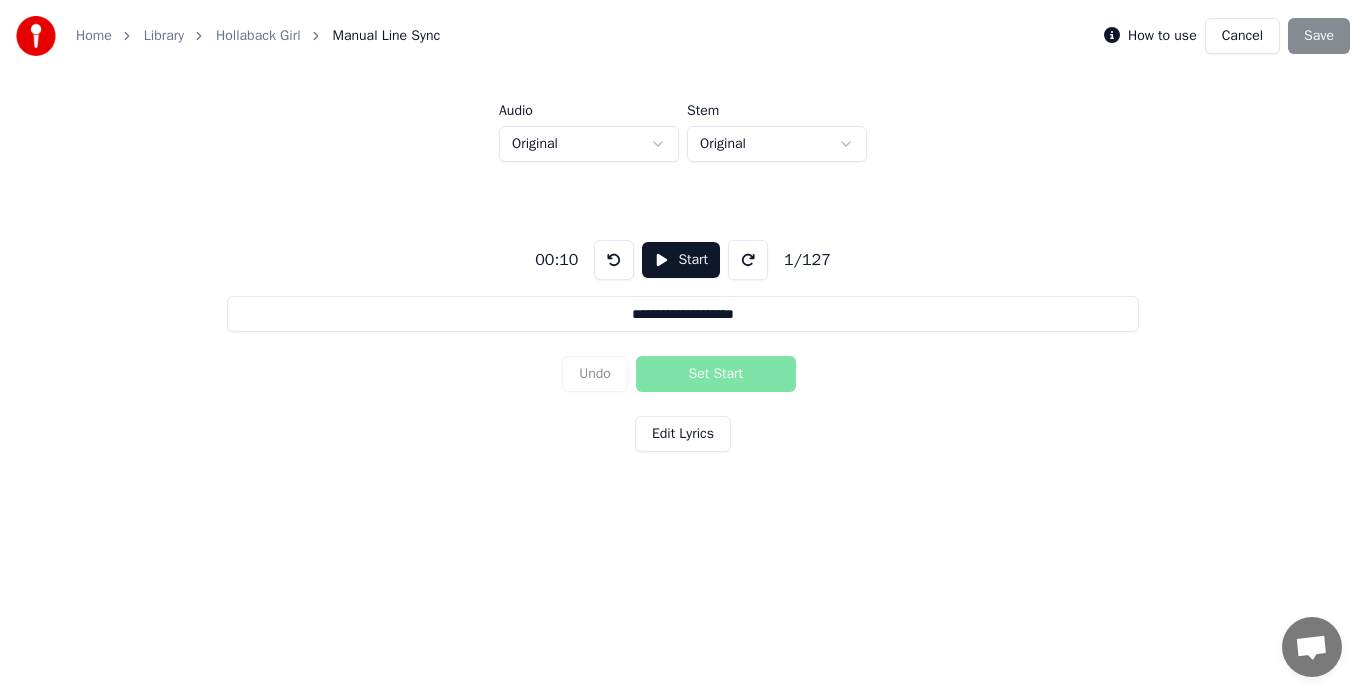 click on "Start" at bounding box center (681, 260) 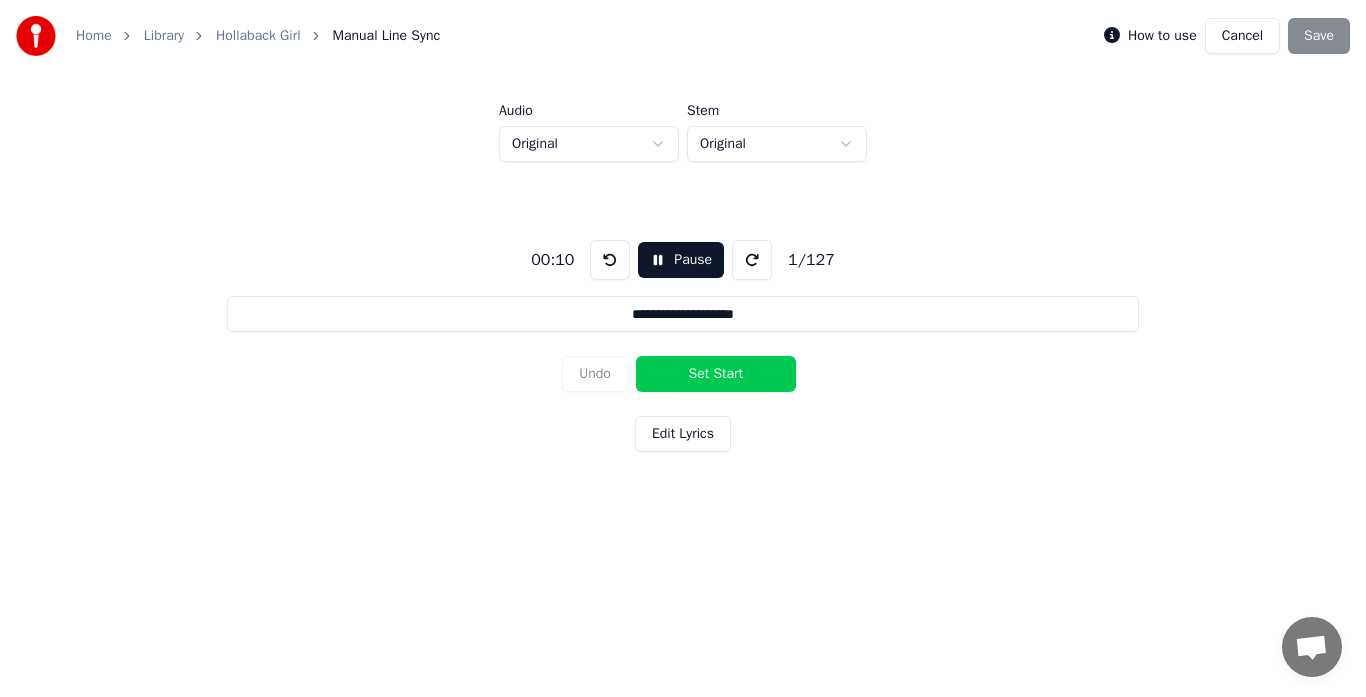 click on "Pause" at bounding box center [681, 260] 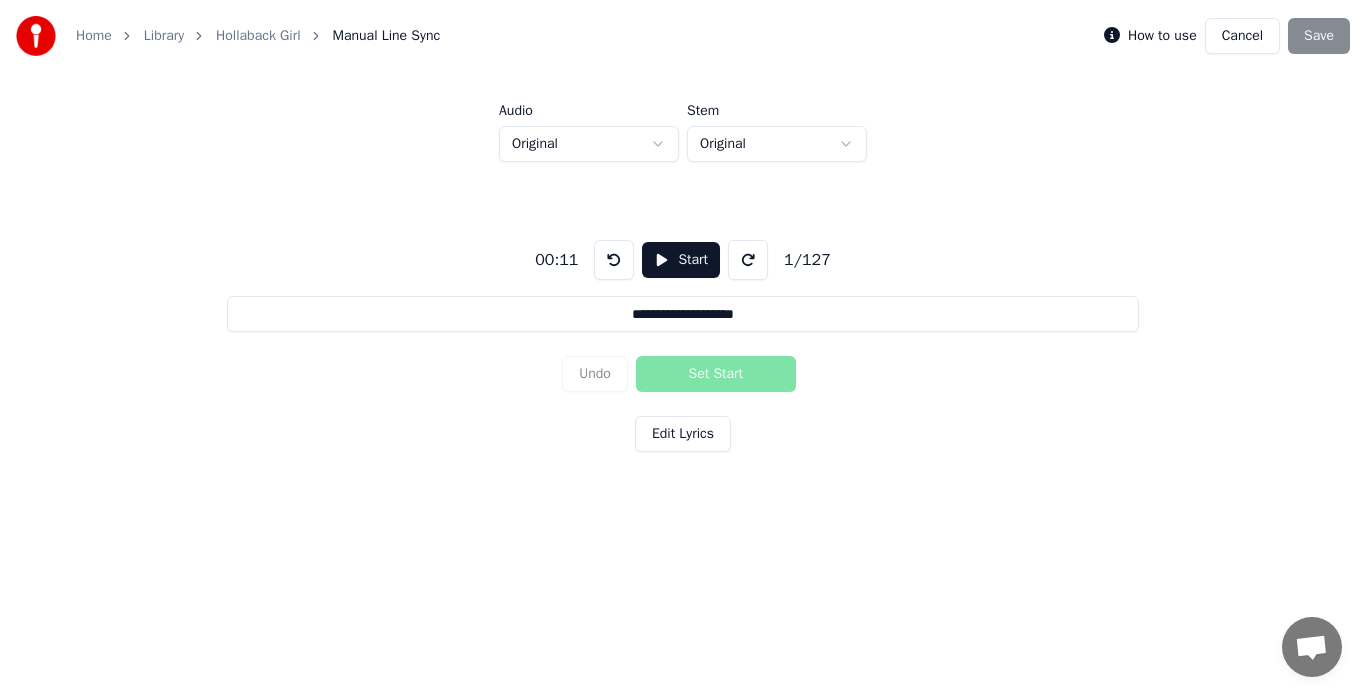 click at bounding box center [614, 260] 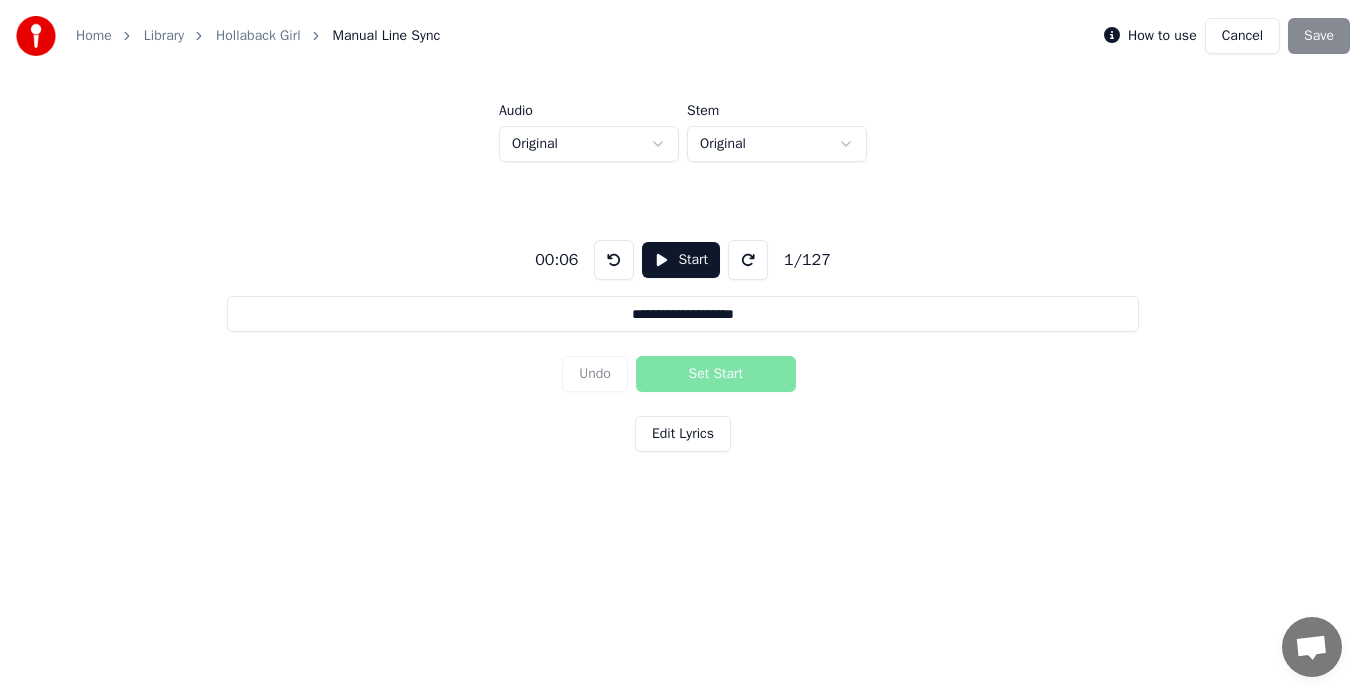 click at bounding box center (614, 260) 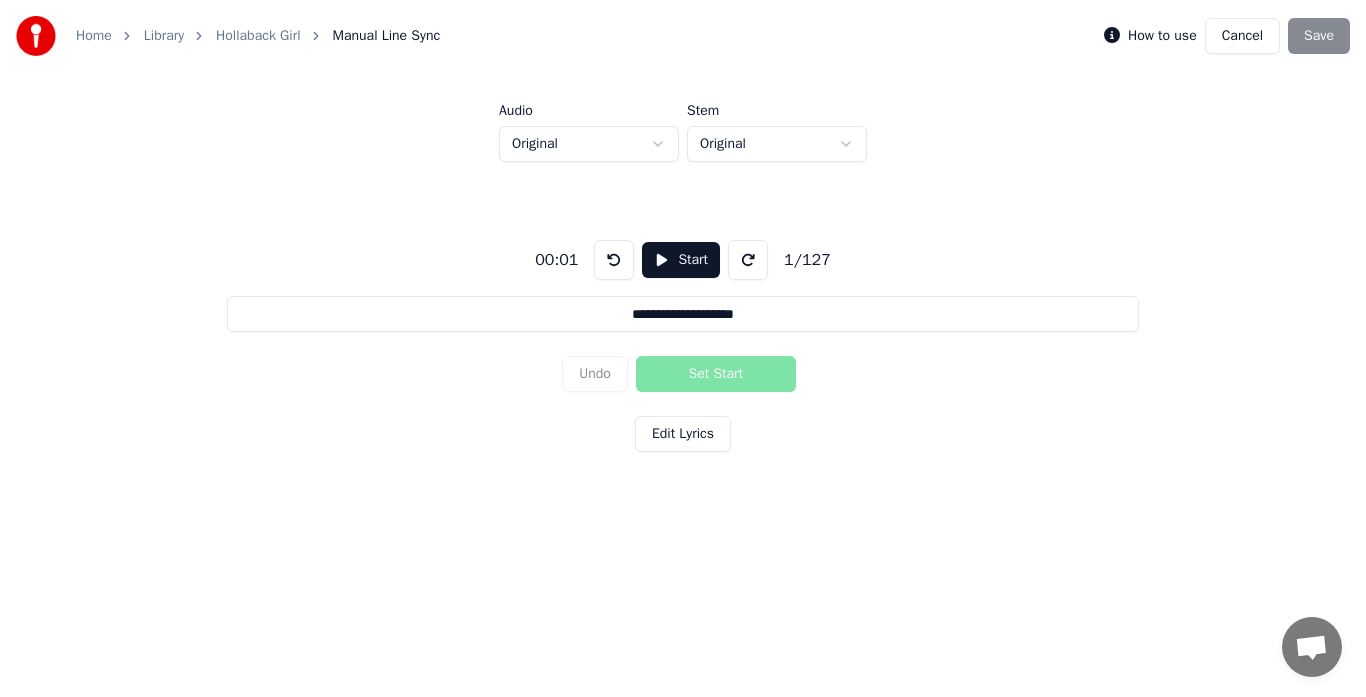 click at bounding box center [614, 260] 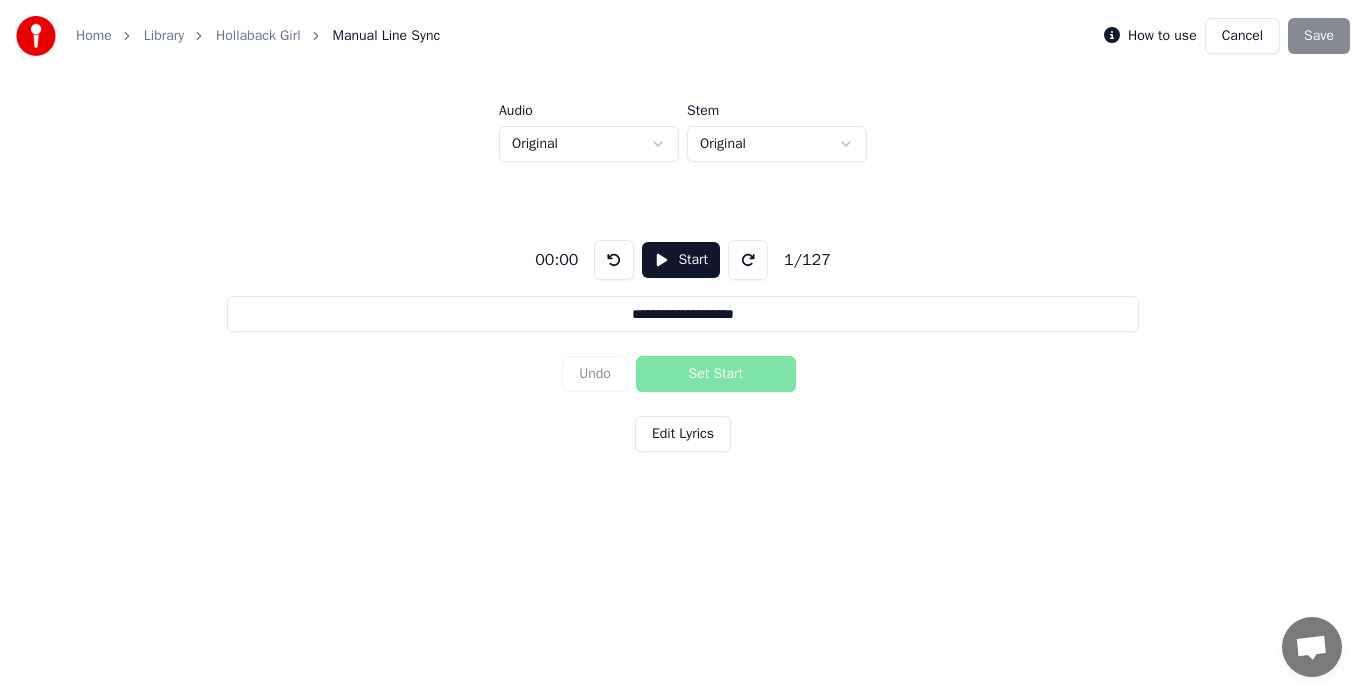 click at bounding box center [614, 260] 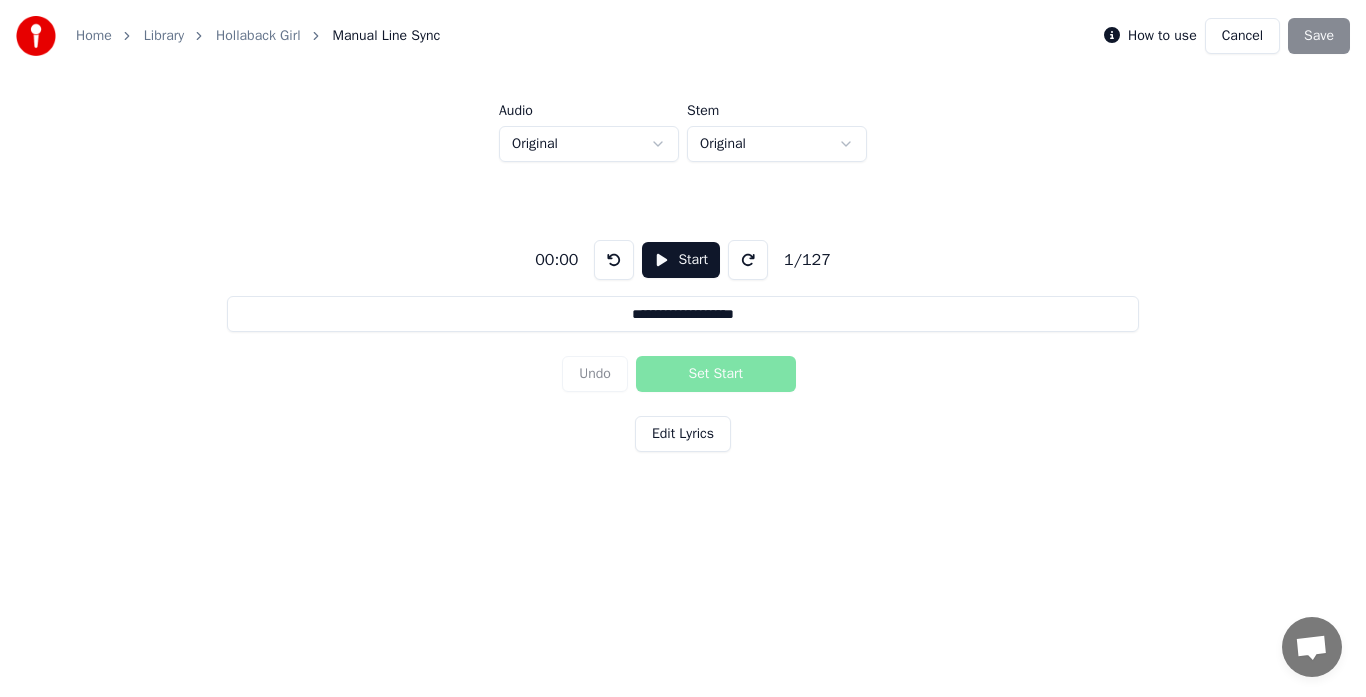 click at bounding box center (748, 260) 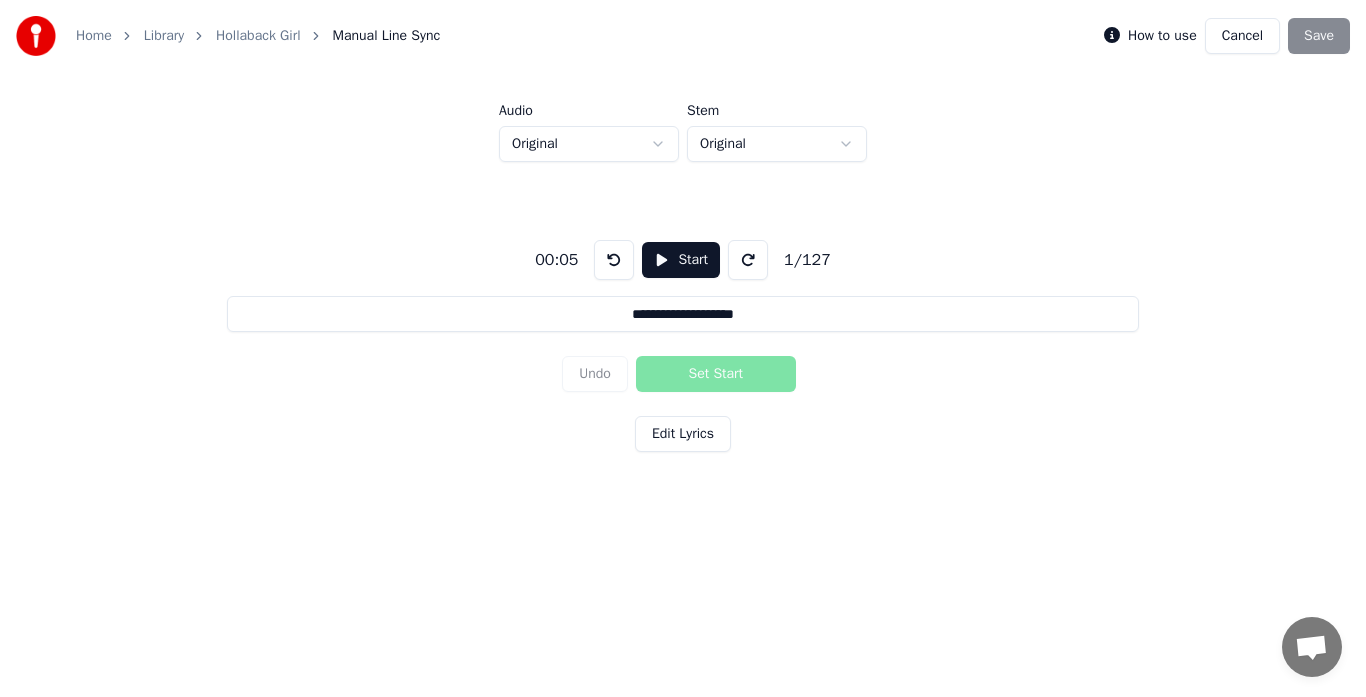 click at bounding box center (748, 260) 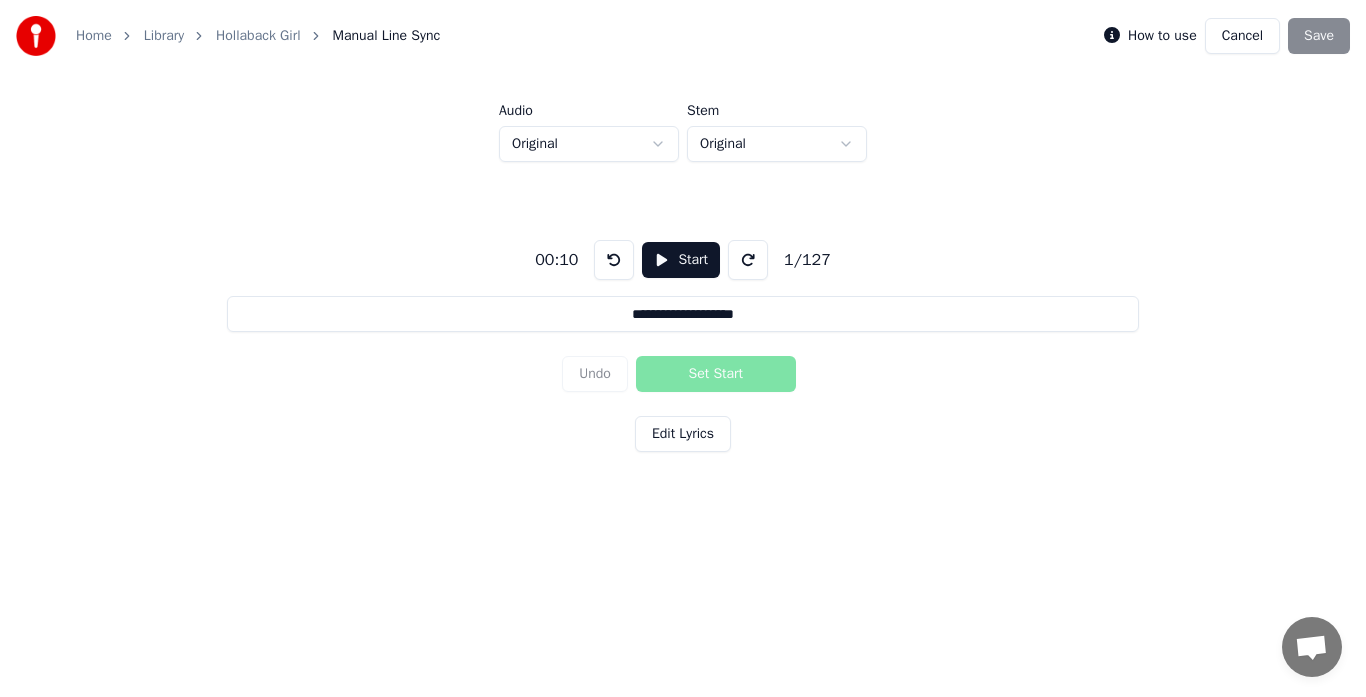 click at bounding box center [614, 260] 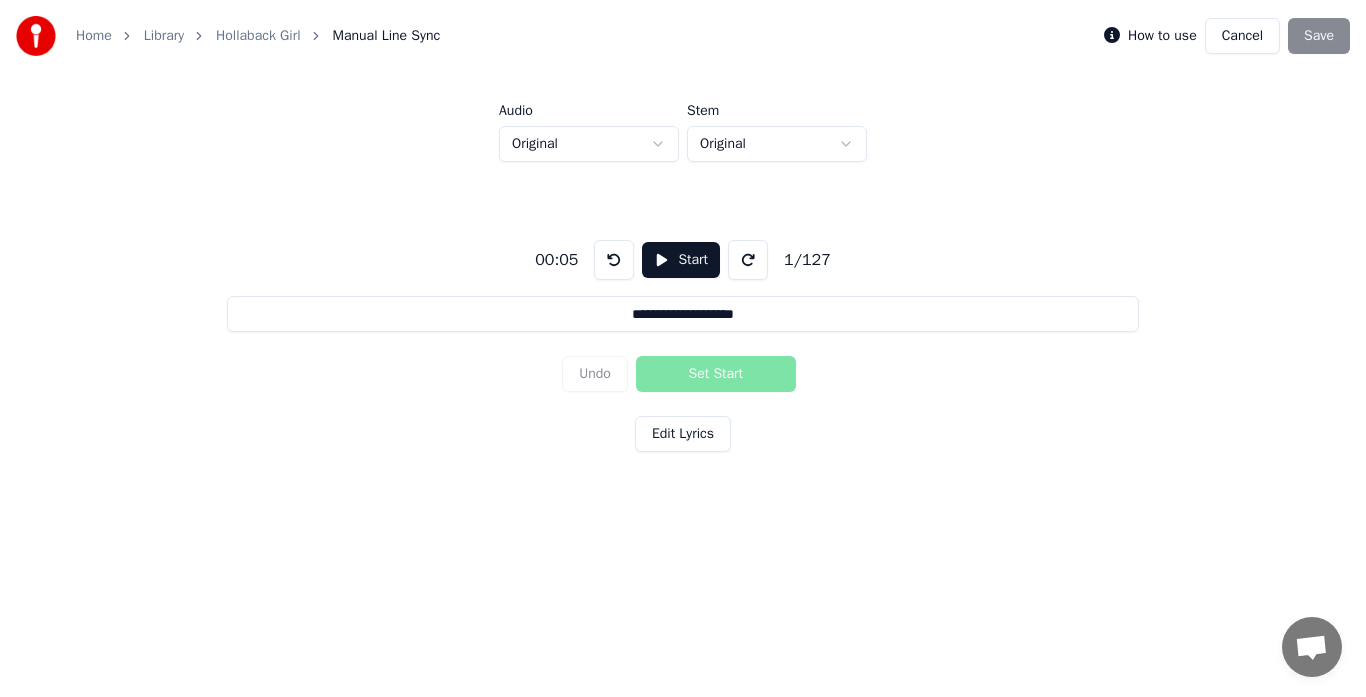 click at bounding box center [614, 260] 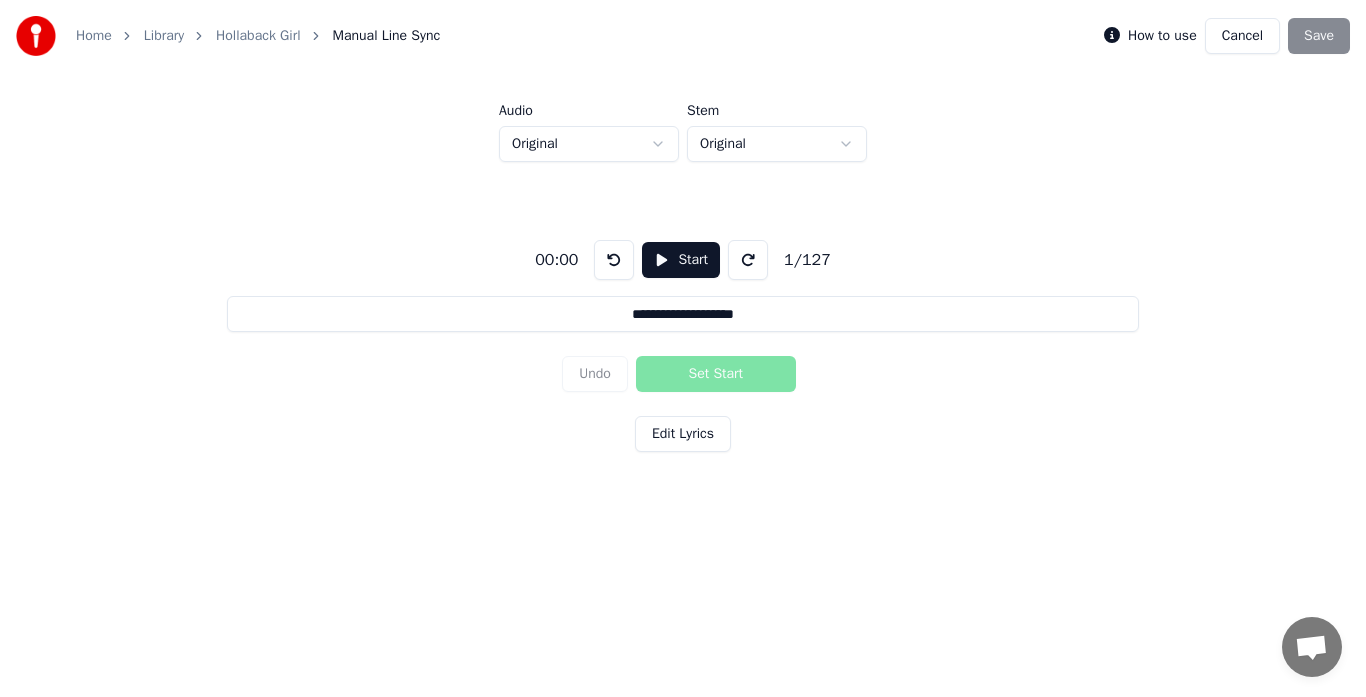 click on "00:00" at bounding box center [556, 260] 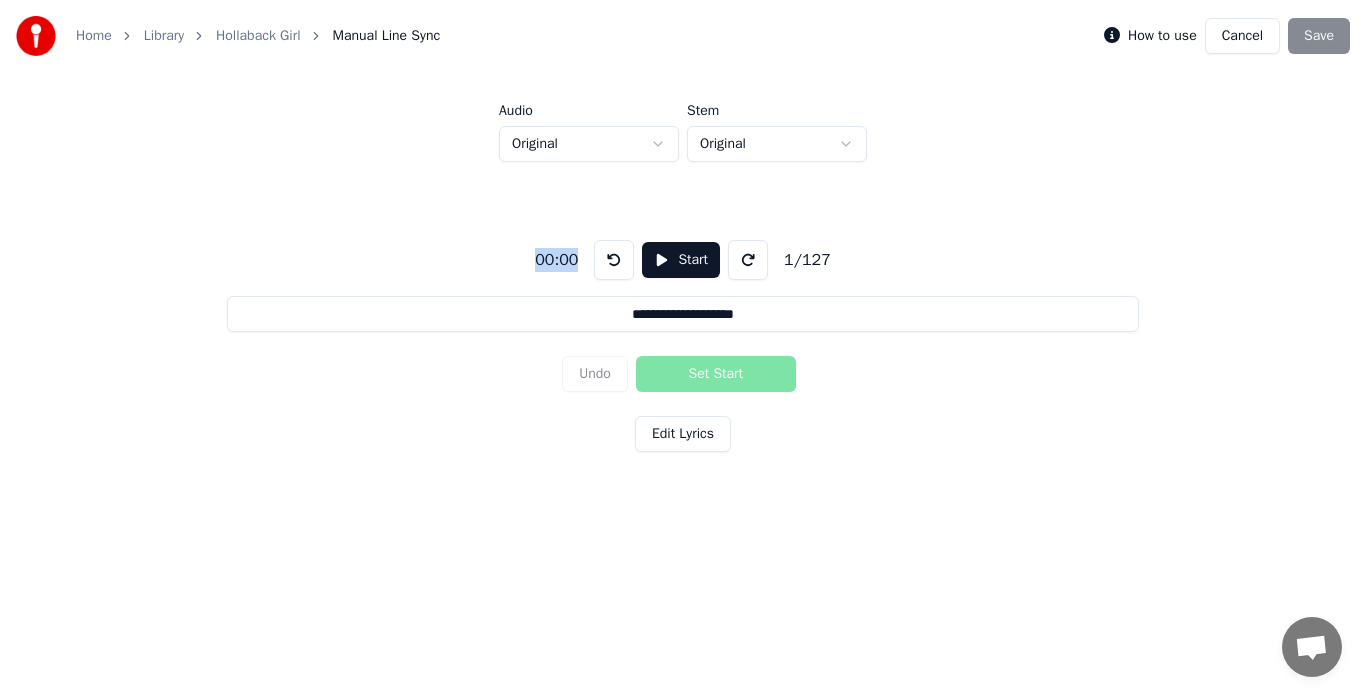 click on "00:00" at bounding box center [556, 260] 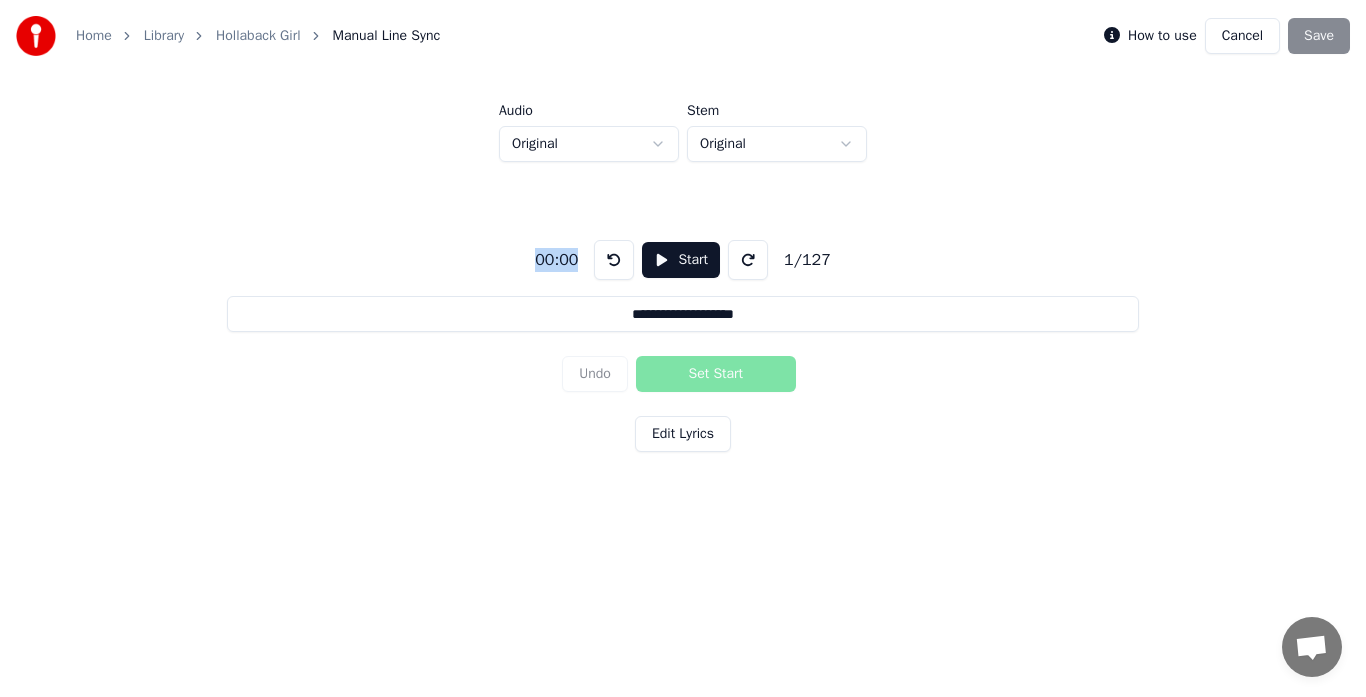 click at bounding box center [748, 260] 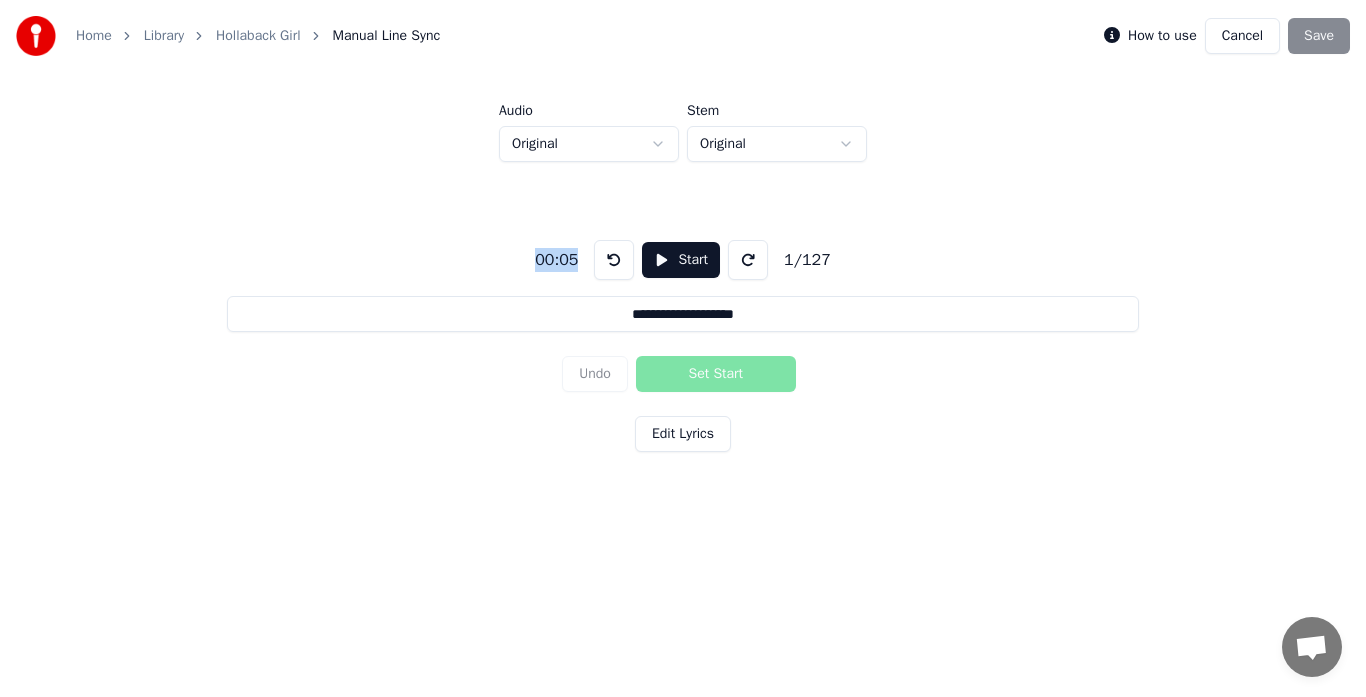 click at bounding box center (748, 260) 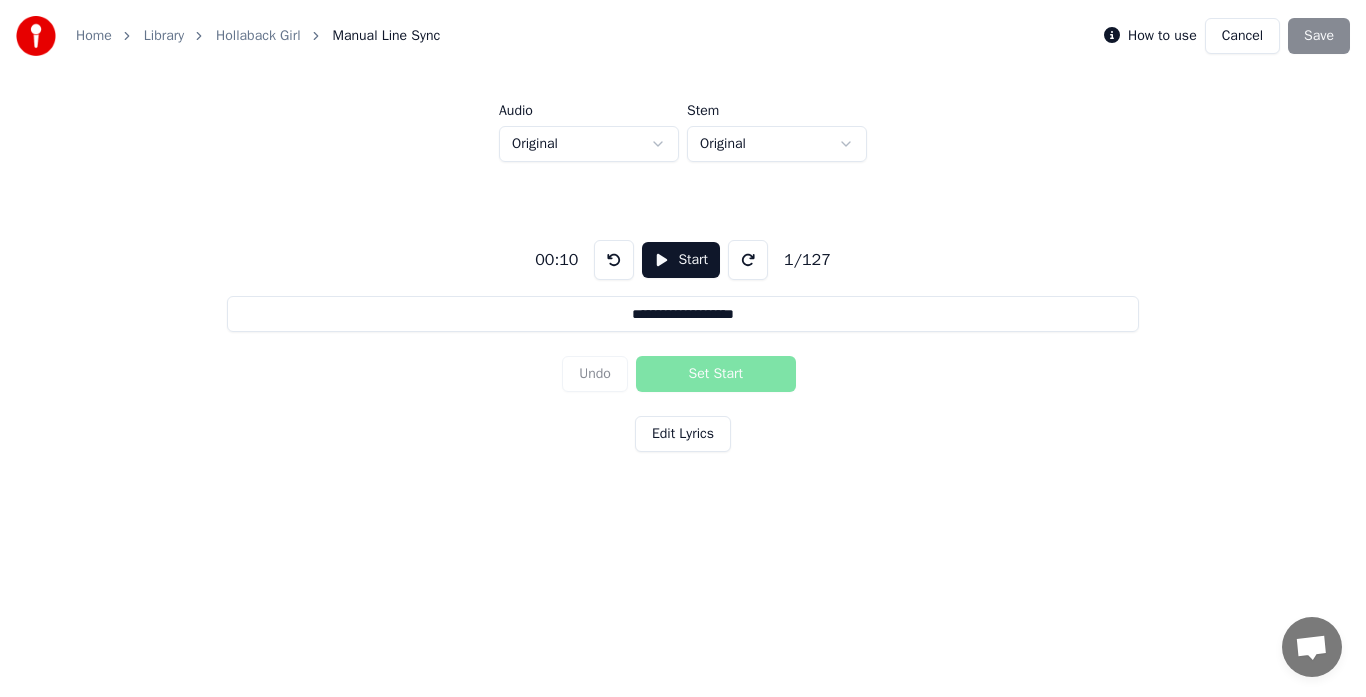 click on "**********" at bounding box center (682, 314) 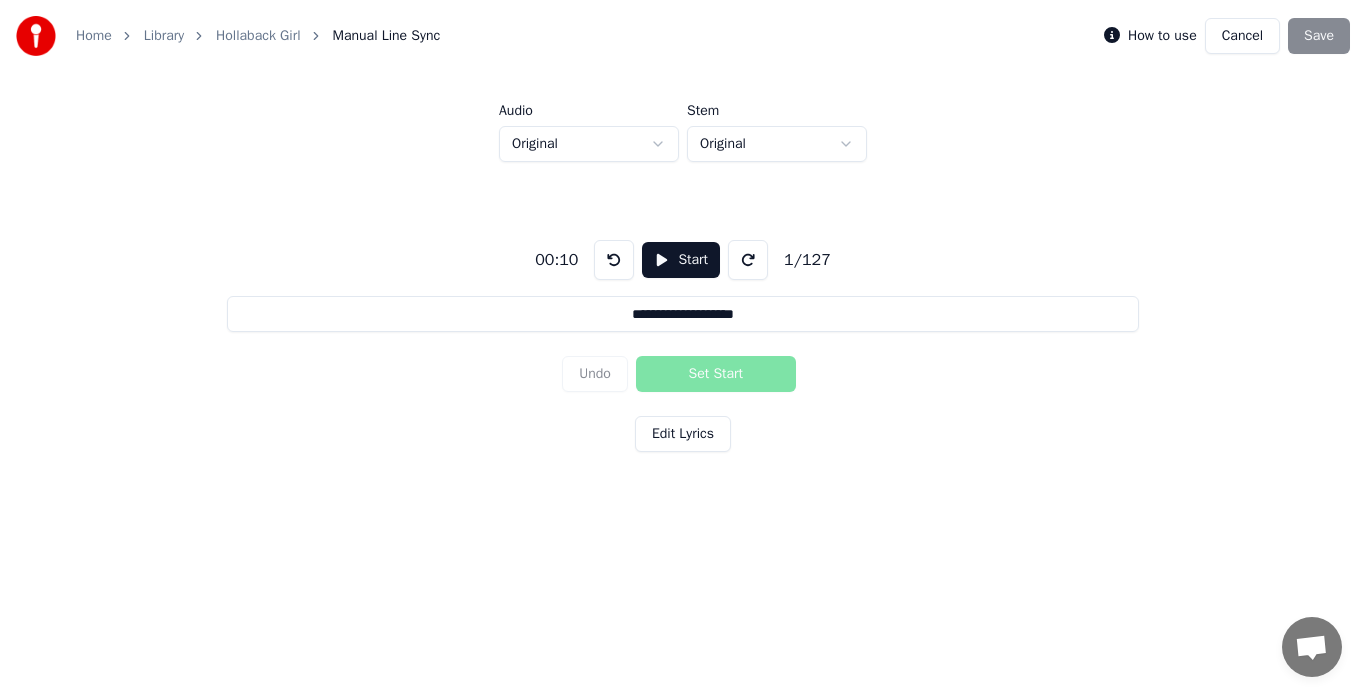 click on "Undo Set Start" at bounding box center (683, 374) 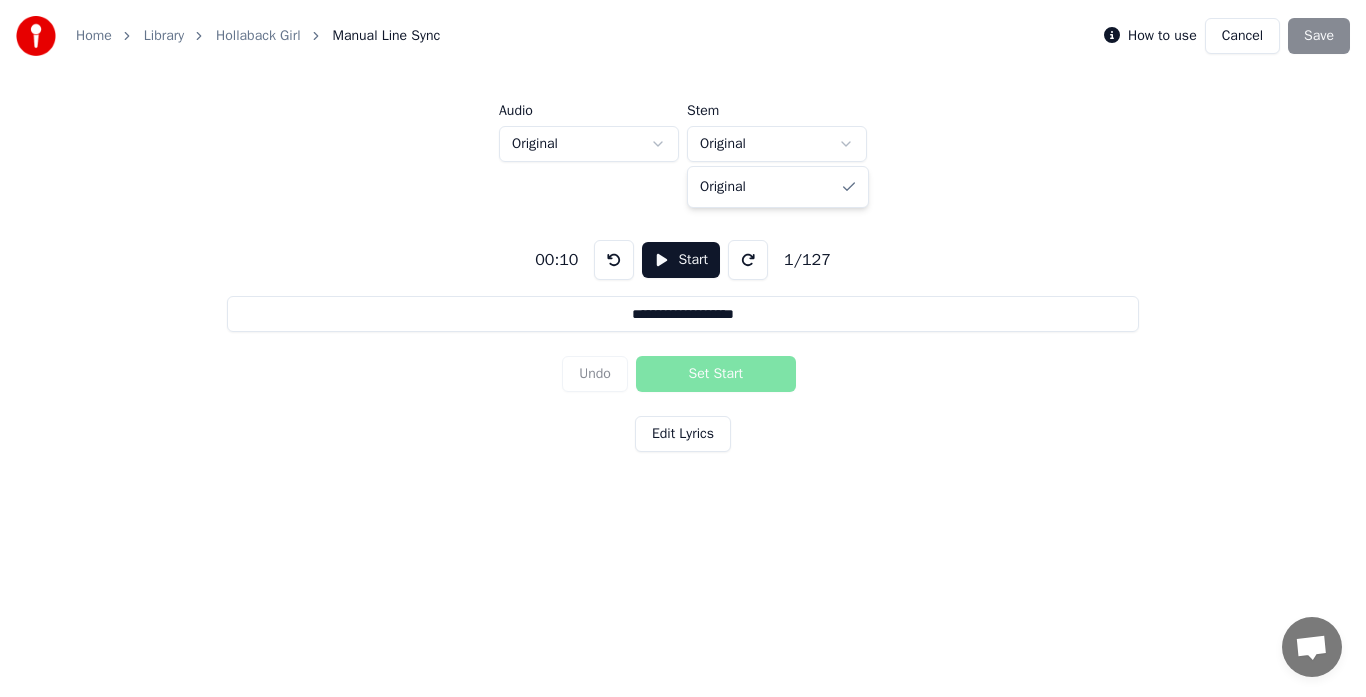 click on "**********" at bounding box center (683, 277) 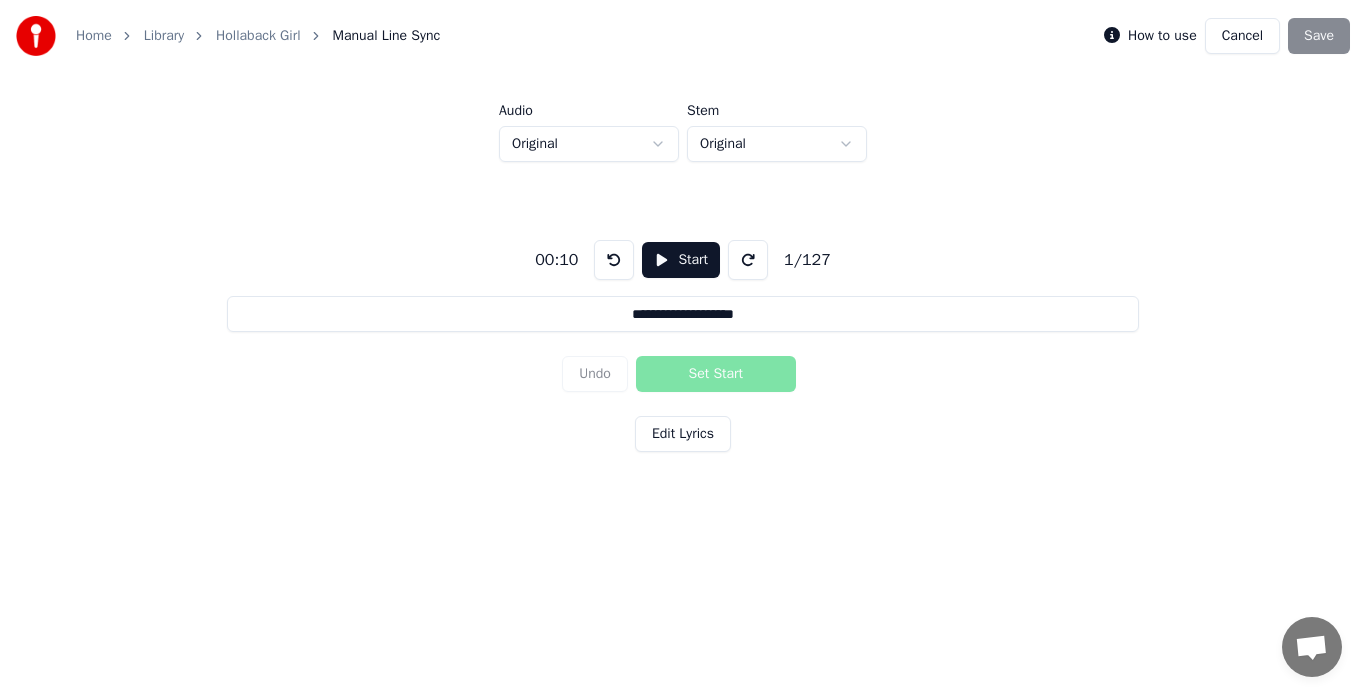 click on "**********" at bounding box center [683, 277] 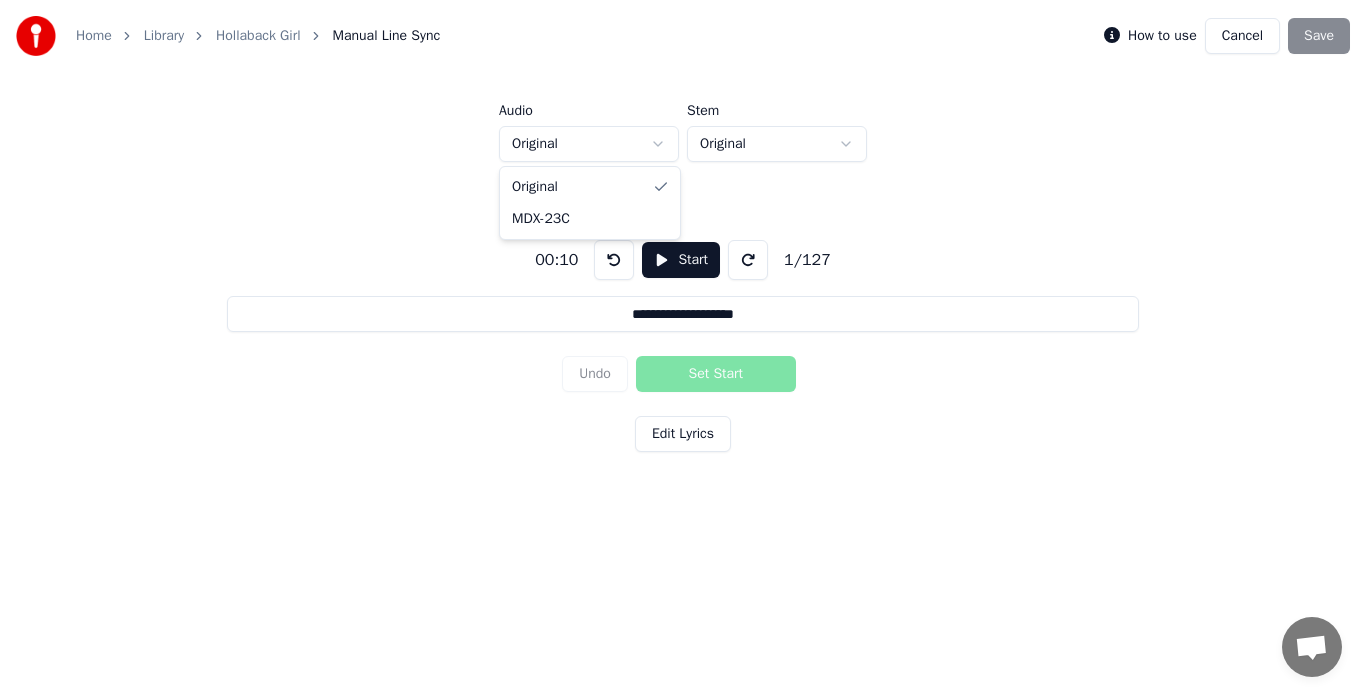 click on "**********" at bounding box center [683, 277] 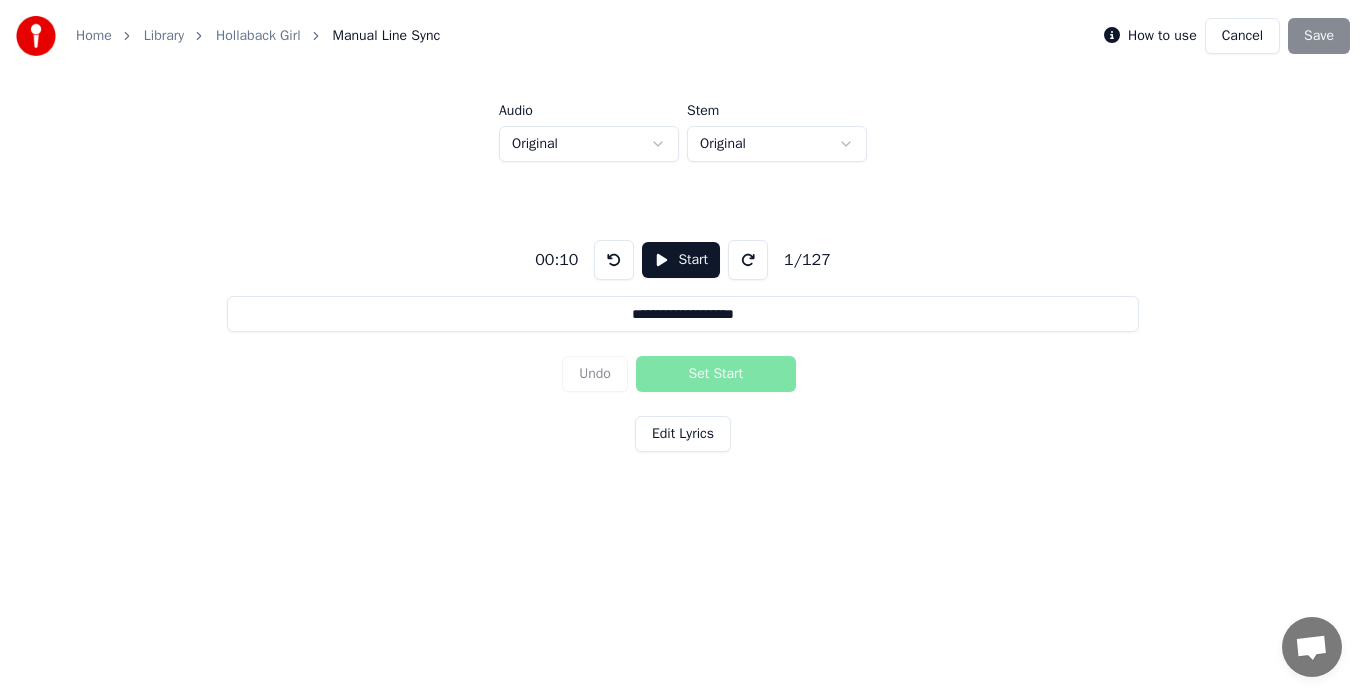 click on "**********" at bounding box center (683, 277) 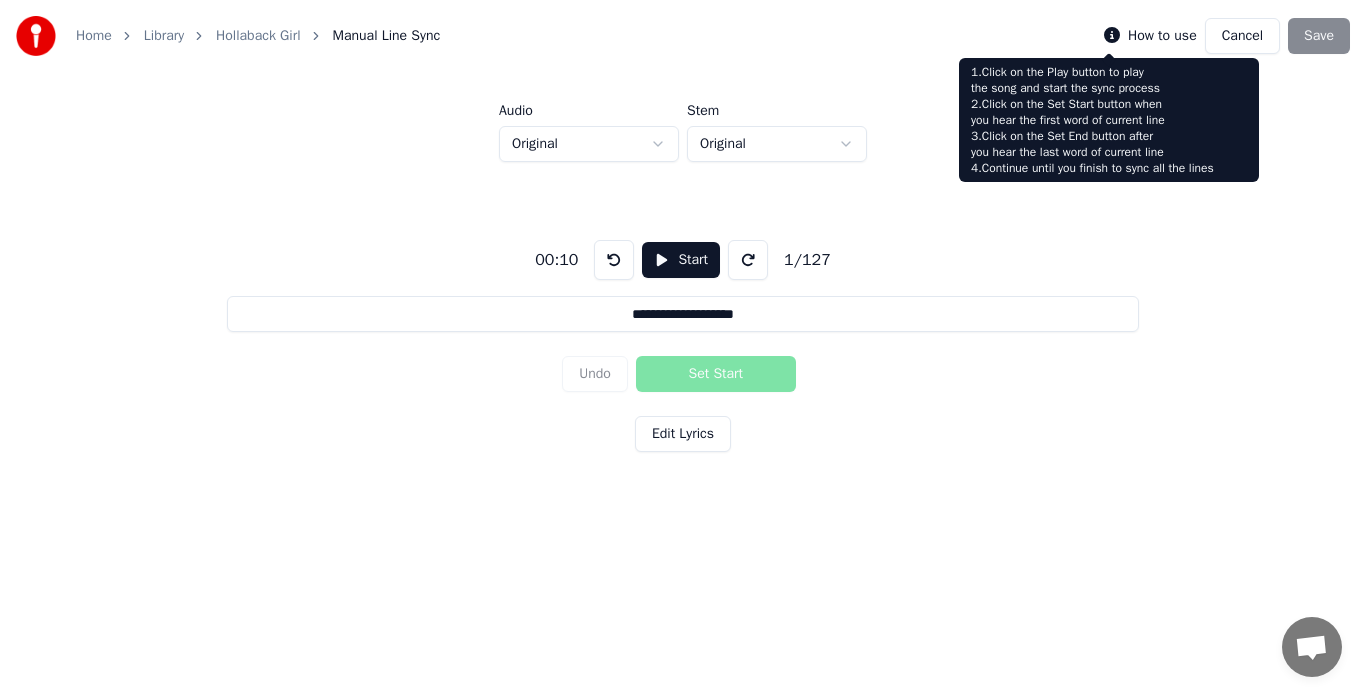 click 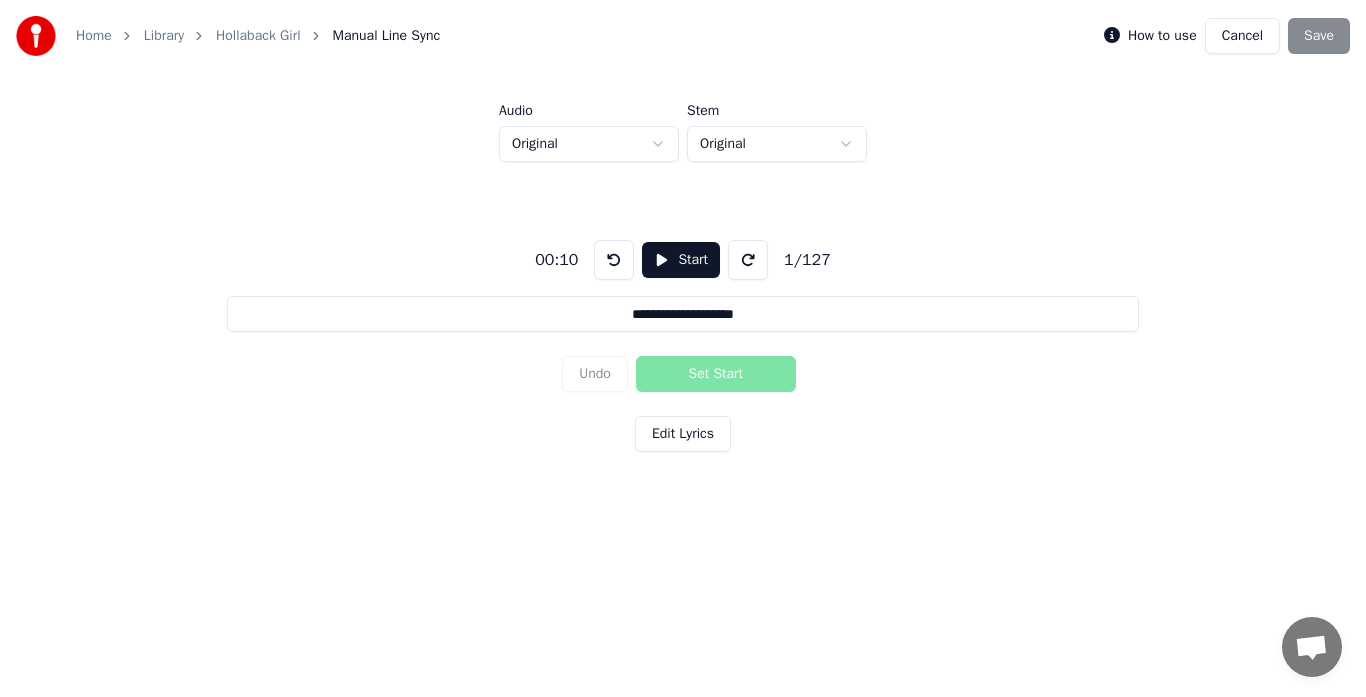 click at bounding box center [614, 260] 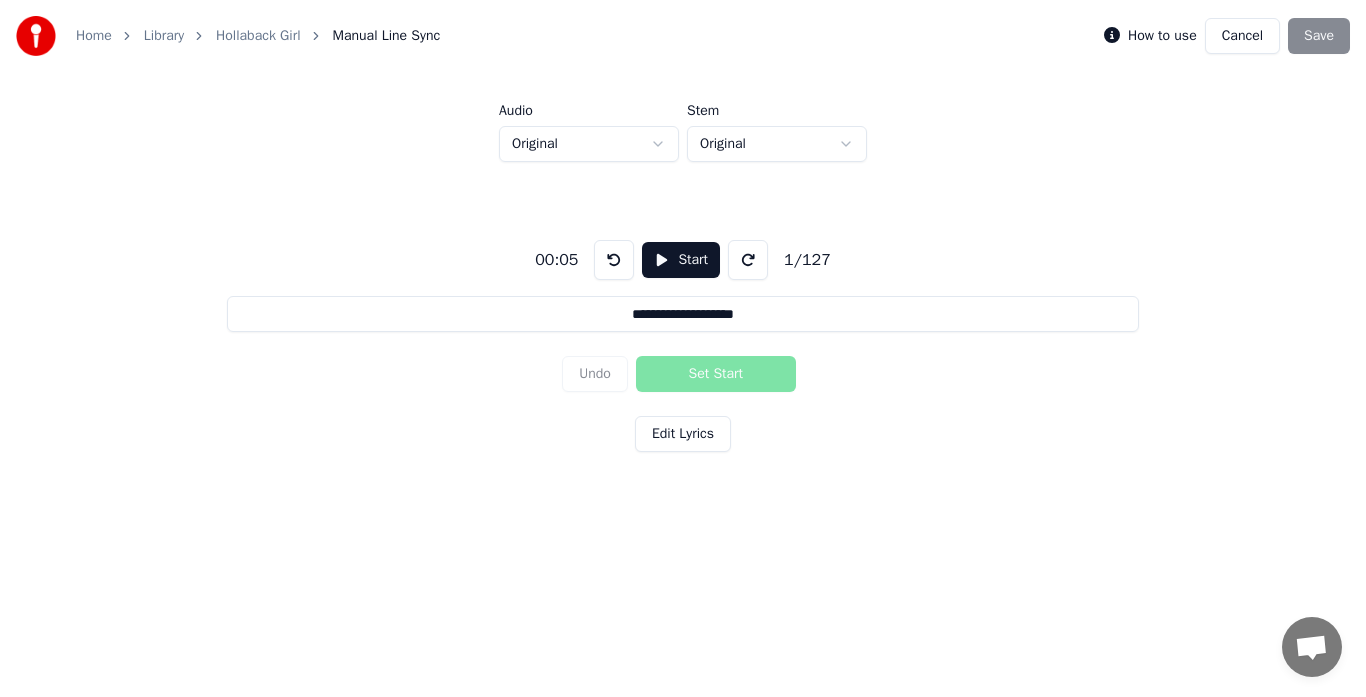 click at bounding box center [614, 260] 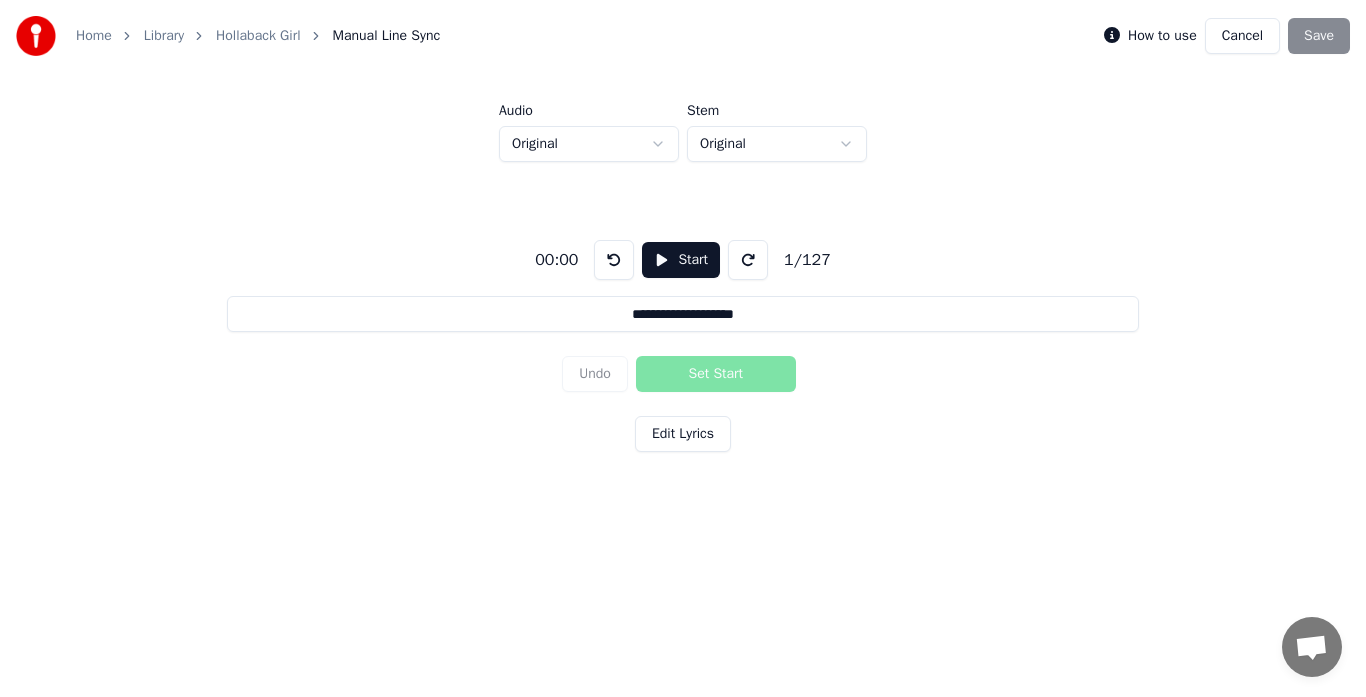 click at bounding box center (614, 260) 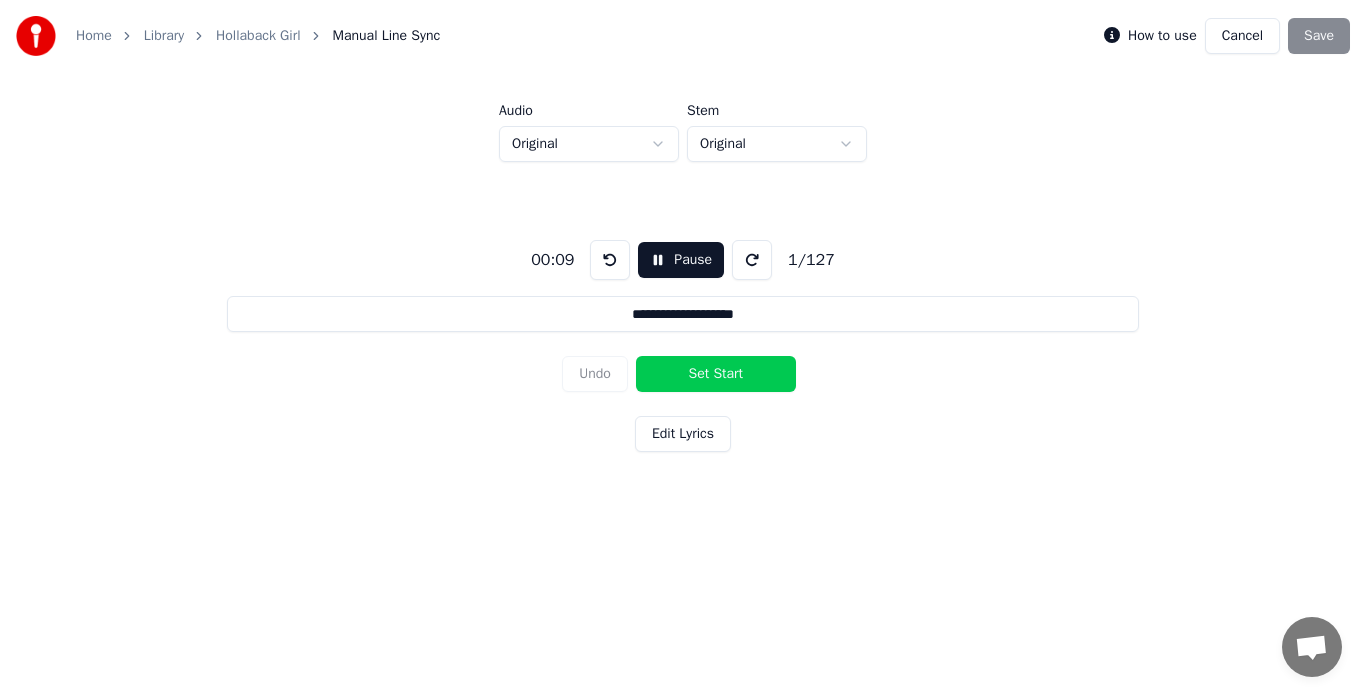click on "Set Start" at bounding box center [716, 374] 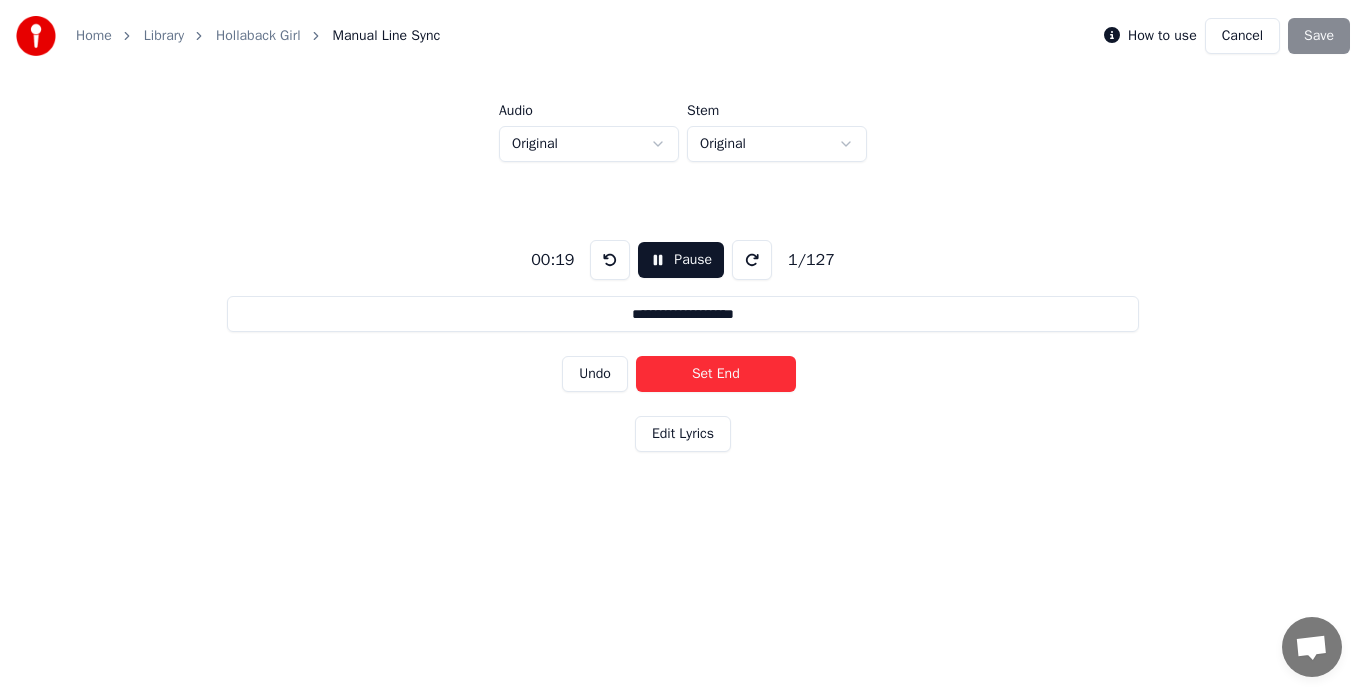 click on "Cancel" at bounding box center (1242, 36) 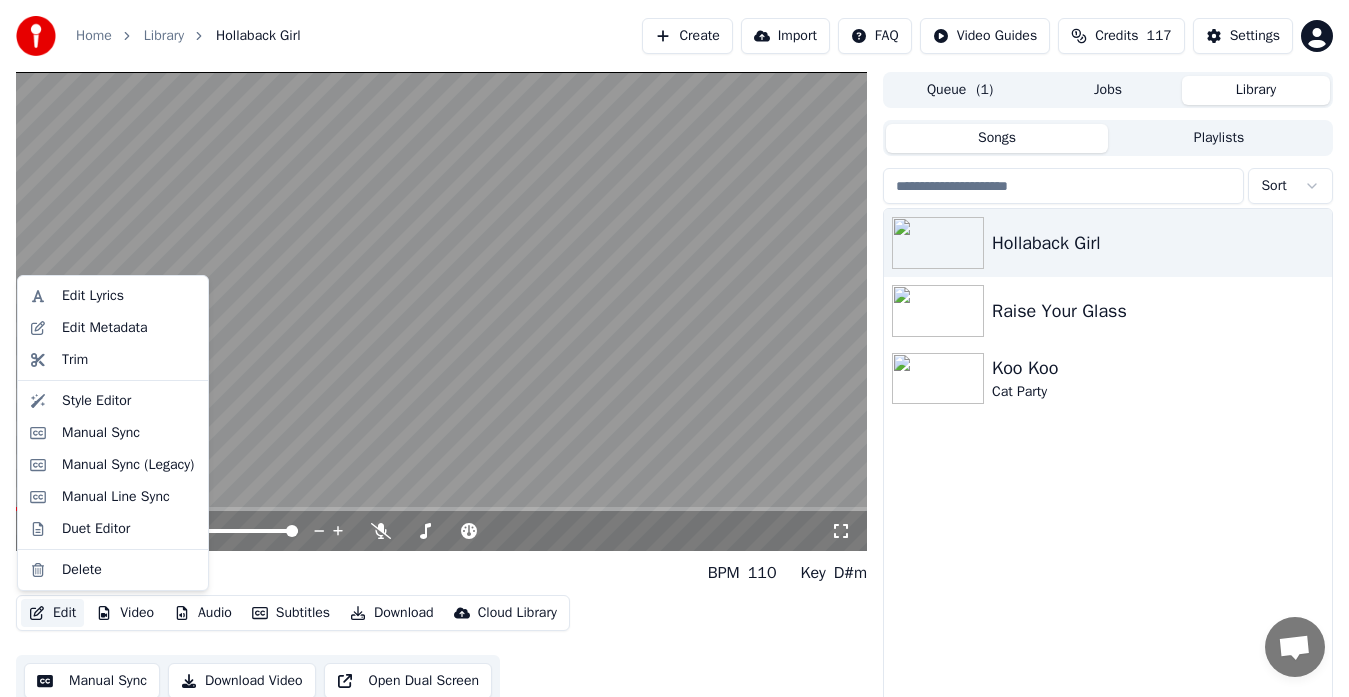 click on "Edit" at bounding box center (52, 613) 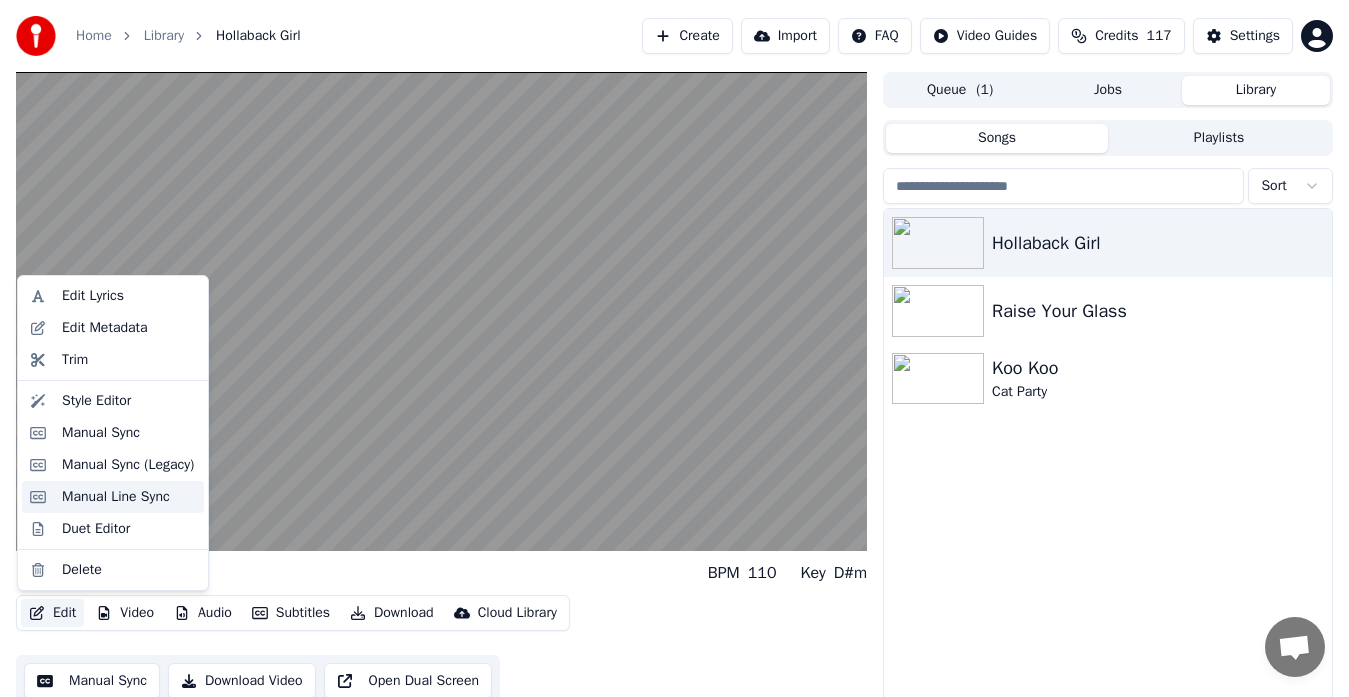 click on "Manual Line Sync" at bounding box center [116, 497] 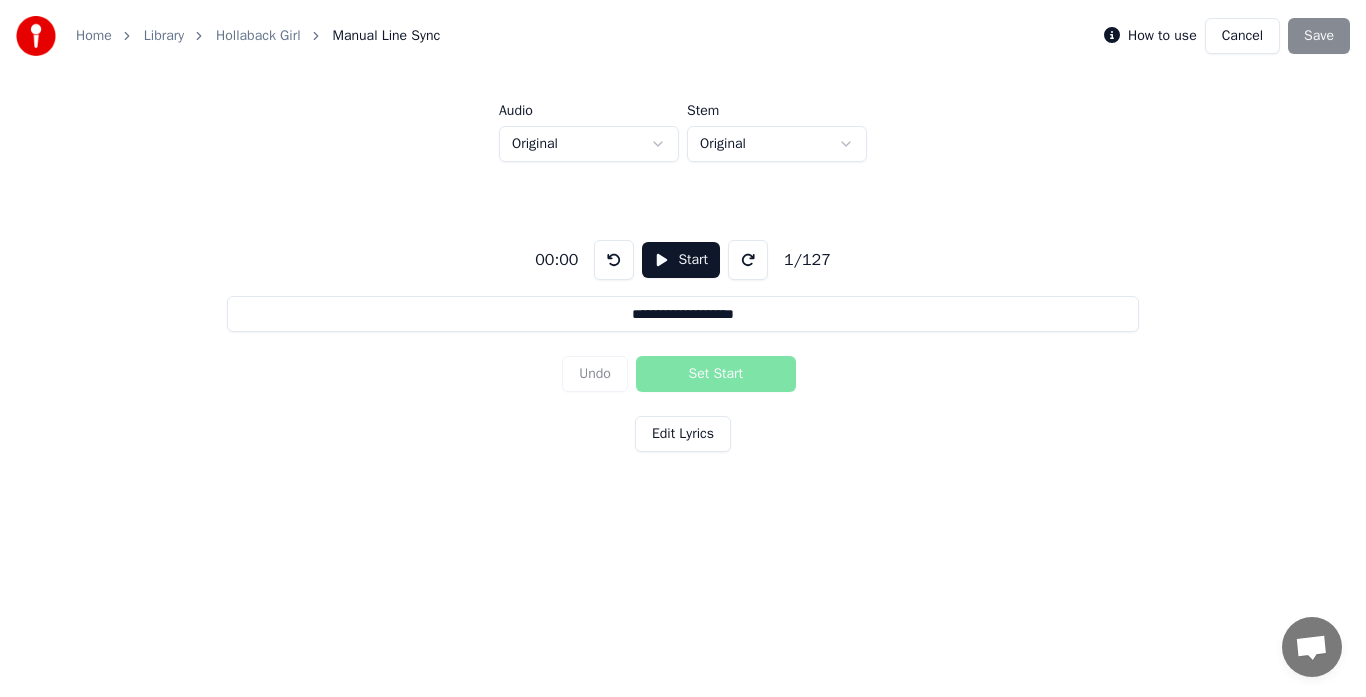 click on "Start" at bounding box center (681, 260) 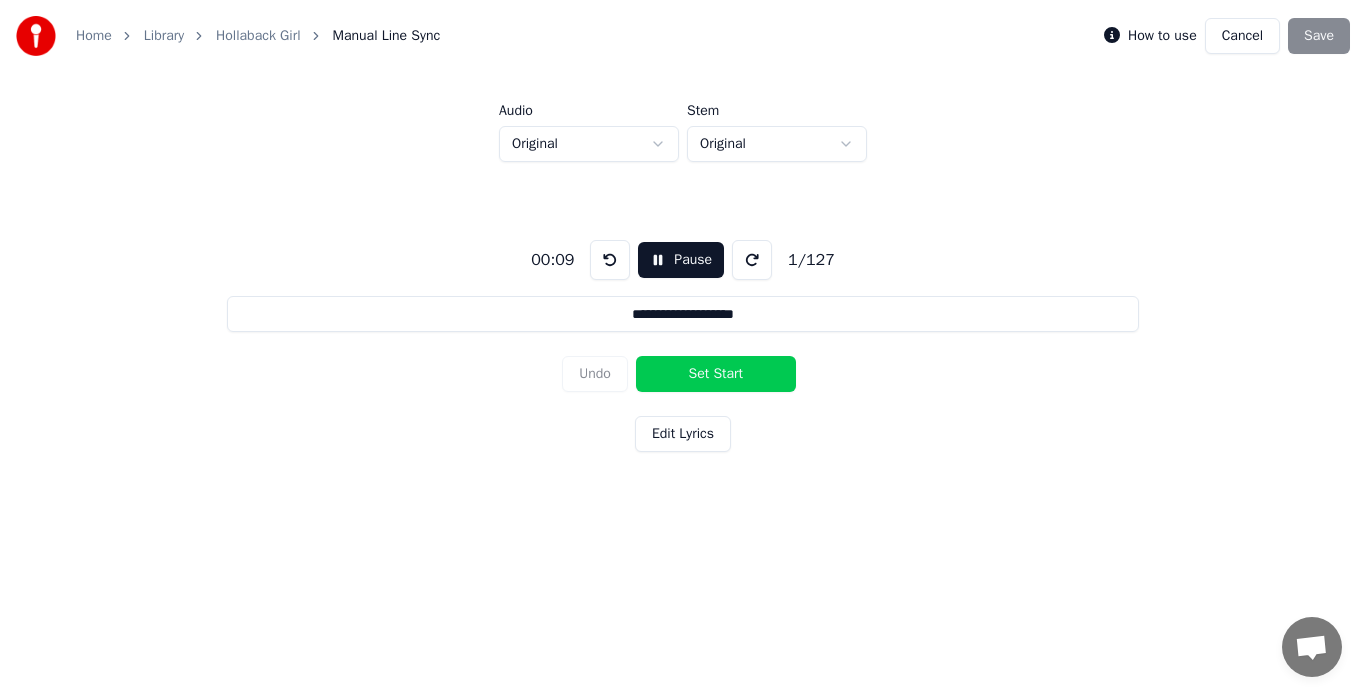 click on "Set Start" at bounding box center (716, 374) 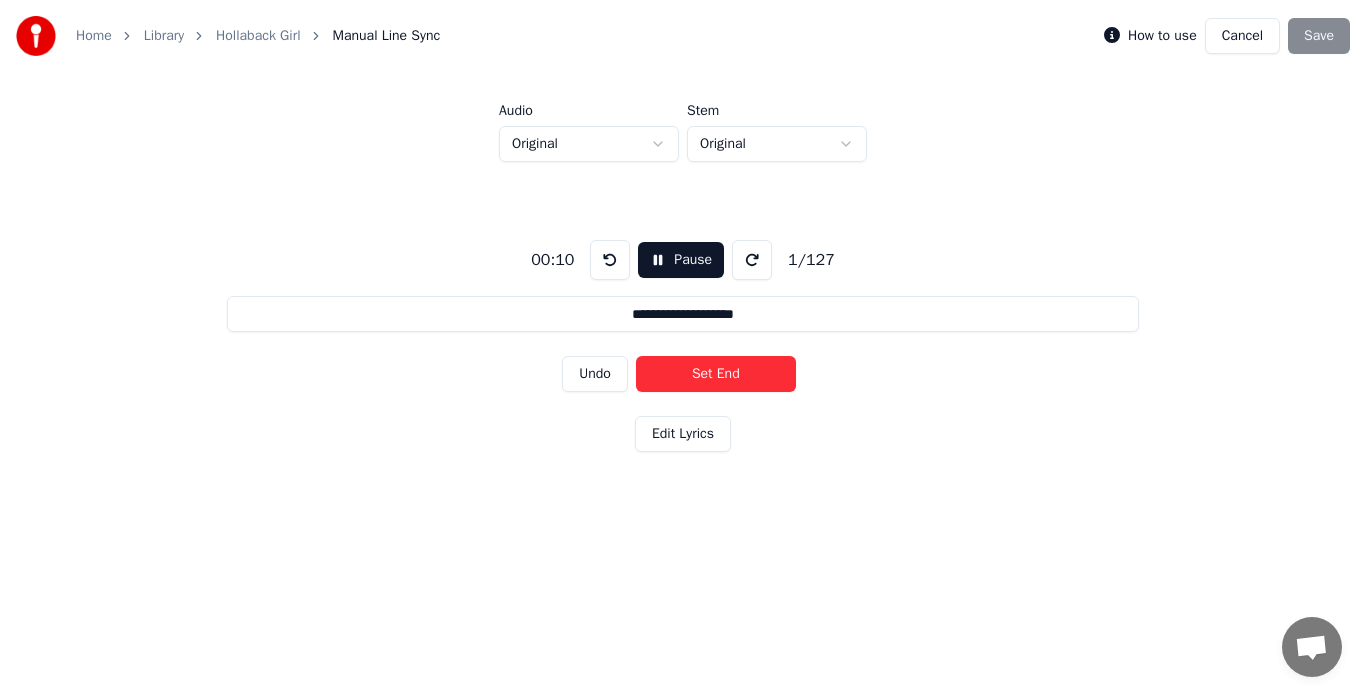 click on "Set End" at bounding box center [716, 374] 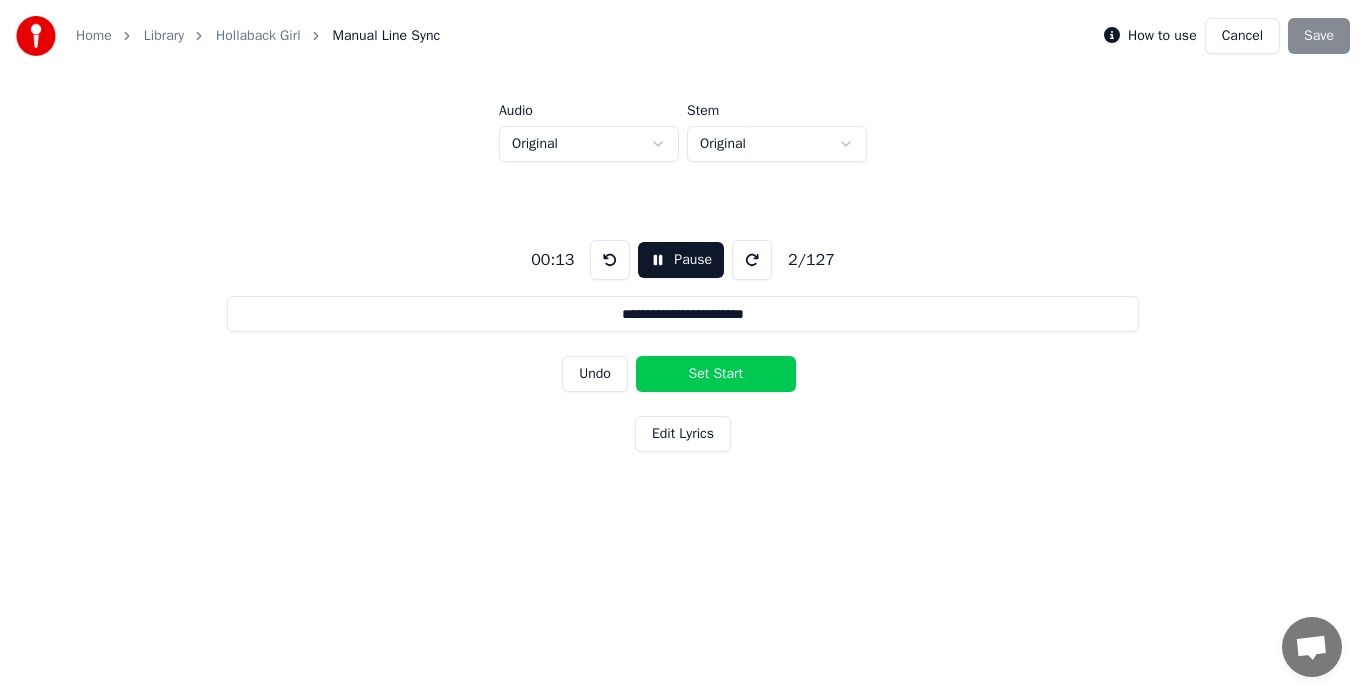 click on "Cancel" at bounding box center (1242, 36) 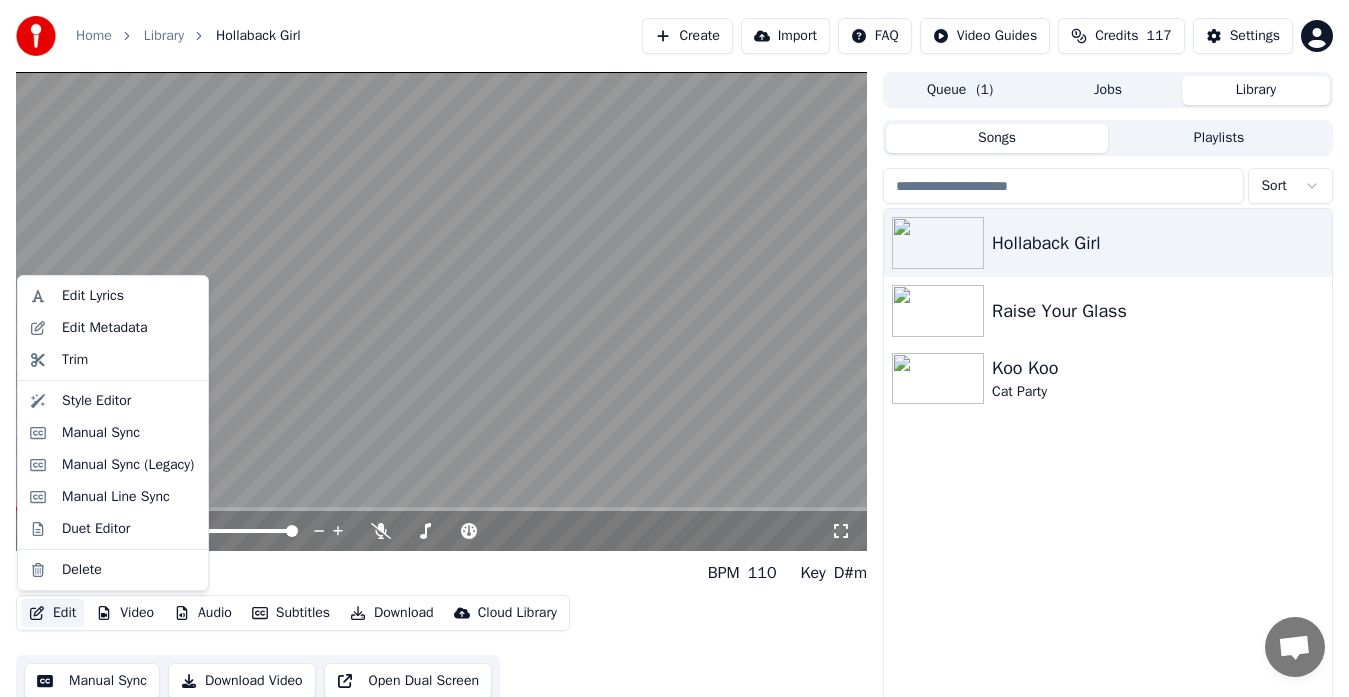 click on "Edit" at bounding box center [52, 613] 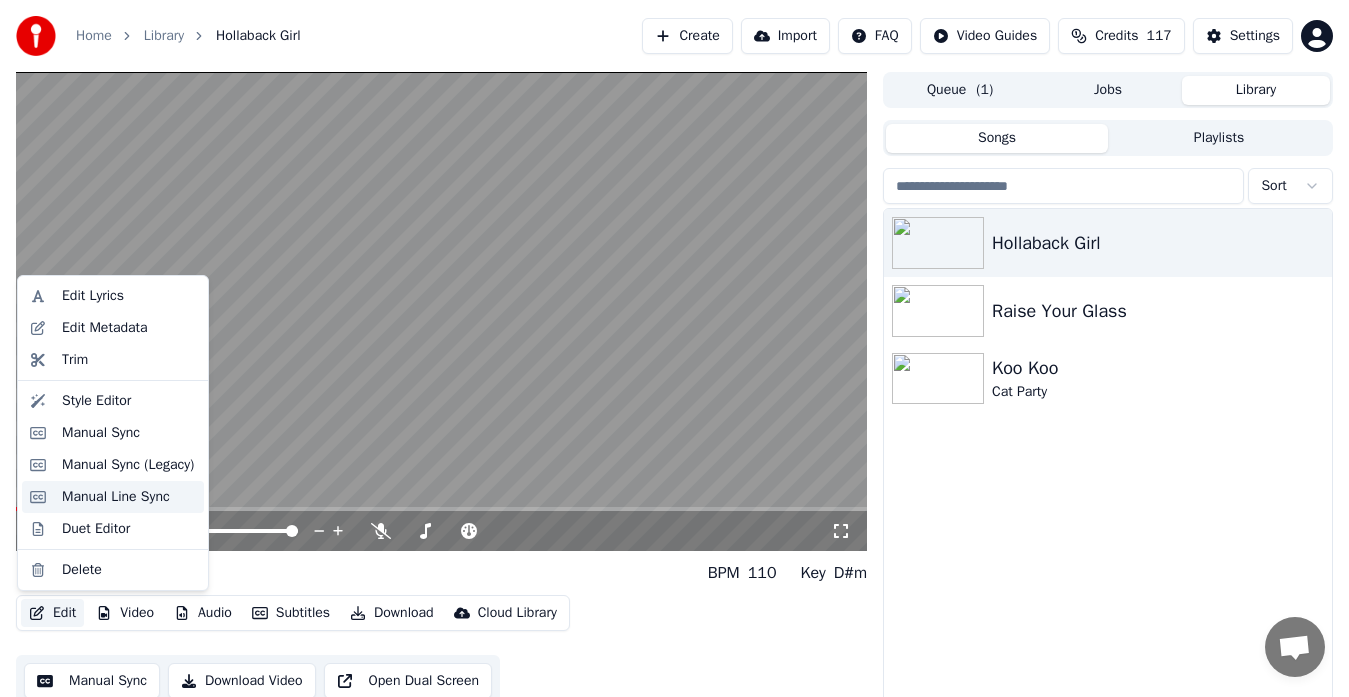 click on "Manual Line Sync" at bounding box center (116, 497) 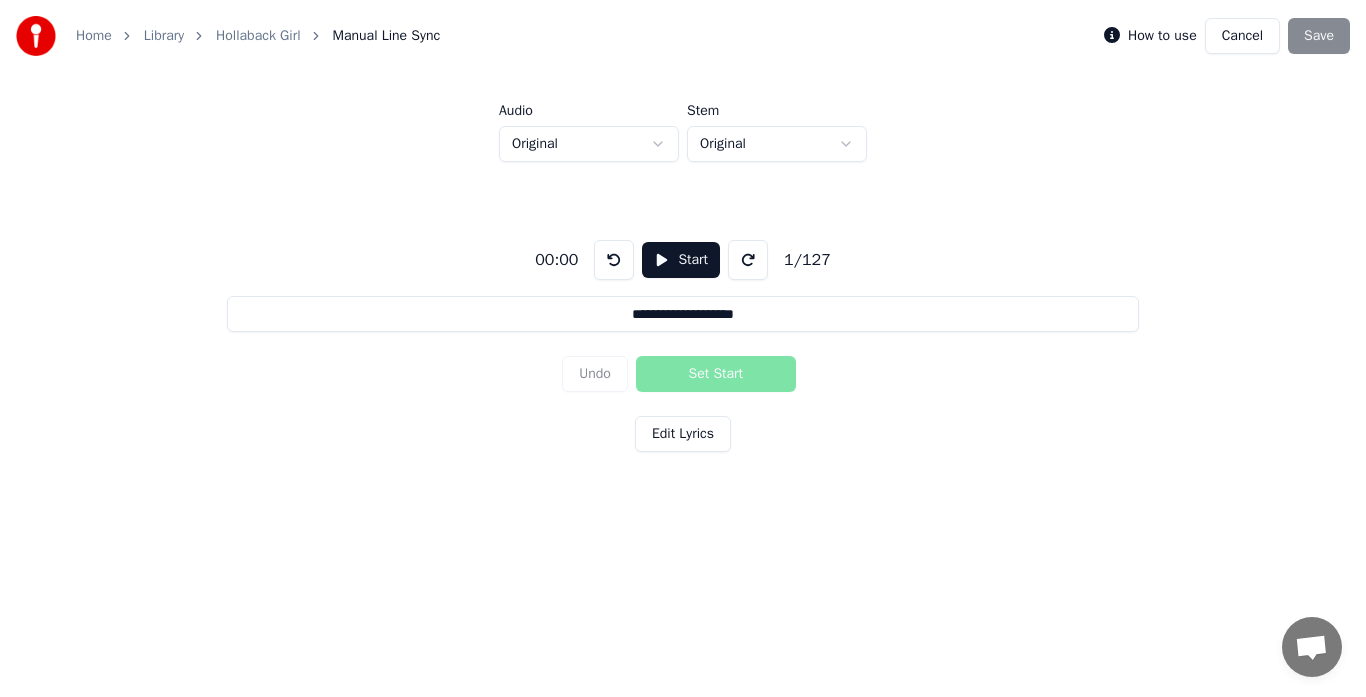 click on "Start" at bounding box center [681, 260] 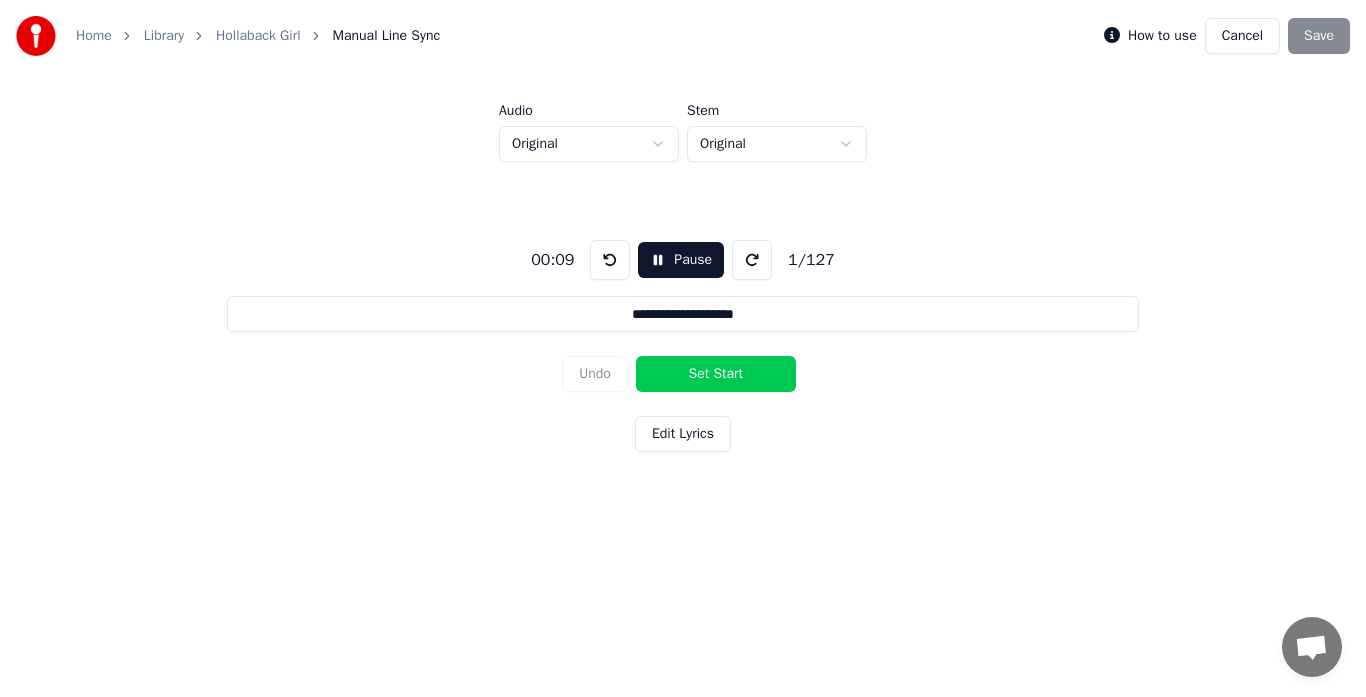click on "Set Start" at bounding box center (716, 374) 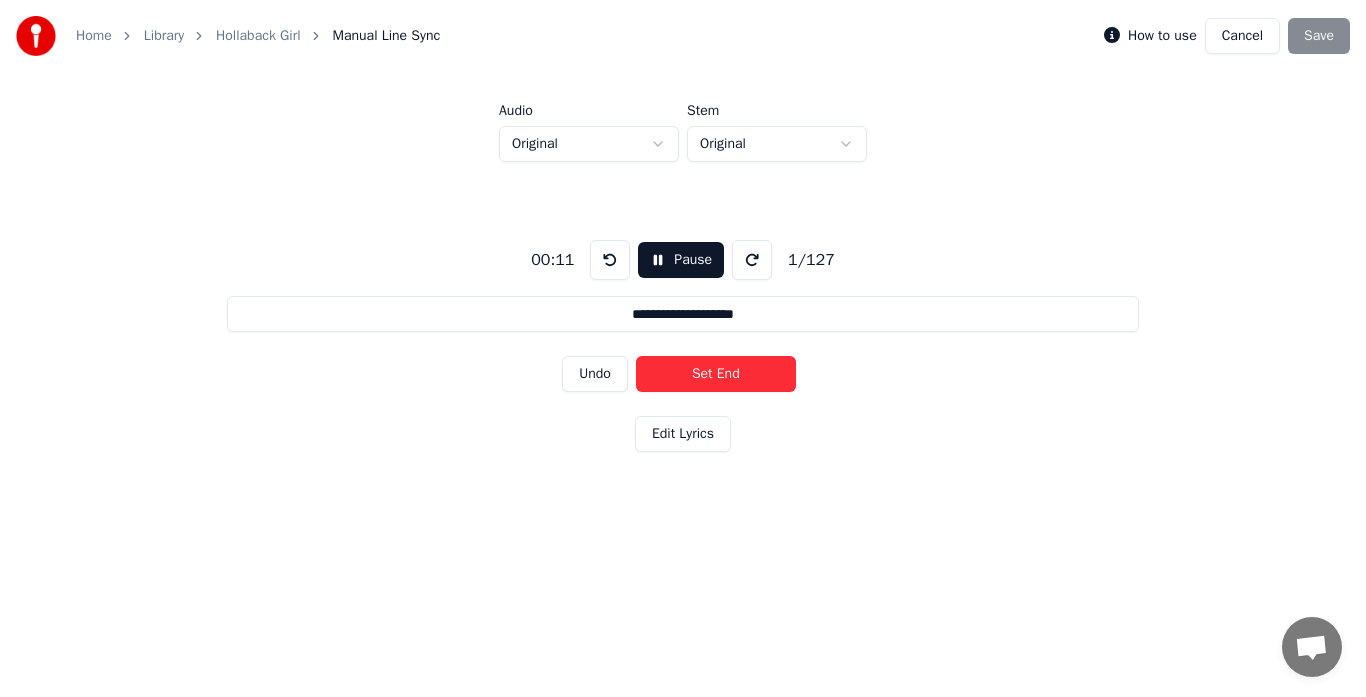 click on "Set End" at bounding box center [716, 374] 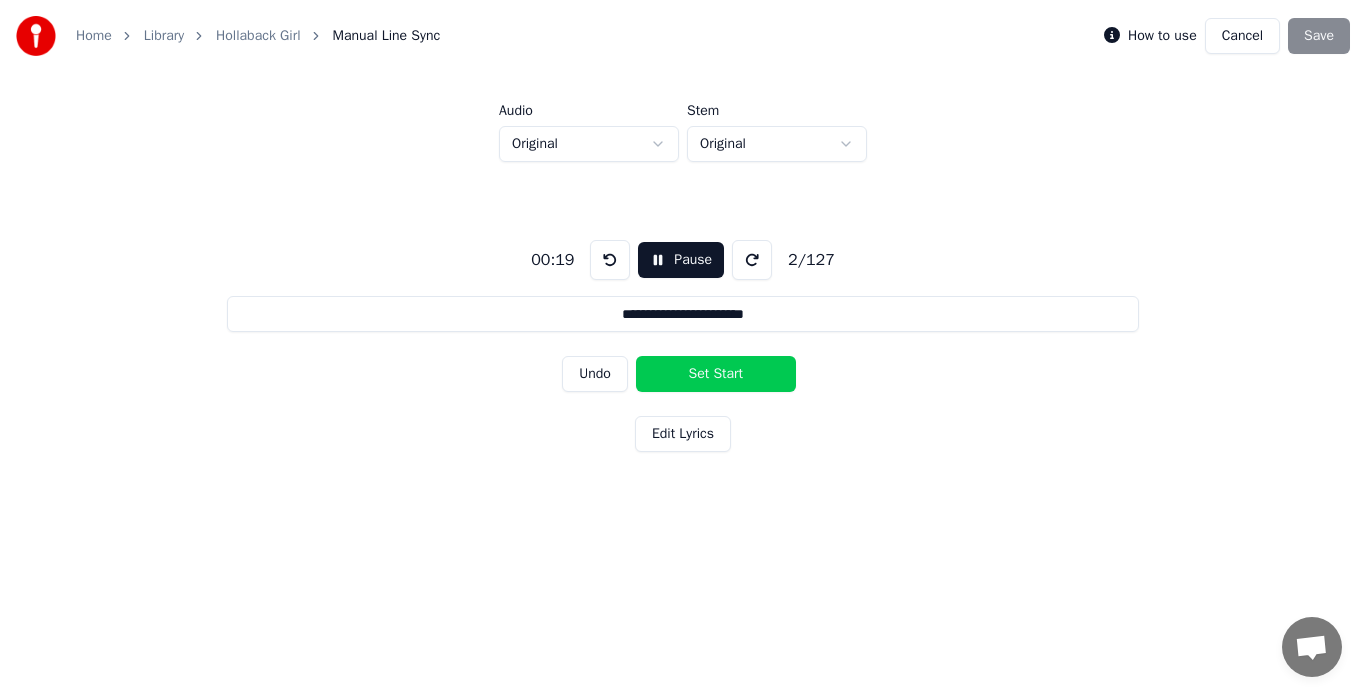 click on "Pause" at bounding box center [681, 260] 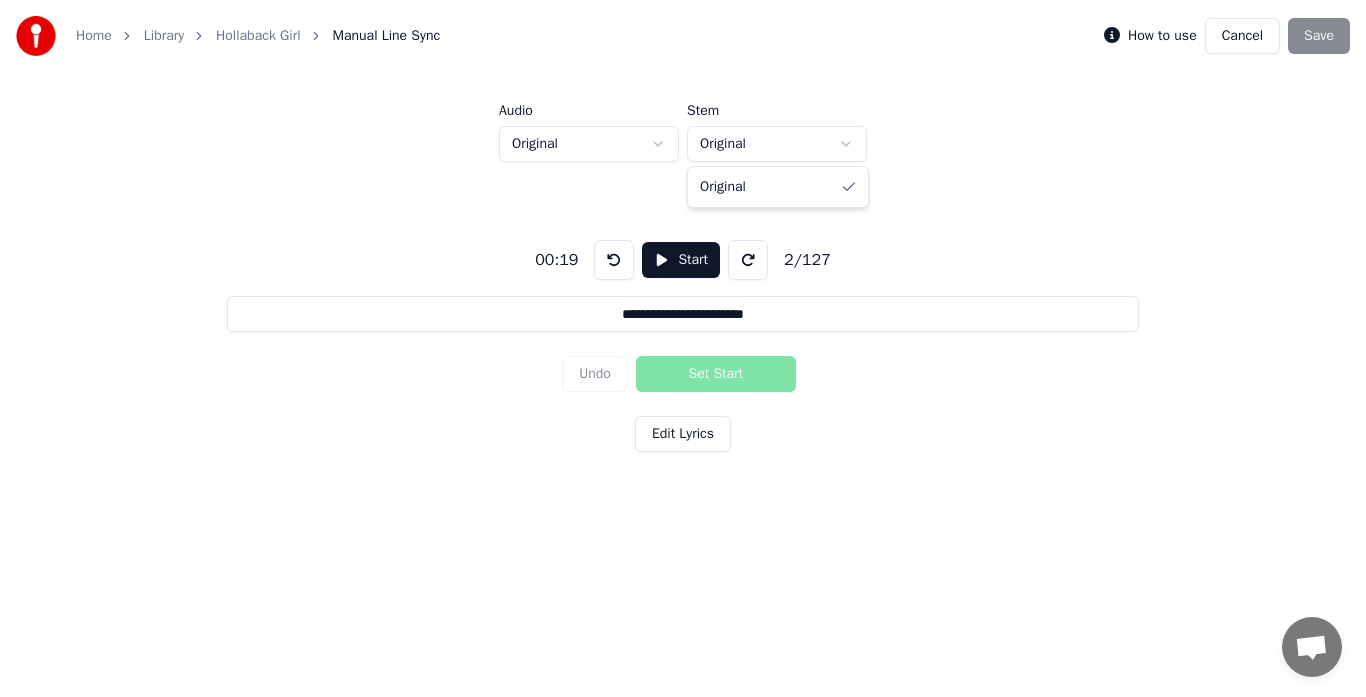 click on "**********" at bounding box center [683, 277] 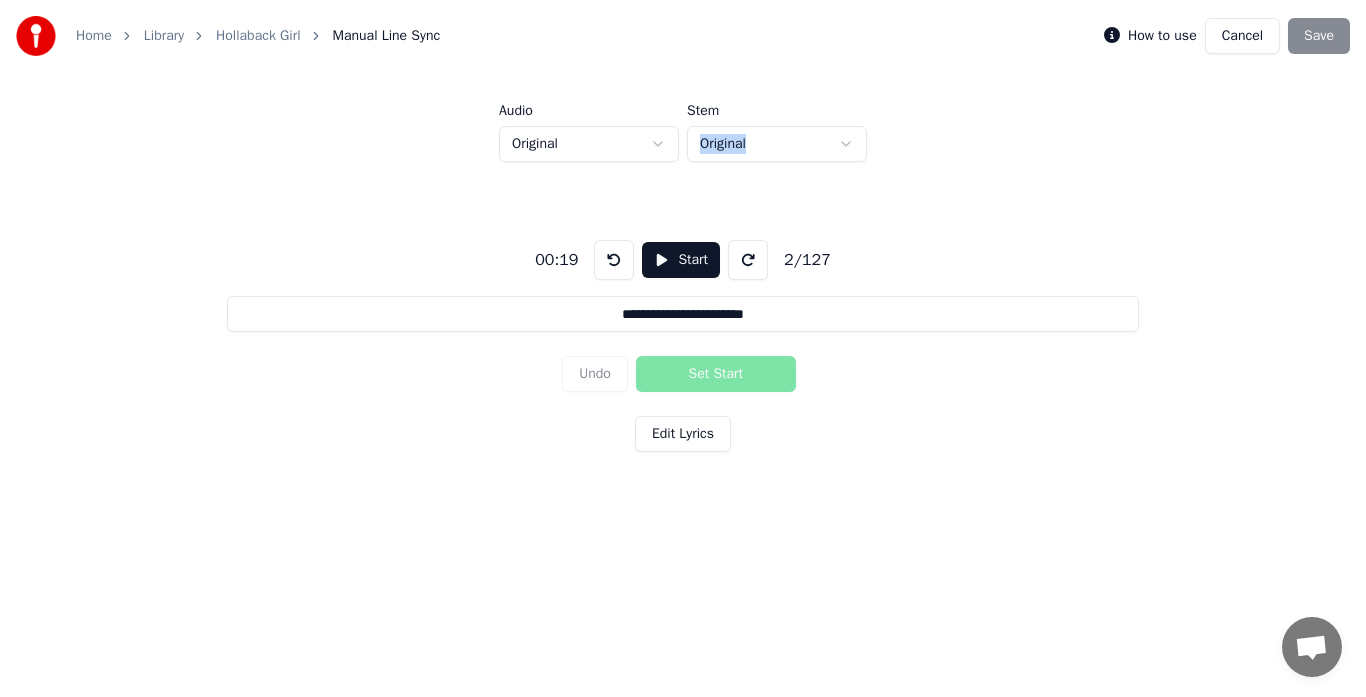 click on "**********" at bounding box center [683, 277] 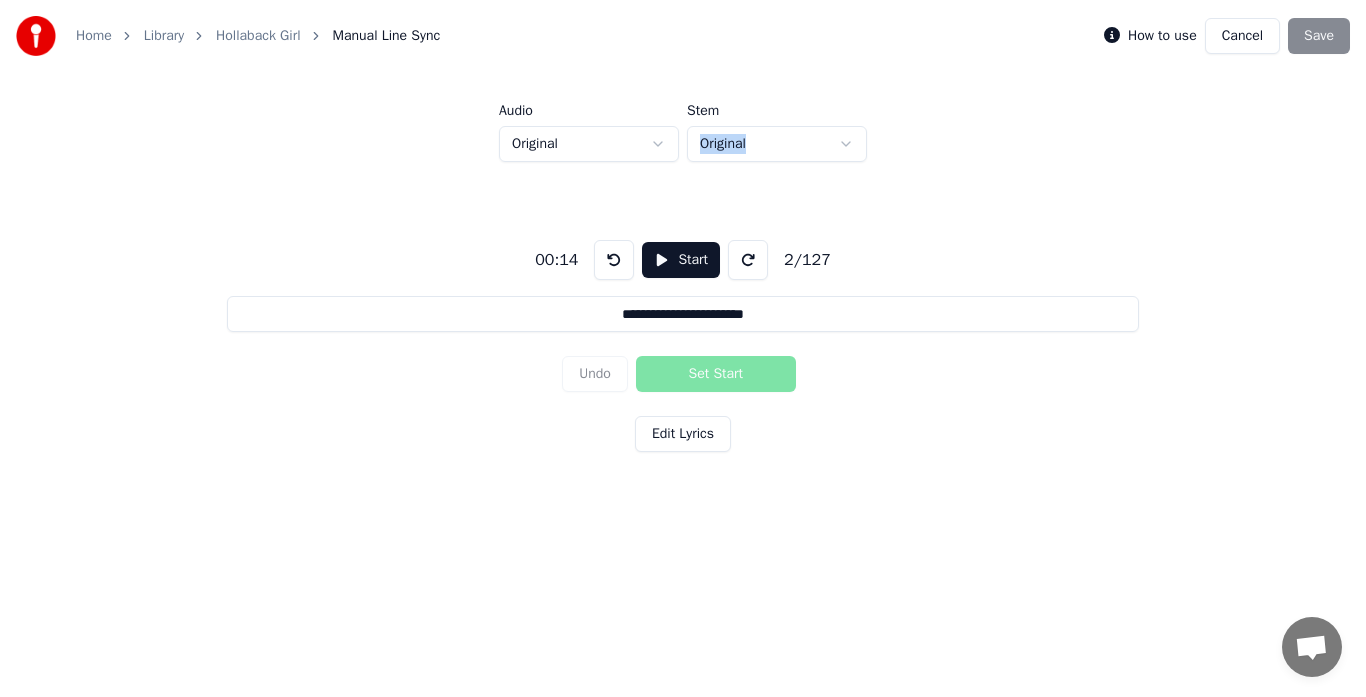 click at bounding box center [614, 260] 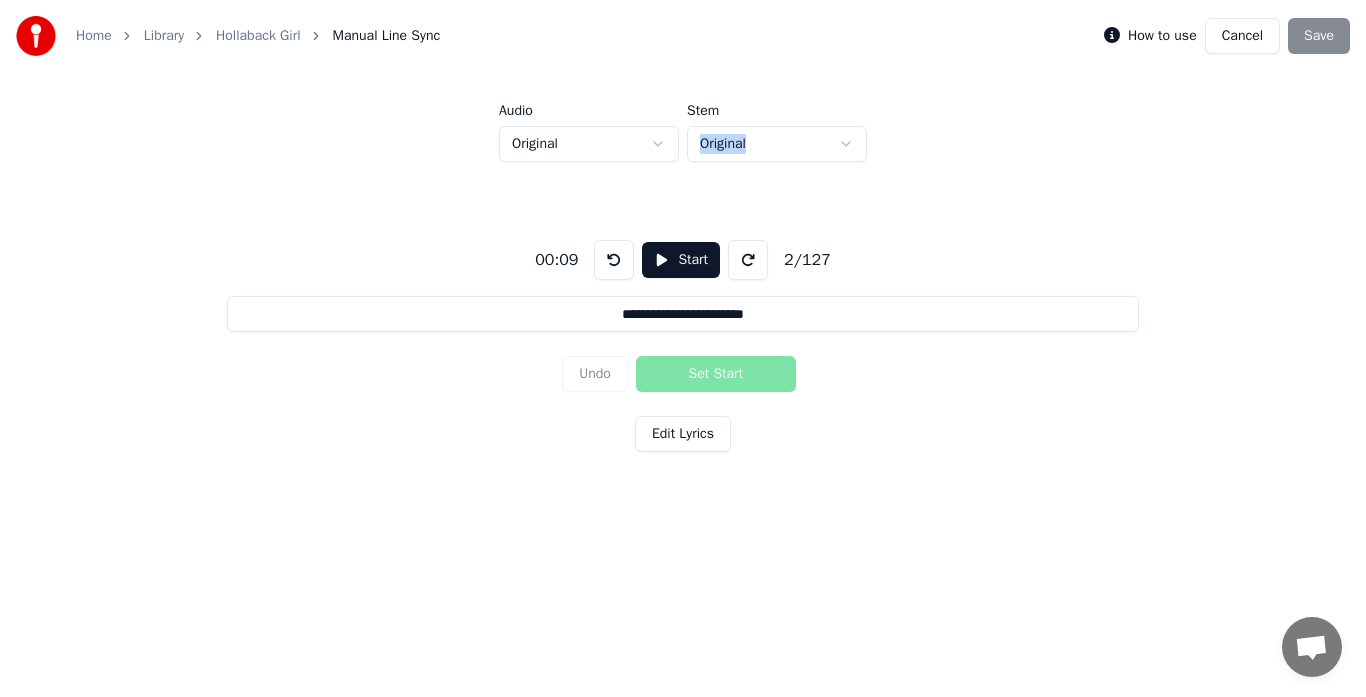 click at bounding box center [614, 260] 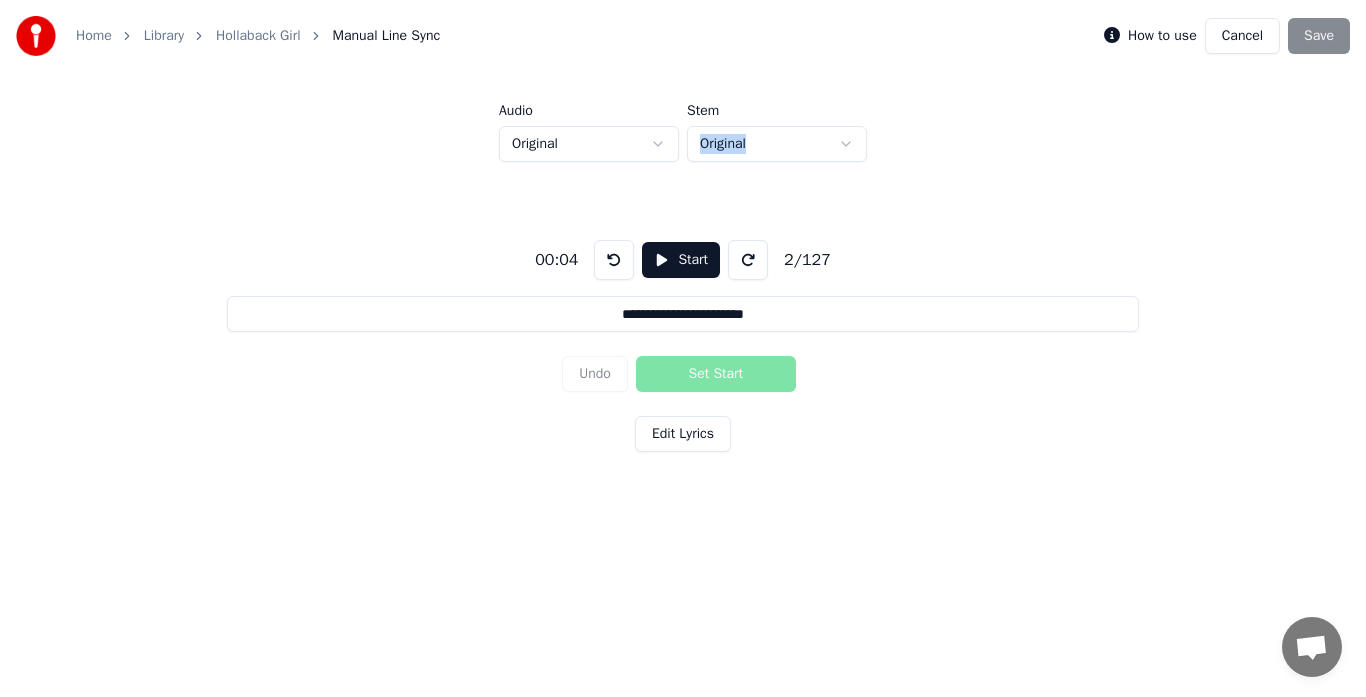 click at bounding box center (614, 260) 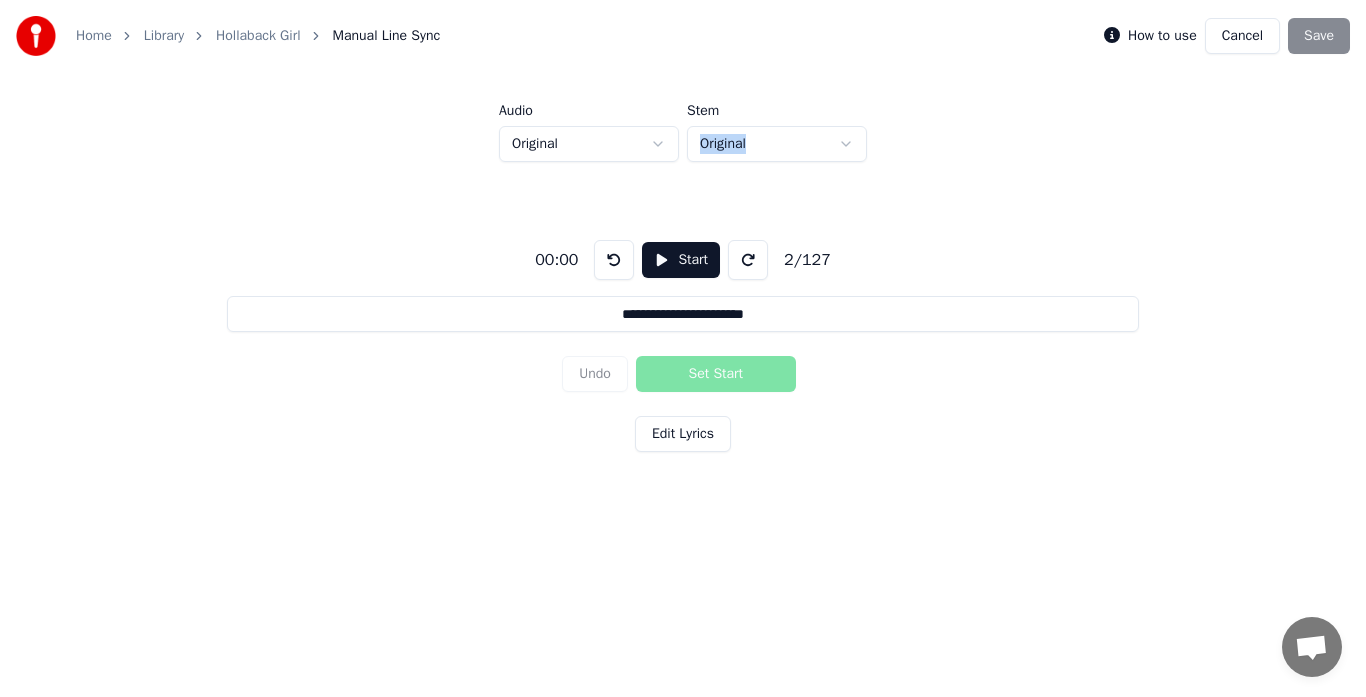click at bounding box center [614, 260] 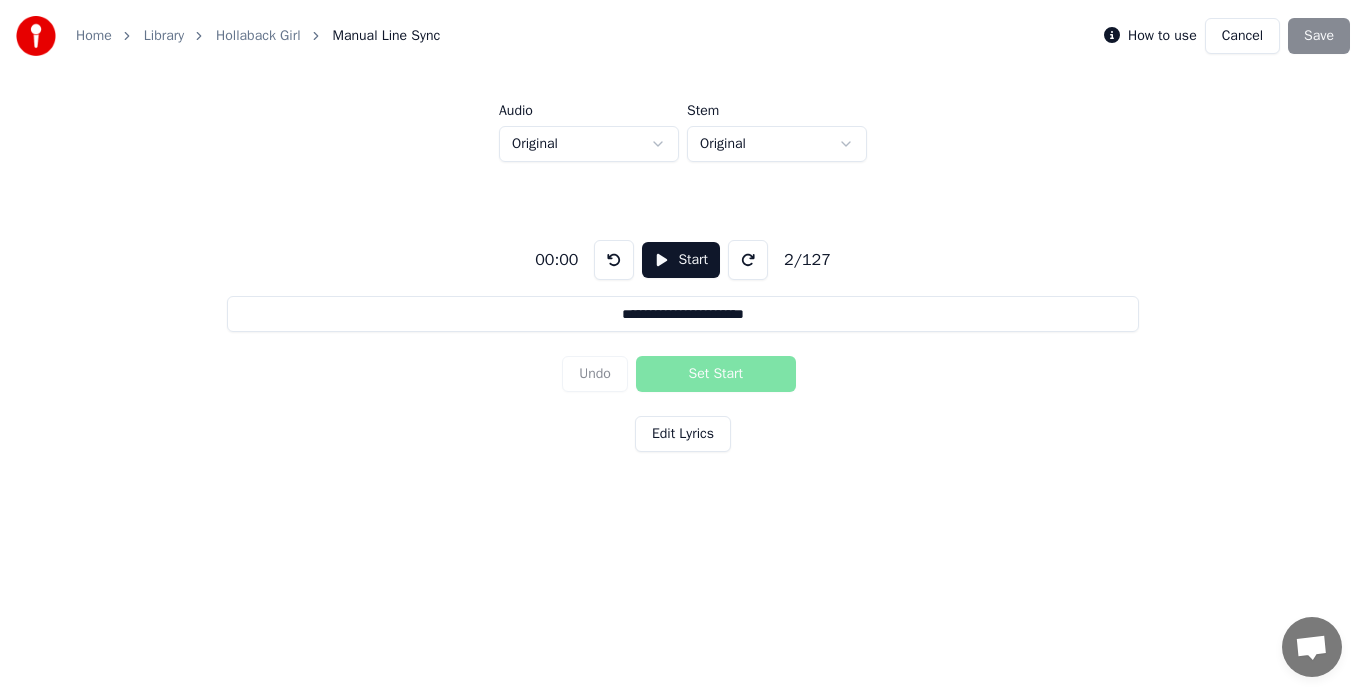 click on "2  /  127" at bounding box center (807, 260) 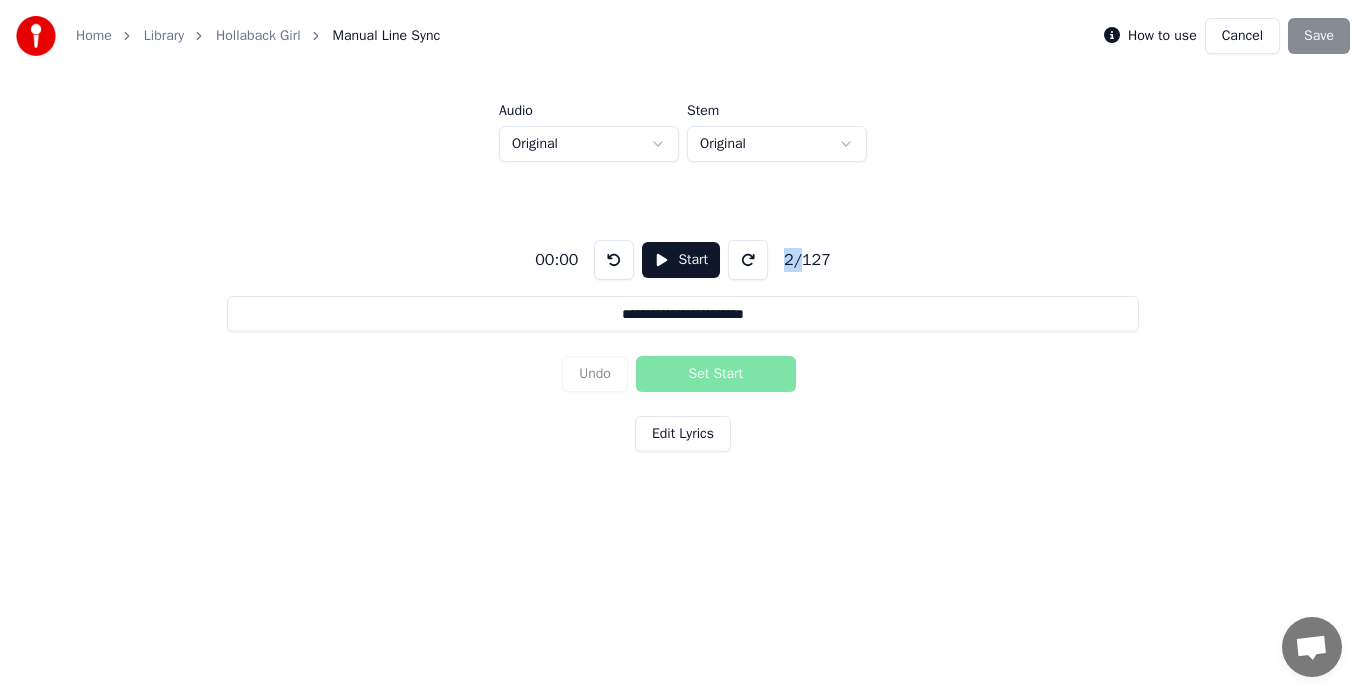 click on "2  /  127" at bounding box center (807, 260) 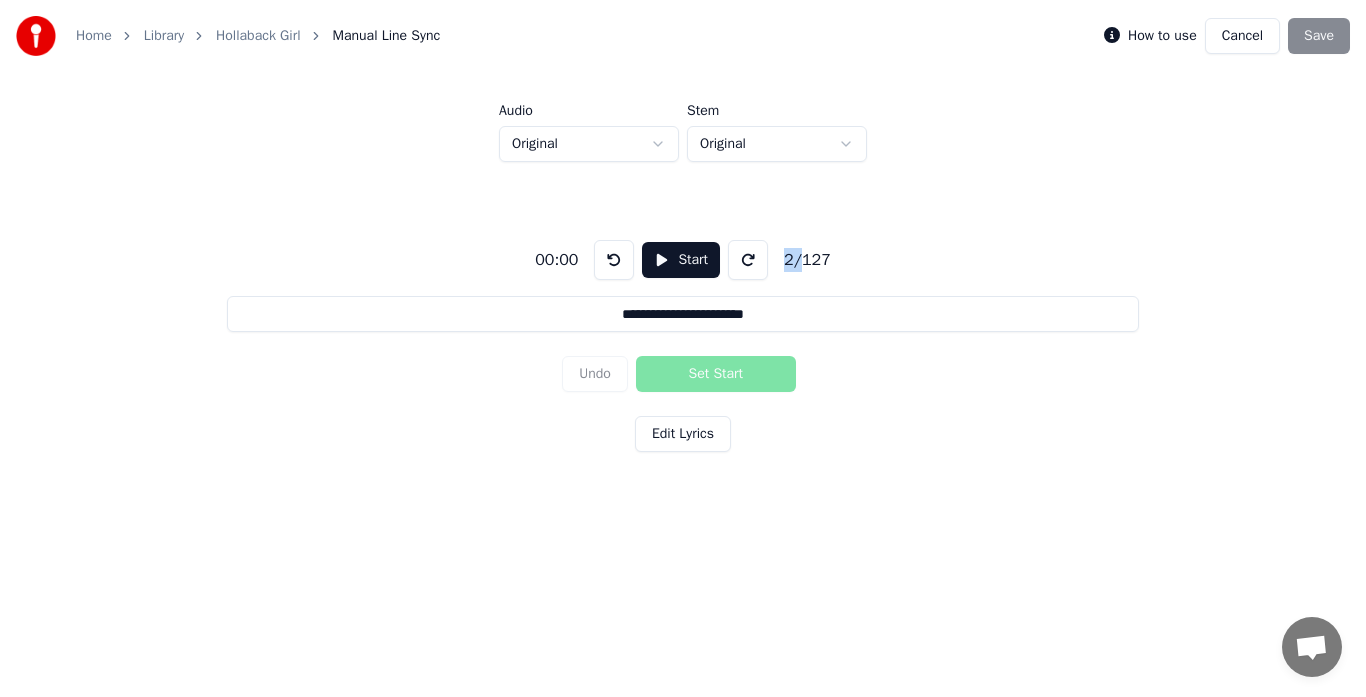 click on "Cancel" at bounding box center (1242, 36) 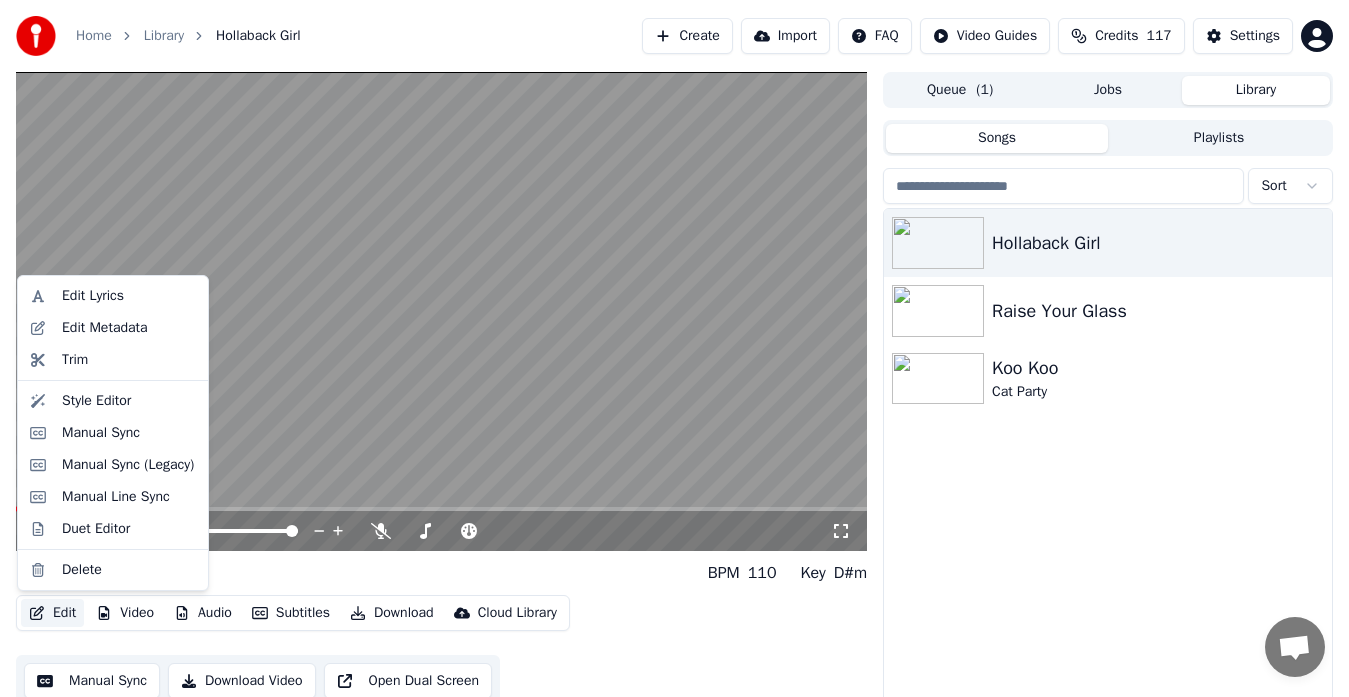 click on "Edit" at bounding box center (52, 613) 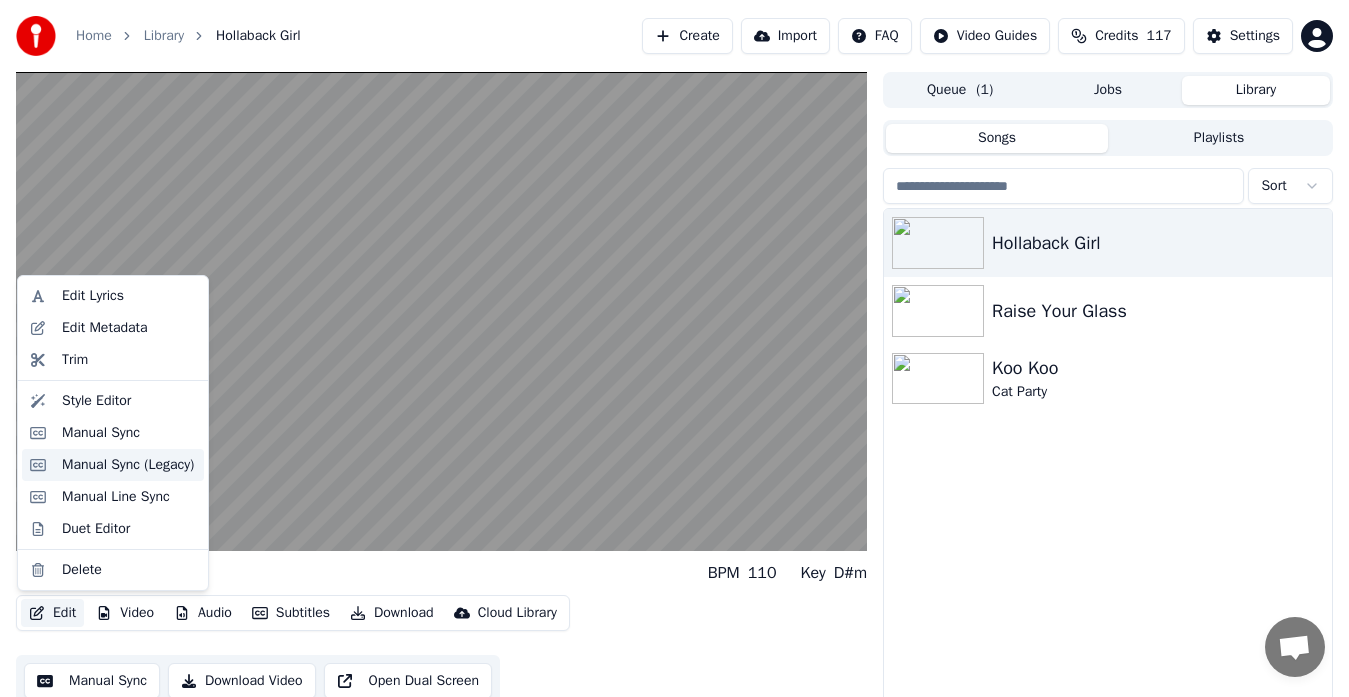 click on "Manual Sync (Legacy)" at bounding box center [128, 465] 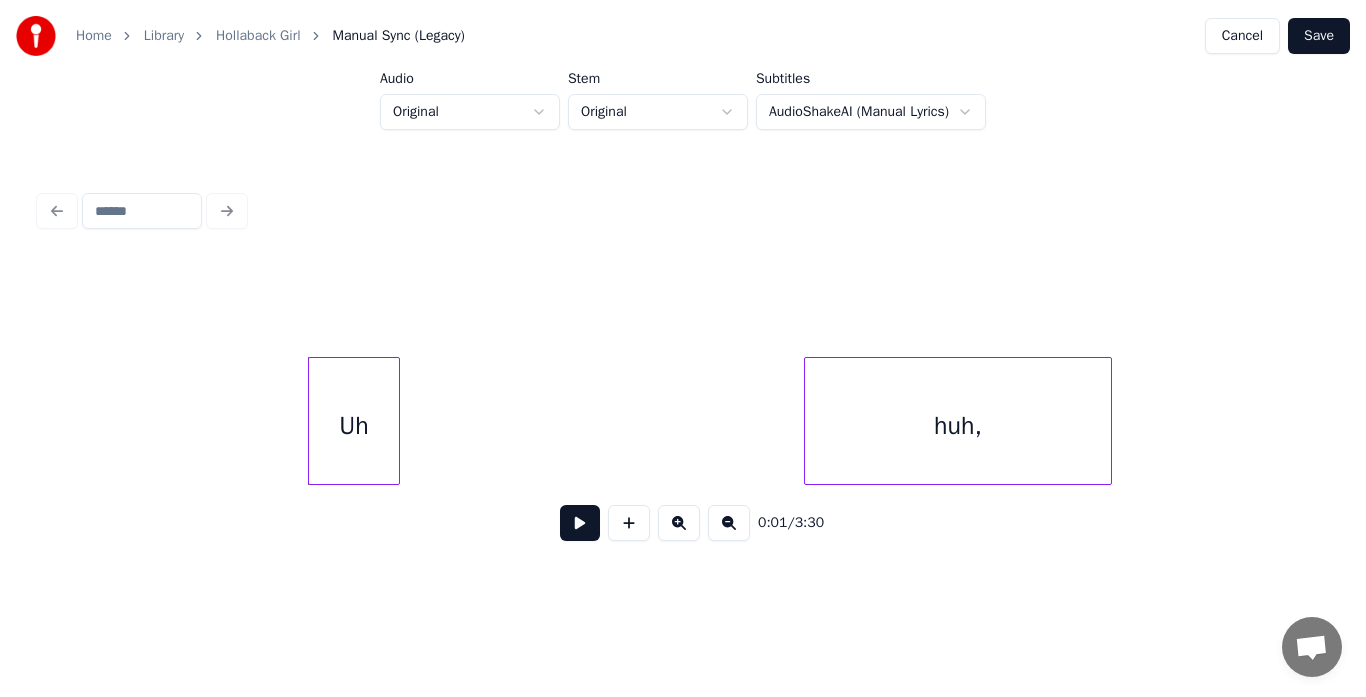 click at bounding box center [580, 523] 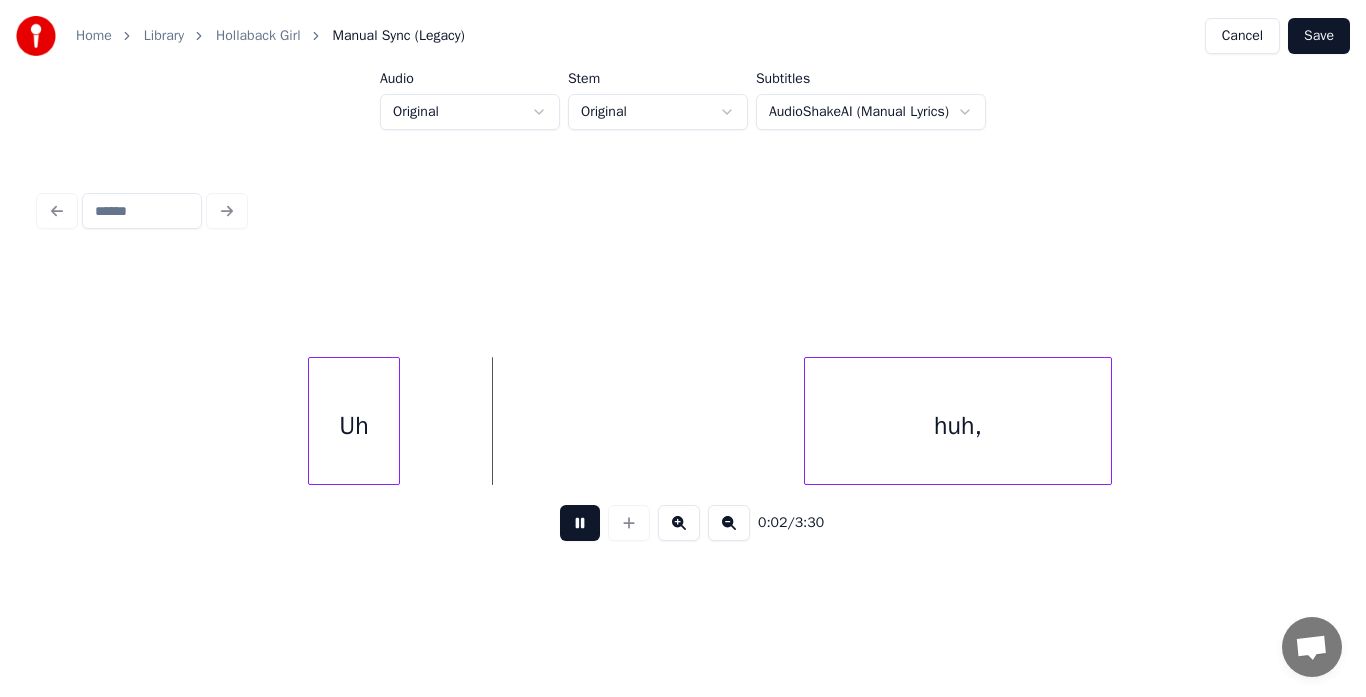 click at bounding box center (580, 523) 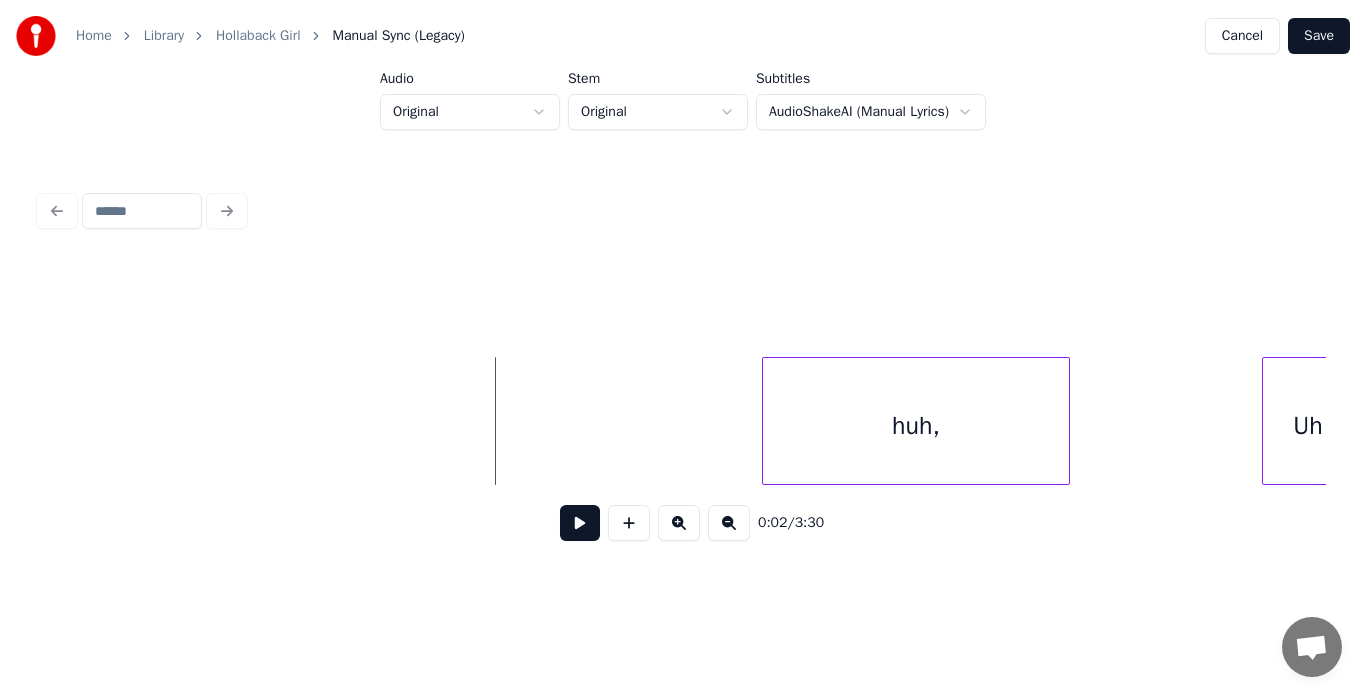 scroll, scrollTop: 0, scrollLeft: 70, axis: horizontal 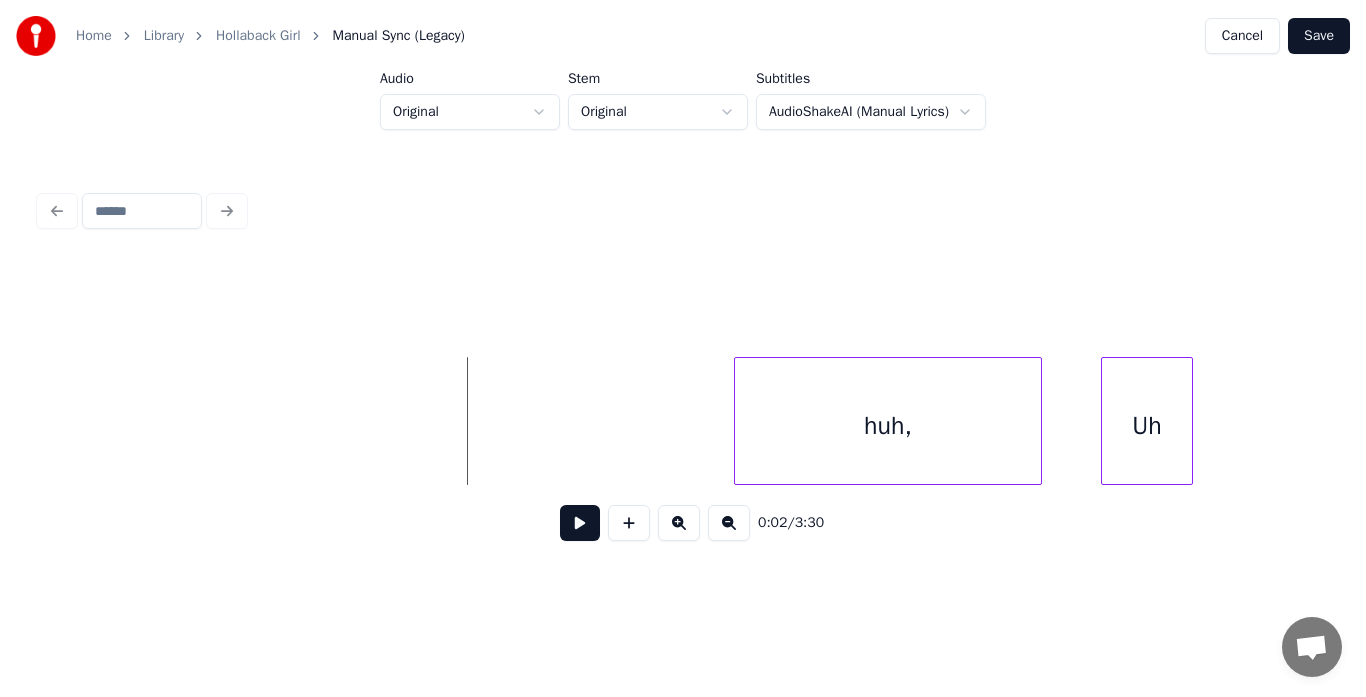 click on "Uh huh," at bounding box center (20986, 421) 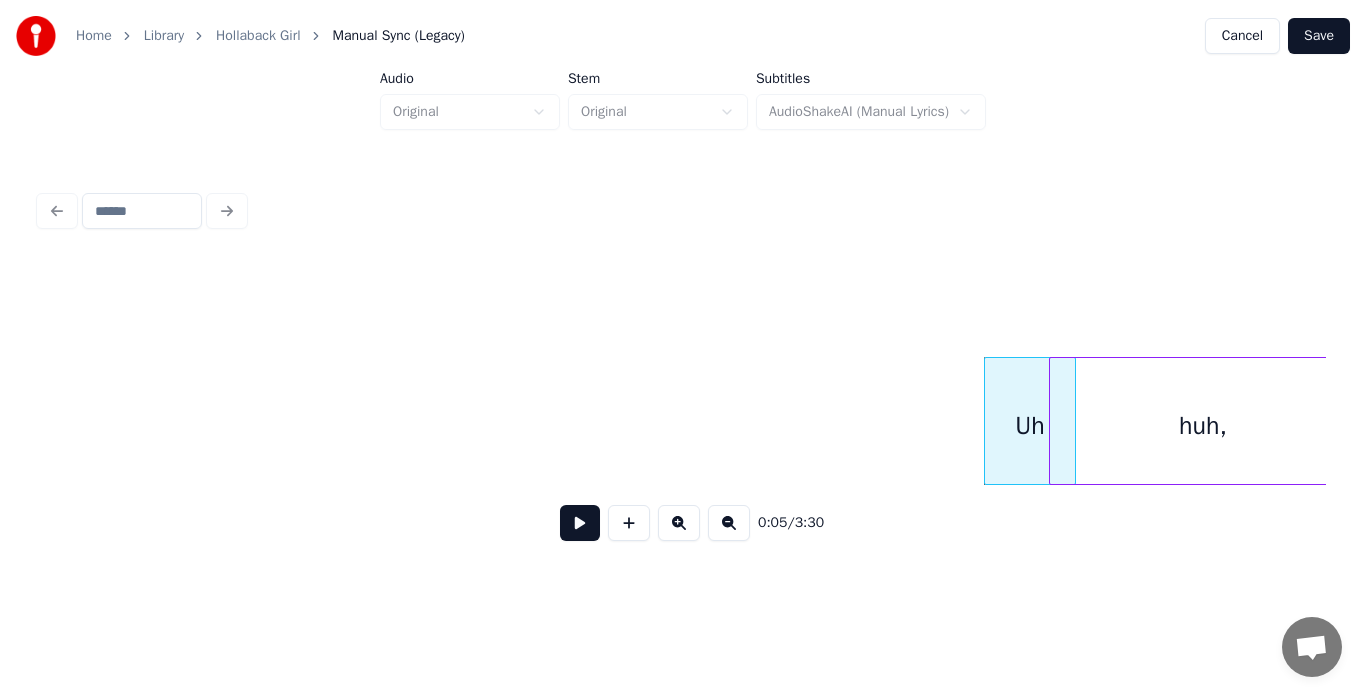 scroll, scrollTop: 0, scrollLeft: 220, axis: horizontal 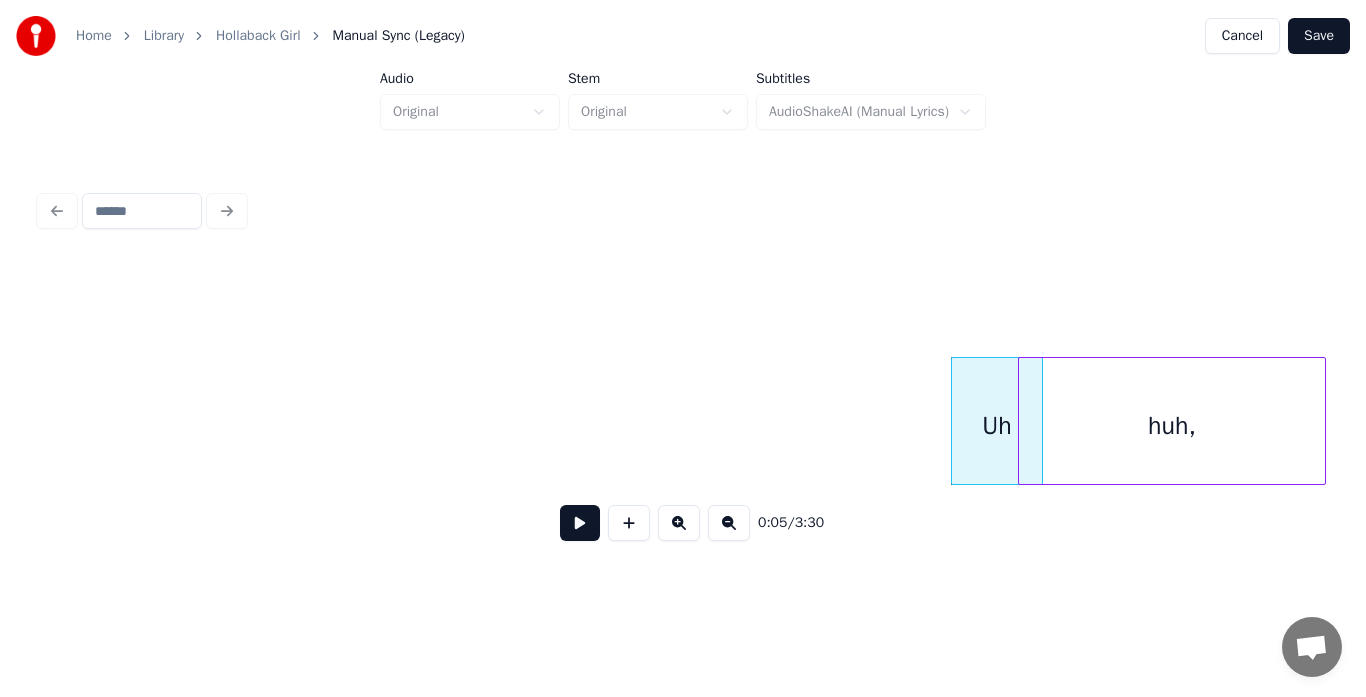click on "Home Library Hollaback Girl Manual Sync (Legacy) Cancel Save Audio Original Stem Original Subtitles AudioShakeAI (Manual Lyrics) 0:05  /  3:30" at bounding box center (683, 290) 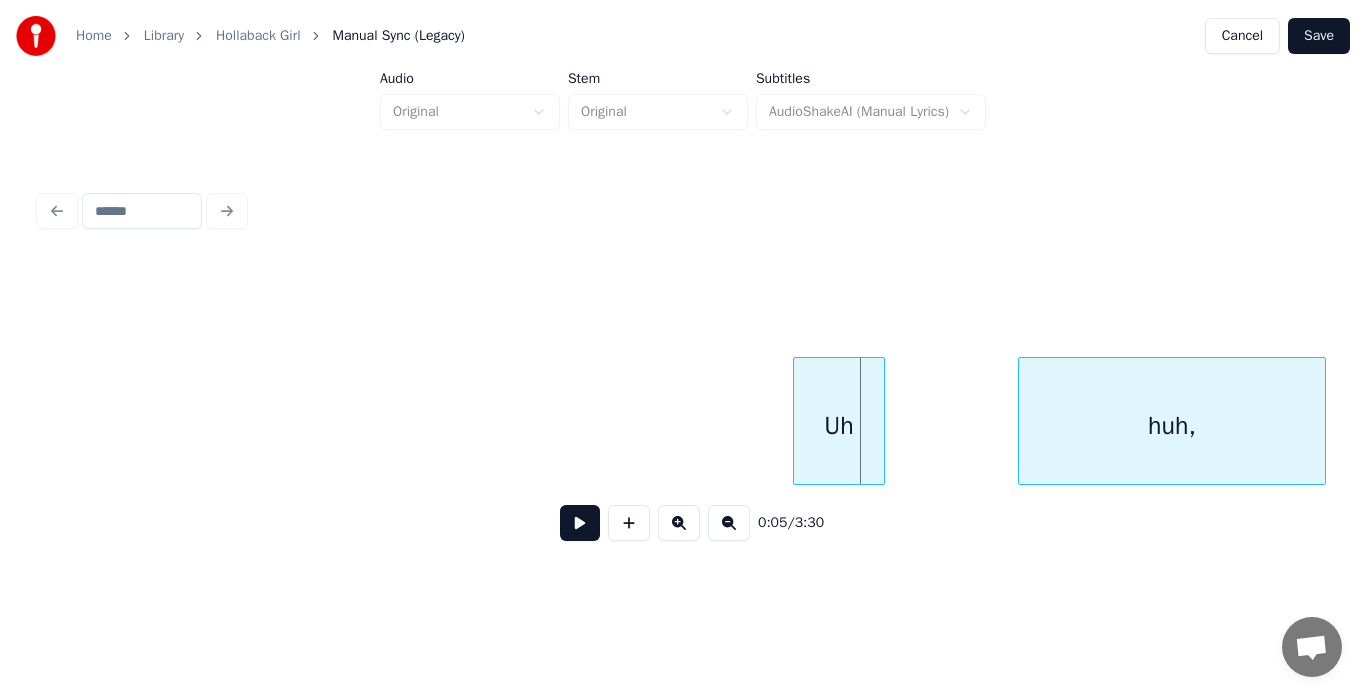 scroll, scrollTop: 0, scrollLeft: 481, axis: horizontal 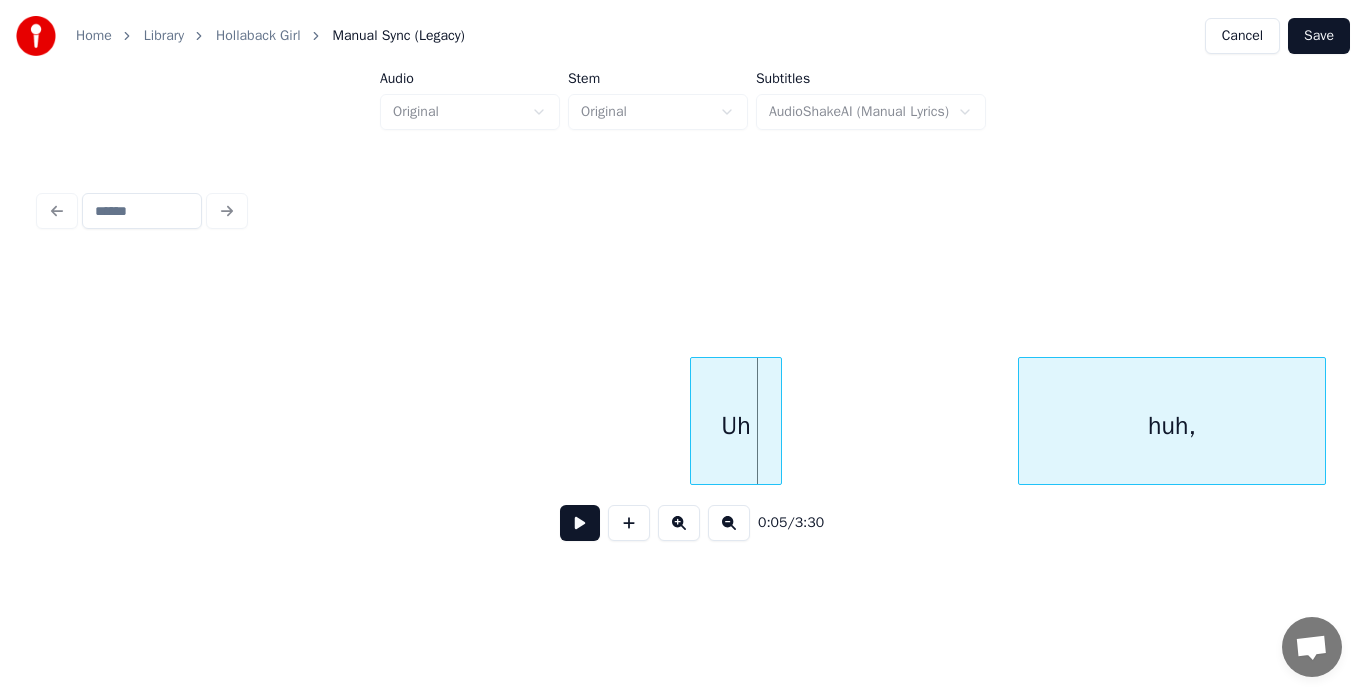 click on "Home Library Hollaback Girl Manual Sync (Legacy) Cancel Save Audio Original Stem Original Subtitles AudioShakeAI (Manual Lyrics) 0:05  /  3:30" at bounding box center (683, 290) 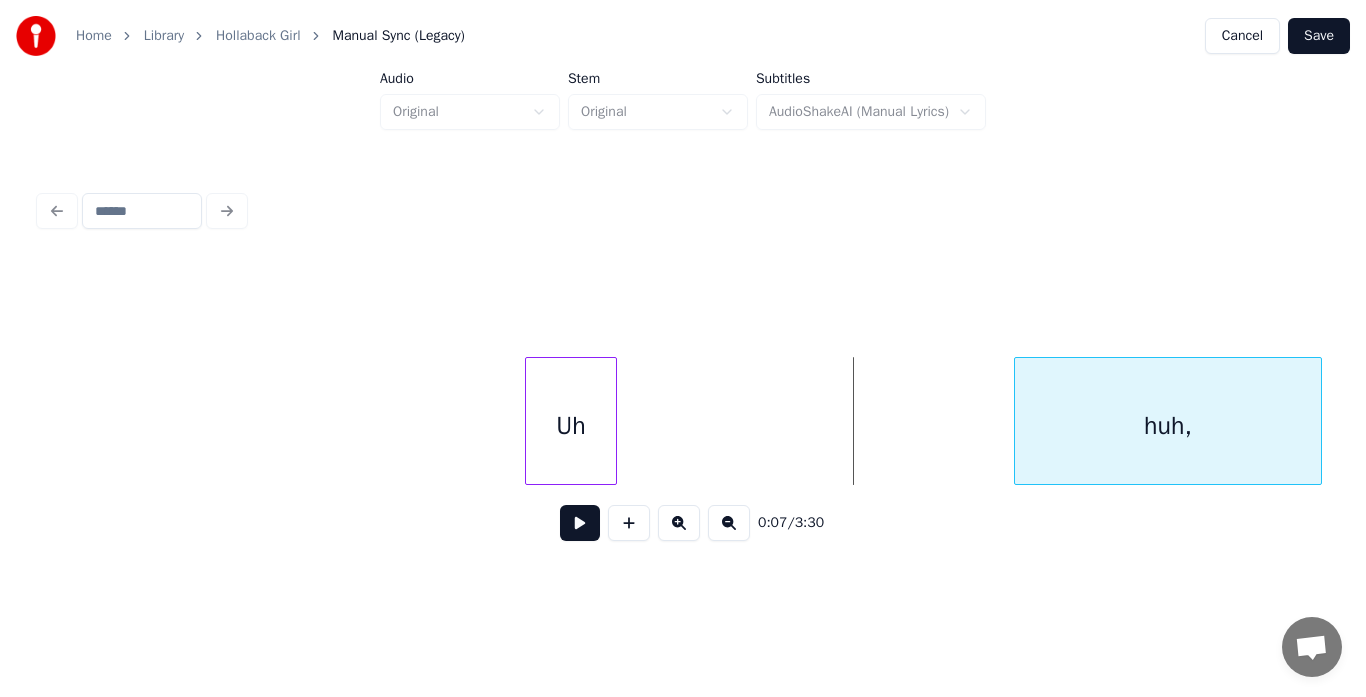click on "huh," at bounding box center (1168, 426) 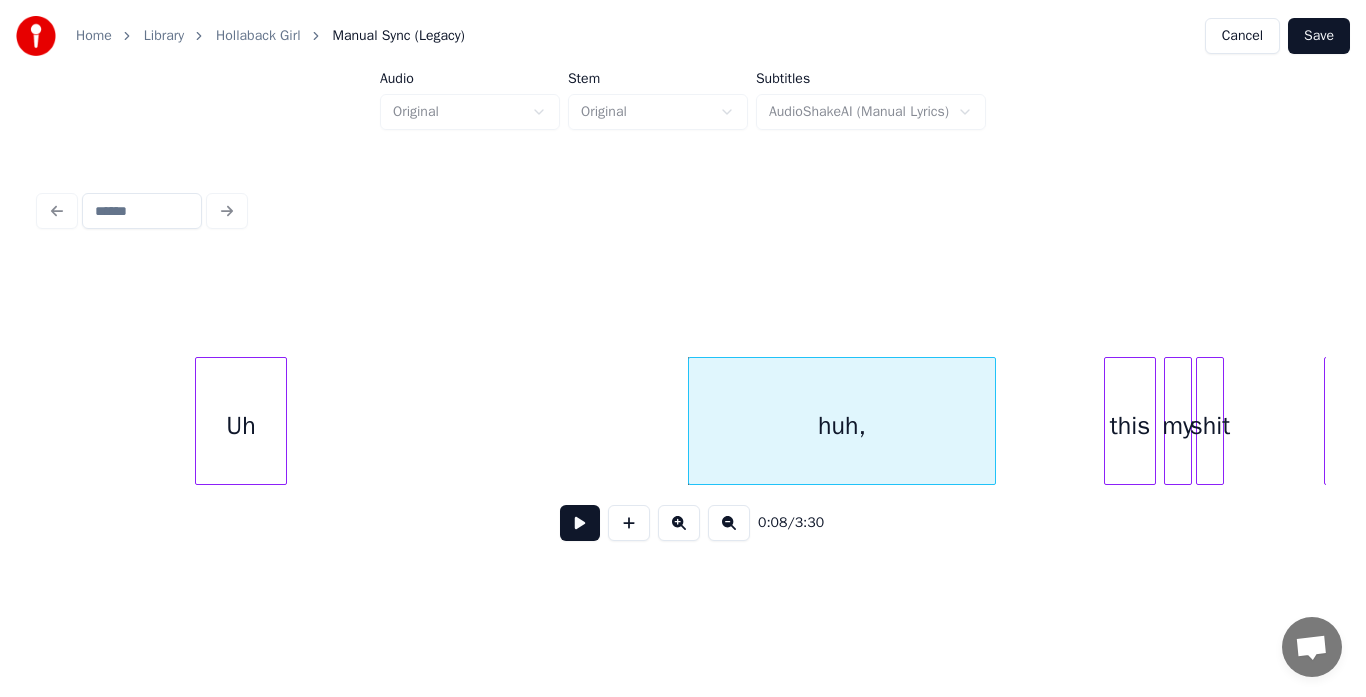 scroll, scrollTop: 0, scrollLeft: 977, axis: horizontal 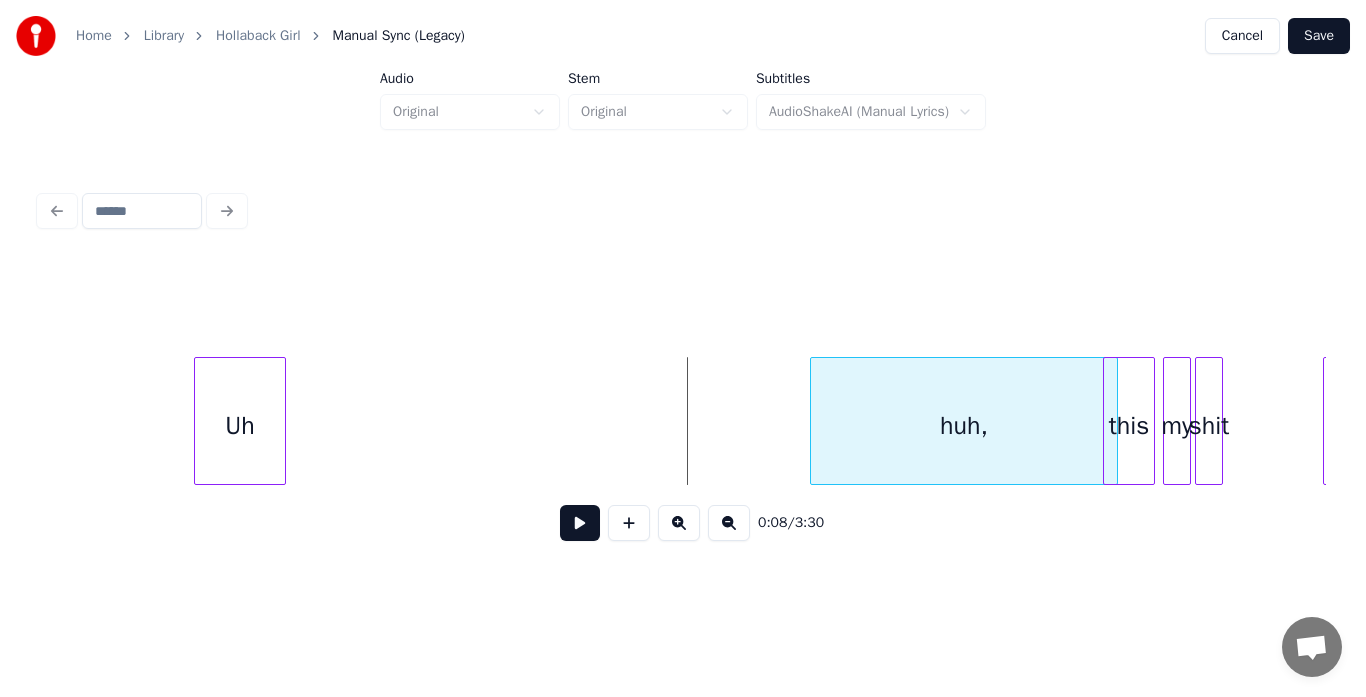 click on "huh," at bounding box center [964, 426] 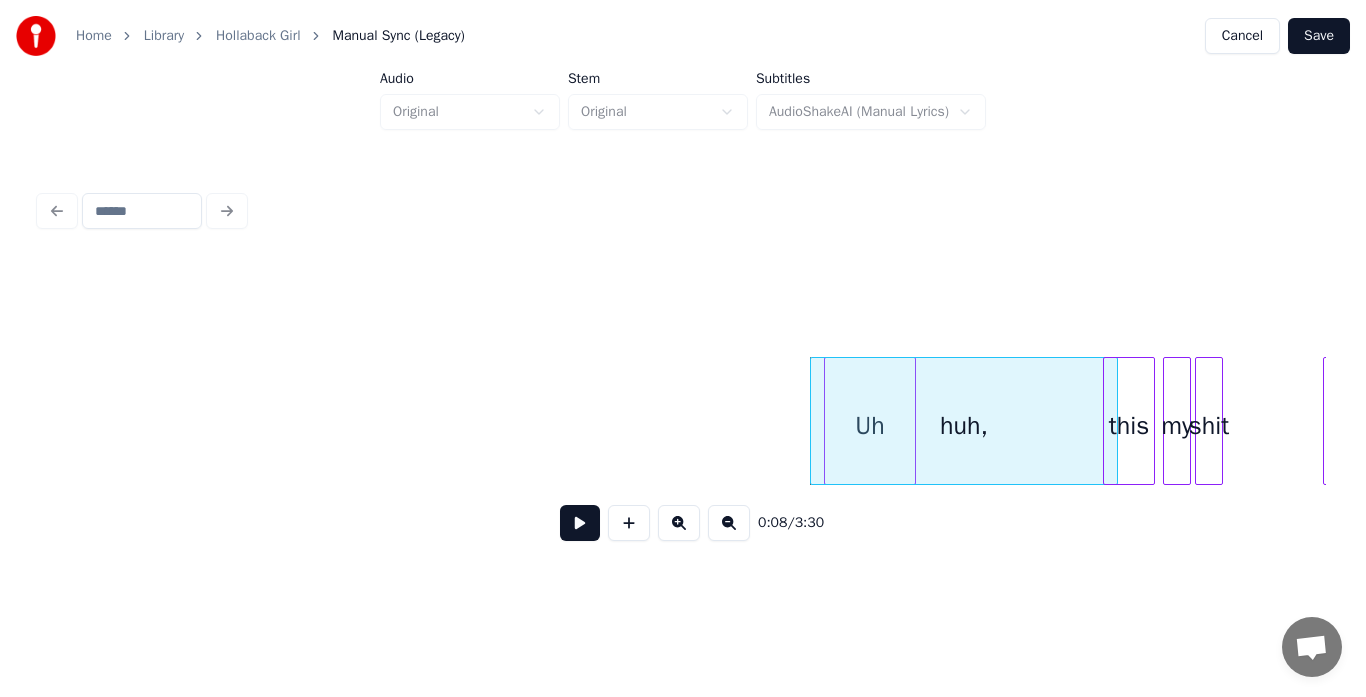 click on "Uh huh, this my shit All" at bounding box center (20079, 421) 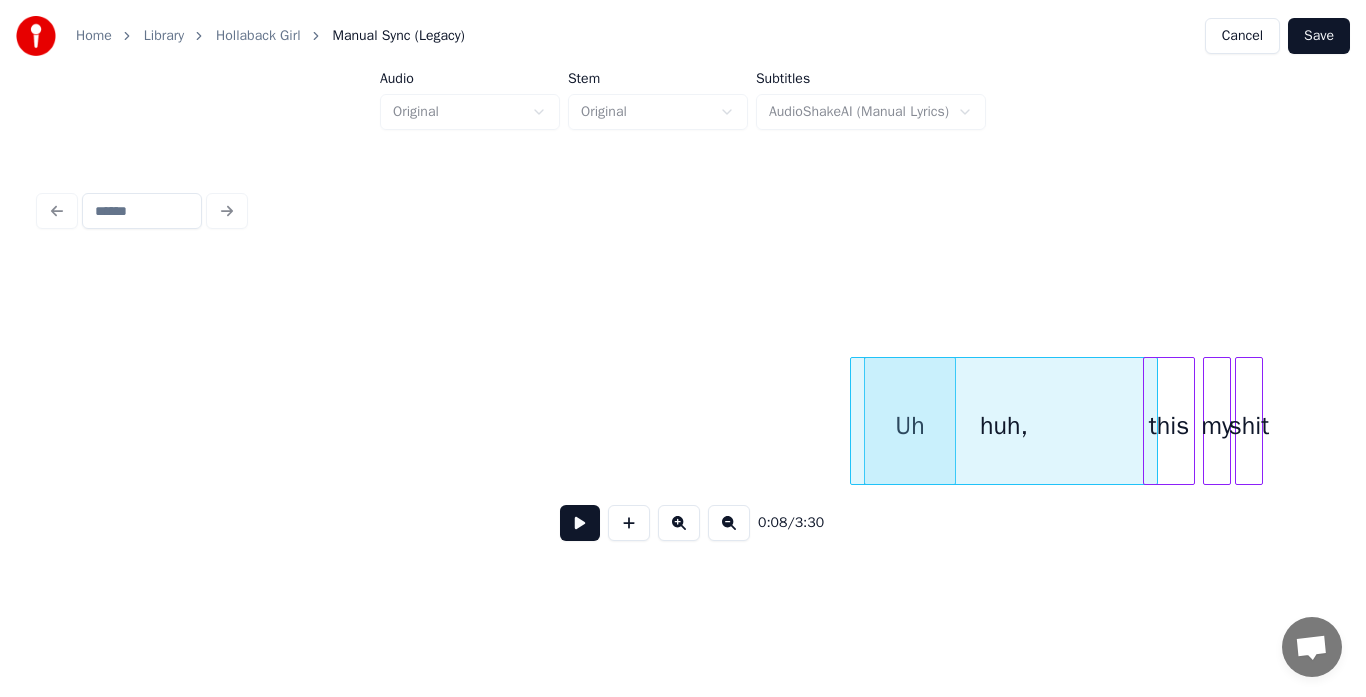 scroll, scrollTop: 0, scrollLeft: 936, axis: horizontal 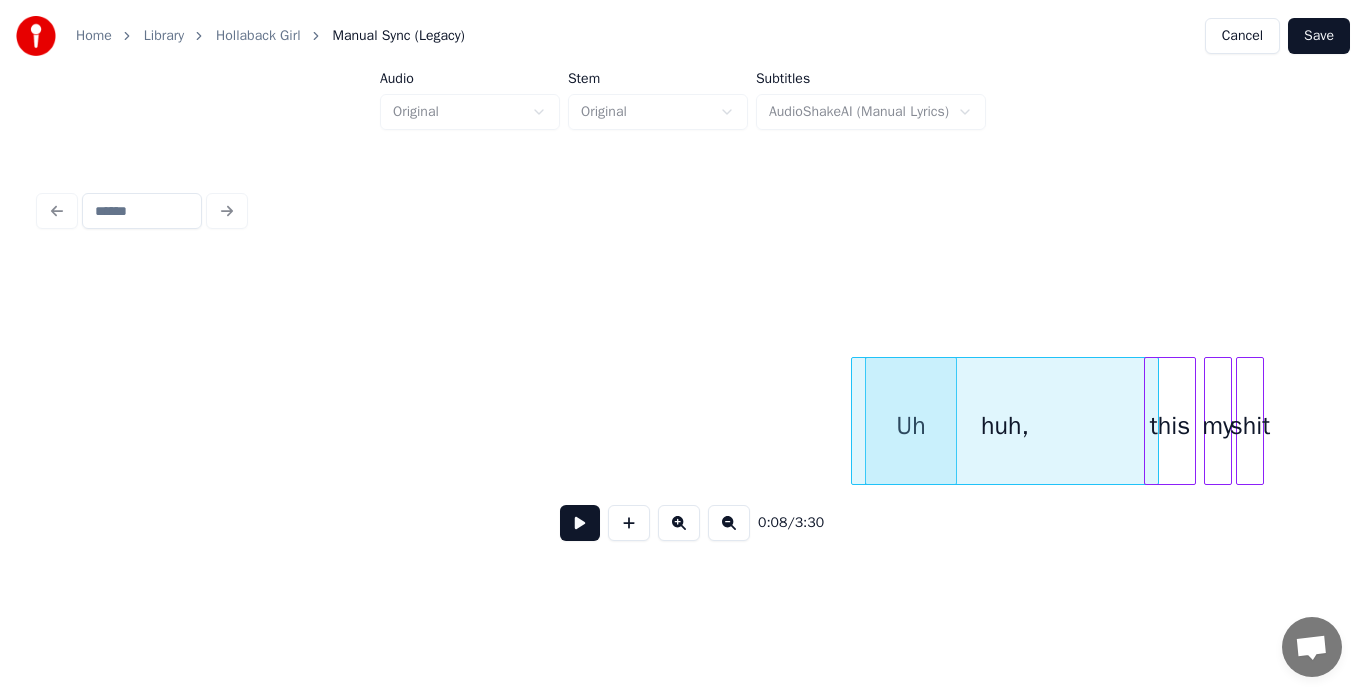 click on "Uh huh, this my shit" at bounding box center (20120, 421) 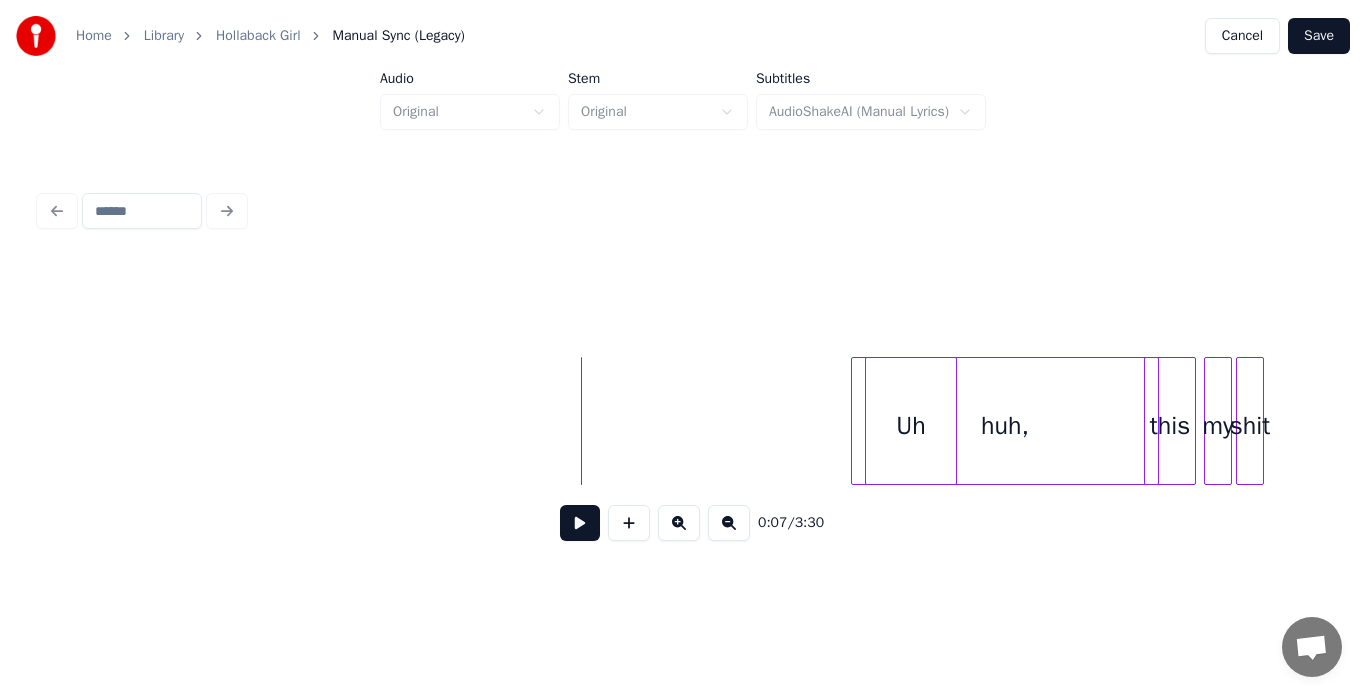 click at bounding box center [580, 523] 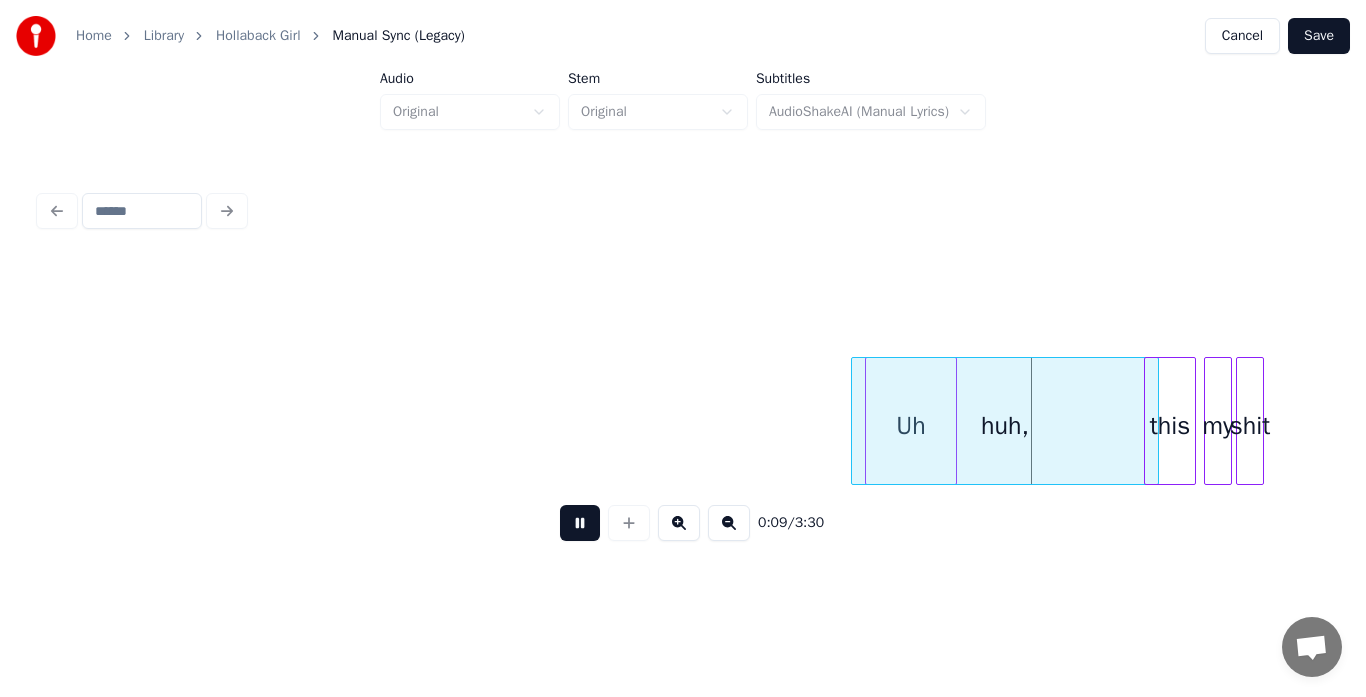 click at bounding box center (580, 523) 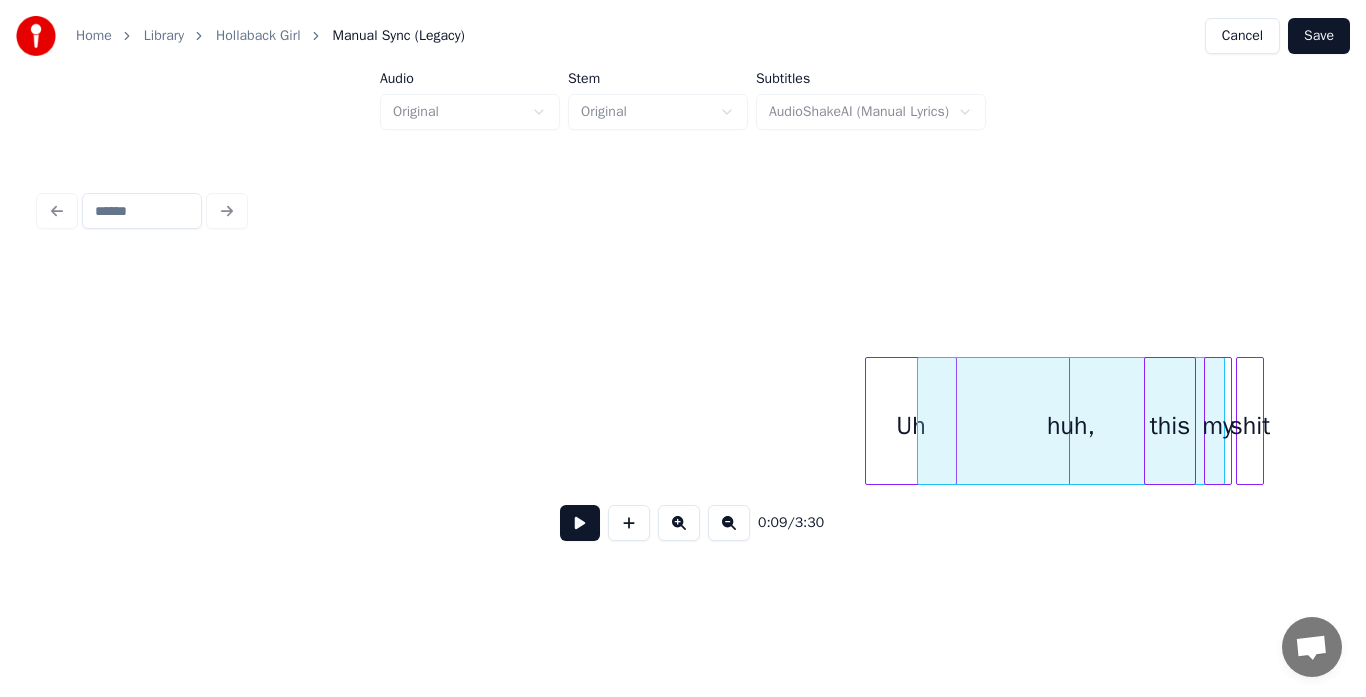 click on "Uh huh, this my shit" at bounding box center (20120, 421) 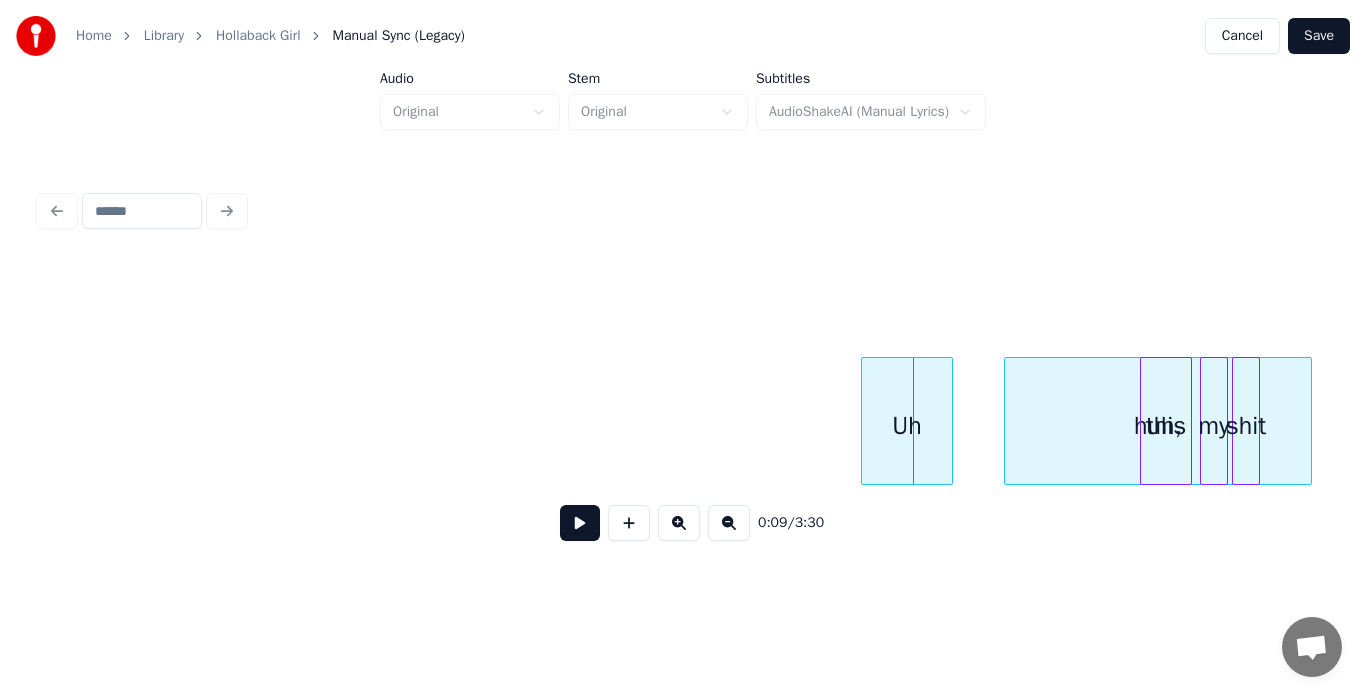scroll, scrollTop: 0, scrollLeft: 950, axis: horizontal 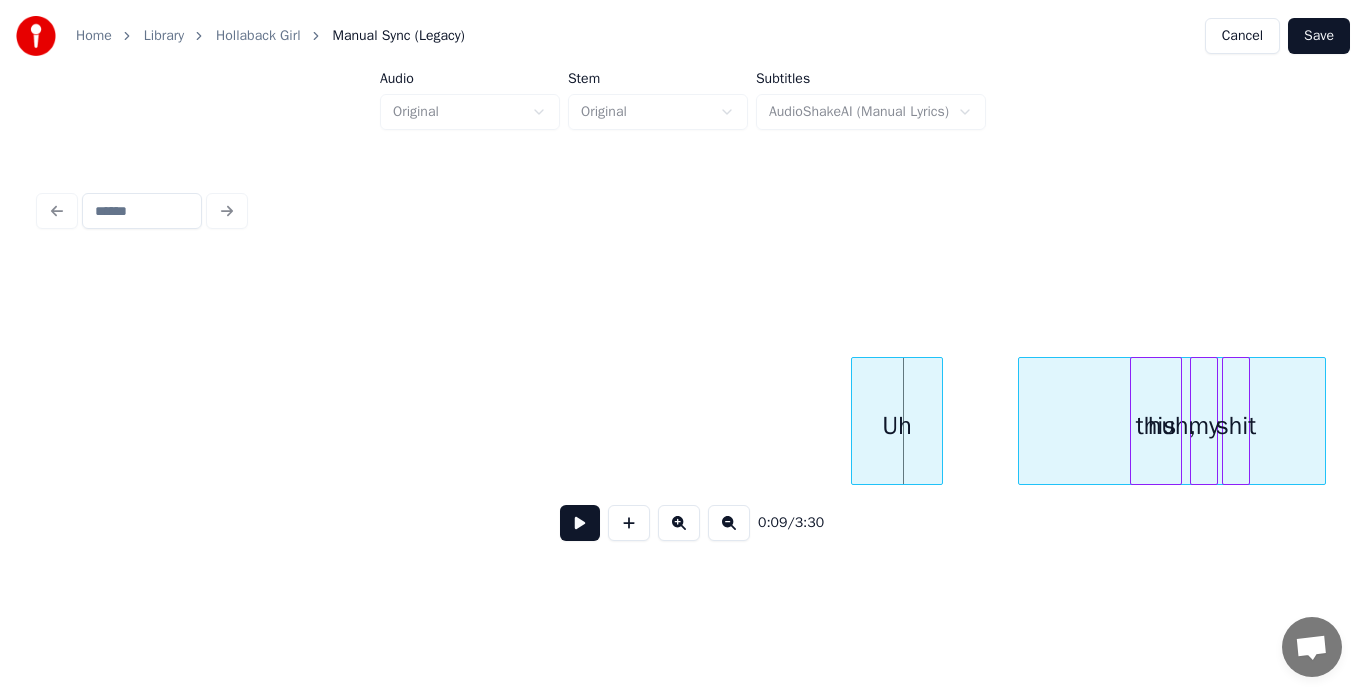 click on "Uh huh, this my shit" at bounding box center [20106, 421] 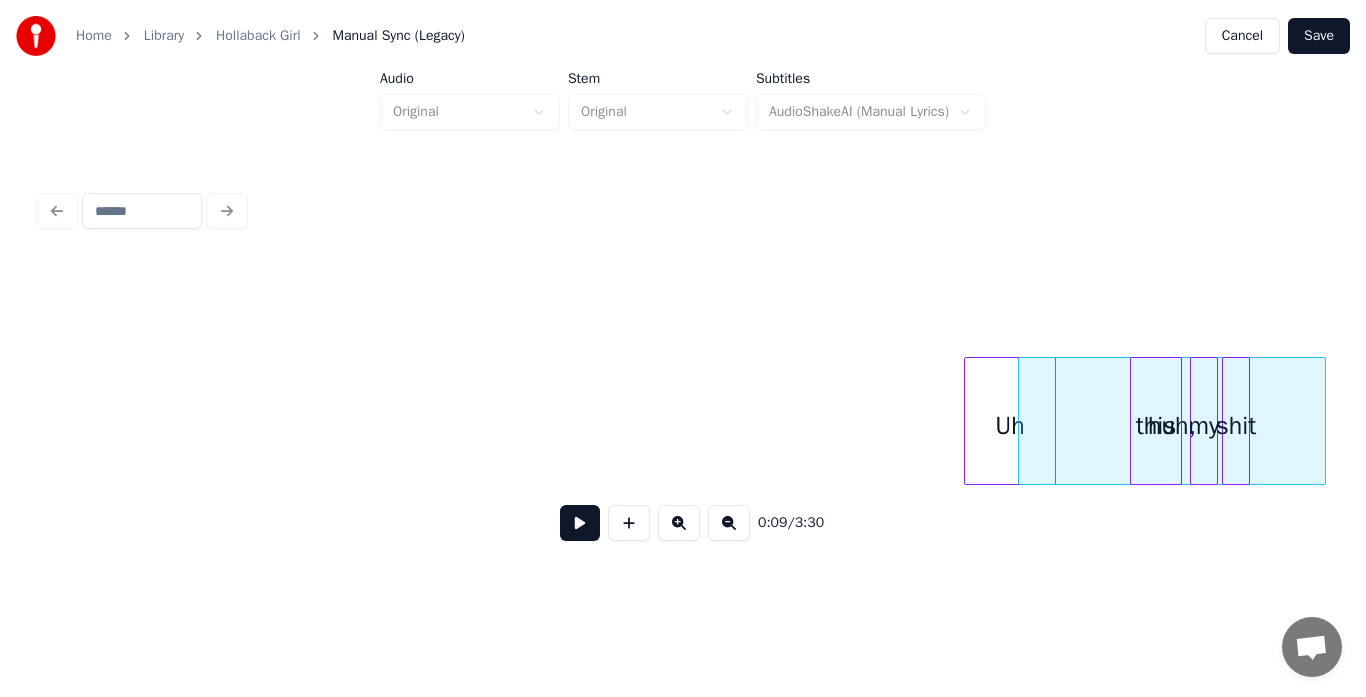 click on "Uh" at bounding box center (1010, 426) 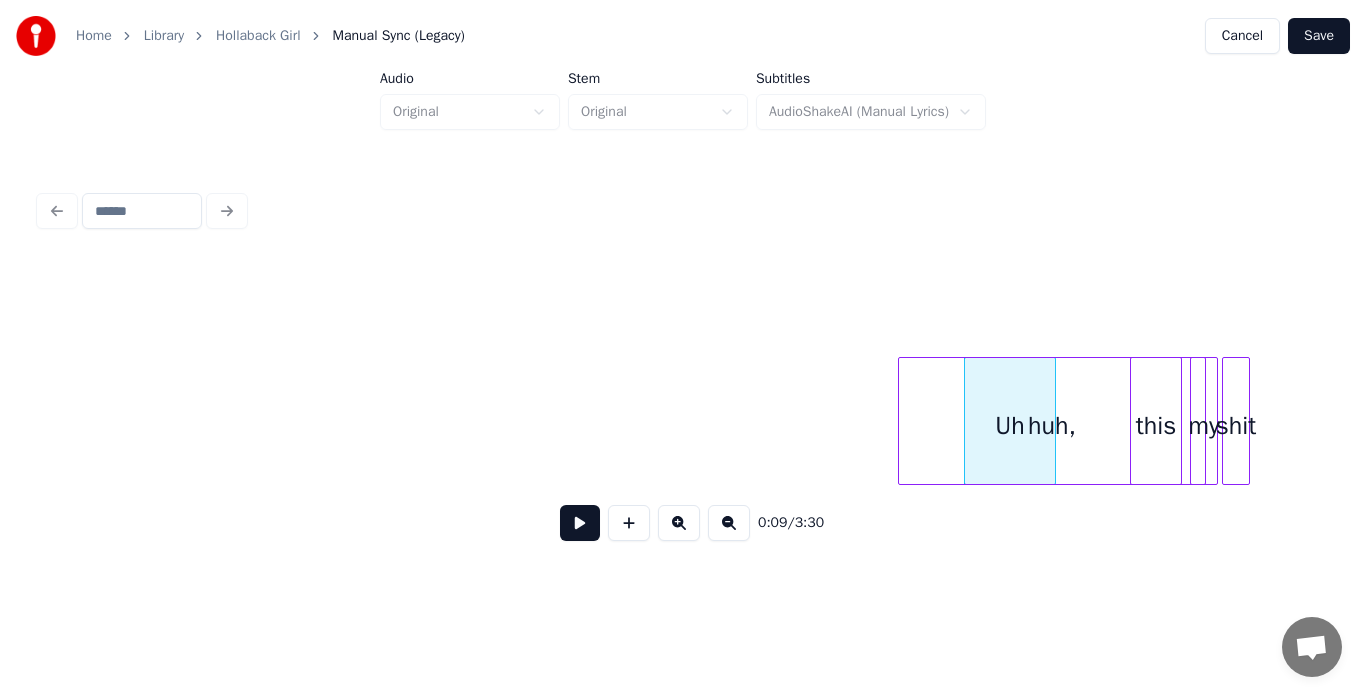 click on "huh," at bounding box center [1052, 426] 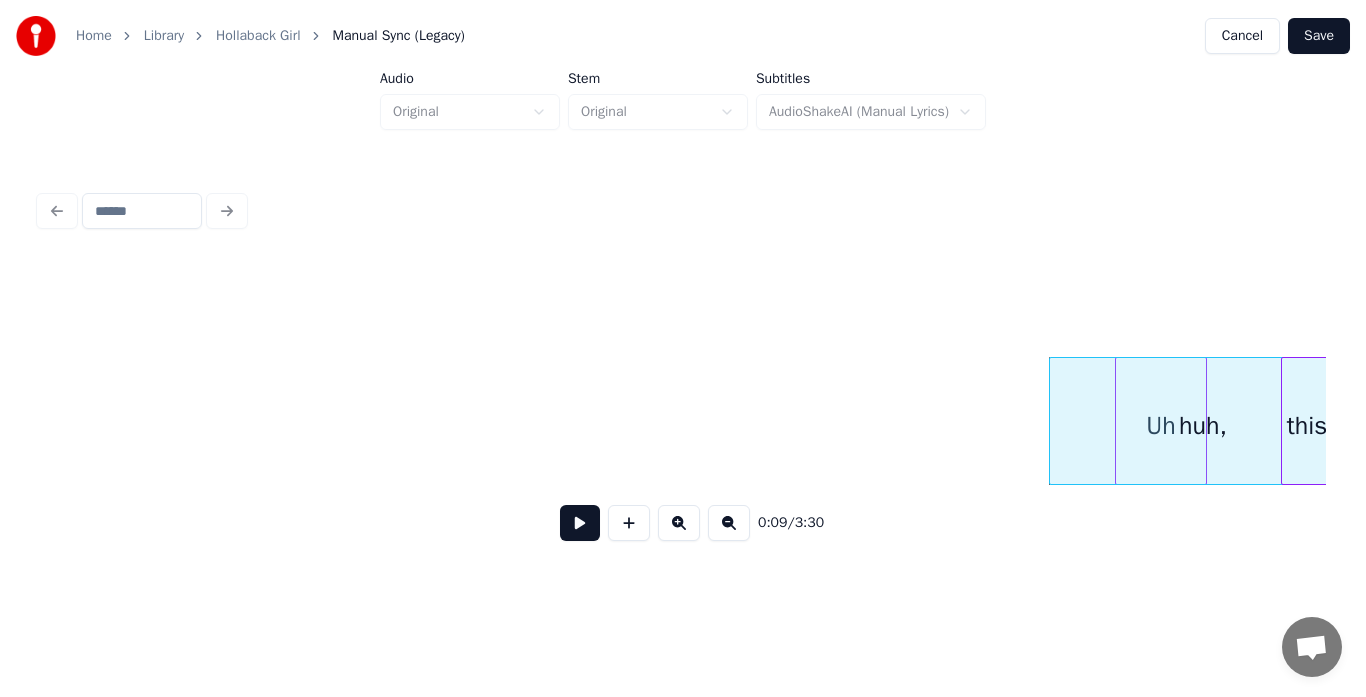 scroll, scrollTop: 0, scrollLeft: 798, axis: horizontal 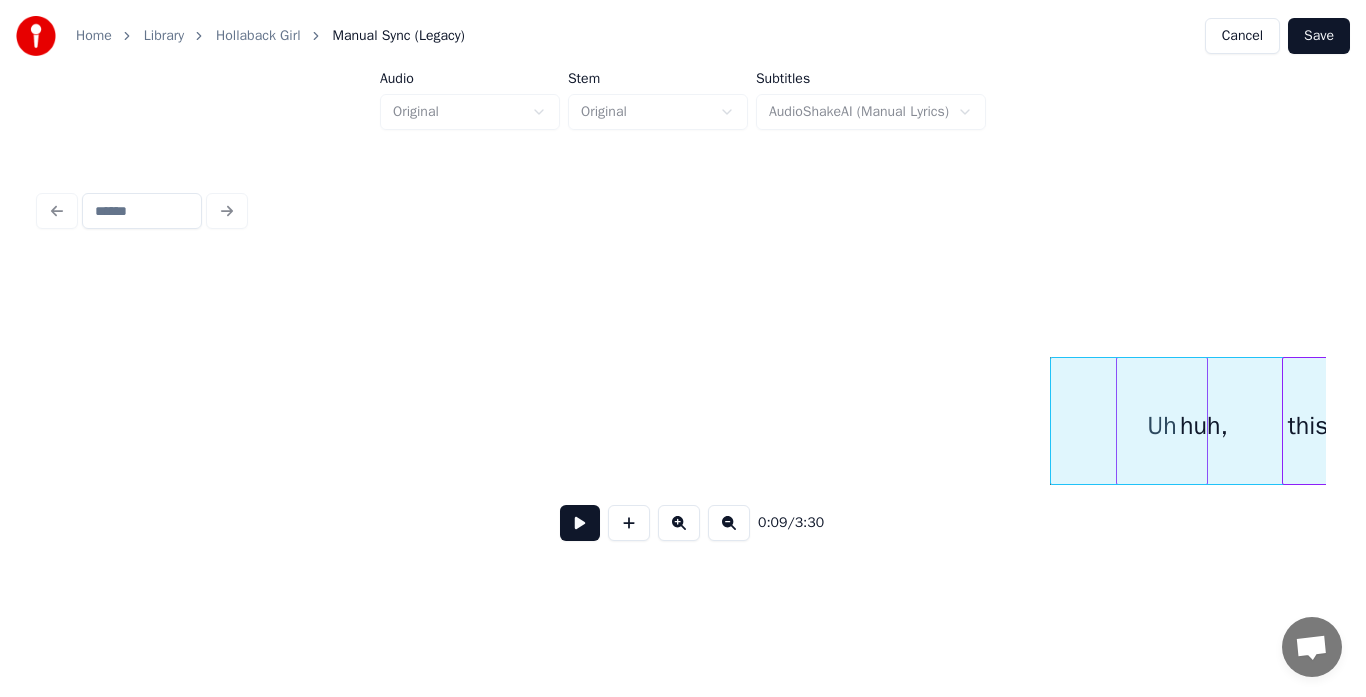 click on "Uh huh, this" at bounding box center (20258, 421) 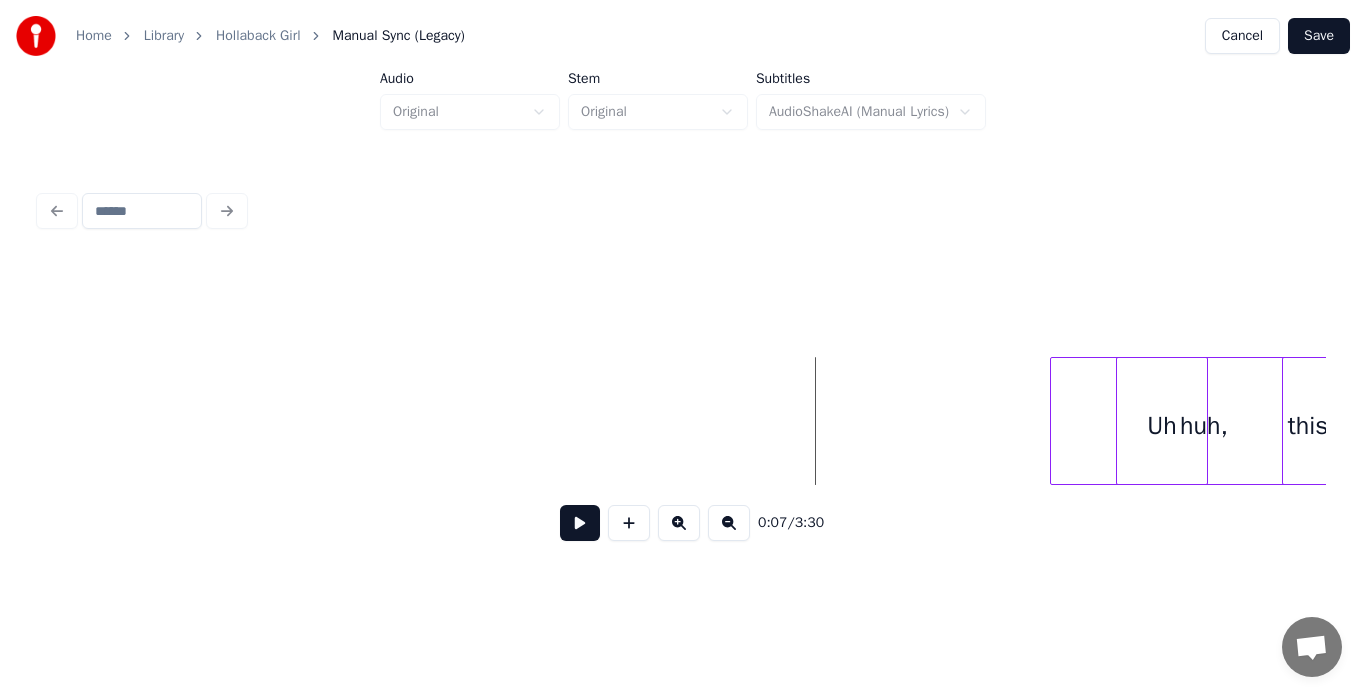 click at bounding box center (580, 523) 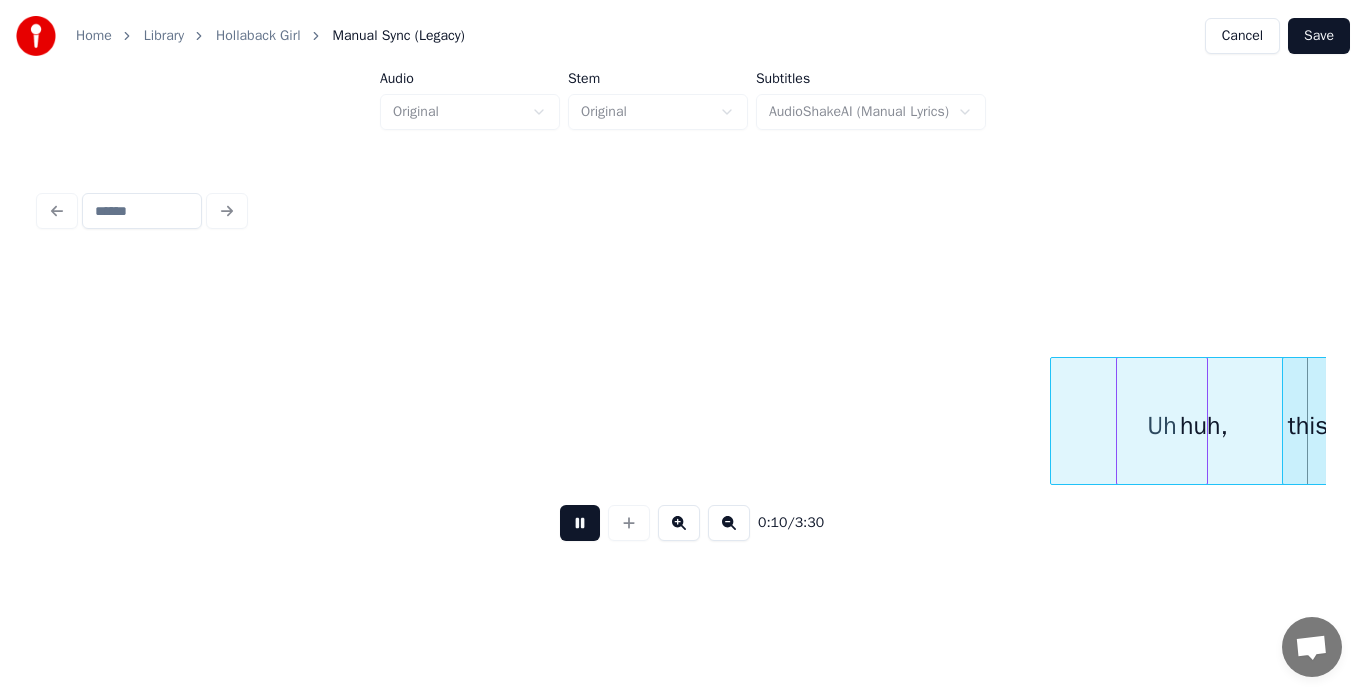 scroll, scrollTop: 0, scrollLeft: 2087, axis: horizontal 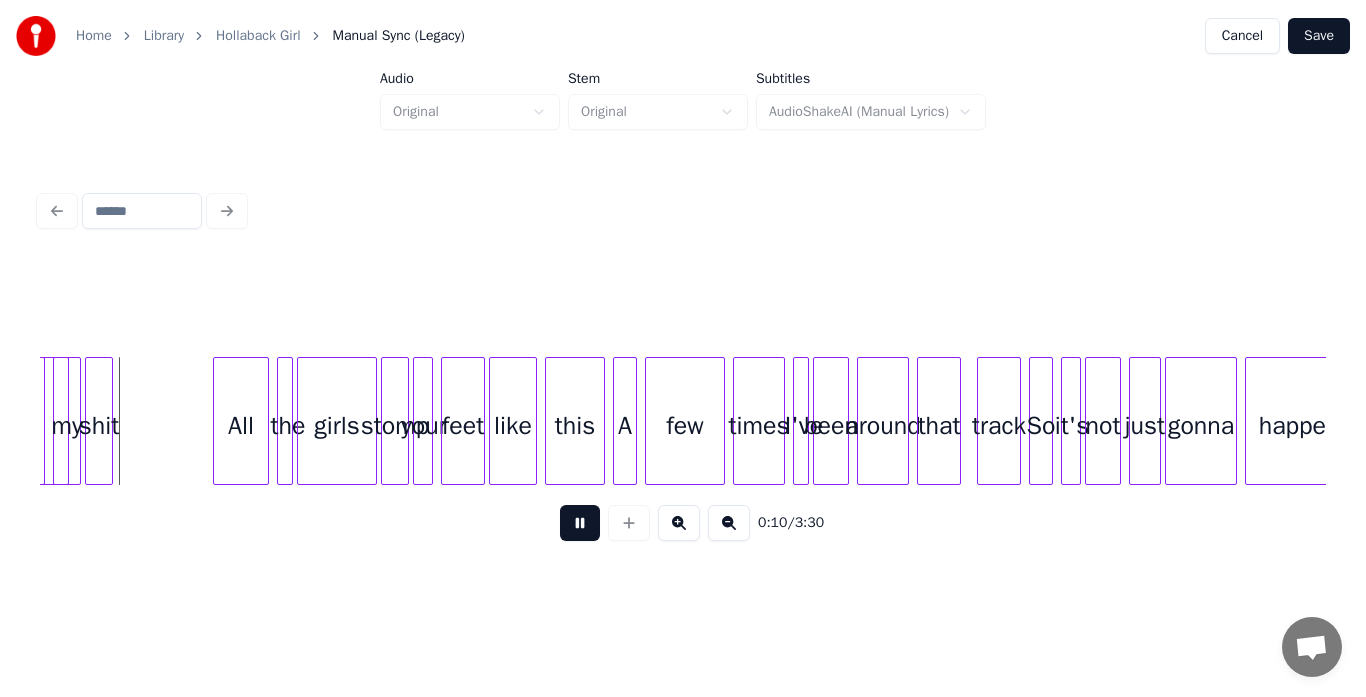 click at bounding box center [580, 523] 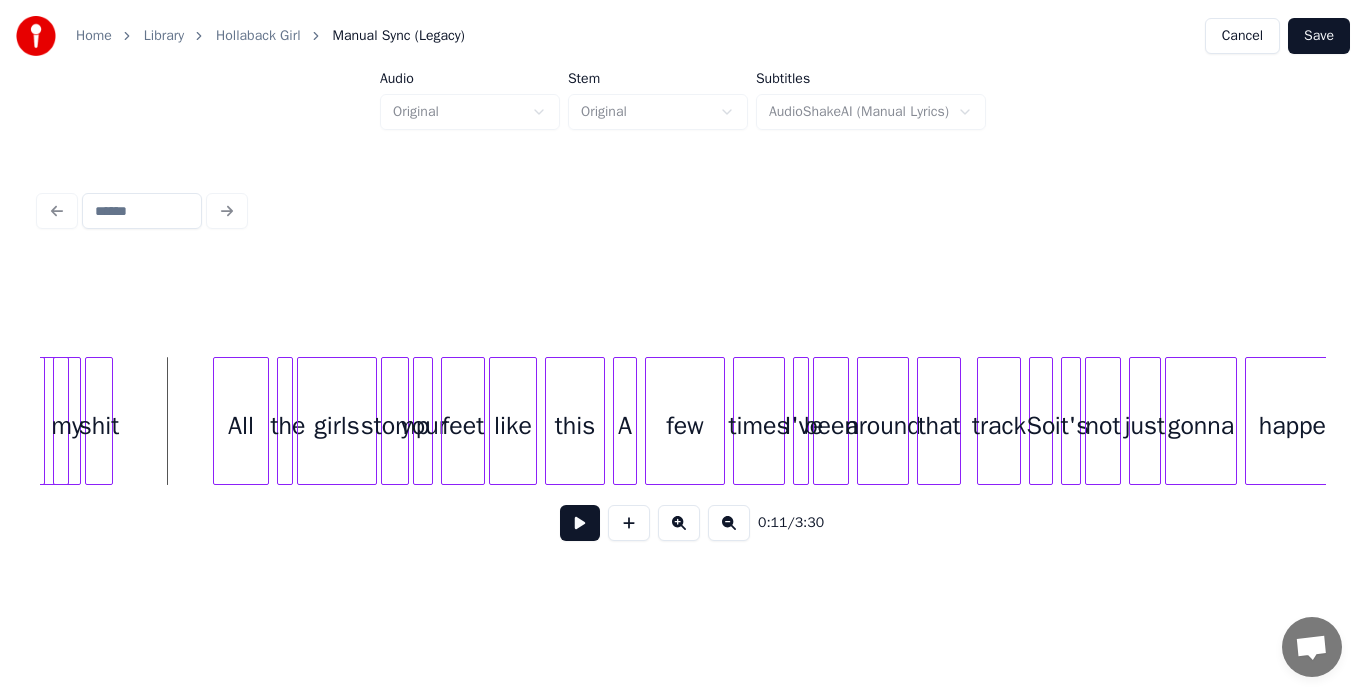 click on "Save" at bounding box center (1319, 36) 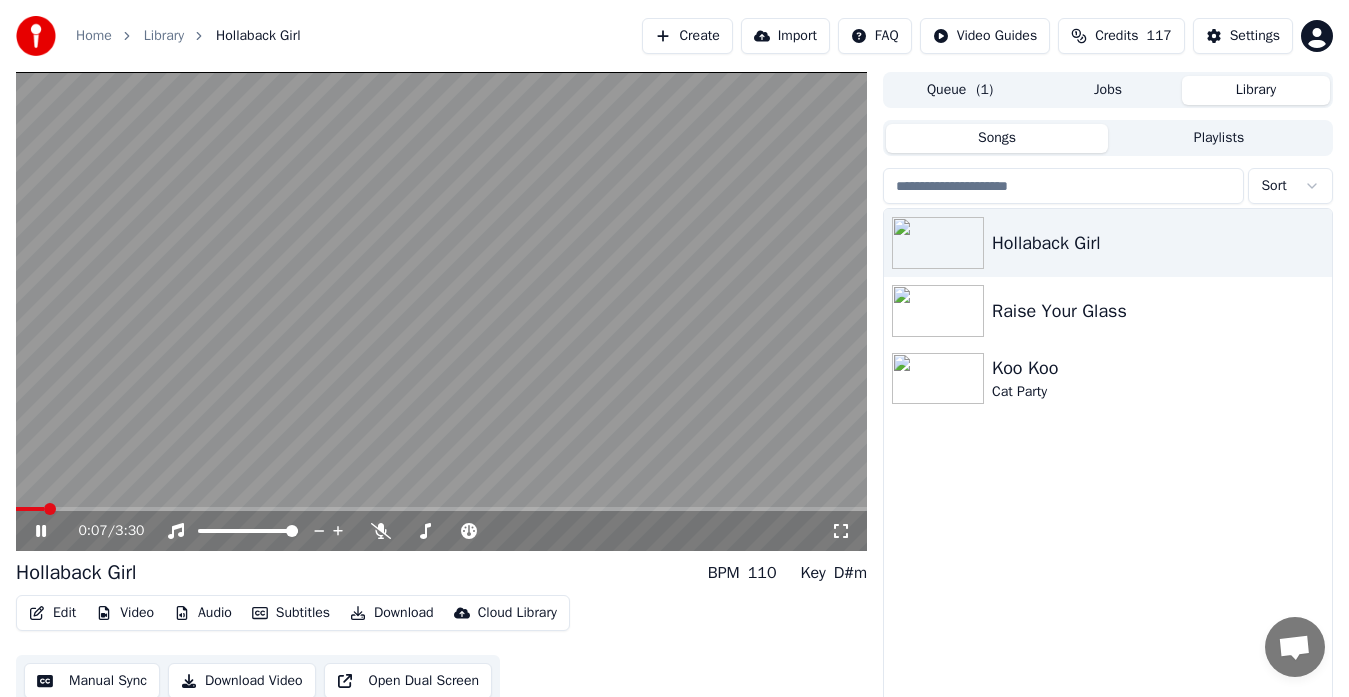 click at bounding box center [30, 509] 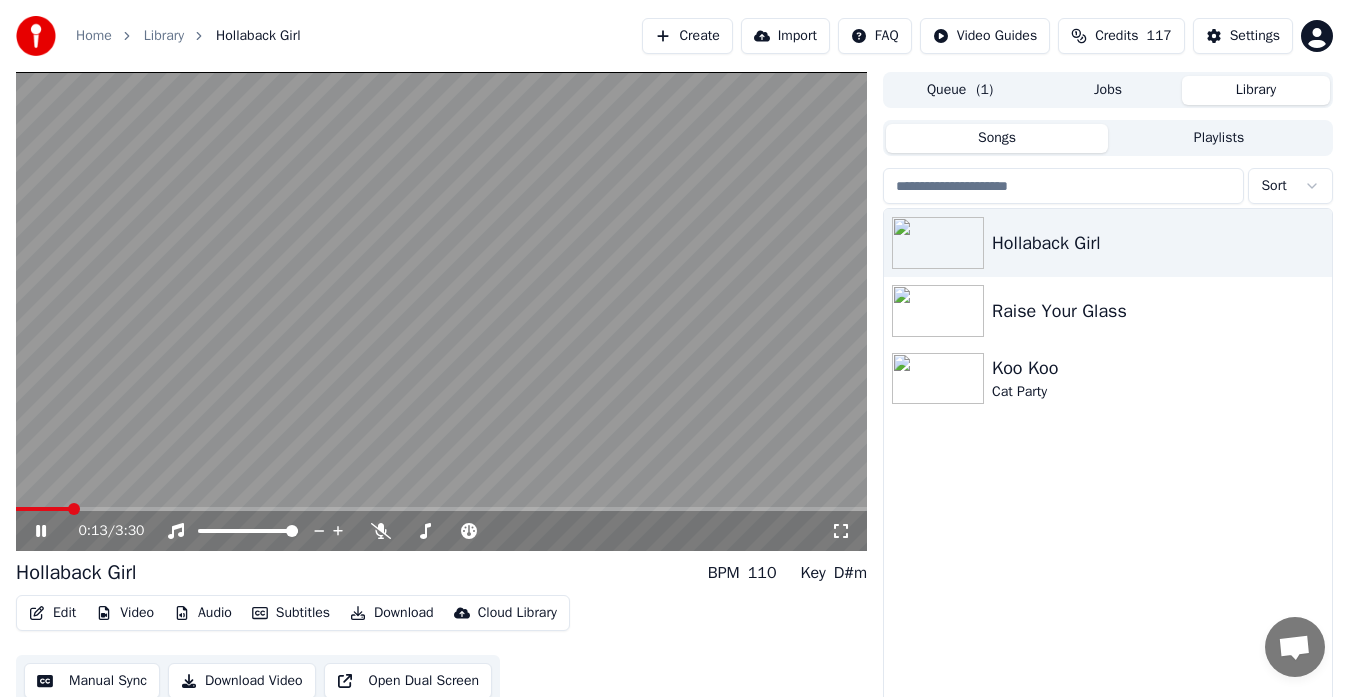 click at bounding box center (42, 509) 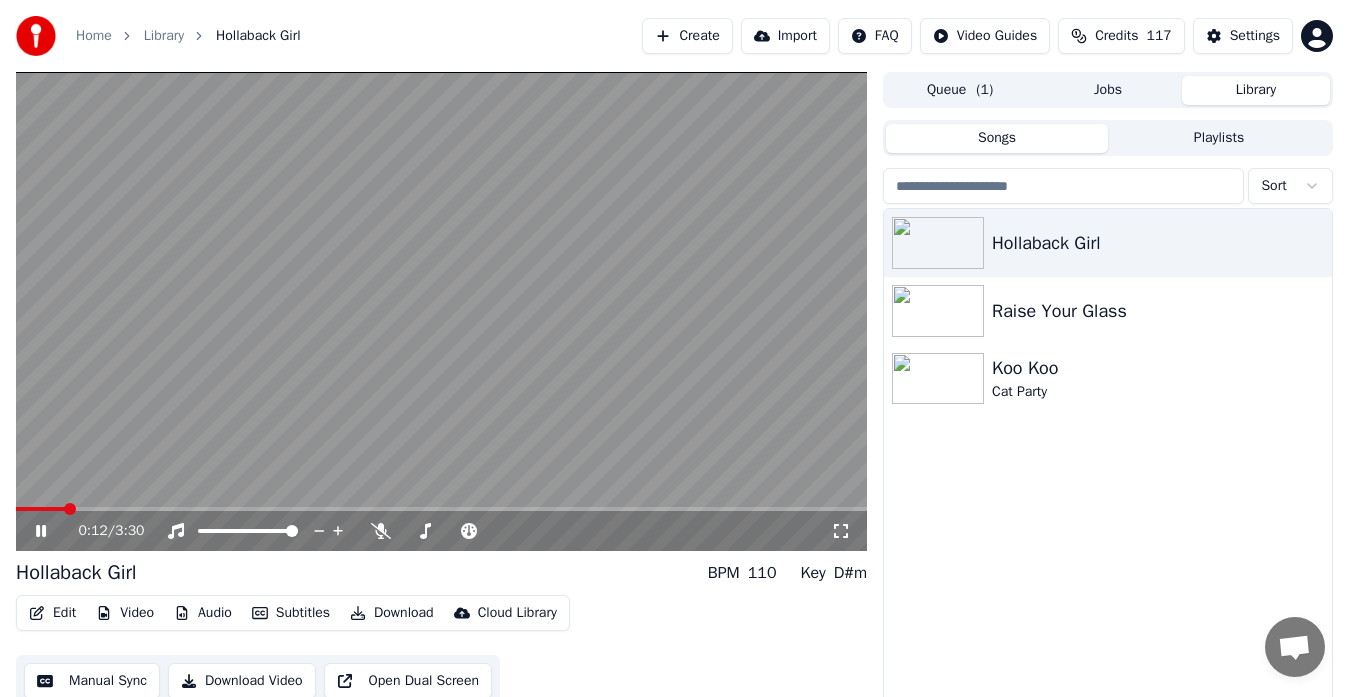 click at bounding box center [441, 509] 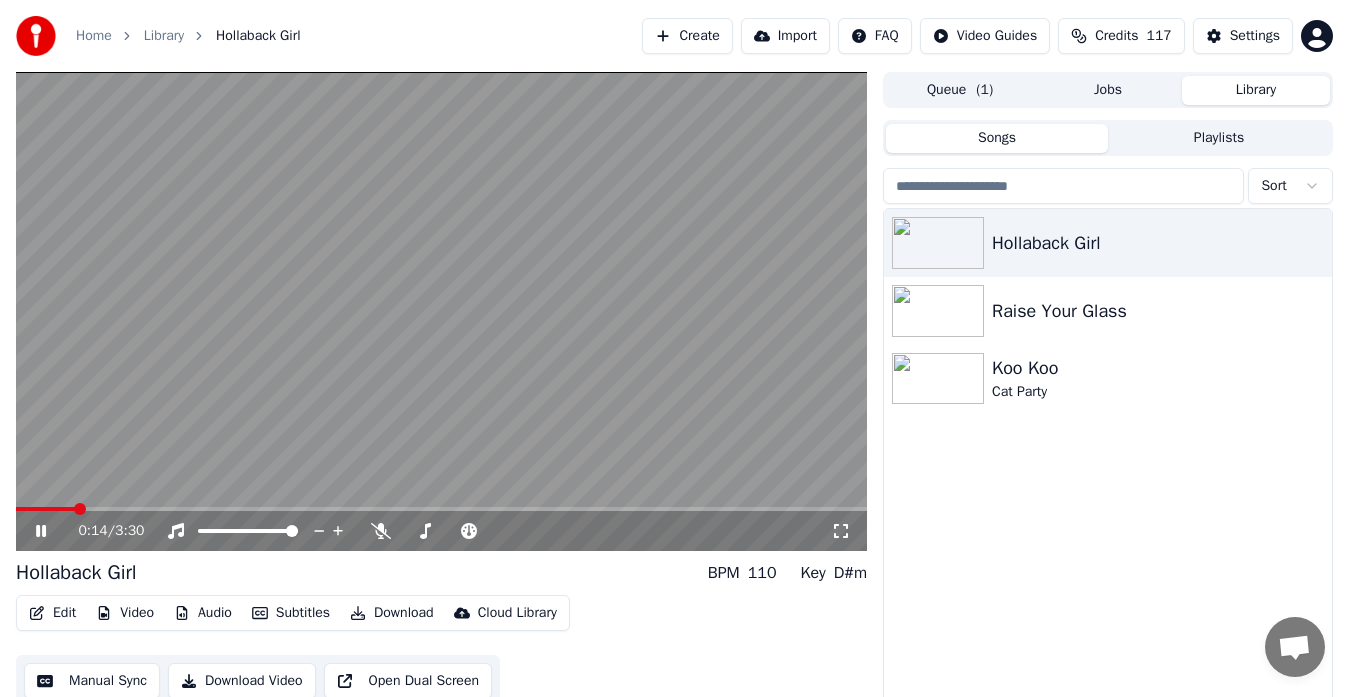 click at bounding box center (45, 509) 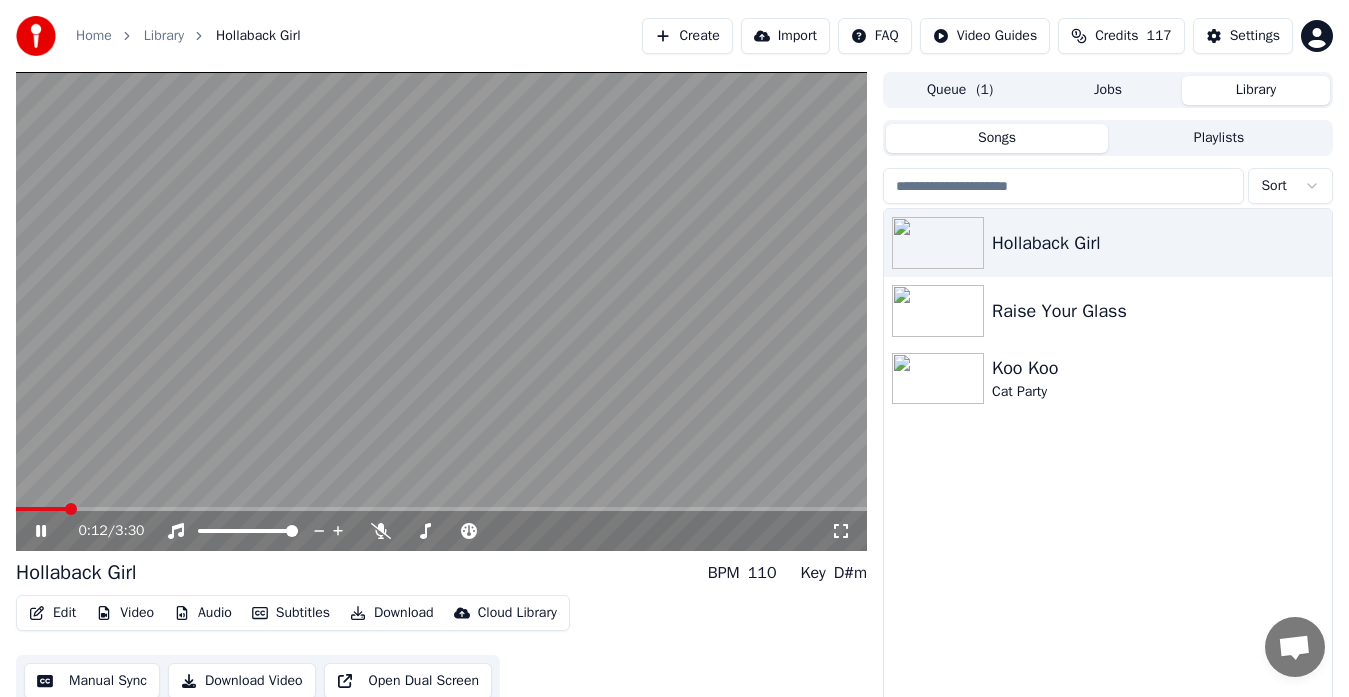 click at bounding box center [441, 311] 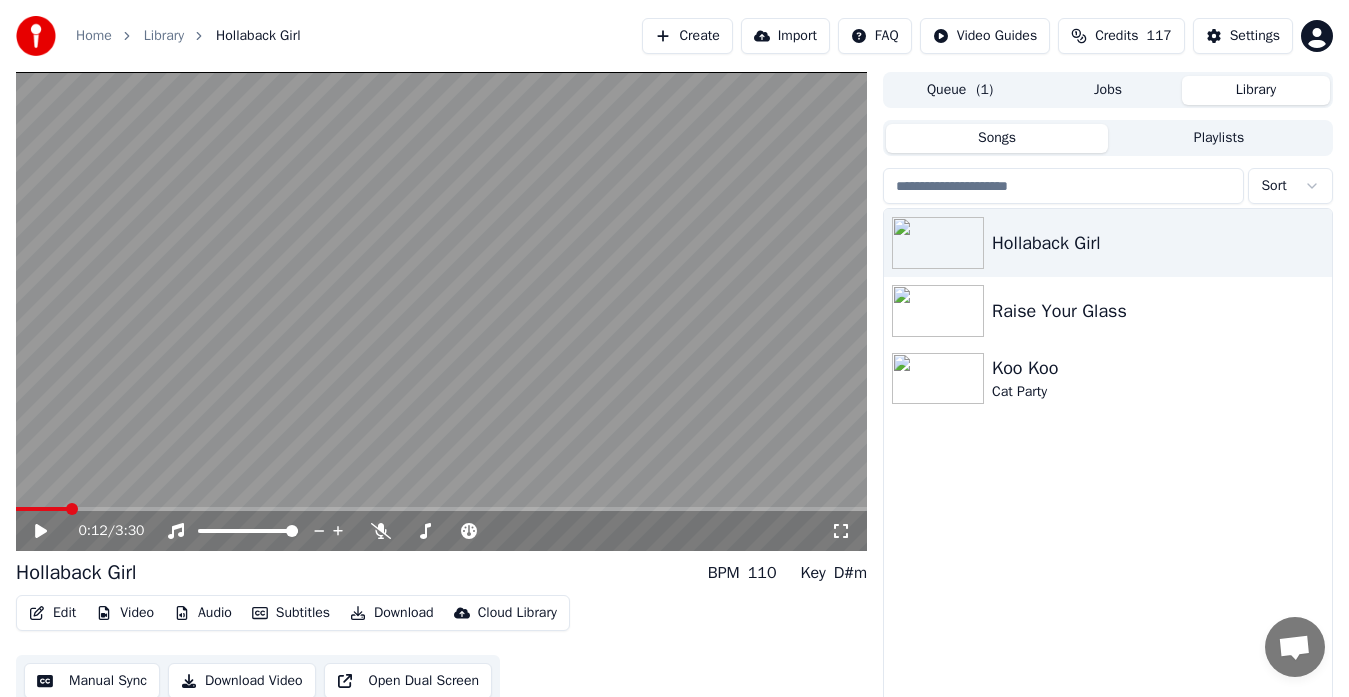 click at bounding box center (41, 509) 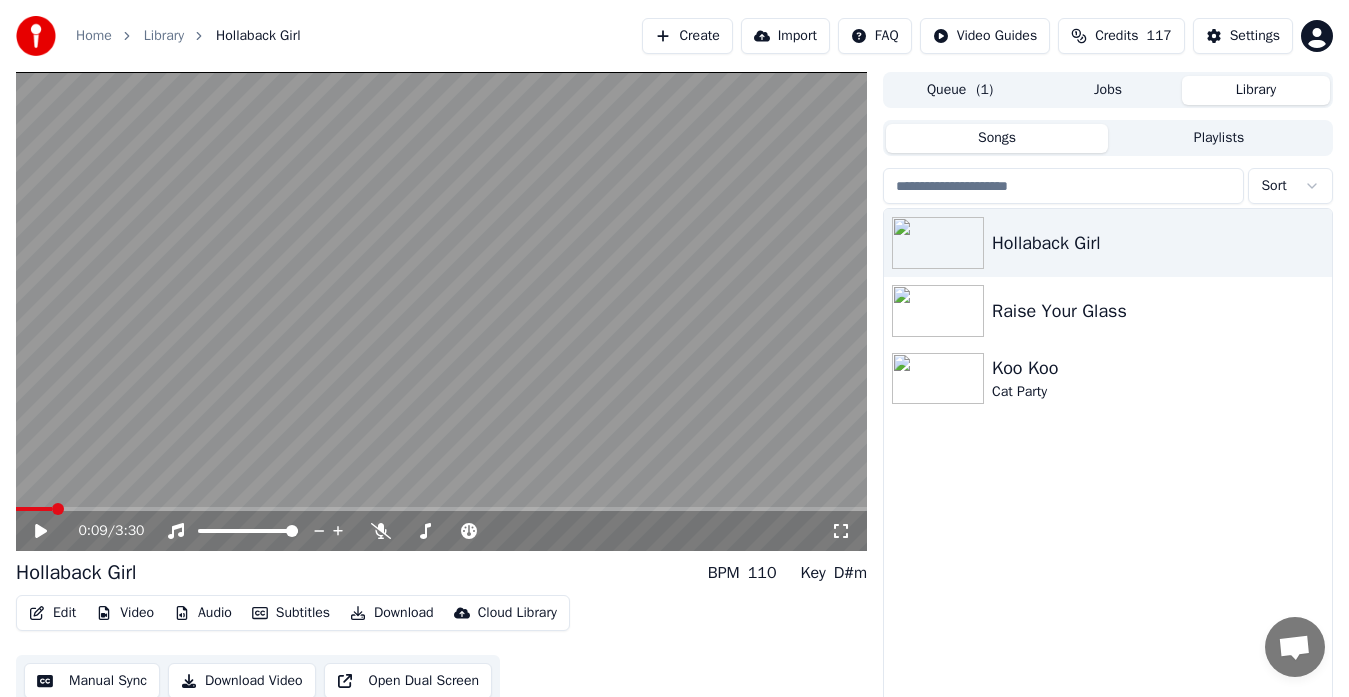 click 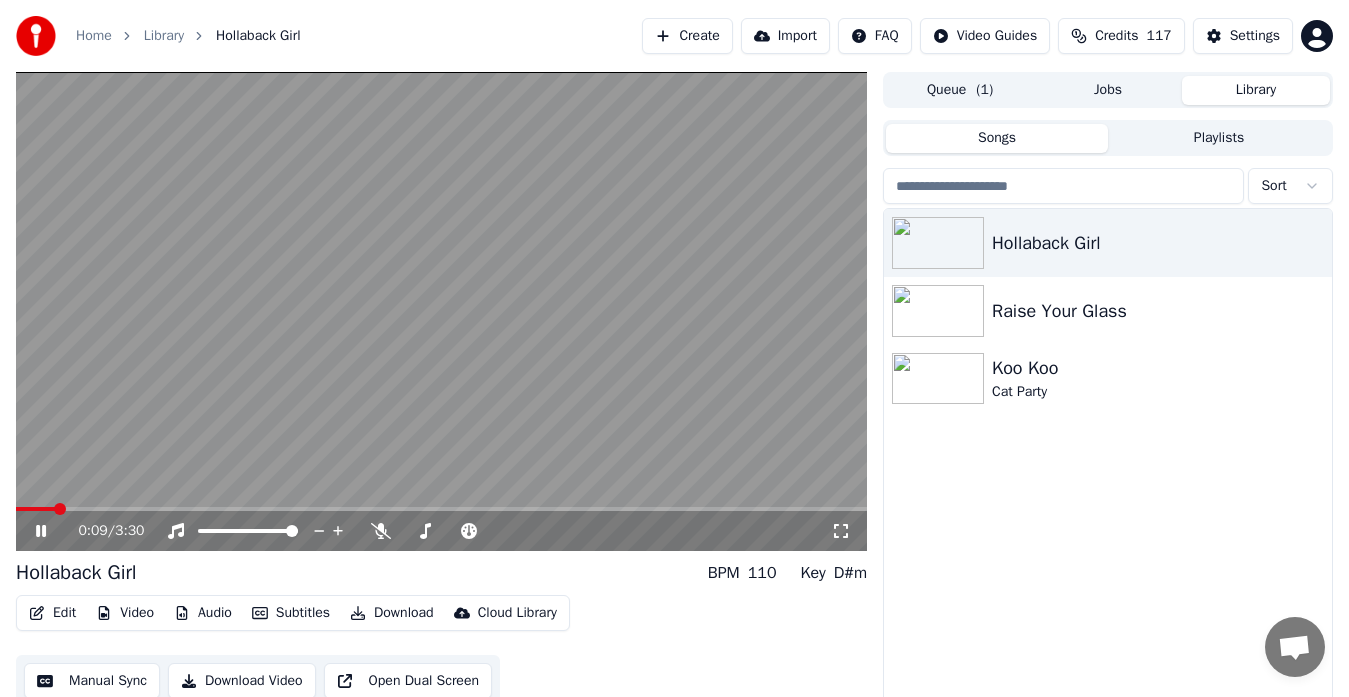 click 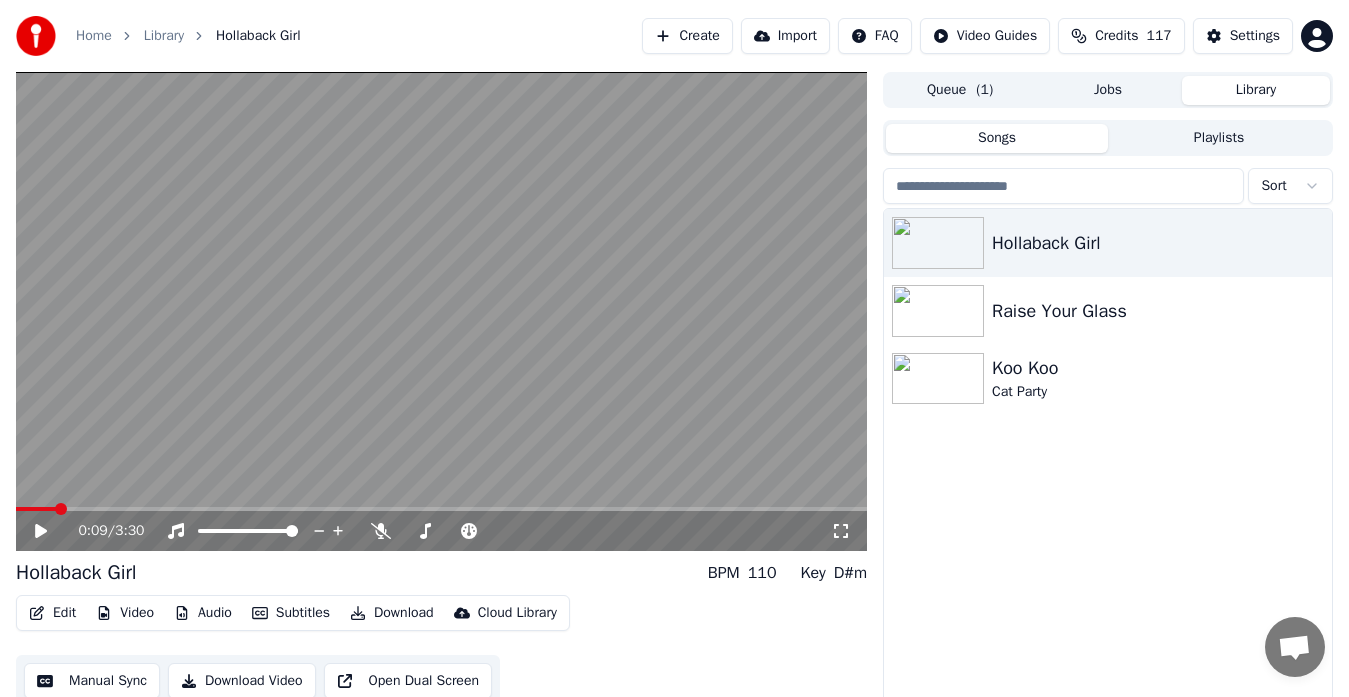 click on "Edit" at bounding box center [52, 613] 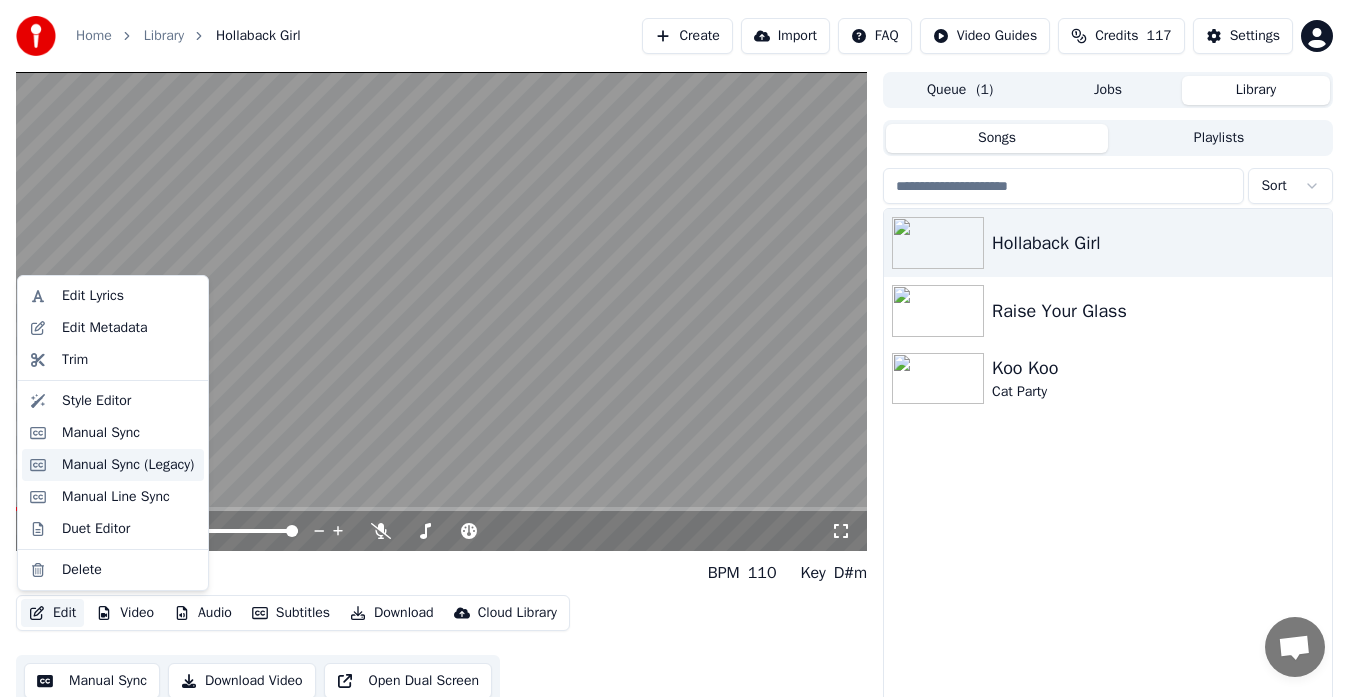click on "Manual Sync (Legacy)" at bounding box center (128, 465) 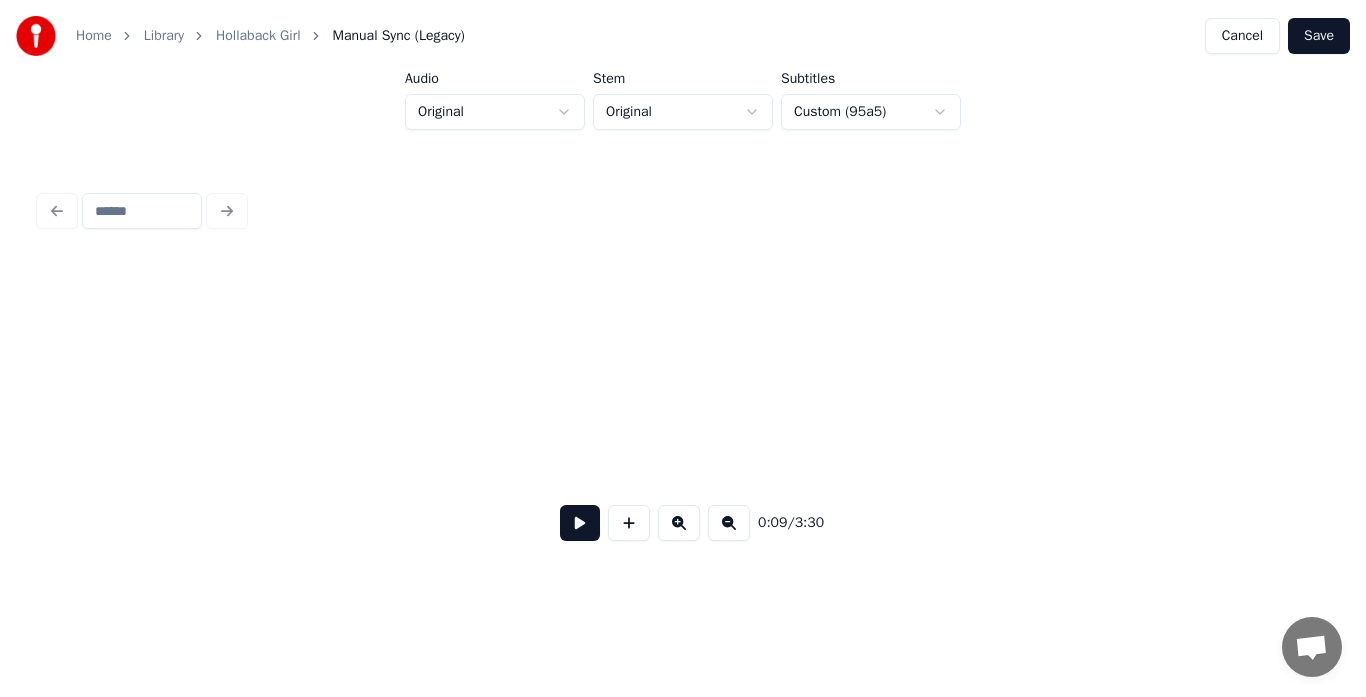 scroll, scrollTop: 0, scrollLeft: 1808, axis: horizontal 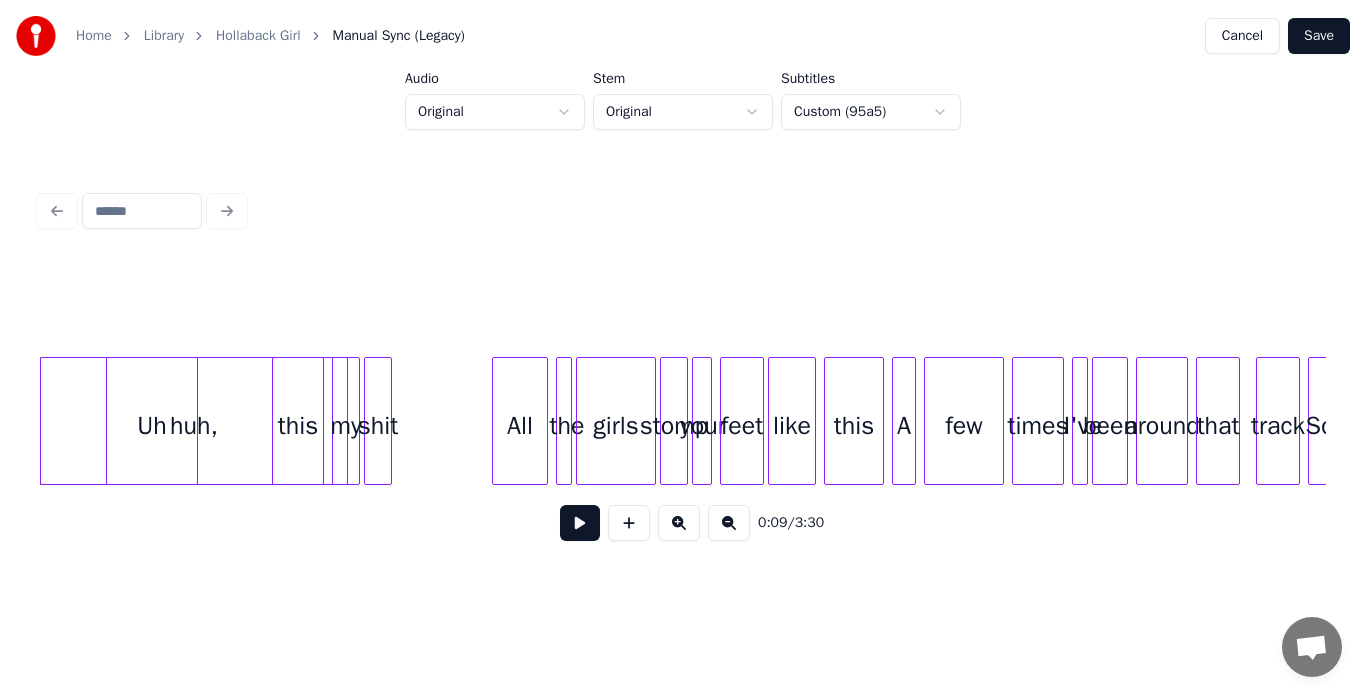 click on "huh," at bounding box center [194, 426] 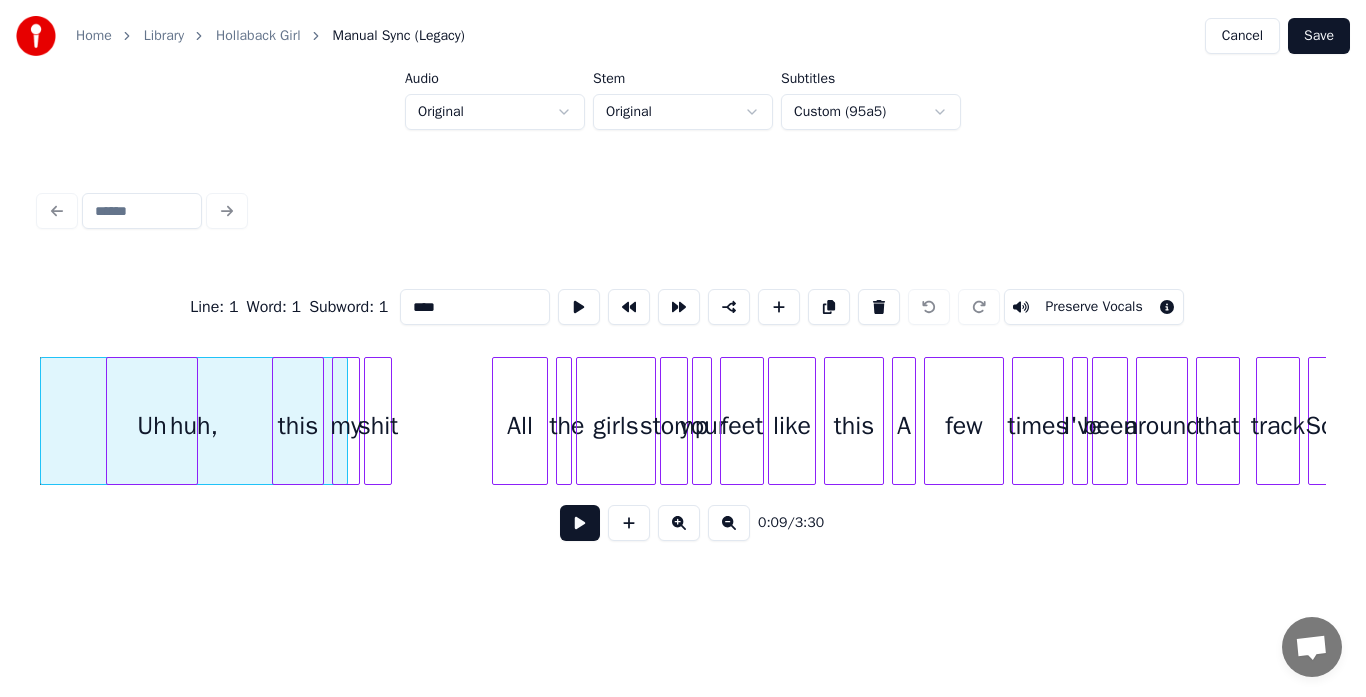 click on "Uh" at bounding box center [152, 426] 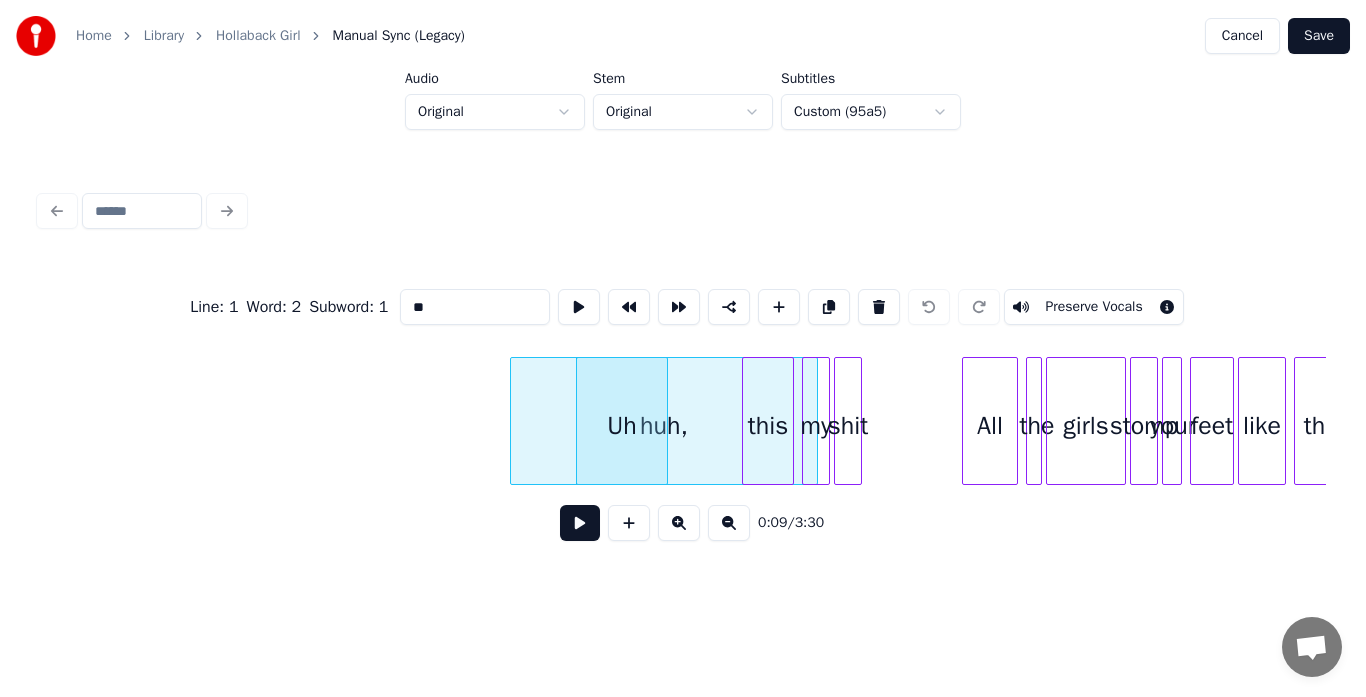 scroll, scrollTop: 0, scrollLeft: 1315, axis: horizontal 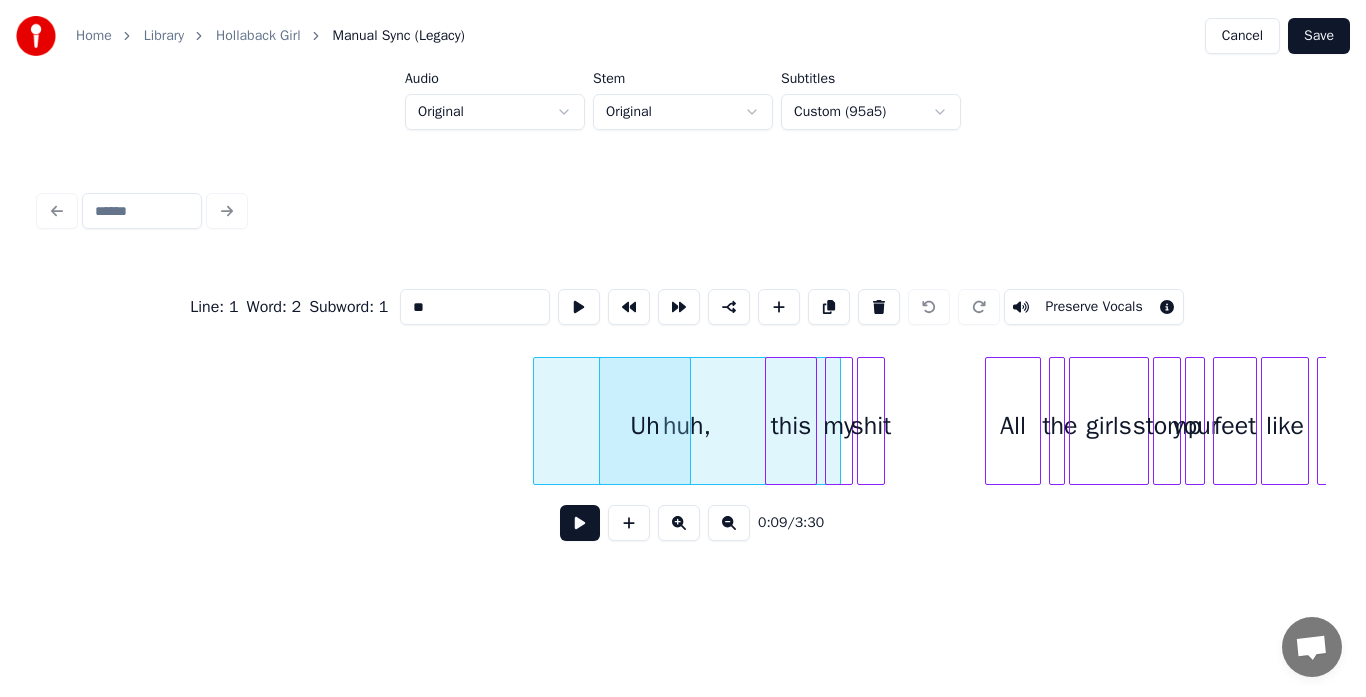 click on "huh," at bounding box center [687, 426] 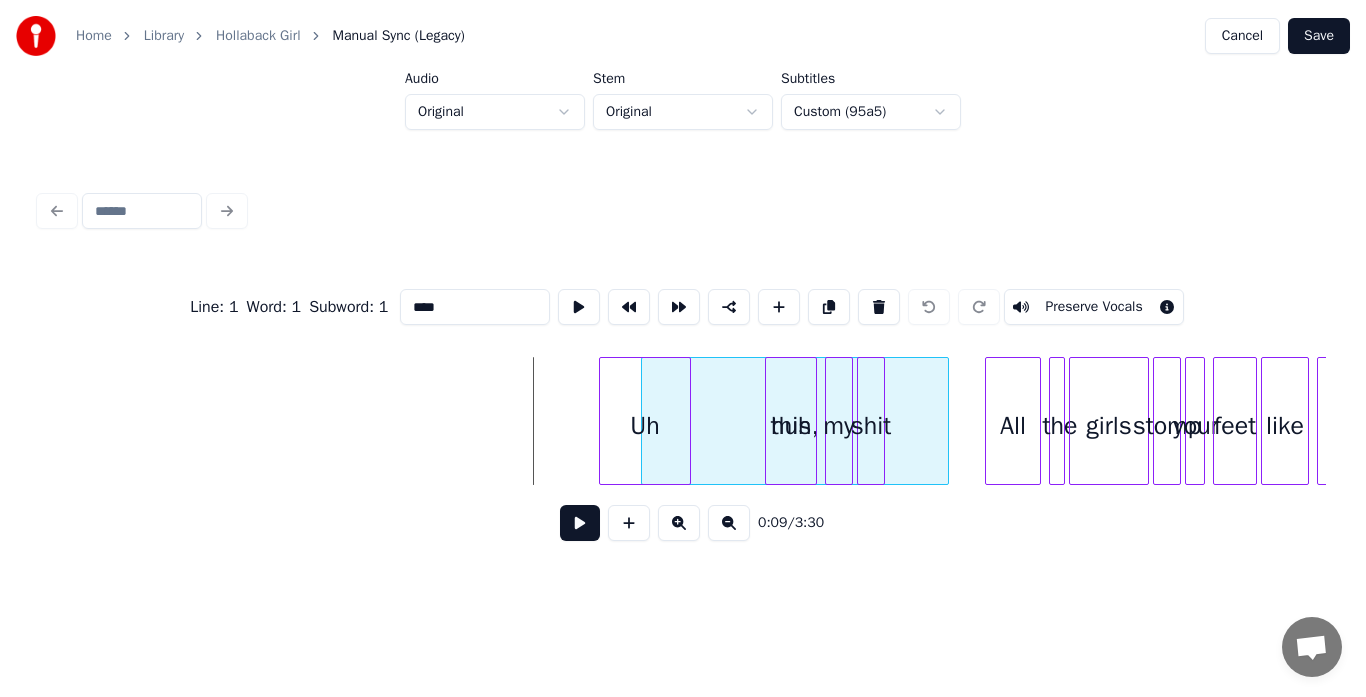 click on "huh, Uh this my shit All the girls stomp your feet like this" at bounding box center (19741, 421) 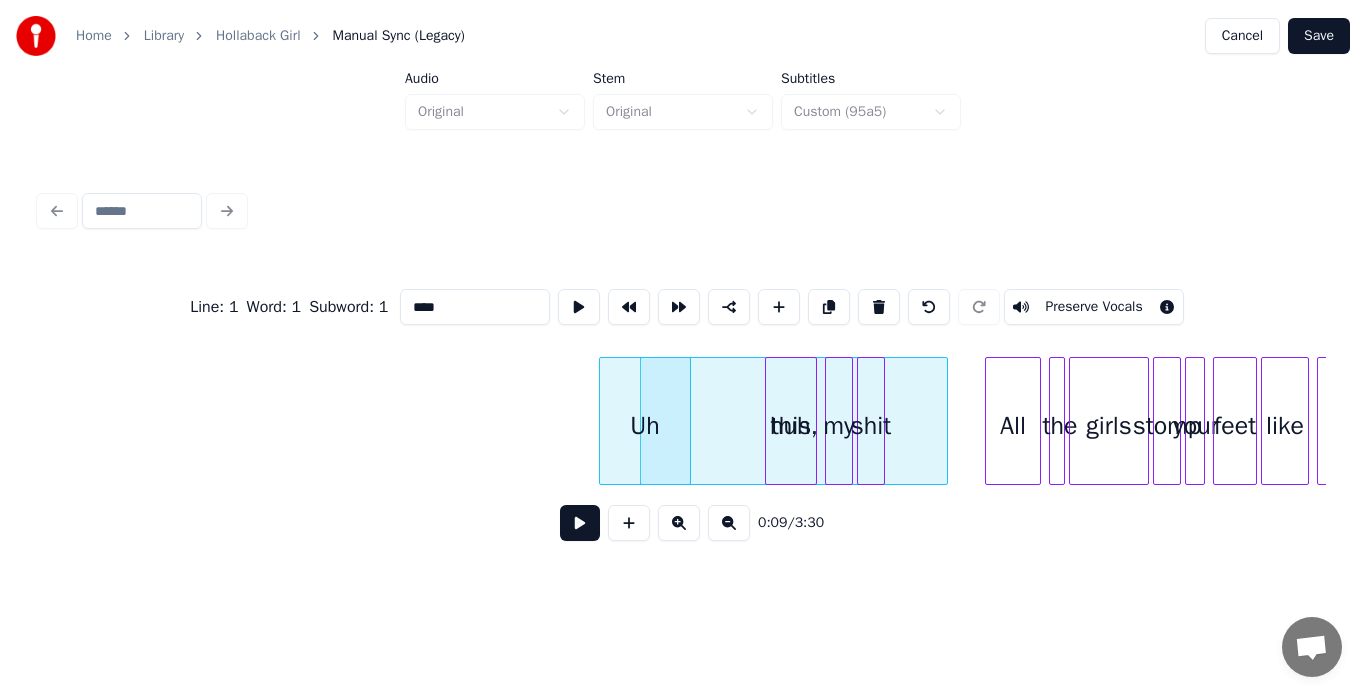 click on "Save" at bounding box center [1319, 36] 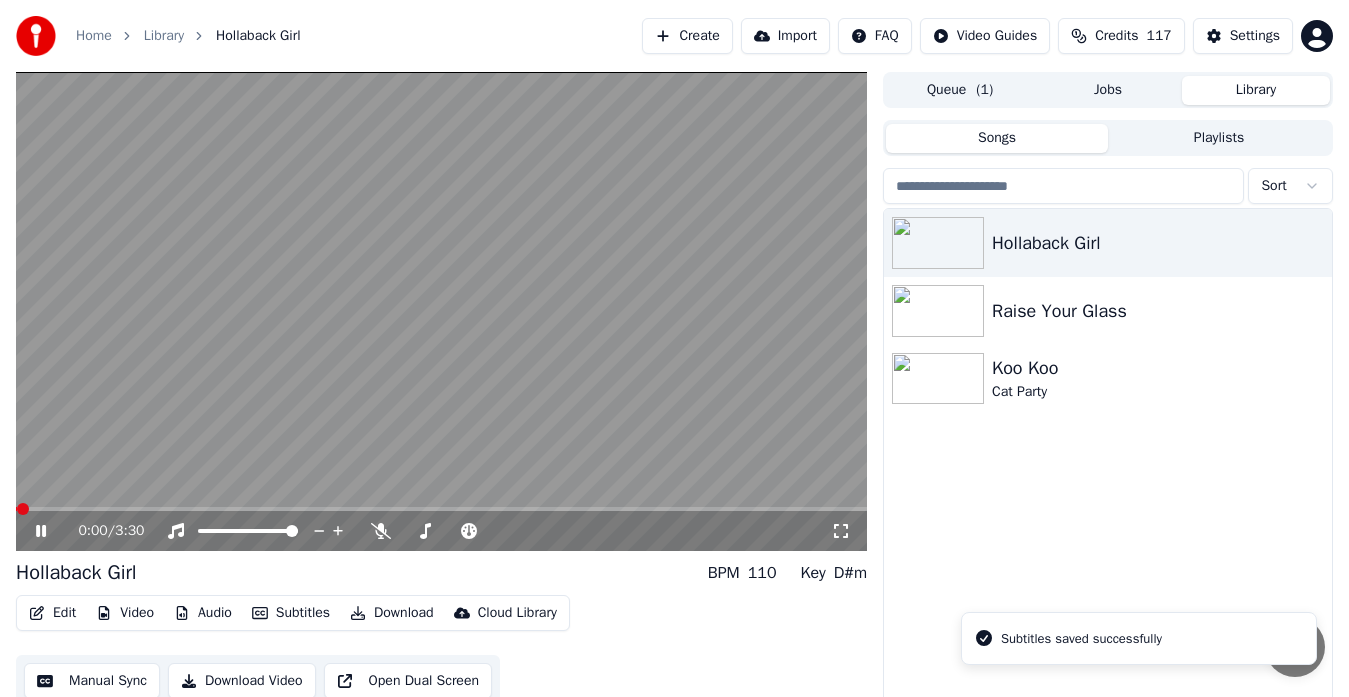 click at bounding box center [441, 509] 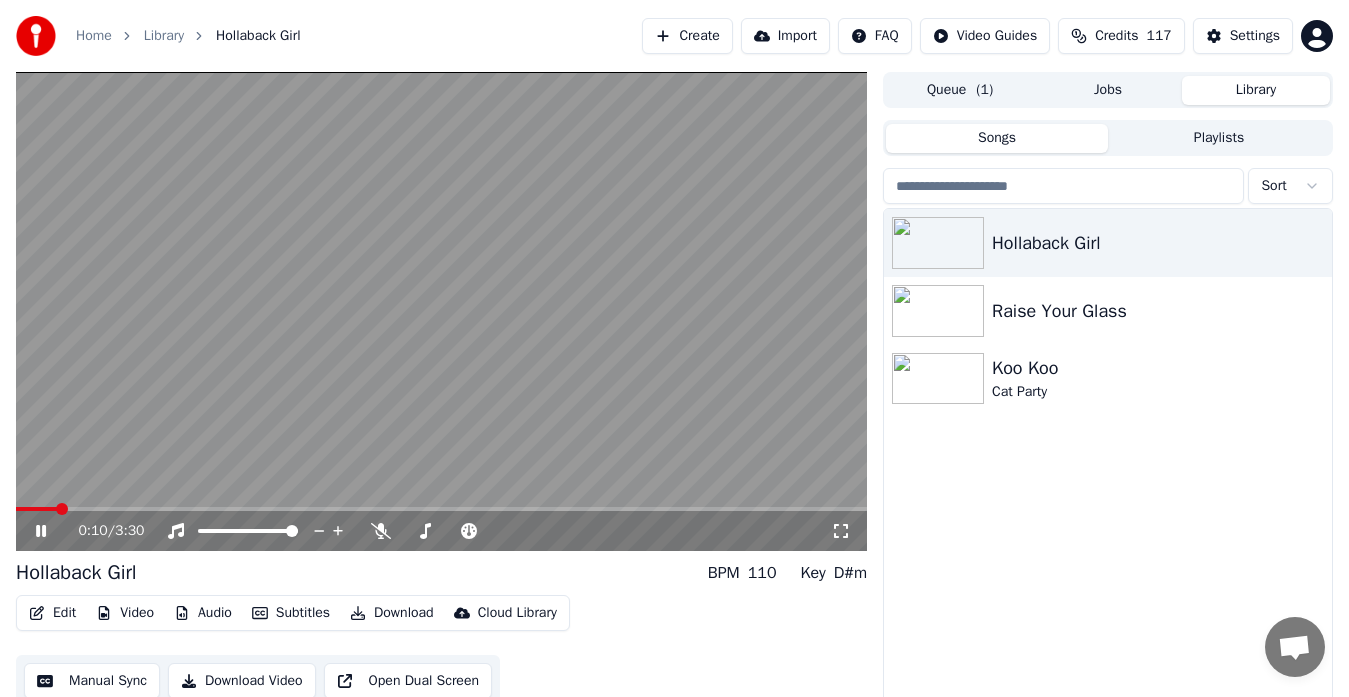 click at bounding box center [36, 509] 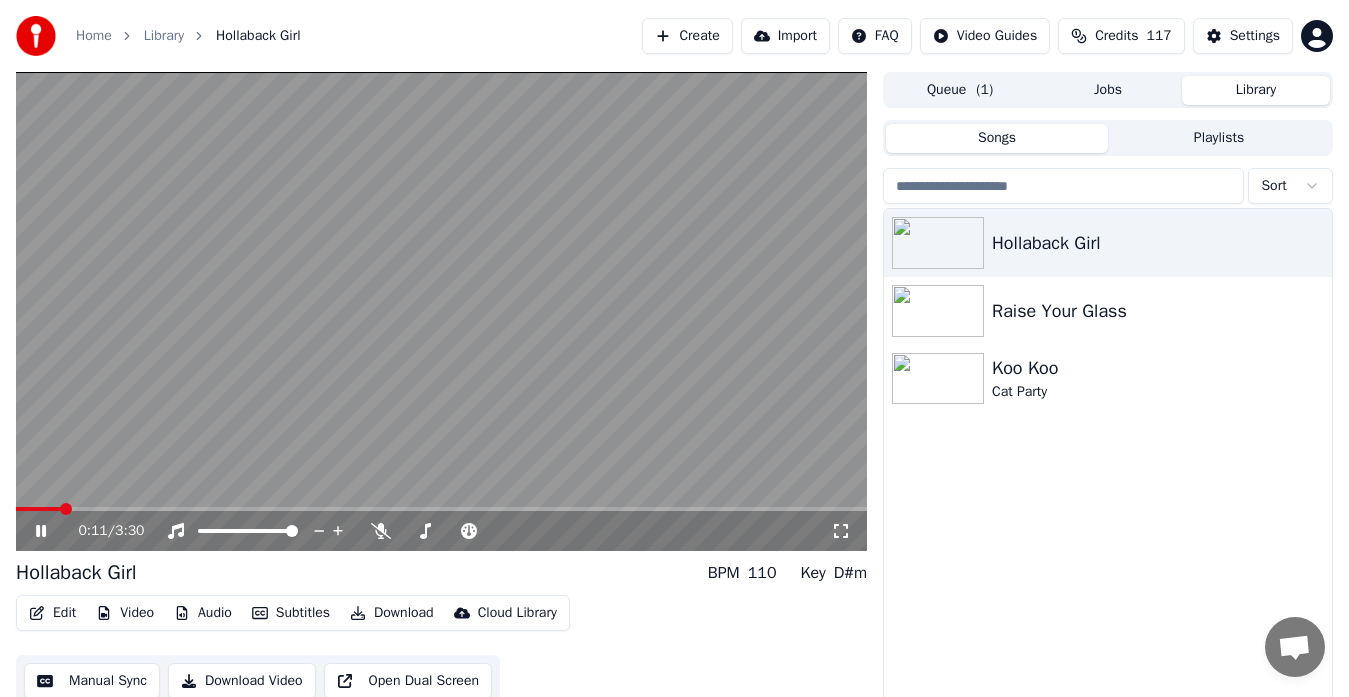click at bounding box center [38, 509] 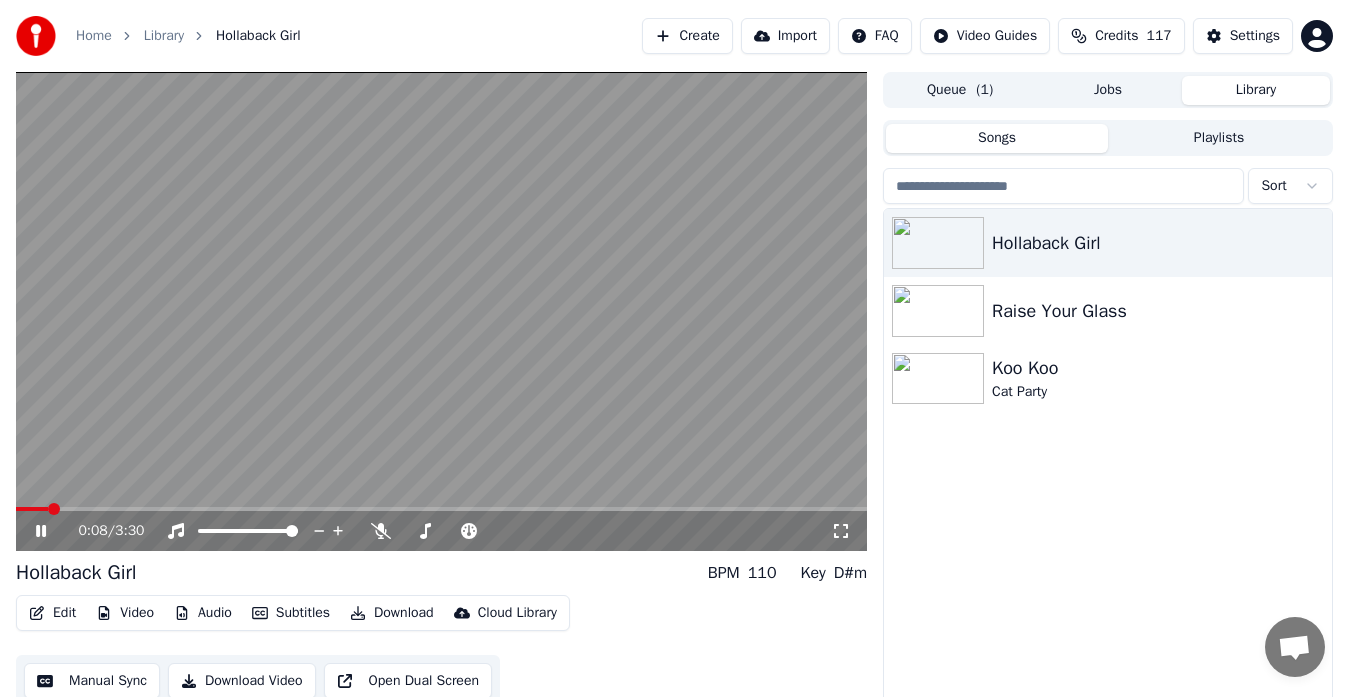 click at bounding box center [32, 509] 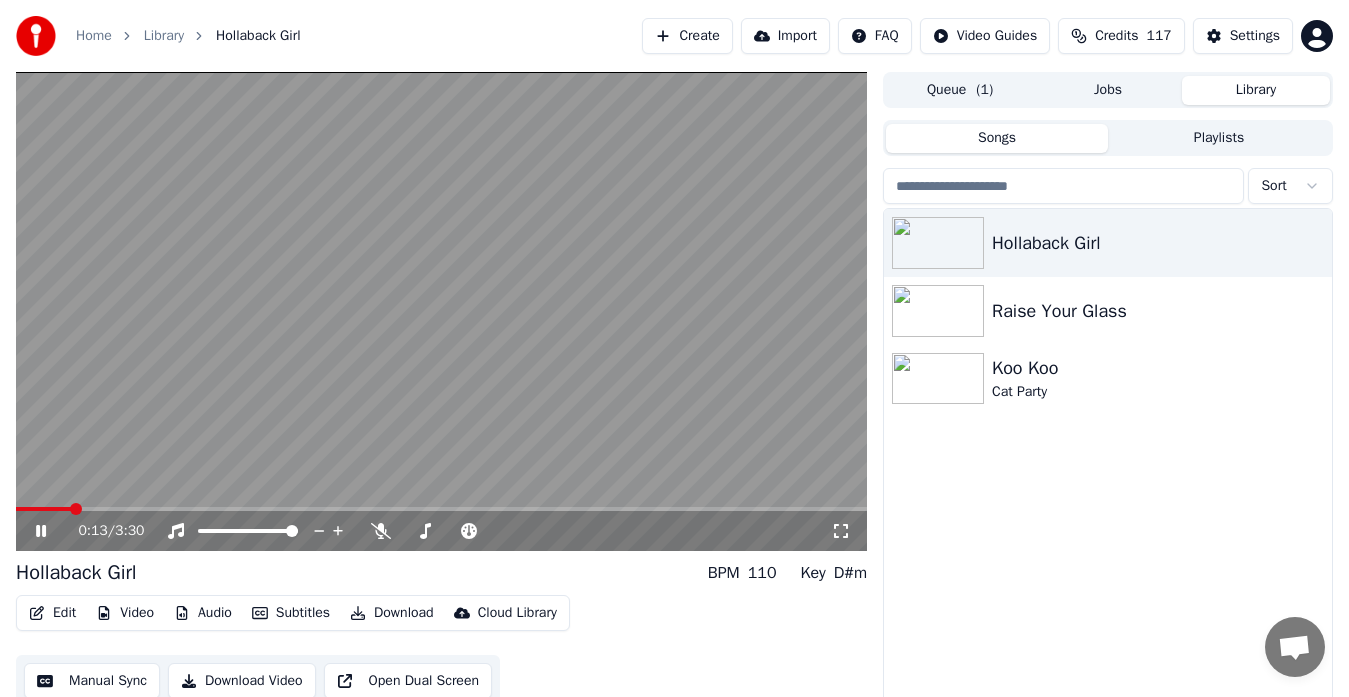click on "Edit" at bounding box center [52, 613] 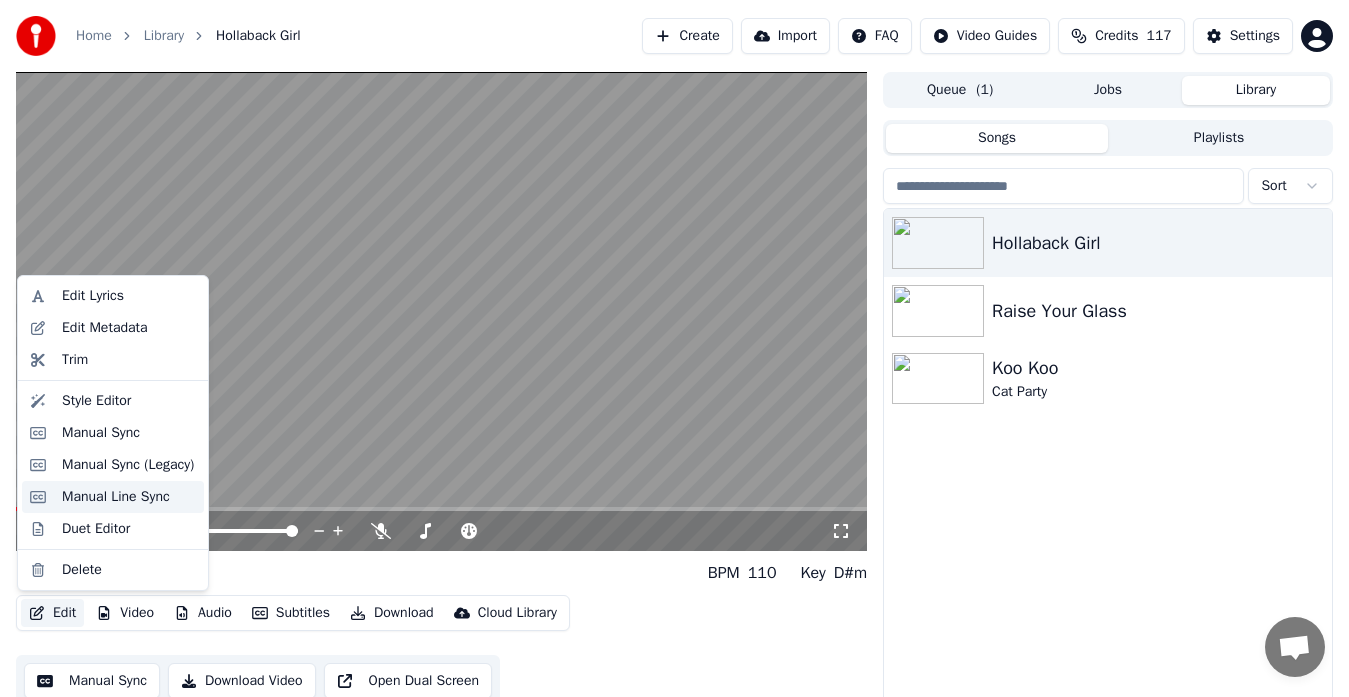 click on "Manual Line Sync" at bounding box center (116, 497) 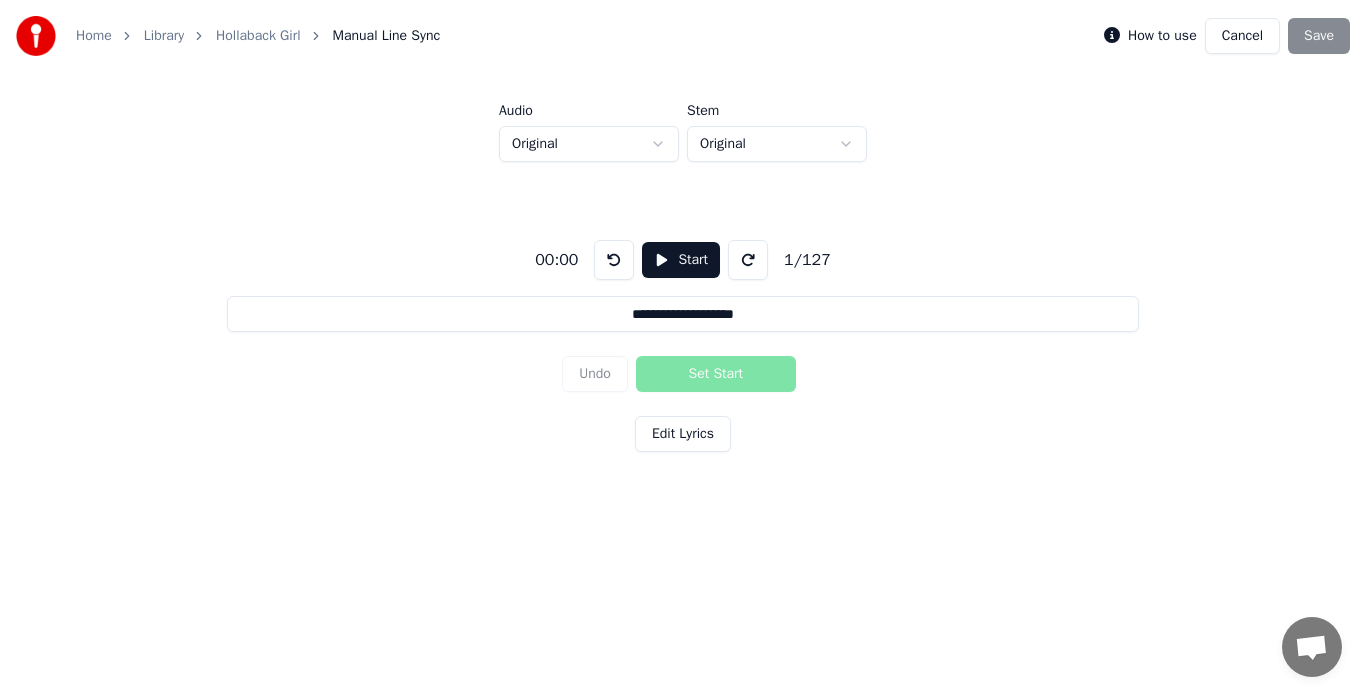 click on "Start" at bounding box center [681, 260] 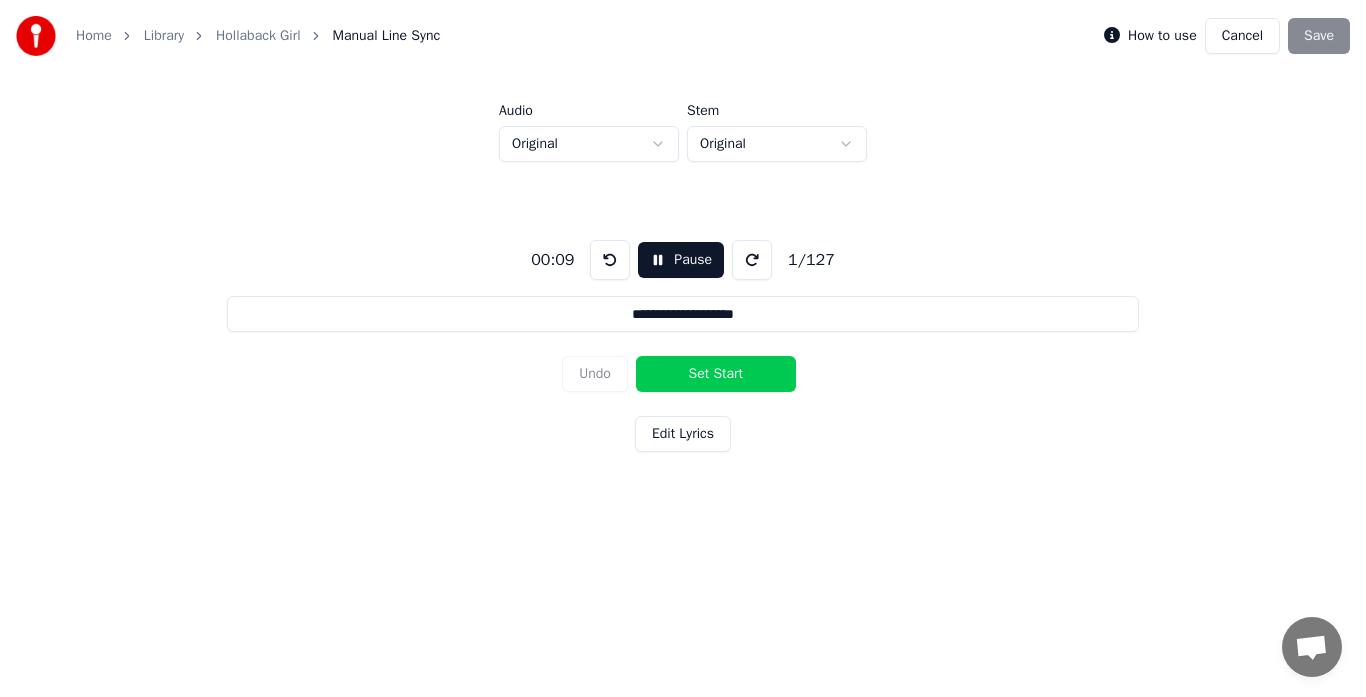 click on "Set Start" at bounding box center [716, 374] 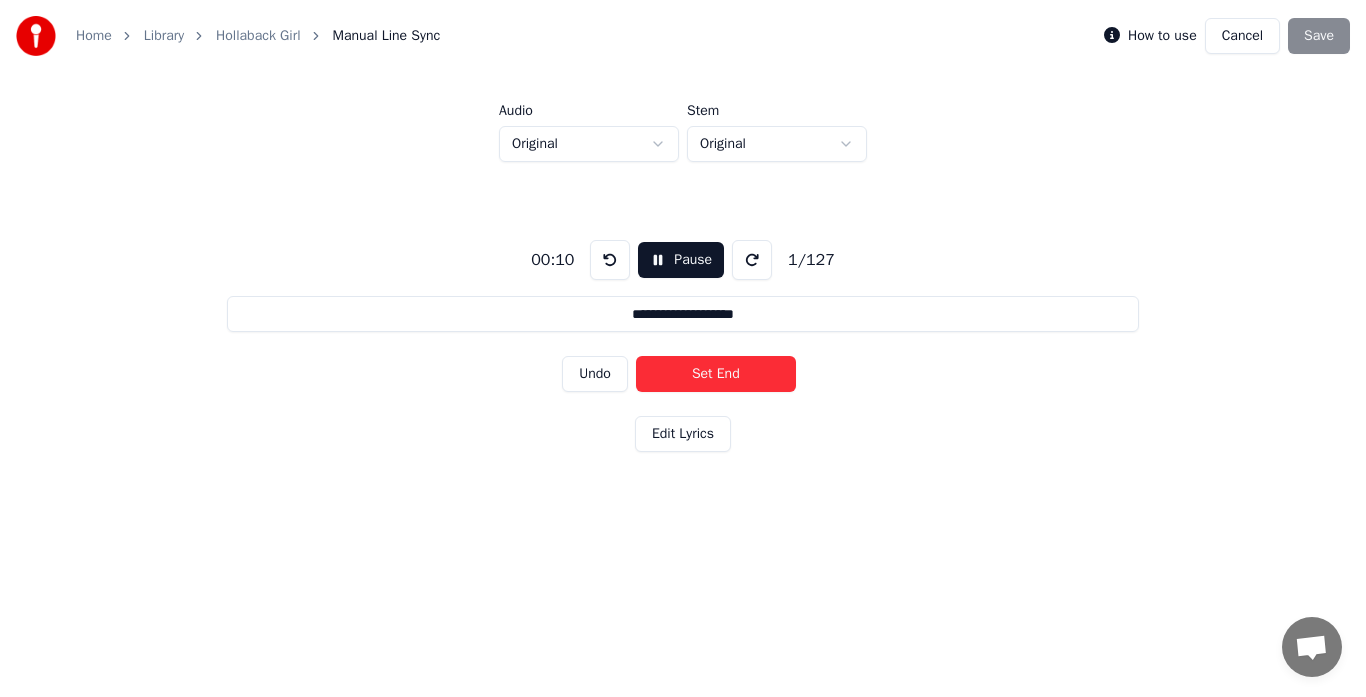 click on "Set End" at bounding box center (716, 374) 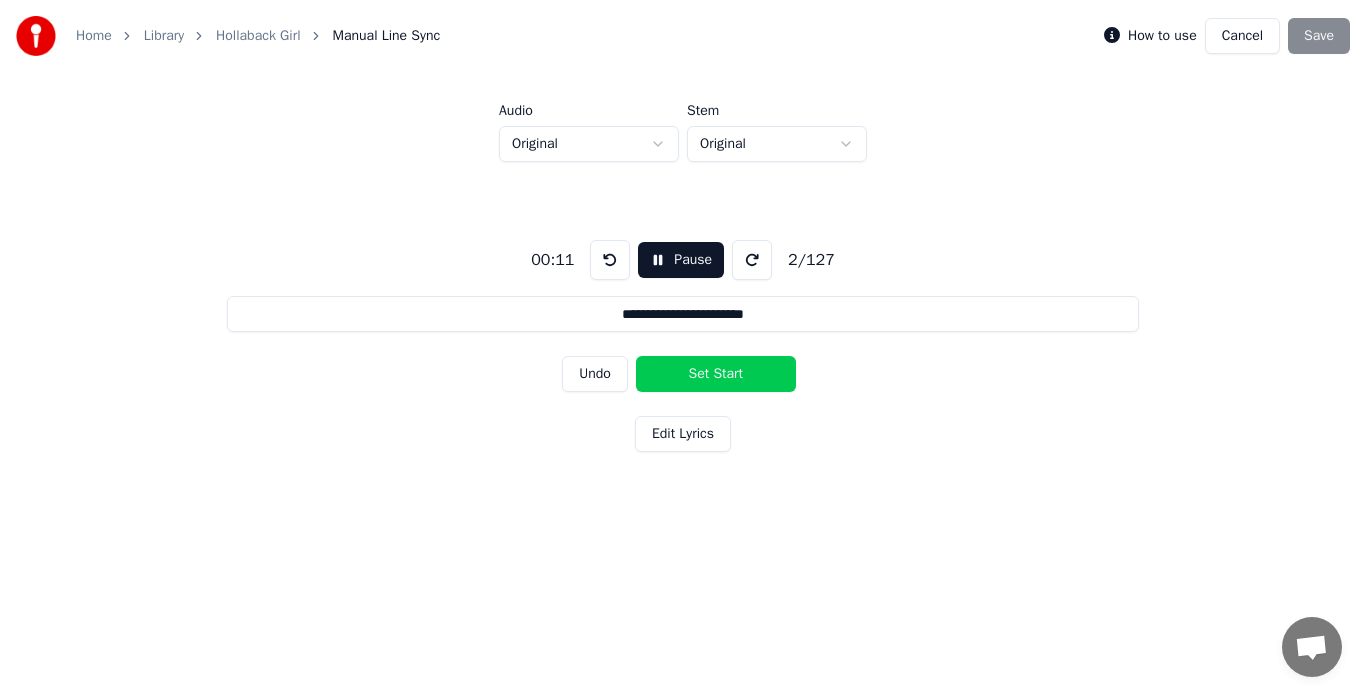 click on "Pause" at bounding box center (681, 260) 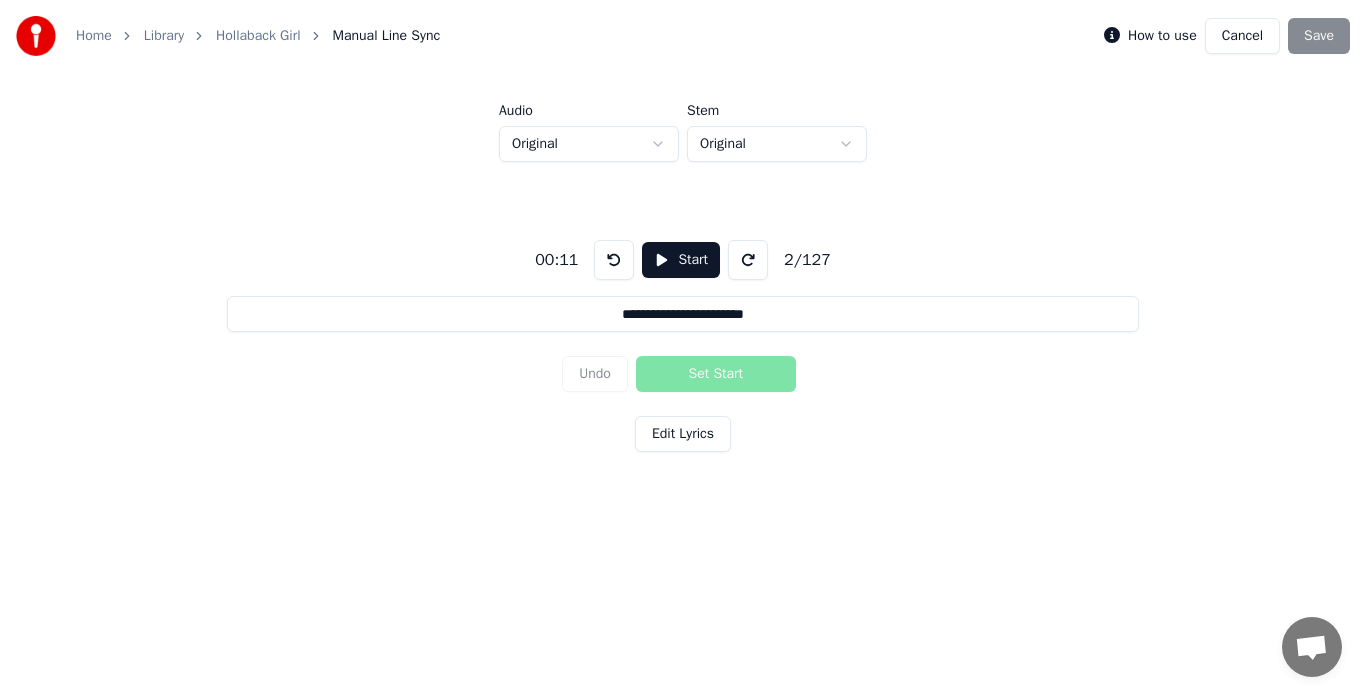 click on "Edit Lyrics" at bounding box center (683, 434) 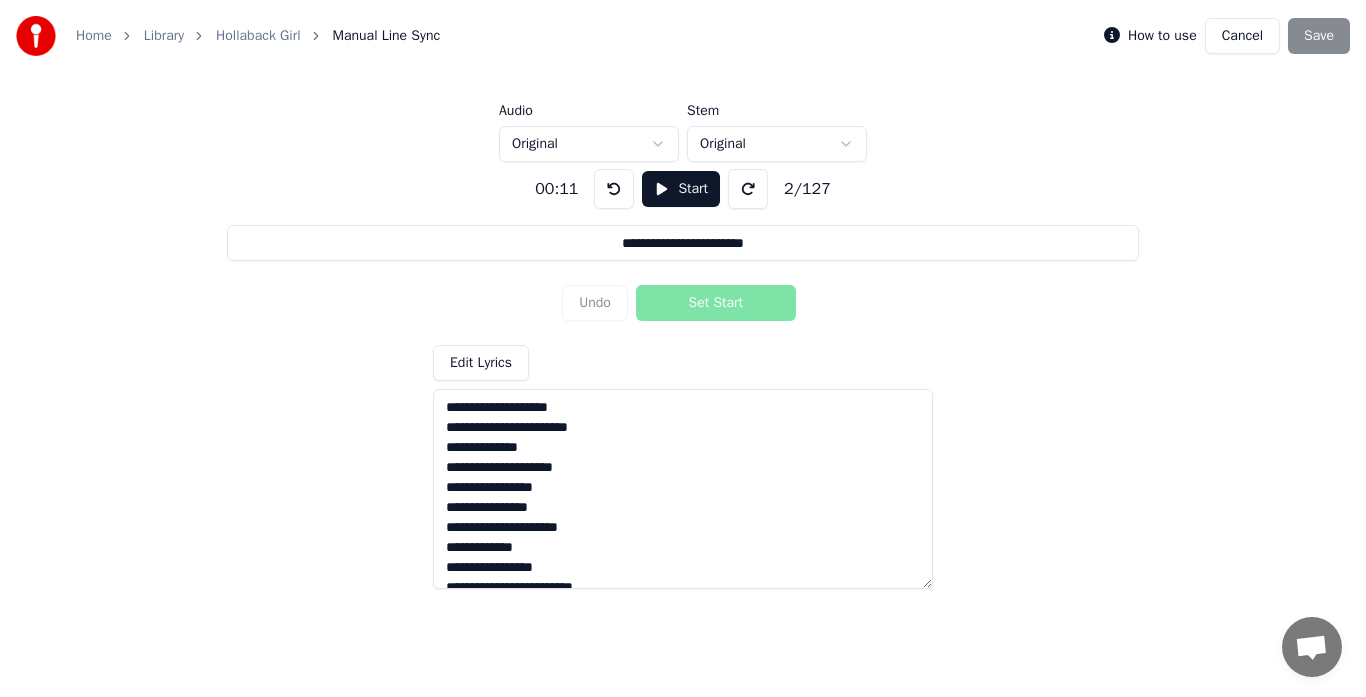 click on "**********" at bounding box center (683, 371) 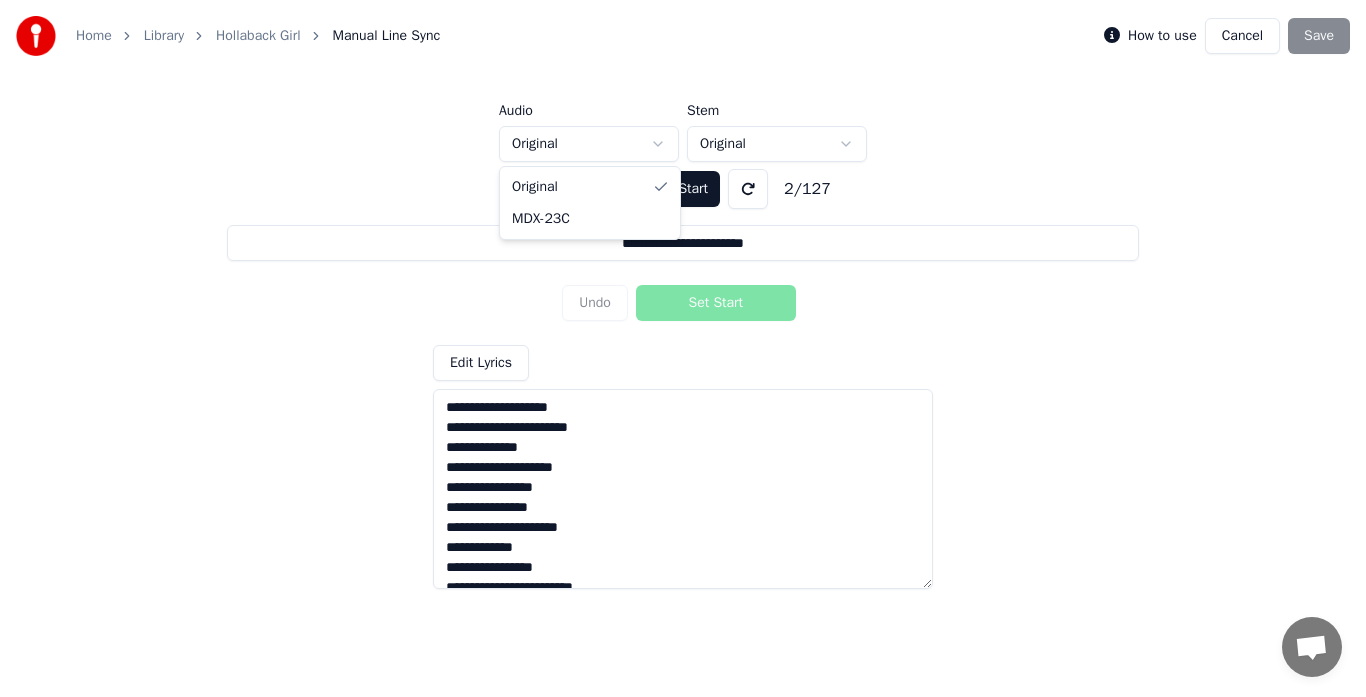 click on "**********" at bounding box center (683, 277) 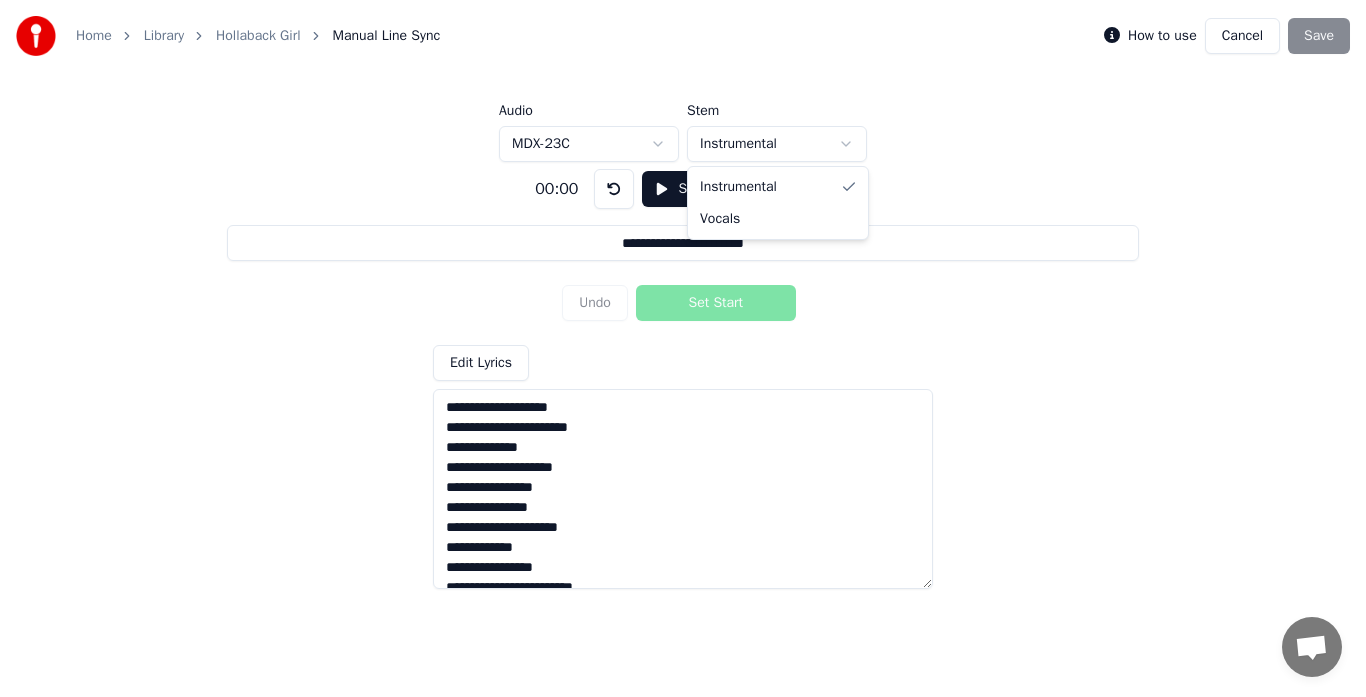 click on "**********" at bounding box center (683, 277) 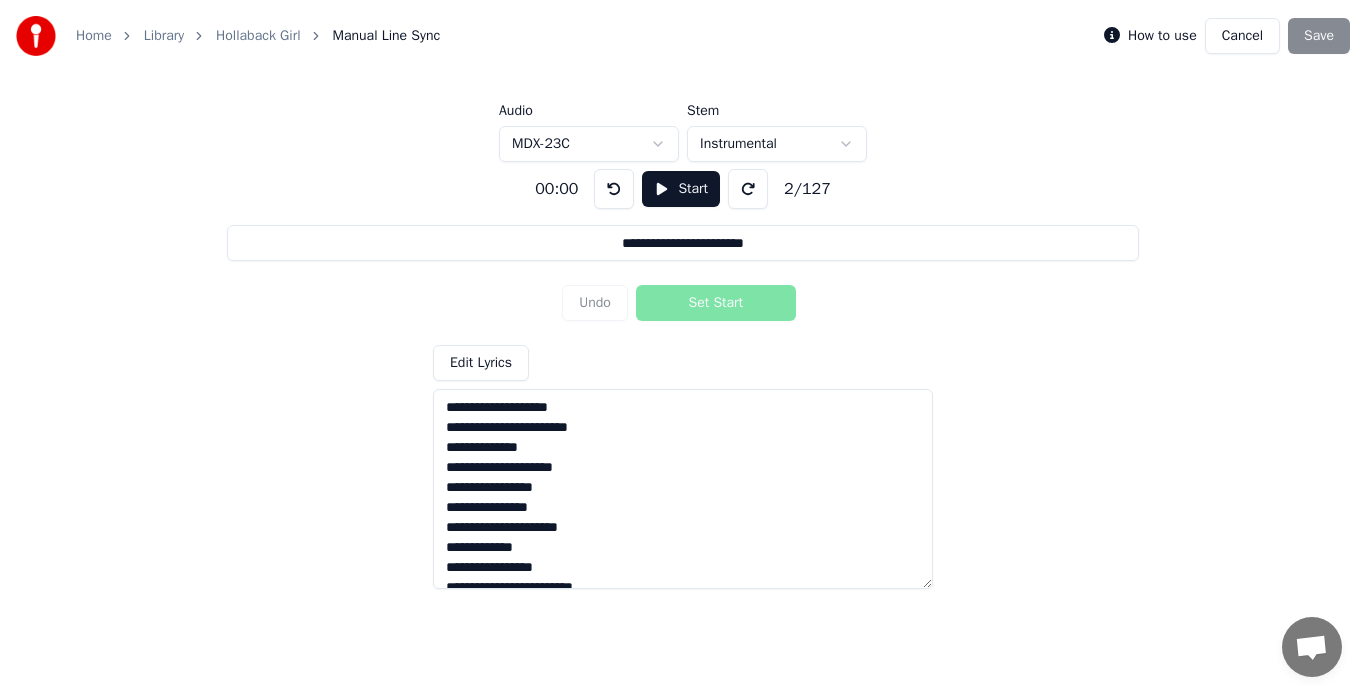 click on "**********" at bounding box center [683, 277] 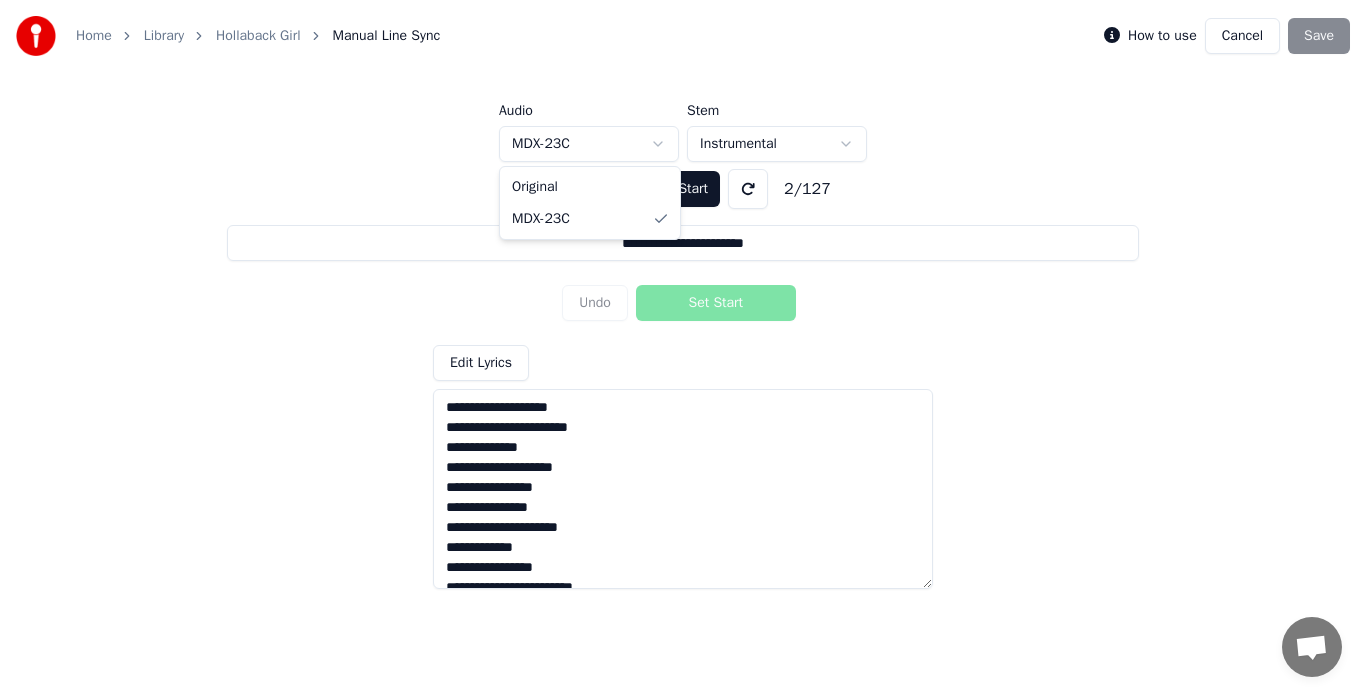 click on "Original MDX-23C" at bounding box center [590, 203] 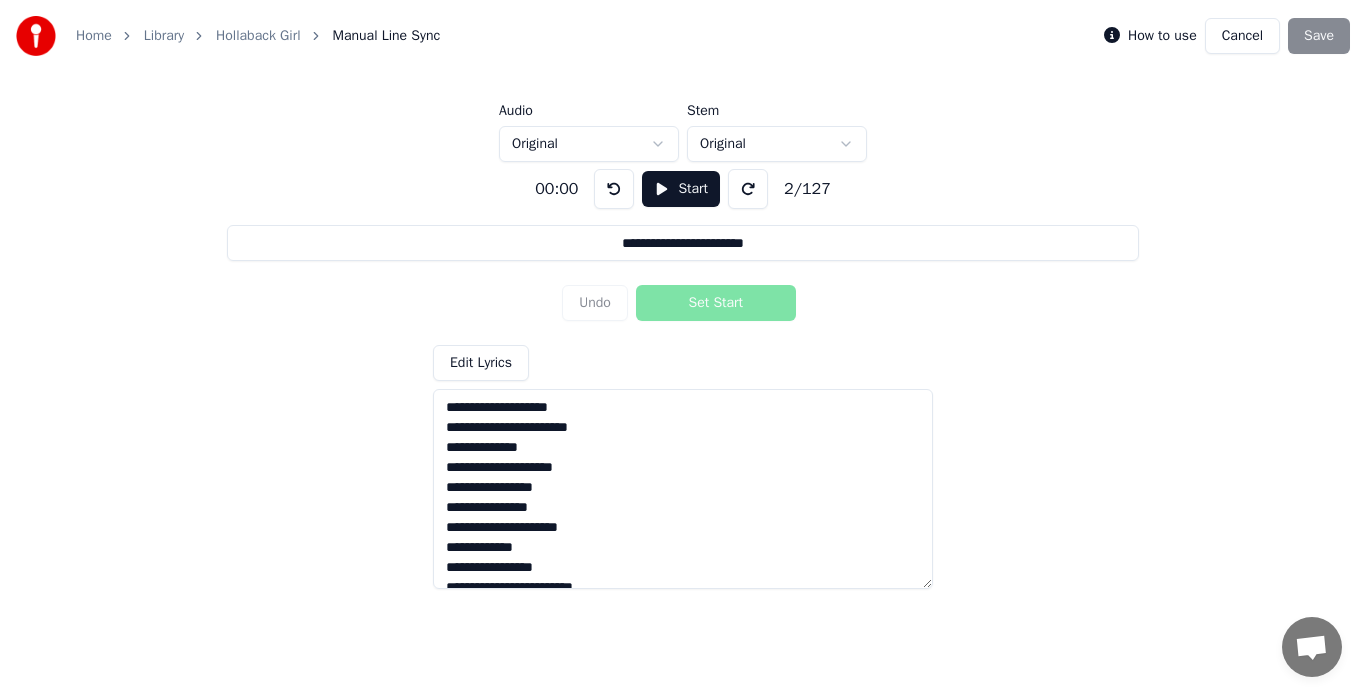 click on "**********" at bounding box center (683, 277) 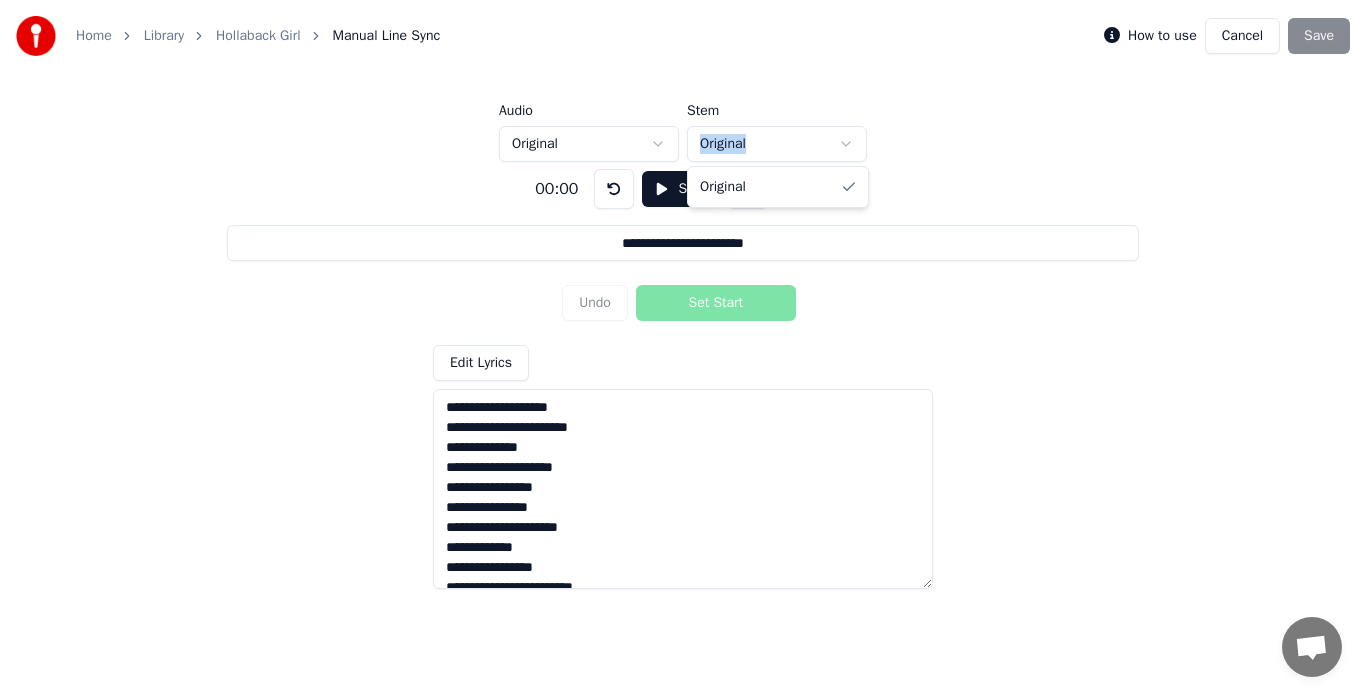 click on "**********" at bounding box center (683, 277) 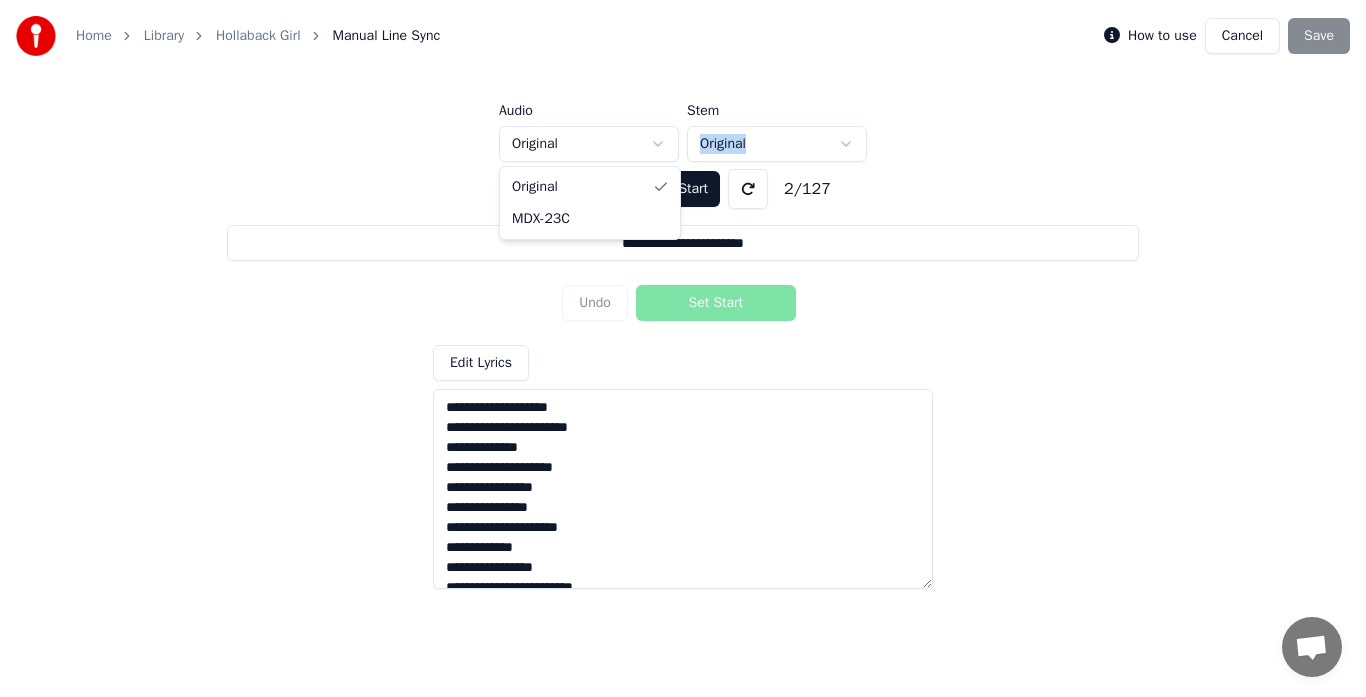 click on "**********" at bounding box center [683, 277] 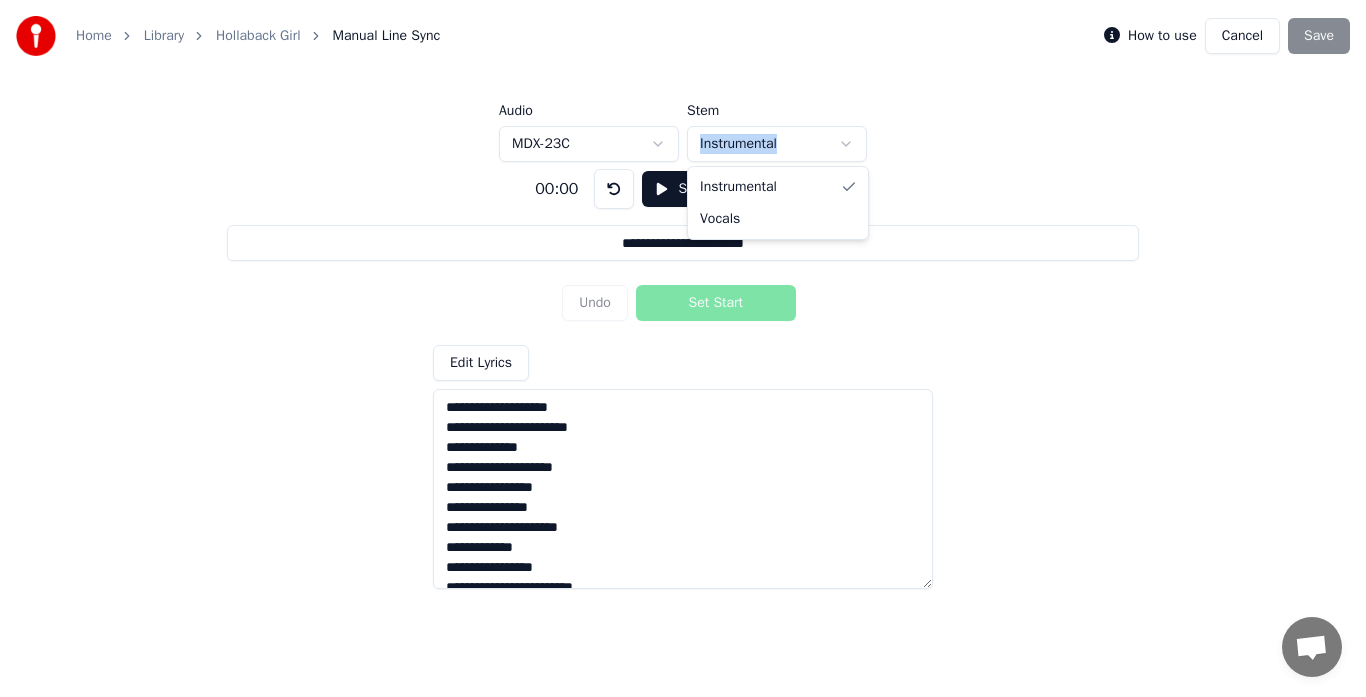 click on "**********" at bounding box center [683, 277] 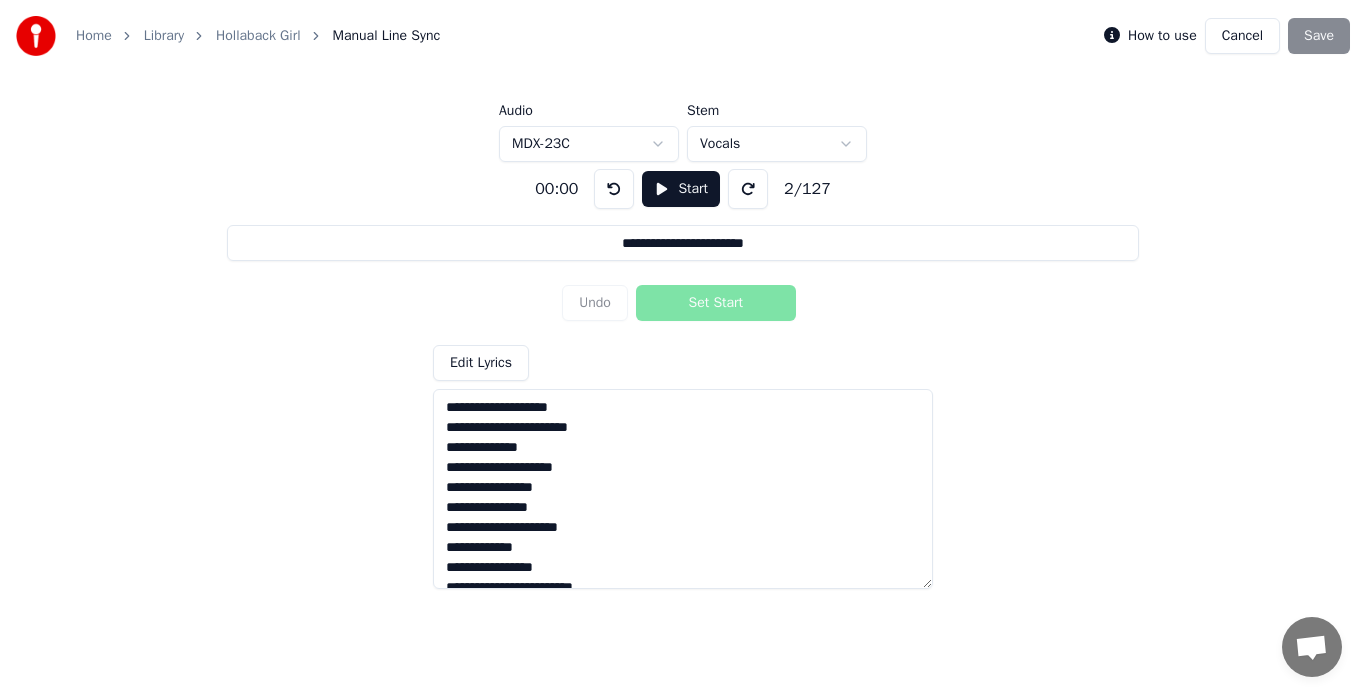 click on "**********" at bounding box center [683, 313] 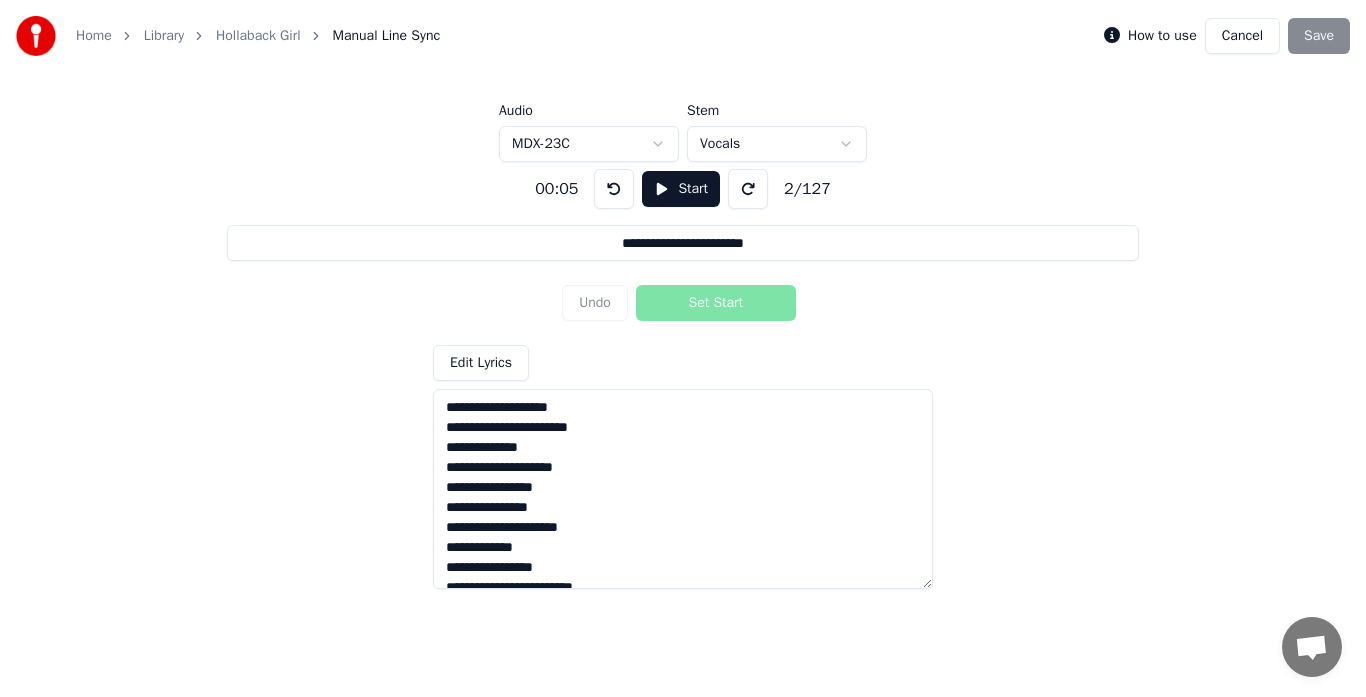 click at bounding box center (748, 189) 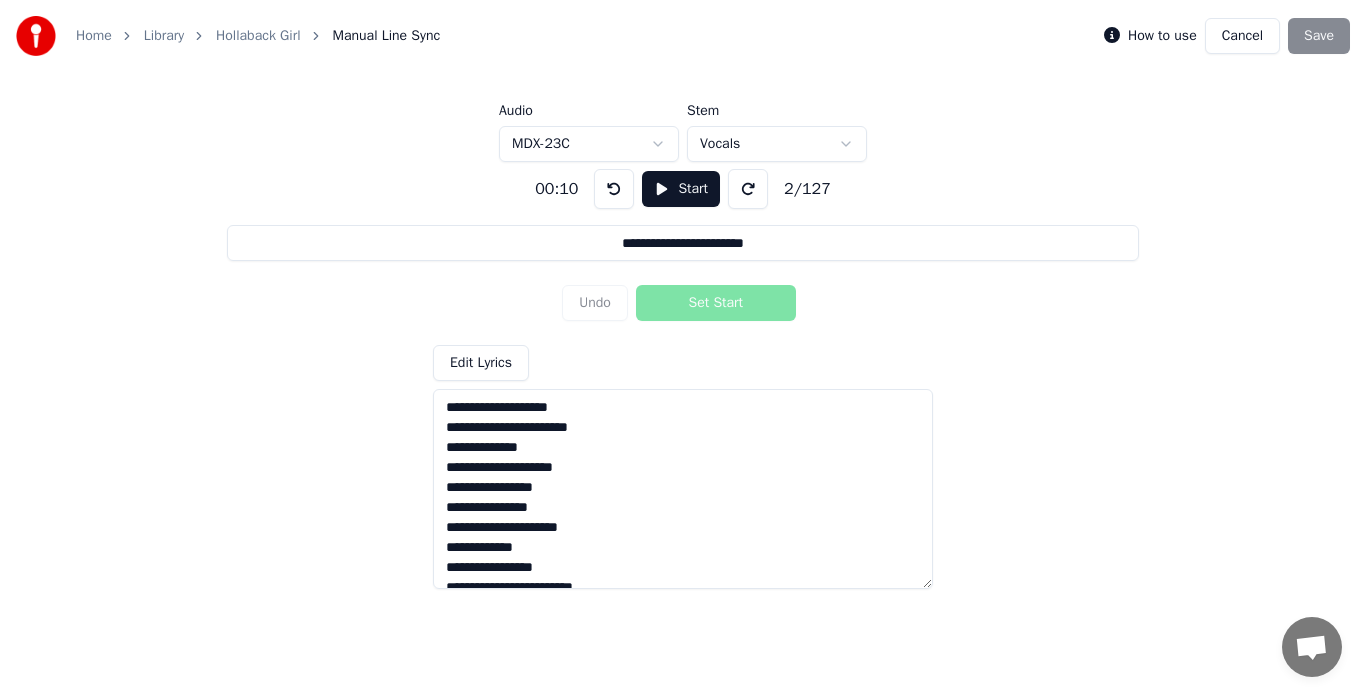 click at bounding box center [748, 189] 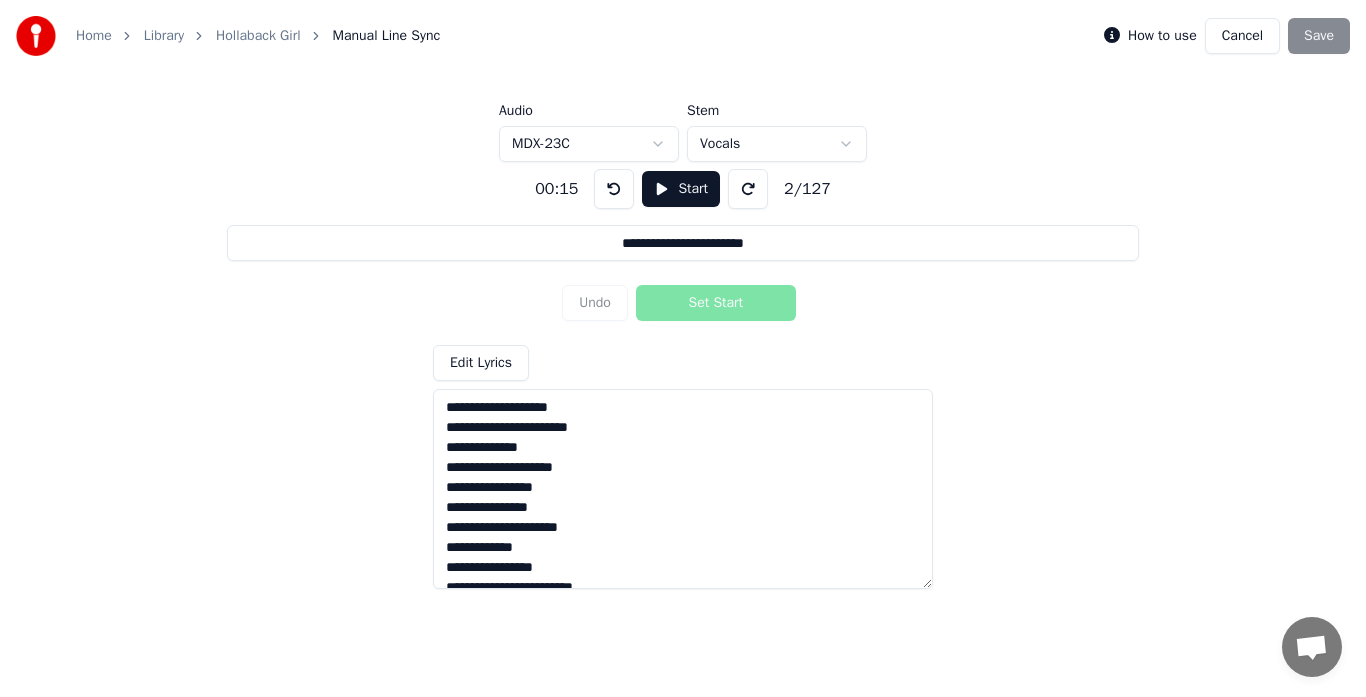 click at bounding box center (748, 189) 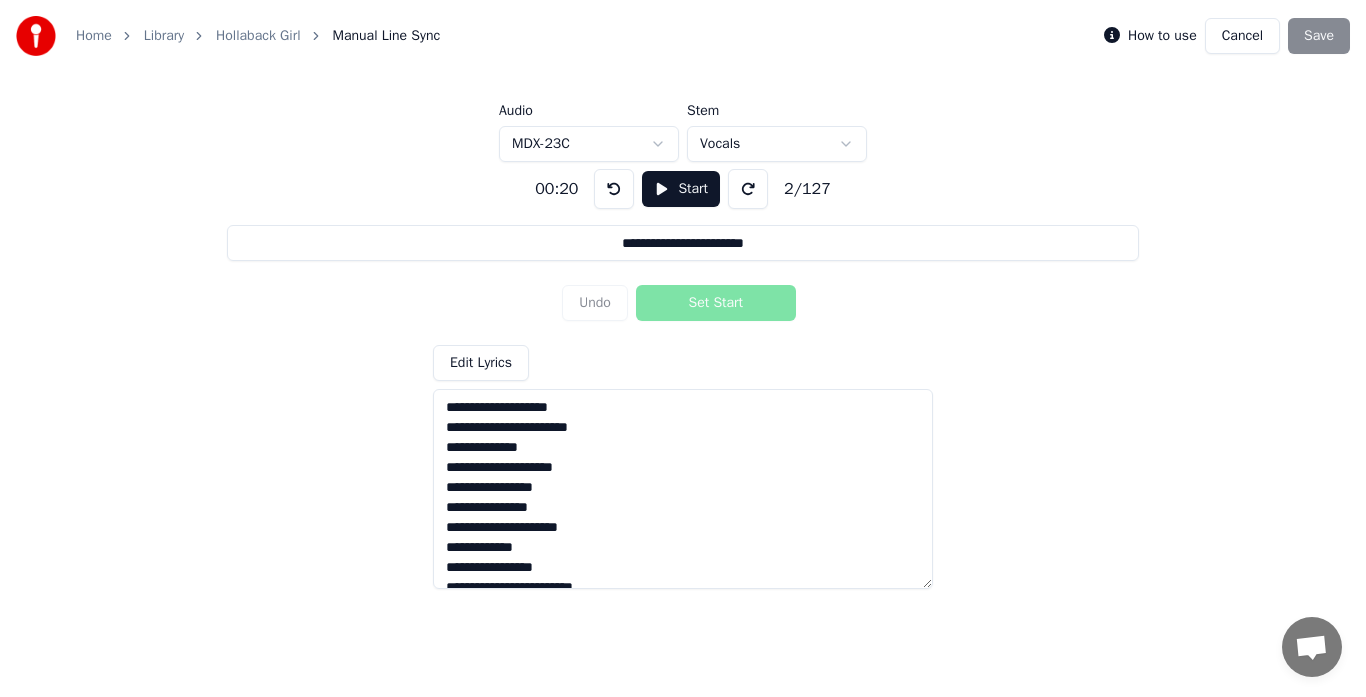 click at bounding box center [748, 189] 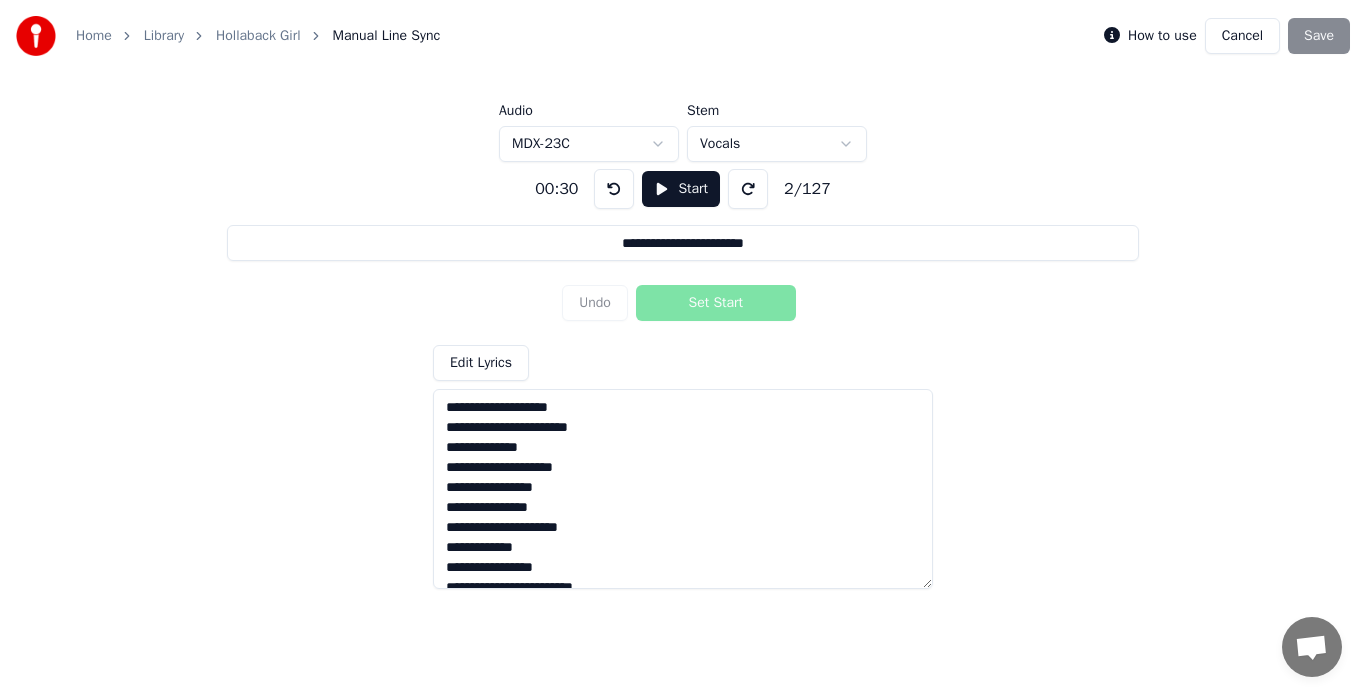 click at bounding box center [748, 189] 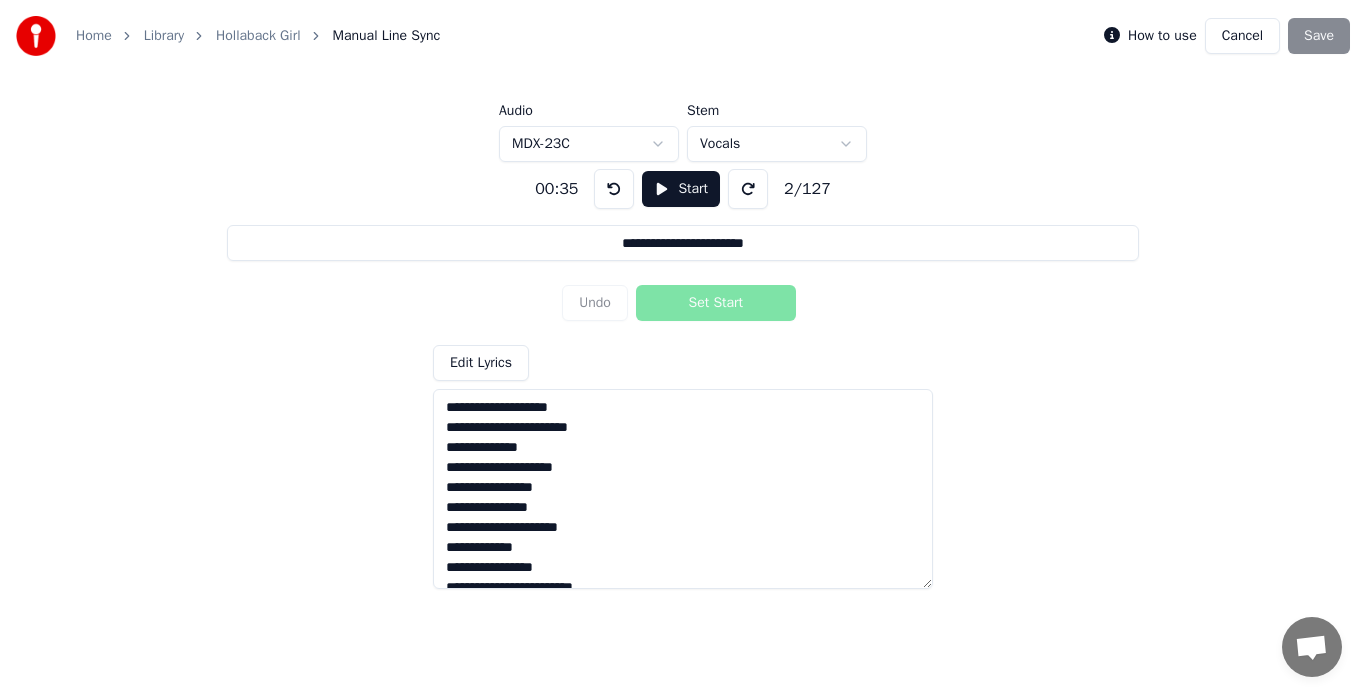 click at bounding box center (748, 189) 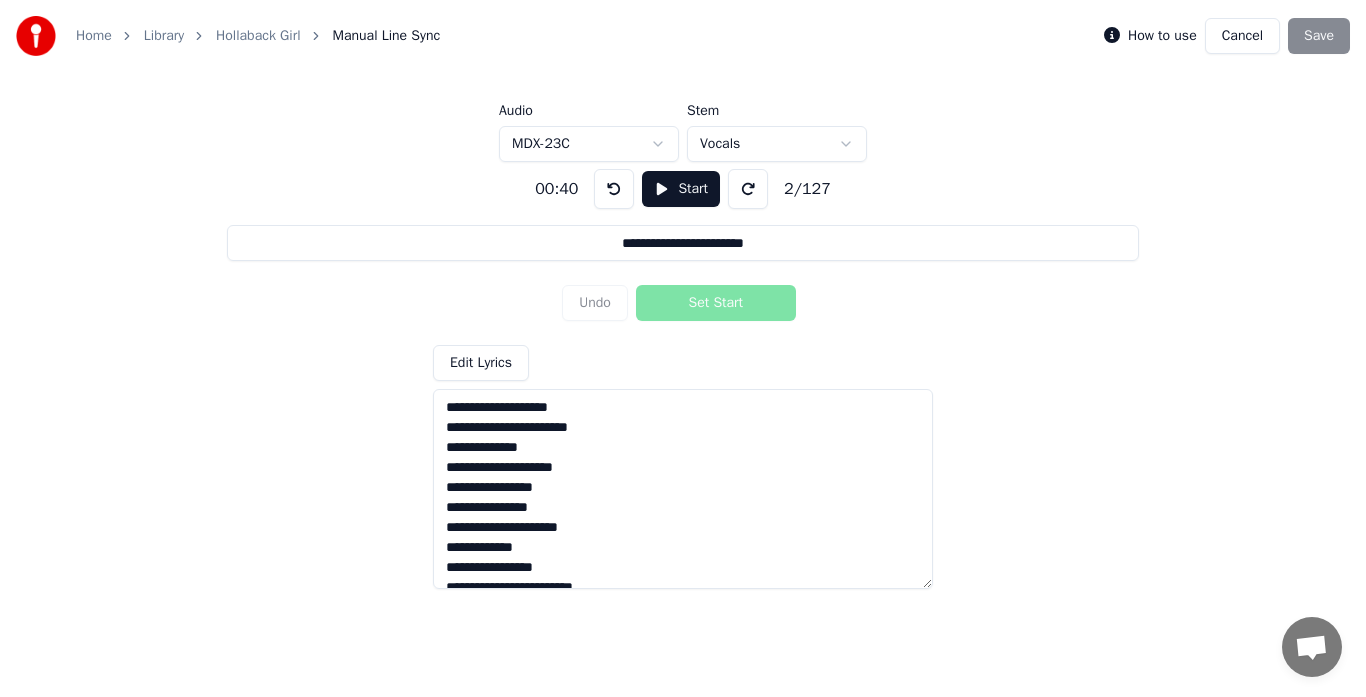 click at bounding box center [748, 189] 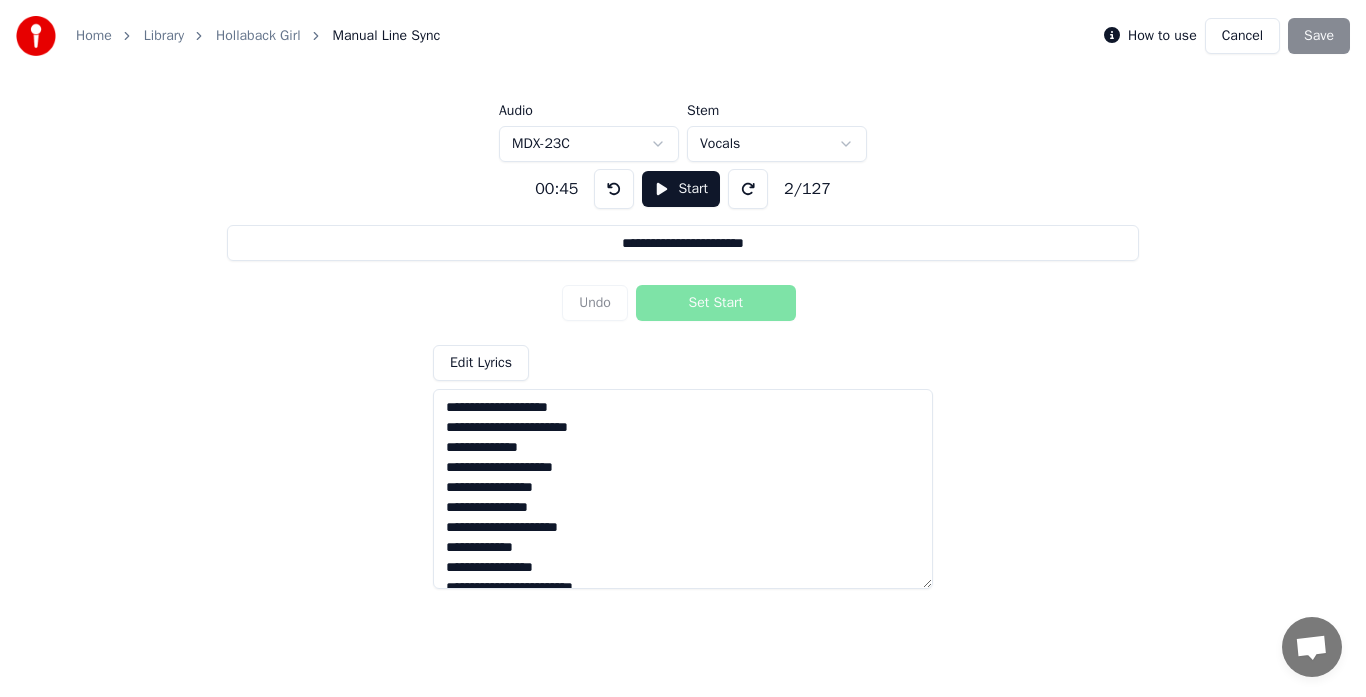 click at bounding box center [748, 189] 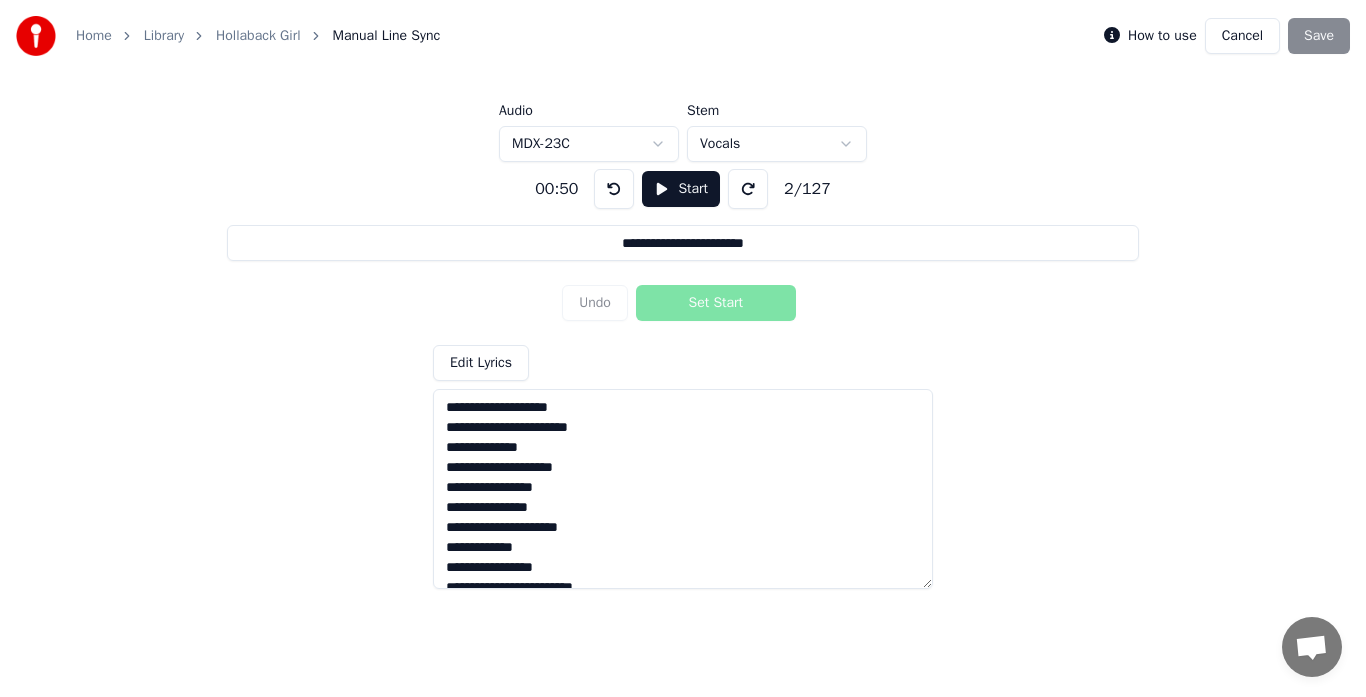 click on "Cancel" at bounding box center [1242, 36] 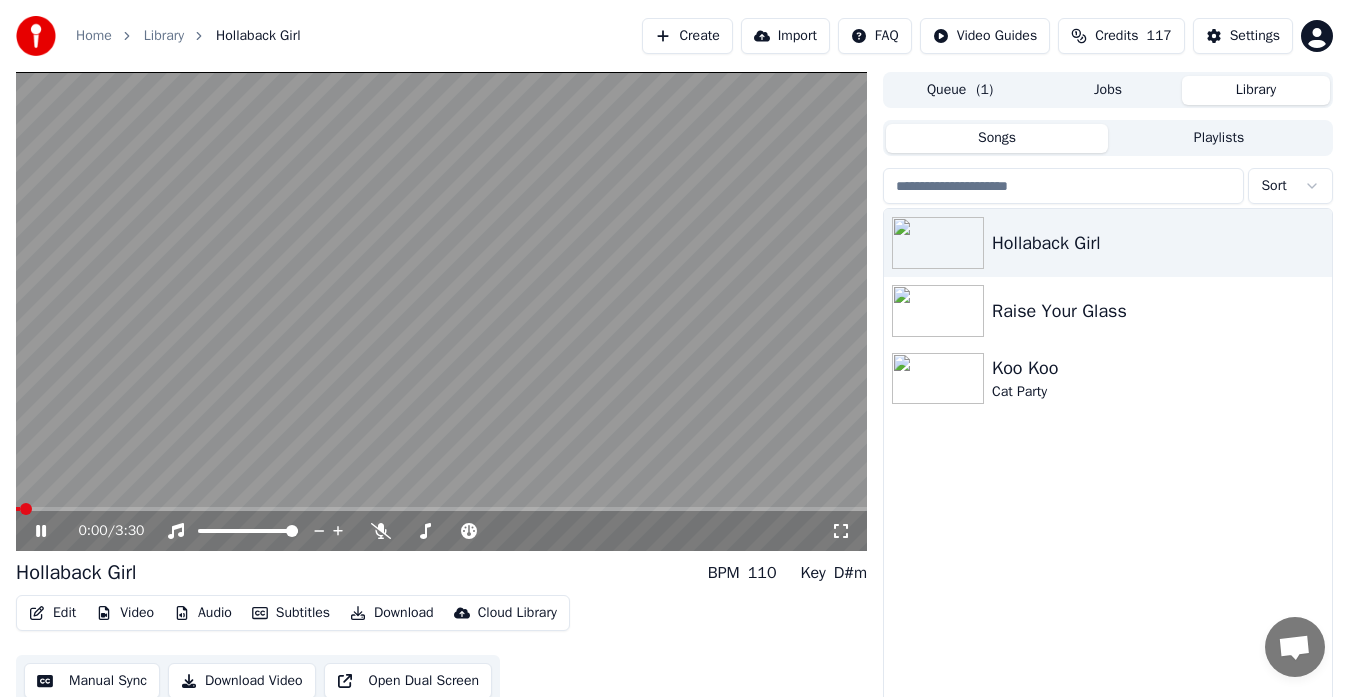click on "Edit" at bounding box center [52, 613] 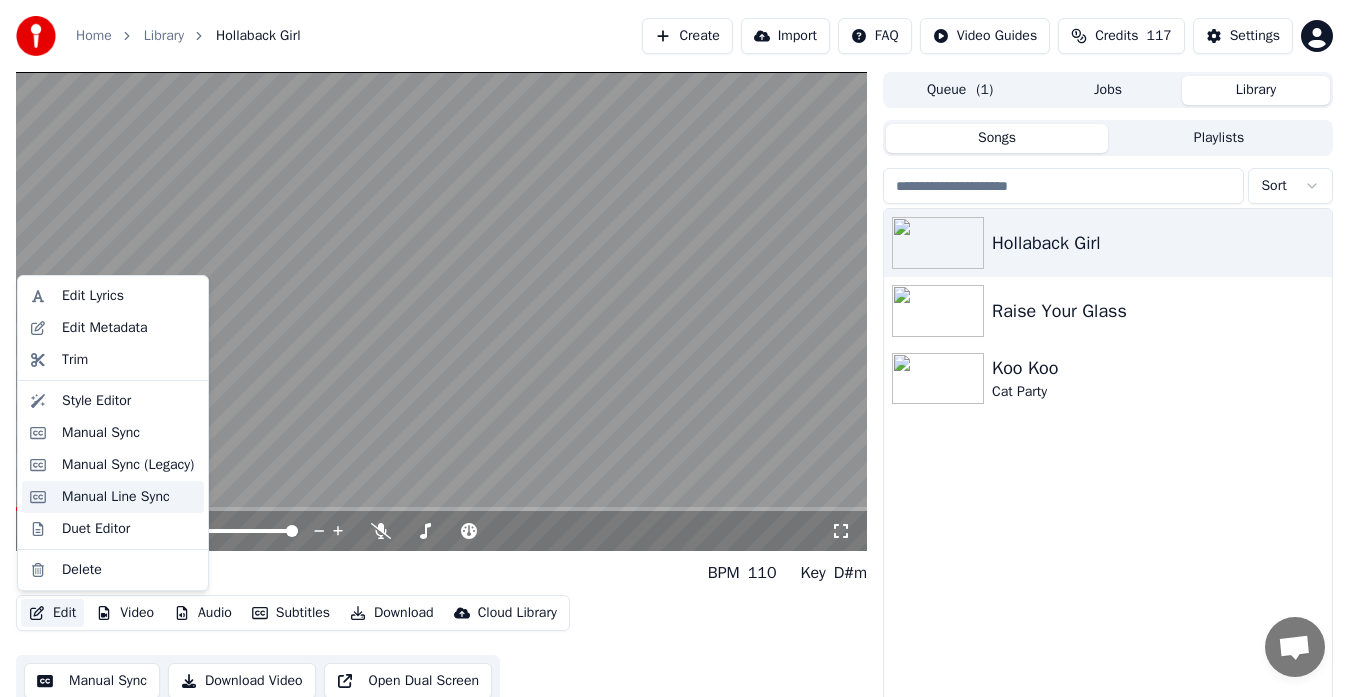 click on "Manual Line Sync" at bounding box center (116, 497) 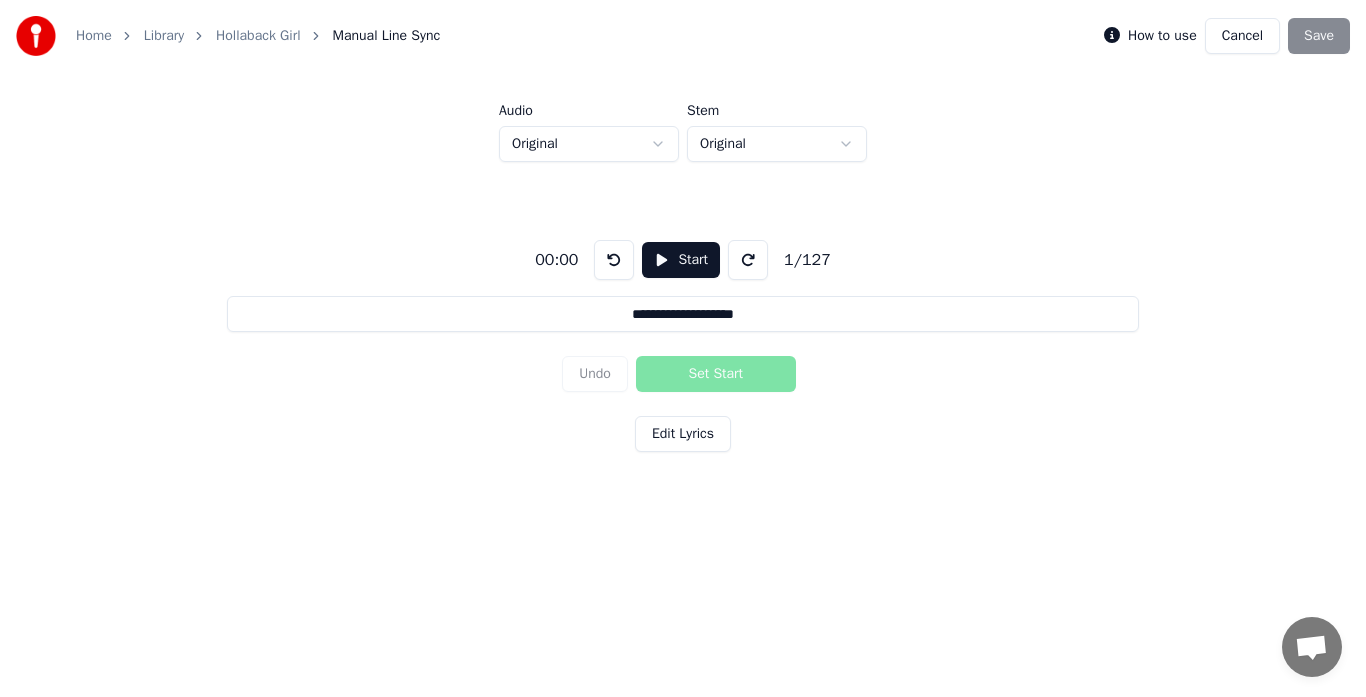 click on "Start" at bounding box center (681, 260) 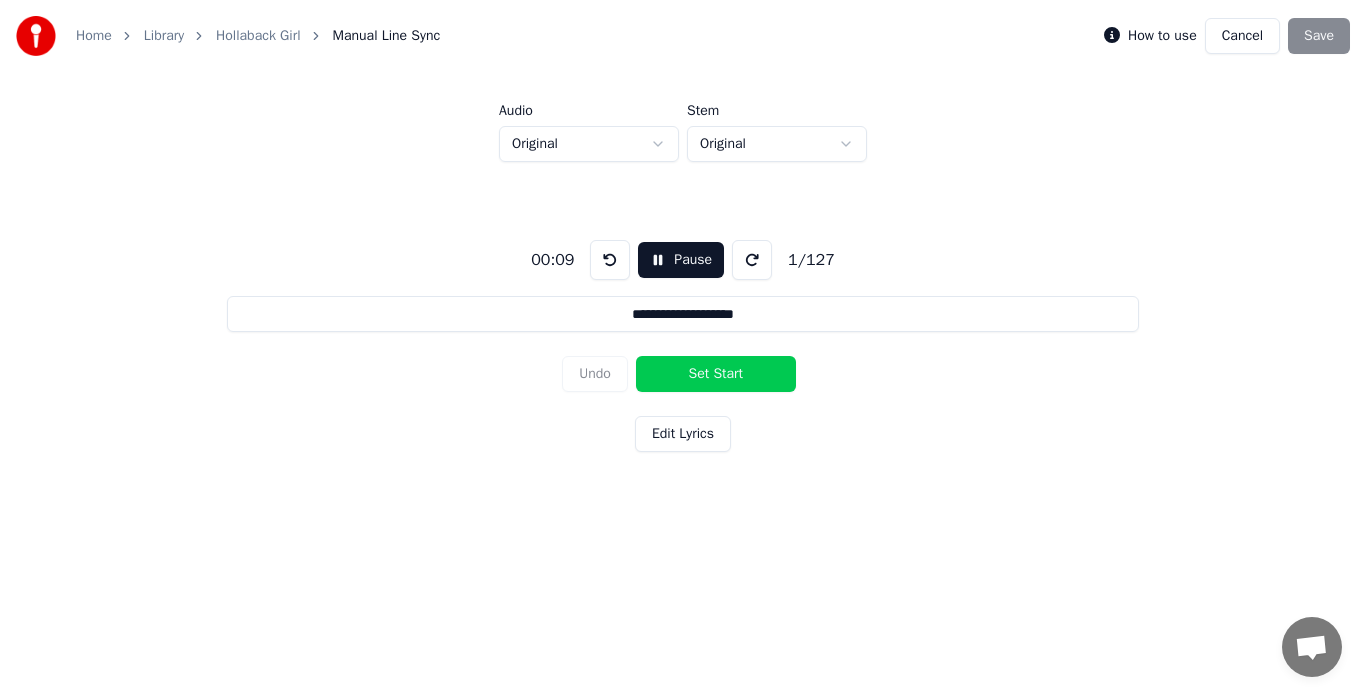 click on "Set Start" at bounding box center (716, 374) 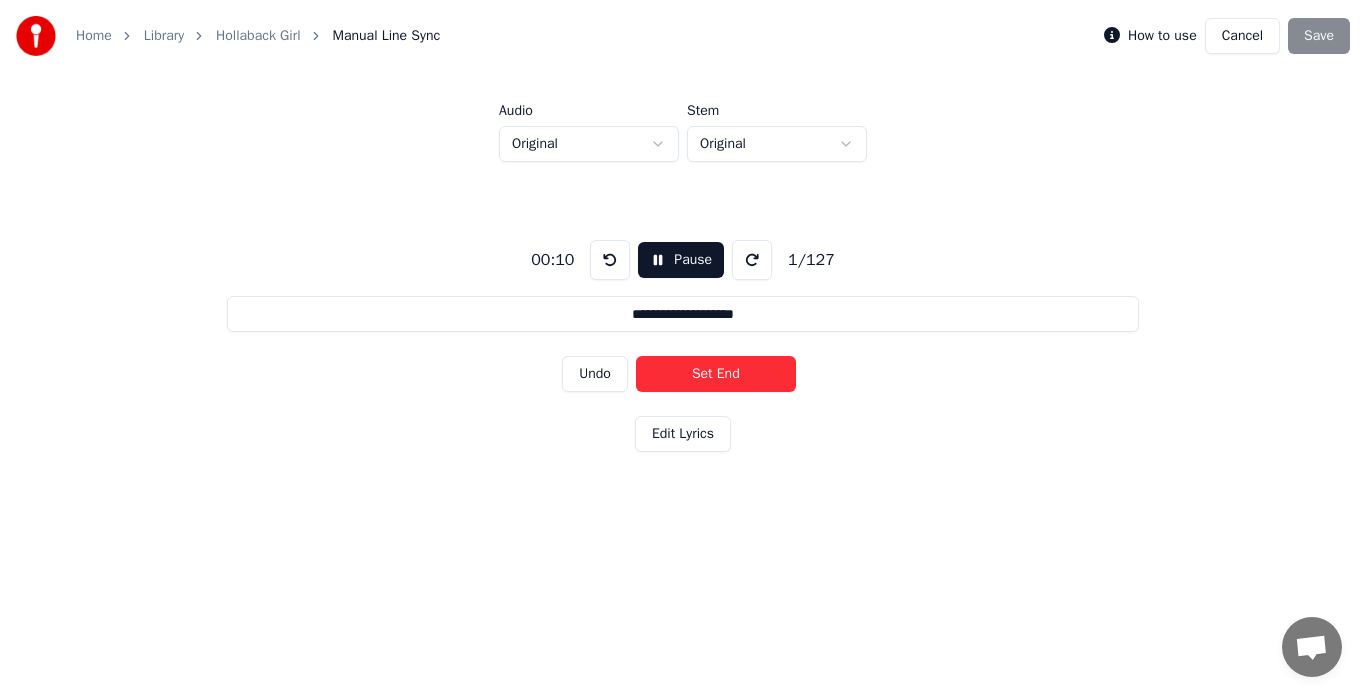 click on "Set End" at bounding box center (716, 374) 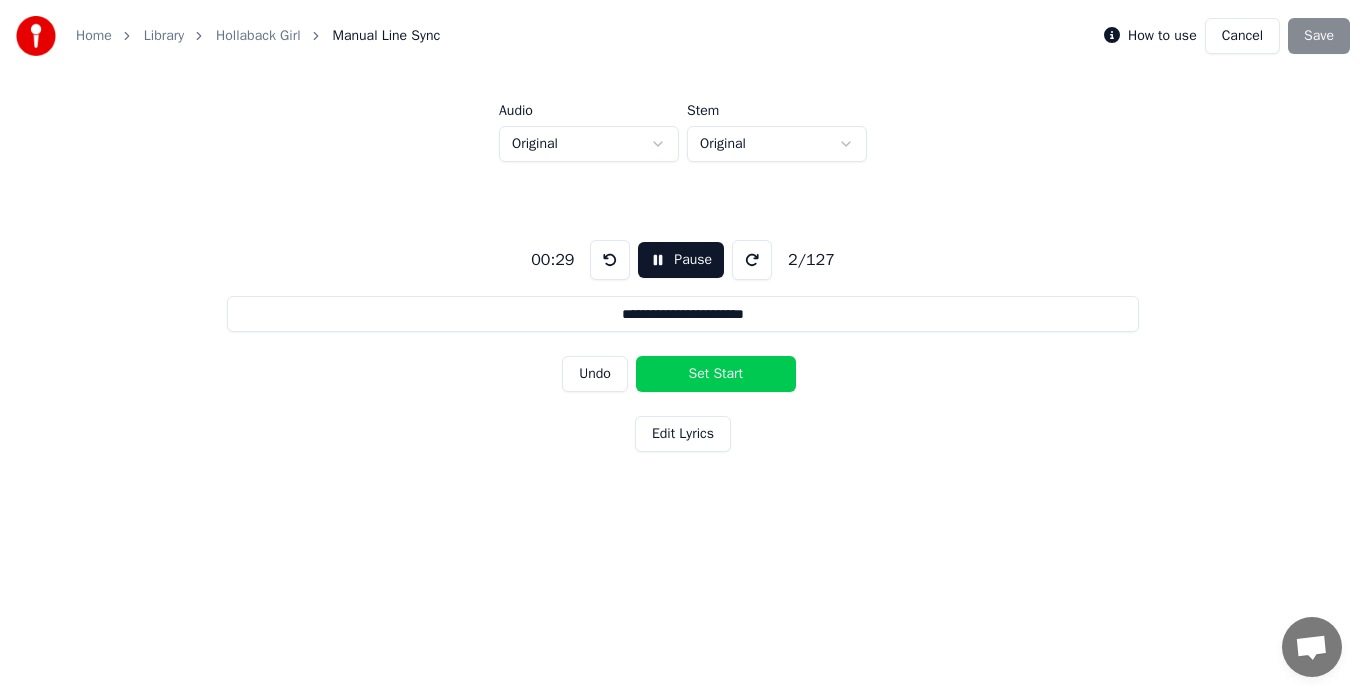 click on "How to use" at bounding box center [1162, 36] 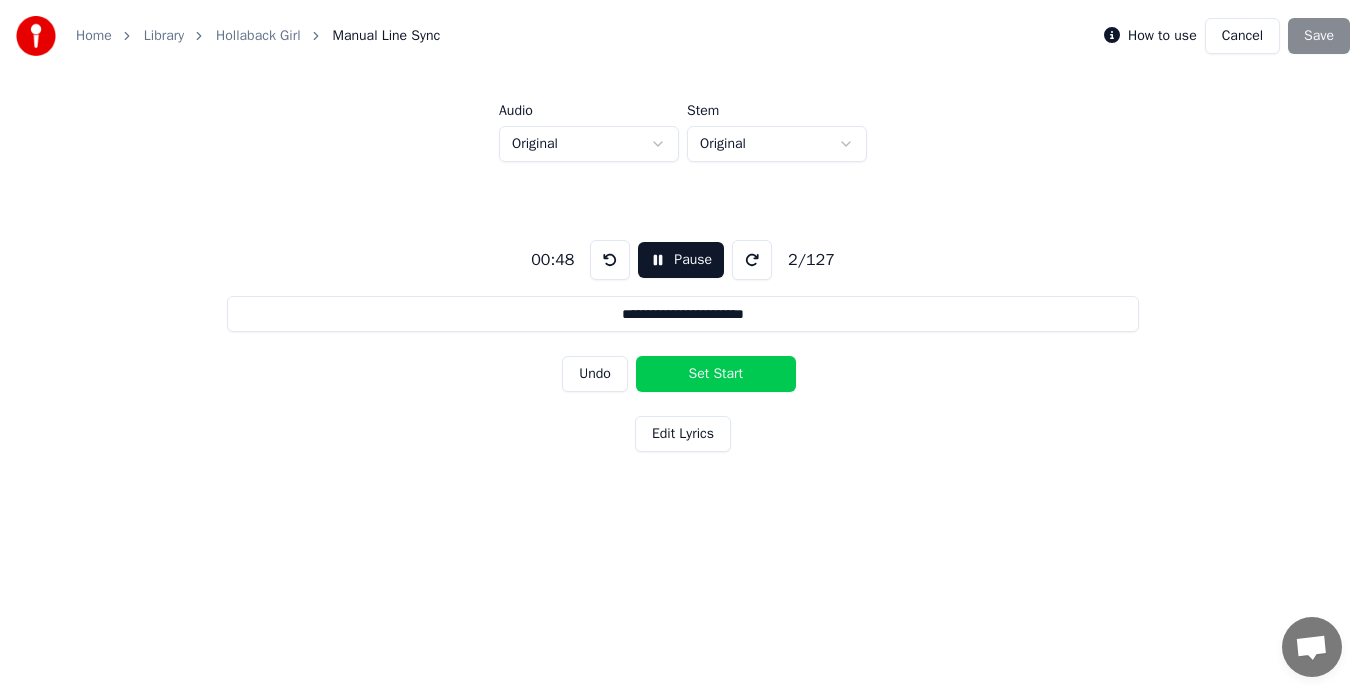 click on "Cancel" at bounding box center [1242, 36] 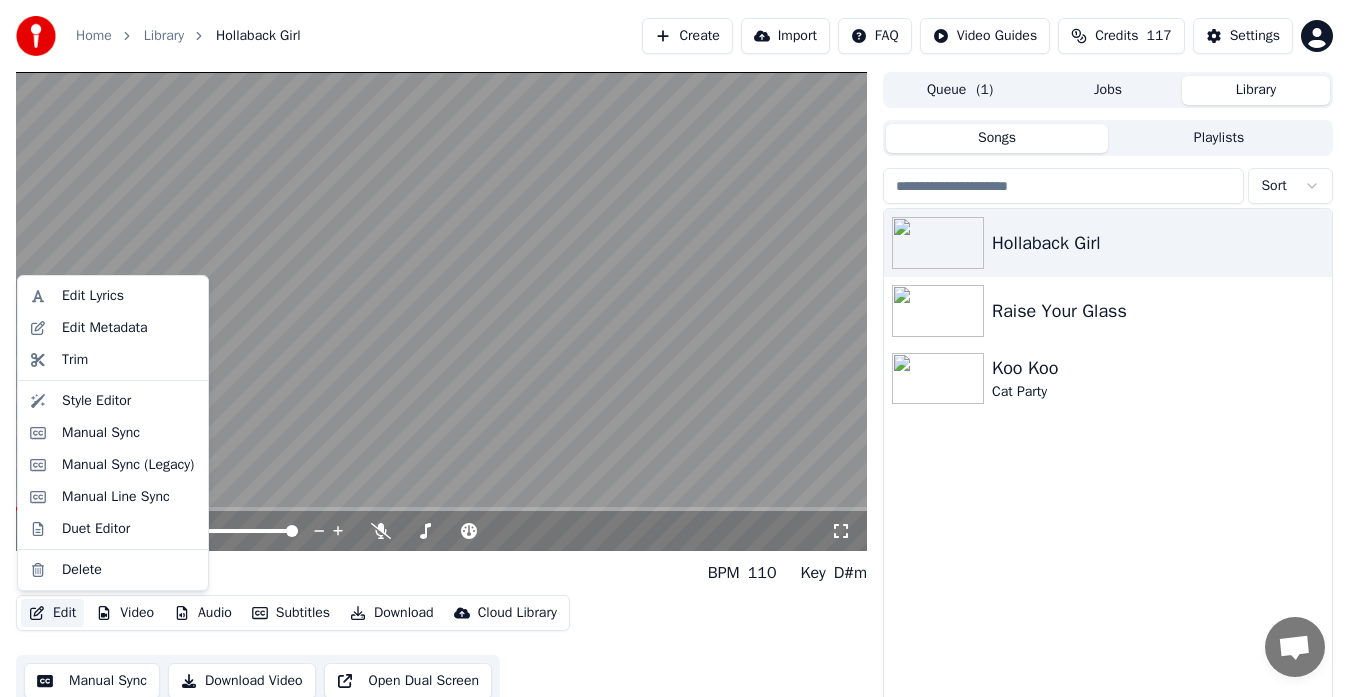 click on "Edit" at bounding box center (52, 613) 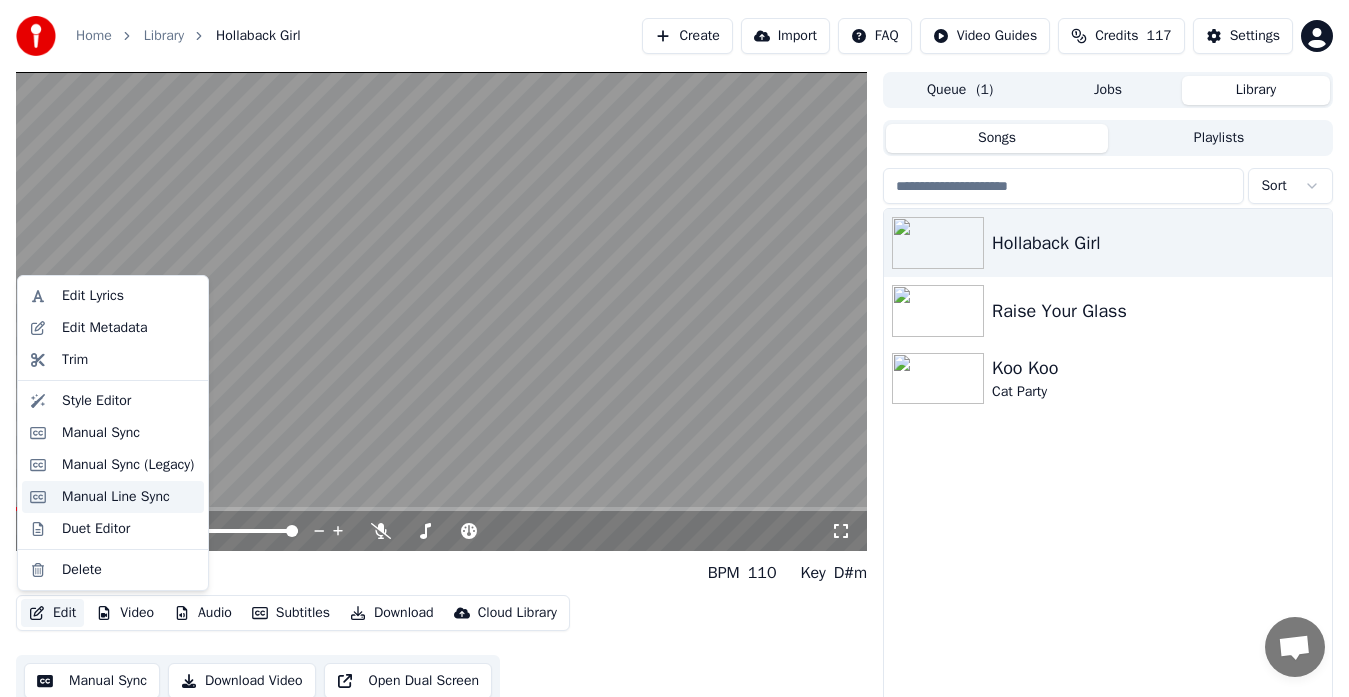 click on "Manual Line Sync" at bounding box center (113, 497) 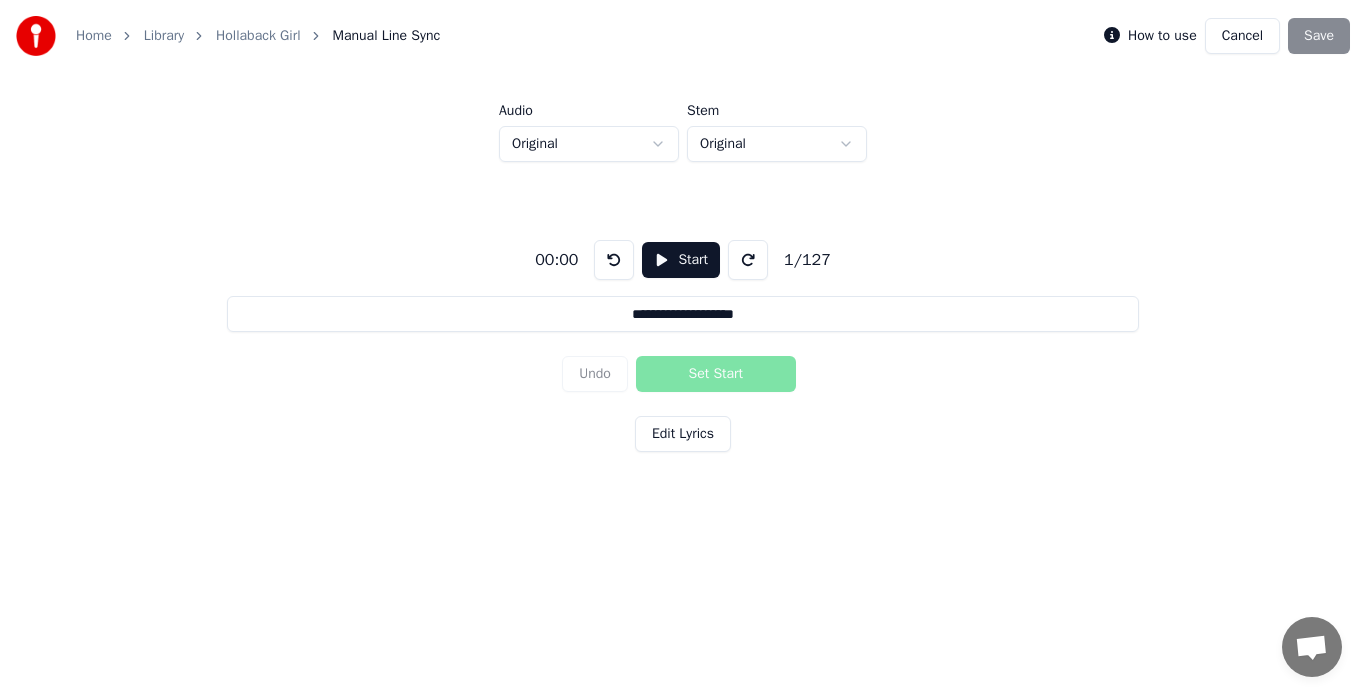 click on "Cancel" at bounding box center (1242, 36) 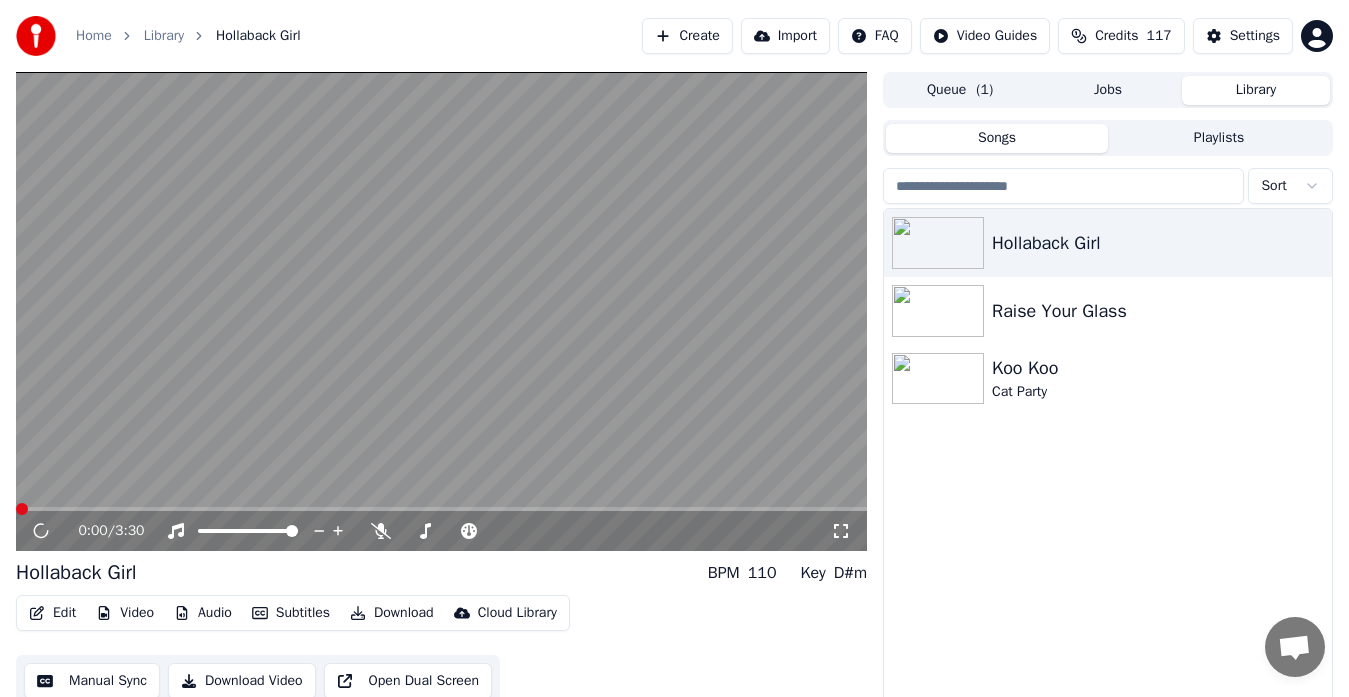 click on "Edit" at bounding box center (52, 613) 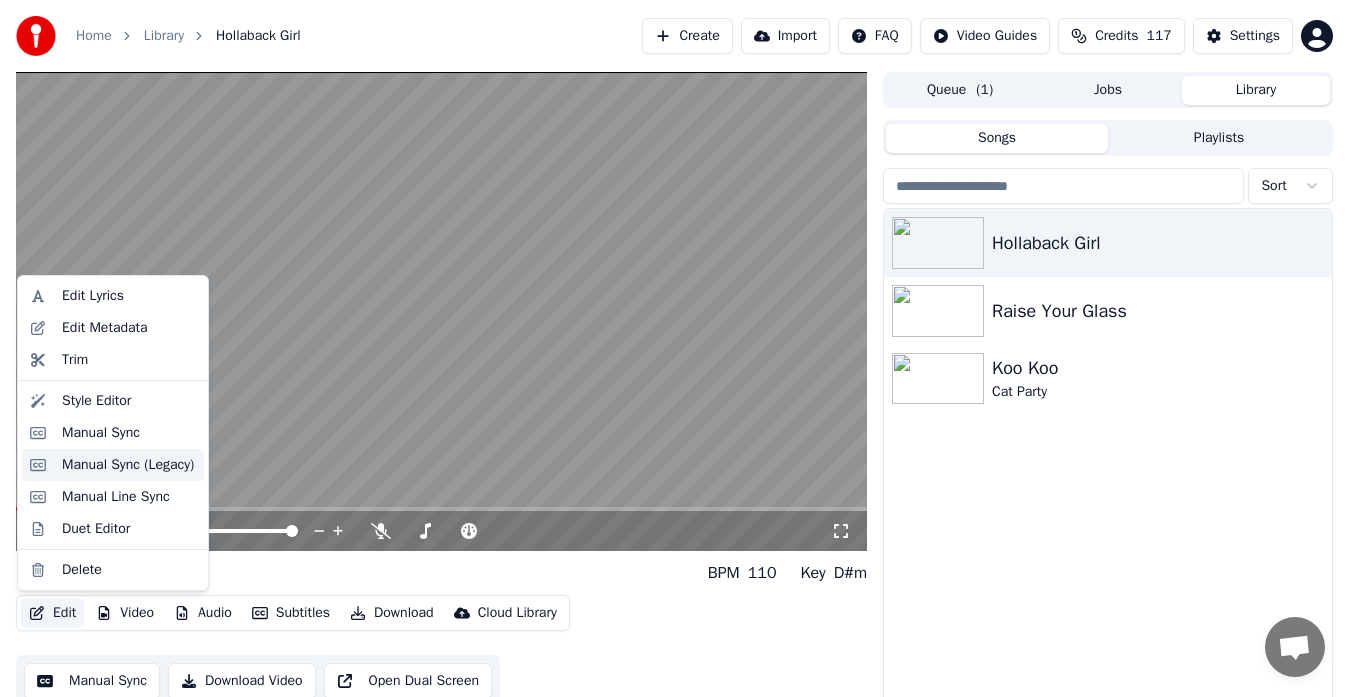 click on "Manual Sync (Legacy)" at bounding box center (113, 465) 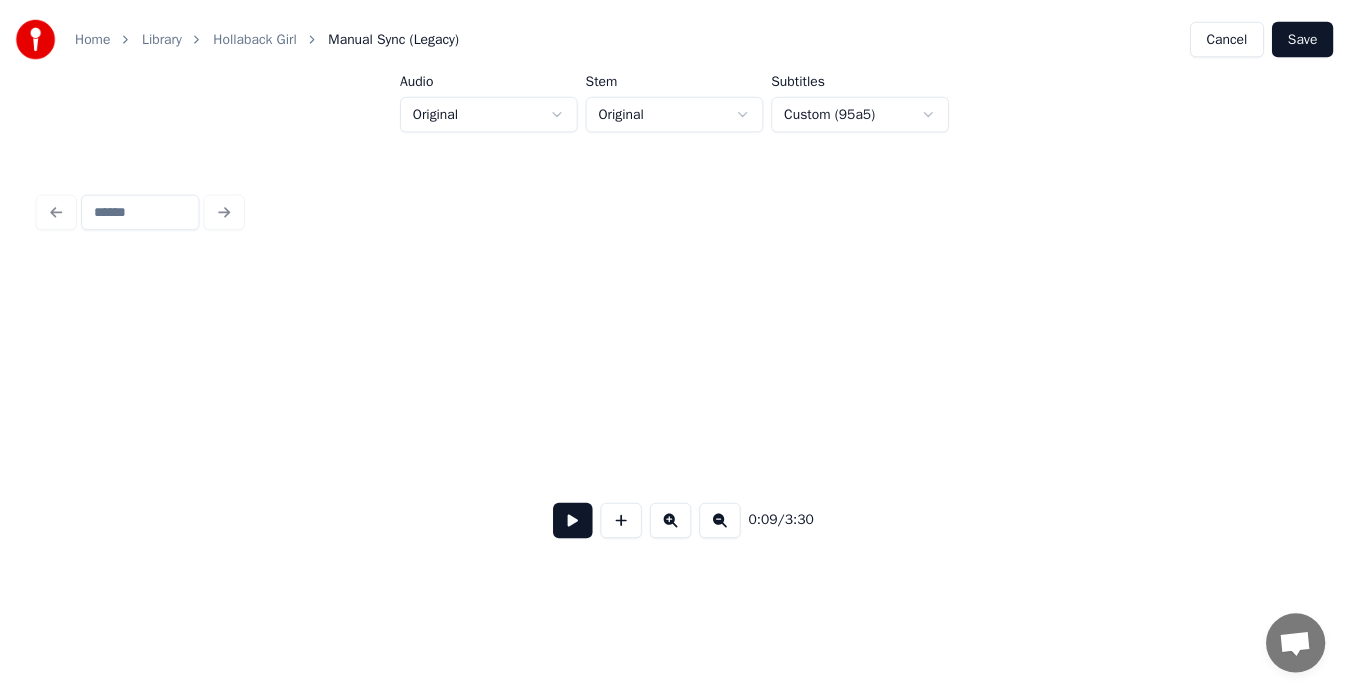 scroll, scrollTop: 0, scrollLeft: 1874, axis: horizontal 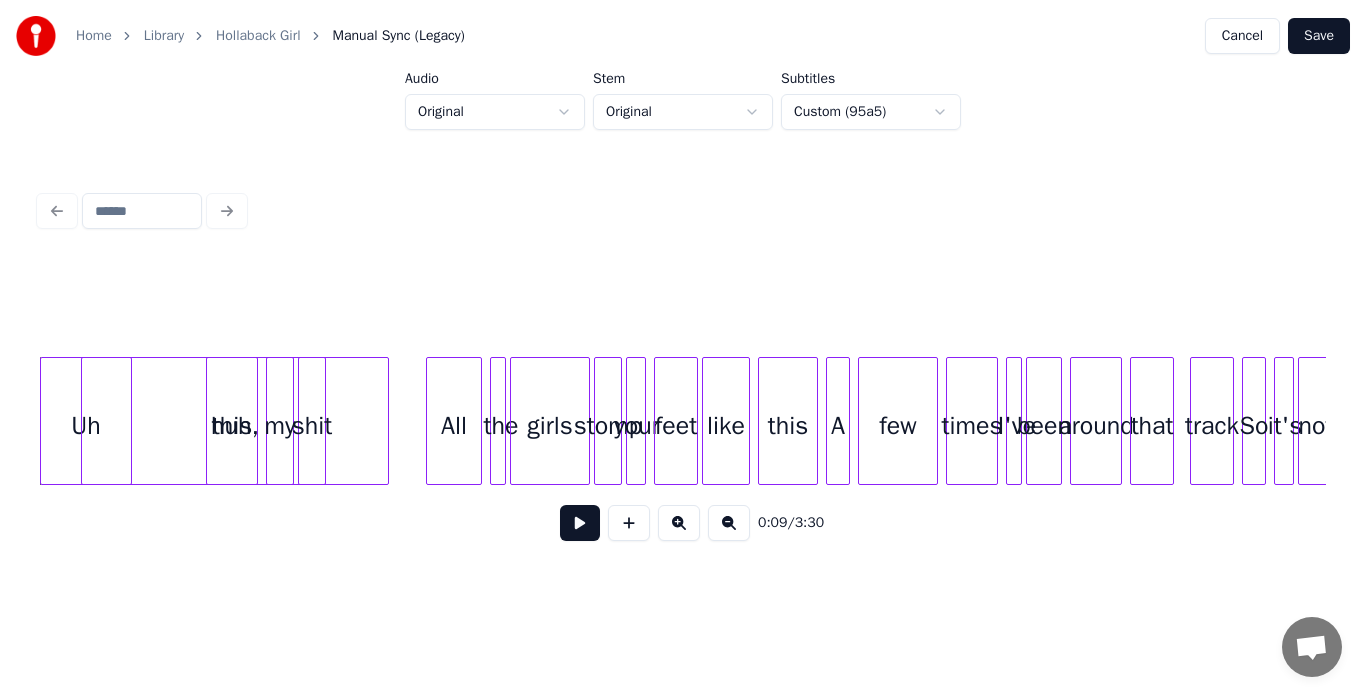 click on "Cancel" at bounding box center [1242, 36] 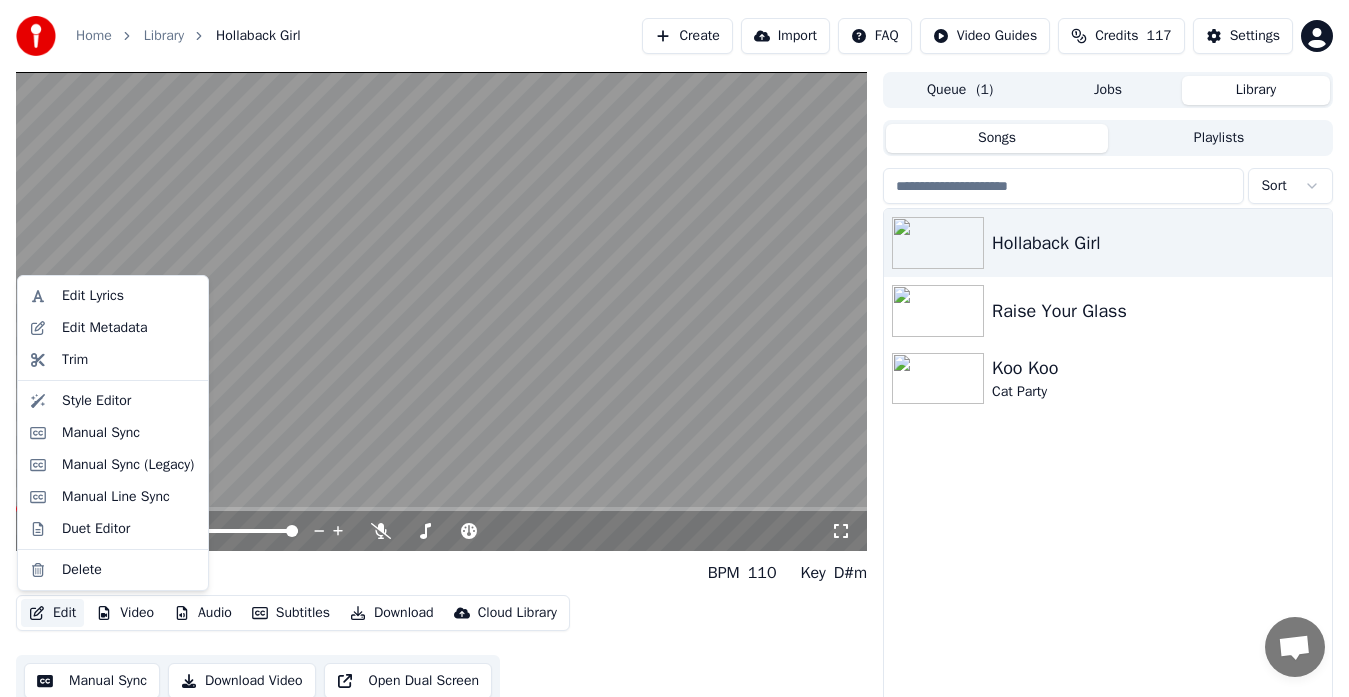 click on "Edit" at bounding box center [52, 613] 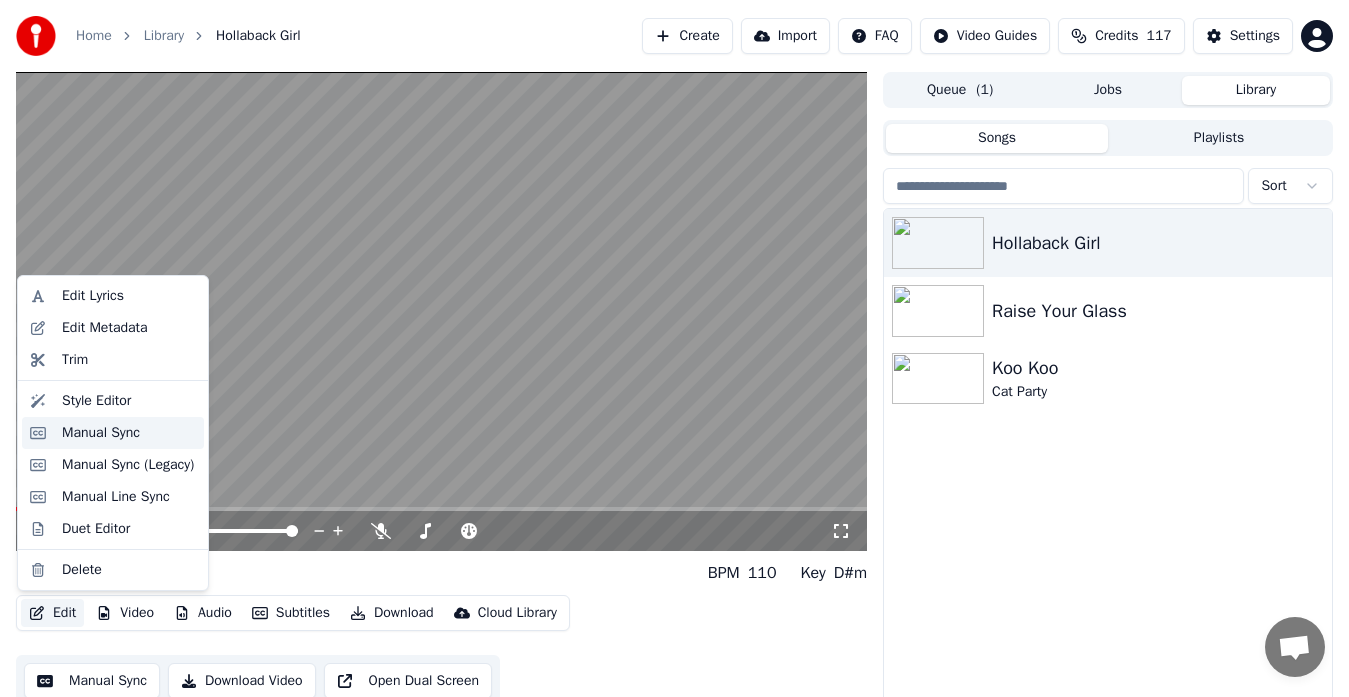 click on "Manual Sync" at bounding box center [101, 433] 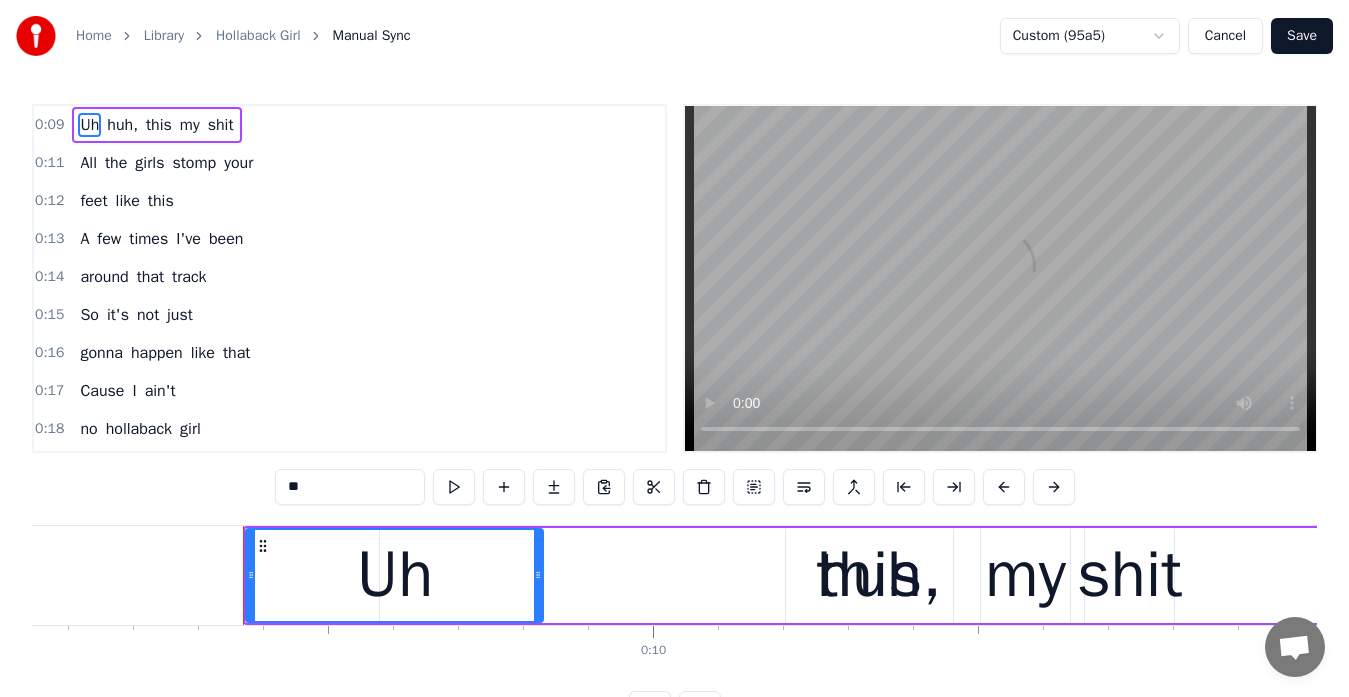 scroll, scrollTop: 0, scrollLeft: 5990, axis: horizontal 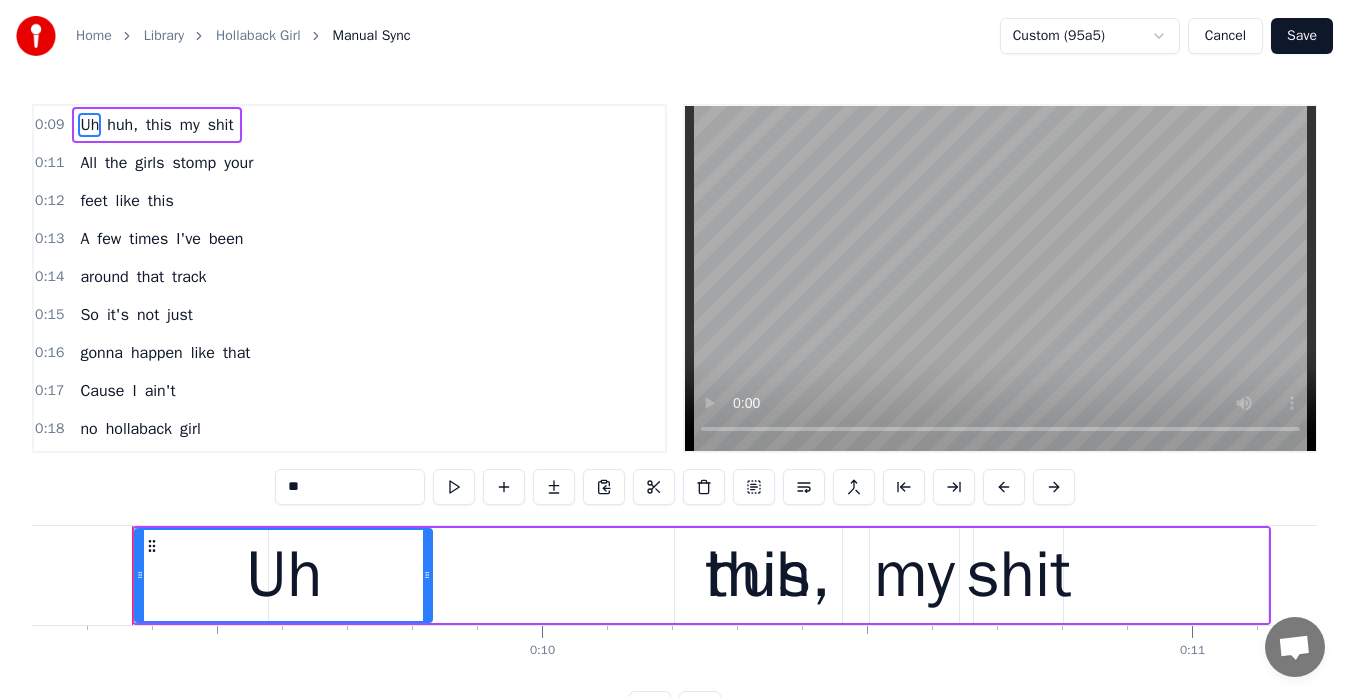 type 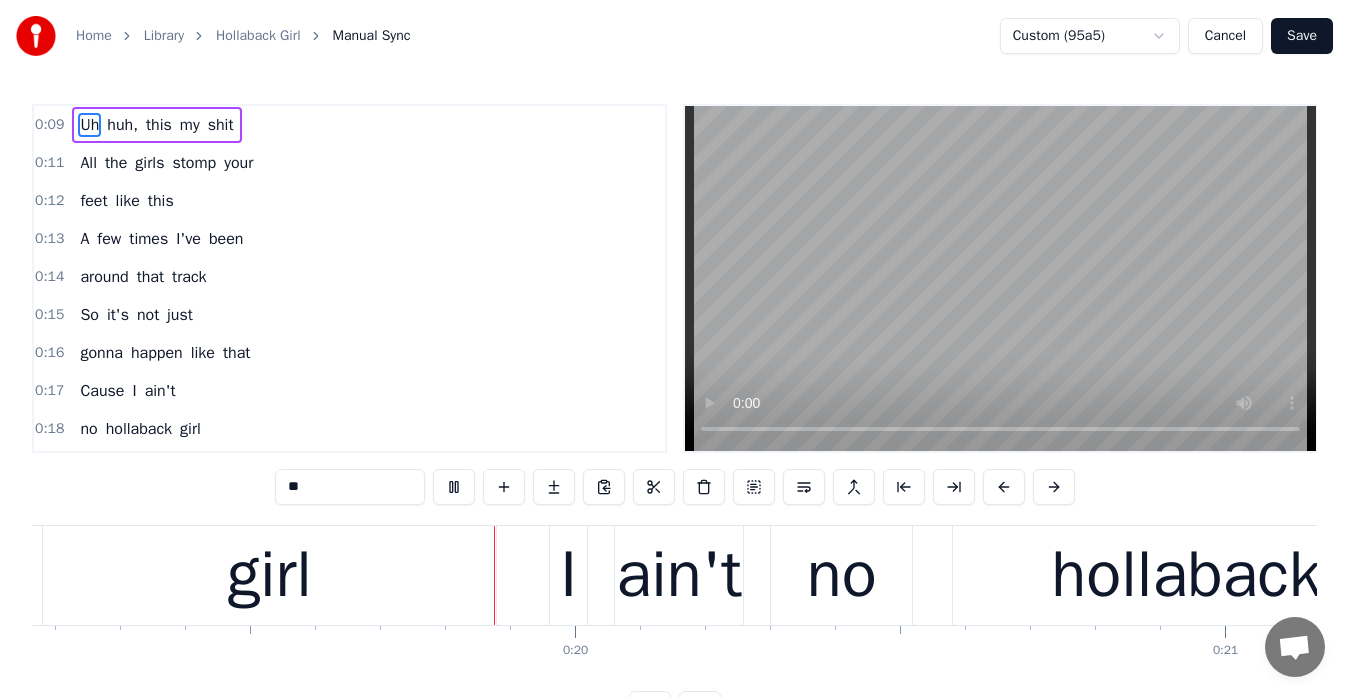 scroll, scrollTop: 0, scrollLeft: 12525, axis: horizontal 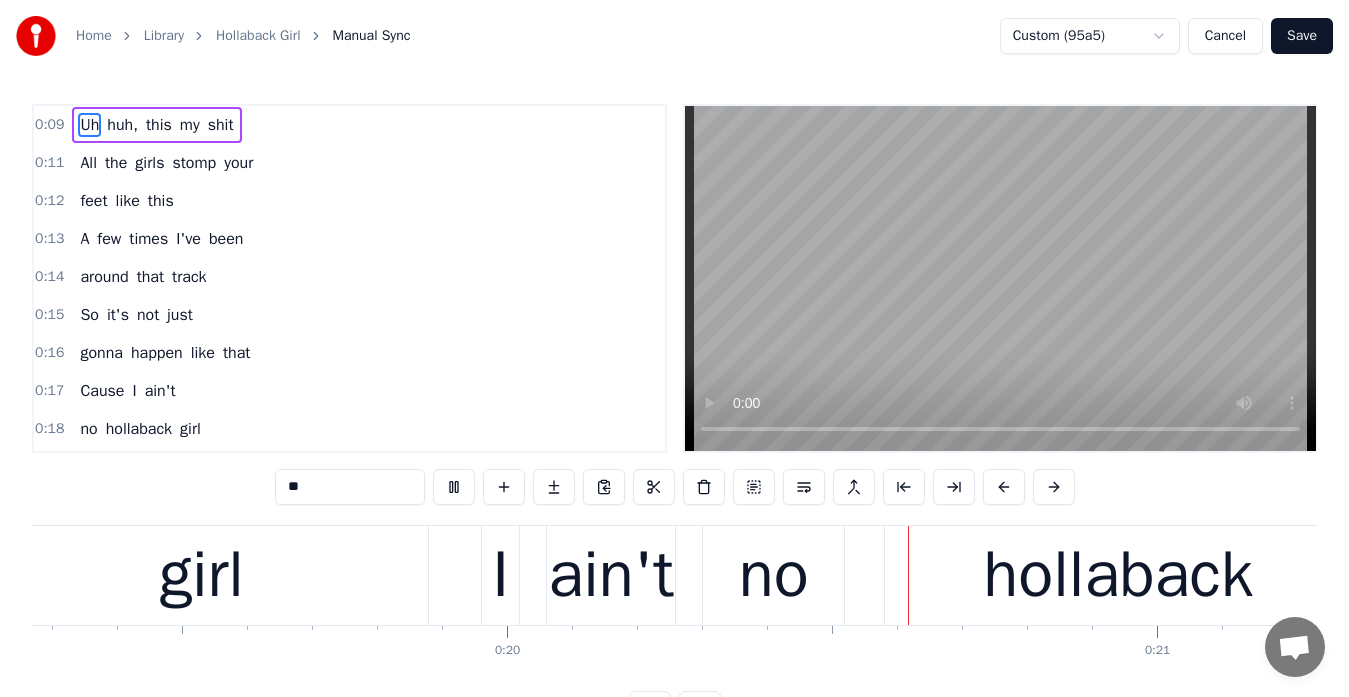 click on "Cancel" at bounding box center (1225, 36) 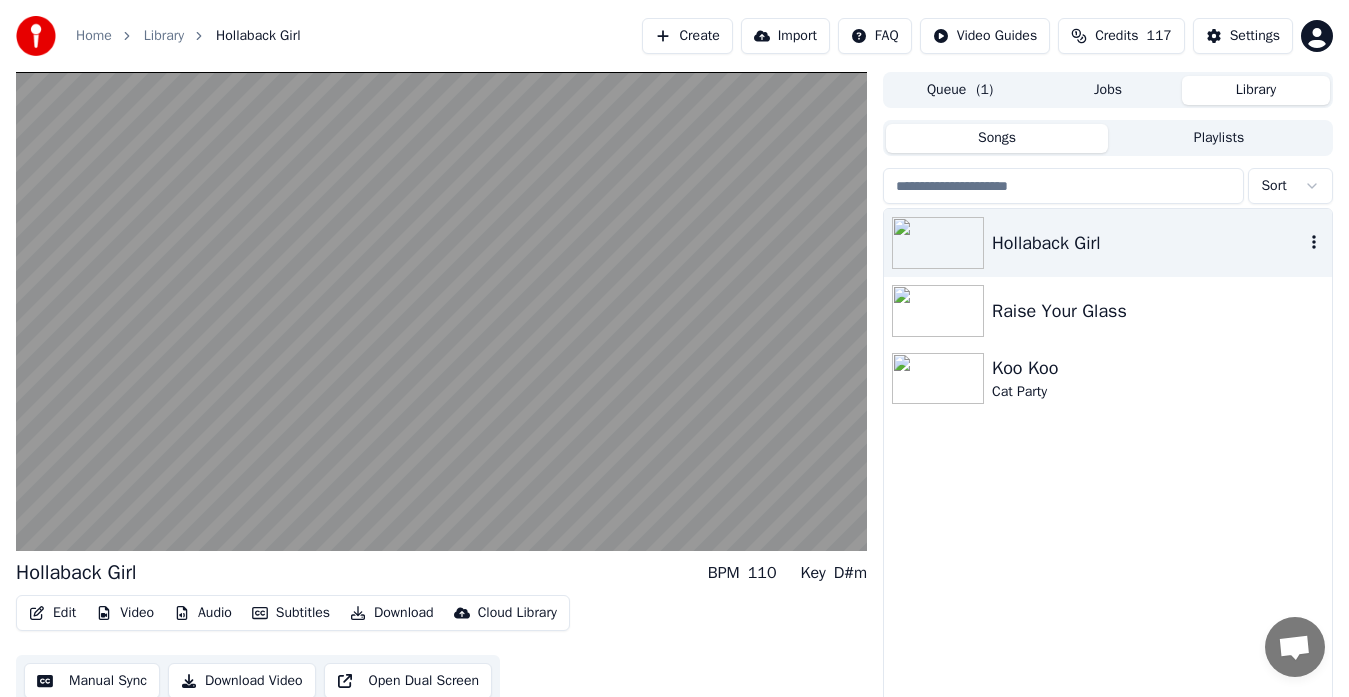click 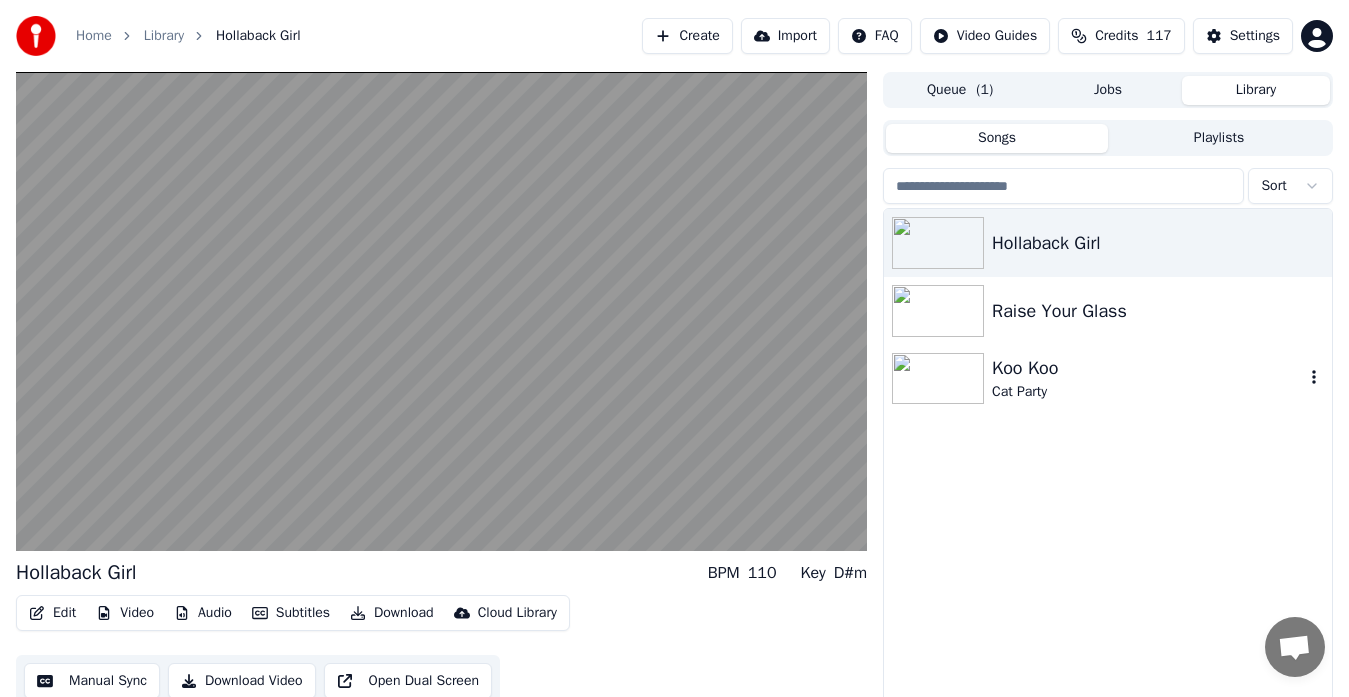 click on "Koo Koo" at bounding box center (1148, 368) 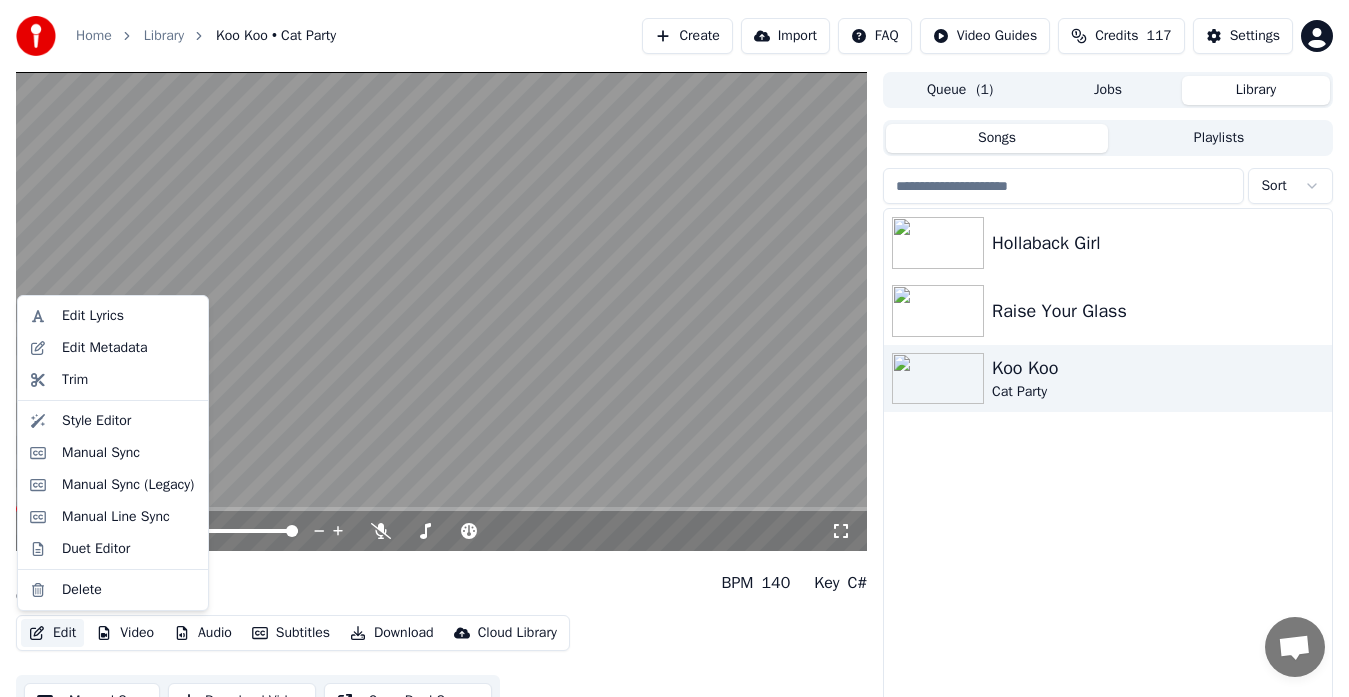 click on "Edit" at bounding box center (52, 633) 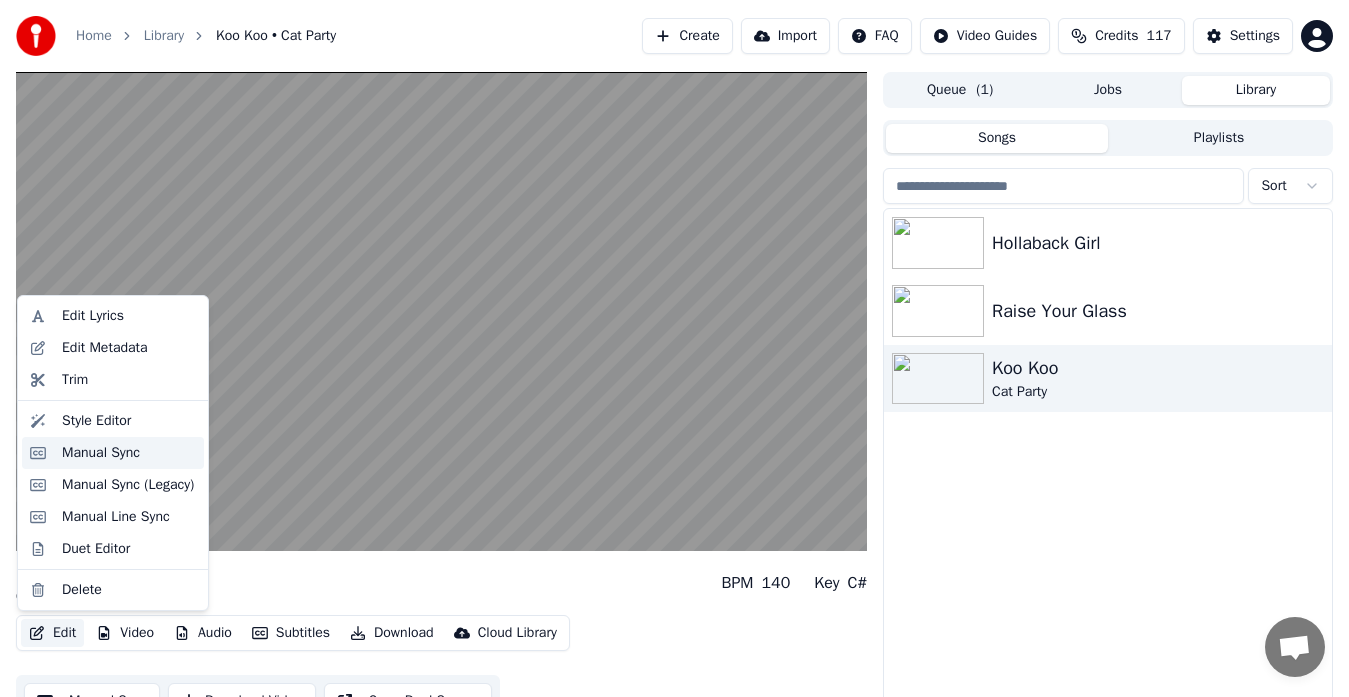 click on "Manual Sync" at bounding box center [101, 453] 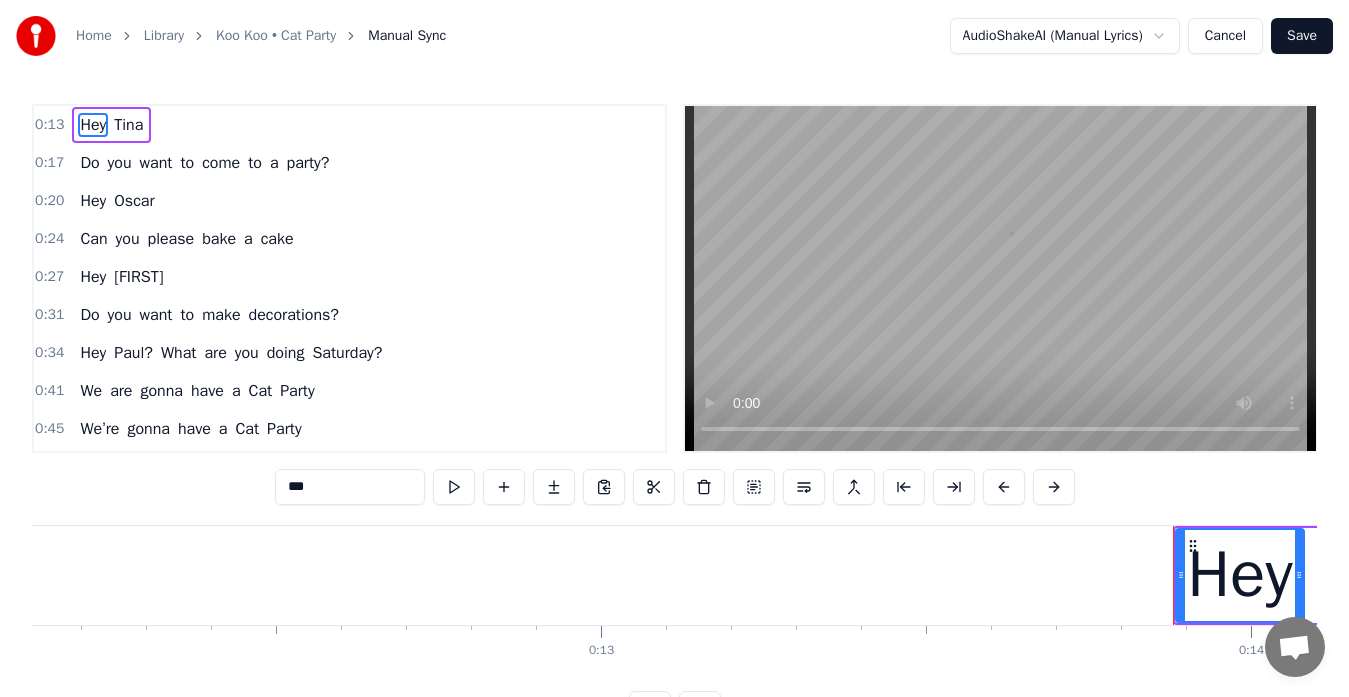 scroll, scrollTop: 0, scrollLeft: 8922, axis: horizontal 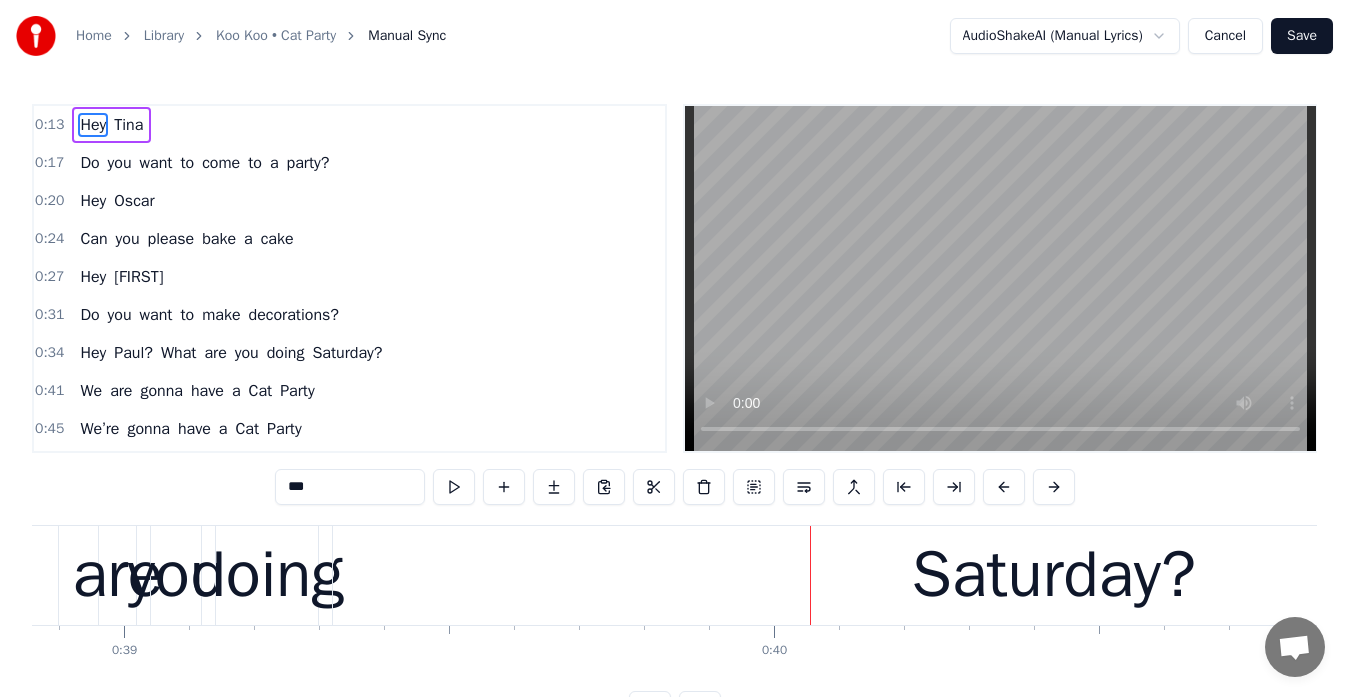 type 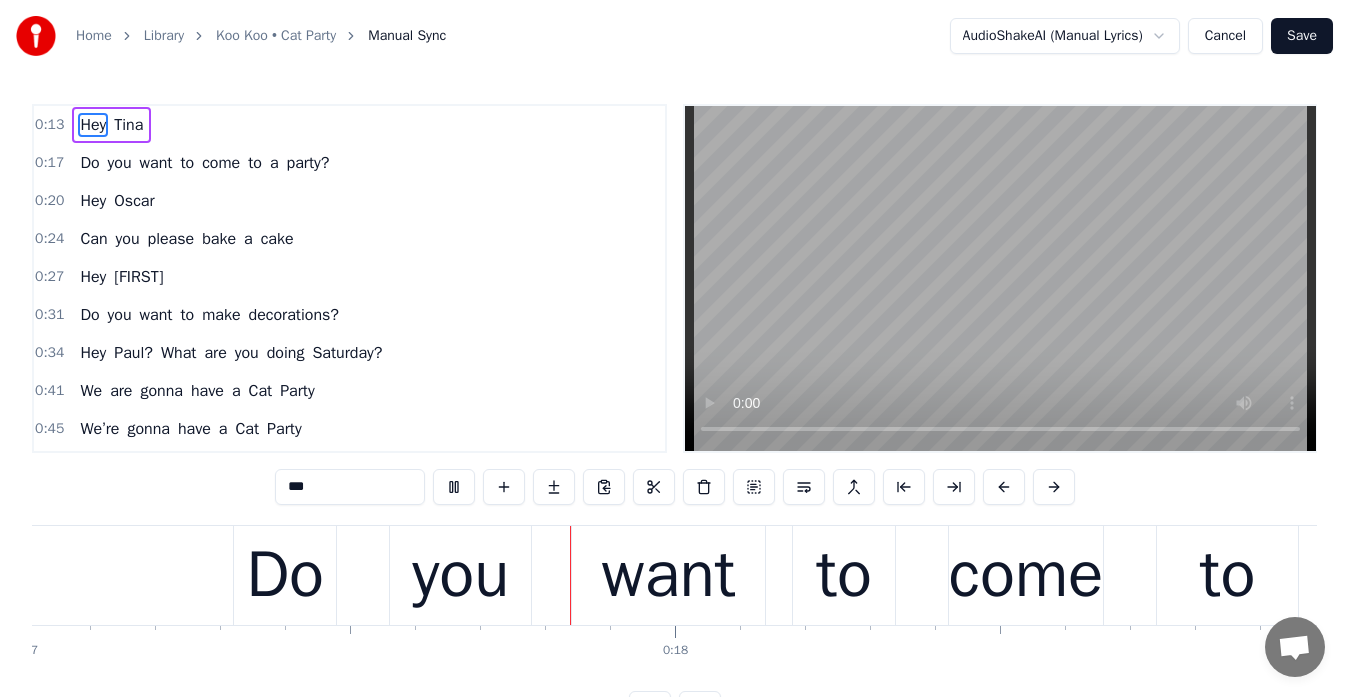 scroll, scrollTop: 0, scrollLeft: 11133, axis: horizontal 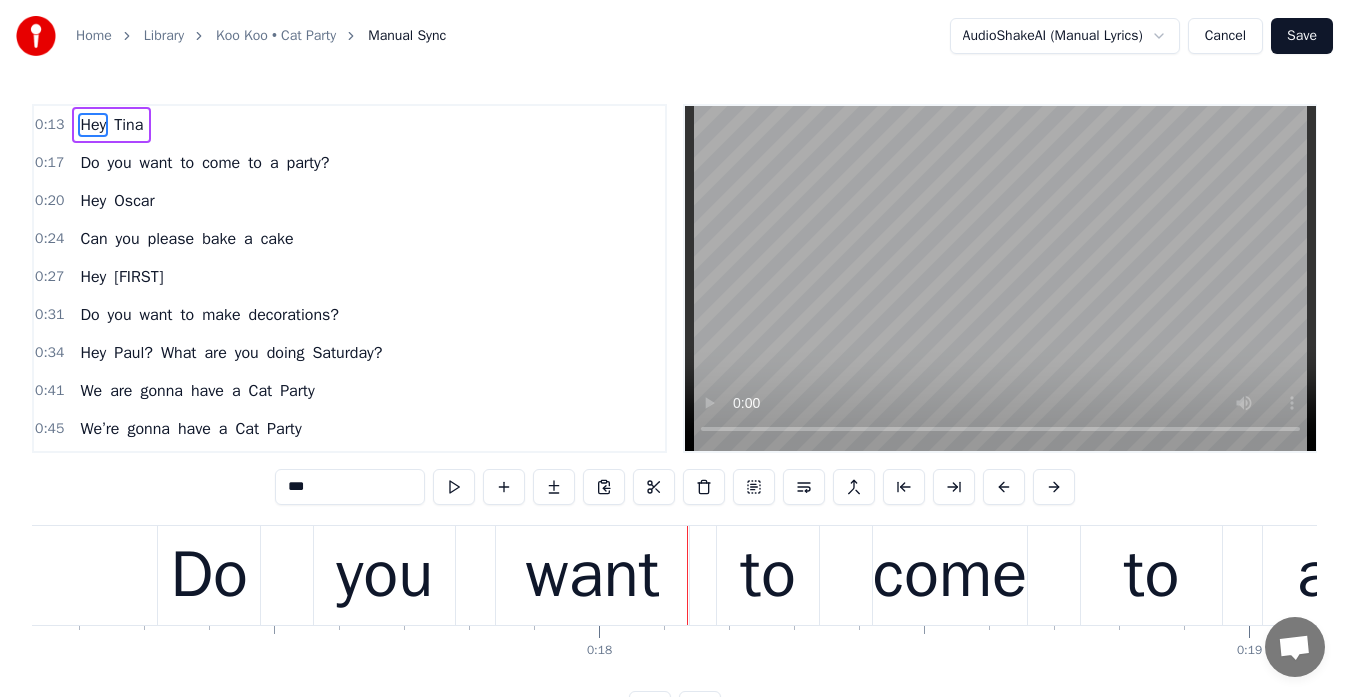 click on "0:13 Hey Tina" at bounding box center [349, 125] 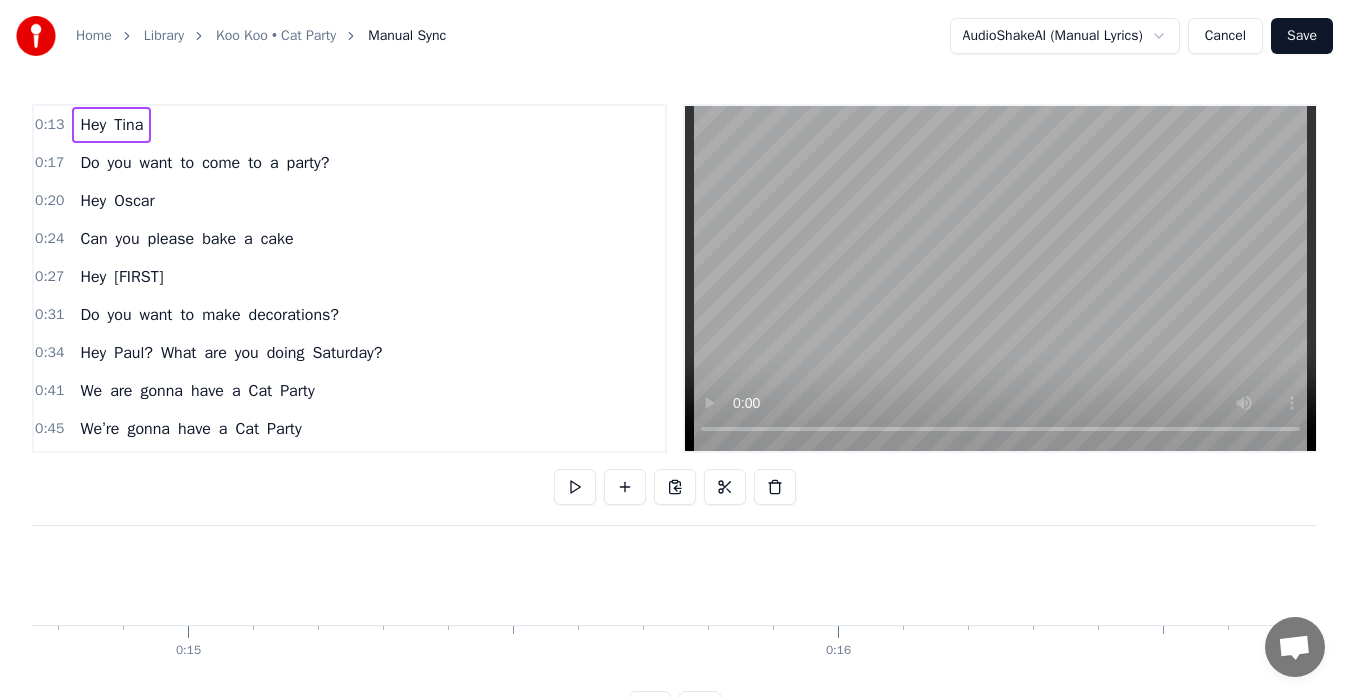 click on "Tina" at bounding box center (128, 125) 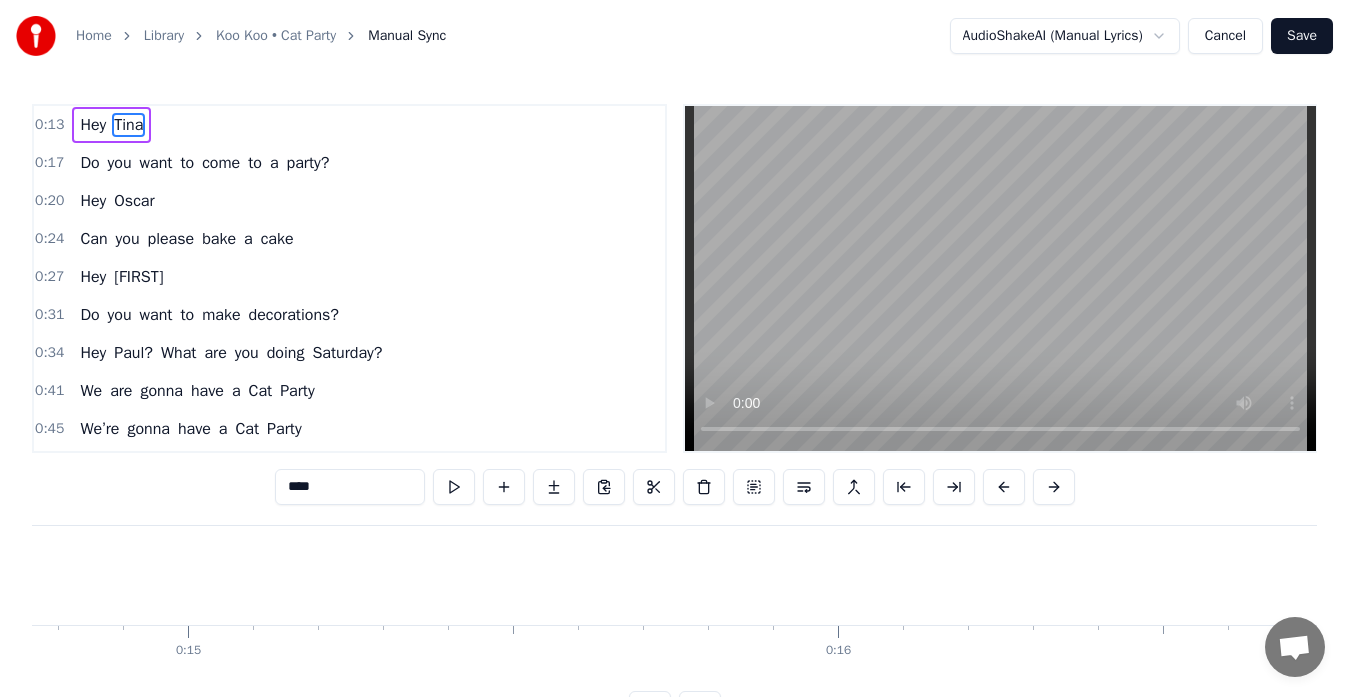 scroll, scrollTop: 0, scrollLeft: 9091, axis: horizontal 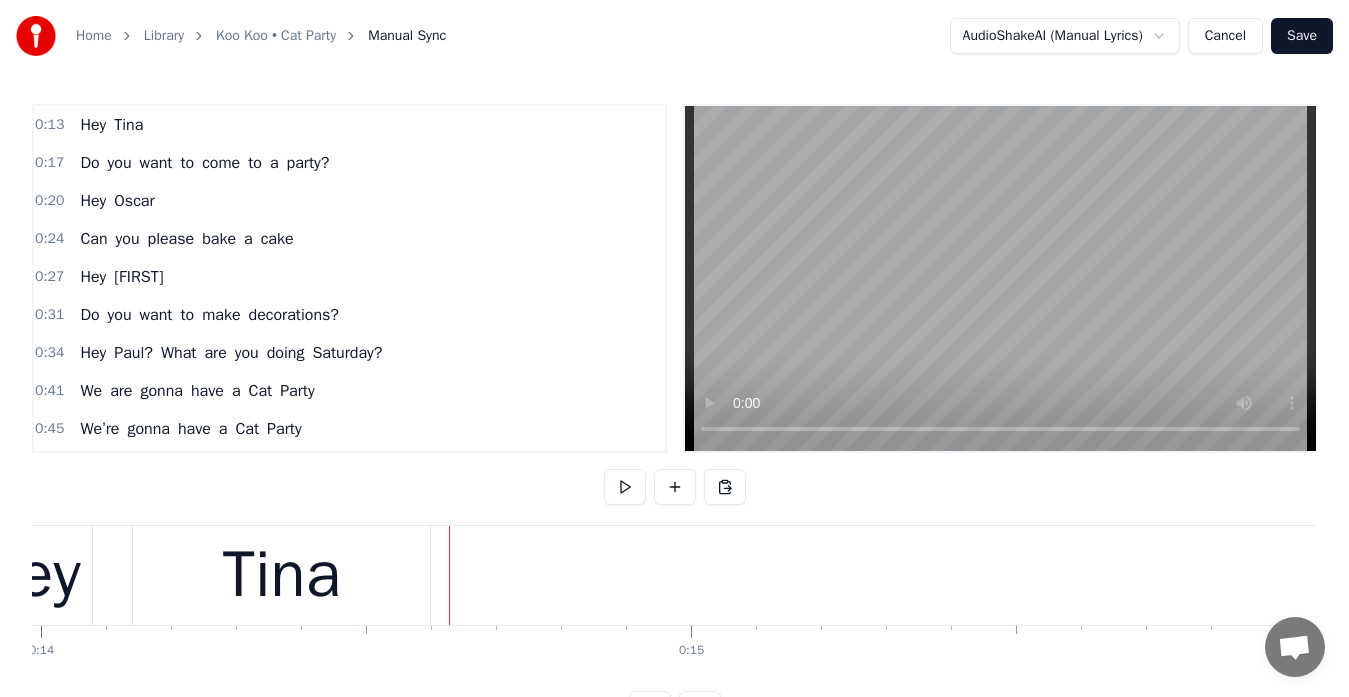 click on "Tina" at bounding box center (281, 575) 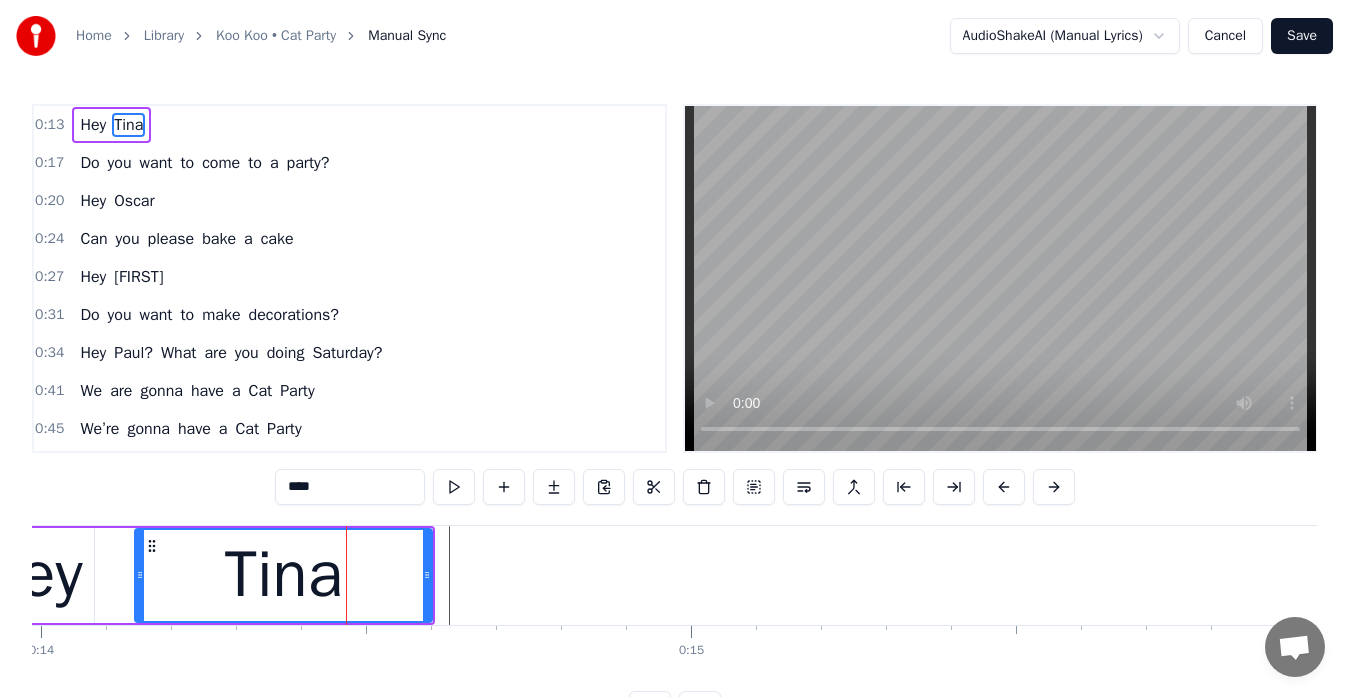 click at bounding box center (54875, 575) 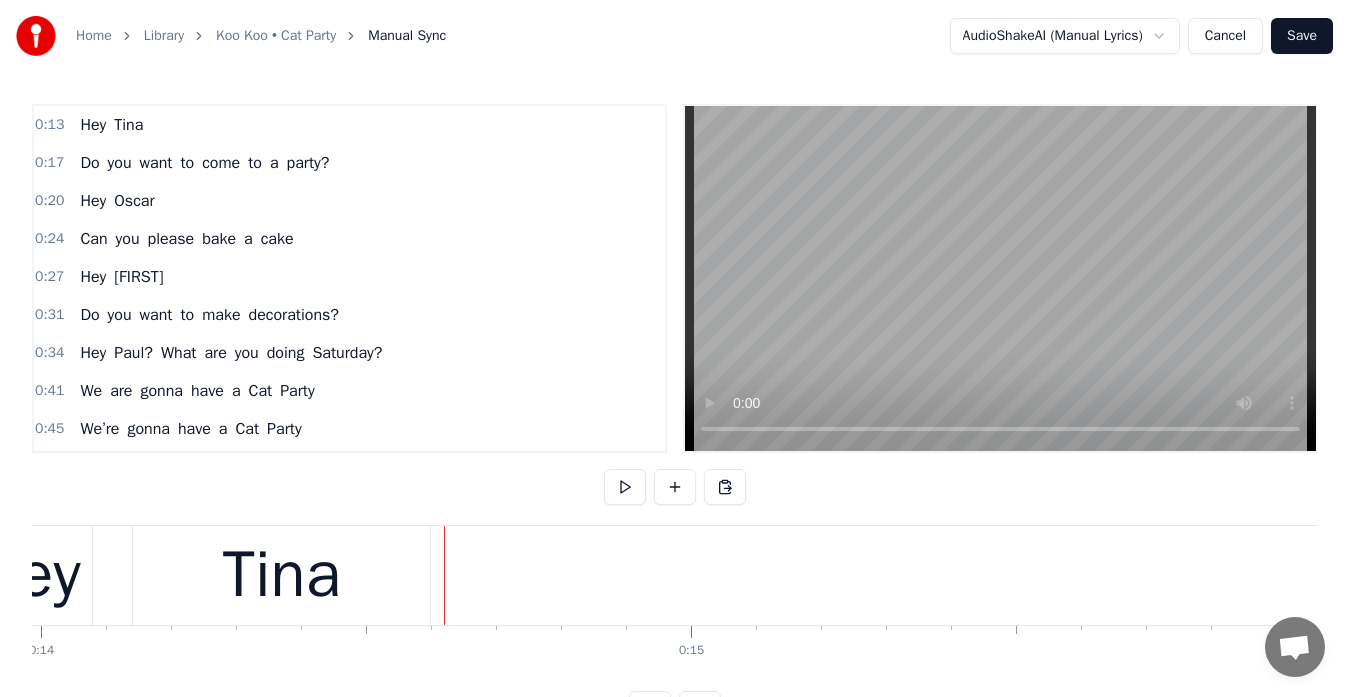 click on "Tina" at bounding box center (281, 575) 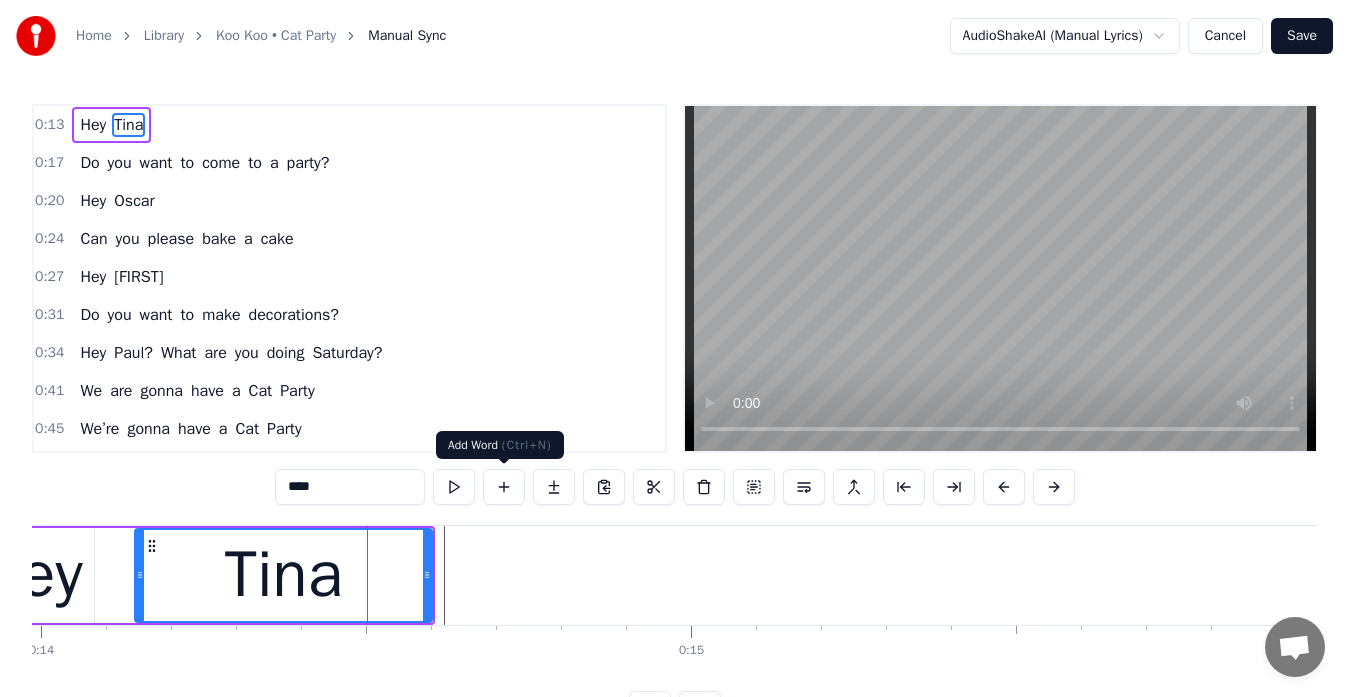 click at bounding box center [504, 487] 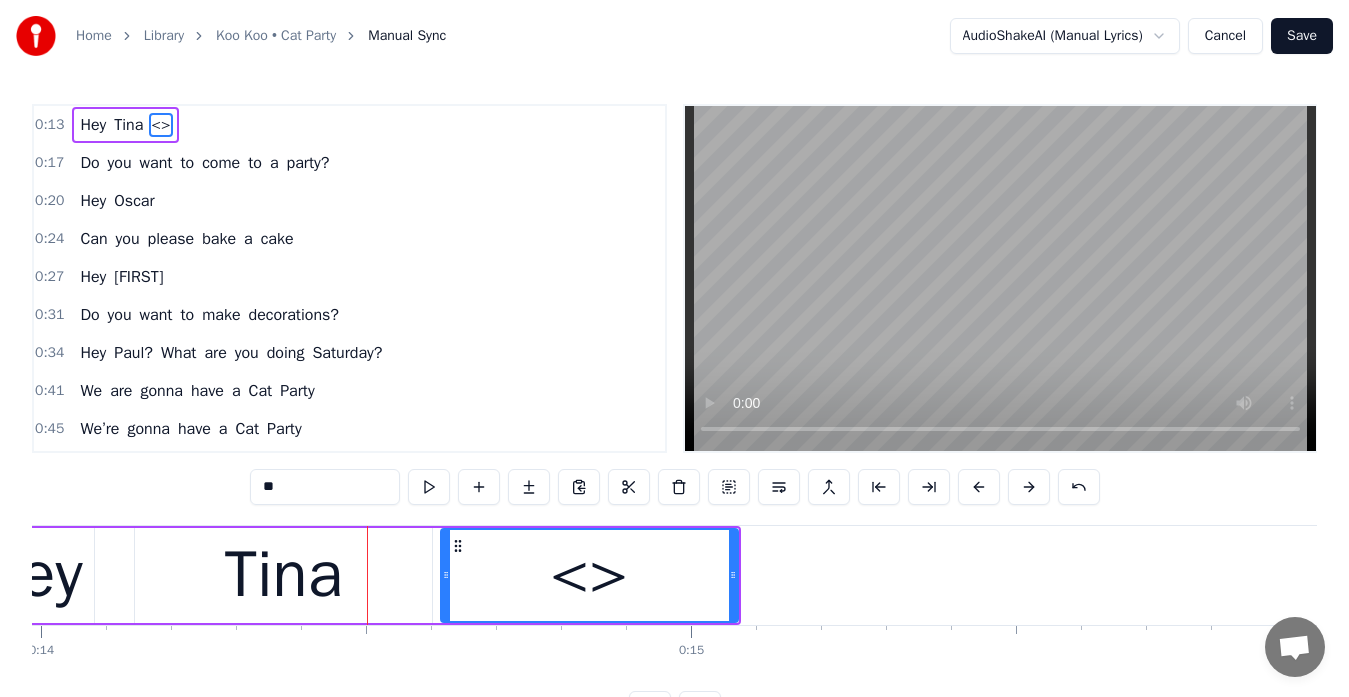 click on "<>" at bounding box center [589, 575] 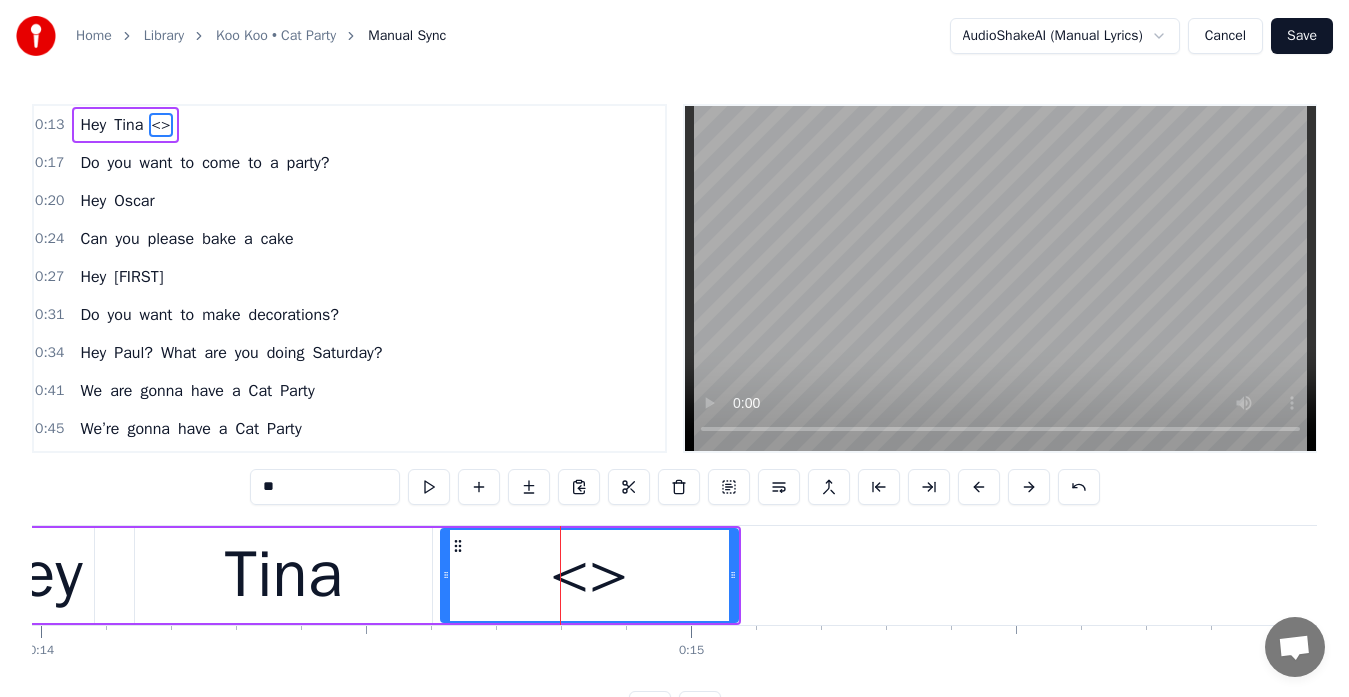click on "<>" at bounding box center [589, 575] 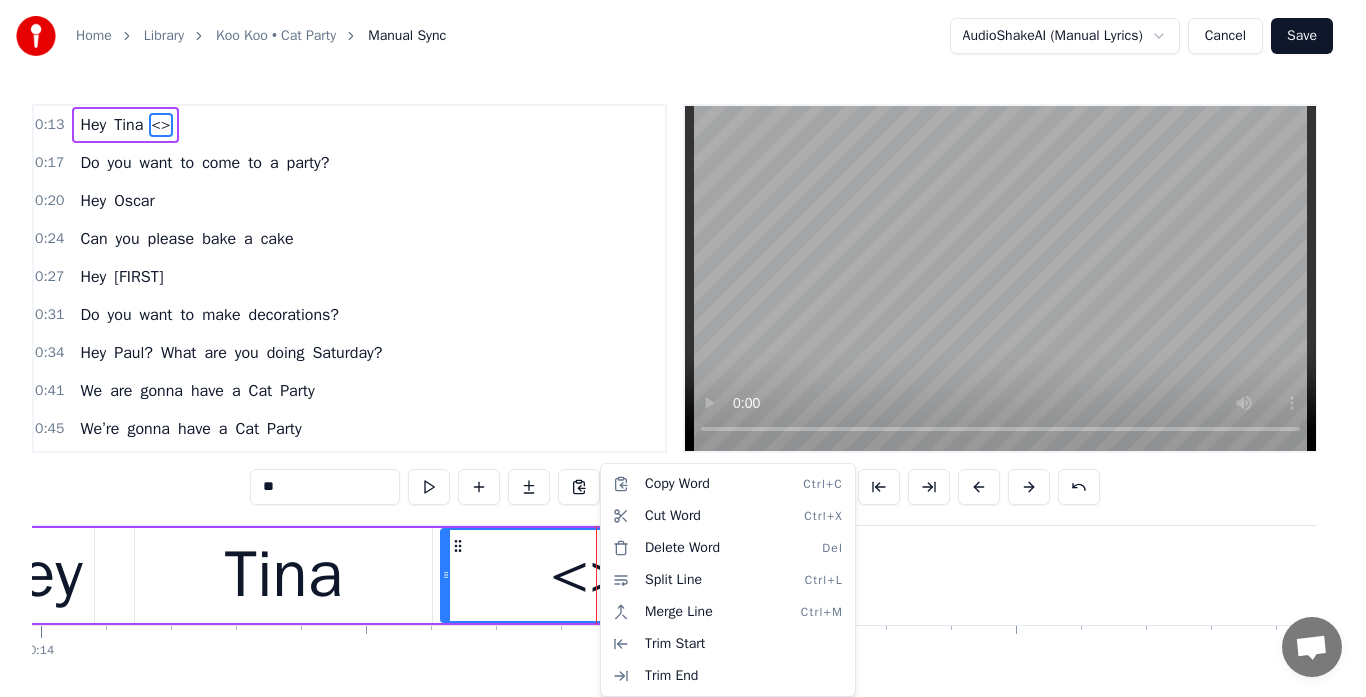 click on "Home Library Koo Koo • Cat Party Manual Sync AudioShakeAI (Manual Lyrics) Cancel Save 0:13 Hey Tina <> 0:17 Do you want to come to a party? 0:20 Hey Oscar 0:24 Can you please bake a cake 0:27 Hey Esmerelda 0:31 Do you want to make decorations? 0:34 Hey Paul? What are you doing Saturday? 0:41 We are gonna have a Cat Party 0:45 We’re gonna have a Cat Party 0:48 We are gonna have a Cat Party 0:51 So bring your Cat and something to share 0:55 We are gonna have a Cat Party 0:58 We’re gonna have a Cat Party 1:02 We are gonna have a Cat Party 1:04 So bring your Cat and something to share 1:15 Hey Rosalita 1:19 Can you make a great pinita 1:22 Hey Lamar 1:24 Can you make sure we have Hors d'oeuvre? 1:29 hey Yu Chen 1:30 You’re the DJ, make sure to play all the 1:34 hits 1:35 Hey Boris 1:37 You’re not invited! JK We love you 1:43 We are gonna have a Cat Party 1:46 We’re gonna have a Cat Party 1:50 We are gonna have a Cat Party 1:52 So bring your Cat and something to share 1:57 P- A- R 2:05 P- A- R- T- Y it" at bounding box center [683, 379] 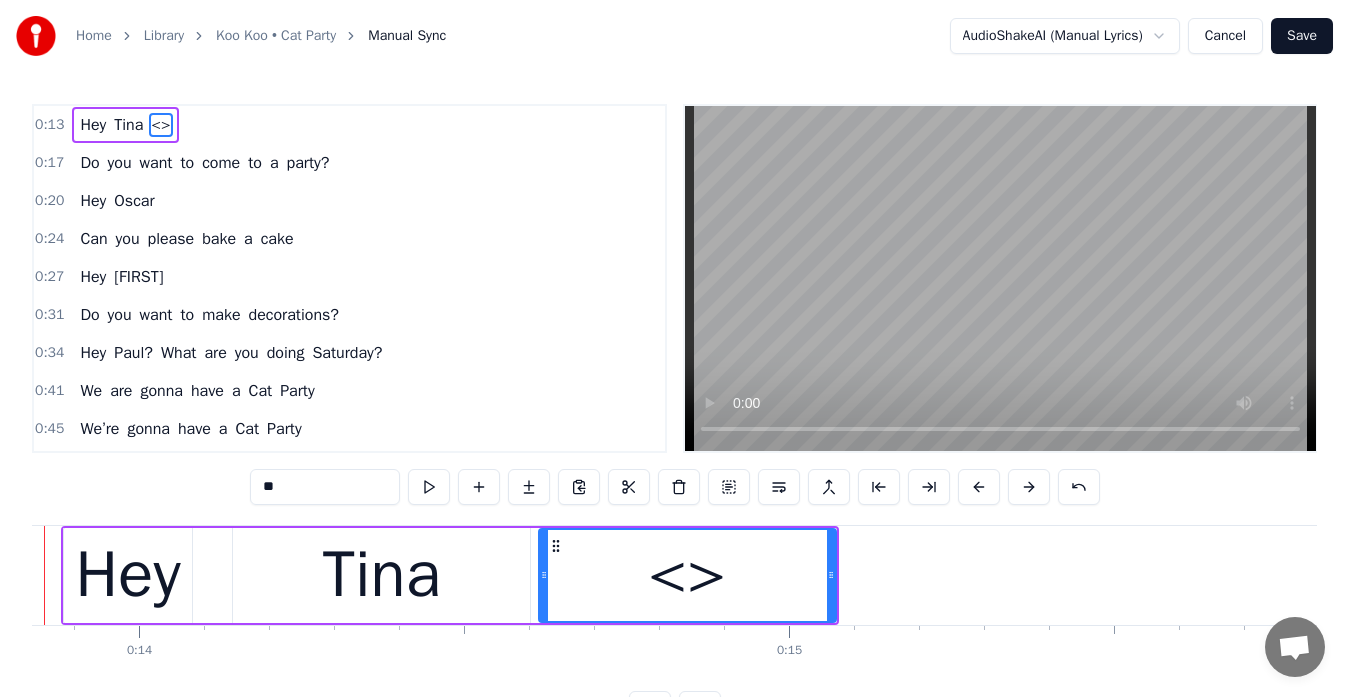 scroll, scrollTop: 0, scrollLeft: 8905, axis: horizontal 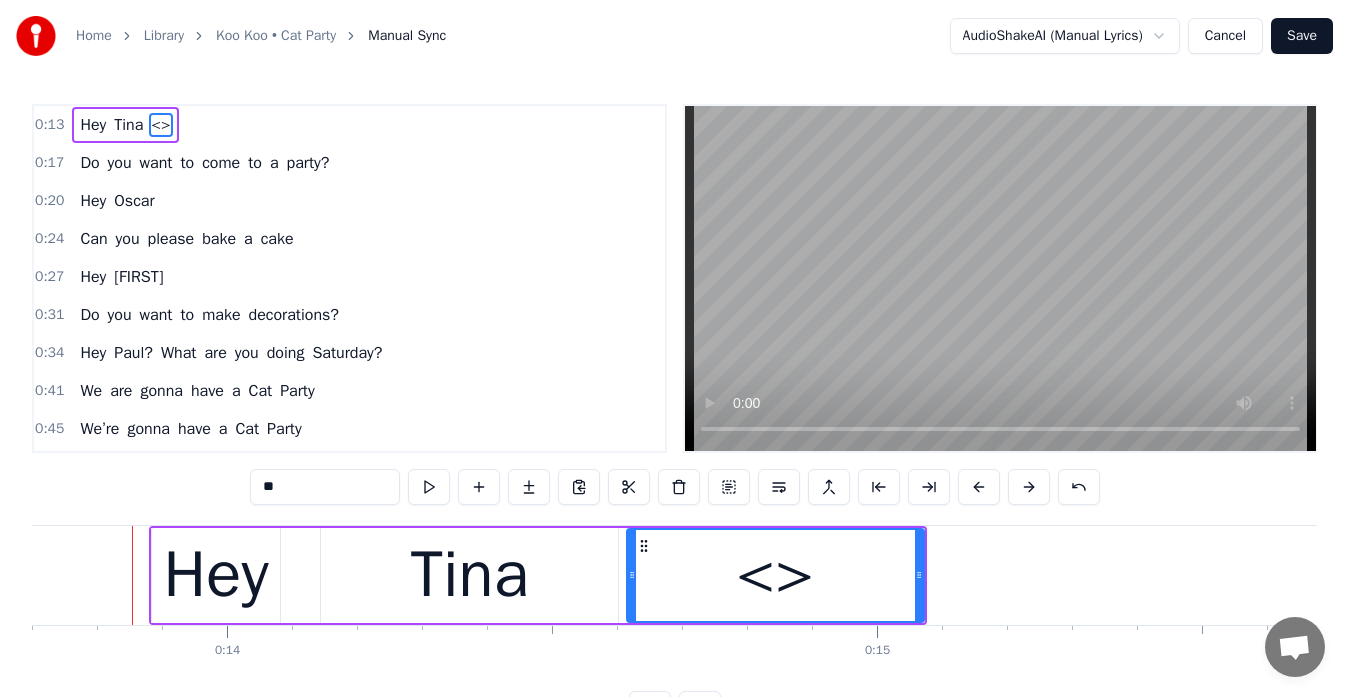 click on "<>" at bounding box center (775, 575) 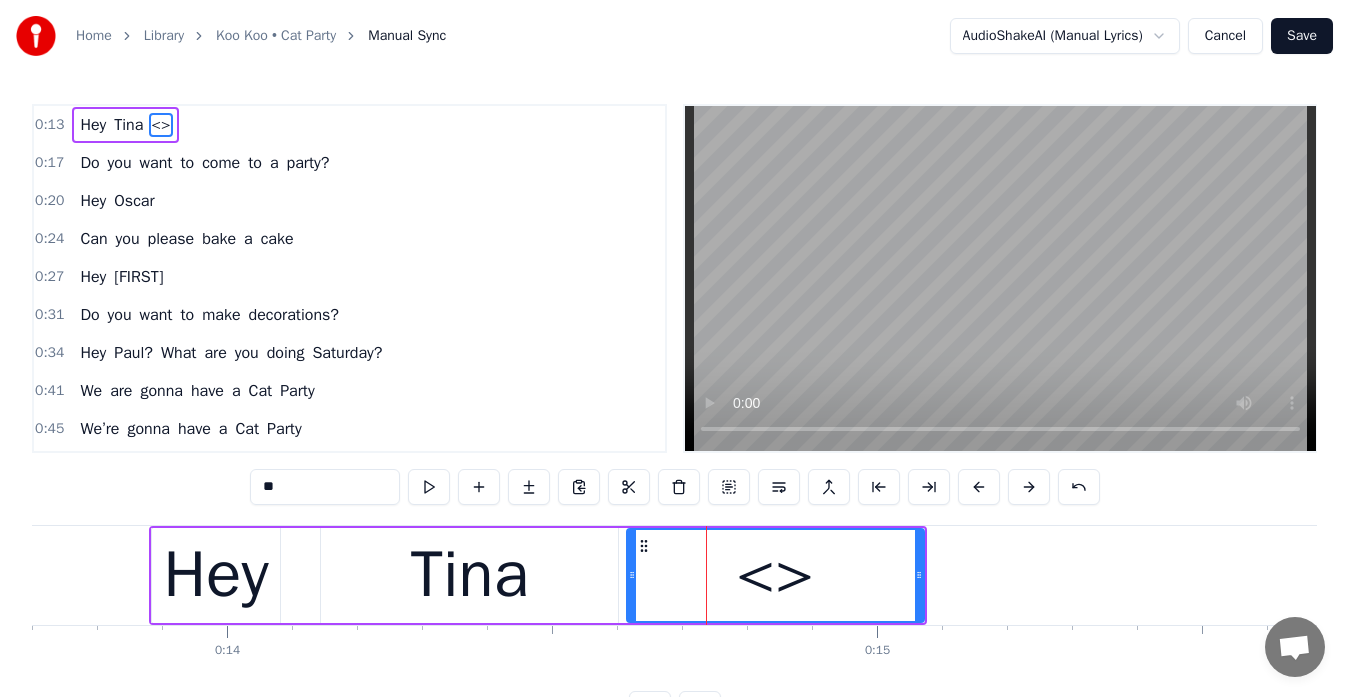 click 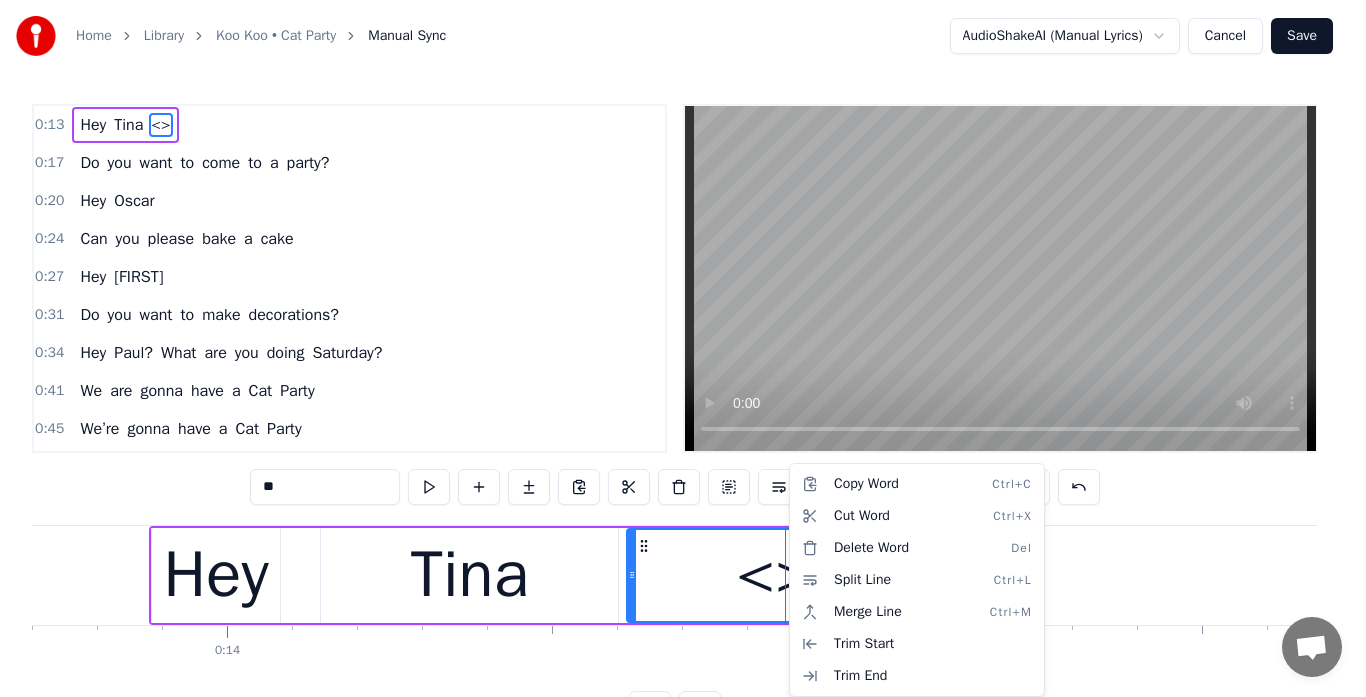 click on "Home Library Koo Koo • Cat Party Manual Sync AudioShakeAI (Manual Lyrics) Cancel Save 0:13 Hey Tina <> 0:17 Do you want to come to a party? 0:20 Hey Oscar 0:24 Can you please bake a cake 0:27 Hey Esmerelda 0:31 Do you want to make decorations? 0:34 Hey Paul? What are you doing Saturday? 0:41 We are gonna have a Cat Party 0:45 We’re gonna have a Cat Party 0:48 We are gonna have a Cat Party 0:51 So bring your Cat and something to share 0:55 We are gonna have a Cat Party 0:58 We’re gonna have a Cat Party 1:02 We are gonna have a Cat Party 1:04 So bring your Cat and something to share 1:15 Hey Rosalita 1:19 Can you make a great pinita 1:22 Hey Lamar 1:24 Can you make sure we have Hors d'oeuvre? 1:29 hey Yu Chen 1:30 You’re the DJ, make sure to play all the 1:34 hits 1:35 Hey Boris 1:37 You’re not invited! JK We love you 1:43 We are gonna have a Cat Party 1:46 We’re gonna have a Cat Party 1:50 We are gonna have a Cat Party 1:52 So bring your Cat and something to share 1:57 P- A- R 2:05 P- A- R- T- Y it" at bounding box center (683, 379) 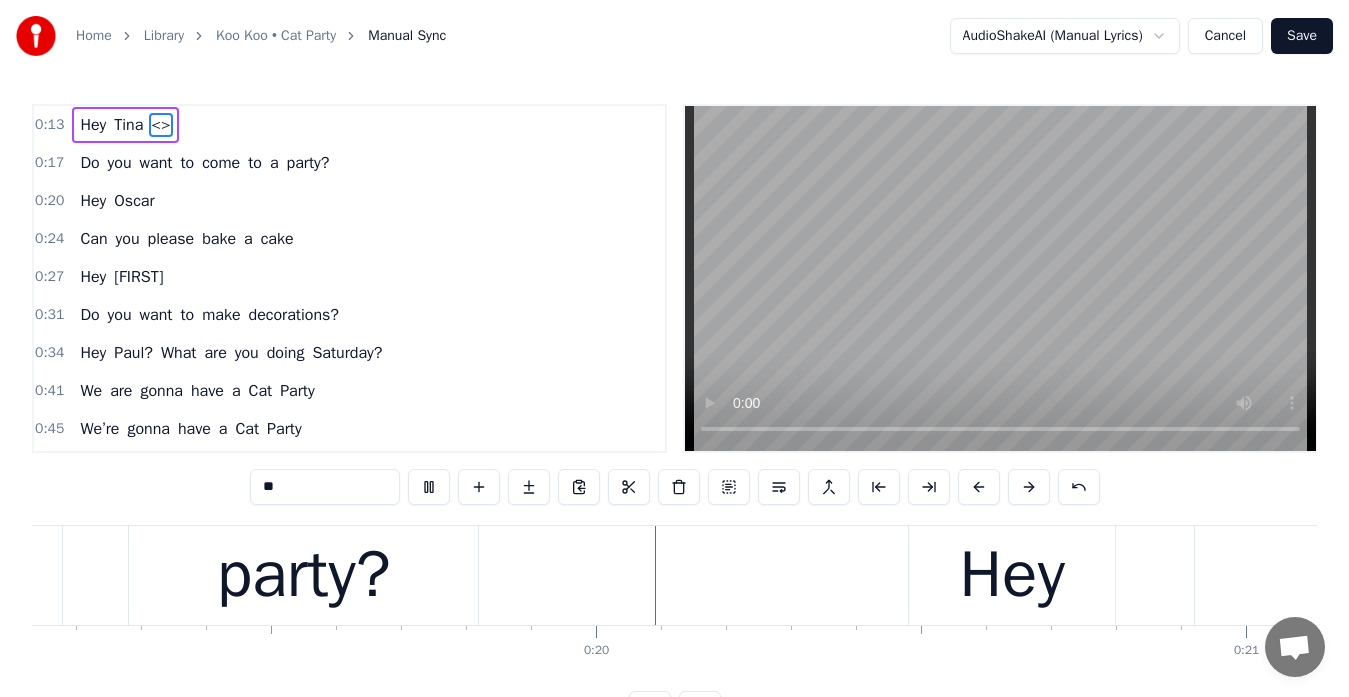 scroll, scrollTop: 0, scrollLeft: 12530, axis: horizontal 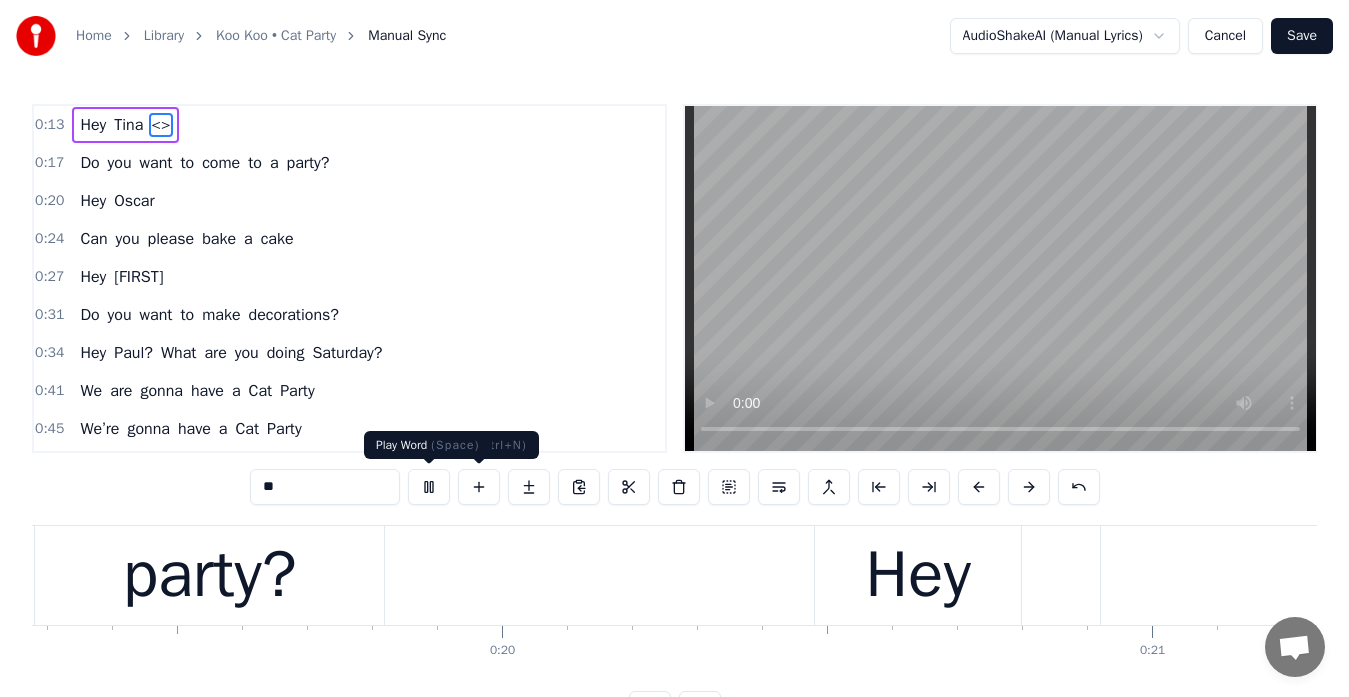 click at bounding box center [429, 487] 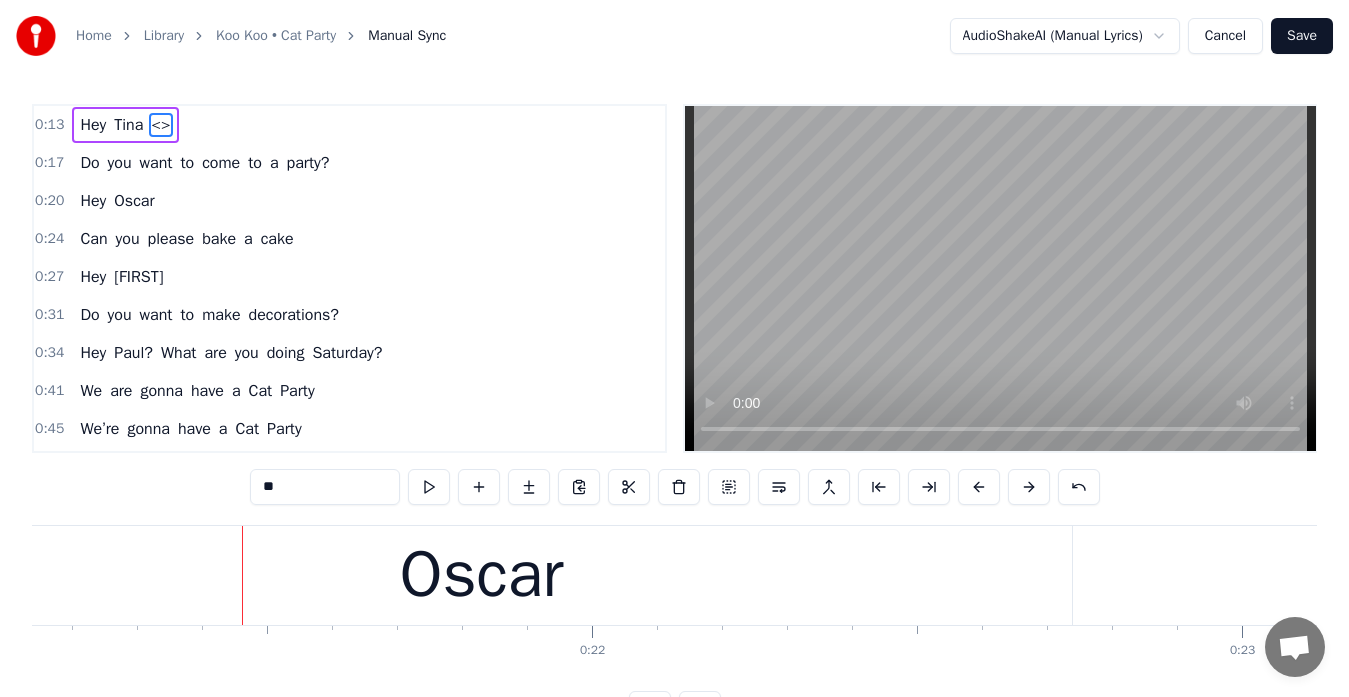 scroll, scrollTop: 0, scrollLeft: 13849, axis: horizontal 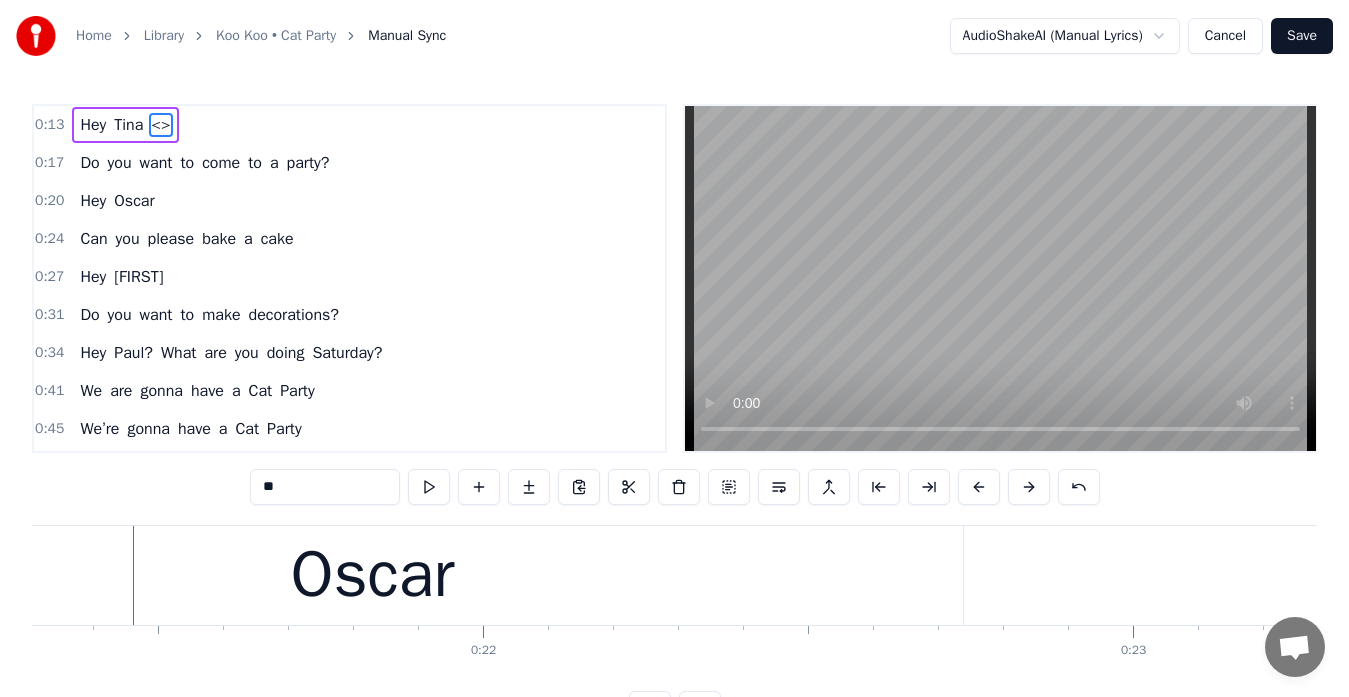 click on "Hey" at bounding box center [93, 125] 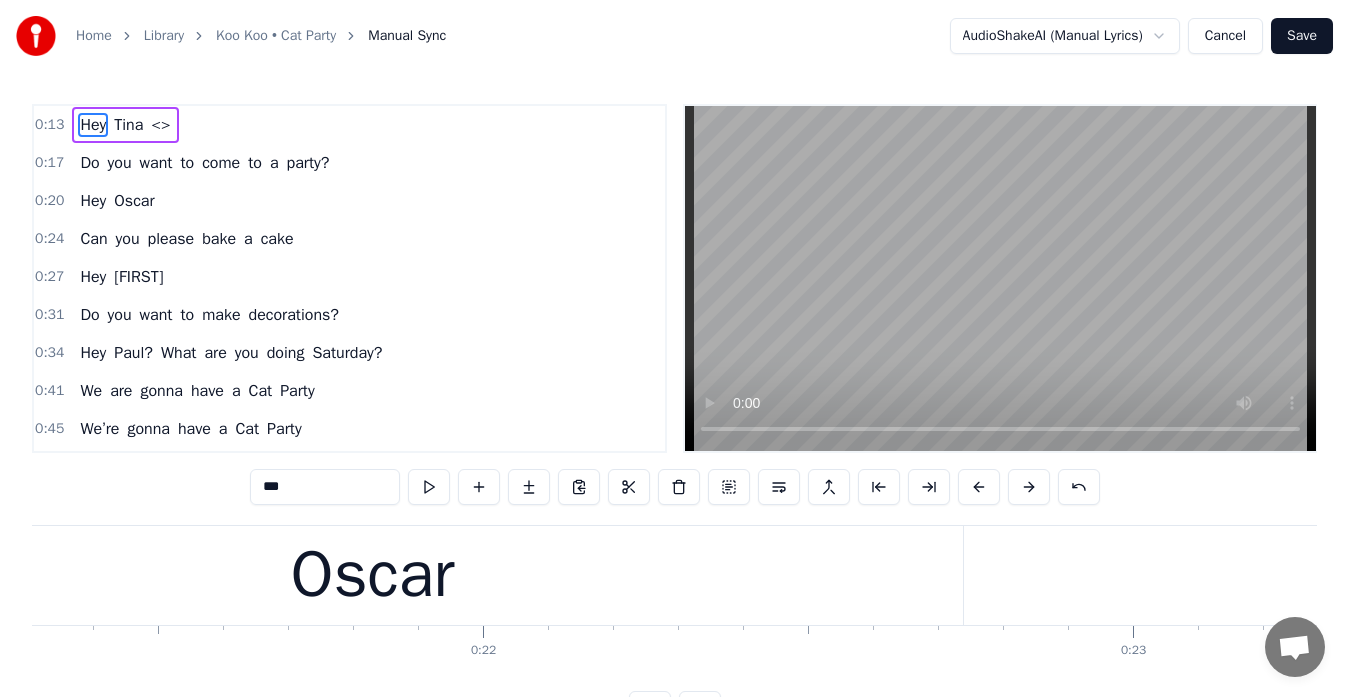 click on "Hey" at bounding box center [93, 125] 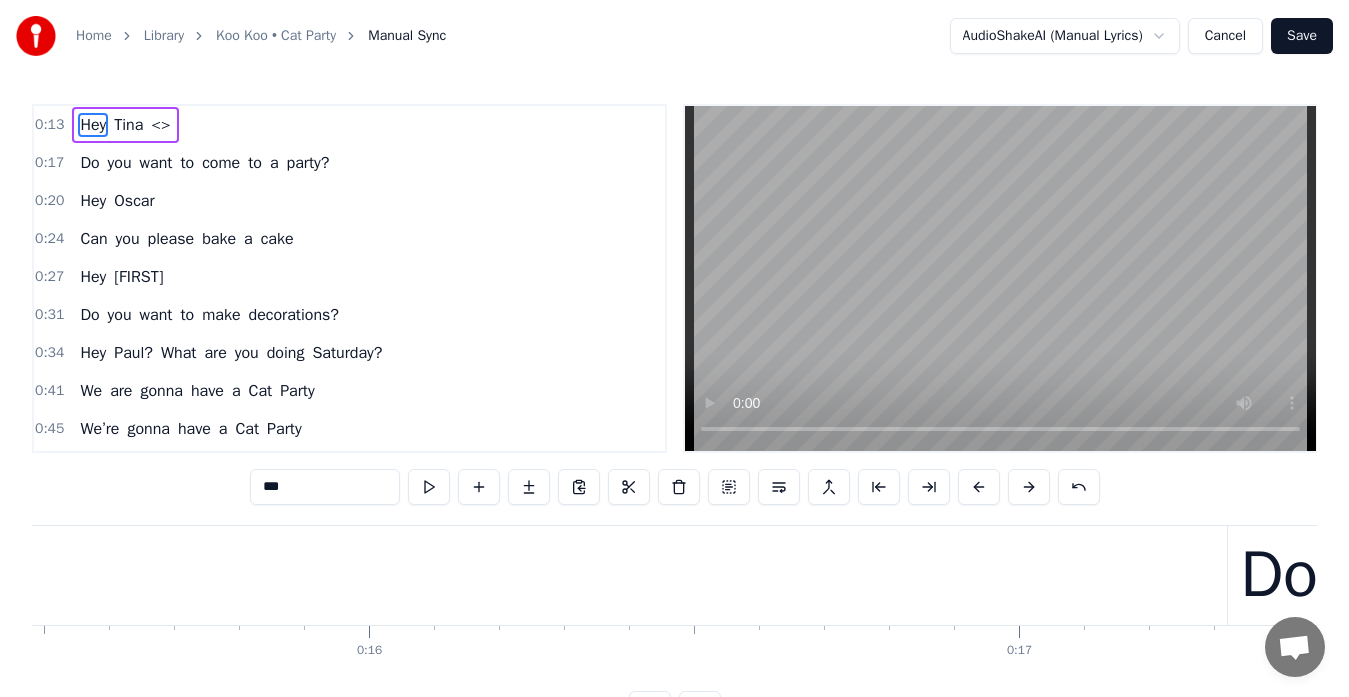 scroll, scrollTop: 0, scrollLeft: 8922, axis: horizontal 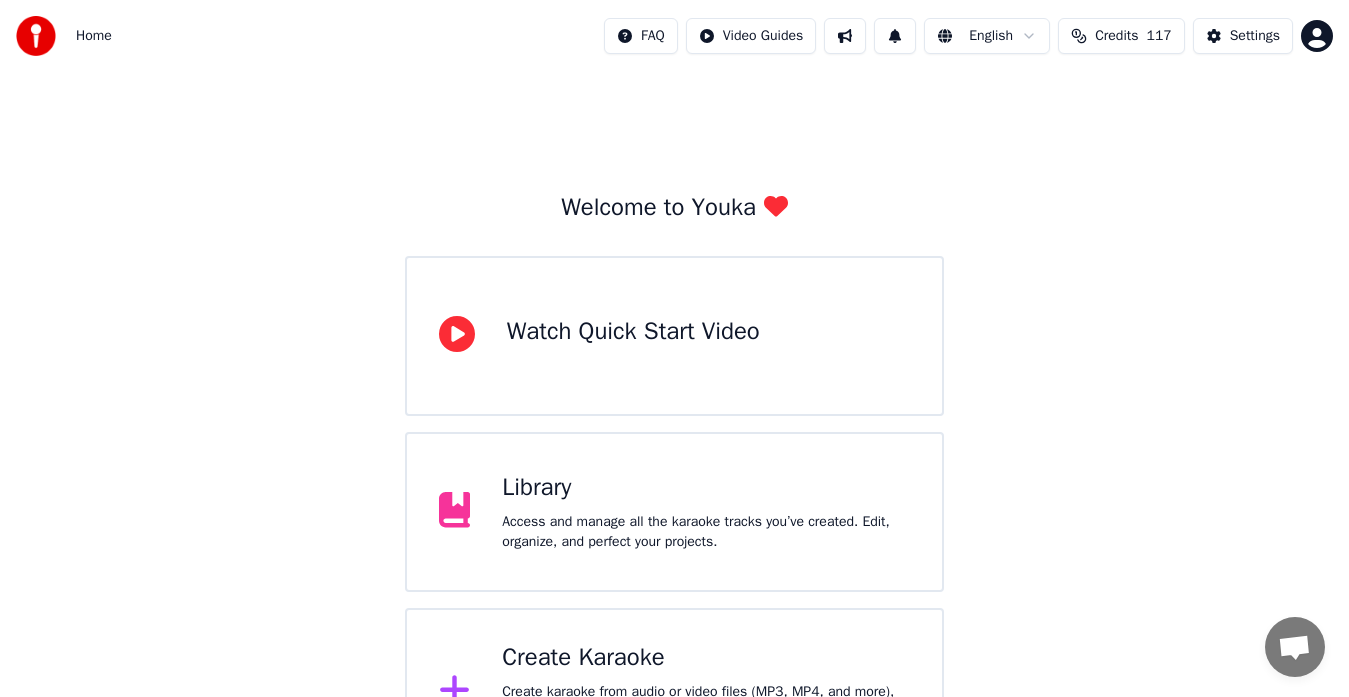 click on "Library Access and manage all the karaoke tracks you’ve created. Edit, organize, and perfect your projects." at bounding box center (706, 512) 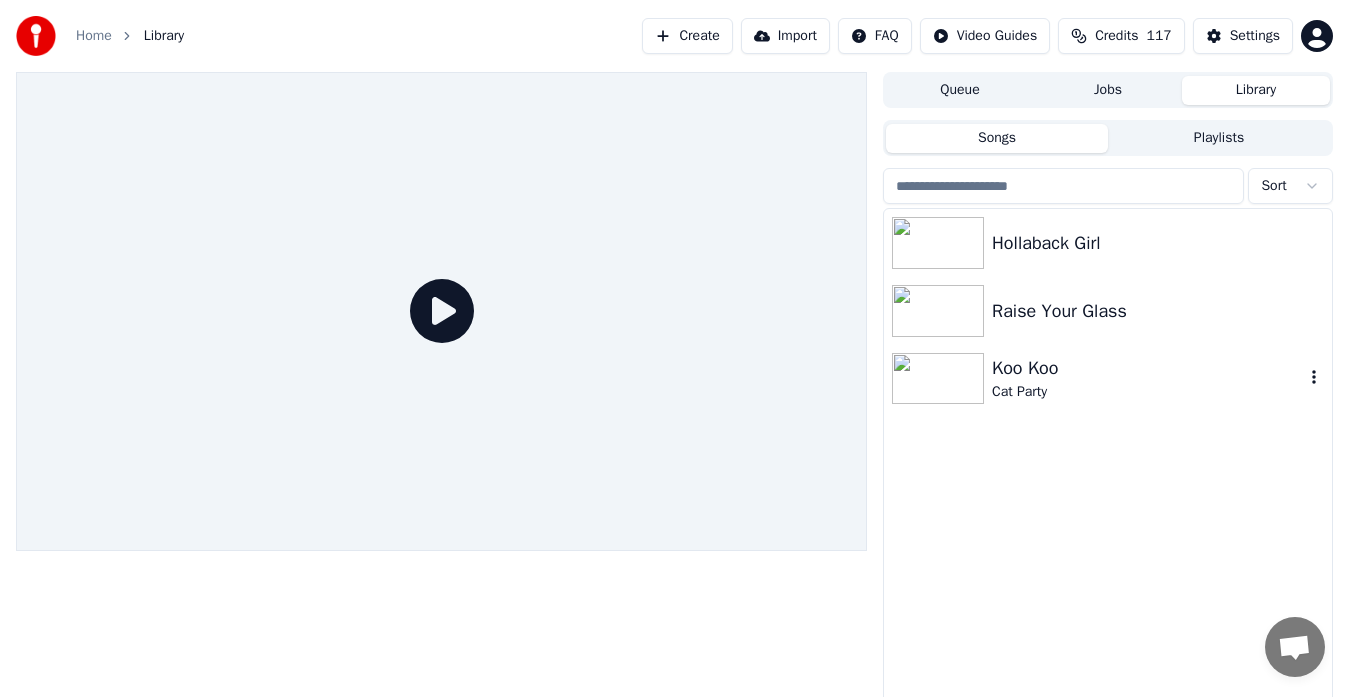 click on "Koo Koo" at bounding box center [1148, 368] 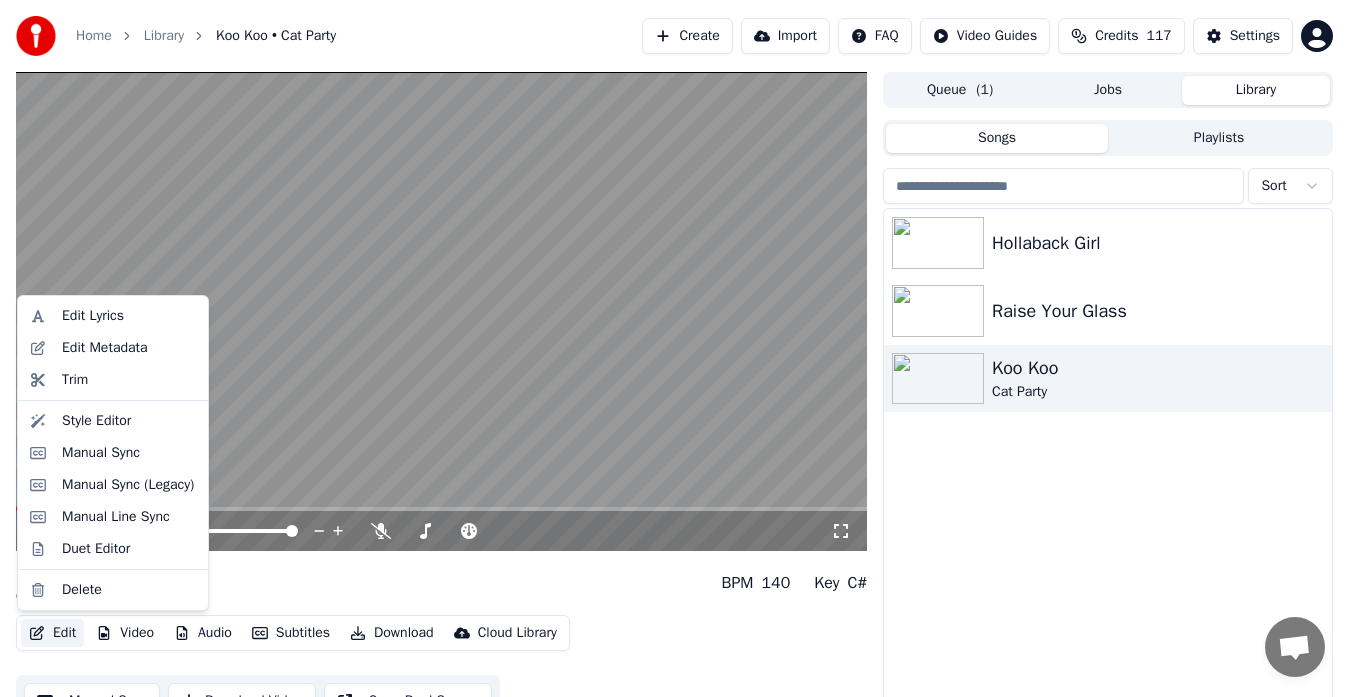 click on "Edit" at bounding box center [52, 633] 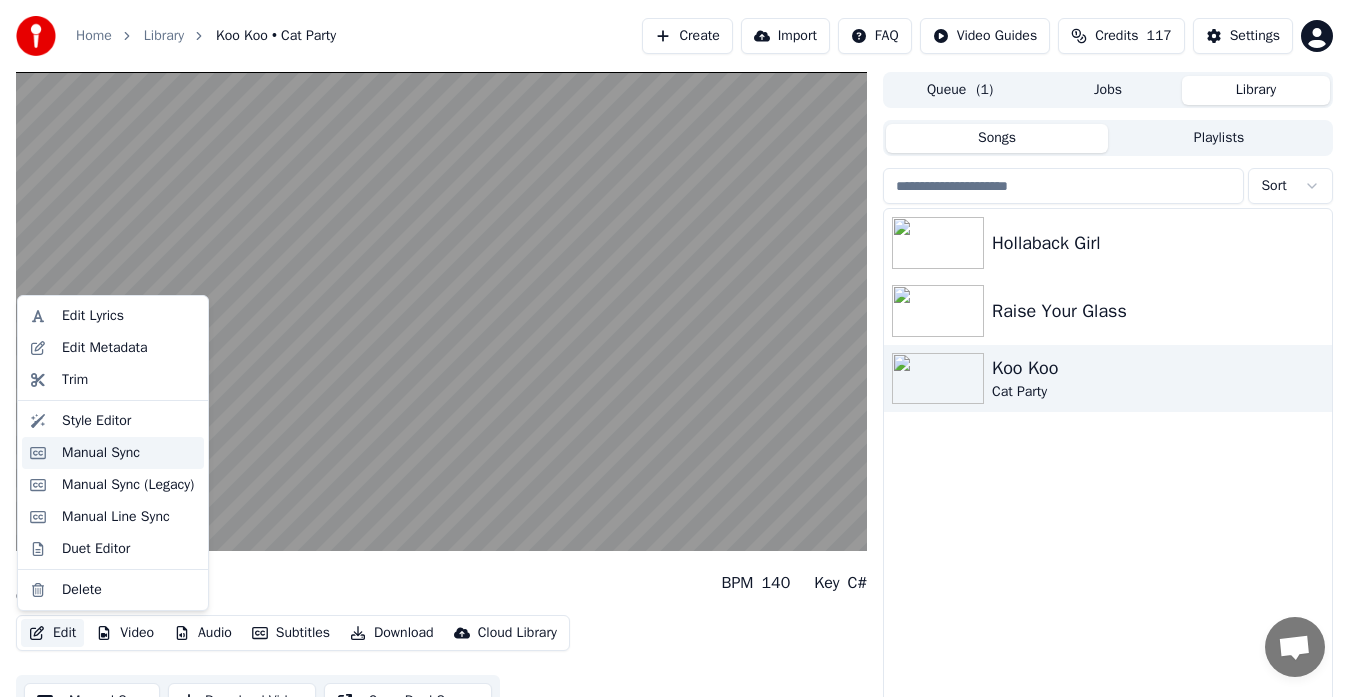 click on "Manual Sync" at bounding box center [101, 453] 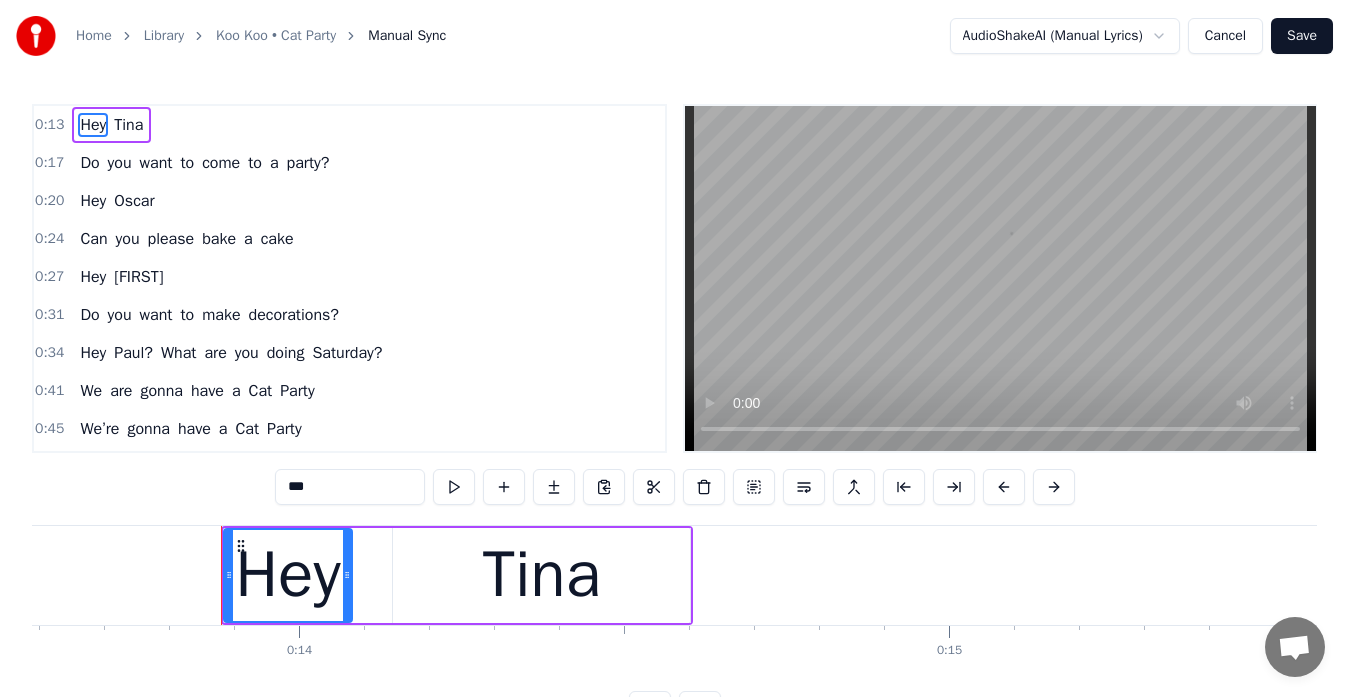 scroll, scrollTop: 0, scrollLeft: 8922, axis: horizontal 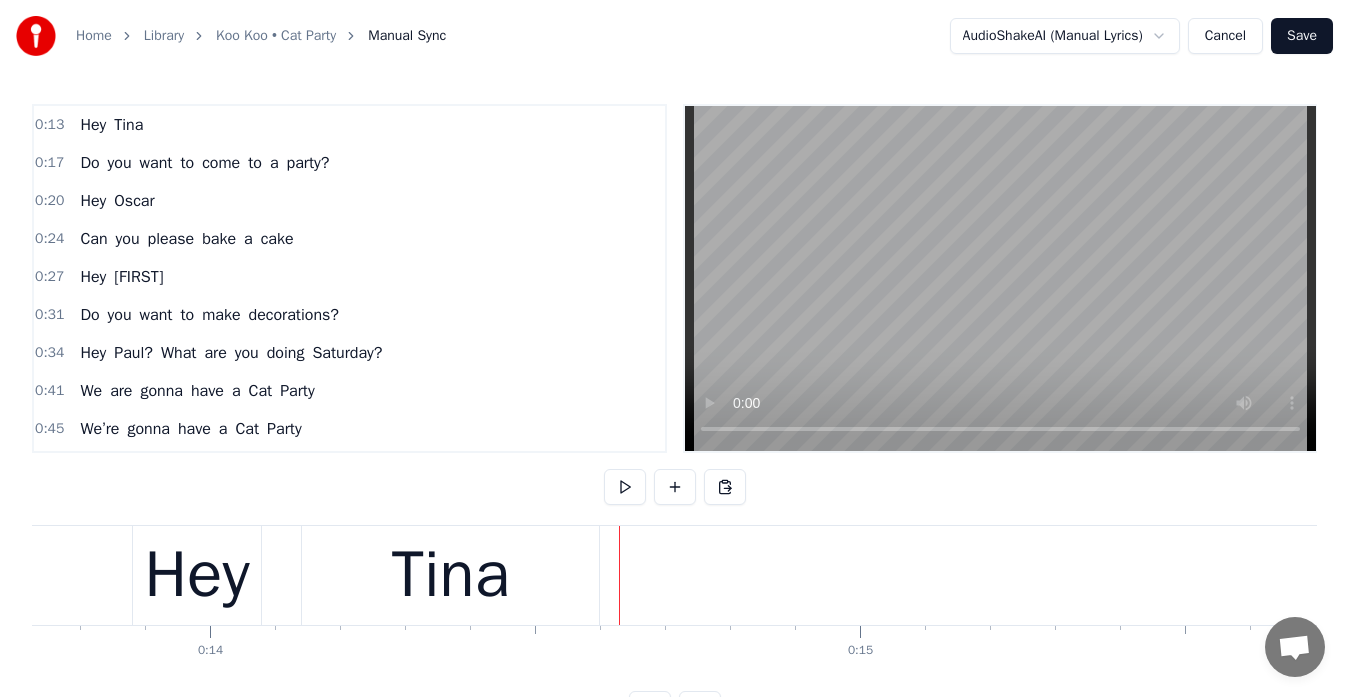 click on "Tina" at bounding box center (450, 575) 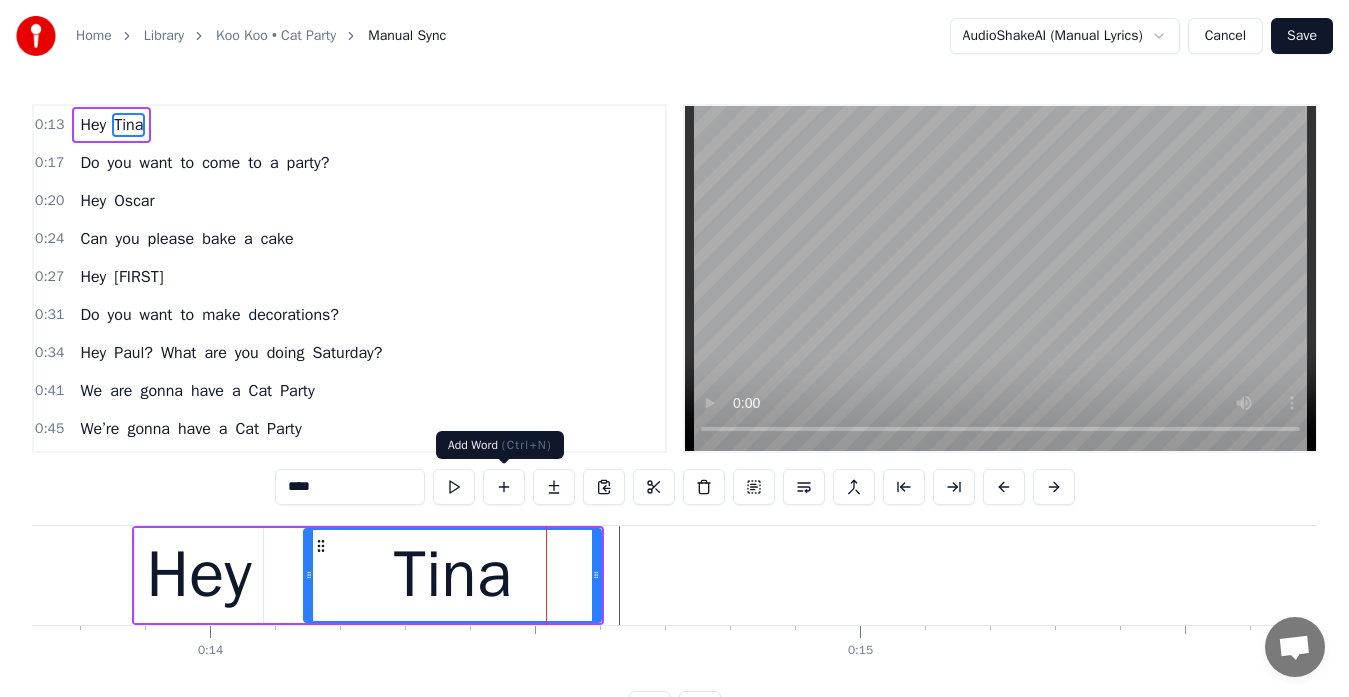 click at bounding box center [504, 487] 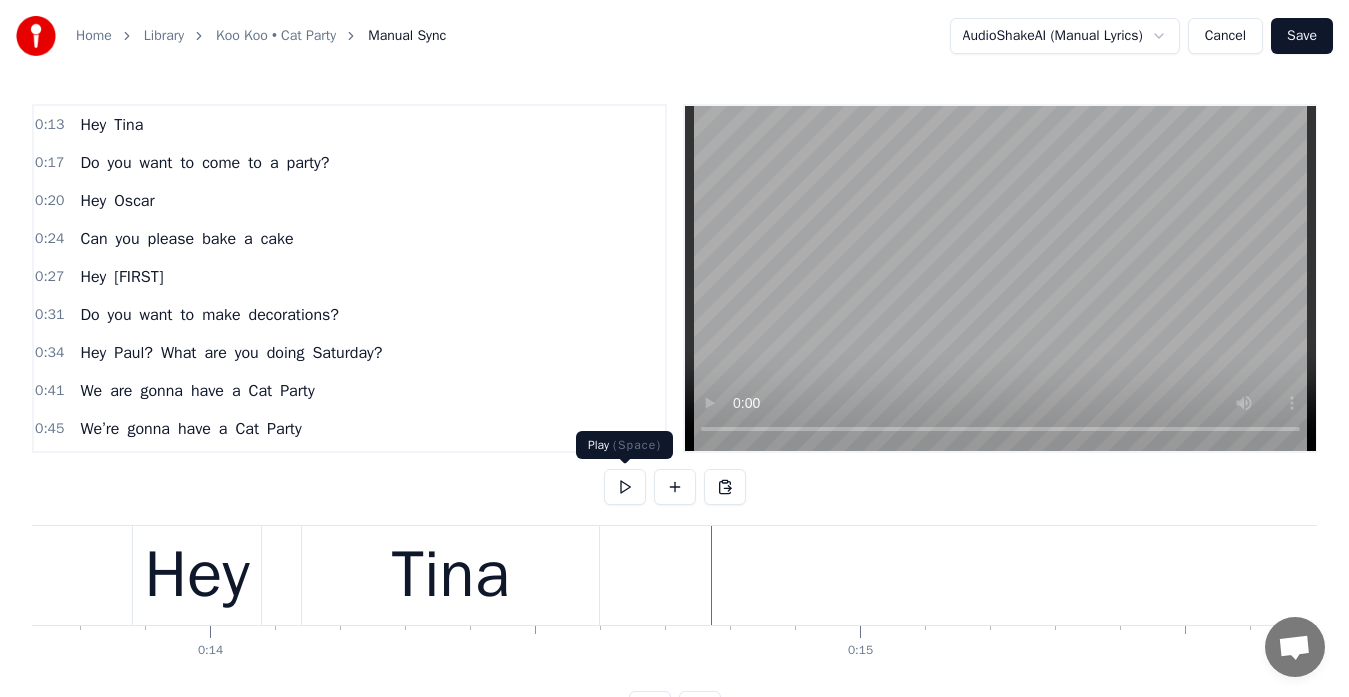 click at bounding box center [625, 487] 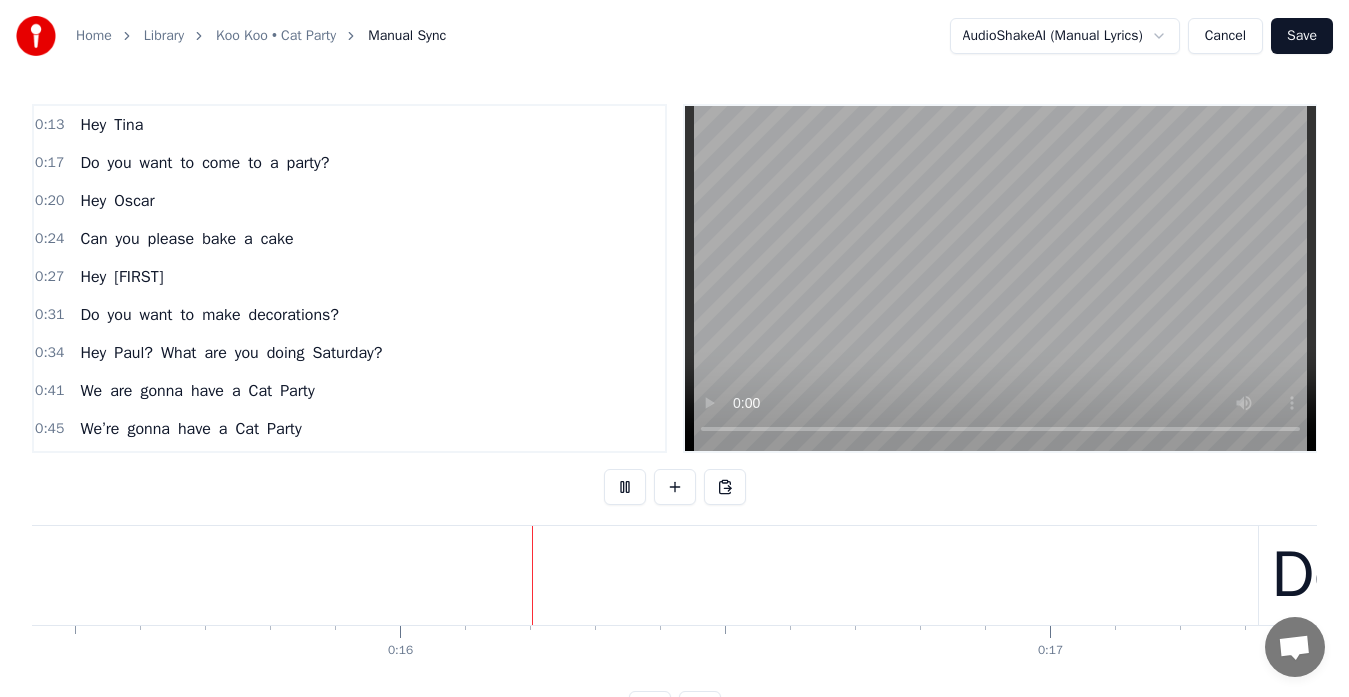 scroll, scrollTop: 0, scrollLeft: 10123, axis: horizontal 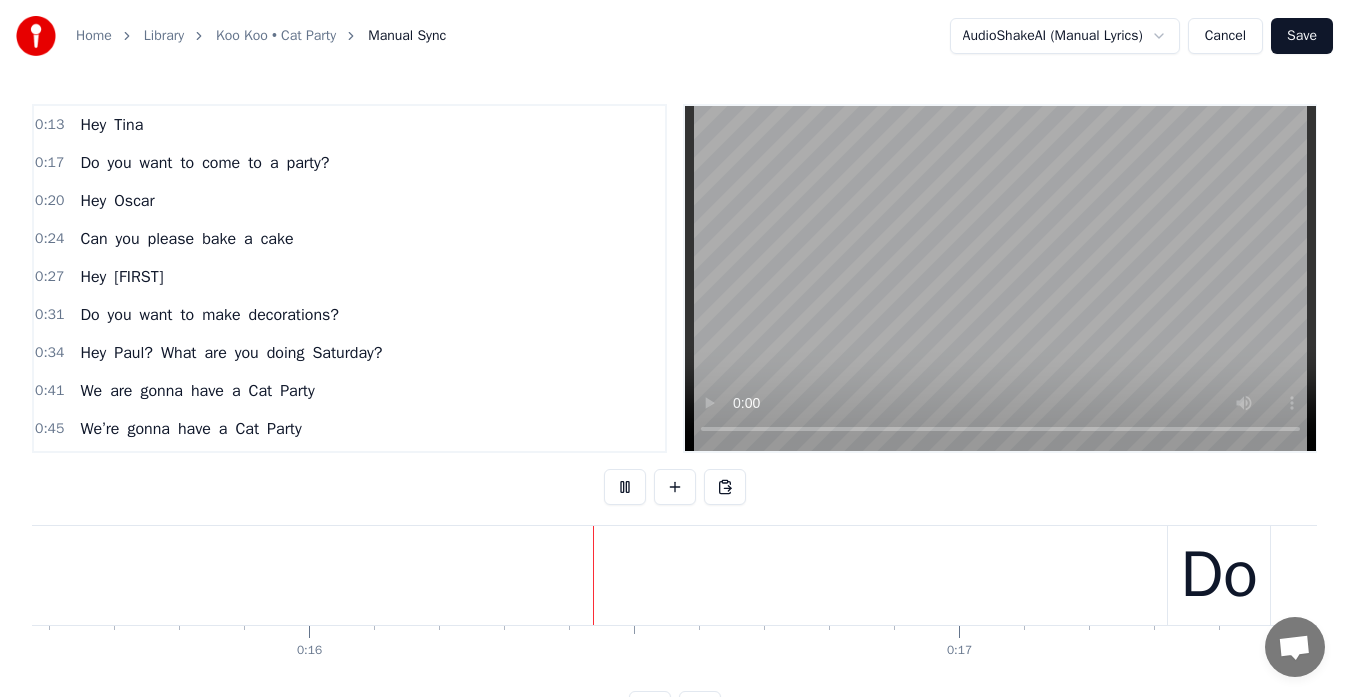 click at bounding box center [625, 487] 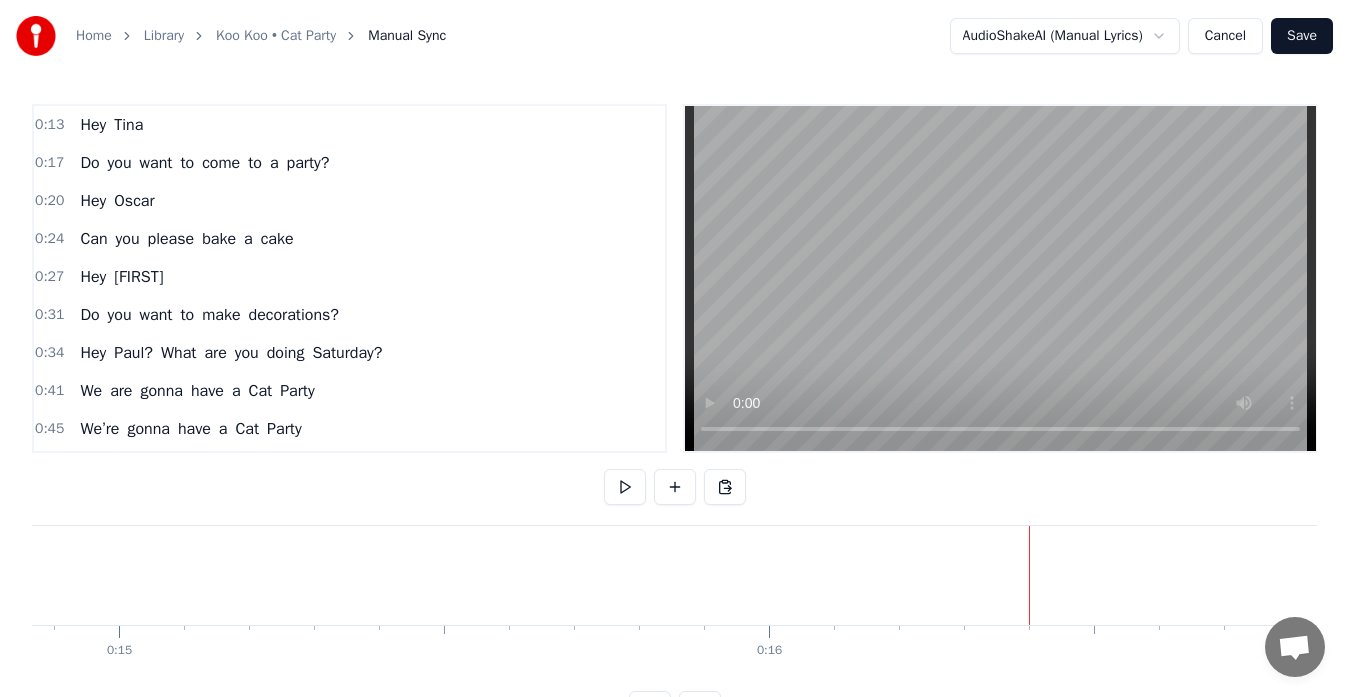 scroll, scrollTop: 0, scrollLeft: 9661, axis: horizontal 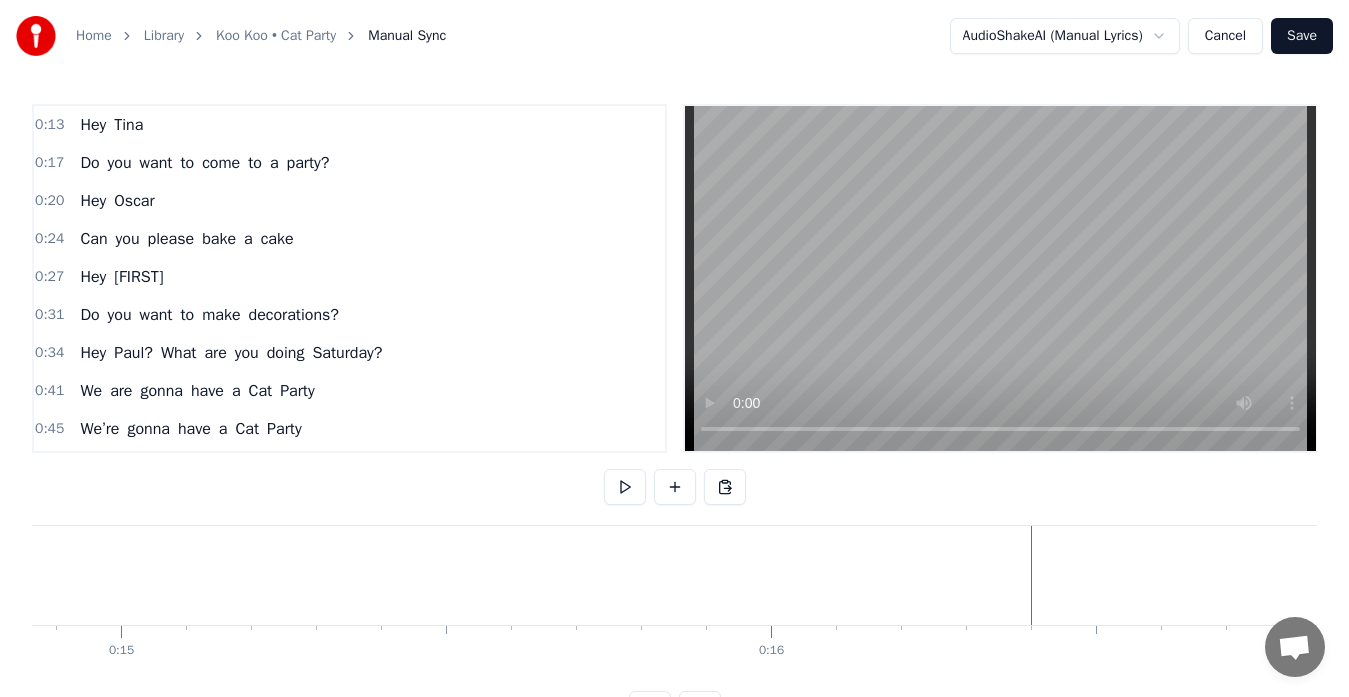 click at bounding box center [54305, 575] 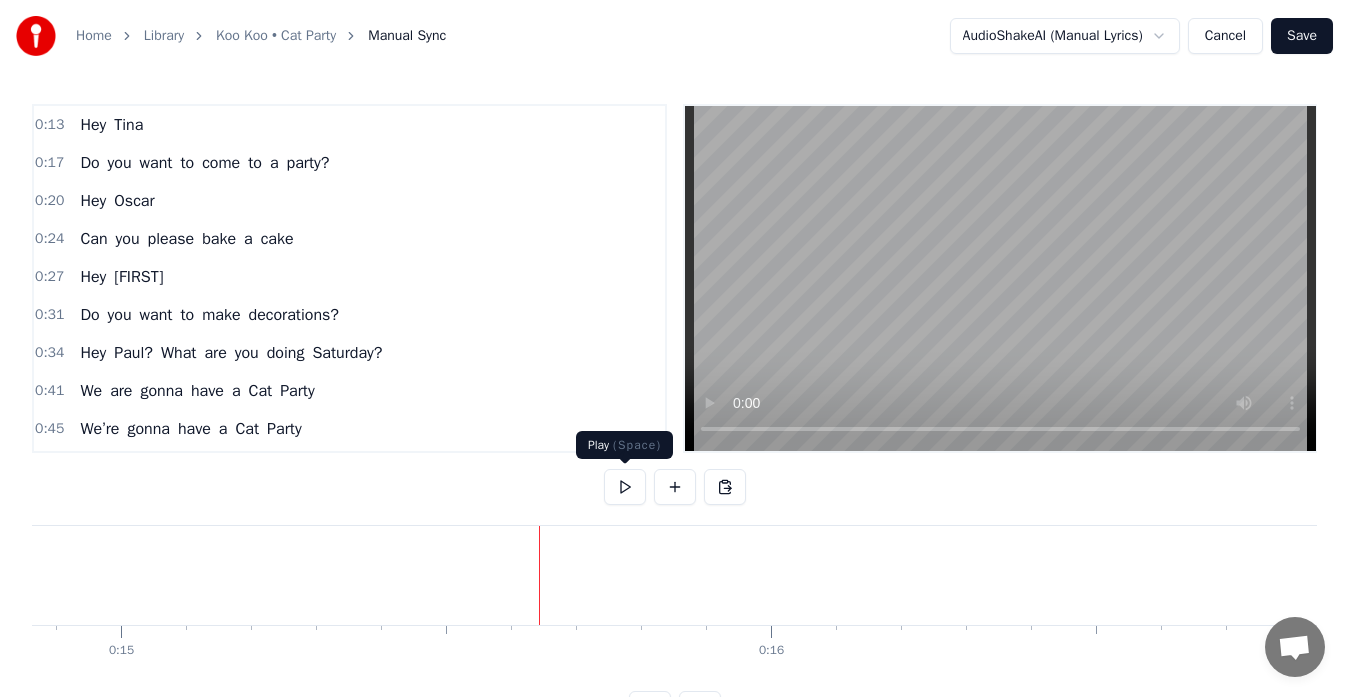 click at bounding box center (625, 487) 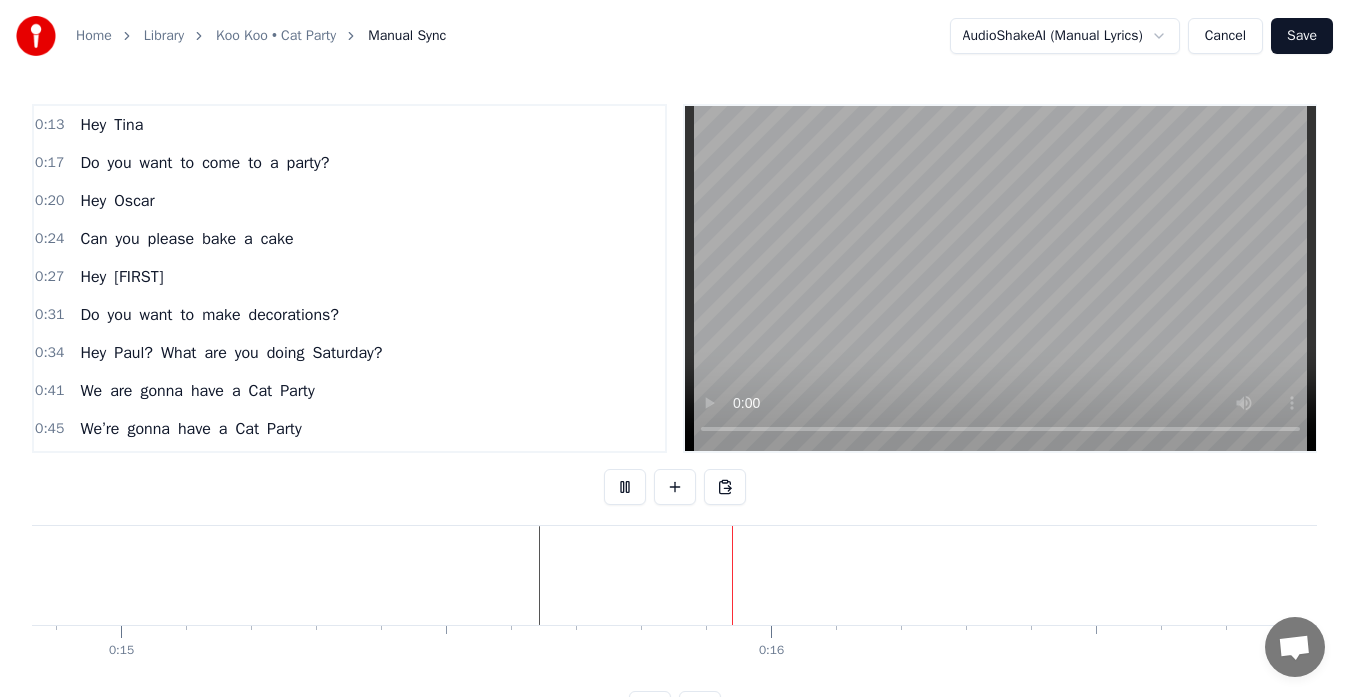click at bounding box center (625, 487) 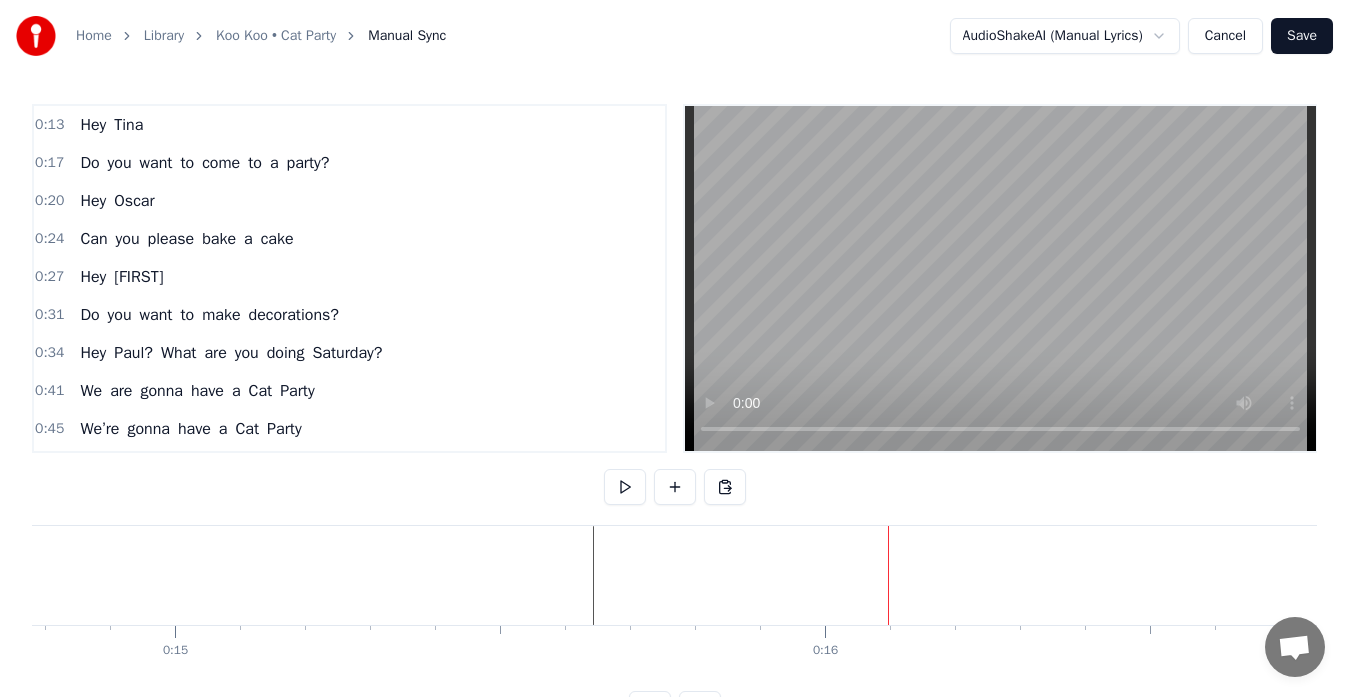 scroll, scrollTop: 0, scrollLeft: 9606, axis: horizontal 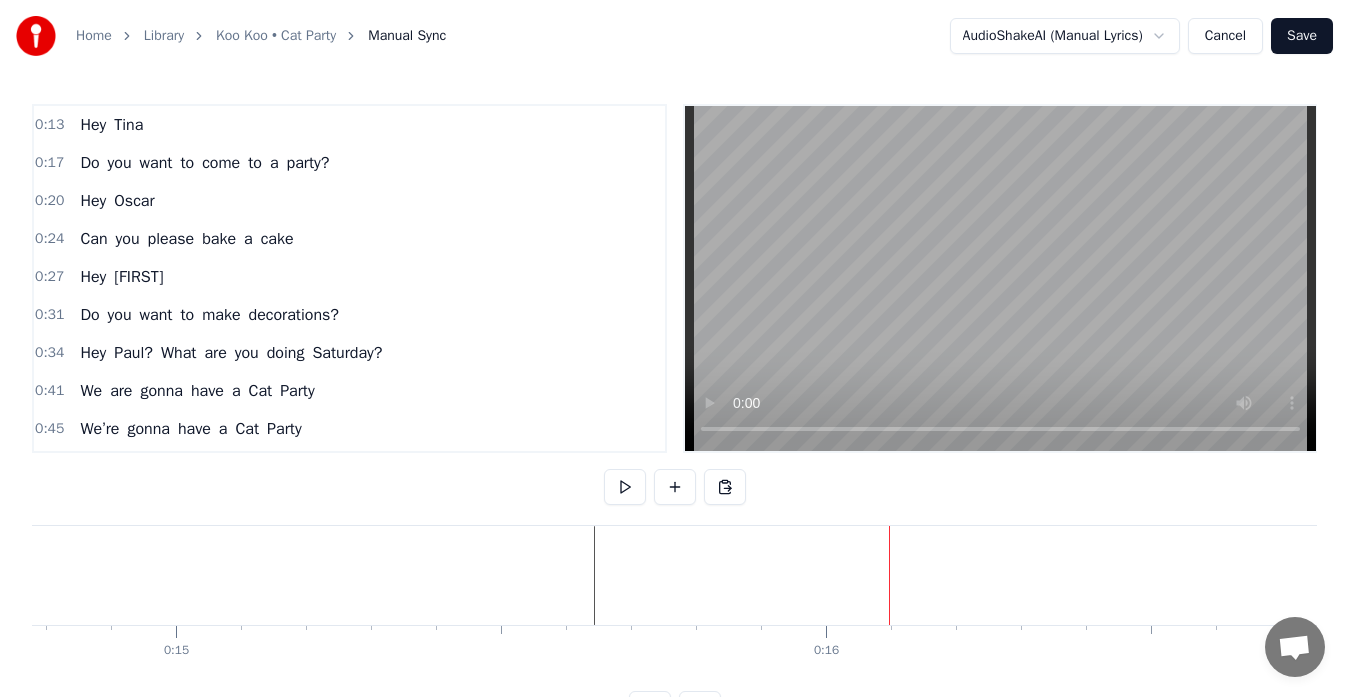click at bounding box center [54360, 575] 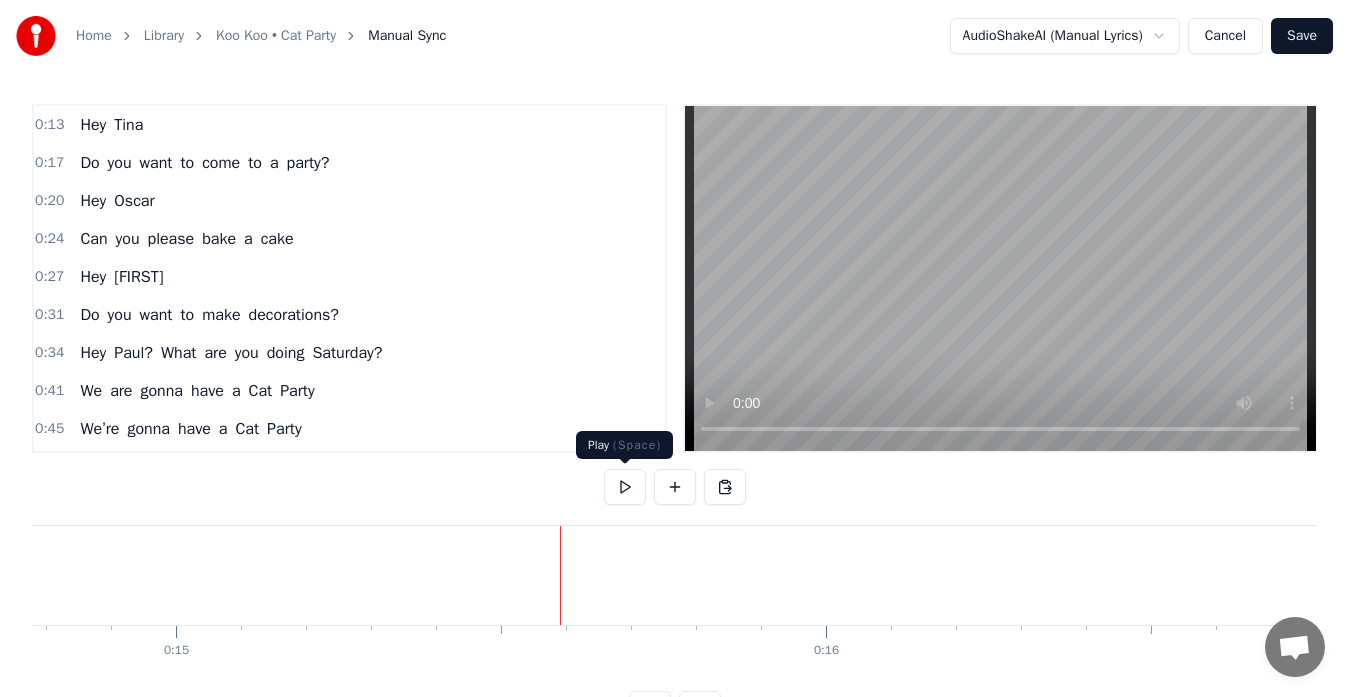 click at bounding box center [625, 487] 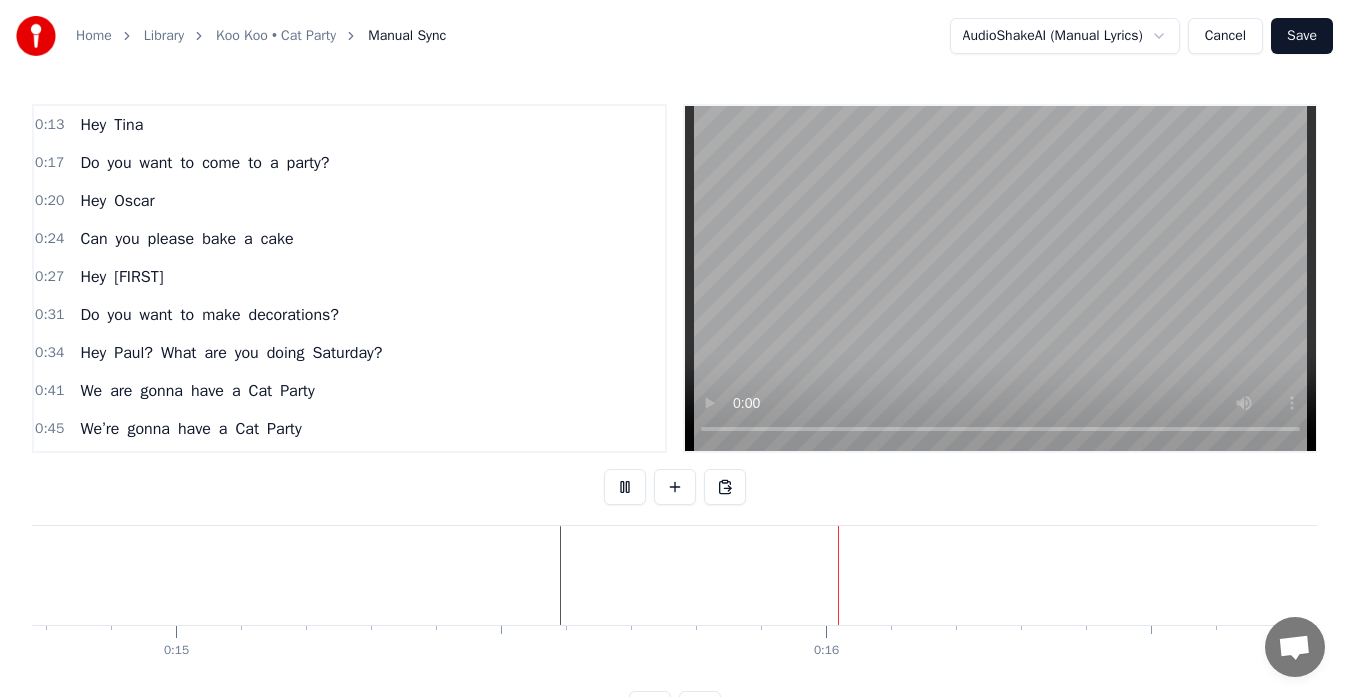 click at bounding box center (625, 487) 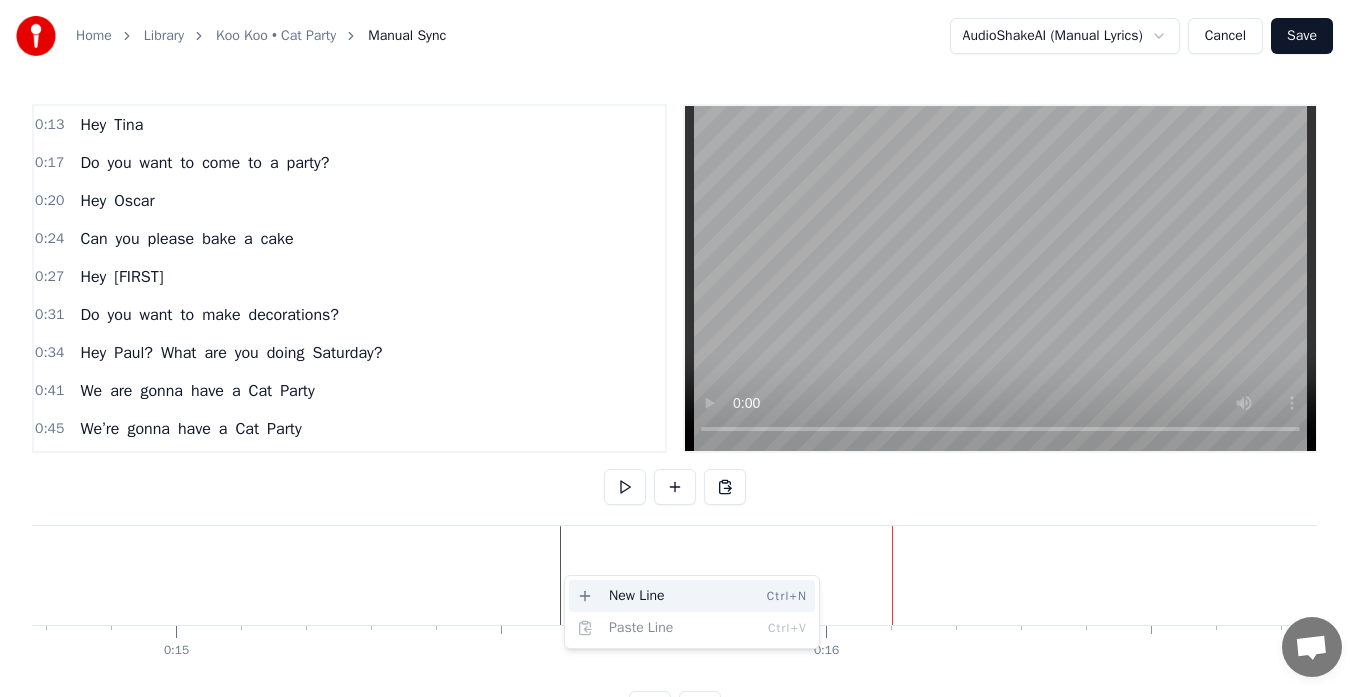 click on "New Line Ctrl+N" at bounding box center [692, 596] 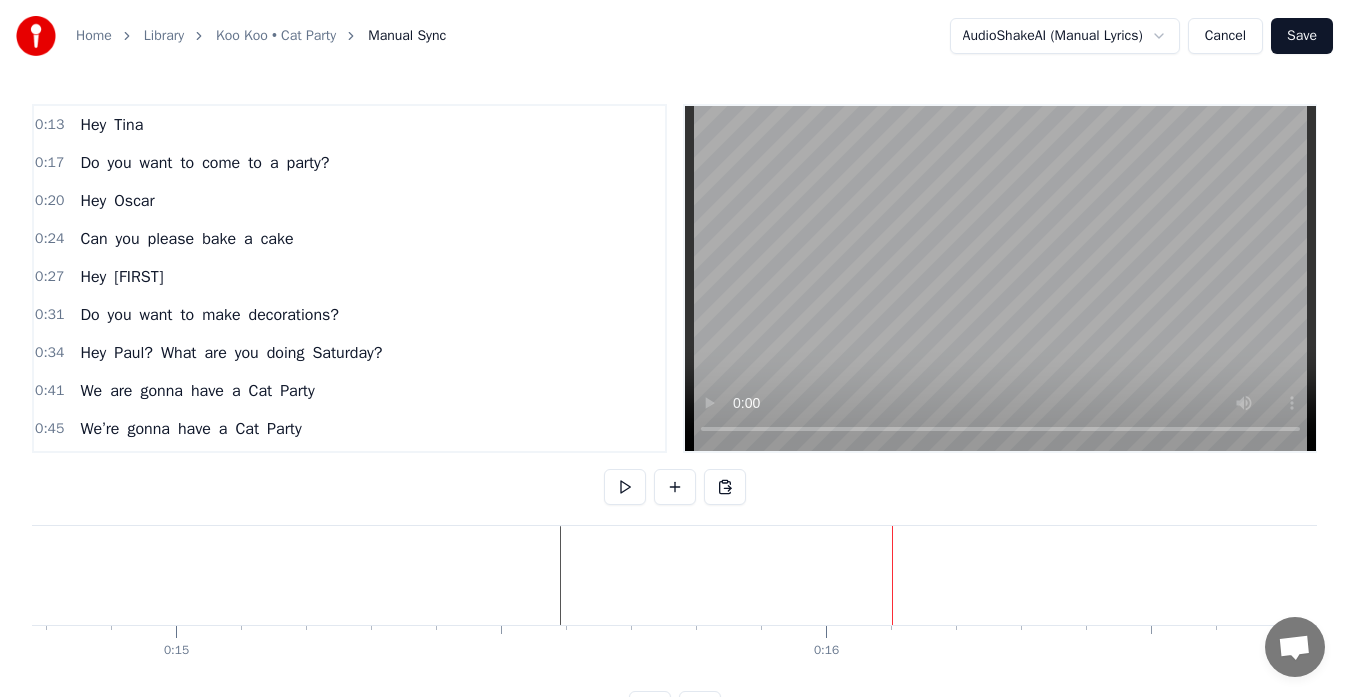 click on "Hey Tina" at bounding box center (111, 125) 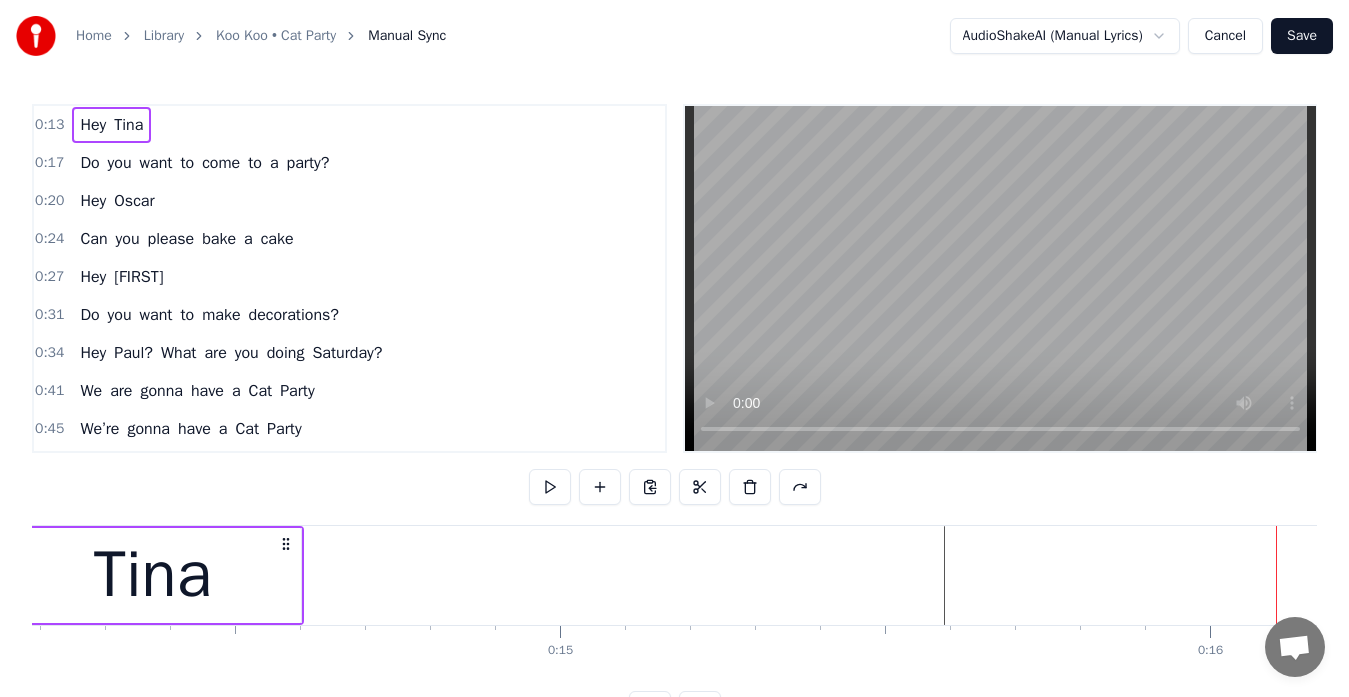 scroll, scrollTop: 0, scrollLeft: 8922, axis: horizontal 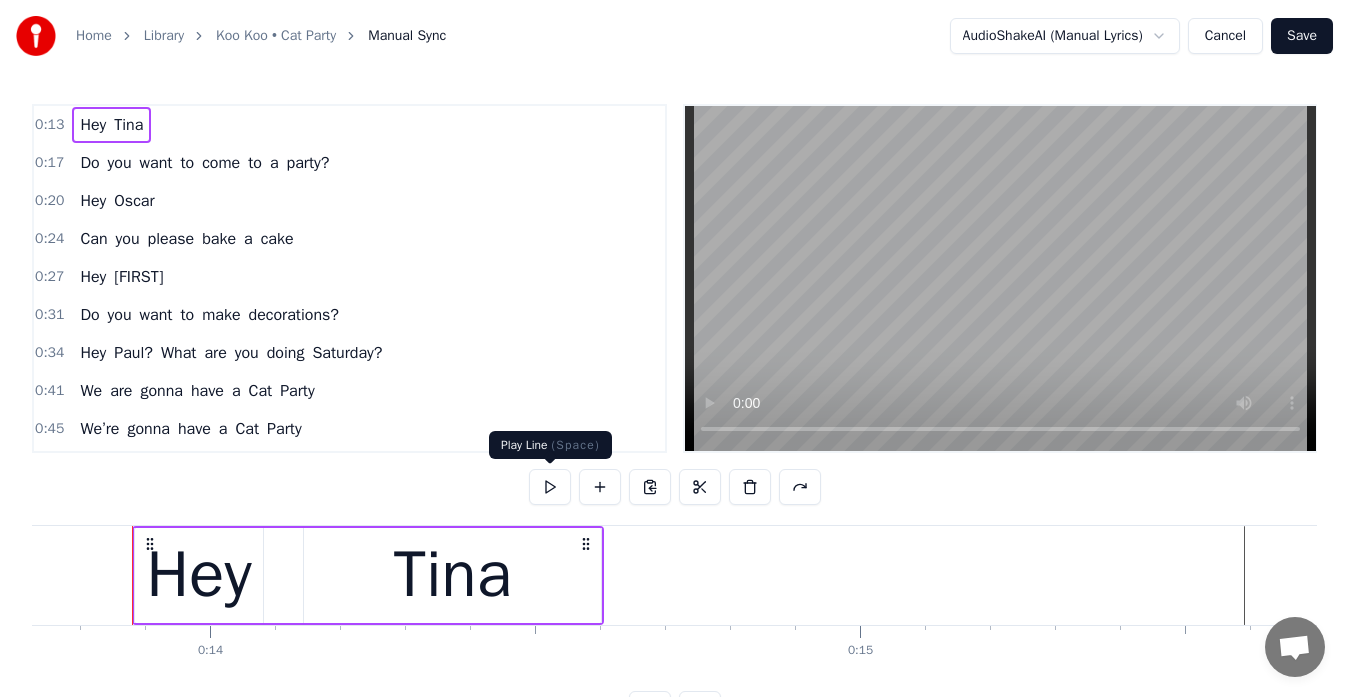 click at bounding box center (550, 487) 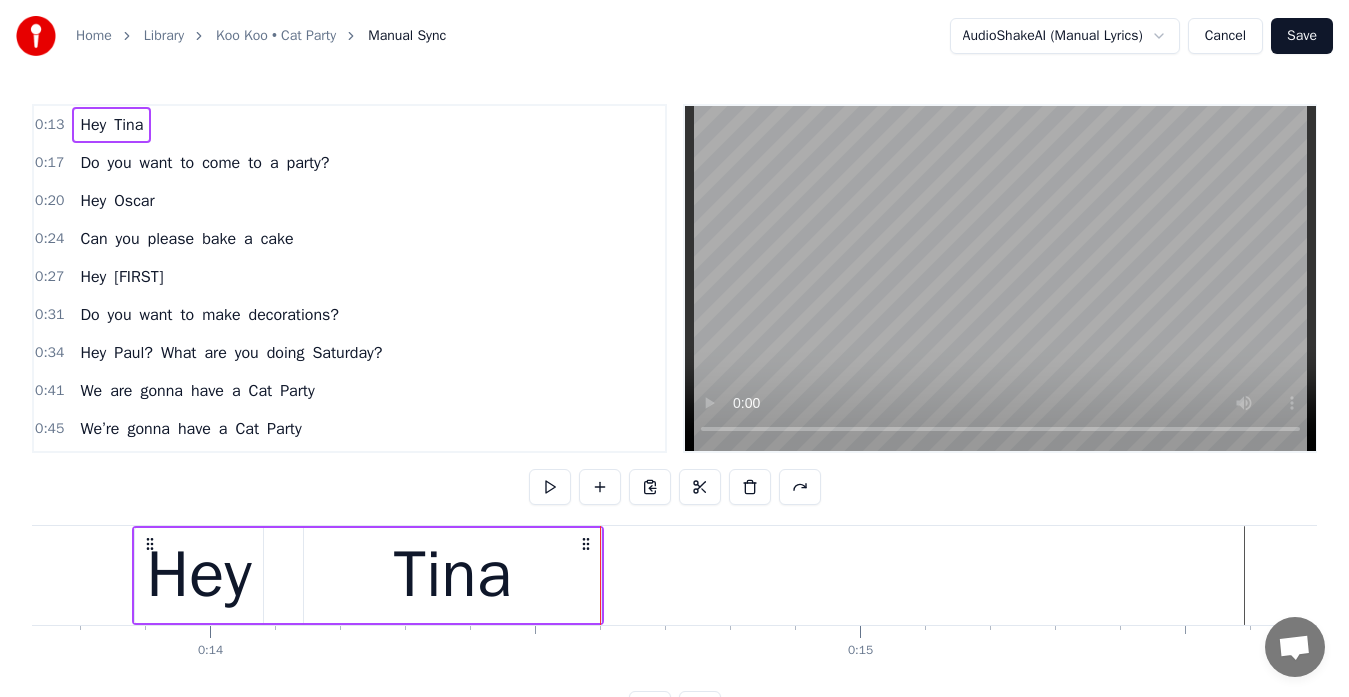 click at bounding box center [550, 487] 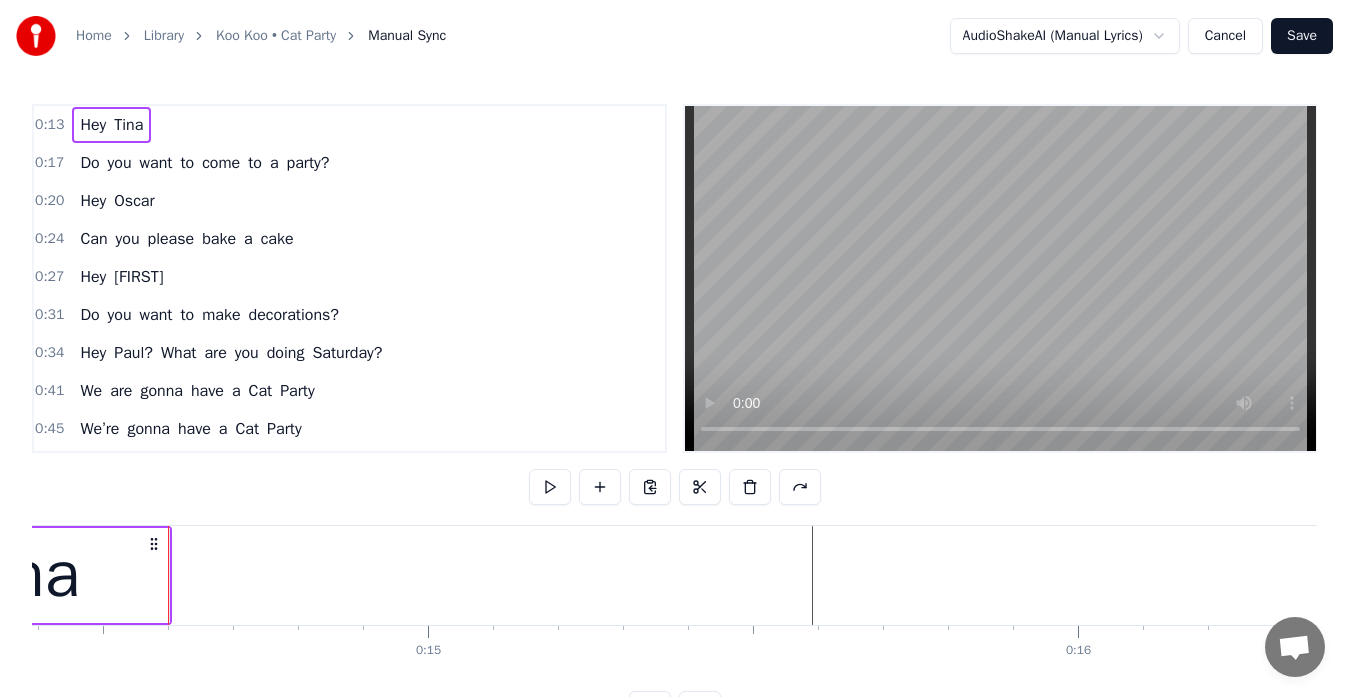 scroll, scrollTop: 0, scrollLeft: 9353, axis: horizontal 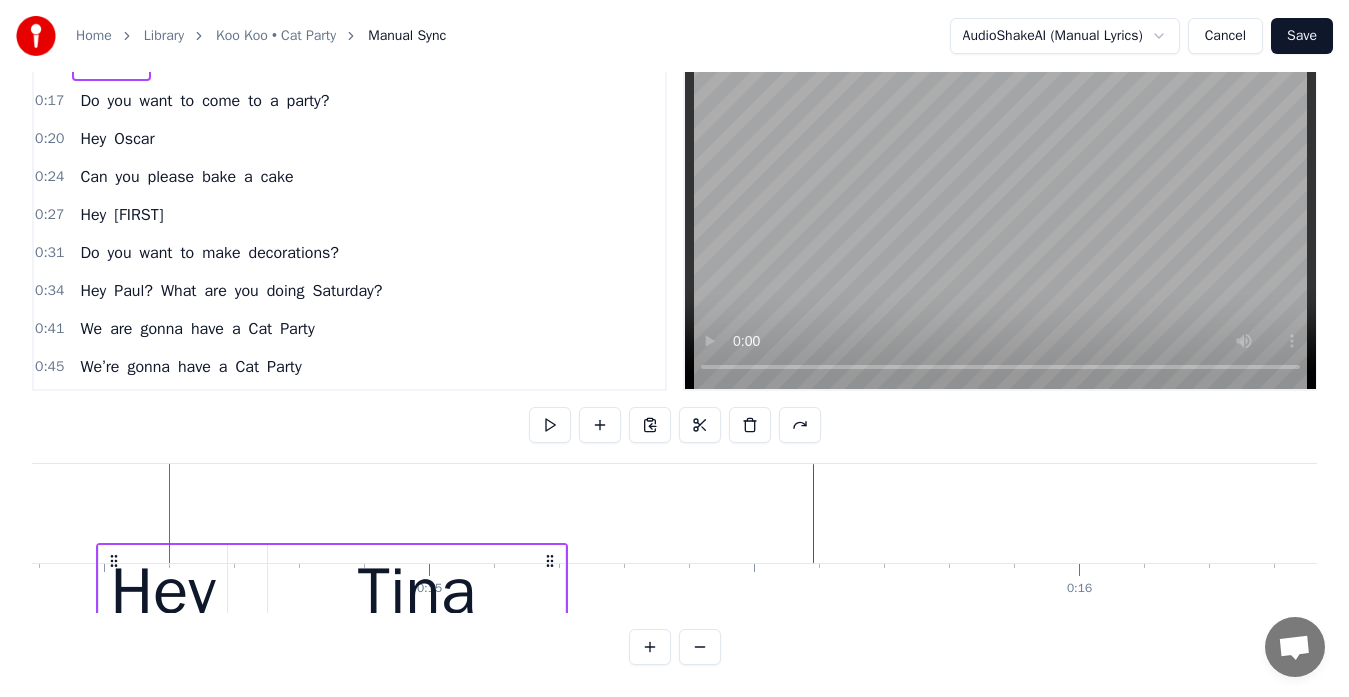 drag, startPoint x: 155, startPoint y: 545, endPoint x: 550, endPoint y: 588, distance: 397.33362 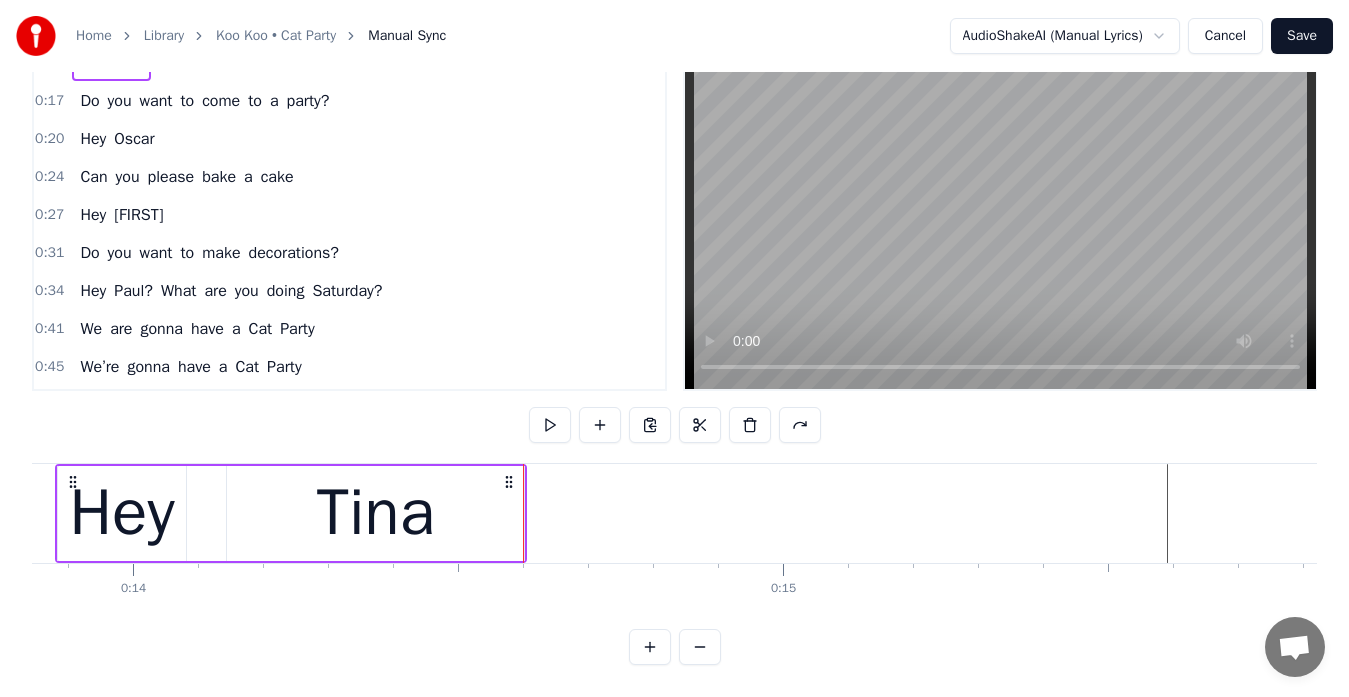 scroll, scrollTop: 0, scrollLeft: 8998, axis: horizontal 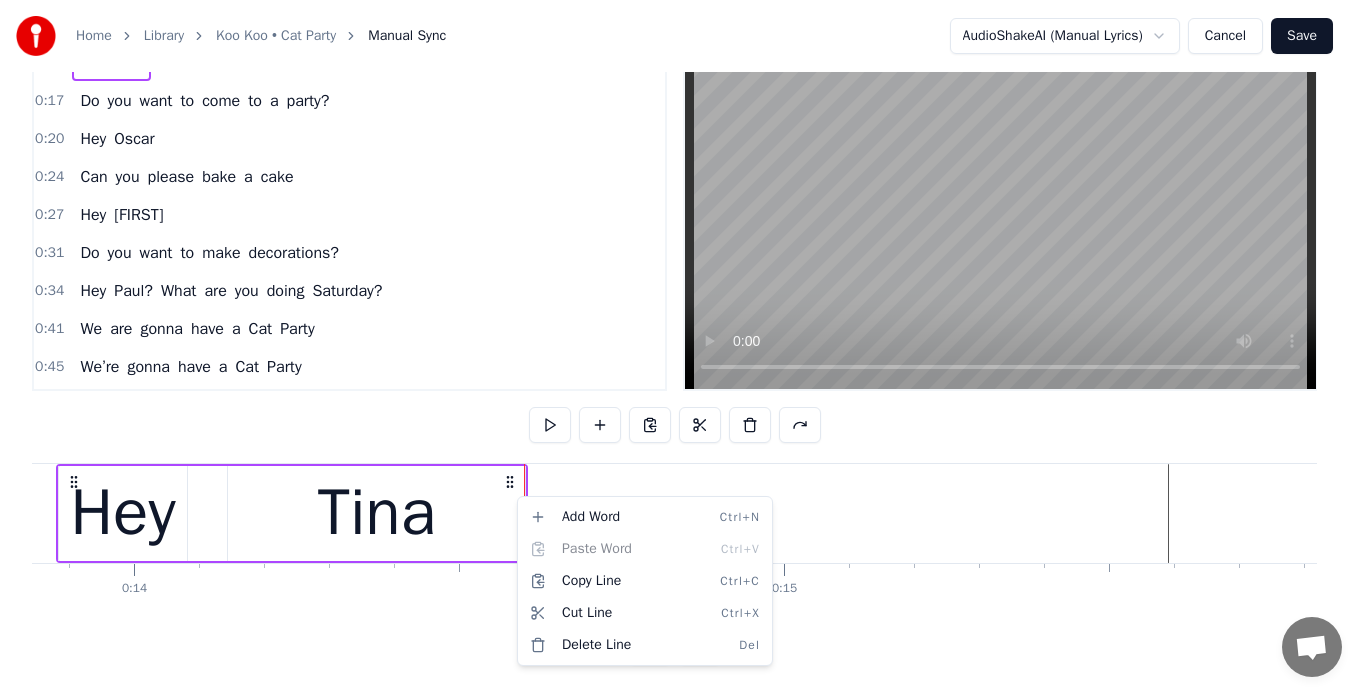 click on "Home Library Koo Koo • Cat Party Manual Sync AudioShakeAI (Manual Lyrics) Cancel Save 0:13 Hey Tina 0:17 Do you want to come to a party? 0:20 Hey Oscar 0:24 Can you please bake a cake 0:27 Hey Esmerelda 0:31 Do you want to make decorations? 0:34 Hey Paul? What are you doing Saturday? 0:41 We are gonna have a Cat Party 0:45 We’re gonna have a Cat Party 0:48 We are gonna have a Cat Party 0:51 So bring your Cat and something to share 0:55 We are gonna have a Cat Party 0:58 We’re gonna have a Cat Party 1:02 We are gonna have a Cat Party 1:04 So bring your Cat and something to share 1:15 Hey Rosalita 1:19 Can you make a great pinita 1:22 Hey Lamar 1:24 Can you make sure we have Hors d'oeuvre? 1:29 hey Yu Chen 1:30 You’re the DJ, make sure to play all the 1:34 hits 1:35 Hey Boris 1:37 You’re not invited! JK We love you 1:43 We are gonna have a Cat Party 1:46 We’re gonna have a Cat Party 1:50 We are gonna have a Cat Party 1:52 So bring your Cat and something to share 1:57 P- A- R 2:05 P- A- R- T- Y it a" at bounding box center (683, 317) 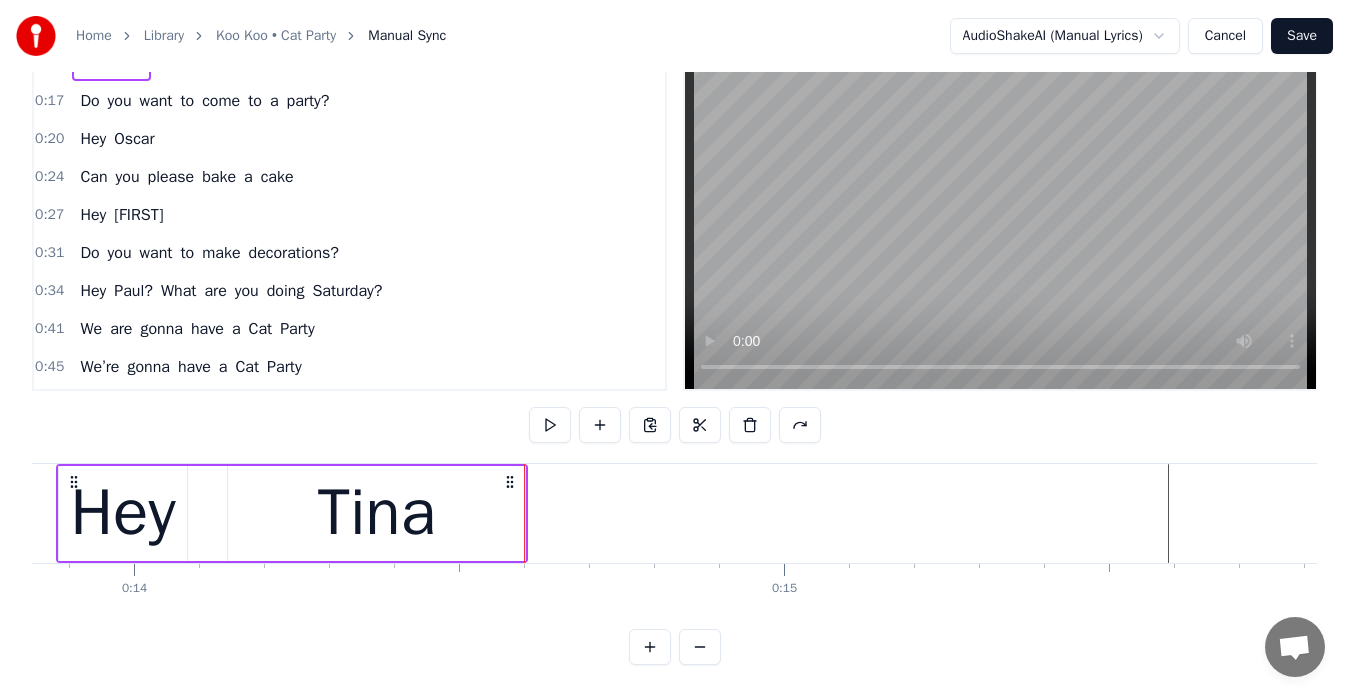 click at bounding box center [650, 647] 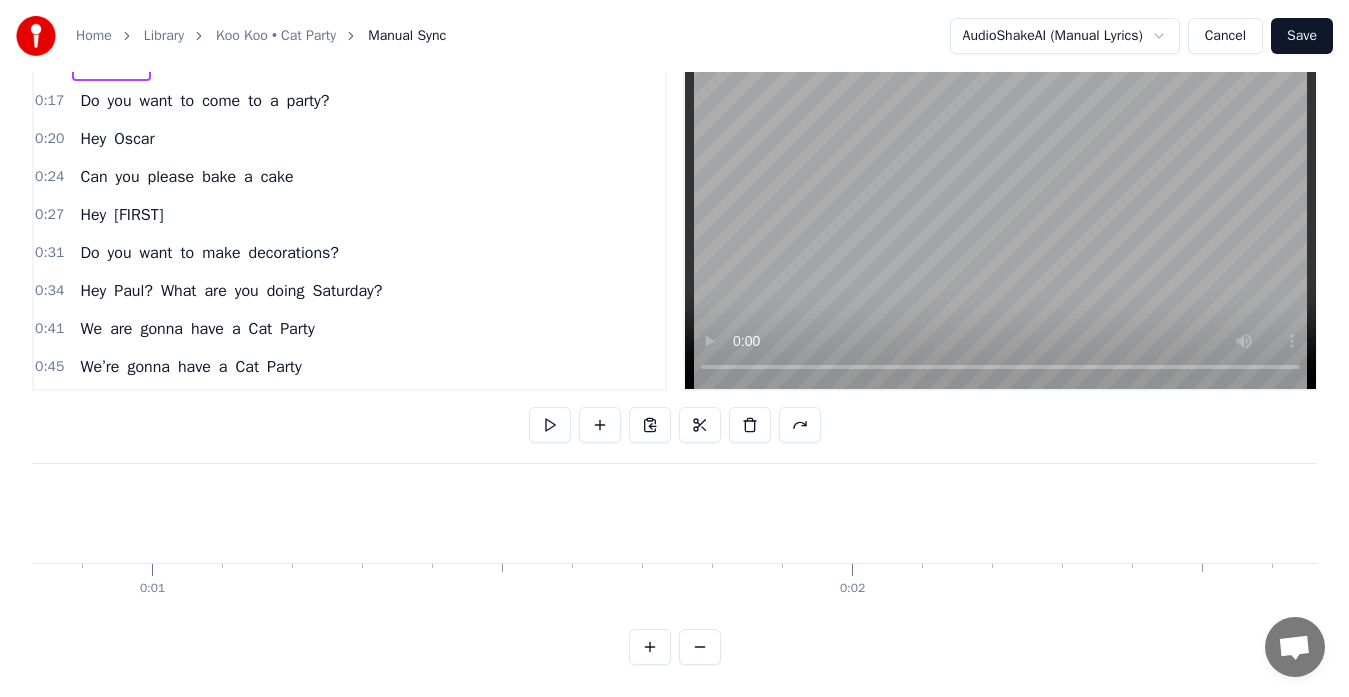 scroll, scrollTop: 0, scrollLeft: 0, axis: both 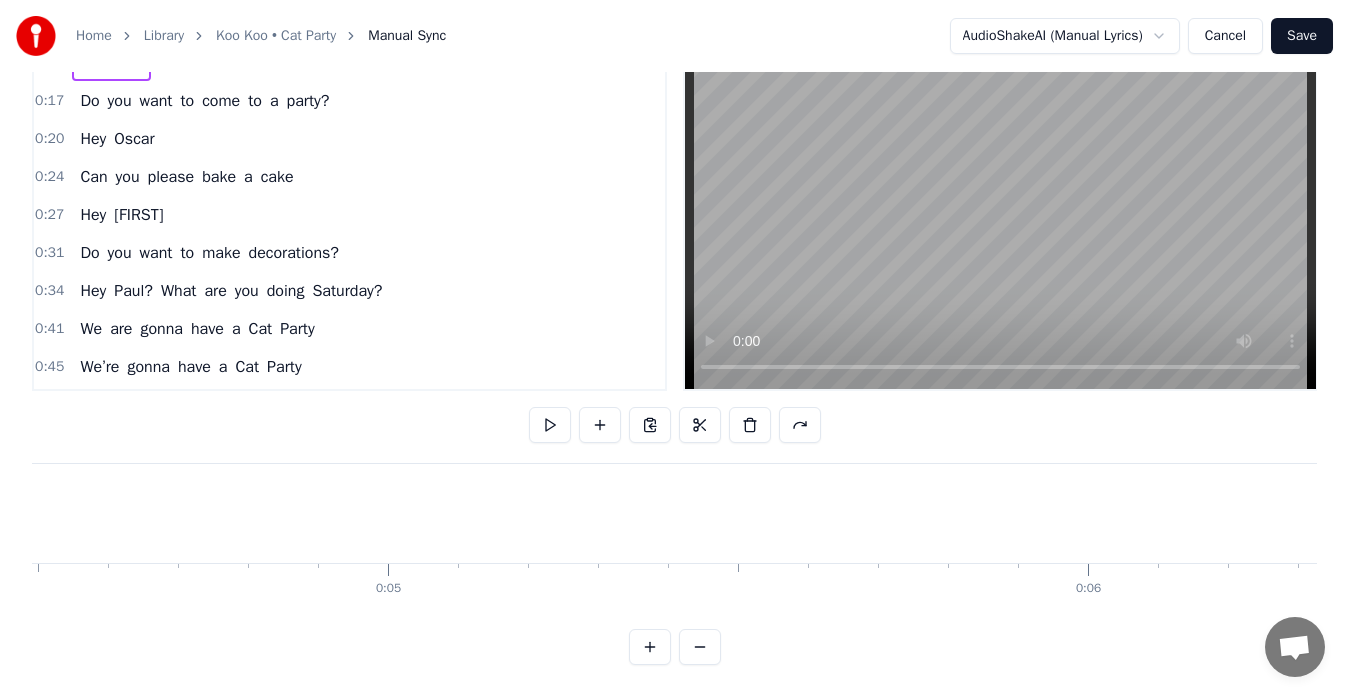 type 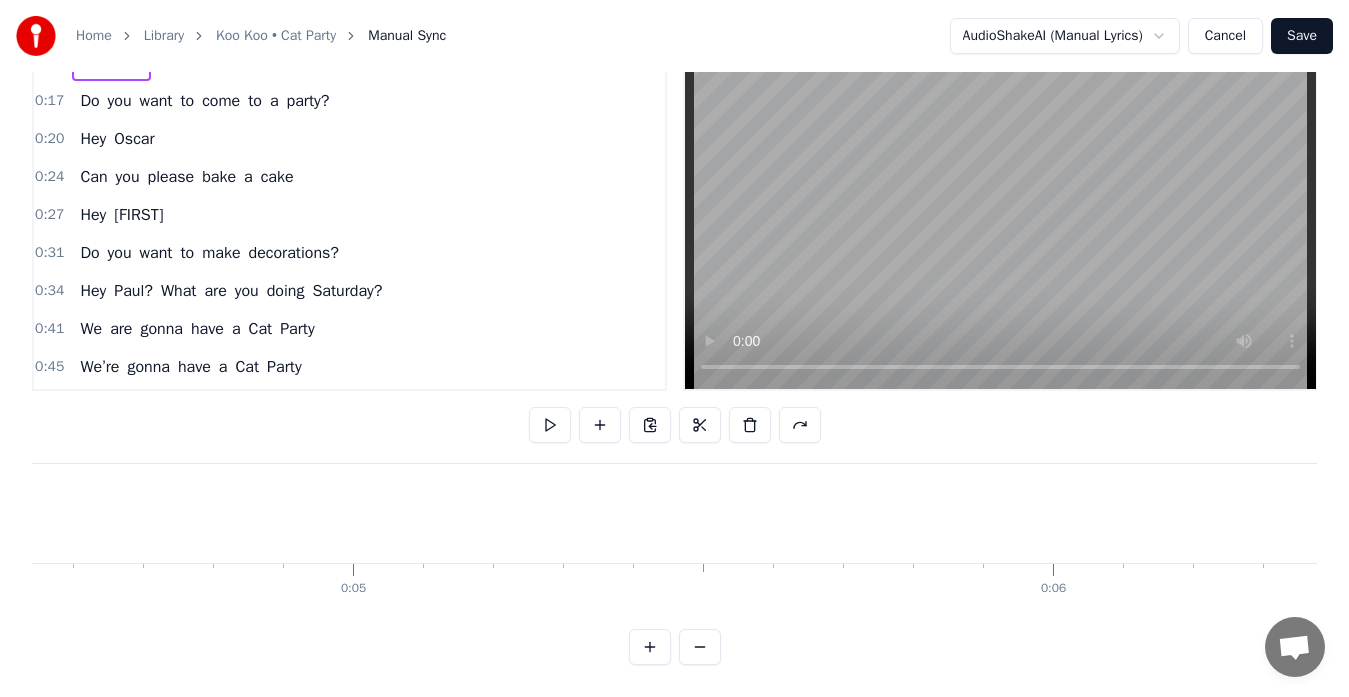 scroll, scrollTop: 0, scrollLeft: 0, axis: both 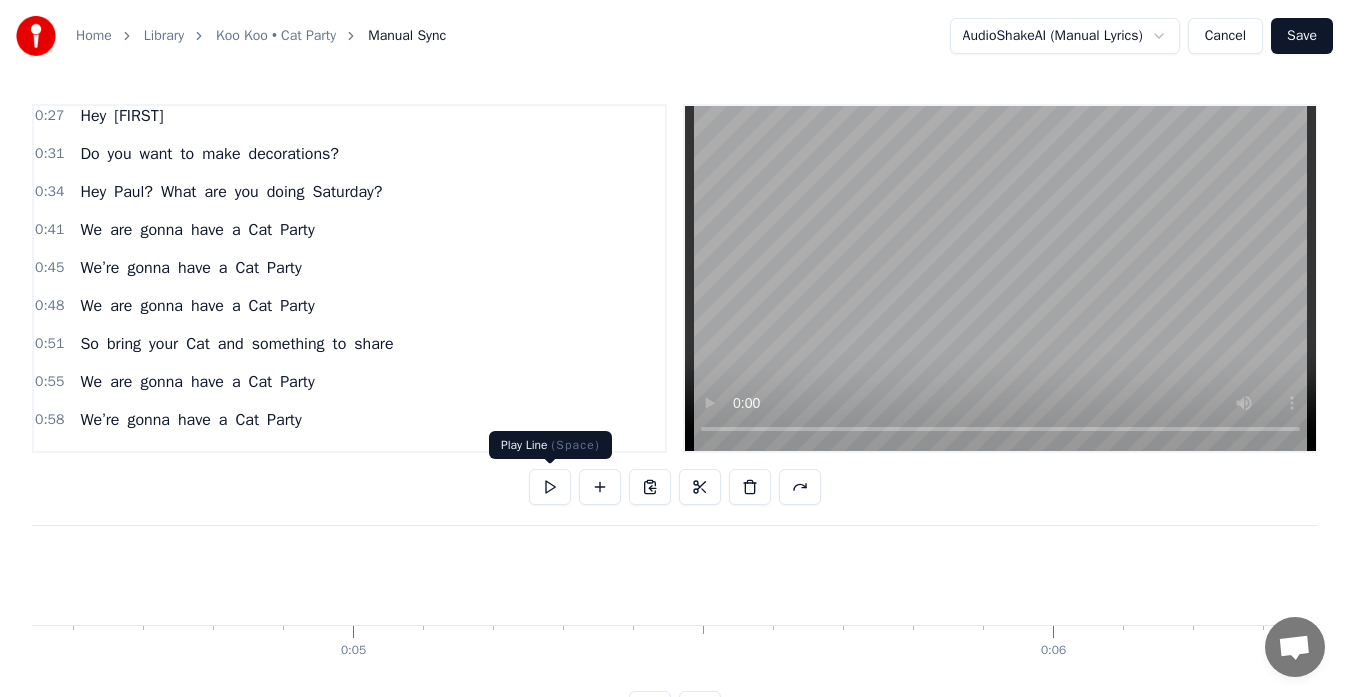 click at bounding box center [550, 487] 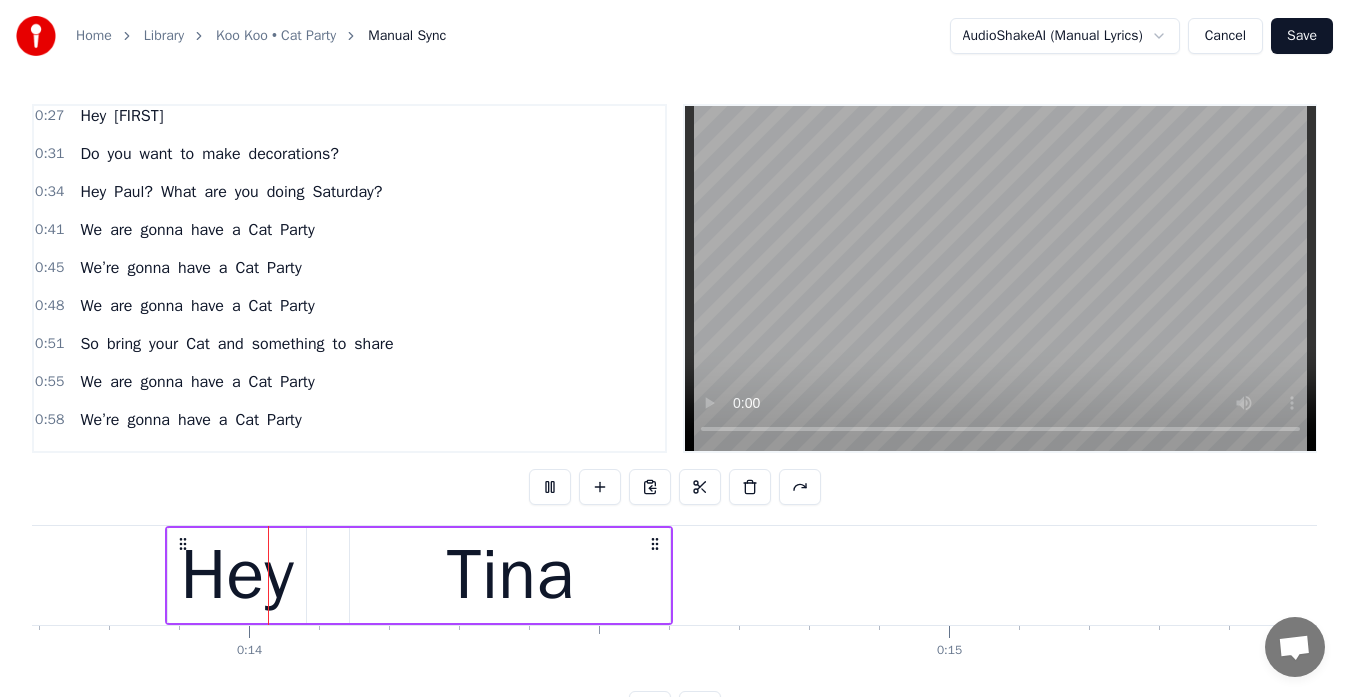 scroll, scrollTop: 0, scrollLeft: 9630, axis: horizontal 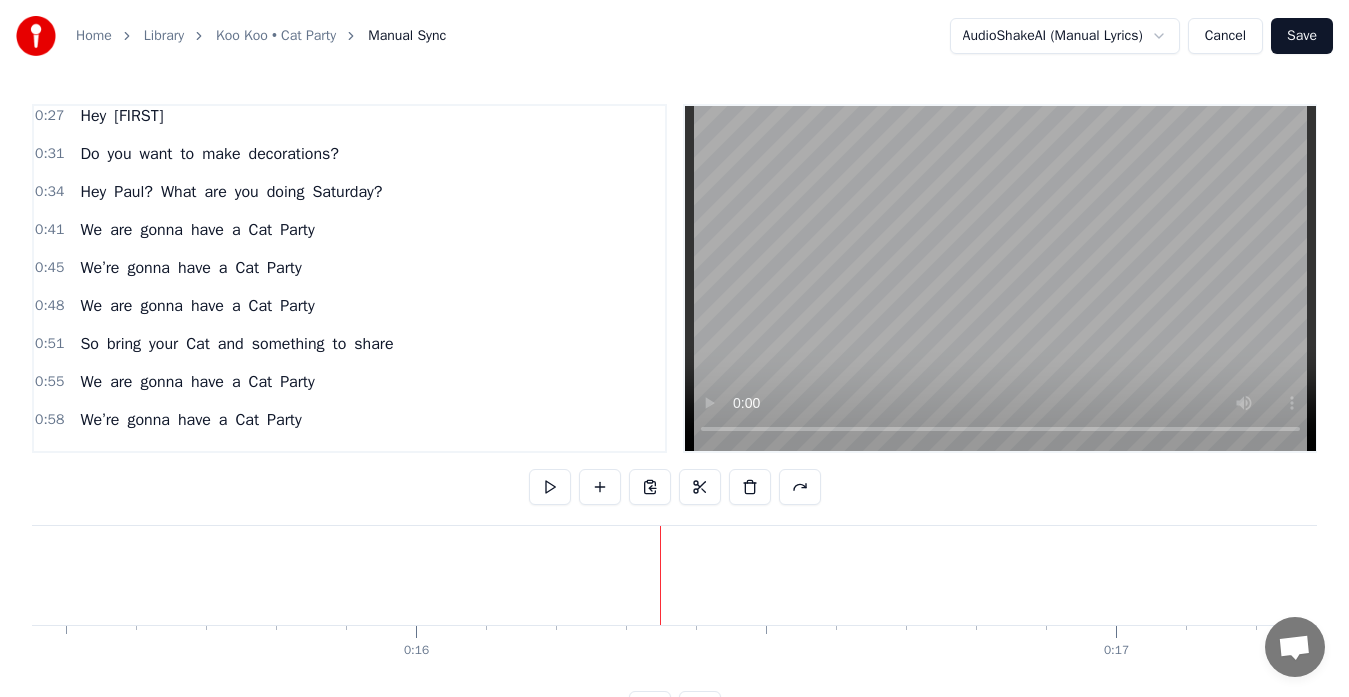 type 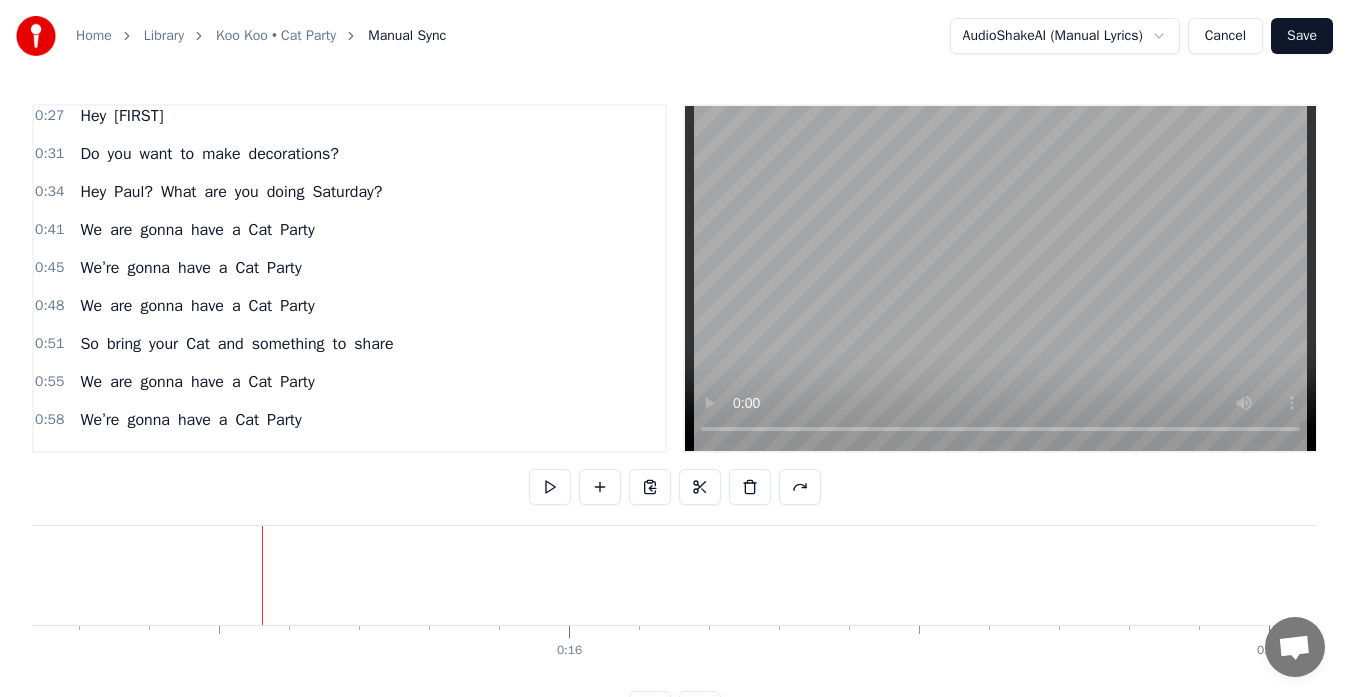 scroll, scrollTop: 0, scrollLeft: 10662, axis: horizontal 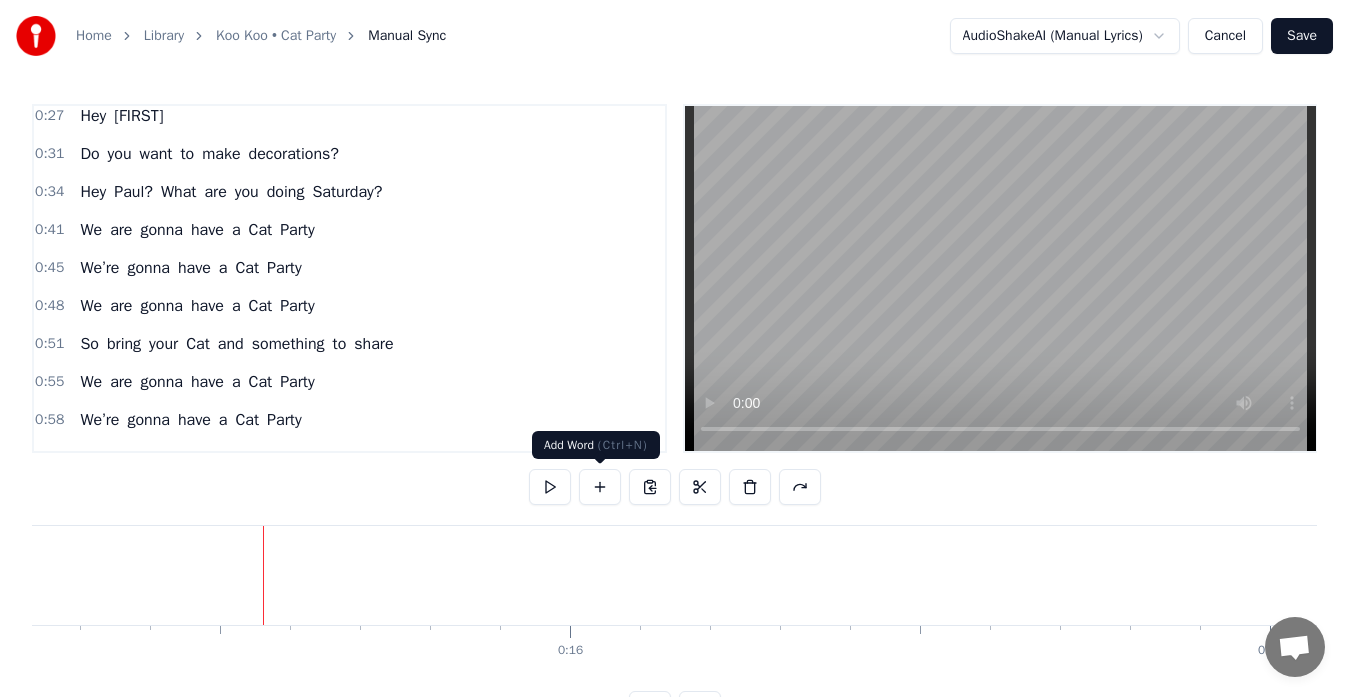 click at bounding box center [600, 487] 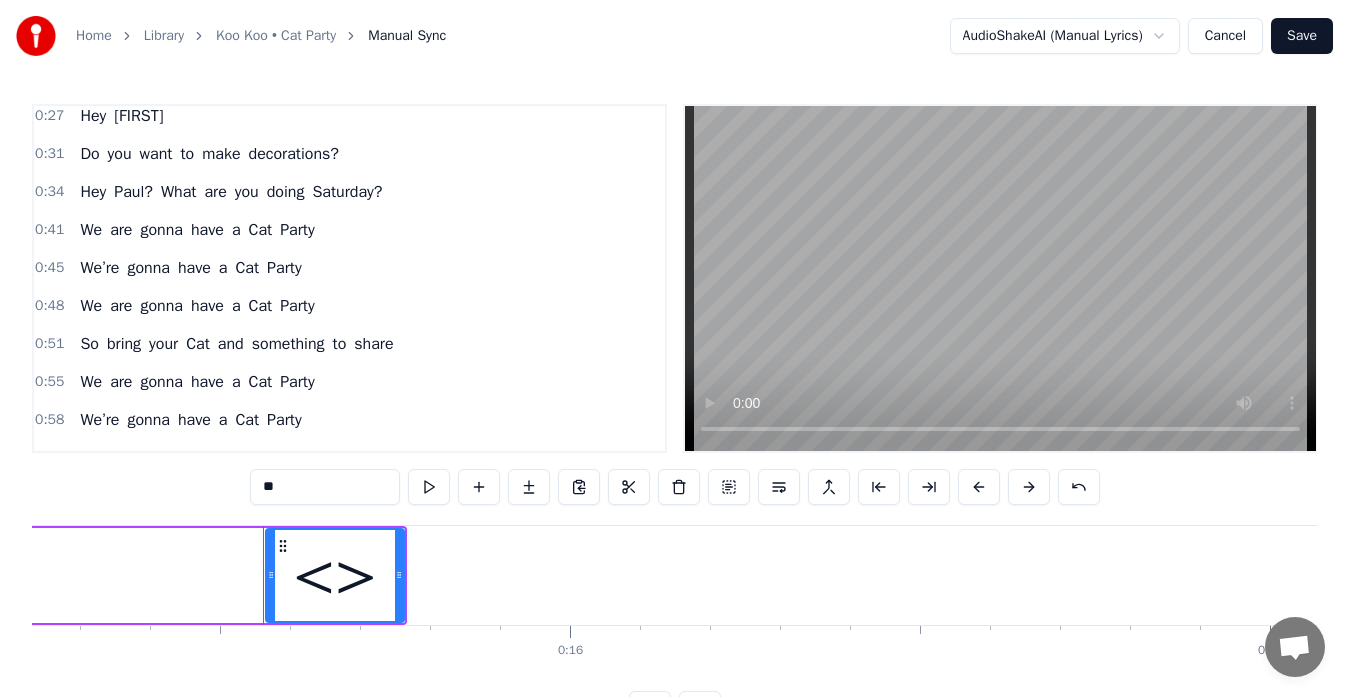 scroll, scrollTop: 0, scrollLeft: 0, axis: both 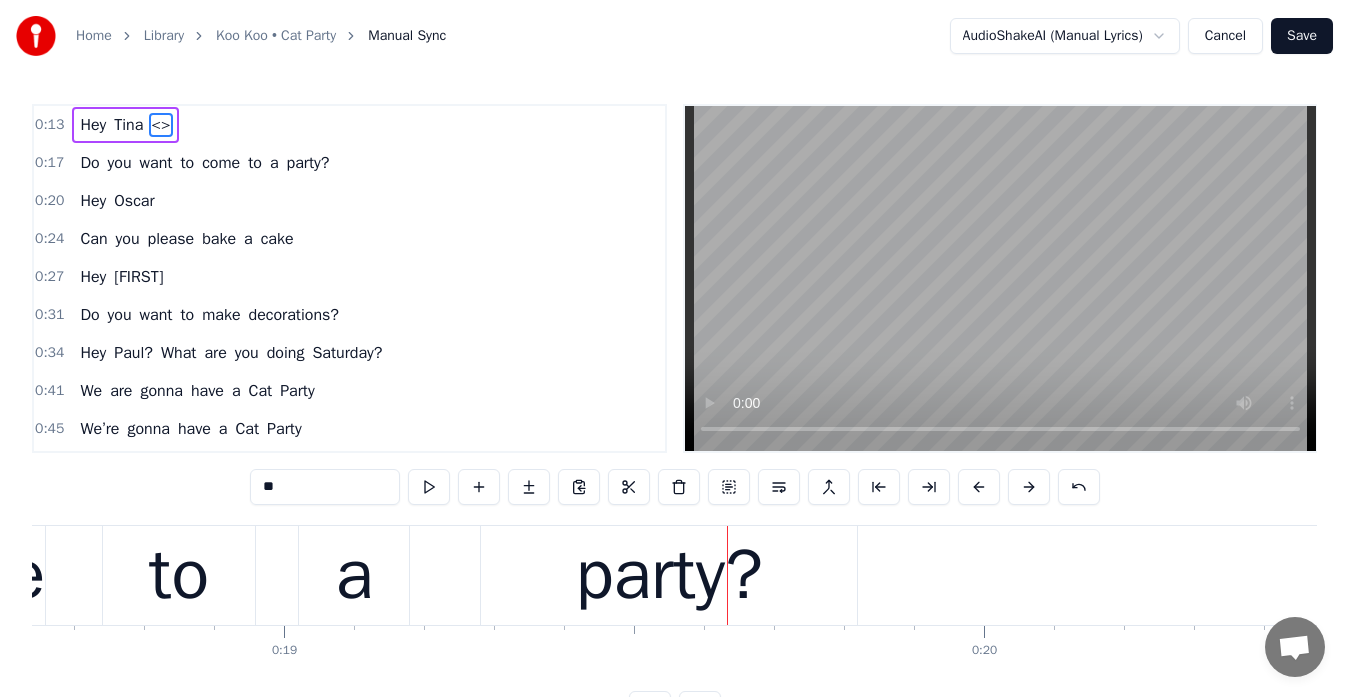click on "a" at bounding box center (274, 163) 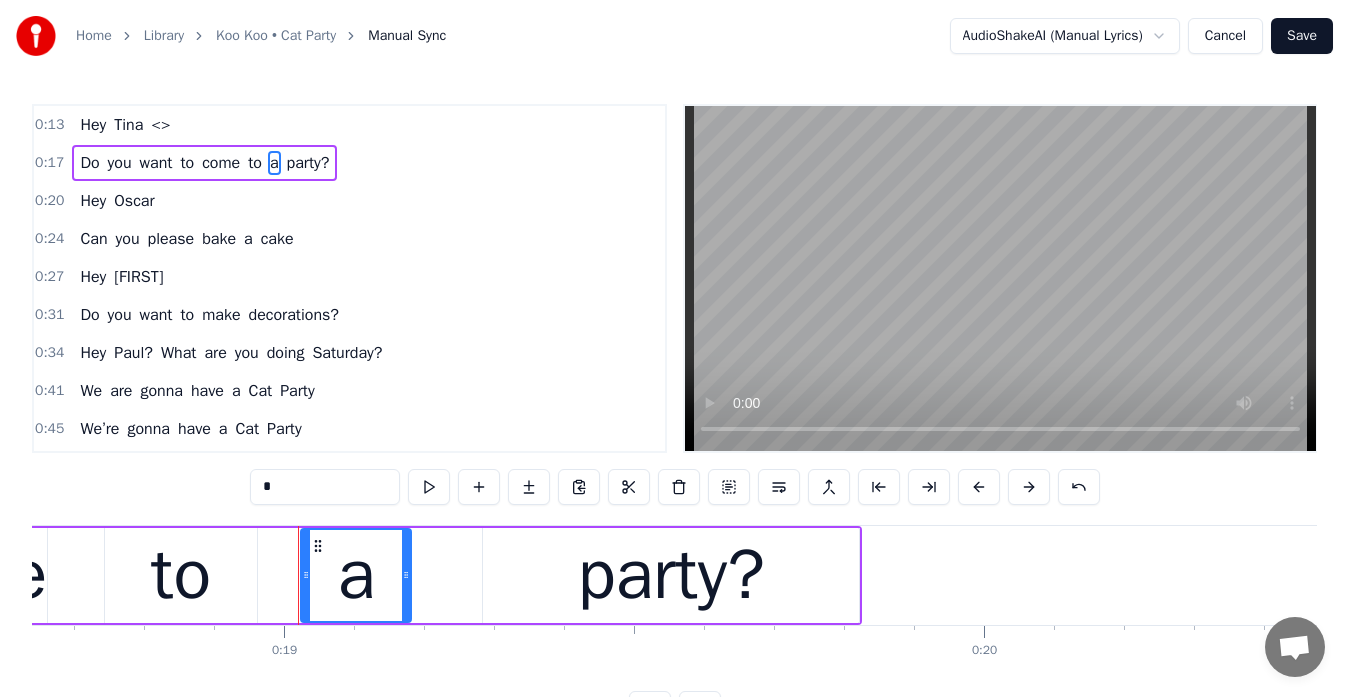 click on "a" at bounding box center [356, 575] 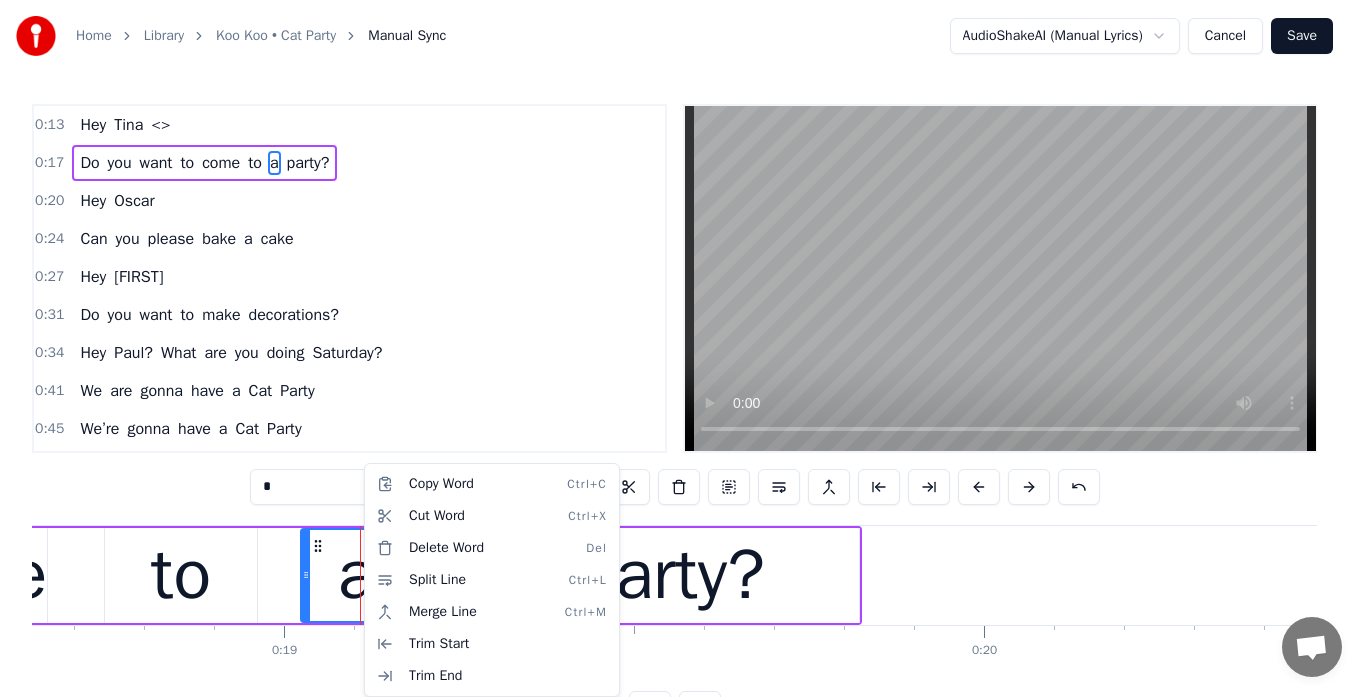 click on "Home Library Koo Koo • Cat Party Manual Sync AudioShakeAI (Manual Lyrics) Cancel Save 0:13 Hey Tina <> 0:17 Do you want to come to a party? 0:20 Hey Oscar 0:24 Can you please bake a cake 0:27 Hey Esmerelda 0:31 Do you want to make decorations? 0:34 Hey Paul? What are you doing Saturday? 0:41 We are gonna have a Cat Party 0:45 We’re gonna have a Cat Party 0:48 We are gonna have a Cat Party 0:51 So bring your Cat and something to share 0:55 We are gonna have a Cat Party 0:58 We’re gonna have a Cat Party 1:02 We are gonna have a Cat Party 1:04 So bring your Cat and something to share 1:15 Hey Rosalita 1:19 Can you make a great pinita 1:22 Hey Lamar 1:24 Can you make sure we have Hors d'oeuvre? 1:29 hey Yu Chen 1:30 You’re the DJ, make sure to play all the 1:34 hits 1:35 Hey Boris 1:37 You’re not invited! JK We love you 1:43 We are gonna have a Cat Party 1:46 We’re gonna have a Cat Party 1:50 We are gonna have a Cat Party 1:52 So bring your Cat and something to share 1:57 P- A- R 2:05 P- A- R- T- Y it" at bounding box center [683, 379] 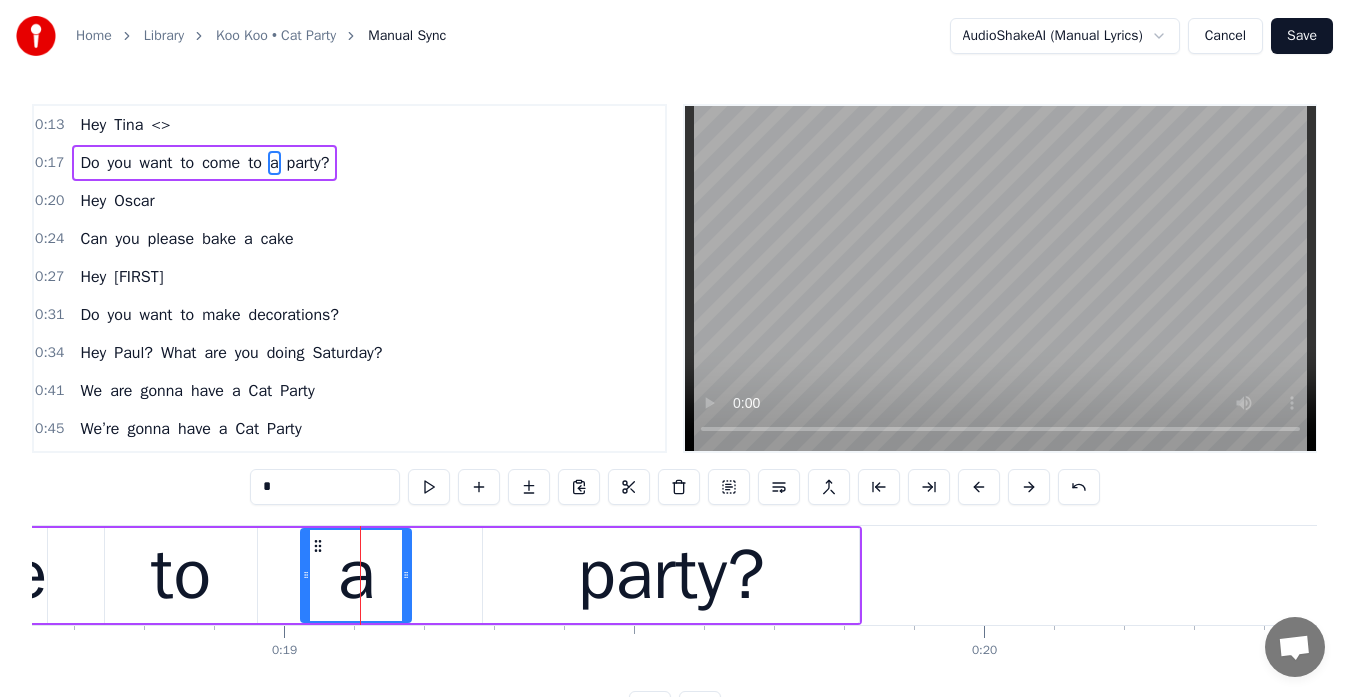 click 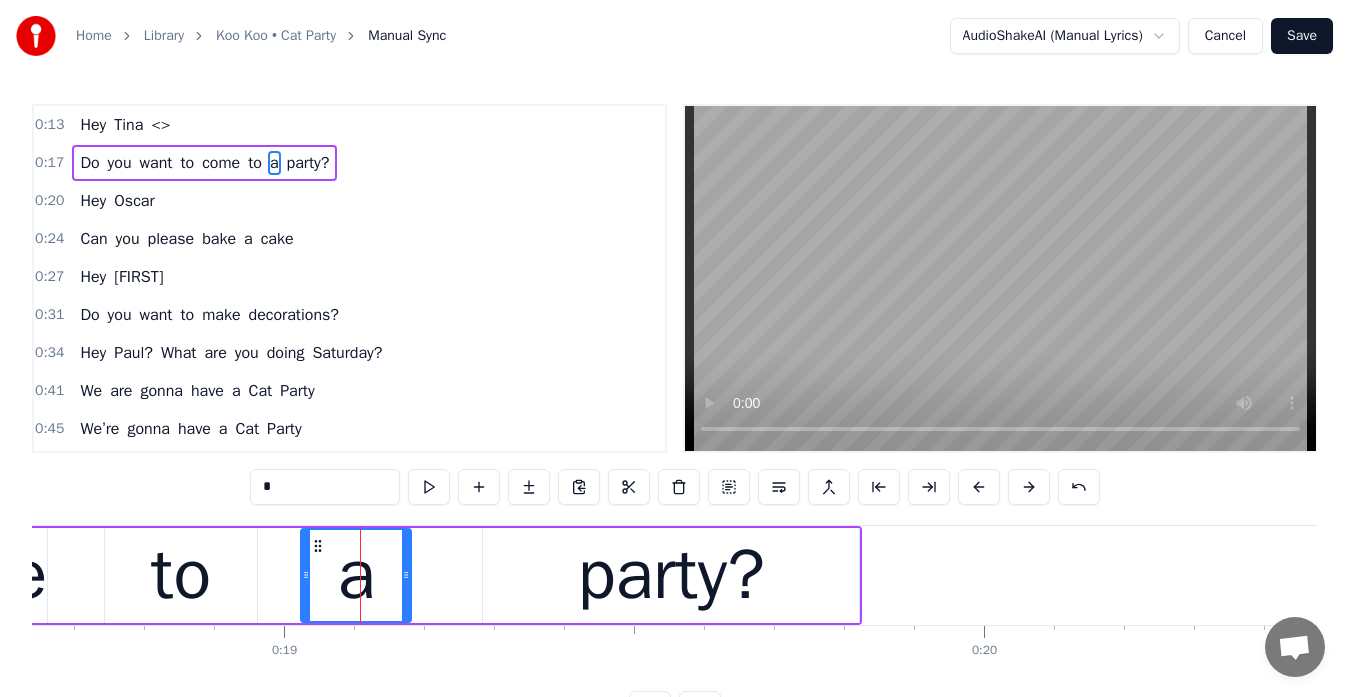 click on "a" at bounding box center [356, 575] 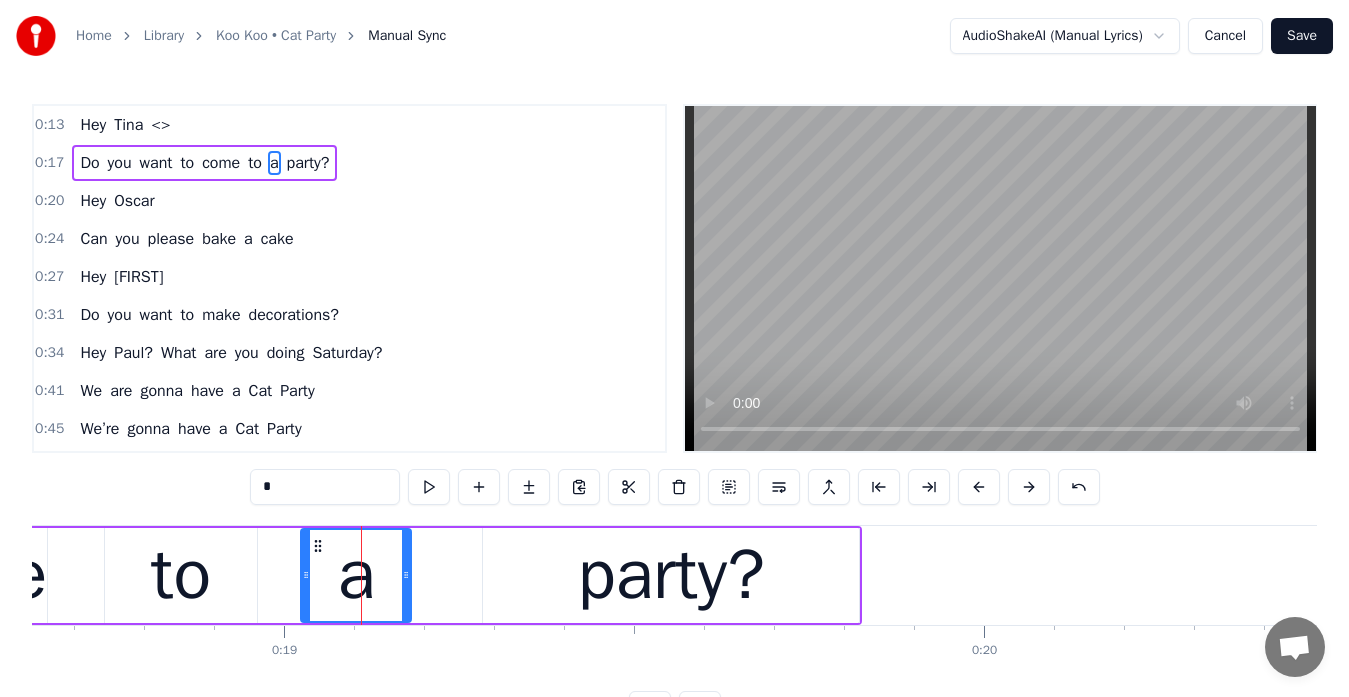 click on "a" at bounding box center (356, 575) 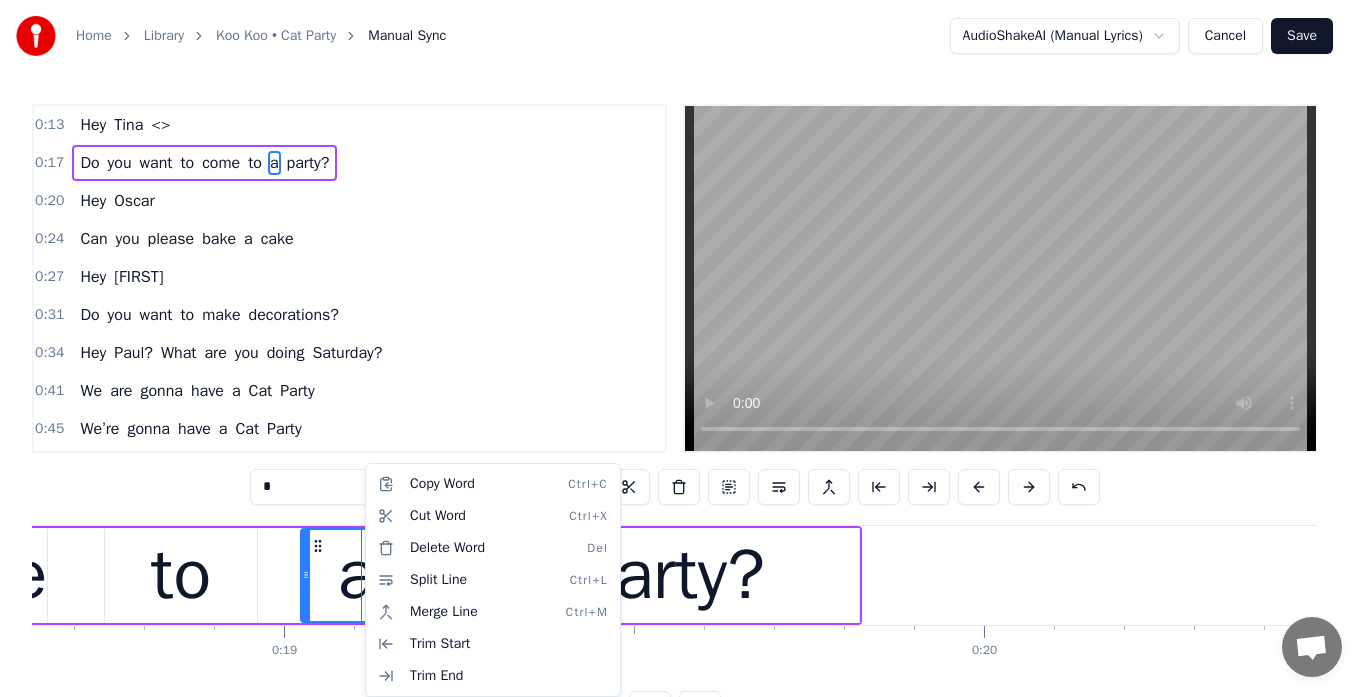 click on "Home Library Koo Koo • Cat Party Manual Sync AudioShakeAI (Manual Lyrics) Cancel Save 0:13 Hey Tina <> 0:17 Do you want to come to a party? 0:20 Hey Oscar 0:24 Can you please bake a cake 0:27 Hey Esmerelda 0:31 Do you want to make decorations? 0:34 Hey Paul? What are you doing Saturday? 0:41 We are gonna have a Cat Party 0:45 We’re gonna have a Cat Party 0:48 We are gonna have a Cat Party 0:51 So bring your Cat and something to share 0:55 We are gonna have a Cat Party 0:58 We’re gonna have a Cat Party 1:02 We are gonna have a Cat Party 1:04 So bring your Cat and something to share 1:15 Hey Rosalita 1:19 Can you make a great pinita 1:22 Hey Lamar 1:24 Can you make sure we have Hors d'oeuvre? 1:29 hey Yu Chen 1:30 You’re the DJ, make sure to play all the 1:34 hits 1:35 Hey Boris 1:37 You’re not invited! JK We love you 1:43 We are gonna have a Cat Party 1:46 We’re gonna have a Cat Party 1:50 We are gonna have a Cat Party 1:52 So bring your Cat and something to share 1:57 P- A- R 2:05 P- A- R- T- Y it" at bounding box center [683, 379] 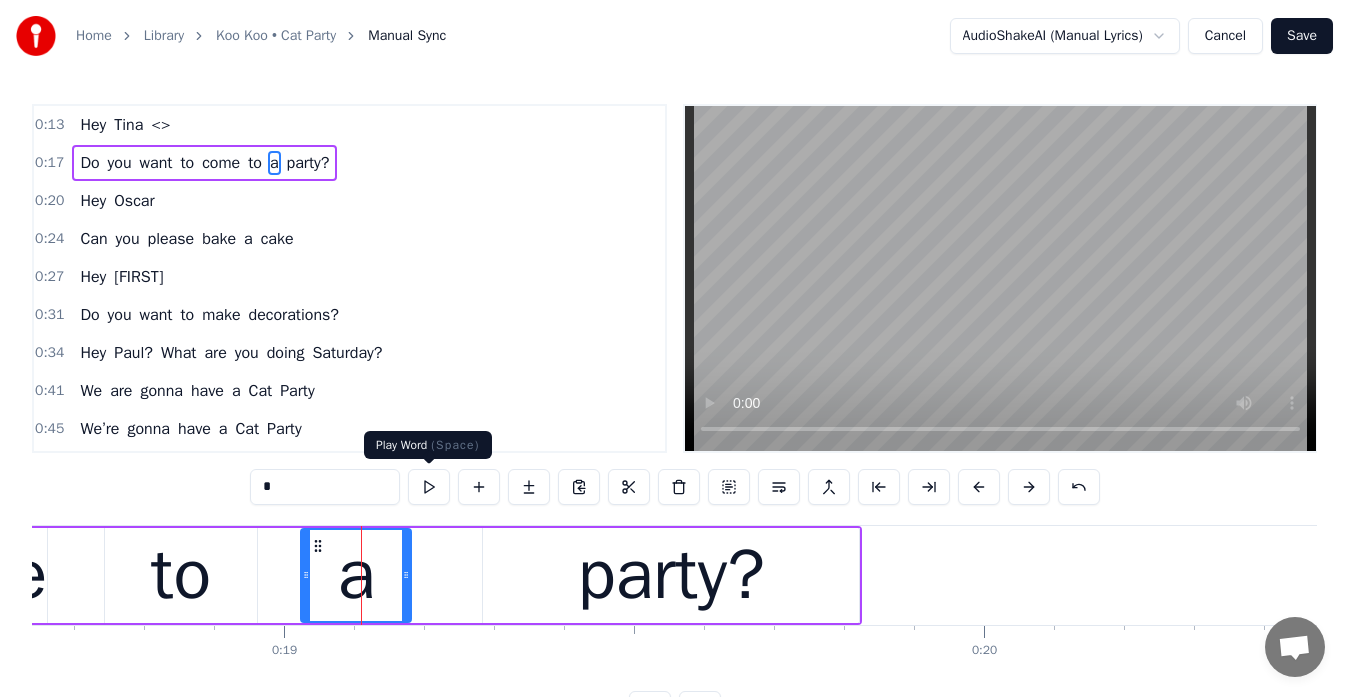 click at bounding box center (429, 487) 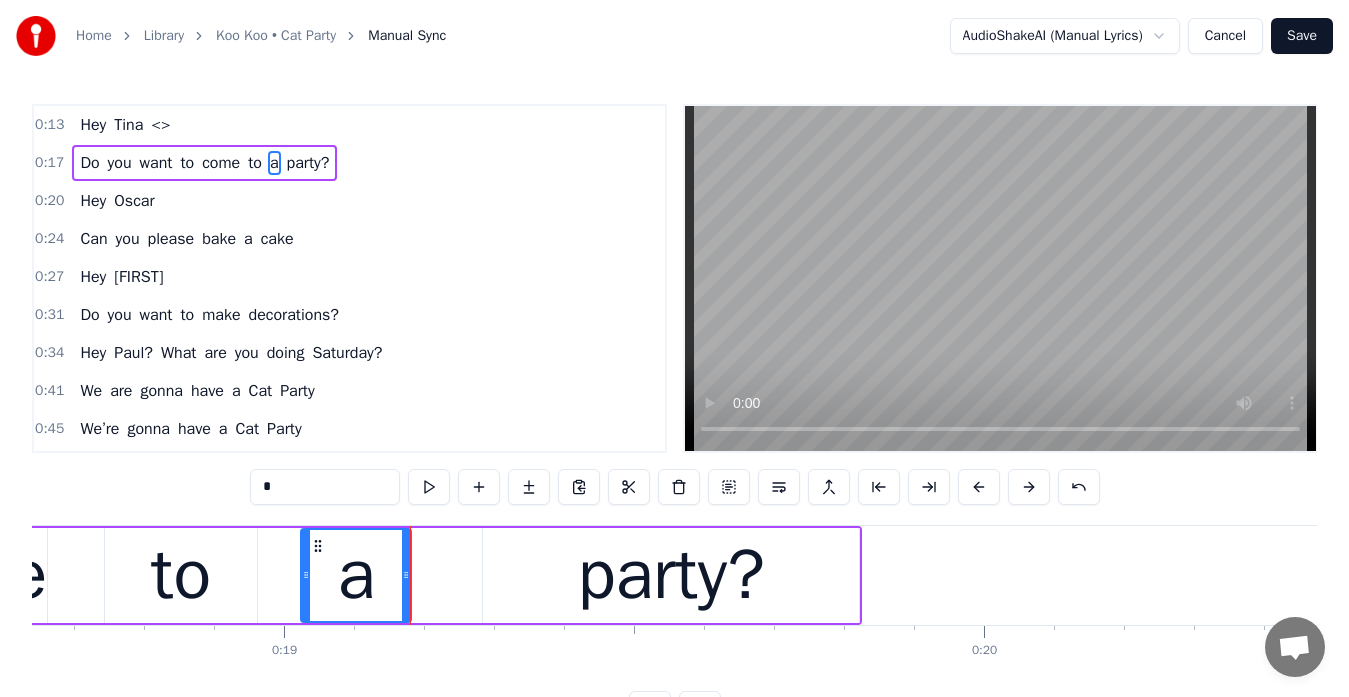 click at bounding box center [429, 487] 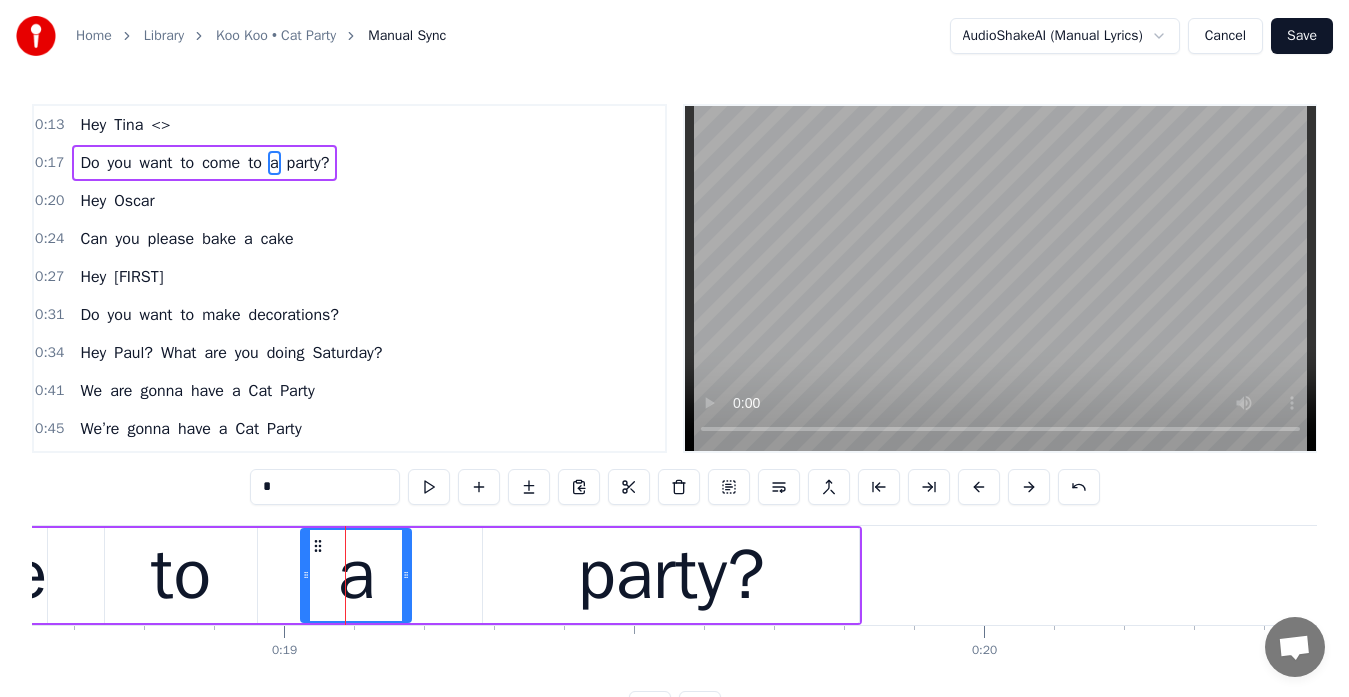 click on "a" at bounding box center (356, 575) 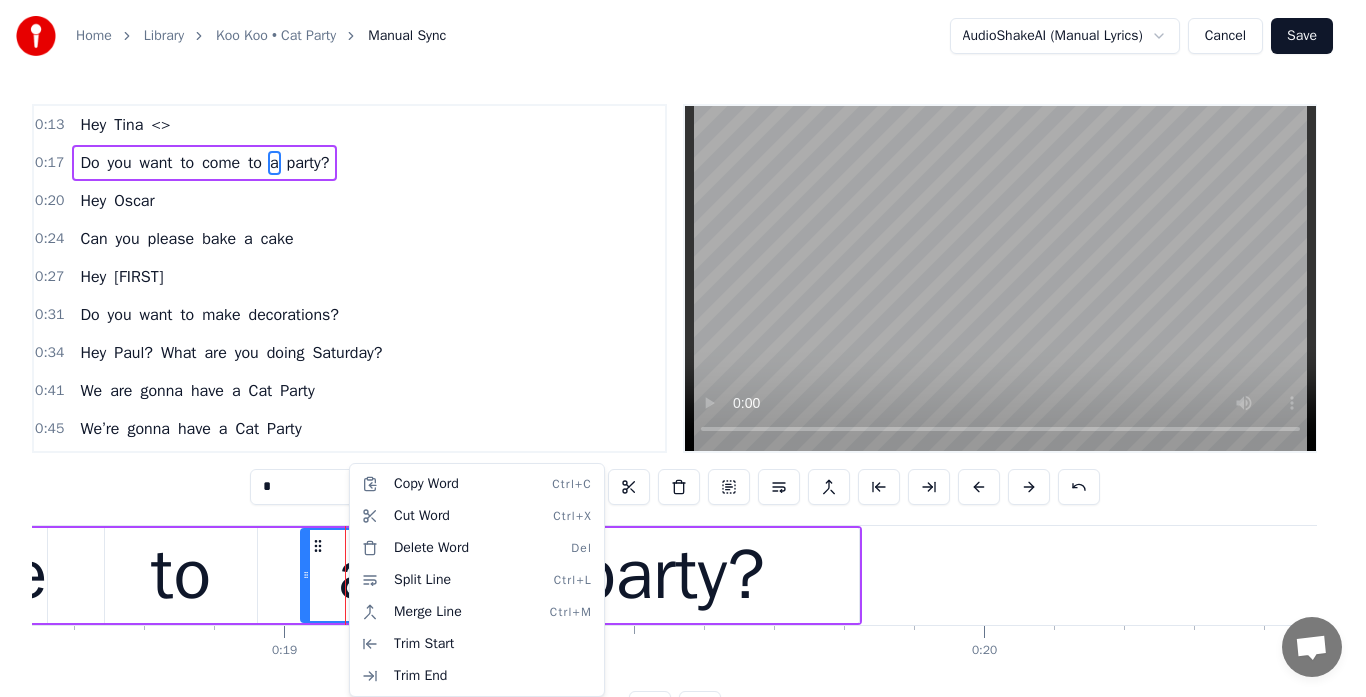 click on "Home Library Koo Koo • Cat Party Manual Sync AudioShakeAI (Manual Lyrics) Cancel Save 0:13 Hey Tina <> 0:17 Do you want to come to a party? 0:20 Hey Oscar 0:24 Can you please bake a cake 0:27 Hey Esmerelda 0:31 Do you want to make decorations? 0:34 Hey Paul? What are you doing Saturday? 0:41 We are gonna have a Cat Party 0:45 We’re gonna have a Cat Party 0:48 We are gonna have a Cat Party 0:51 So bring your Cat and something to share 0:55 We are gonna have a Cat Party 0:58 We’re gonna have a Cat Party 1:02 We are gonna have a Cat Party 1:04 So bring your Cat and something to share 1:15 Hey Rosalita 1:19 Can you make a great pinita 1:22 Hey Lamar 1:24 Can you make sure we have Hors d'oeuvre? 1:29 hey Yu Chen 1:30 You’re the DJ, make sure to play all the 1:34 hits 1:35 Hey Boris 1:37 You’re not invited! JK We love you 1:43 We are gonna have a Cat Party 1:46 We’re gonna have a Cat Party 1:50 We are gonna have a Cat Party 1:52 So bring your Cat and something to share 1:57 P- A- R 2:05 P- A- R- T- Y it" at bounding box center [683, 379] 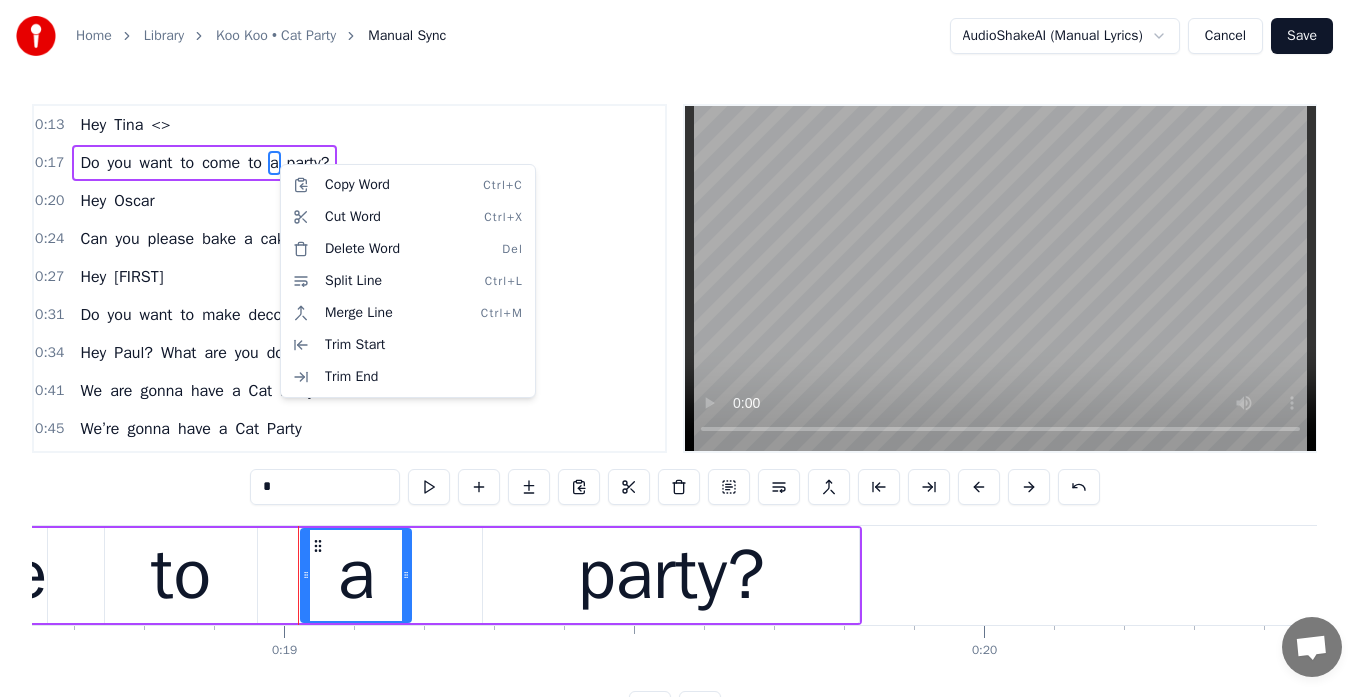 click on "Home Library Koo Koo • Cat Party Manual Sync AudioShakeAI (Manual Lyrics) Cancel Save 0:13 Hey Tina <> 0:17 Do you want to come to a party? 0:20 Hey Oscar 0:24 Can you please bake a cake 0:27 Hey Esmerelda 0:31 Do you want to make decorations? 0:34 Hey Paul? What are you doing Saturday? 0:41 We are gonna have a Cat Party 0:45 We’re gonna have a Cat Party 0:48 We are gonna have a Cat Party 0:51 So bring your Cat and something to share 0:55 We are gonna have a Cat Party 0:58 We’re gonna have a Cat Party 1:02 We are gonna have a Cat Party 1:04 So bring your Cat and something to share 1:15 Hey Rosalita 1:19 Can you make a great pinita 1:22 Hey Lamar 1:24 Can you make sure we have Hors d'oeuvre? 1:29 hey Yu Chen 1:30 You’re the DJ, make sure to play all the 1:34 hits 1:35 Hey Boris 1:37 You’re not invited! JK We love you 1:43 We are gonna have a Cat Party 1:46 We’re gonna have a Cat Party 1:50 We are gonna have a Cat Party 1:52 So bring your Cat and something to share 1:57 P- A- R 2:05 P- A- R- T- Y it" at bounding box center (683, 379) 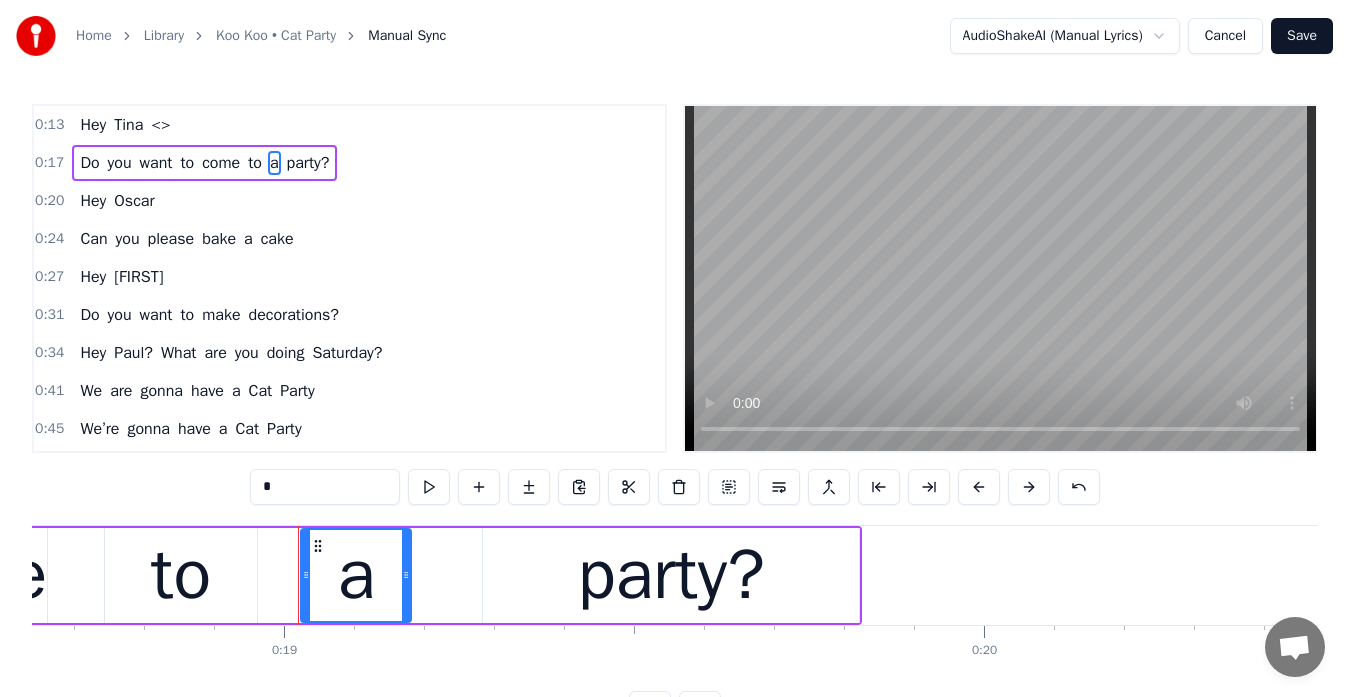 click on "a" at bounding box center [274, 163] 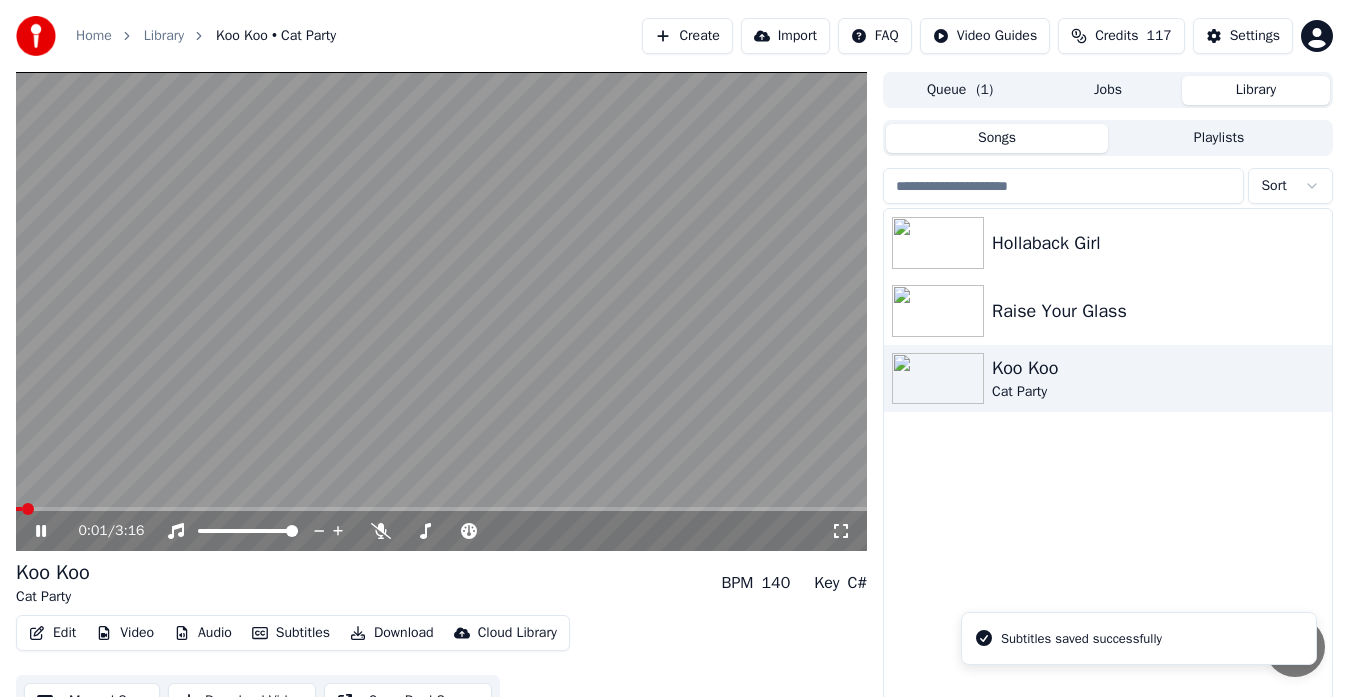 click on "Edit" at bounding box center (52, 633) 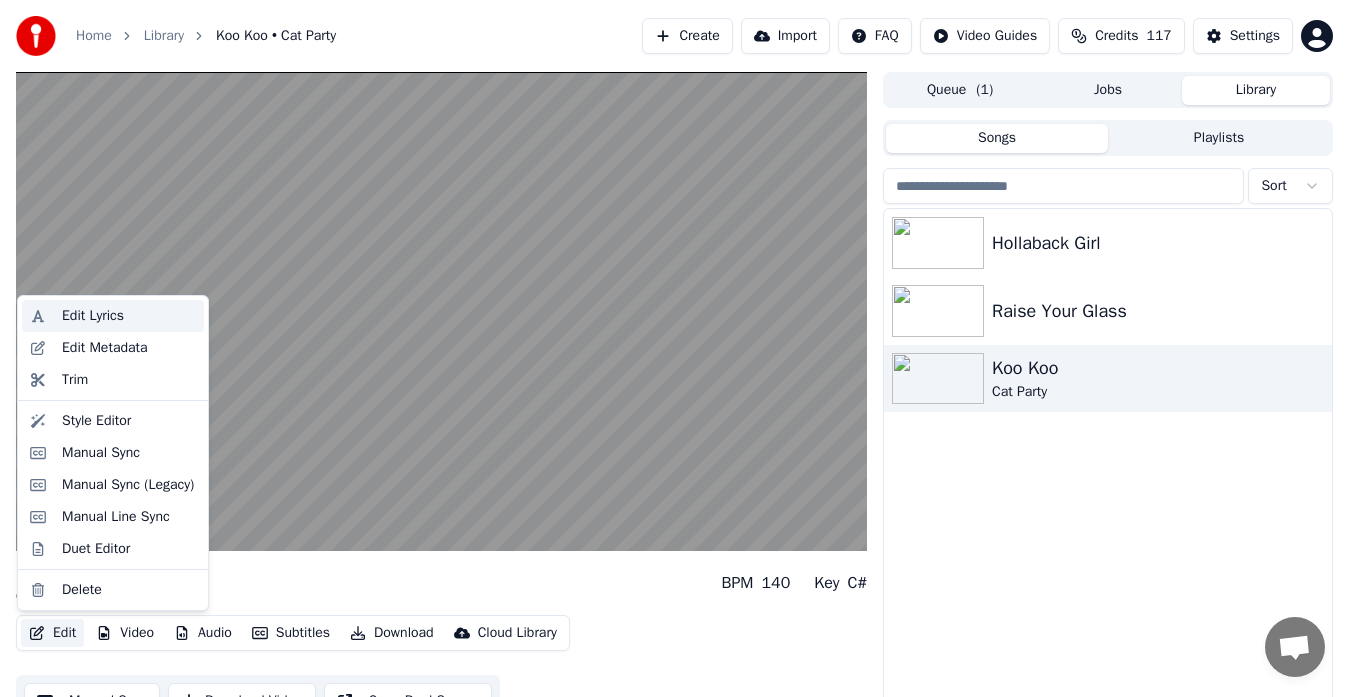 click on "Edit Lyrics" at bounding box center (93, 316) 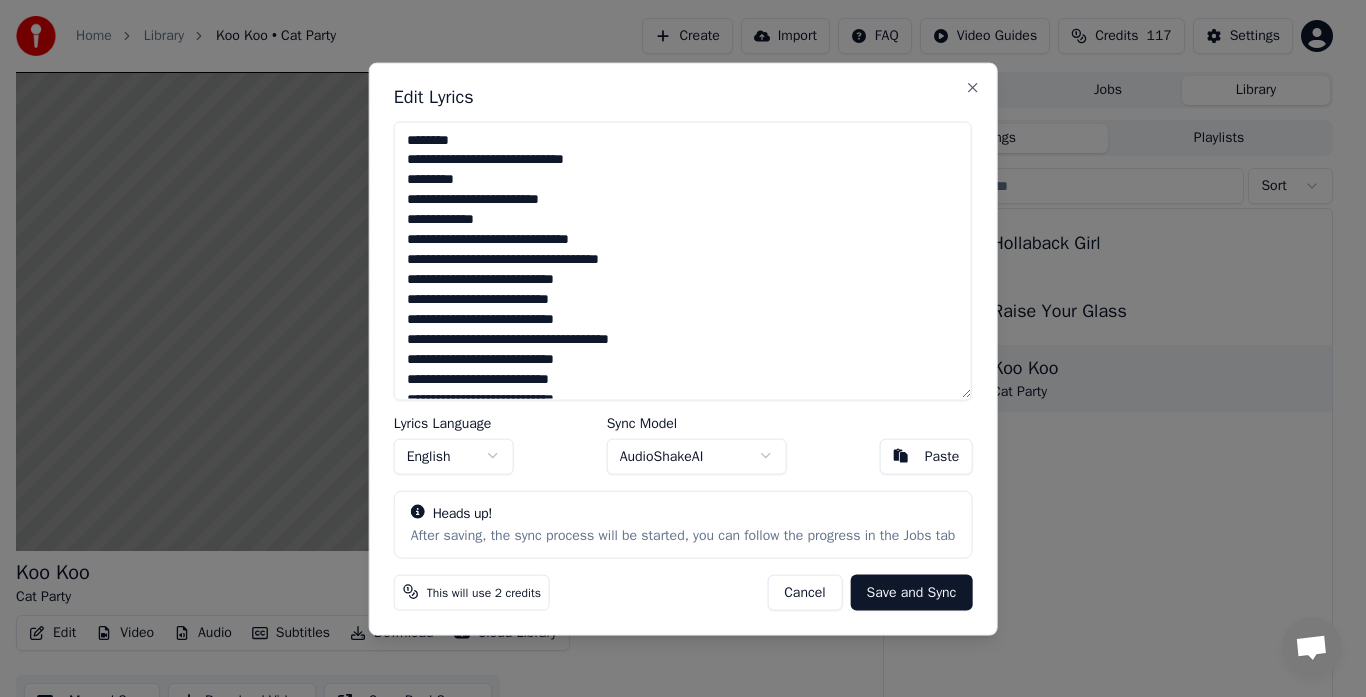 click at bounding box center [683, 260] 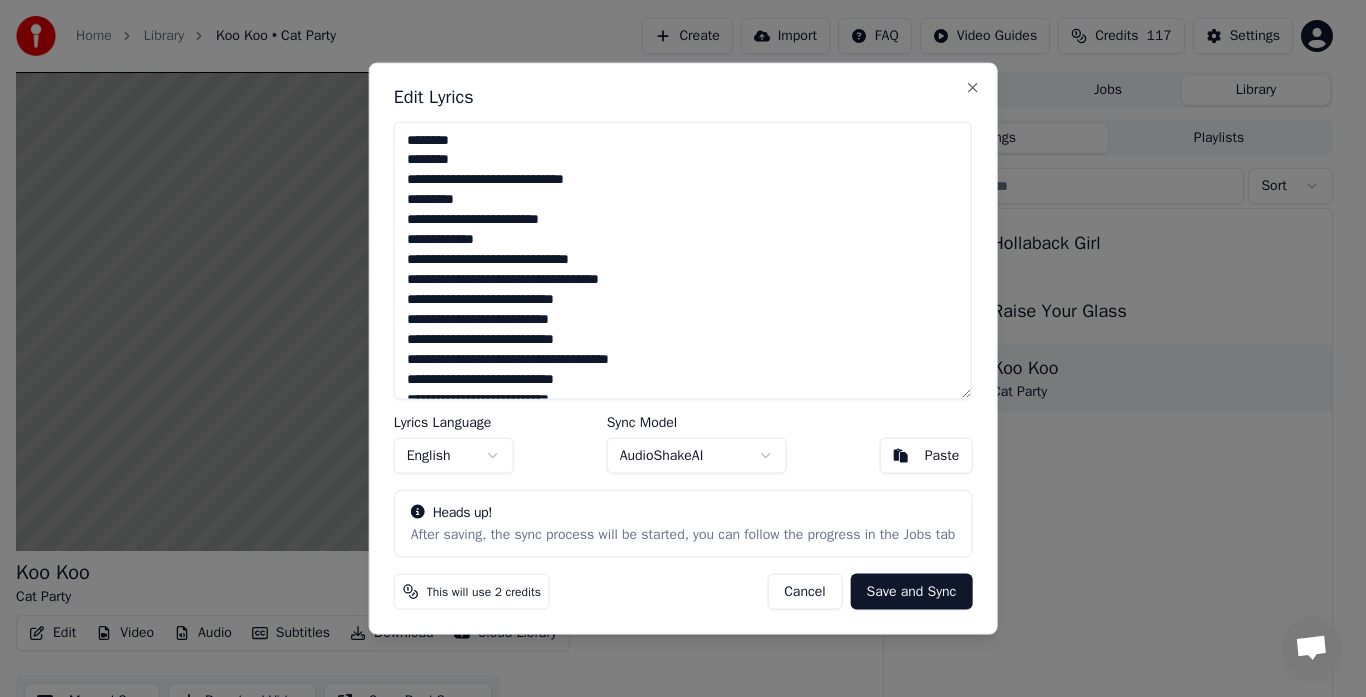 click at bounding box center [683, 260] 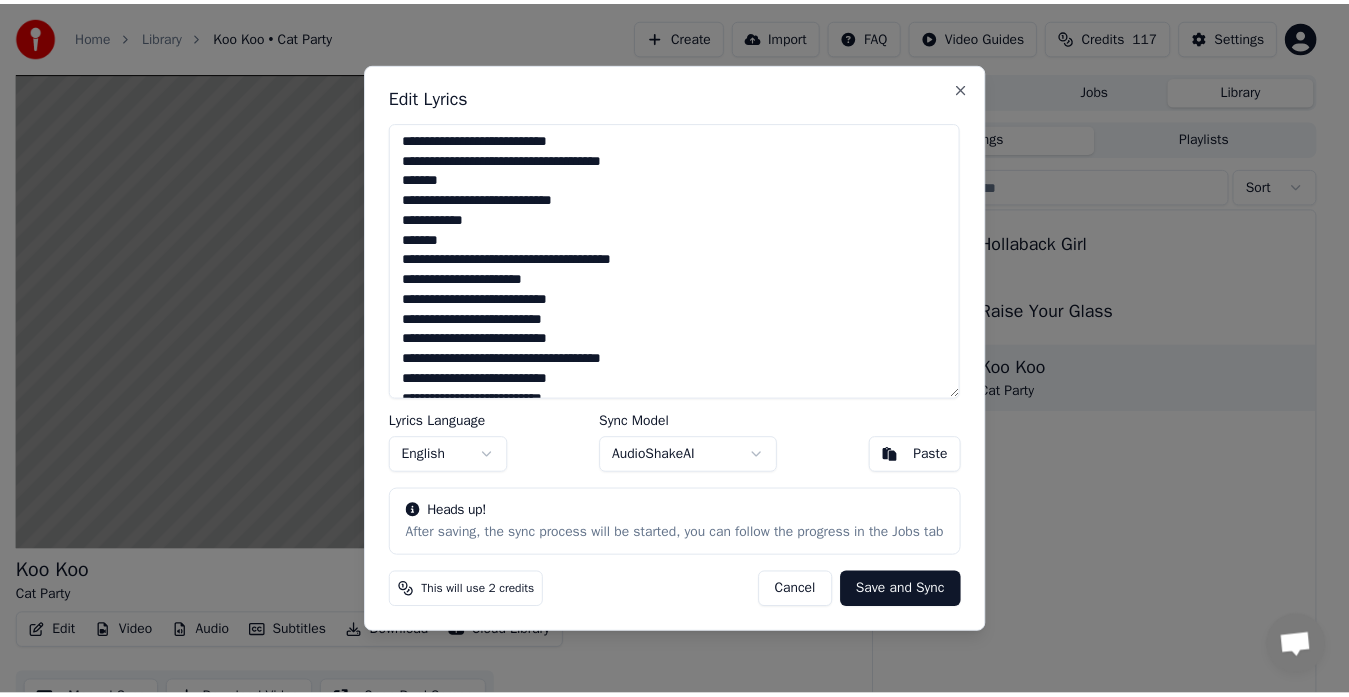 scroll, scrollTop: 541, scrollLeft: 0, axis: vertical 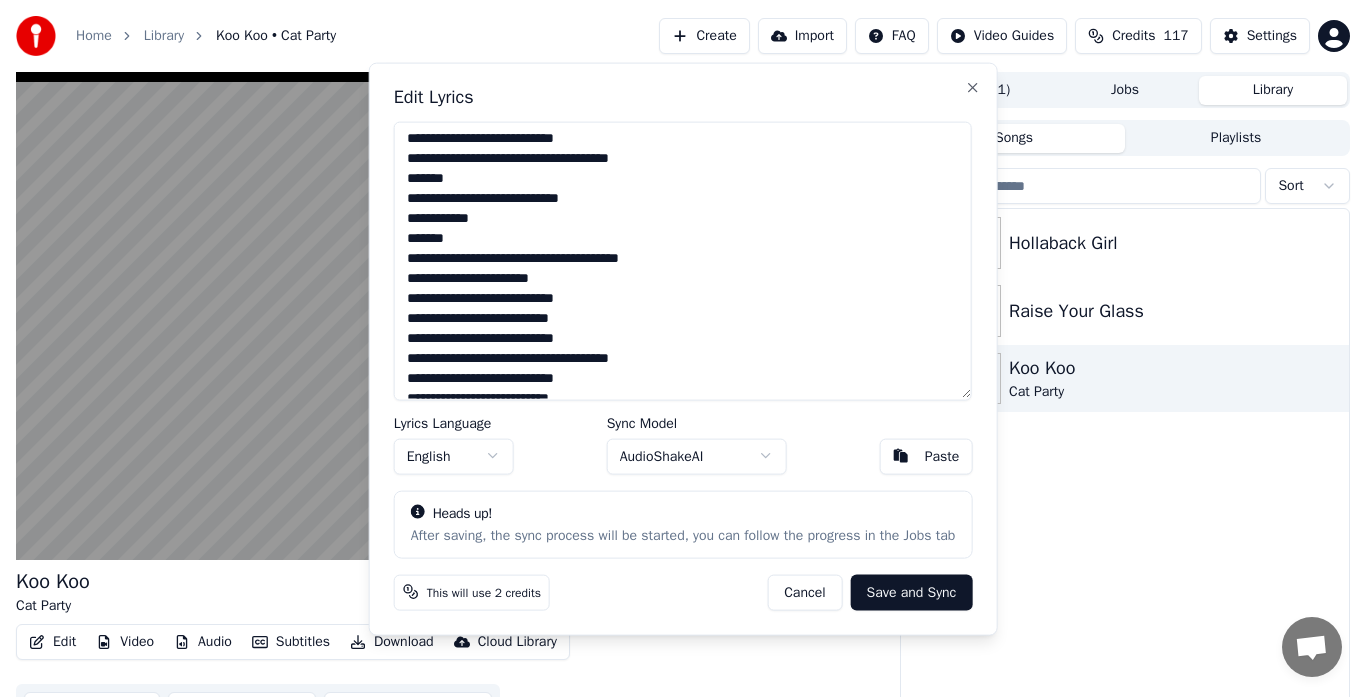 type on "**********" 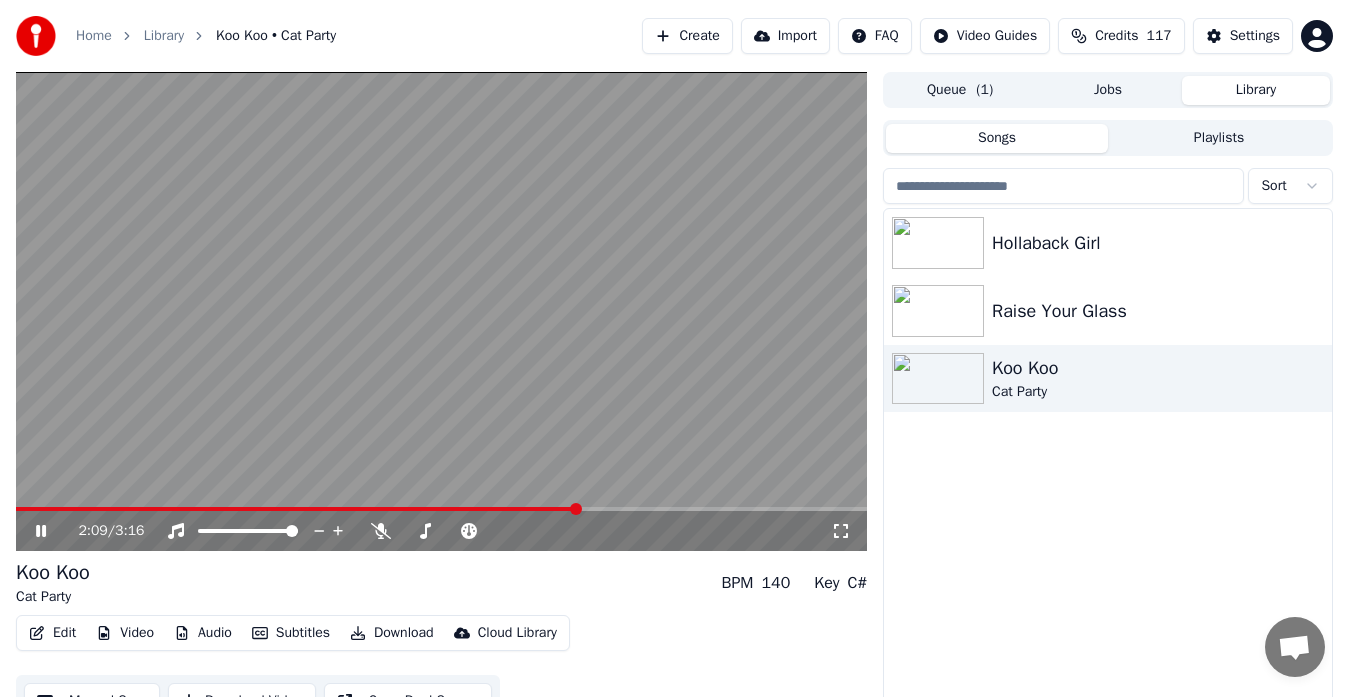click 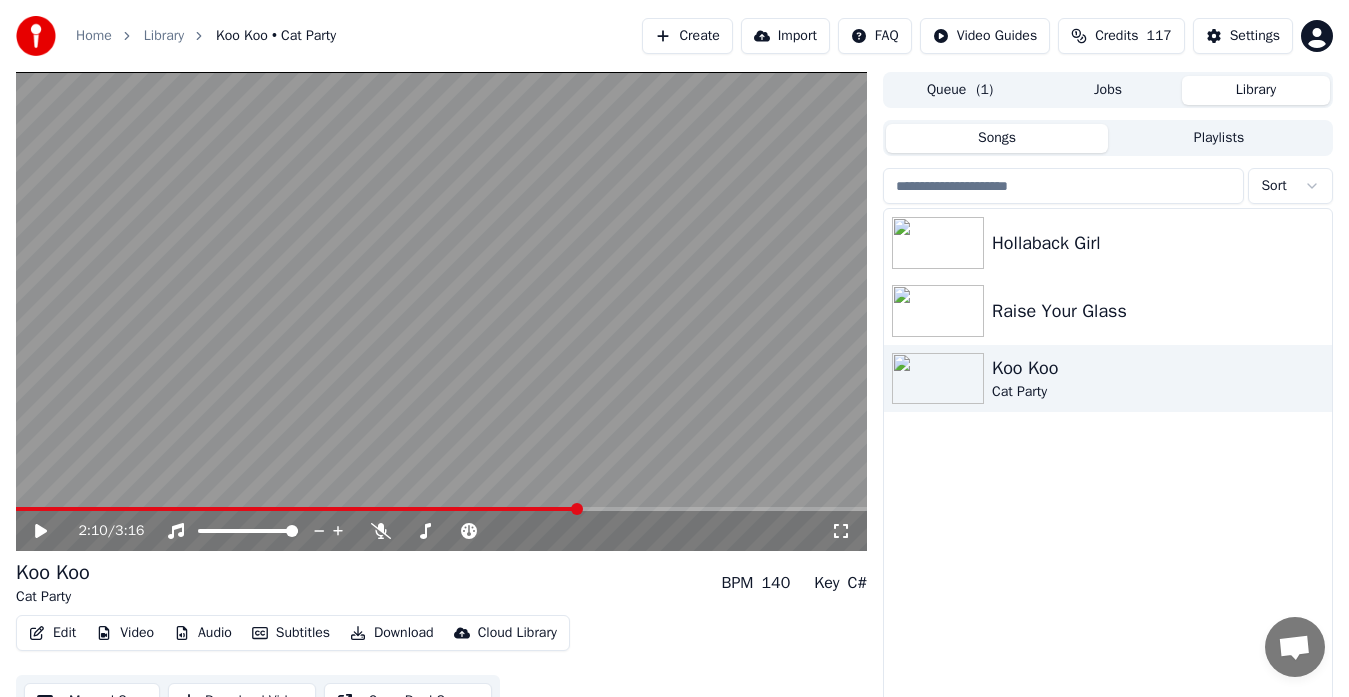 scroll, scrollTop: 34, scrollLeft: 0, axis: vertical 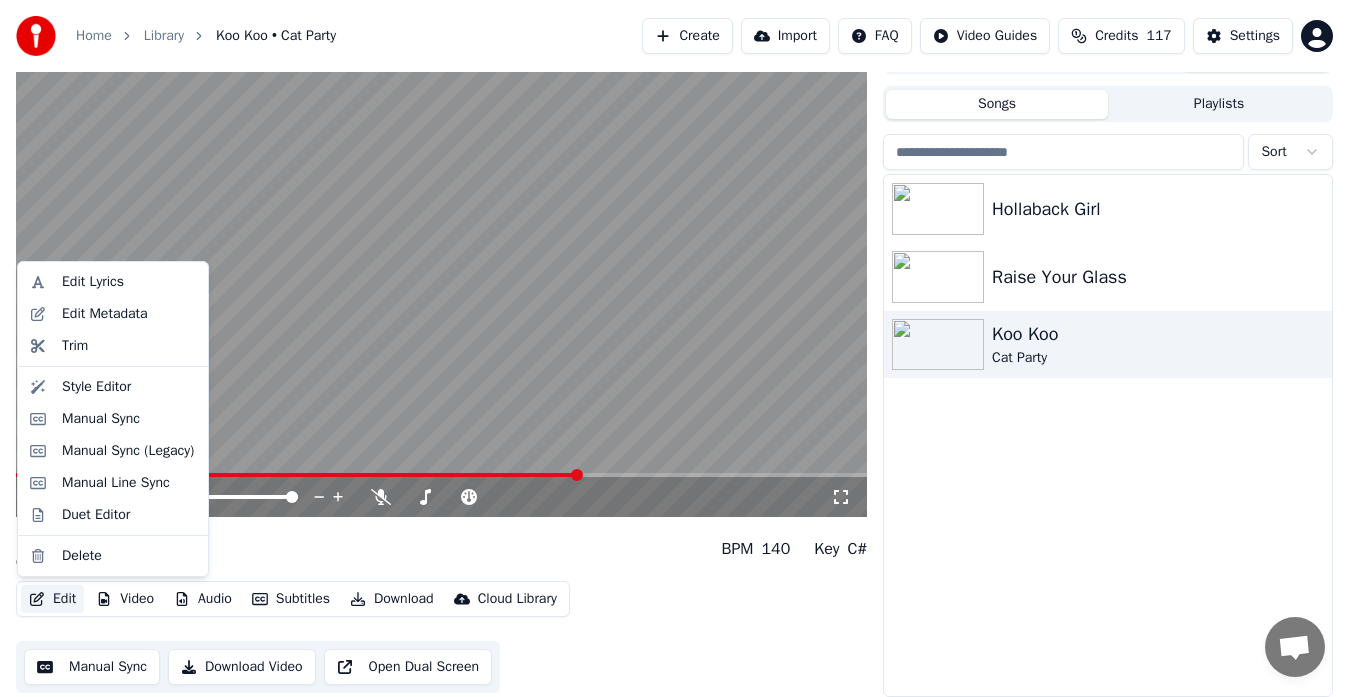 click on "Edit" at bounding box center (52, 599) 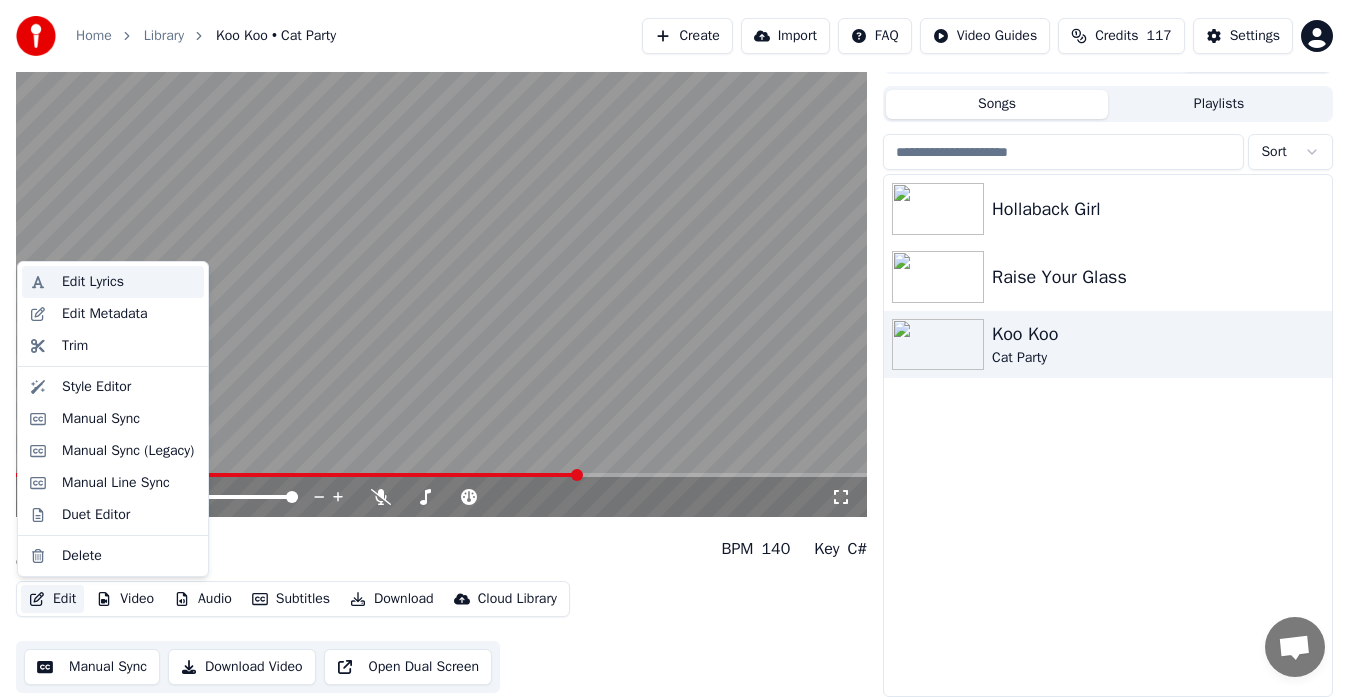 click on "Edit Lyrics" at bounding box center [93, 282] 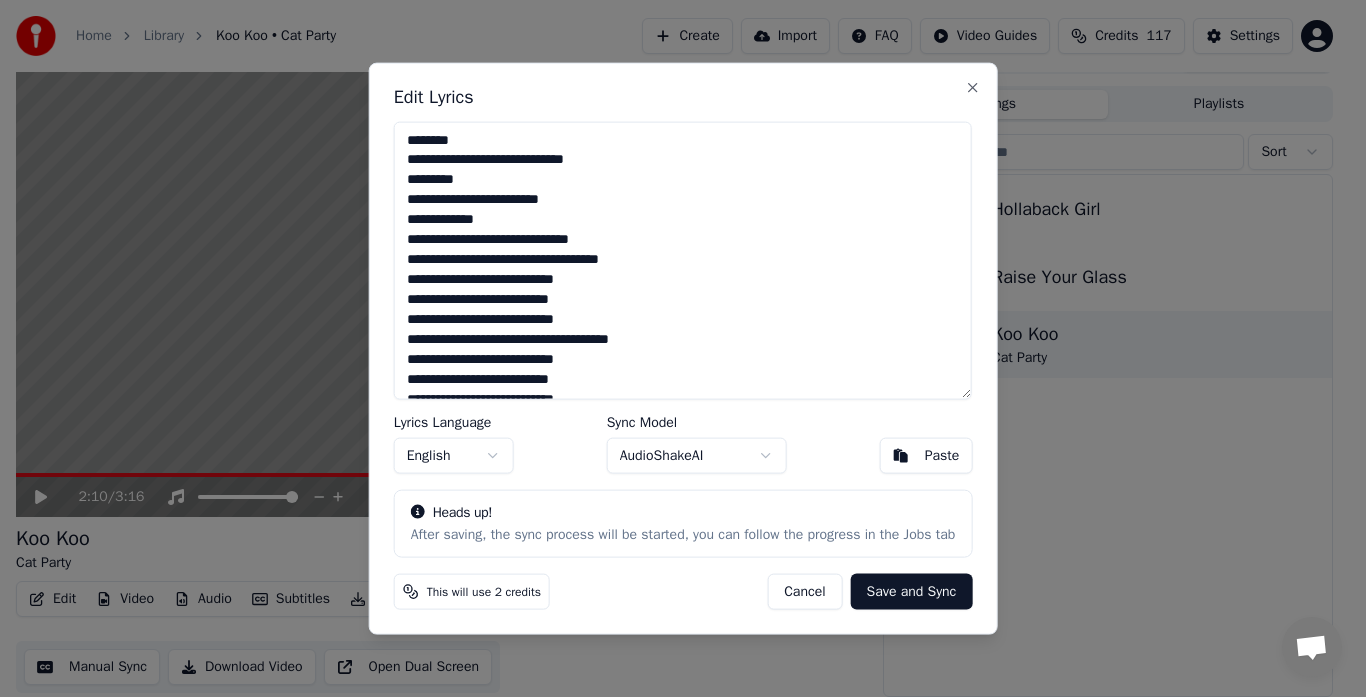 click at bounding box center [683, 260] 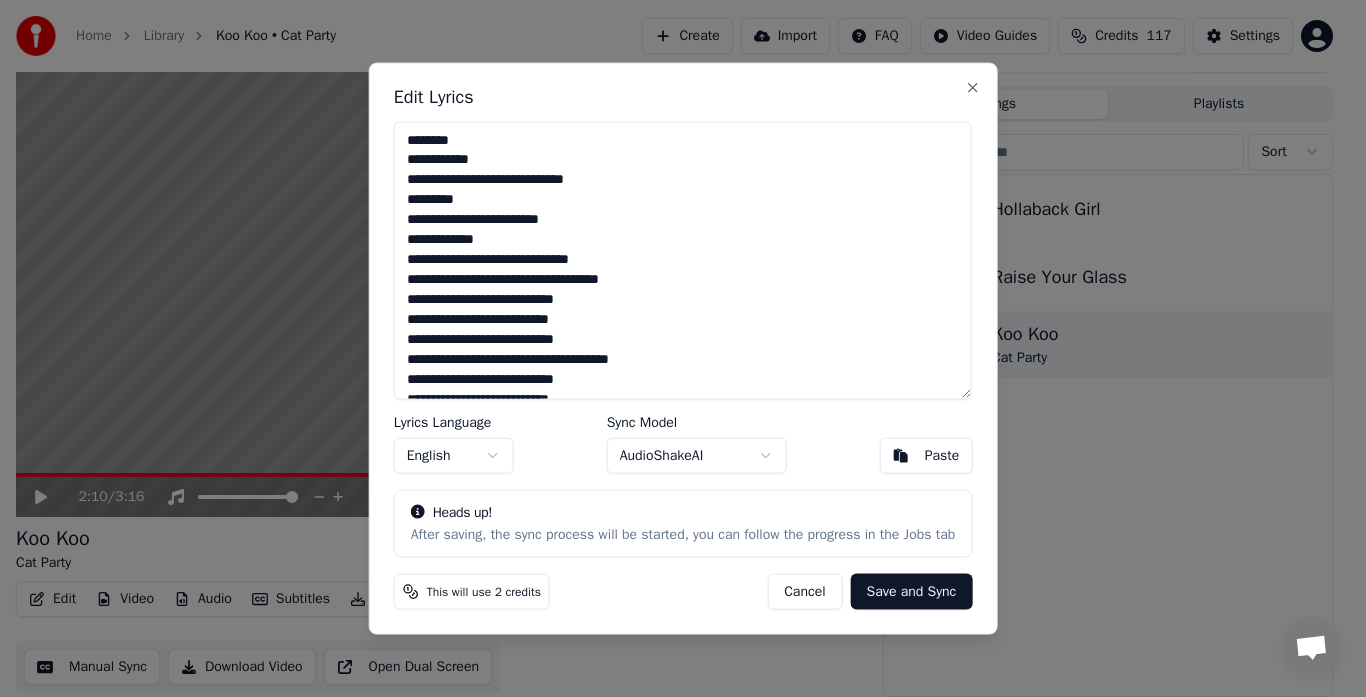 click at bounding box center [683, 260] 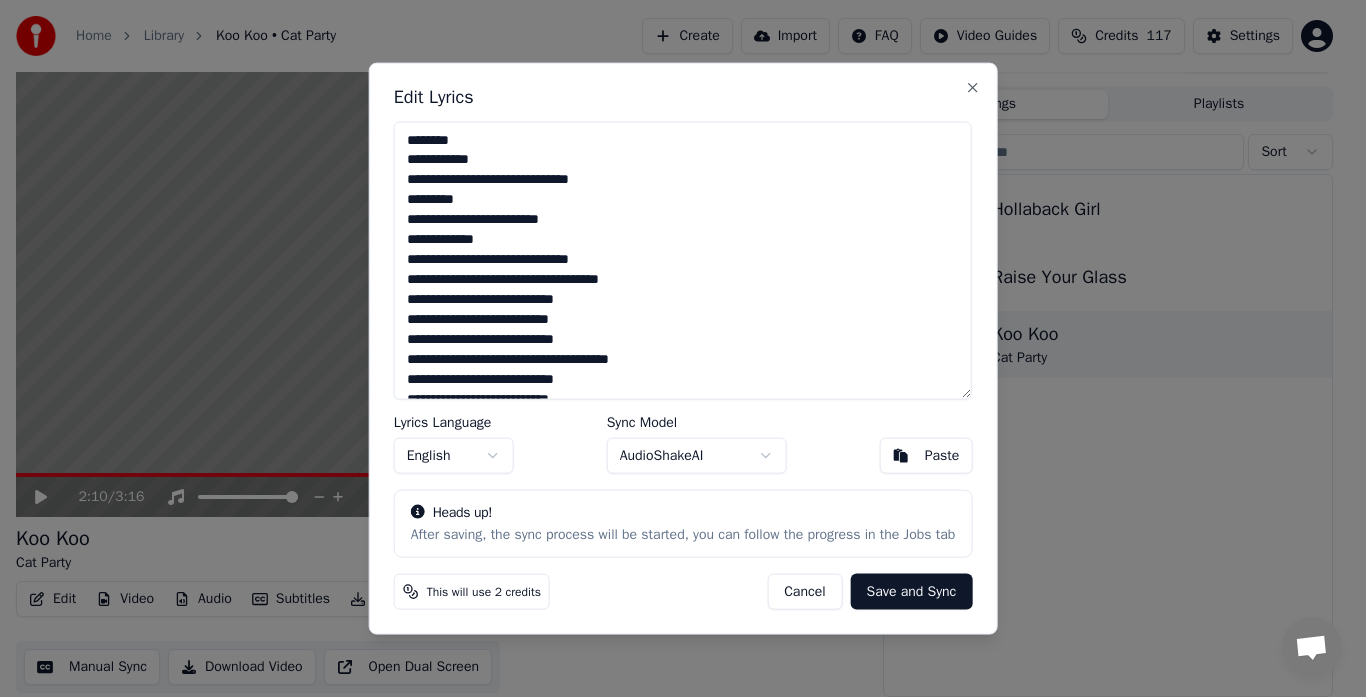 click at bounding box center [683, 260] 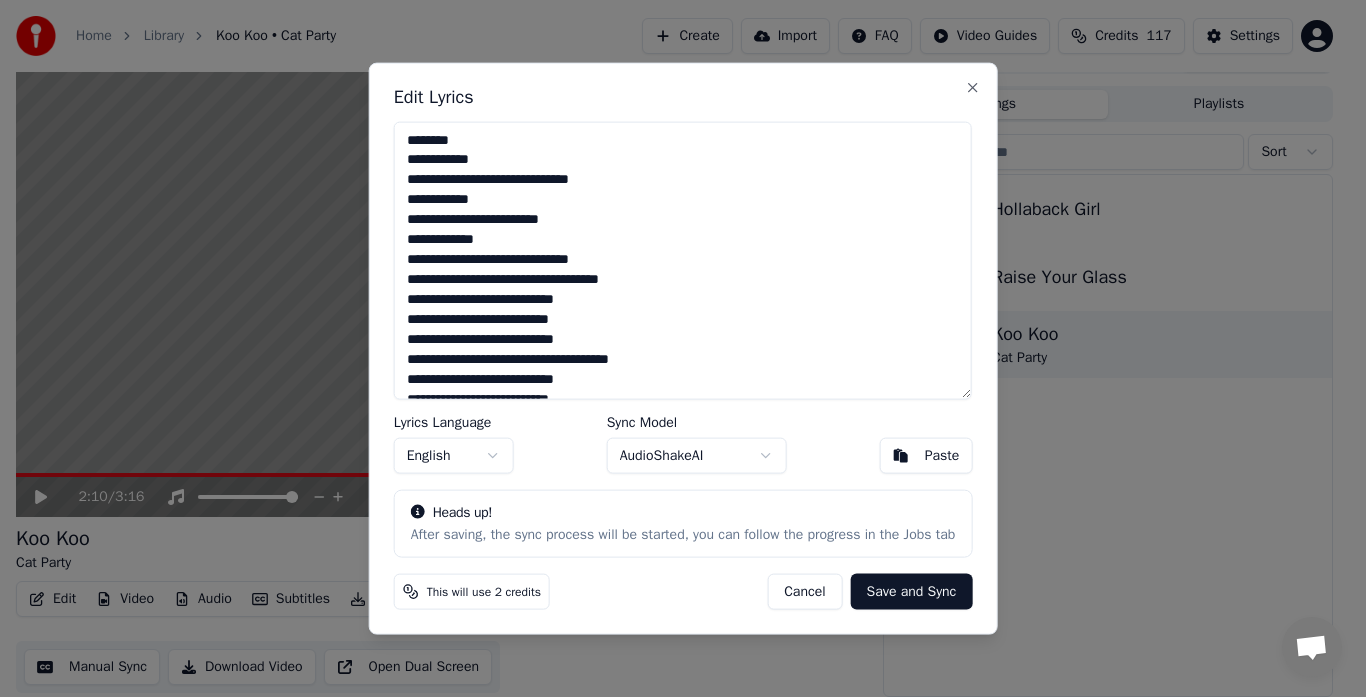 click at bounding box center (683, 260) 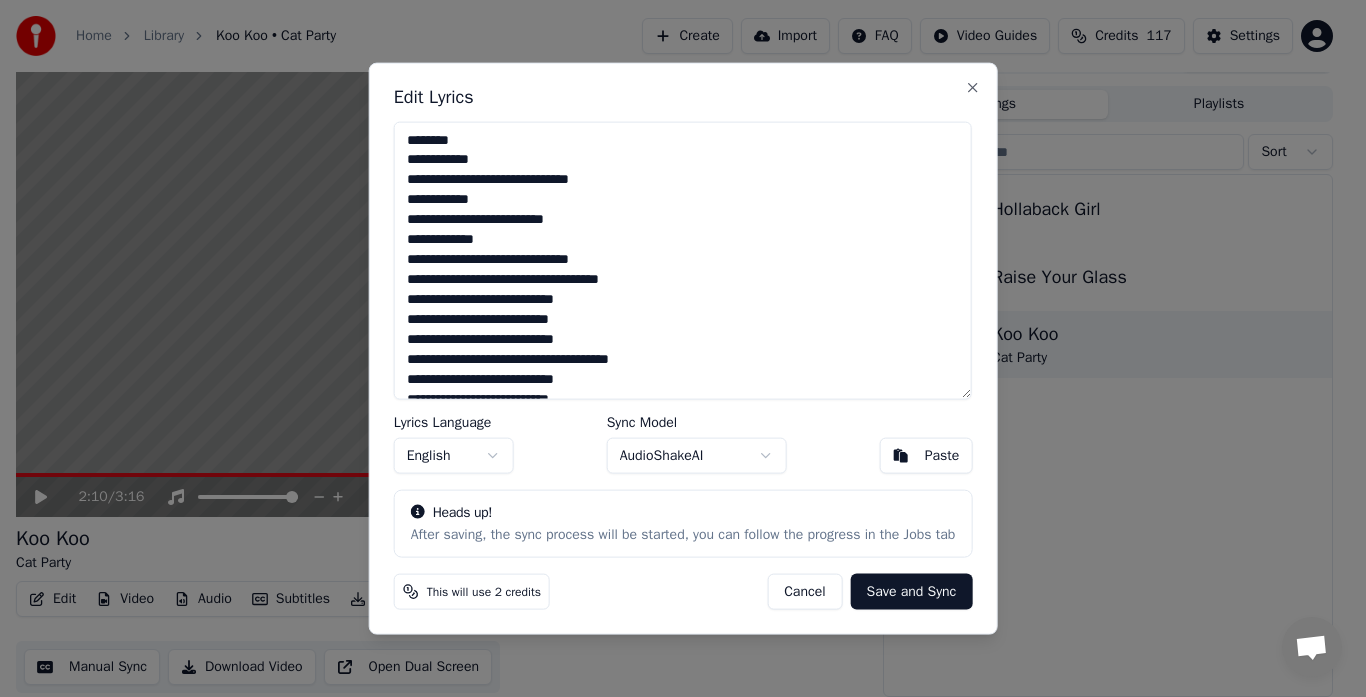 drag, startPoint x: 515, startPoint y: 157, endPoint x: 395, endPoint y: 164, distance: 120.203995 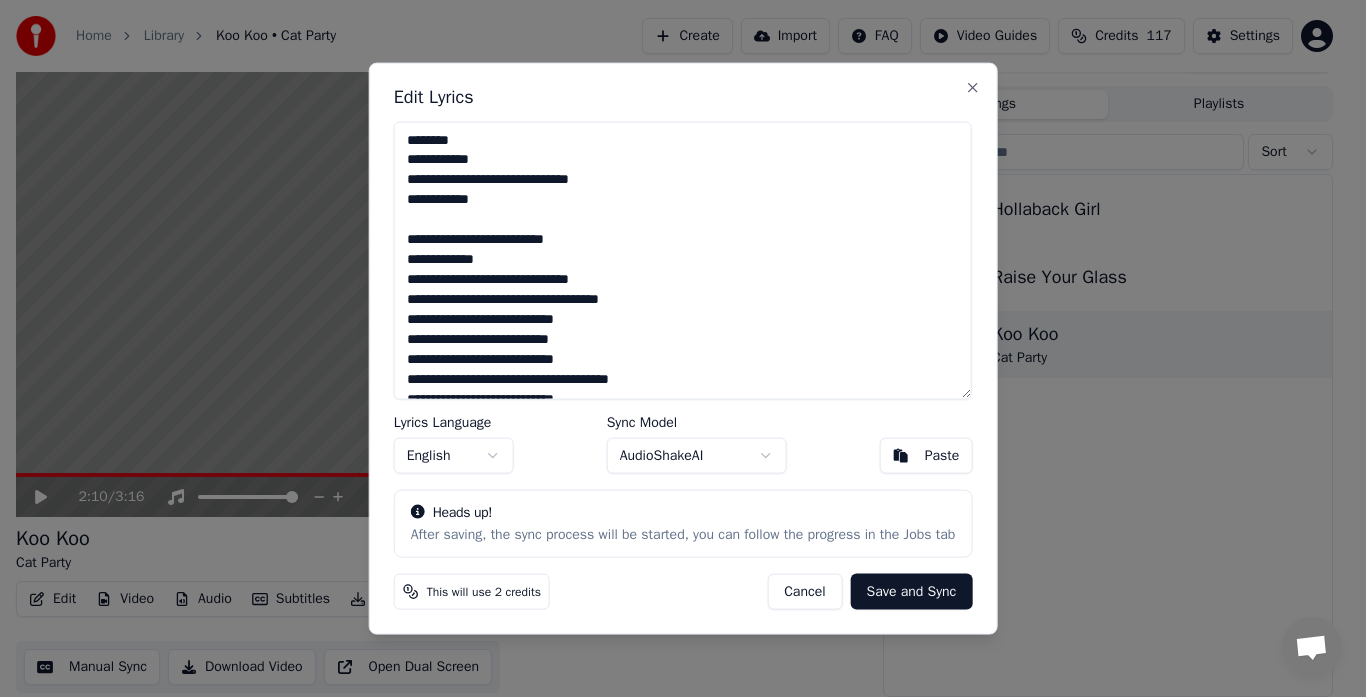 paste on "**********" 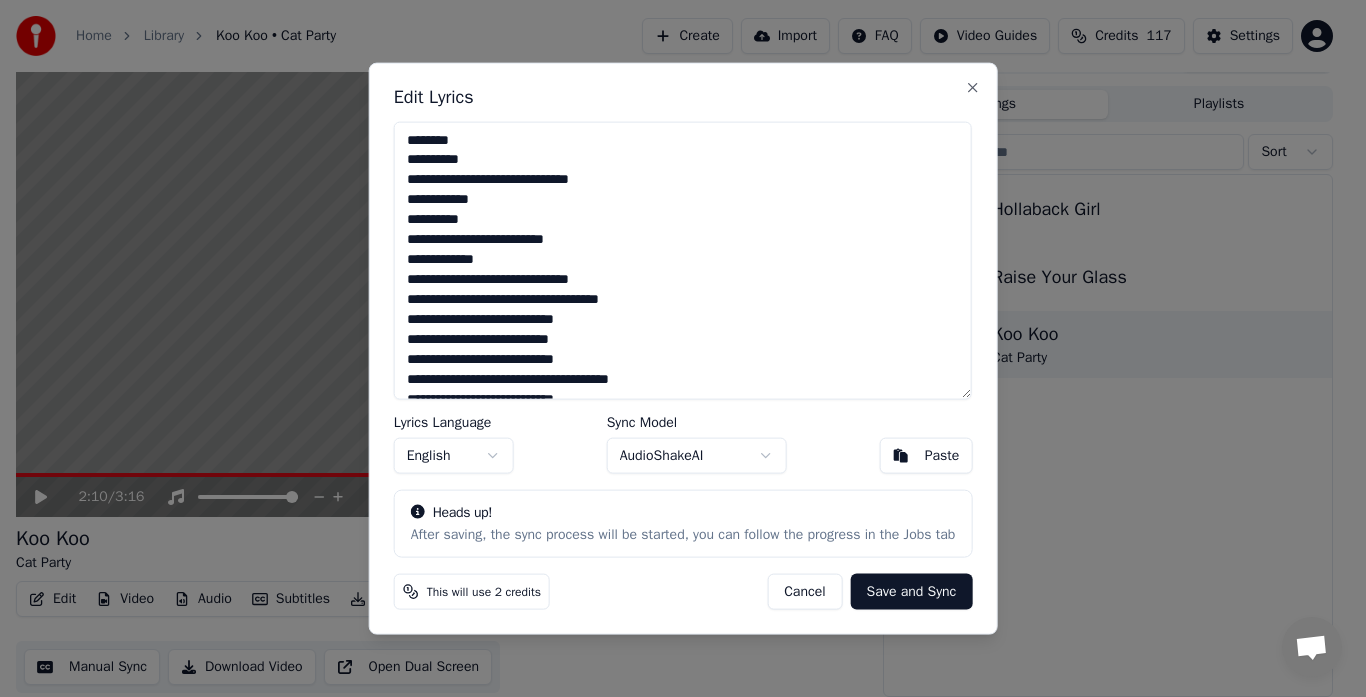 click at bounding box center (683, 260) 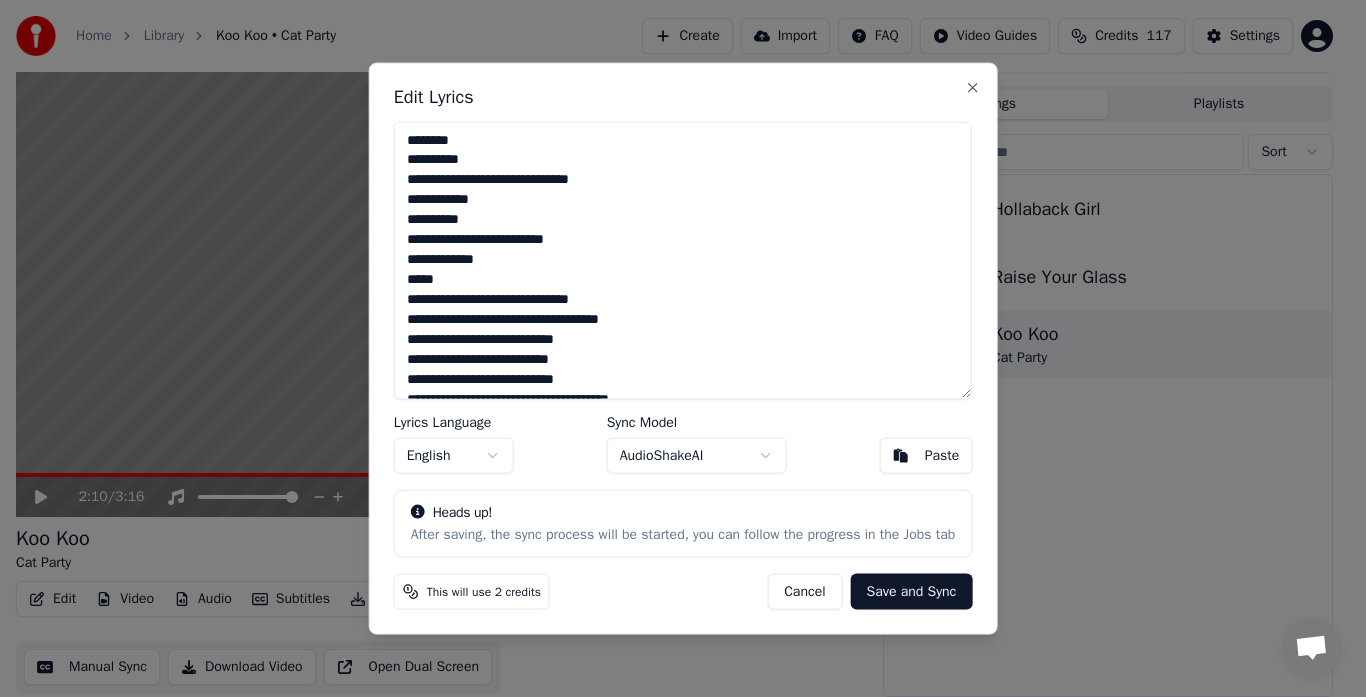 click at bounding box center [683, 260] 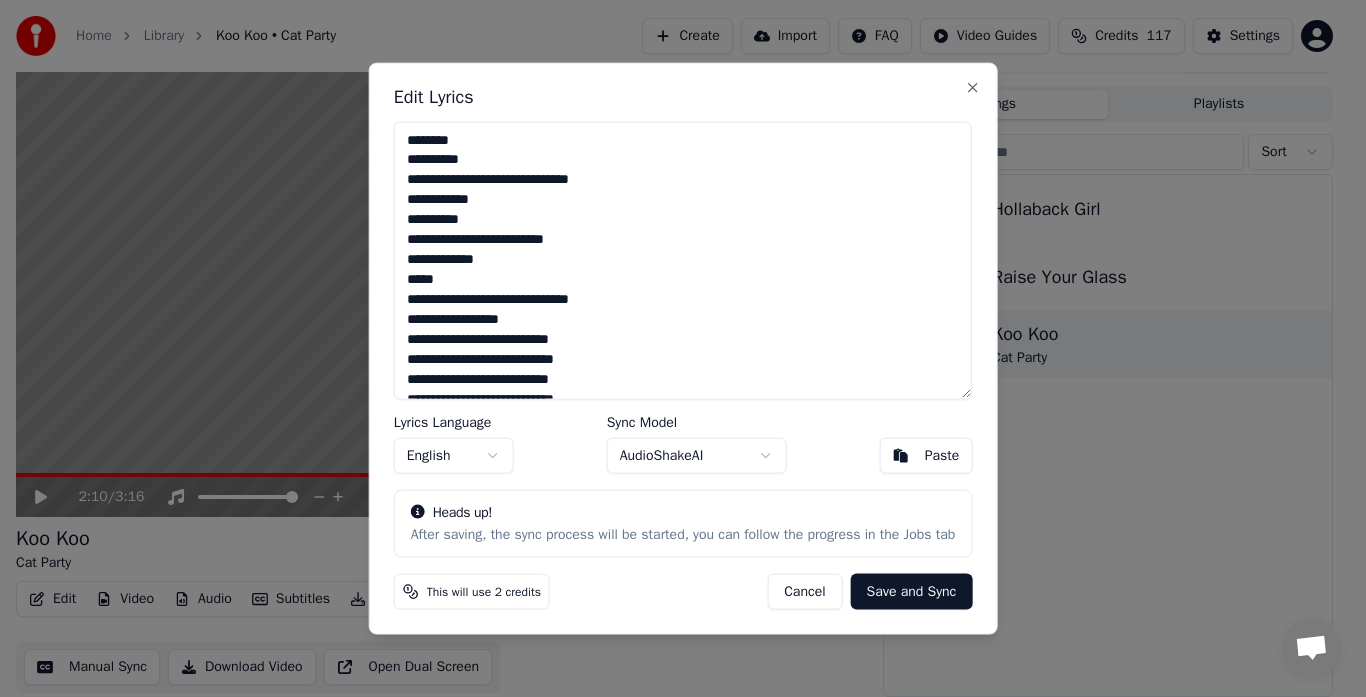 click at bounding box center (683, 260) 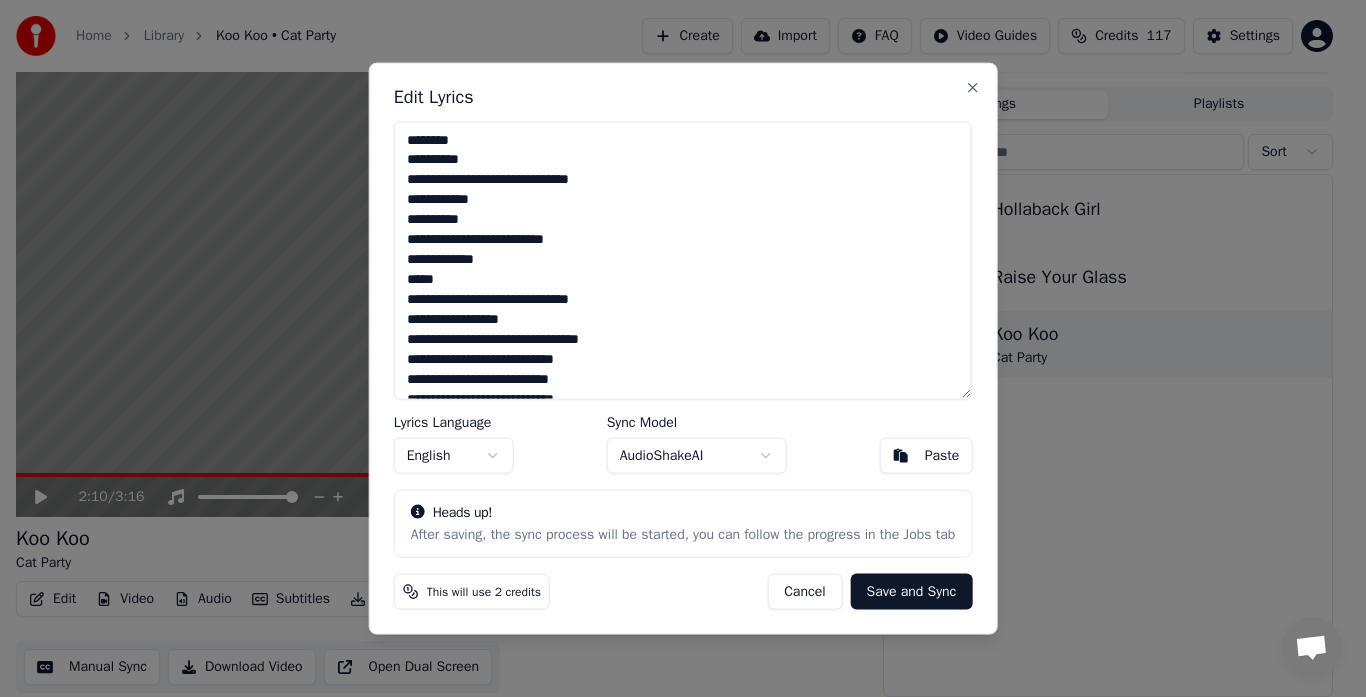 type on "**********" 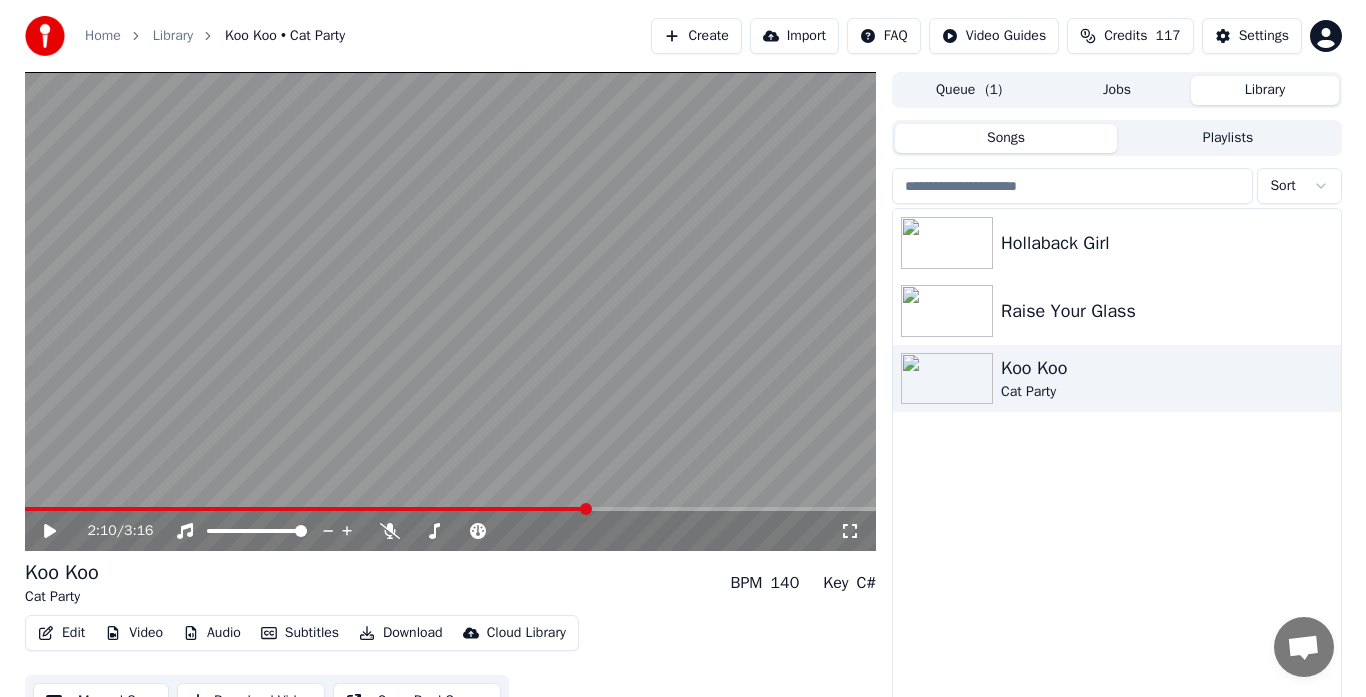 scroll, scrollTop: 34, scrollLeft: 0, axis: vertical 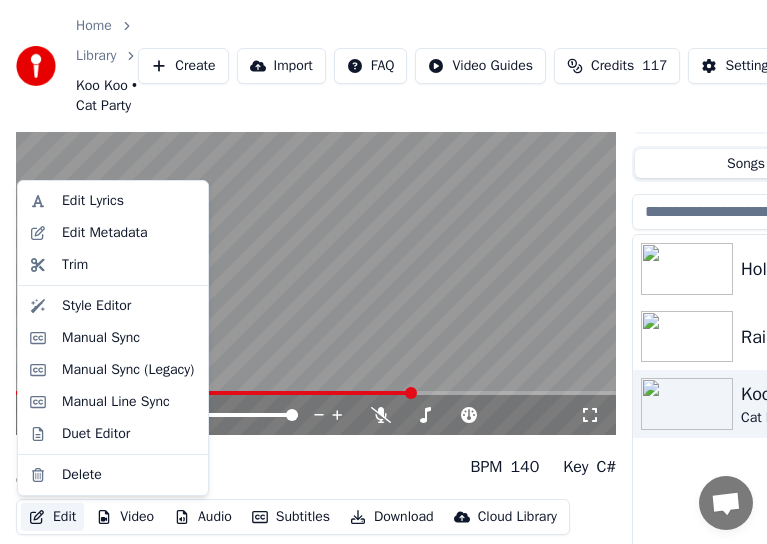 click on "Edit" at bounding box center [52, 517] 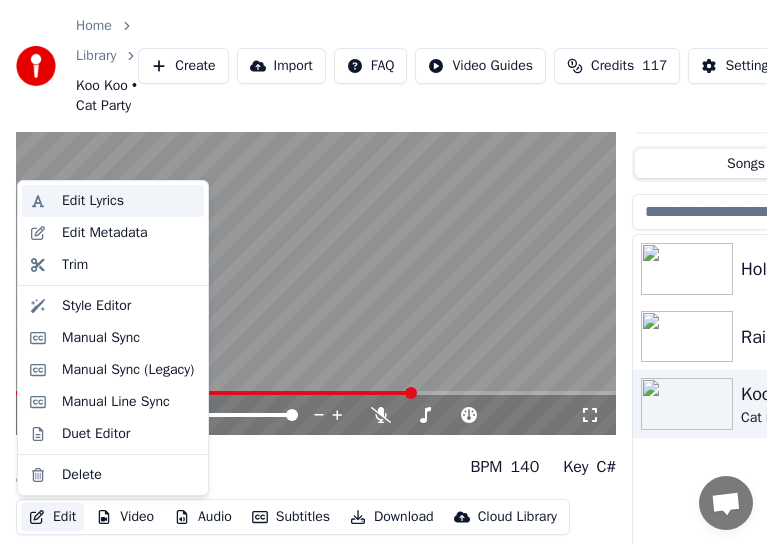click on "Edit Lyrics" at bounding box center (113, 201) 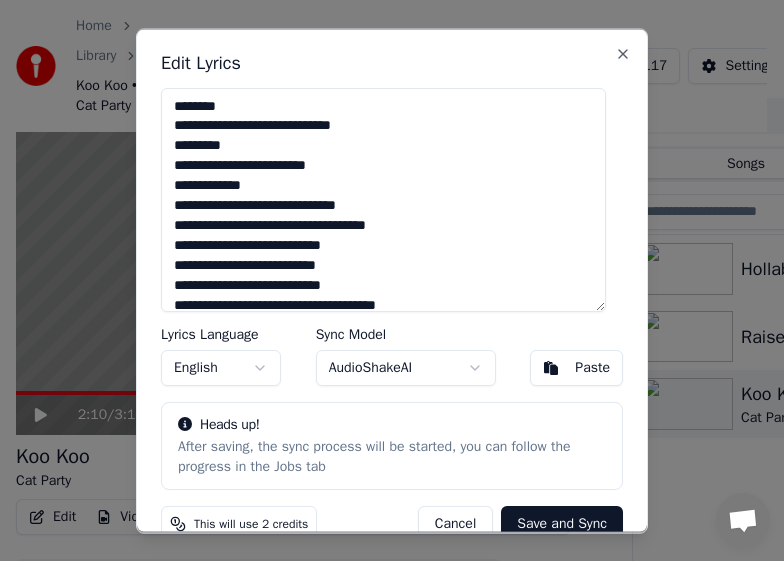 click on "Cancel" at bounding box center (455, 523) 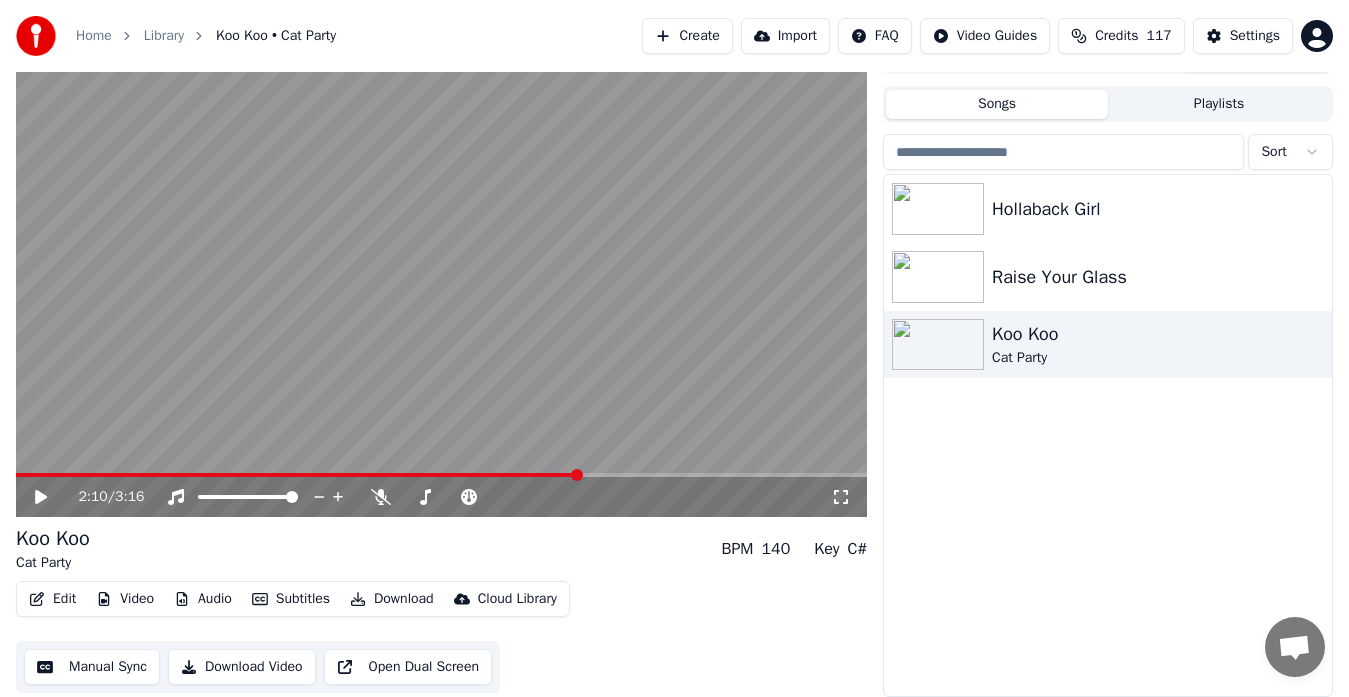 click on "Edit" at bounding box center (52, 599) 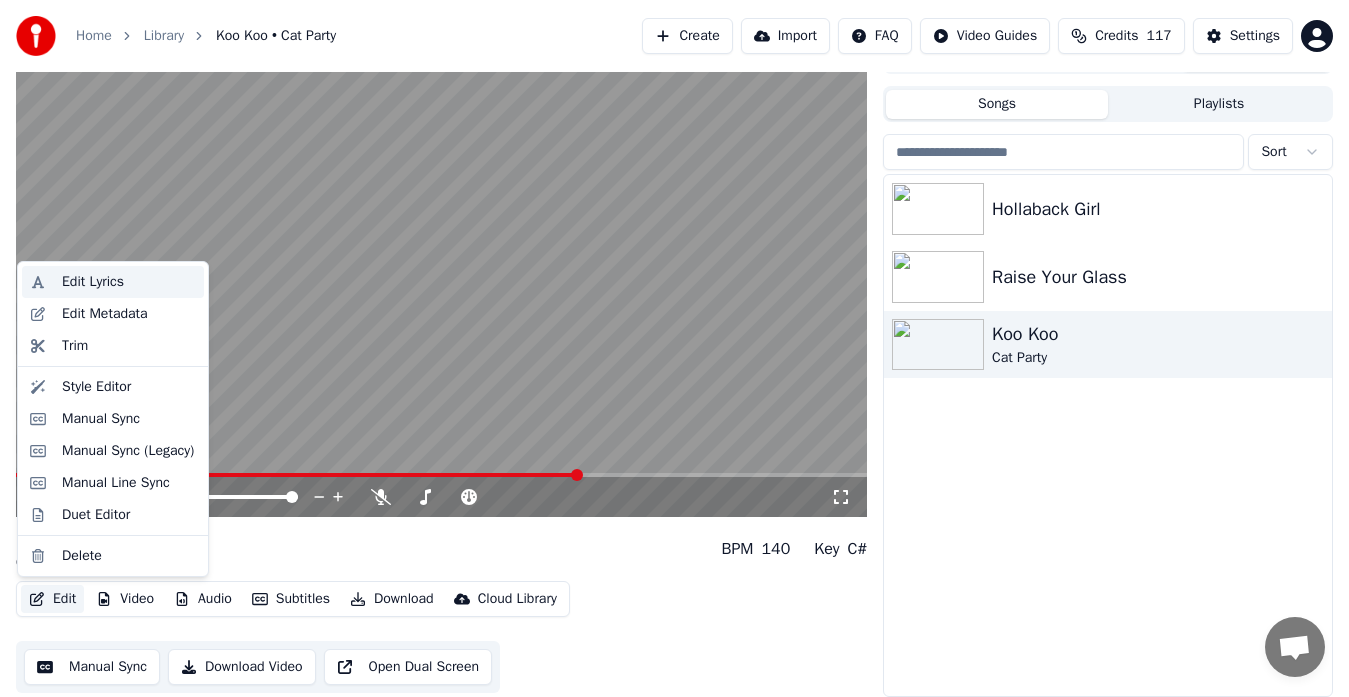 click on "Edit Lyrics" at bounding box center (93, 282) 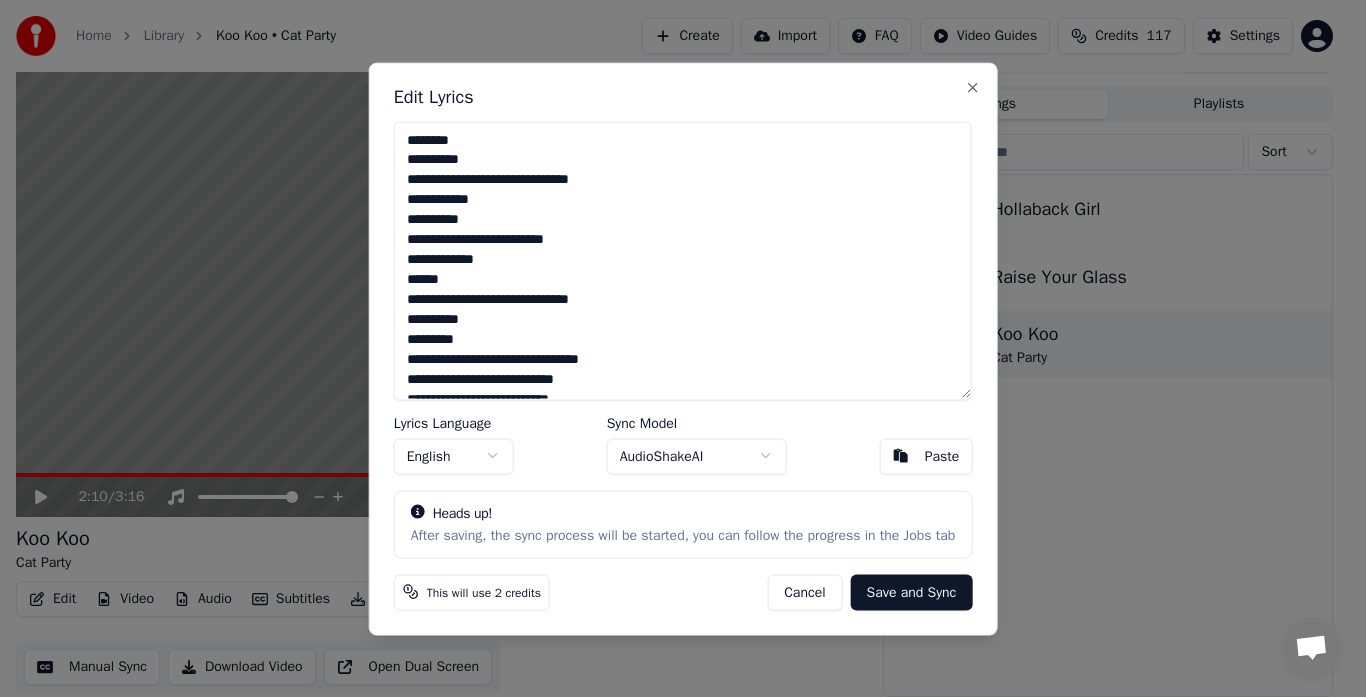 scroll, scrollTop: 750, scrollLeft: 0, axis: vertical 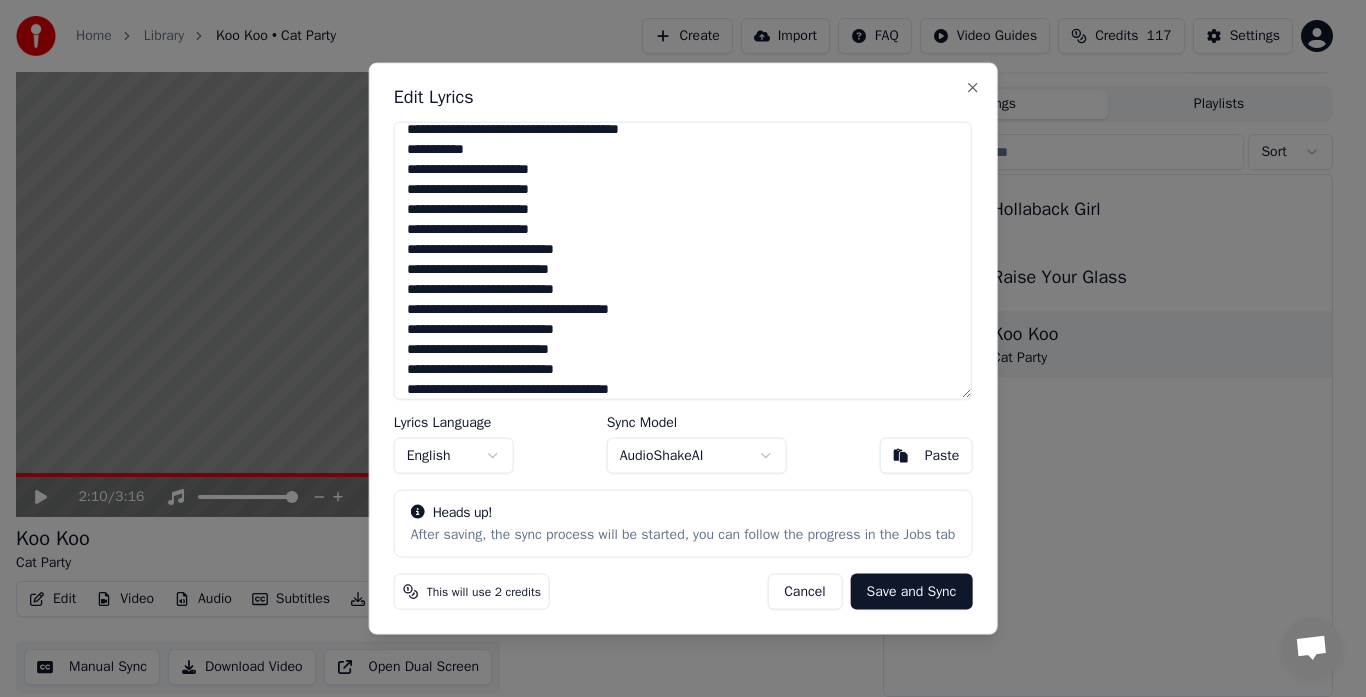 type on "**********" 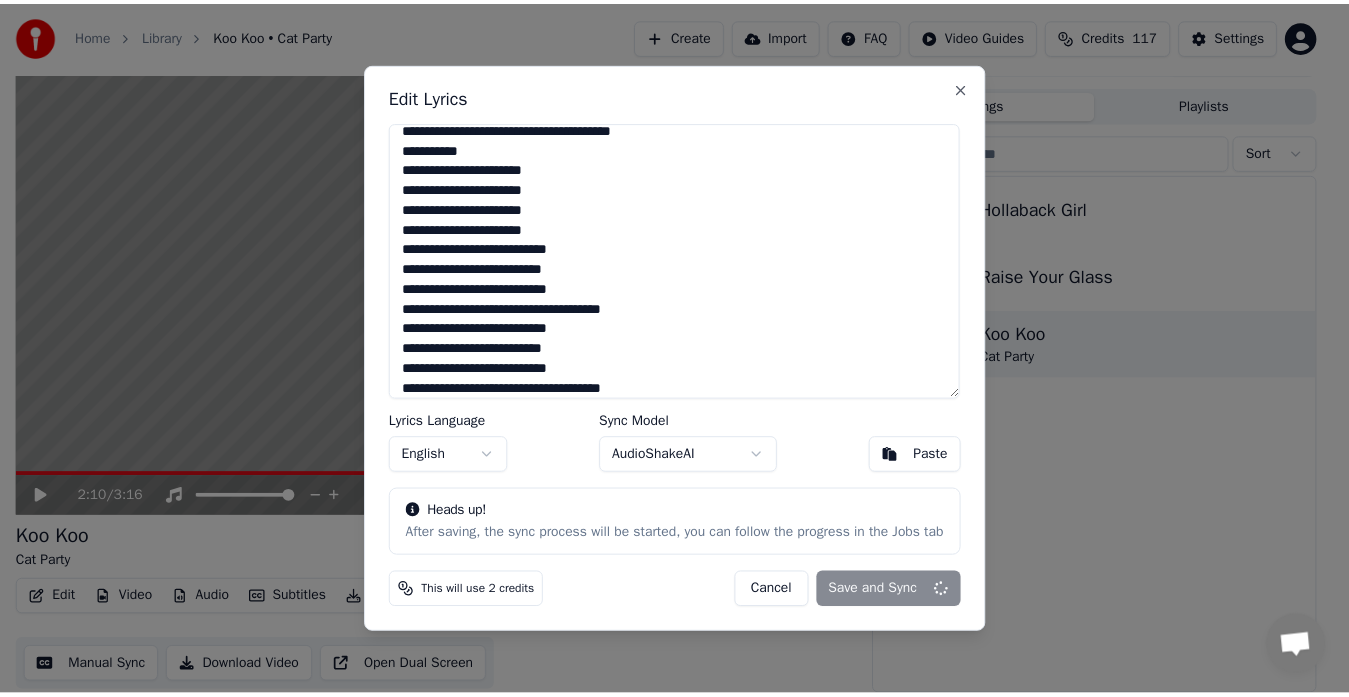 scroll, scrollTop: 30, scrollLeft: 0, axis: vertical 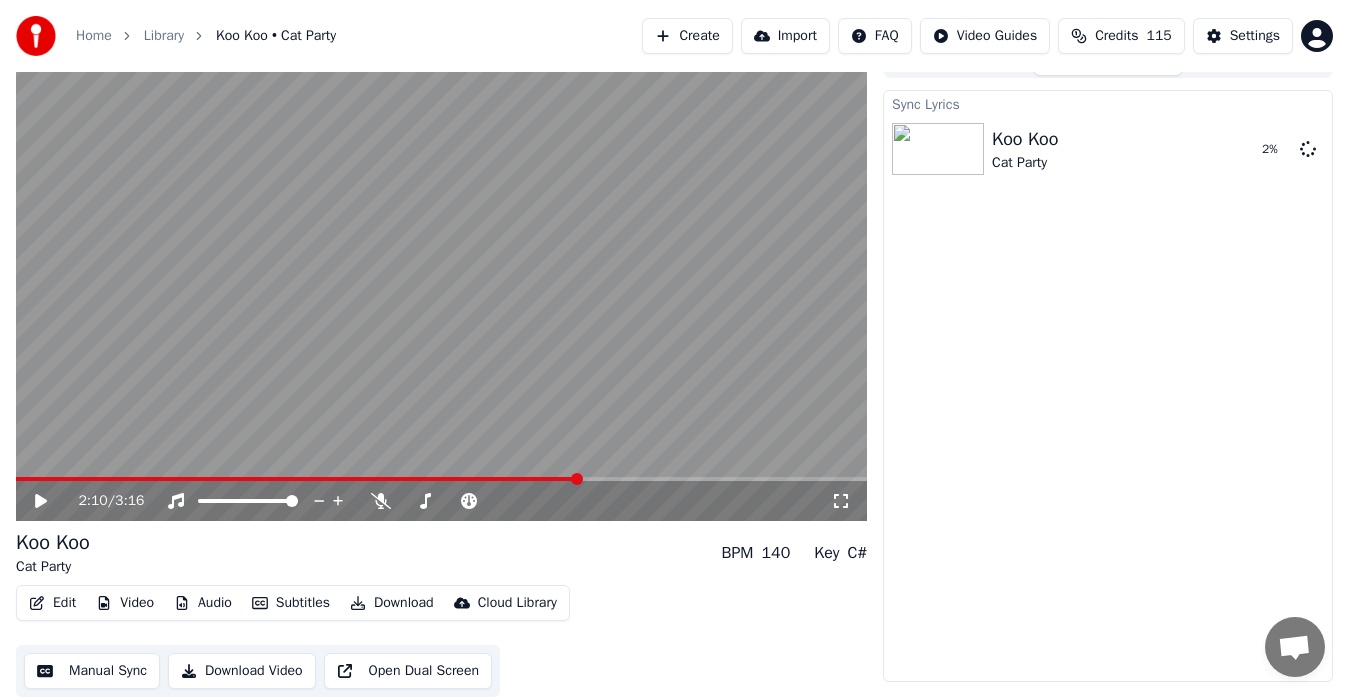 click on "Library" at bounding box center (164, 36) 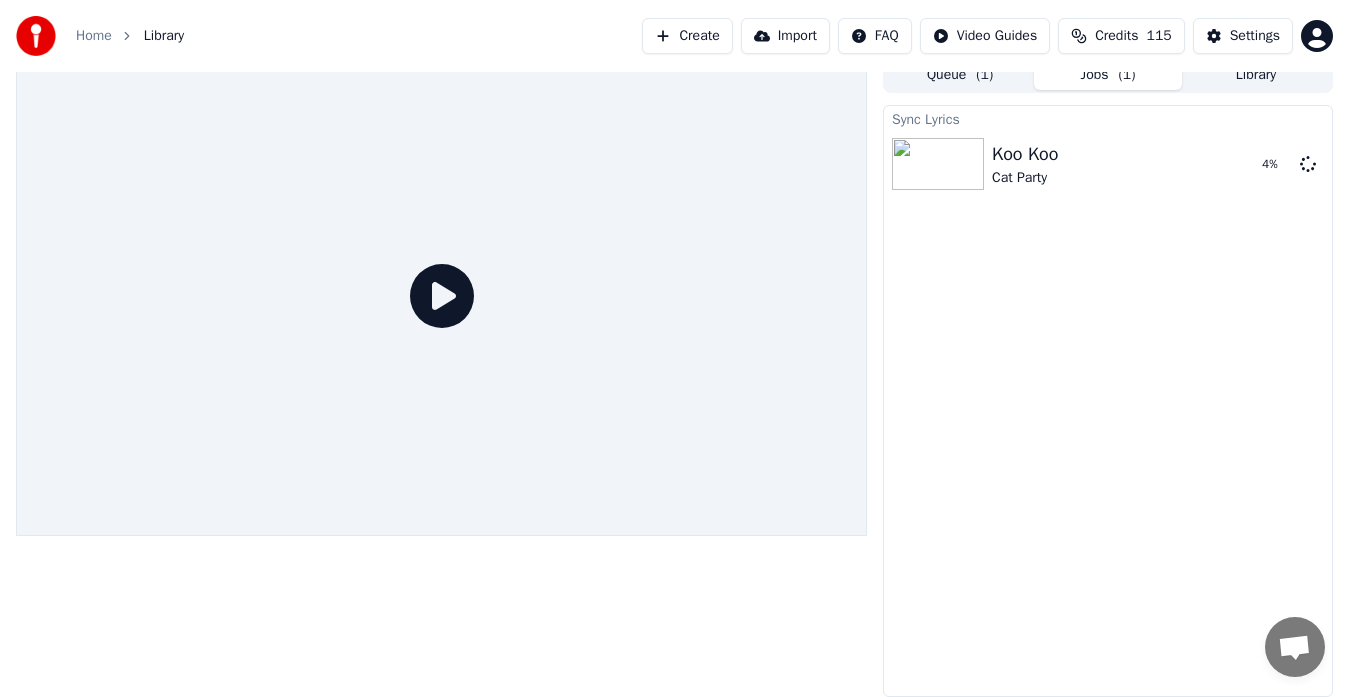 click on "Queue ( 1 ) Jobs ( 1 ) Library" at bounding box center [1108, 75] 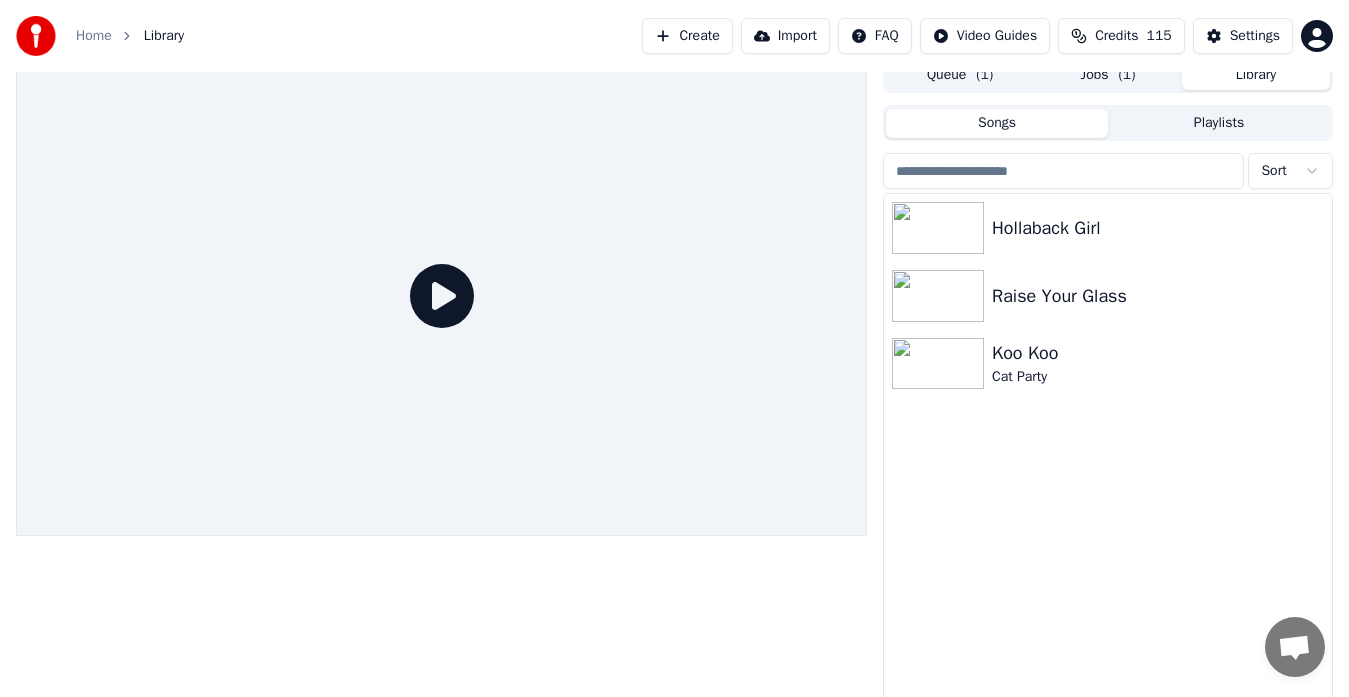 click on "Library" at bounding box center (1256, 75) 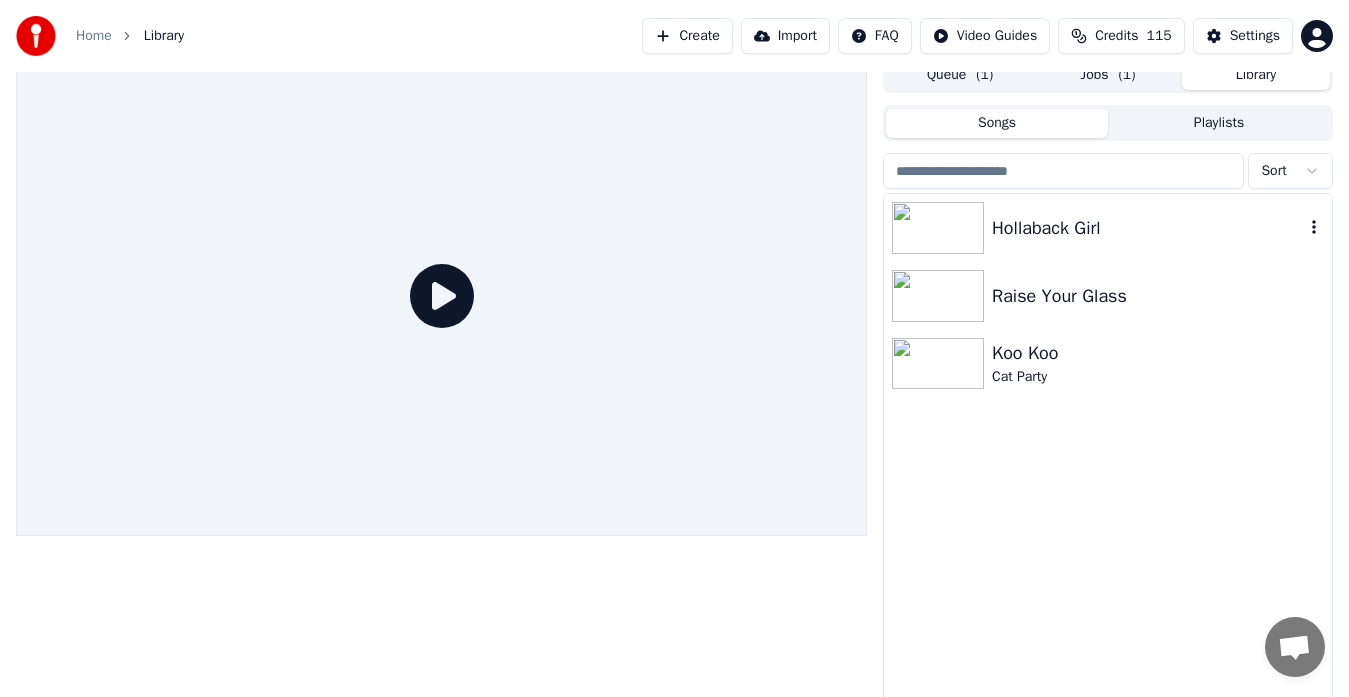 click on "Hollaback Girl" at bounding box center (1148, 228) 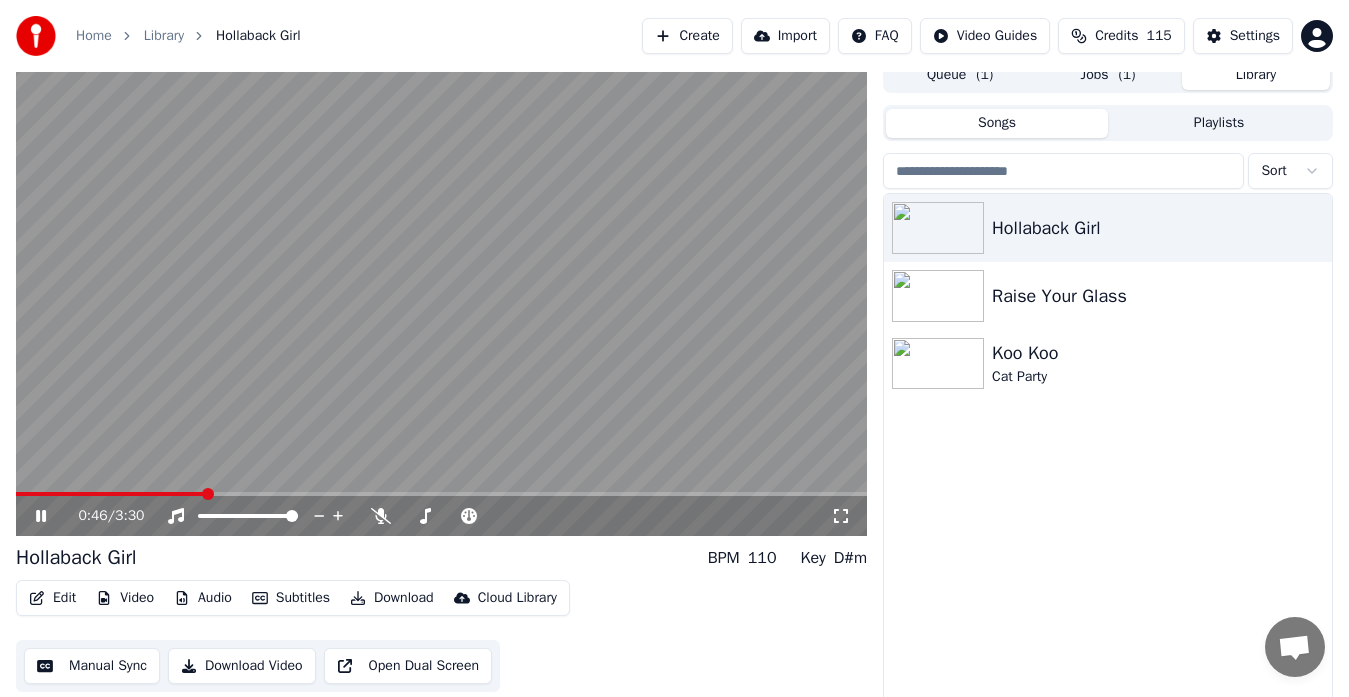 click on "Jobs ( 1 )" at bounding box center [1108, 75] 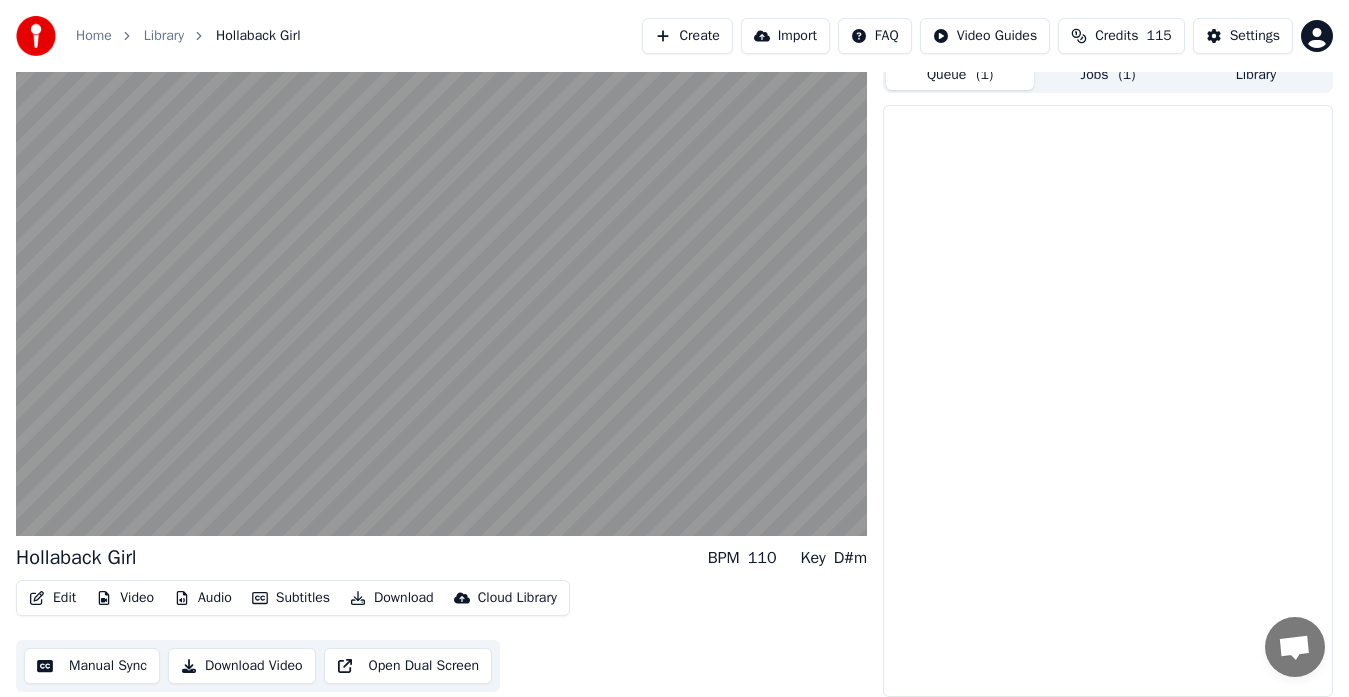 click on "Queue ( 1 )" at bounding box center (960, 75) 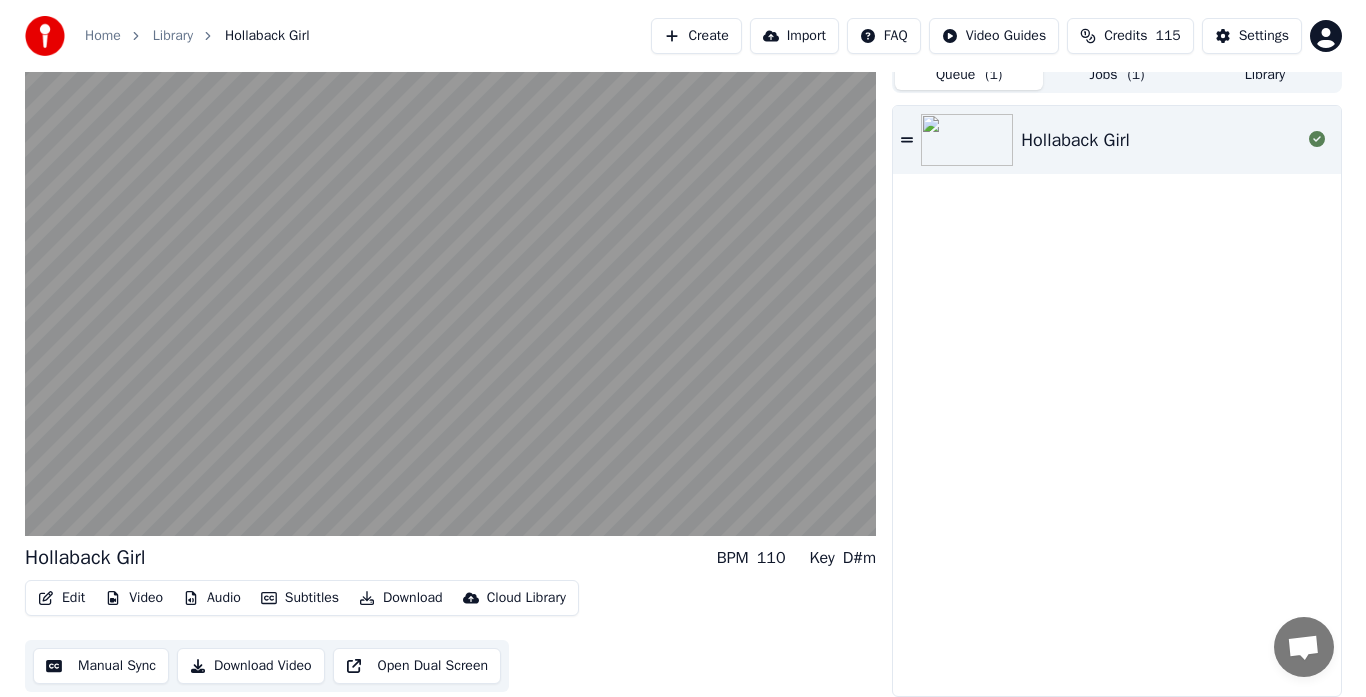 scroll, scrollTop: 0, scrollLeft: 0, axis: both 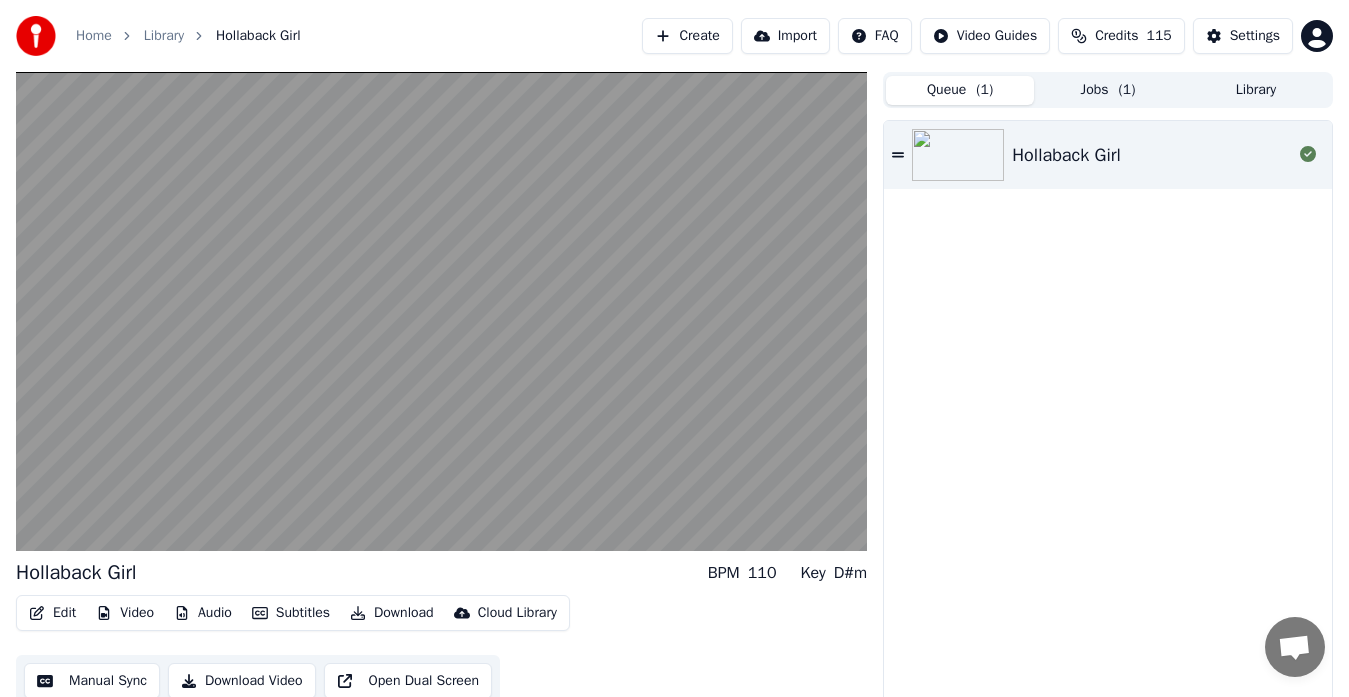 click on "Library" at bounding box center [1256, 90] 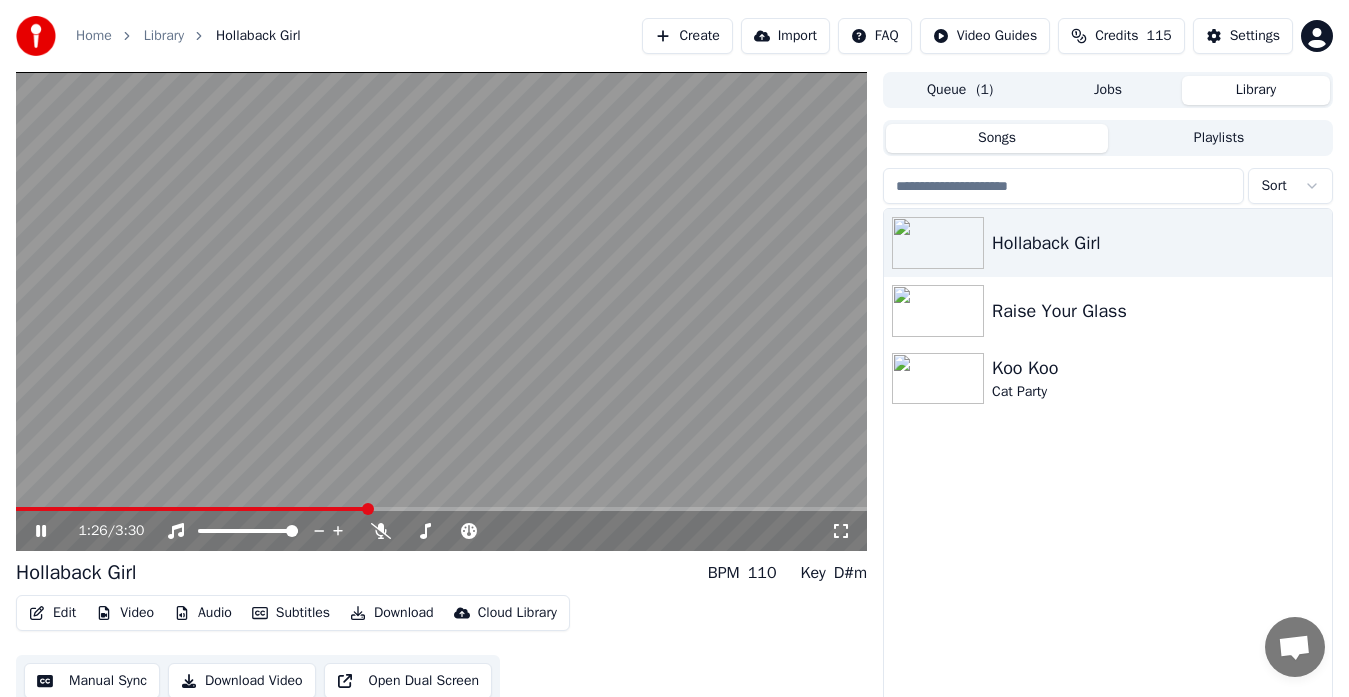 click 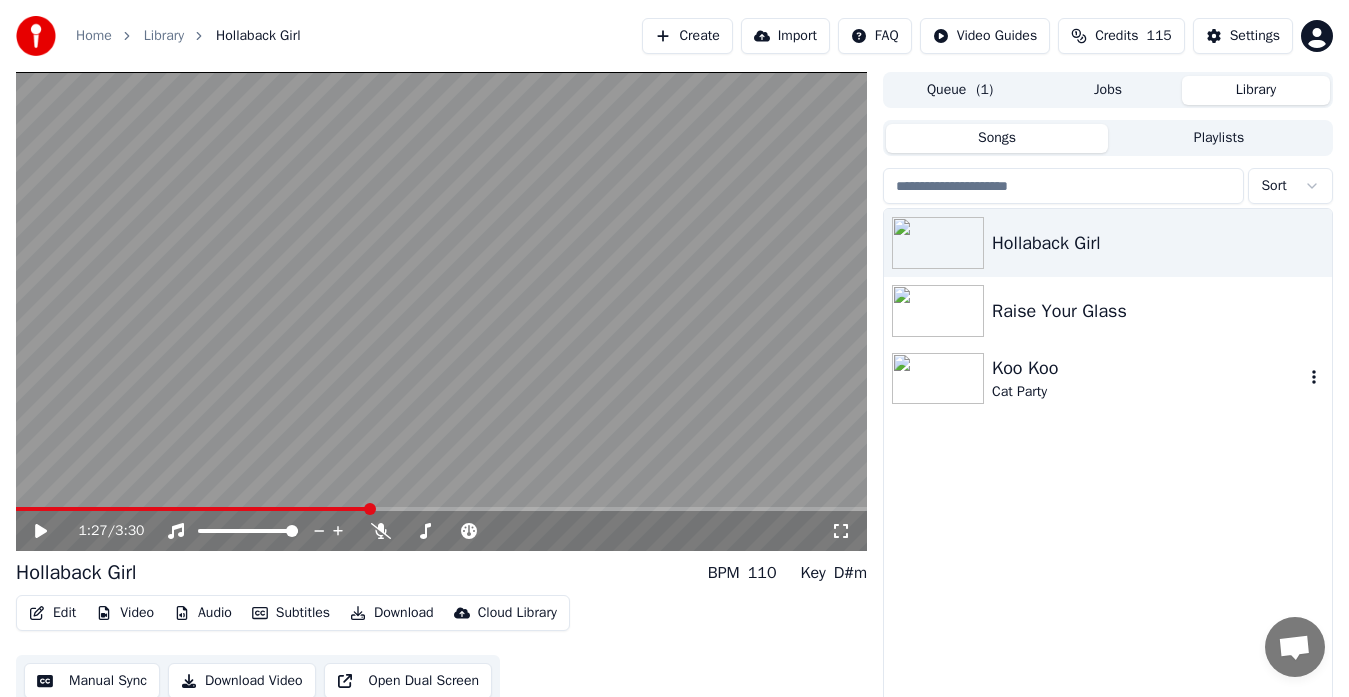 click at bounding box center (942, 379) 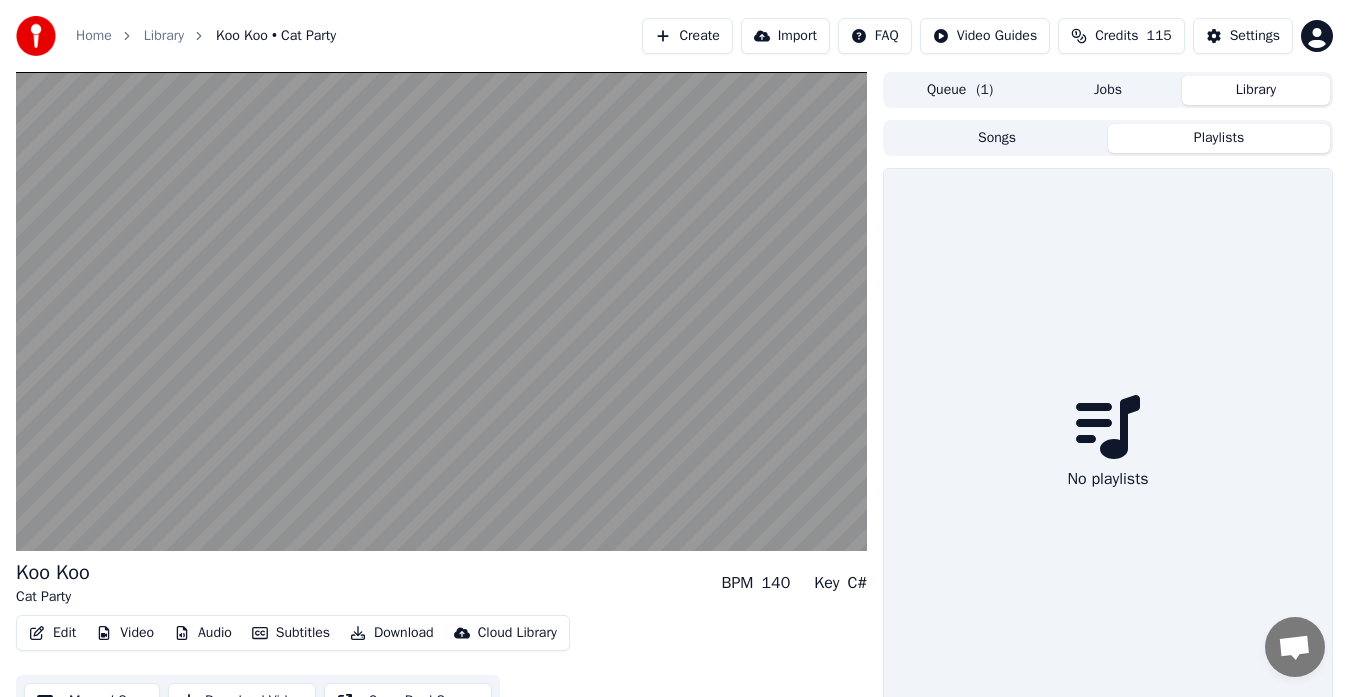 click on "Playlists" at bounding box center [1219, 138] 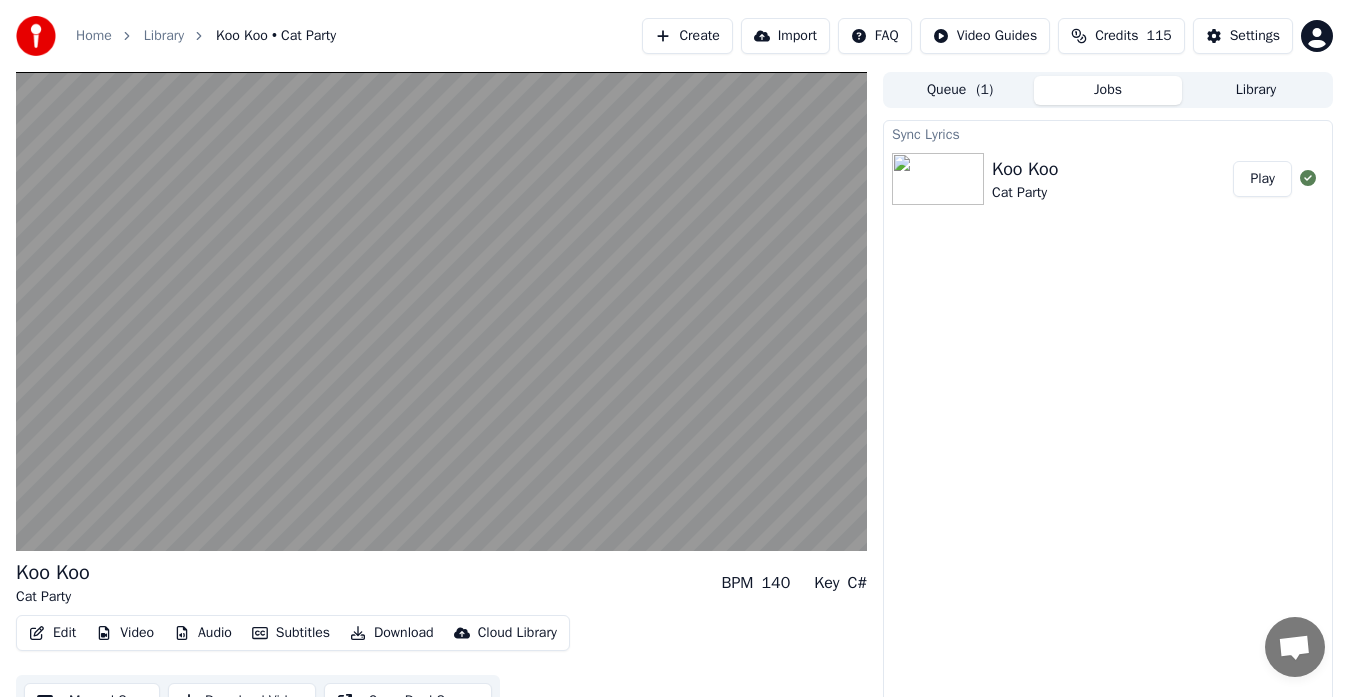 click on "Jobs" at bounding box center [1108, 90] 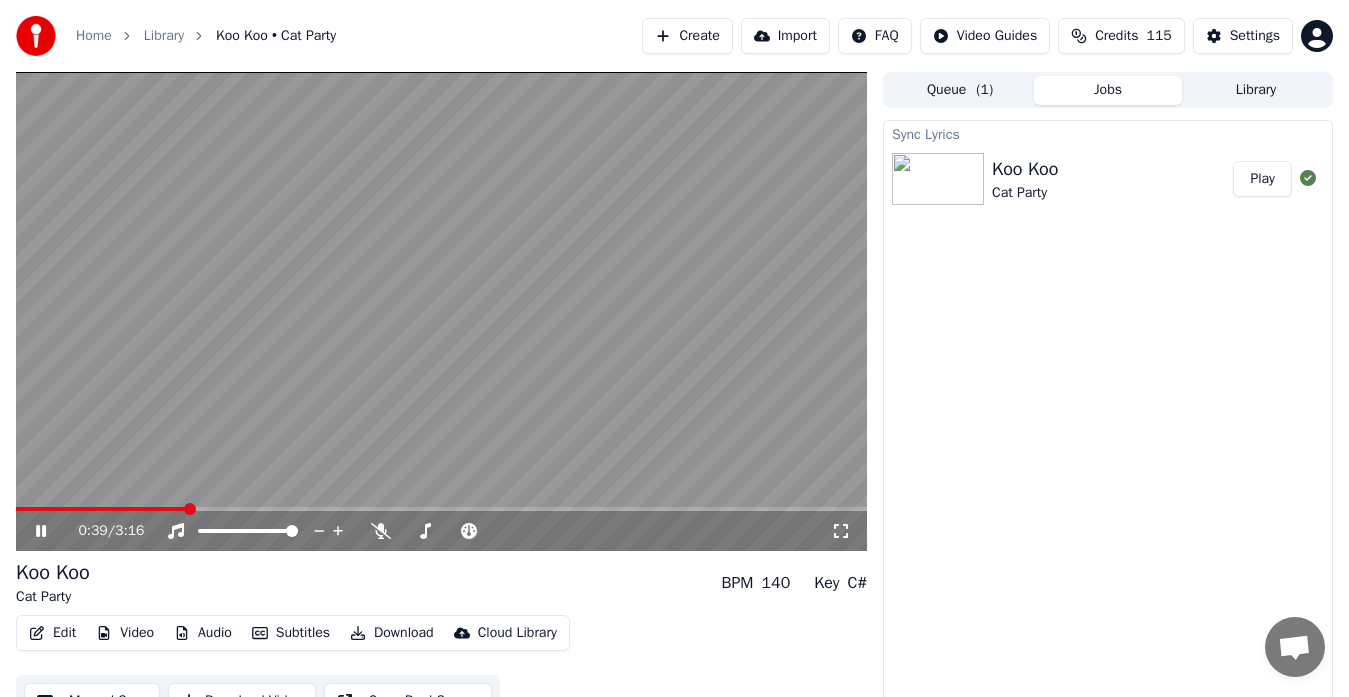 click 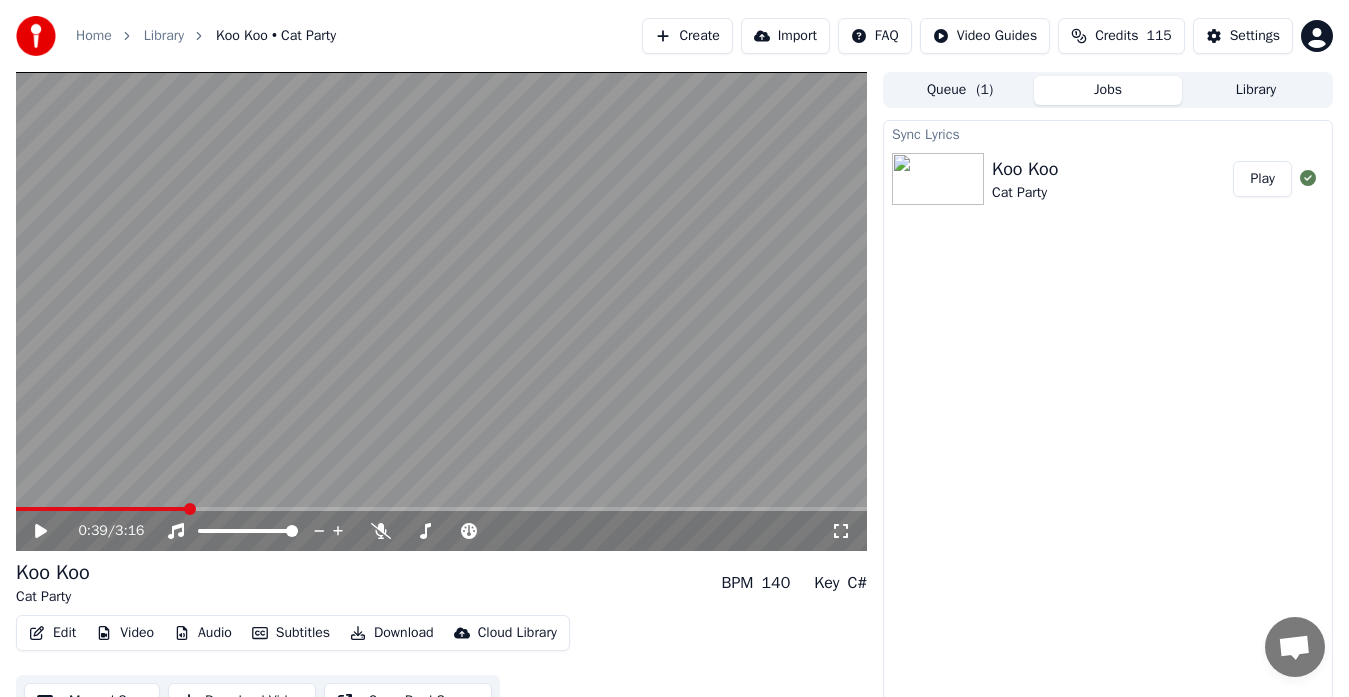 click on "Play" at bounding box center [1262, 179] 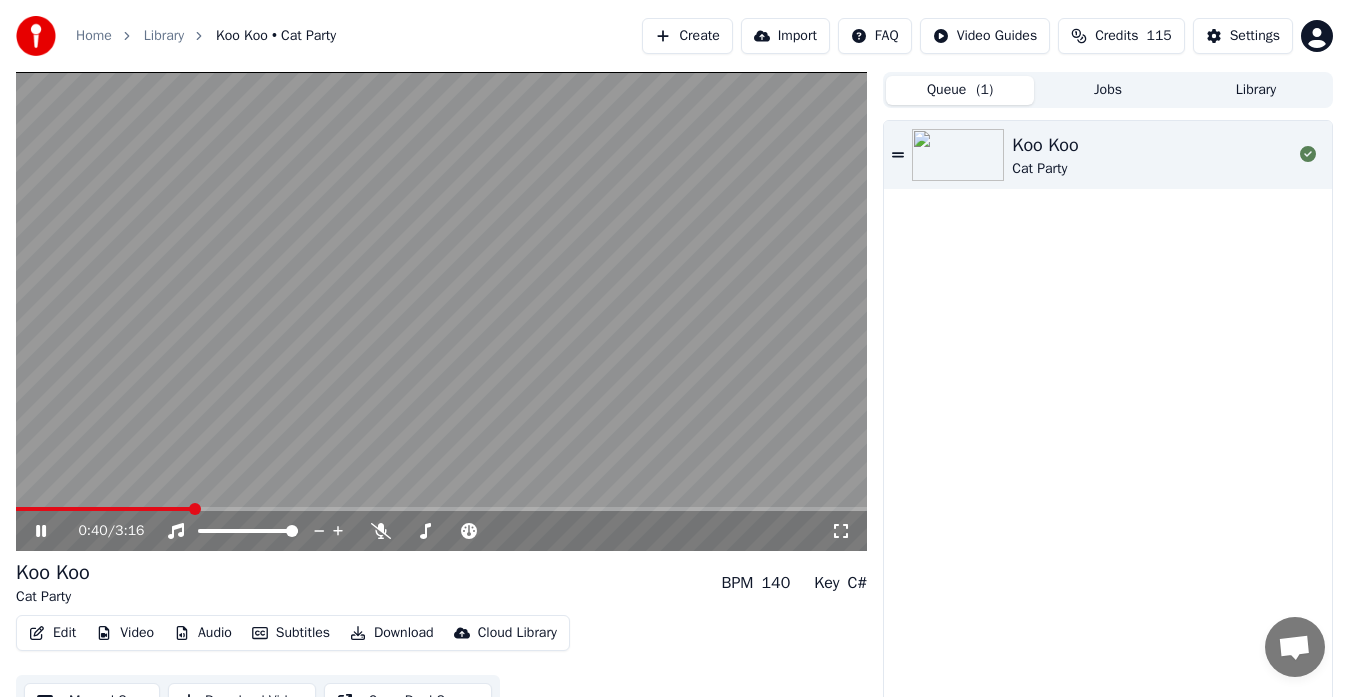 click on "Queue ( 1 )" at bounding box center (960, 90) 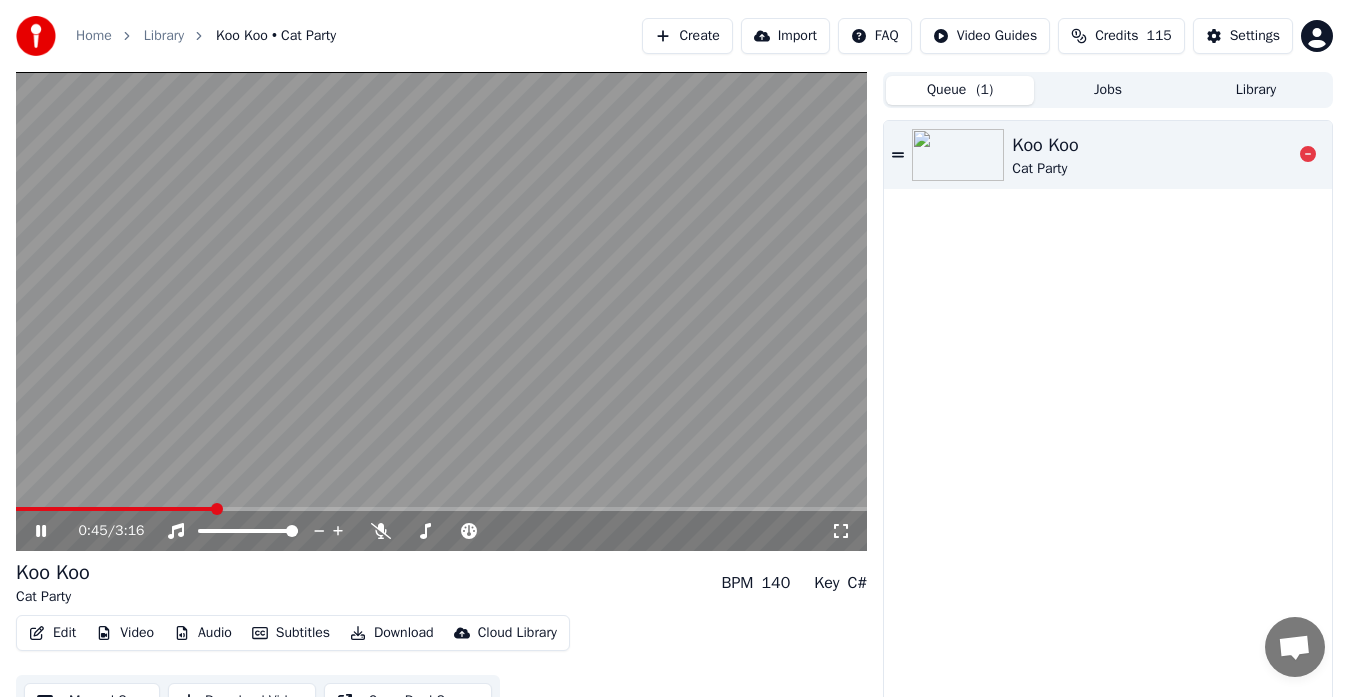 click at bounding box center (958, 155) 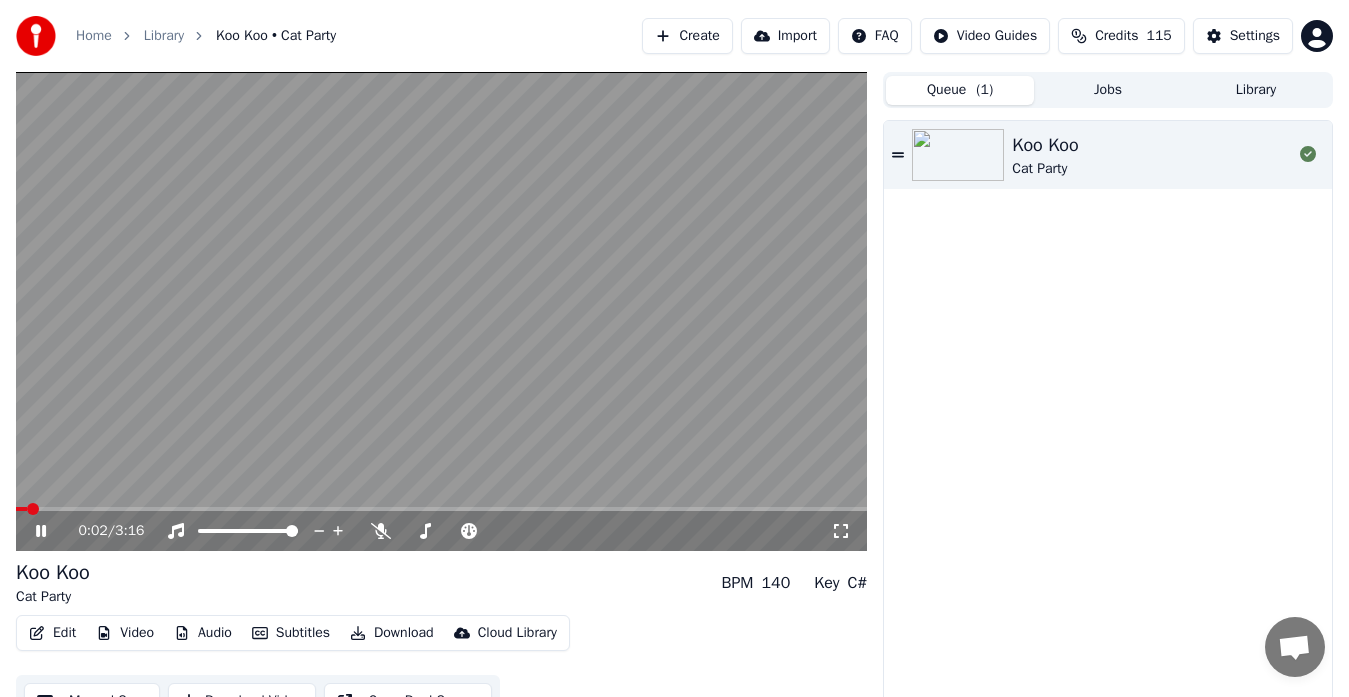 click at bounding box center (441, 311) 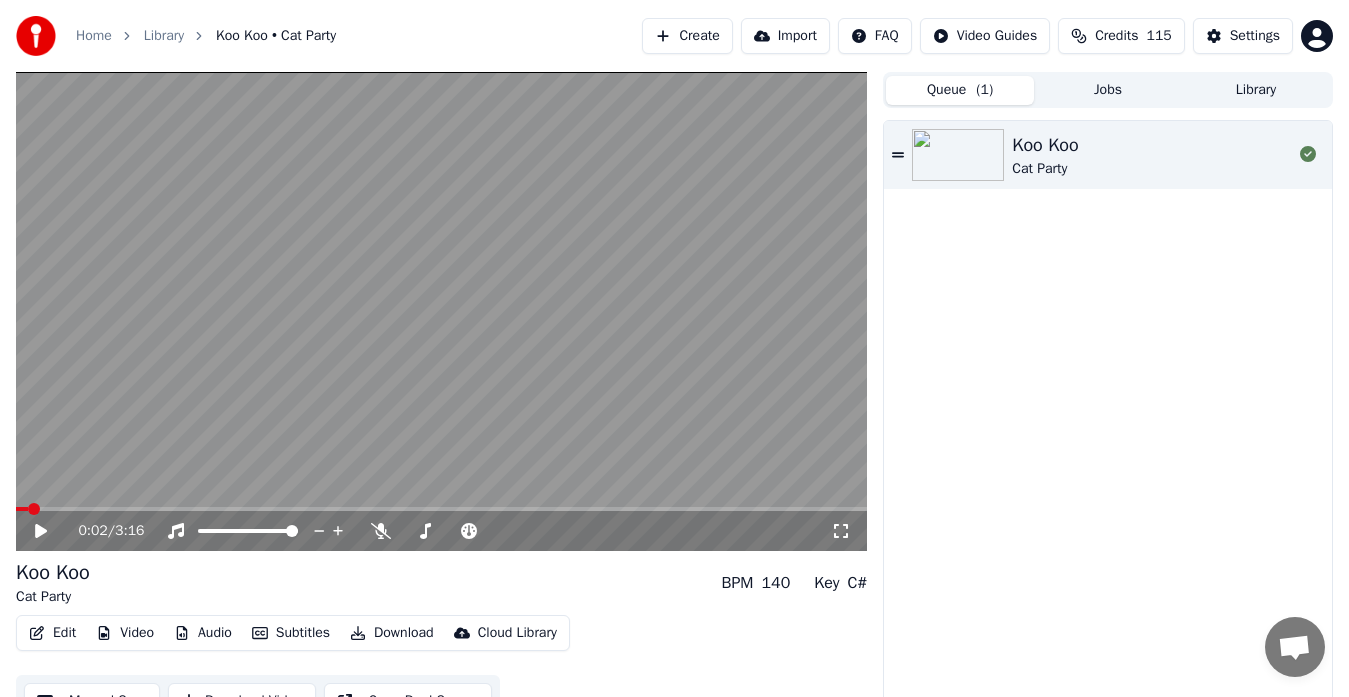 click at bounding box center (441, 509) 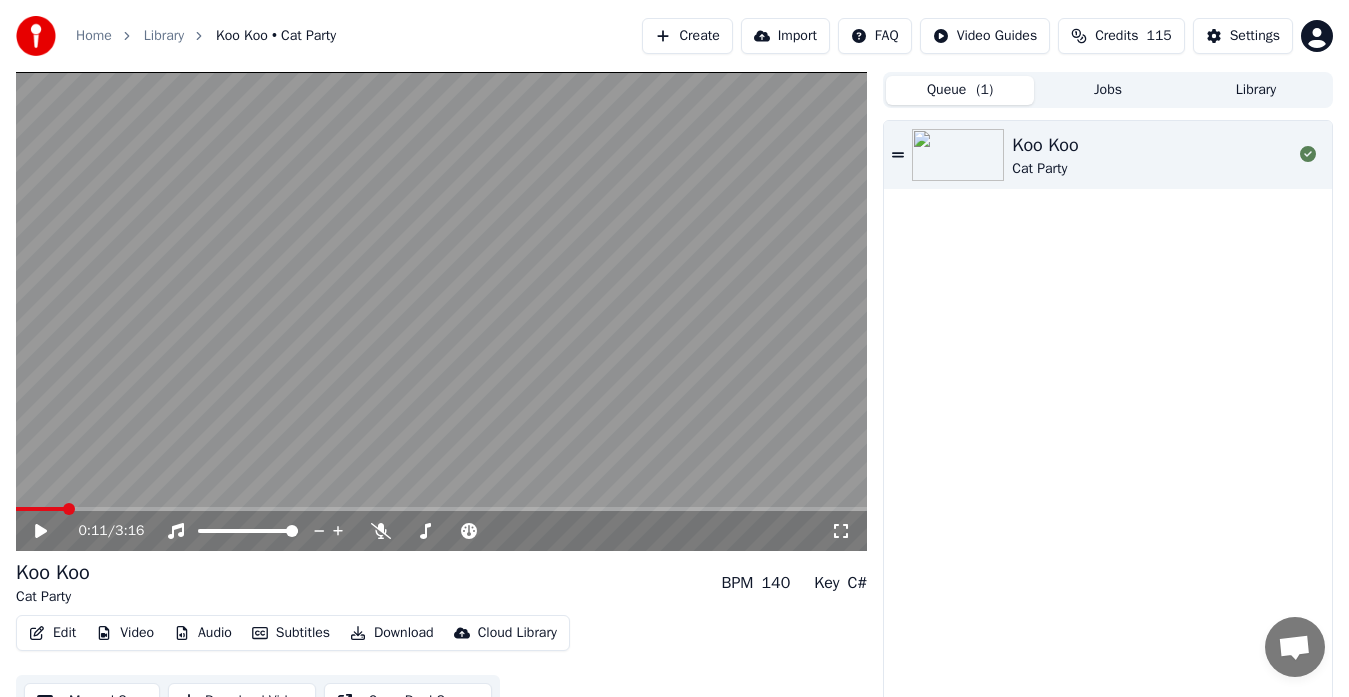 click at bounding box center (441, 509) 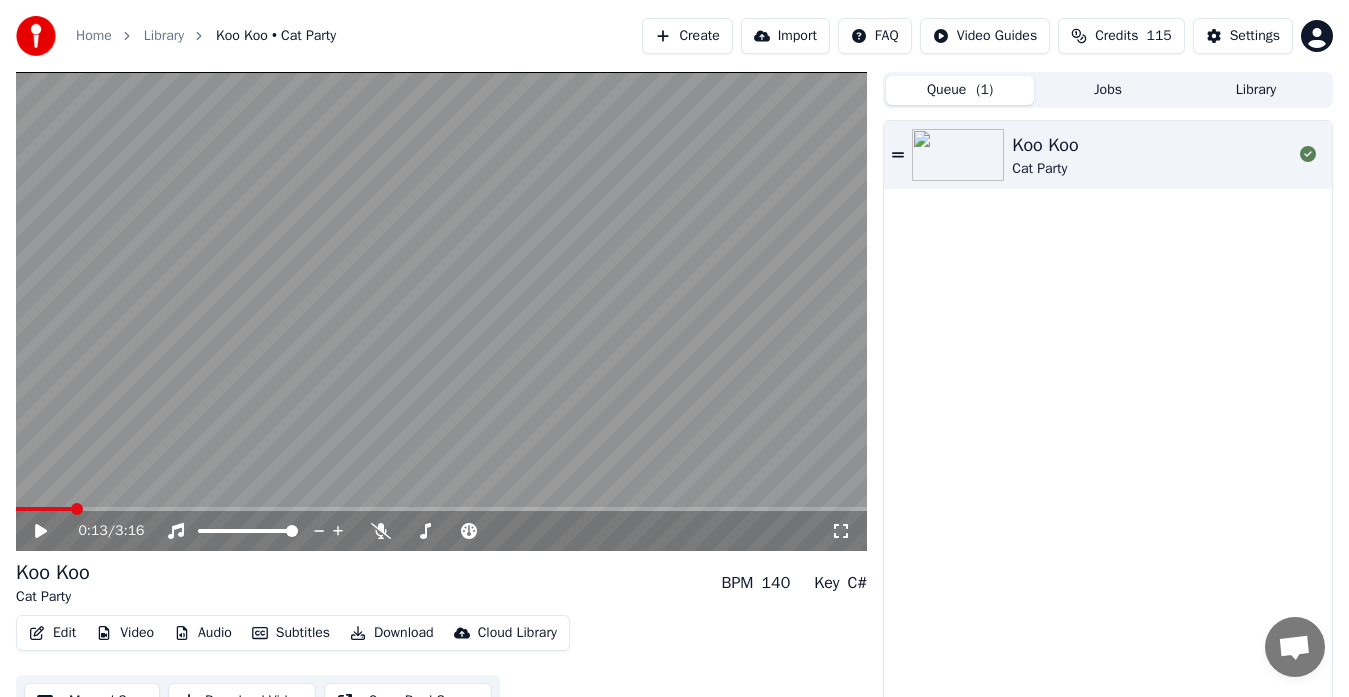 click at bounding box center (44, 509) 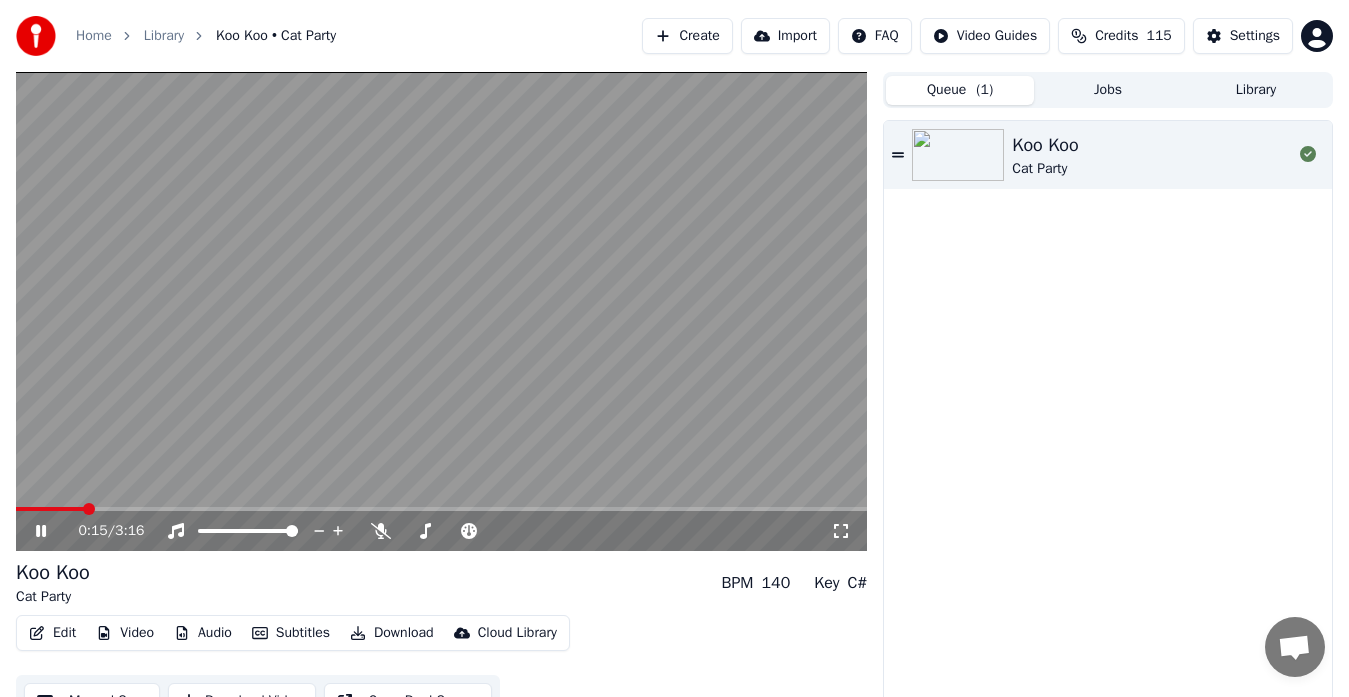 click 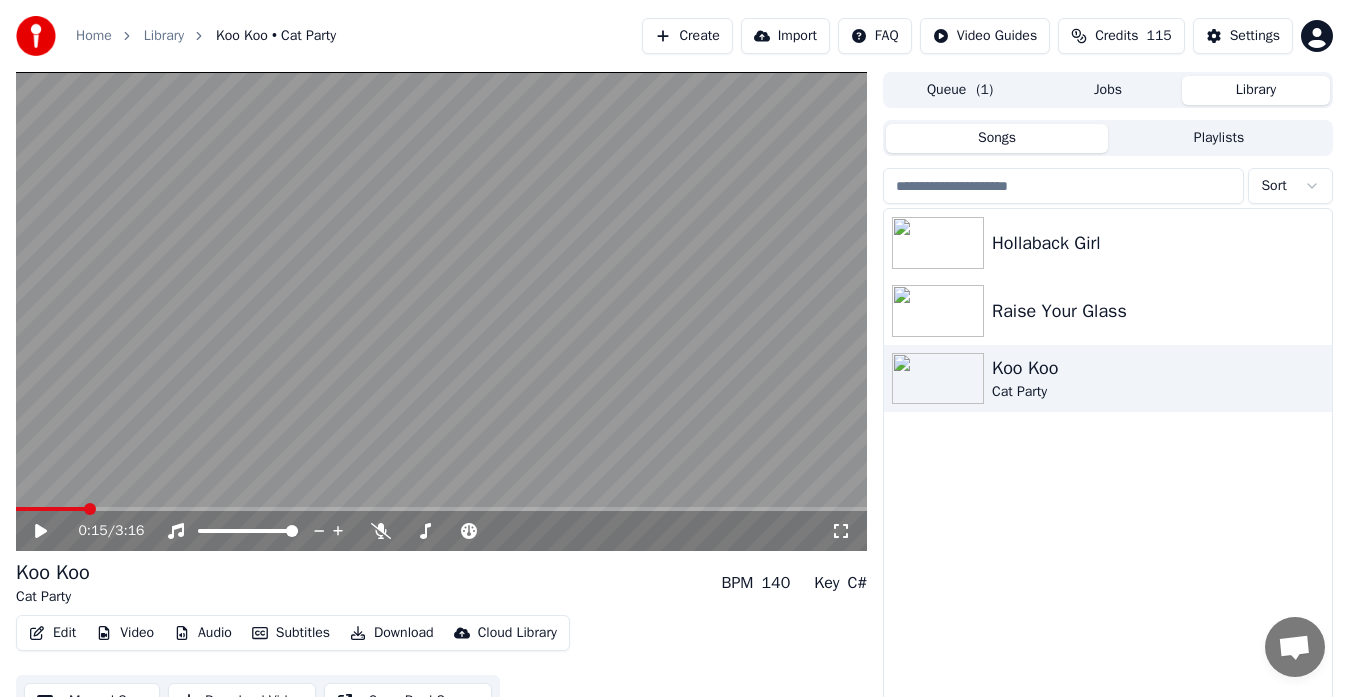 click on "Library" at bounding box center (1256, 90) 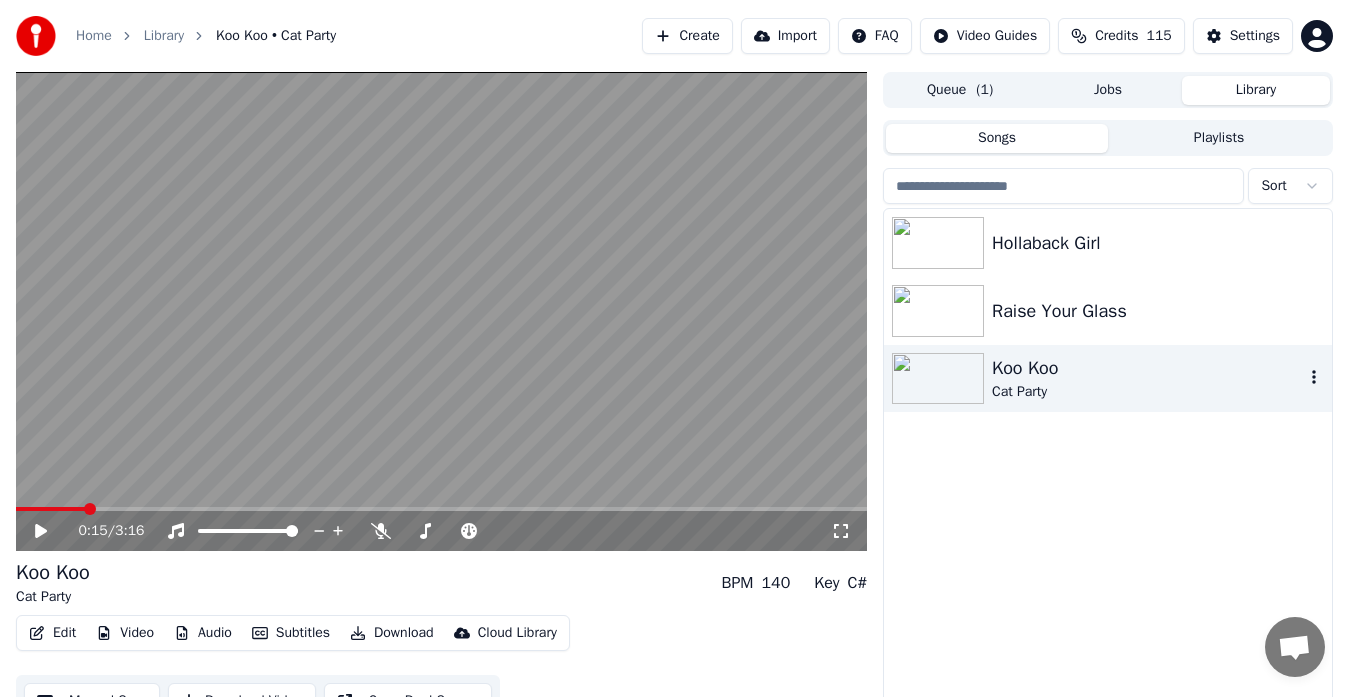 click on "Cat Party" at bounding box center (1148, 392) 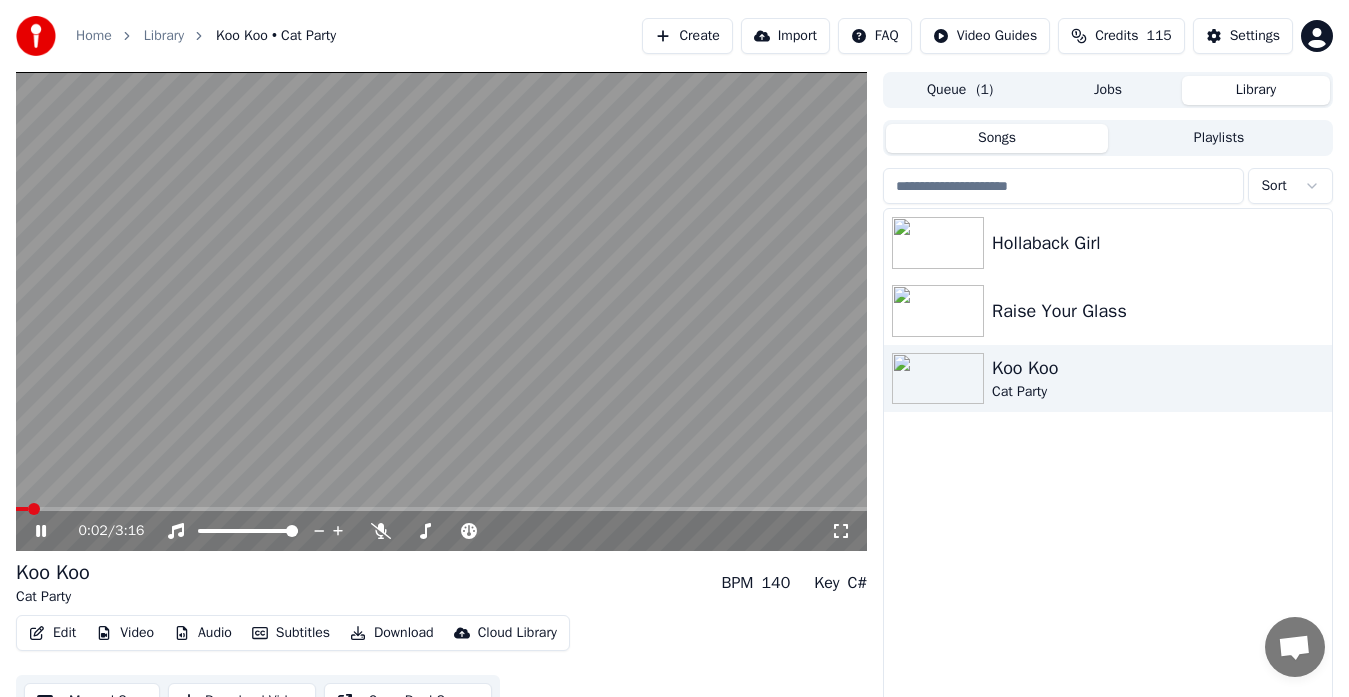 click at bounding box center (441, 509) 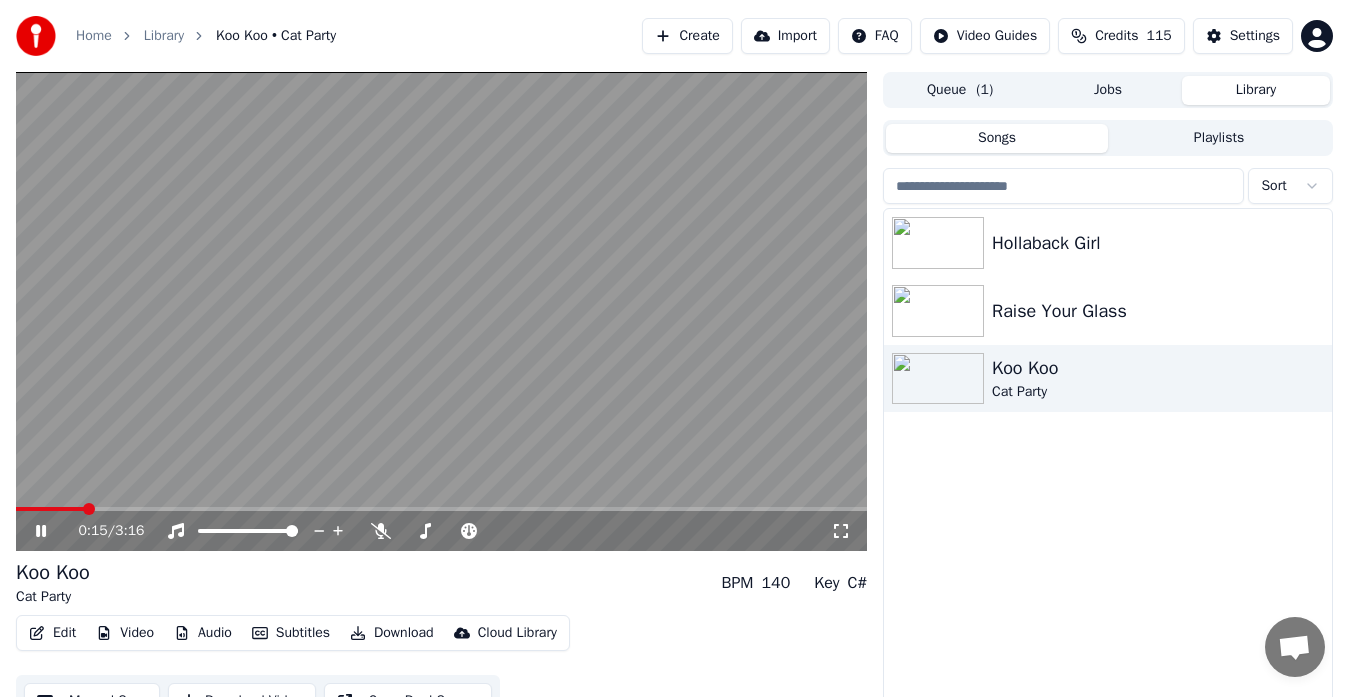 click 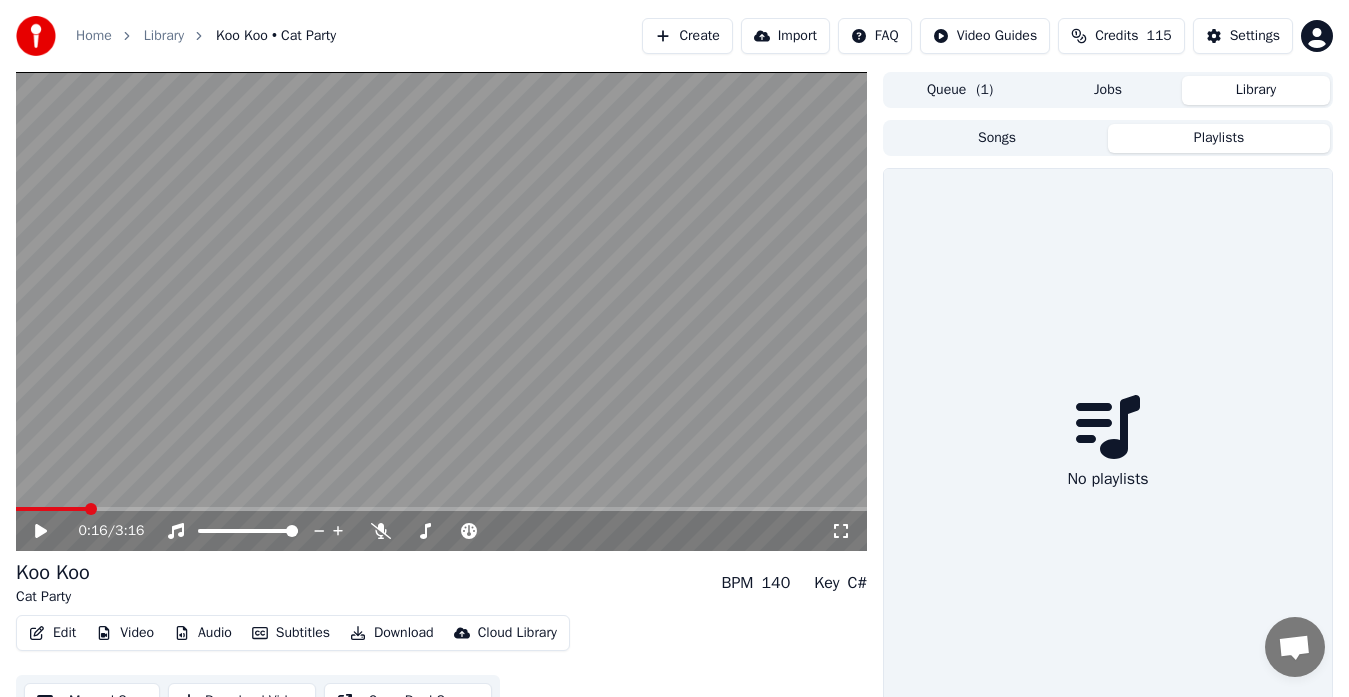 click on "Playlists" at bounding box center (1219, 138) 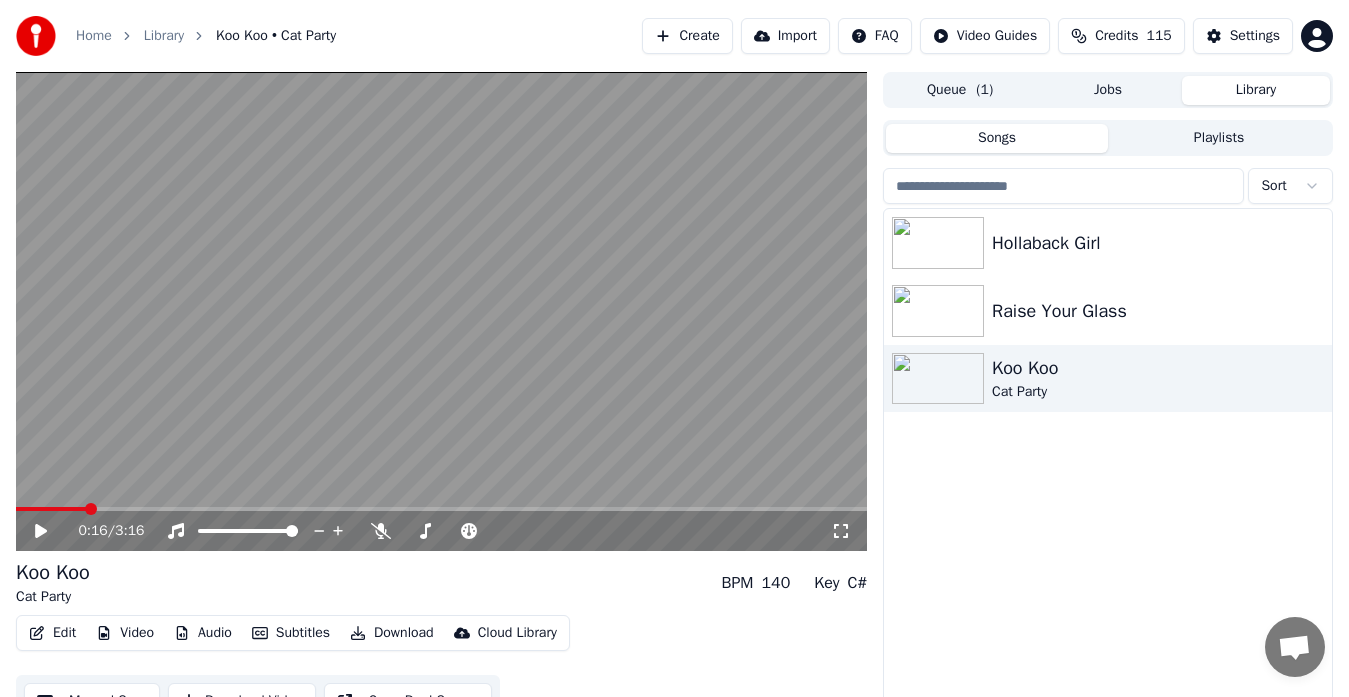 click on "Songs" at bounding box center (997, 138) 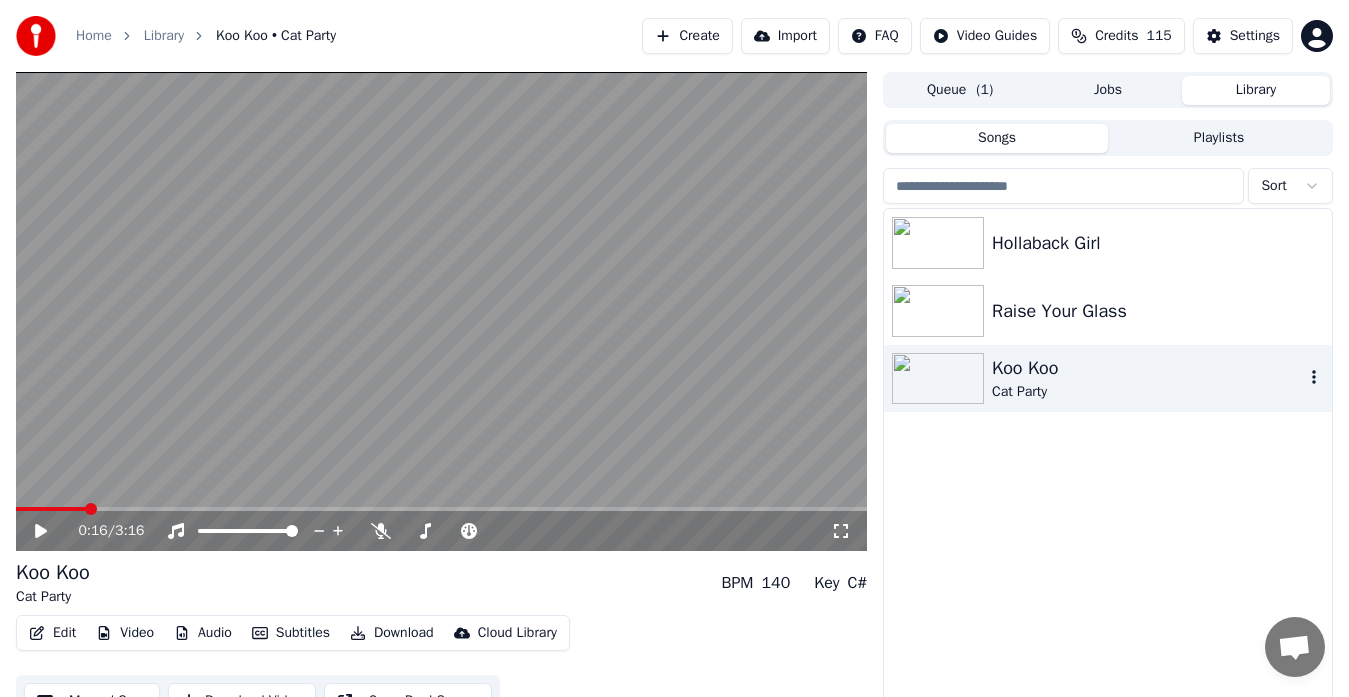 click on "Cat Party" at bounding box center [1148, 392] 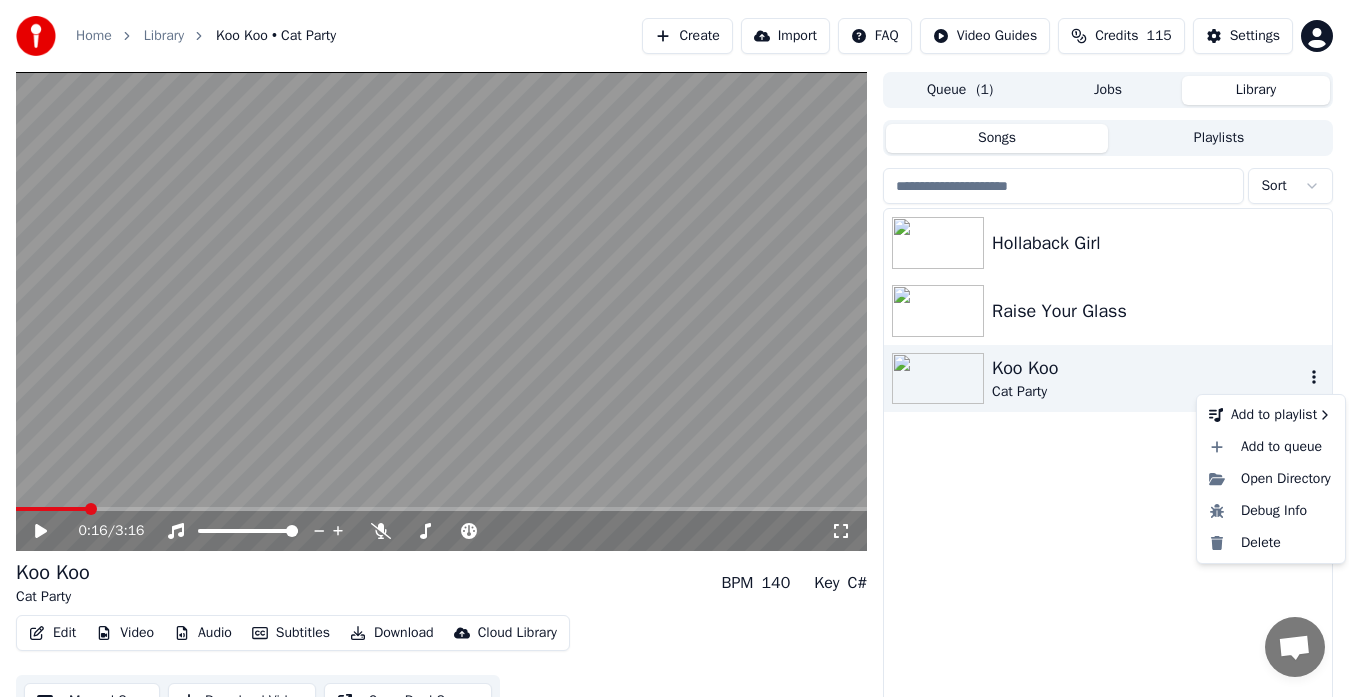 click 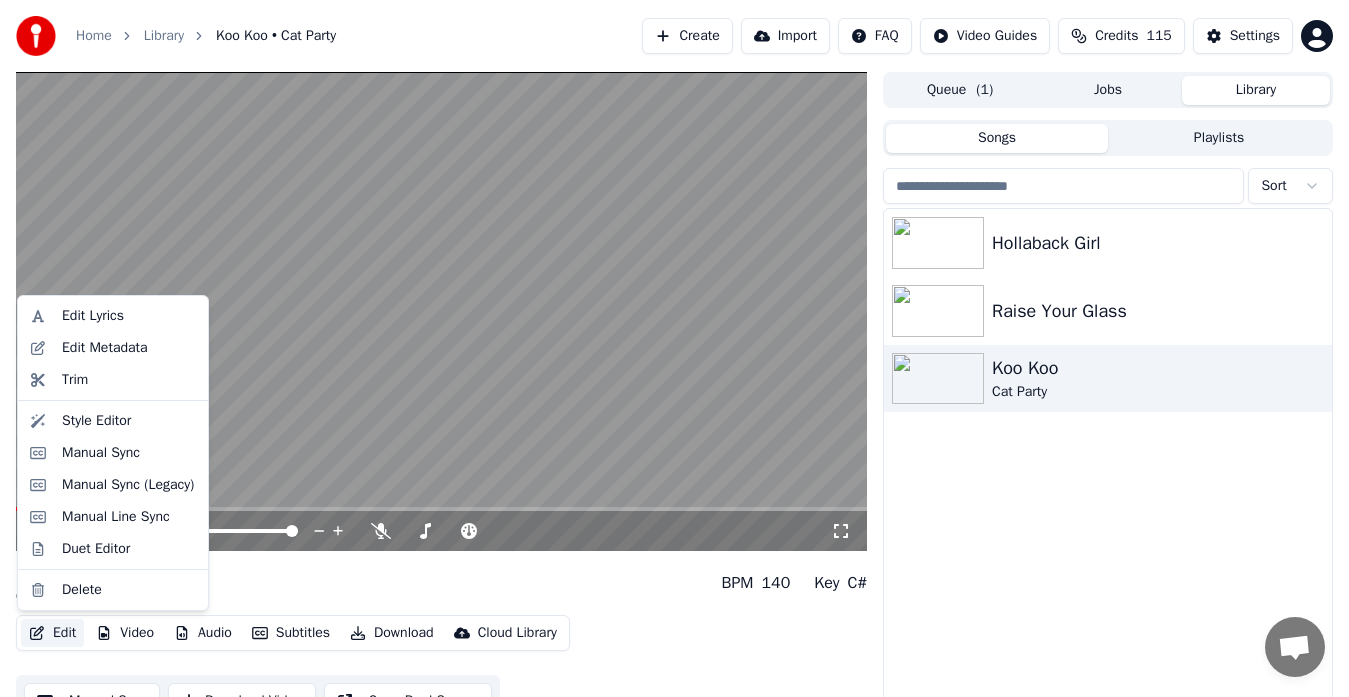 click on "Edit" at bounding box center [52, 633] 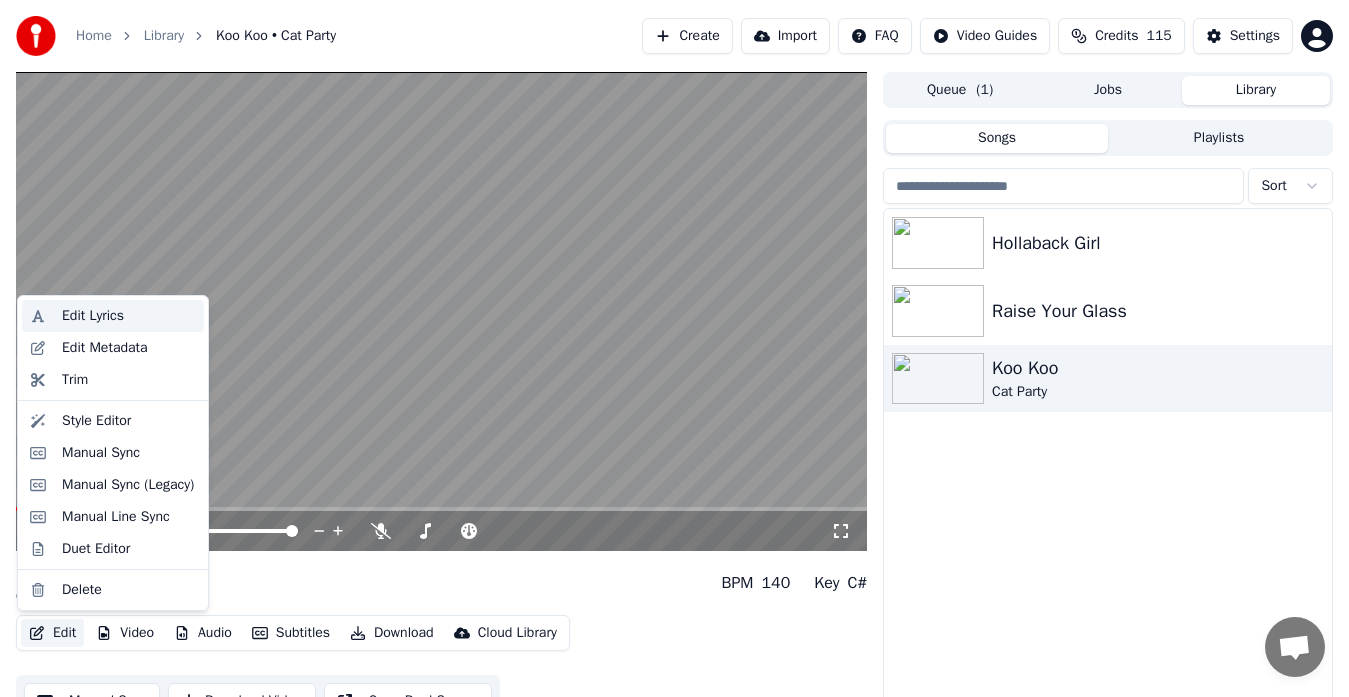 click on "Edit Lyrics" at bounding box center [93, 316] 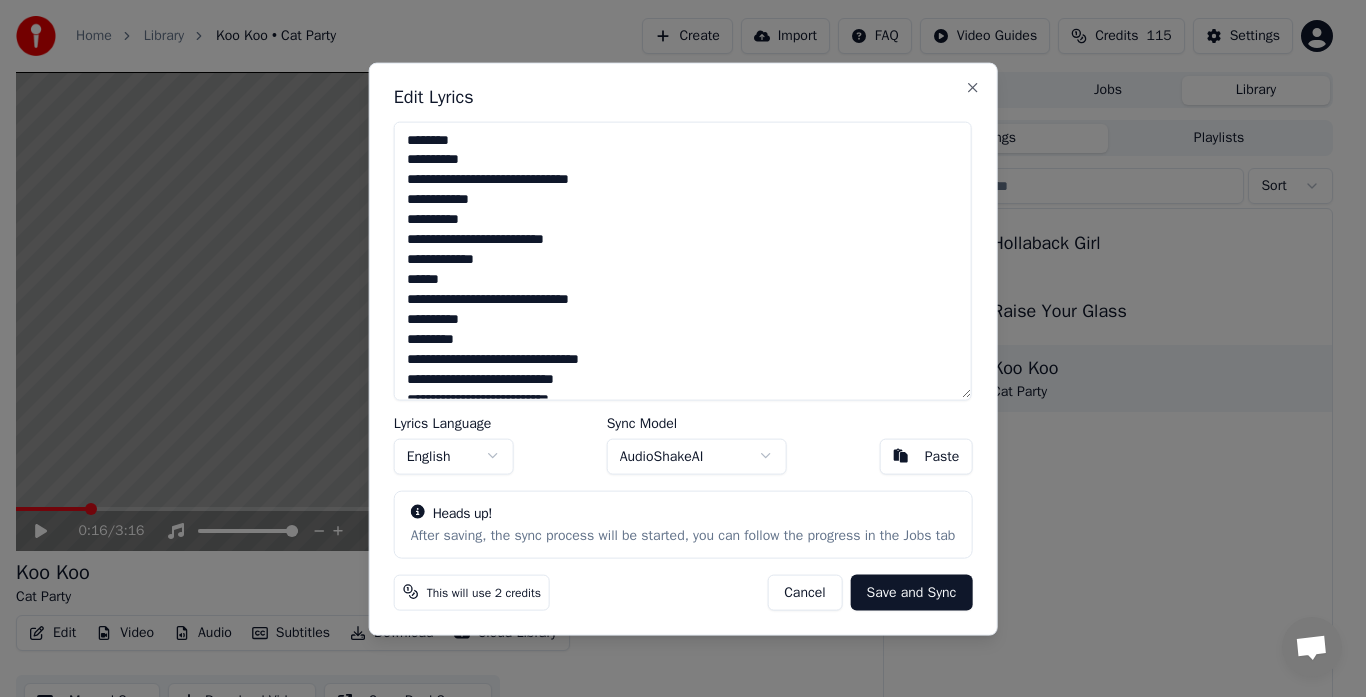 click on "Home Library Koo Koo • Cat Party Create Import FAQ Video Guides Credits 115 Settings 0:16  /  3:16 Koo Koo Cat Party BPM 140 Key C# Edit Video Audio Subtitles Download Cloud Library Manual Sync Download Video Open Dual Screen Queue ( 1 ) Jobs Library Songs Playlists Sort Hollaback Girl Raise Your Glass Koo Koo Cat Party Edit Lyrics Lyrics Language English Sync Model AudioShakeAI Paste Heads up! After saving, the sync process will be started, you can follow the progress in the Jobs tab This will use 2 credits Cancel Save and Sync Close" at bounding box center (674, 348) 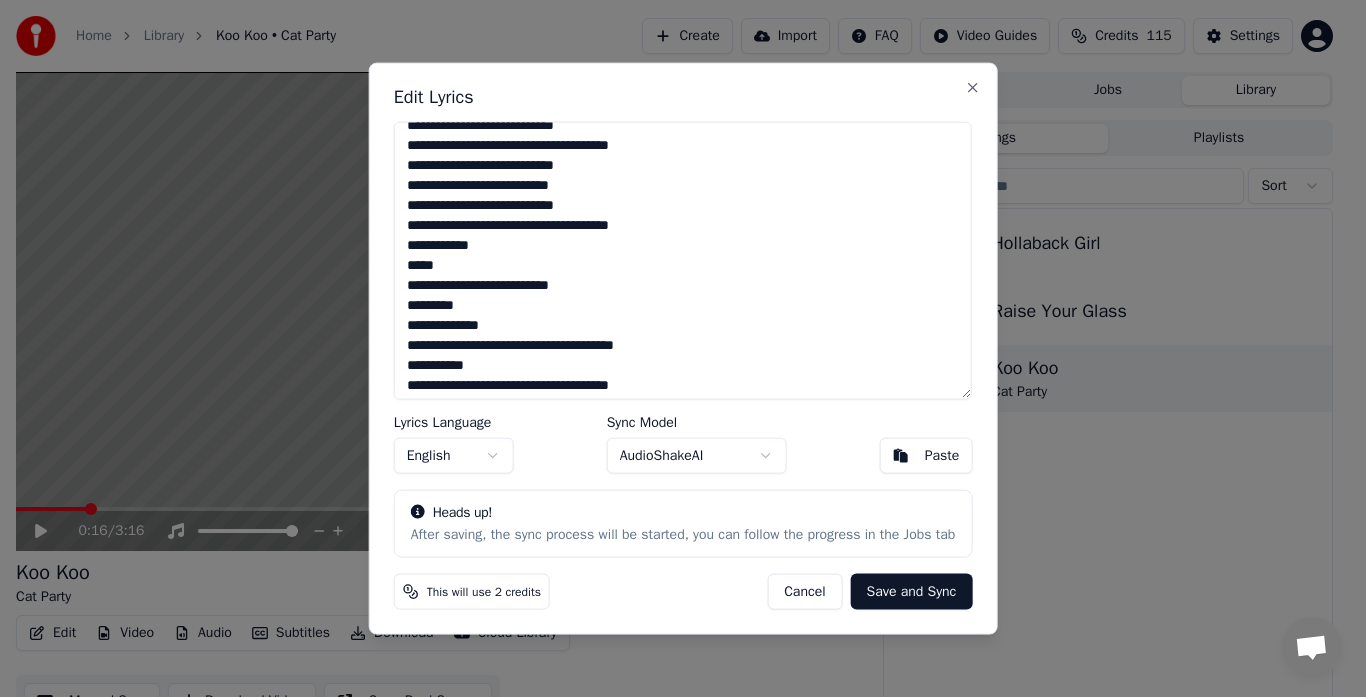 scroll, scrollTop: 0, scrollLeft: 0, axis: both 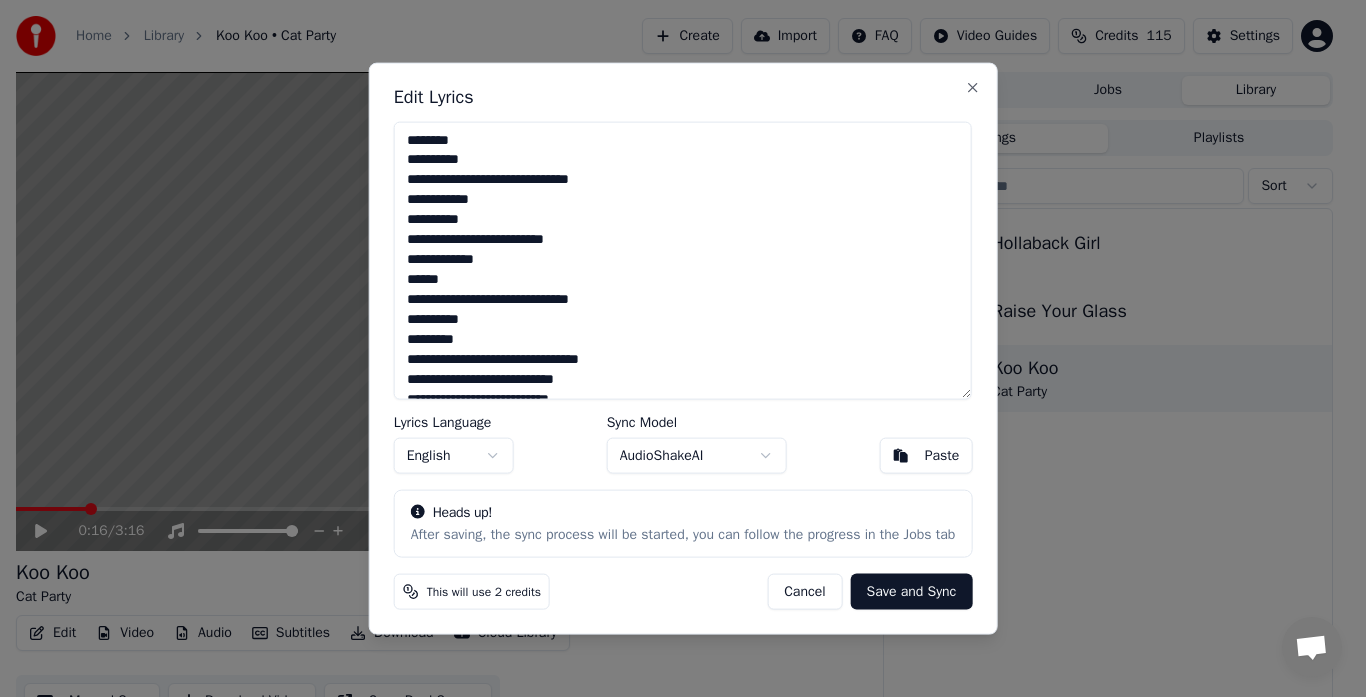 click on "Paste" at bounding box center [926, 456] 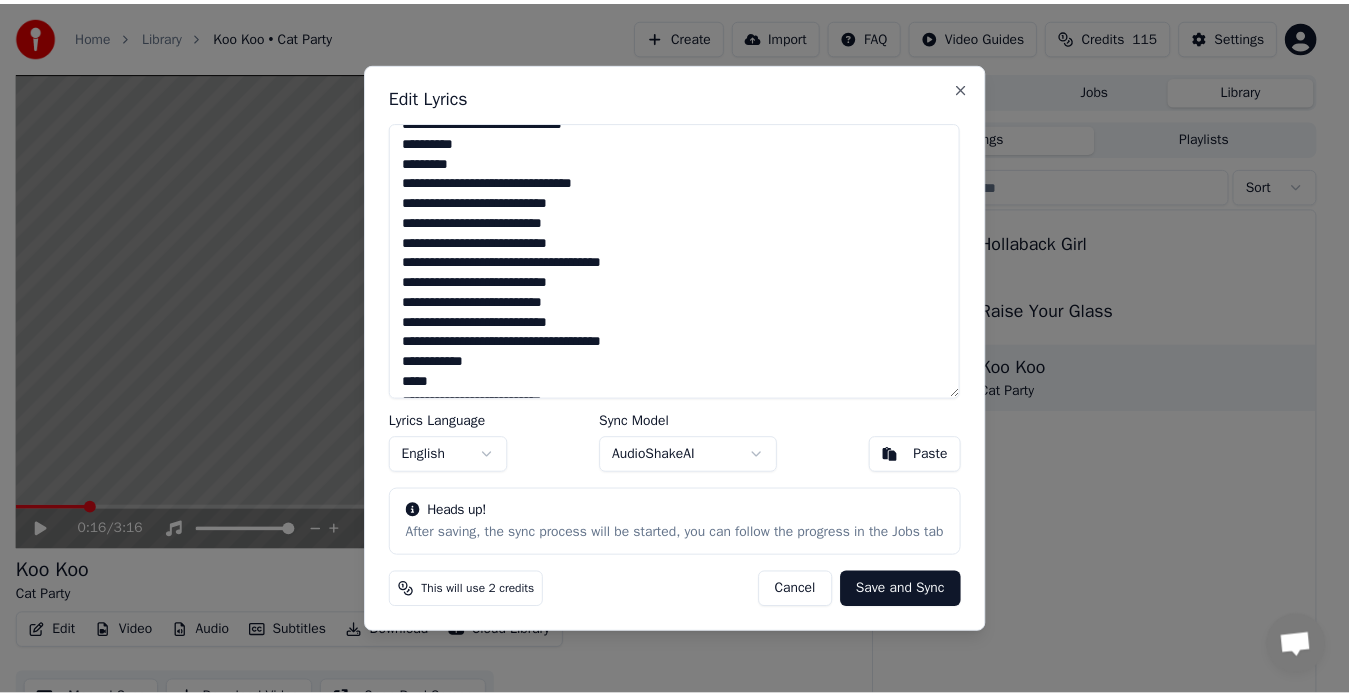 scroll, scrollTop: 0, scrollLeft: 0, axis: both 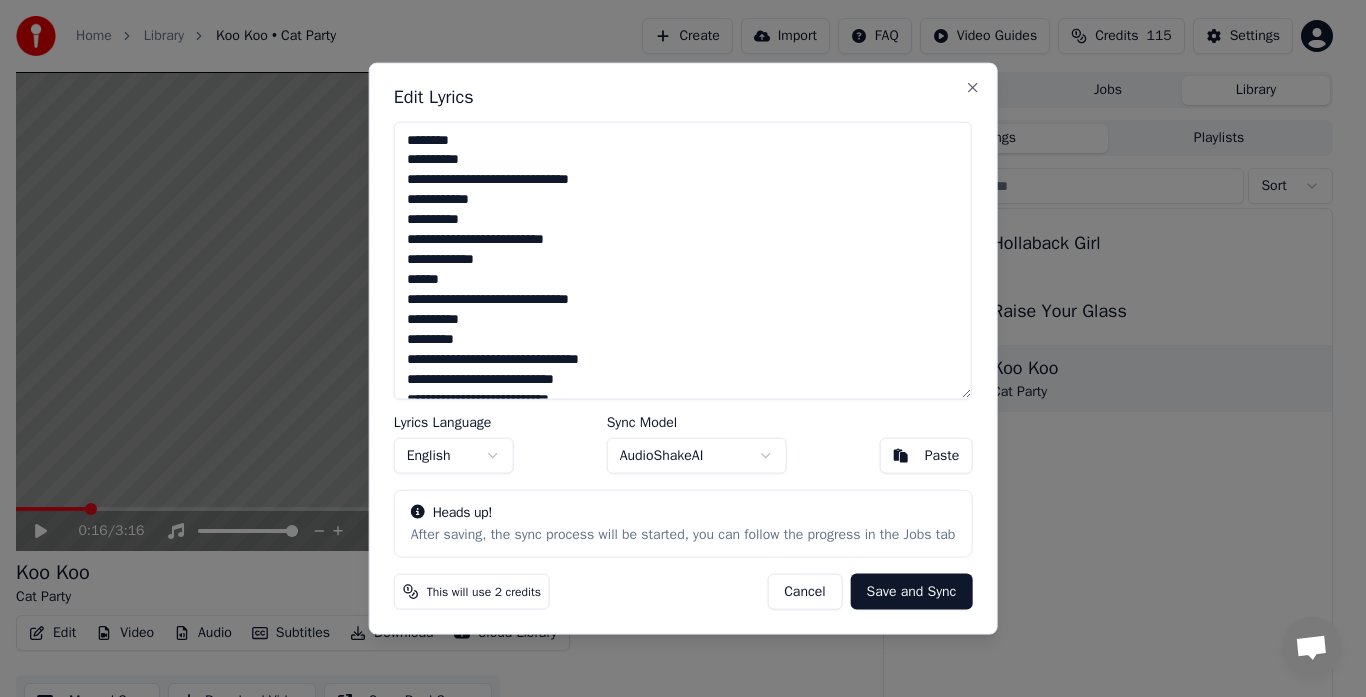 click at bounding box center [683, 260] 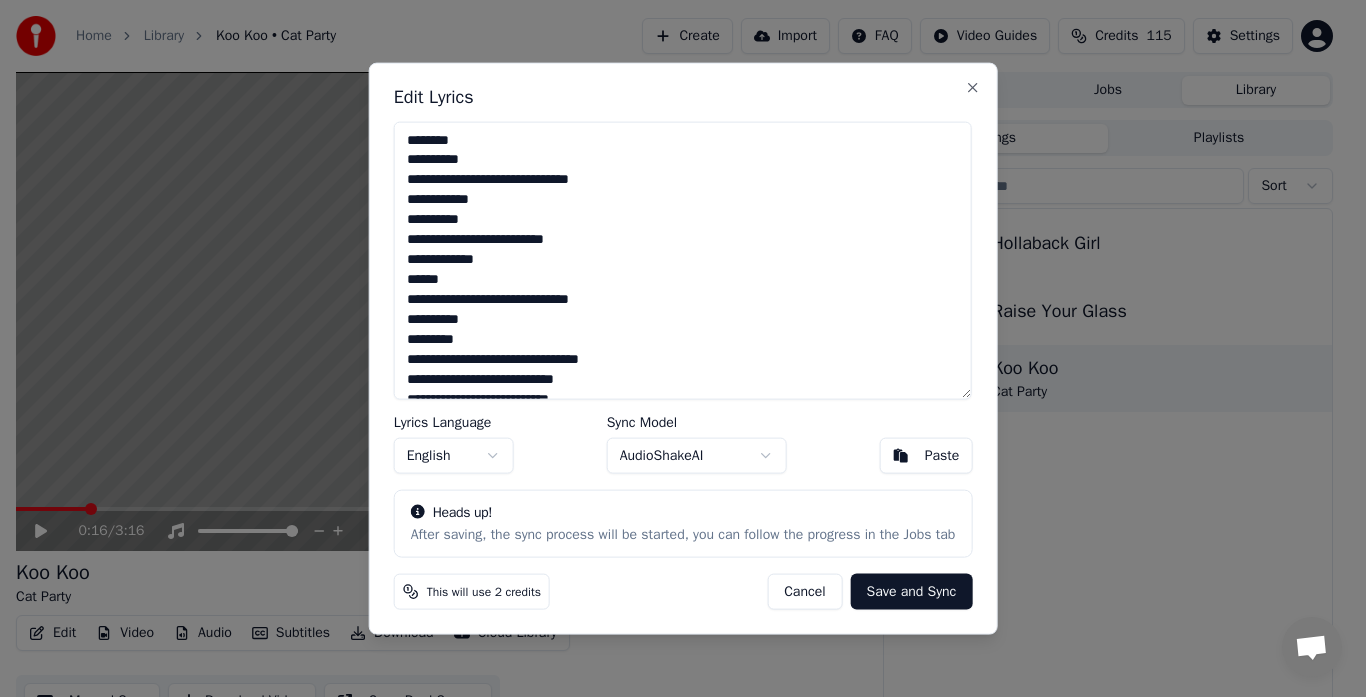 click on "Save and Sync" at bounding box center (912, 592) 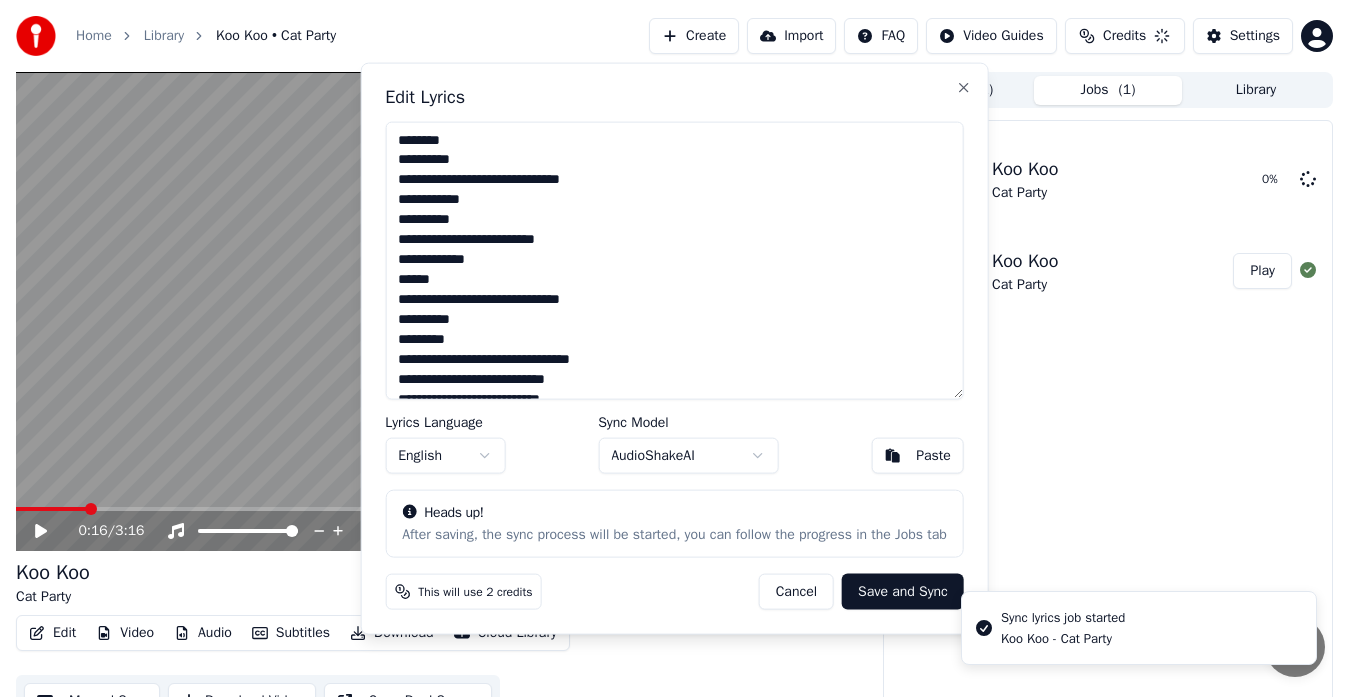 type on "**********" 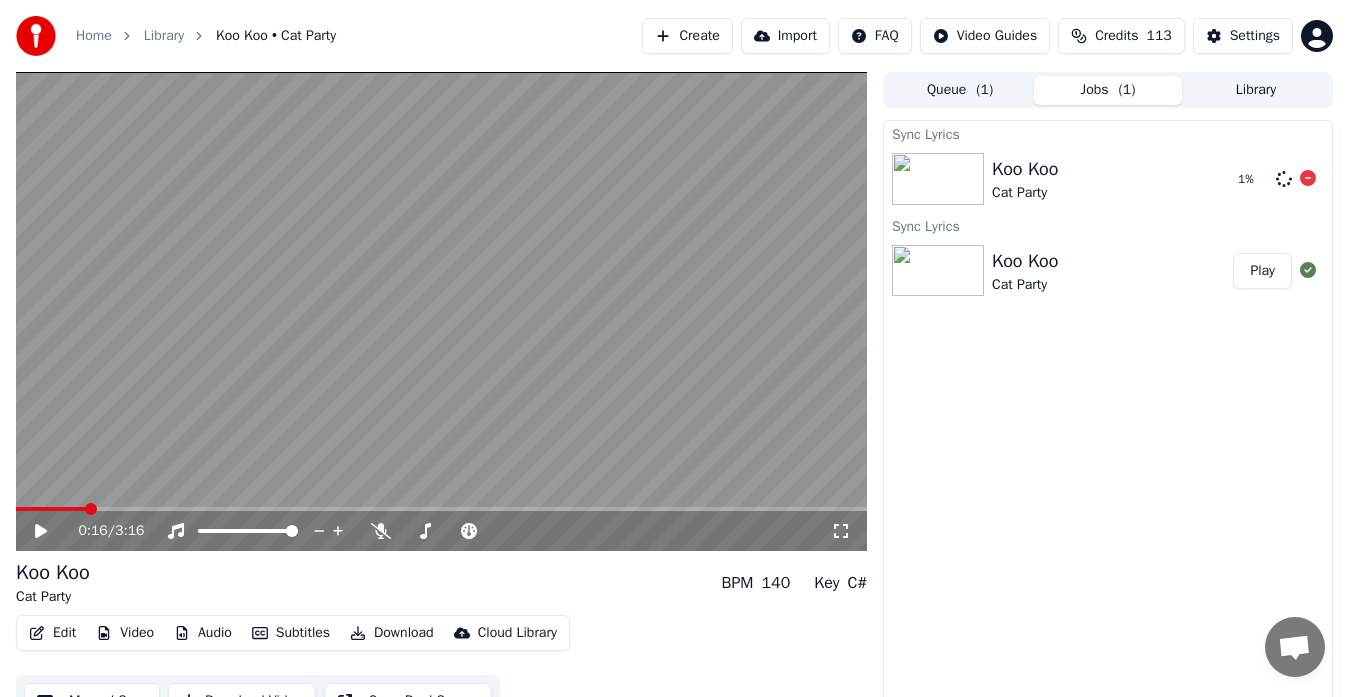 click on "Cat Party" at bounding box center (1025, 193) 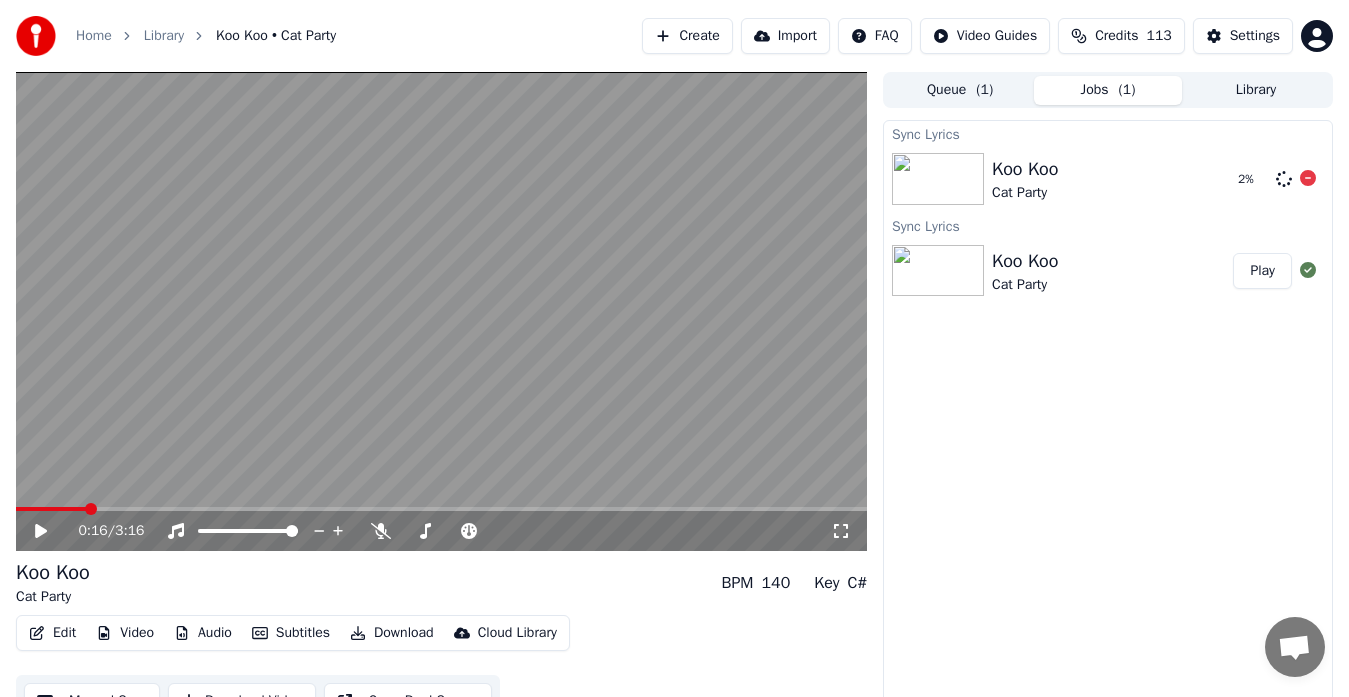 click at bounding box center [938, 179] 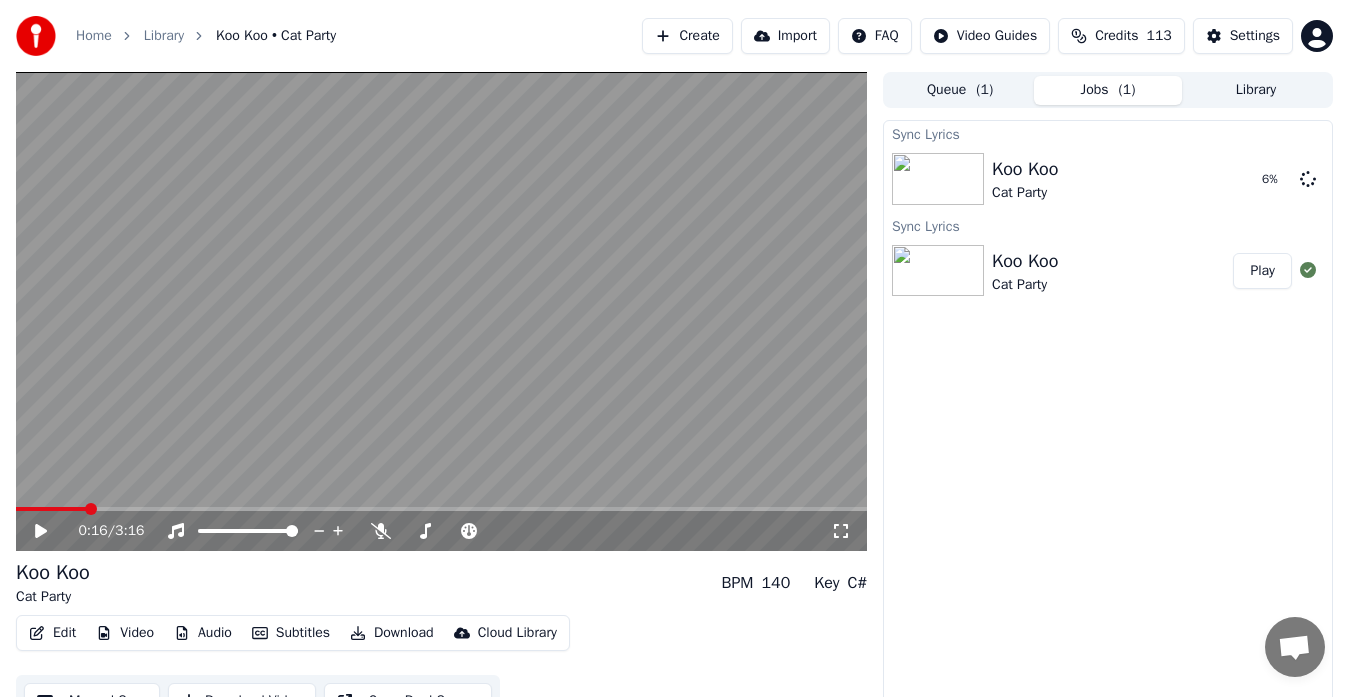 click on "Koo Koo Cat Party Play" at bounding box center (1108, 271) 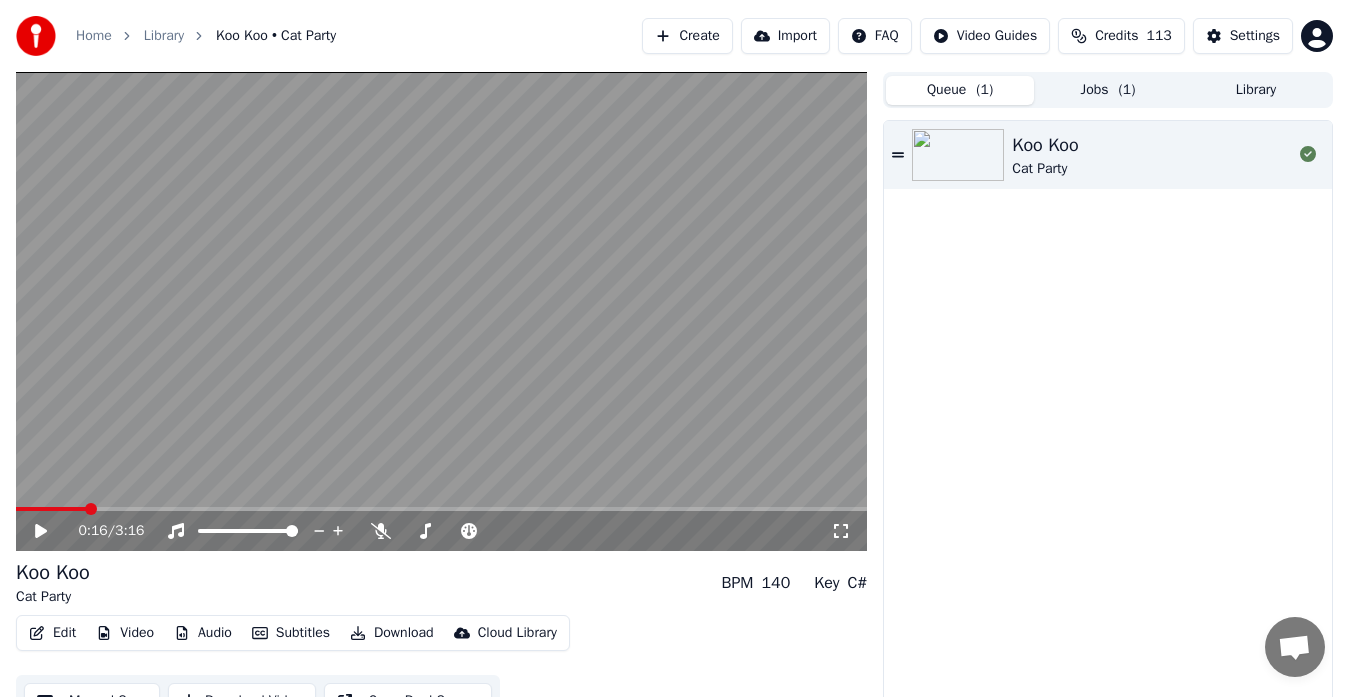 click on "Queue ( 1 )" at bounding box center (960, 90) 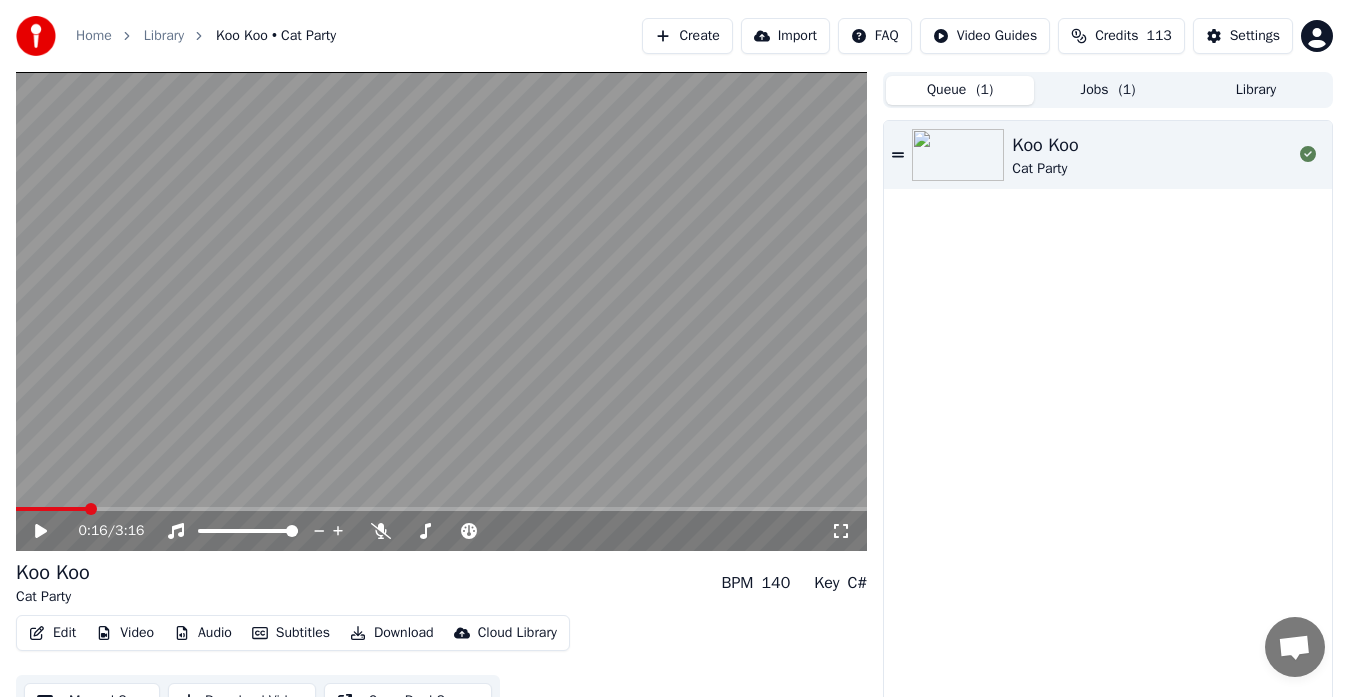 click on "Jobs ( 1 )" at bounding box center [1108, 90] 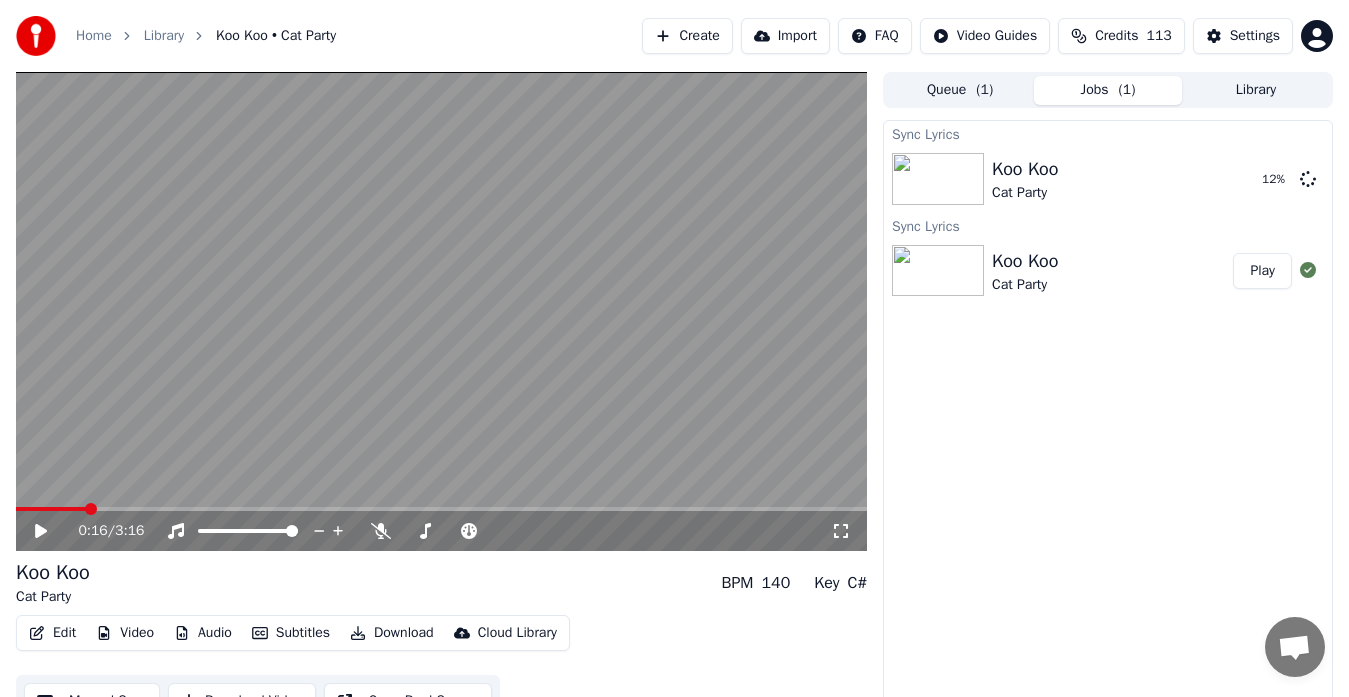 scroll, scrollTop: 30, scrollLeft: 0, axis: vertical 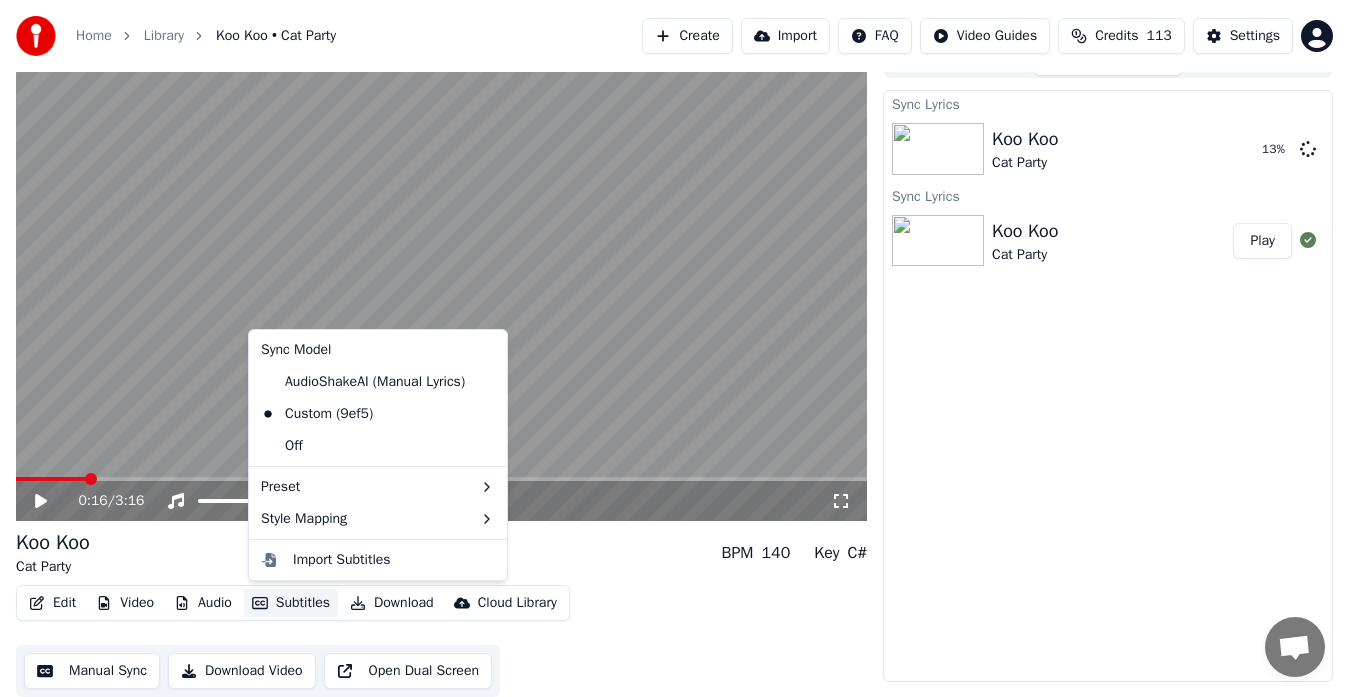 click on "Subtitles" at bounding box center (291, 603) 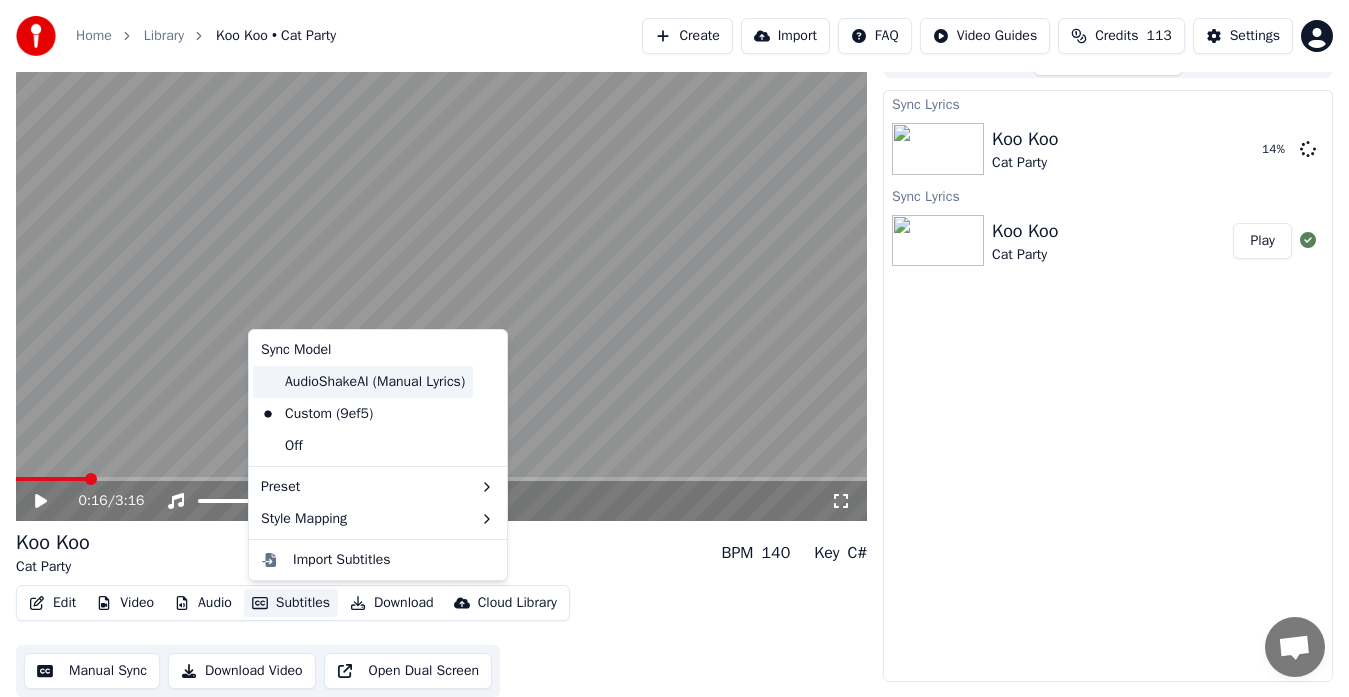 click on "AudioShakeAI (Manual Lyrics)" at bounding box center (363, 382) 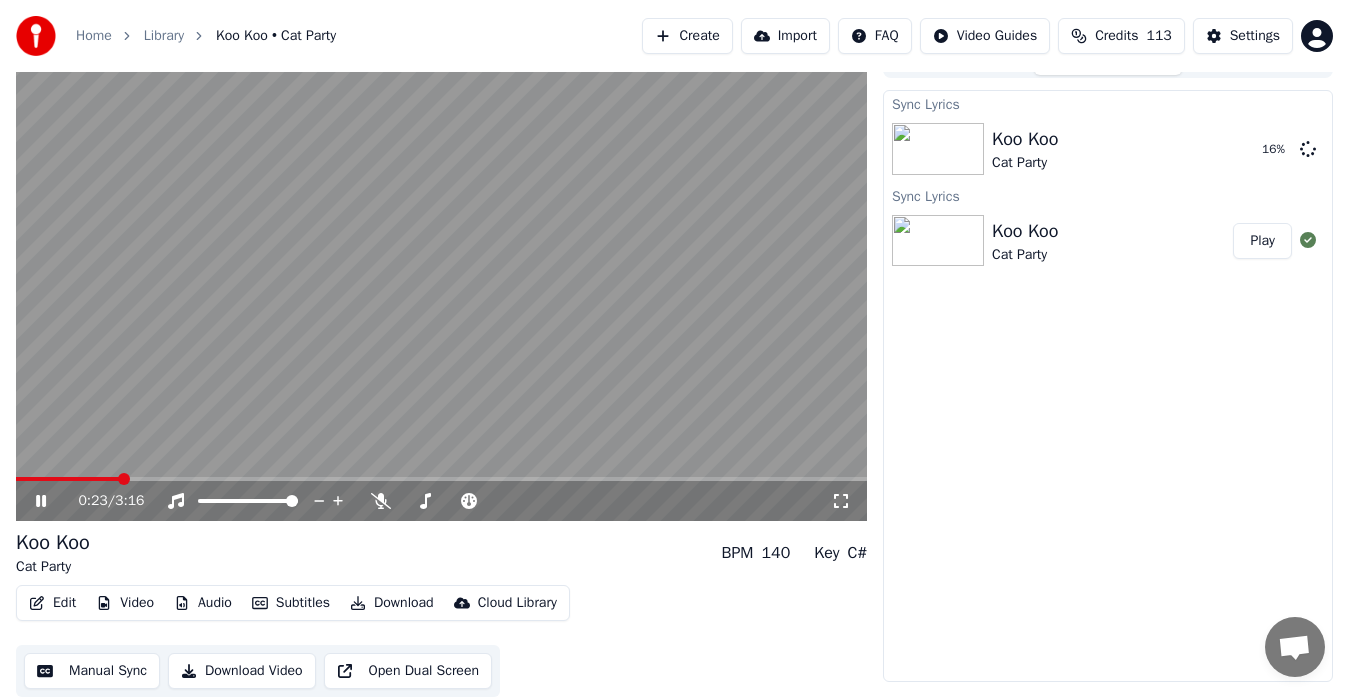click on "Subtitles" at bounding box center [291, 603] 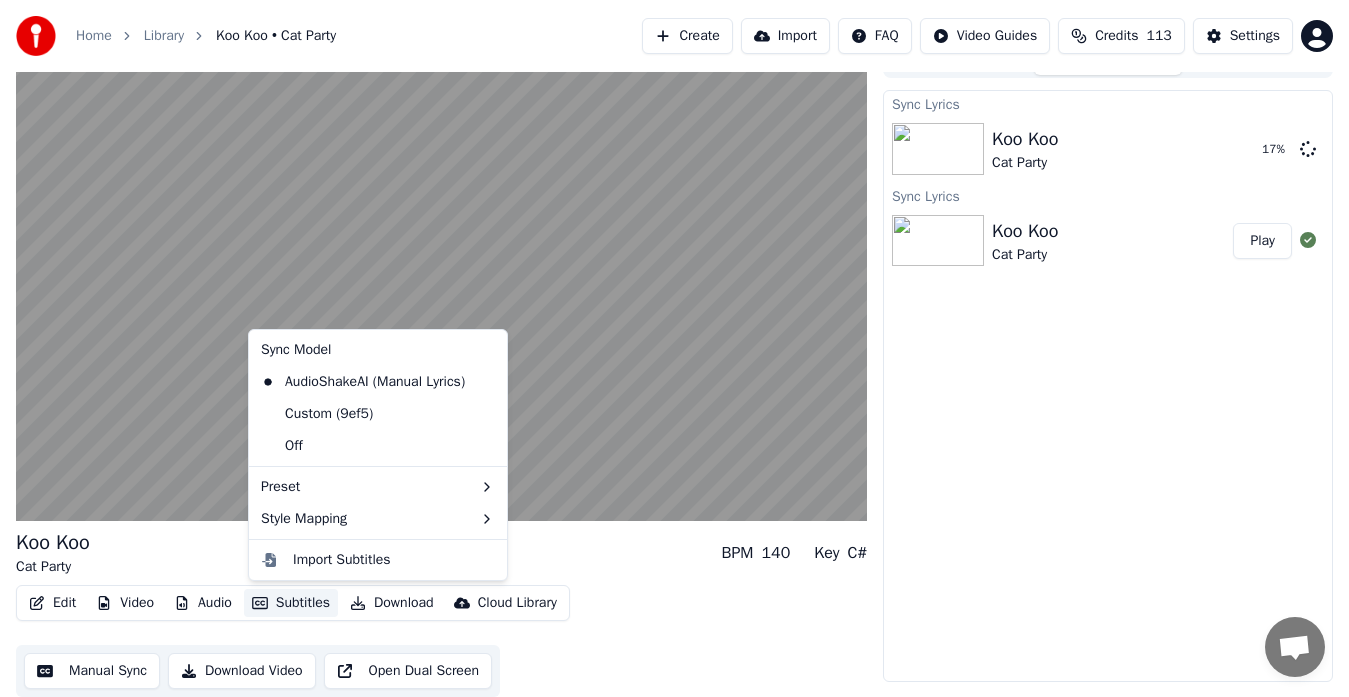 click on "Subtitles" at bounding box center [291, 603] 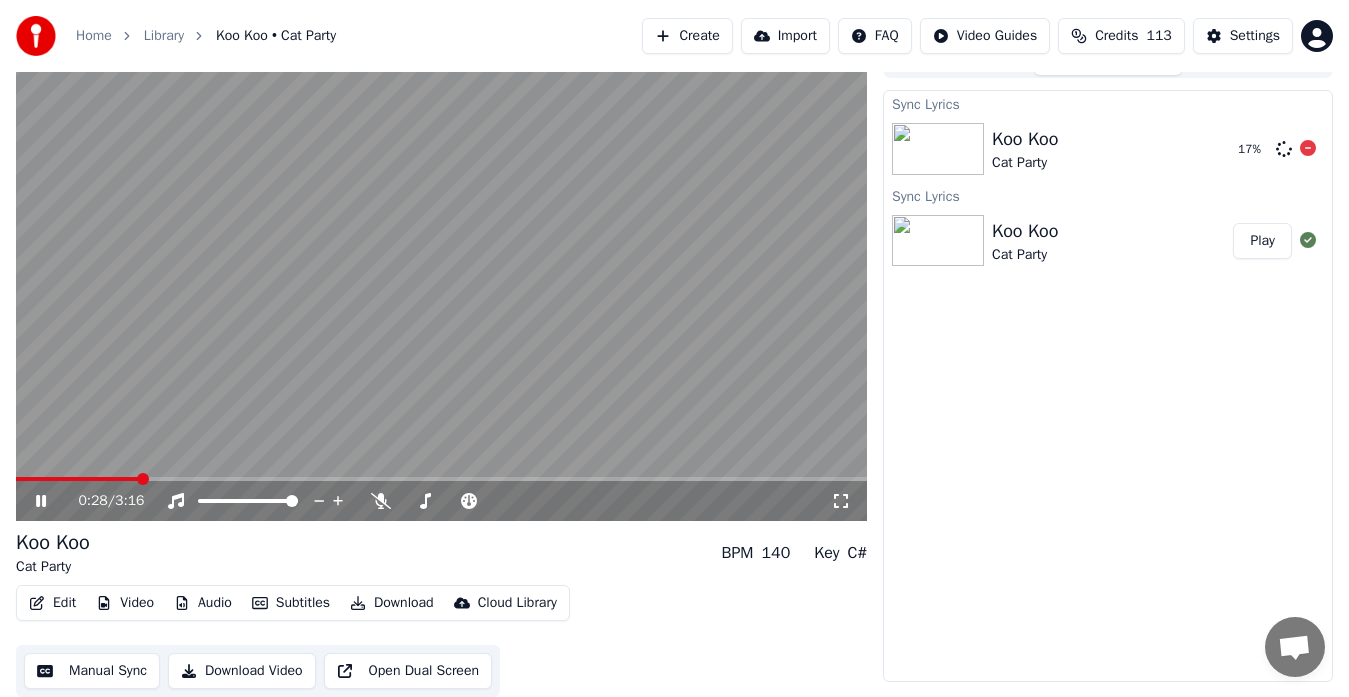 click on "Koo Koo Cat Party" at bounding box center (1107, 149) 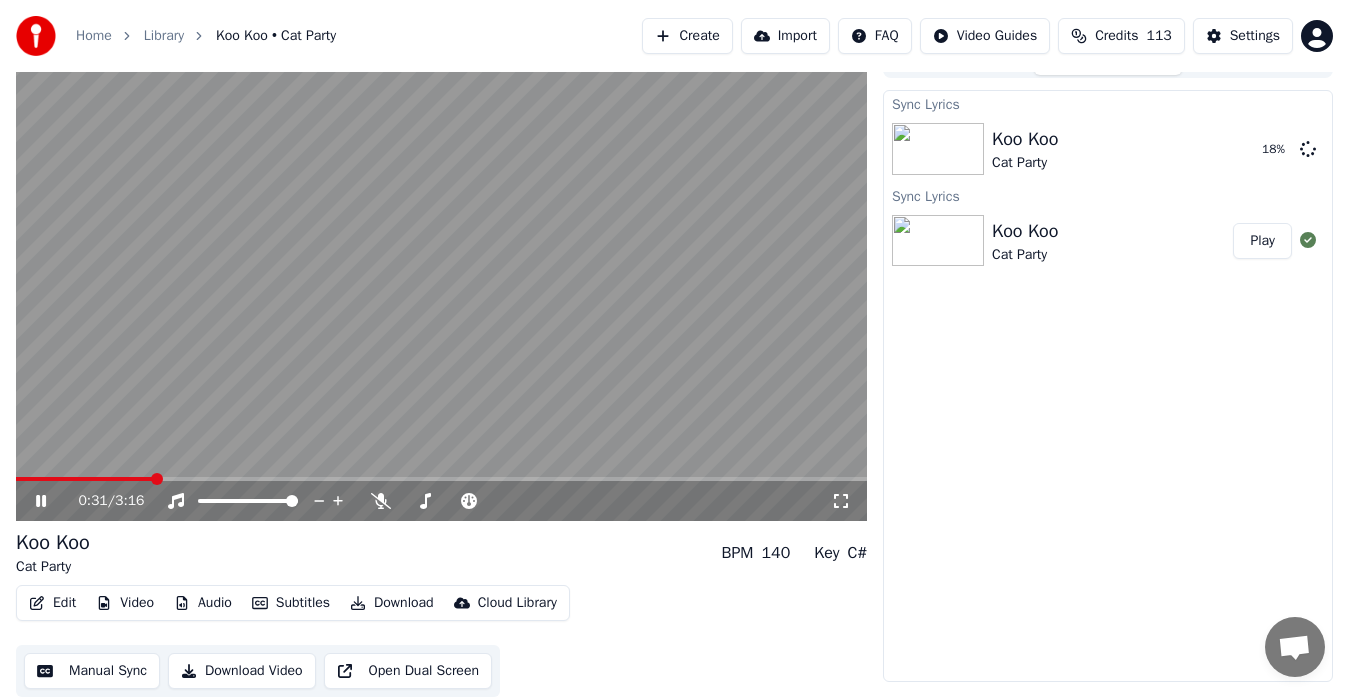 click on "Koo Koo" at bounding box center (1025, 231) 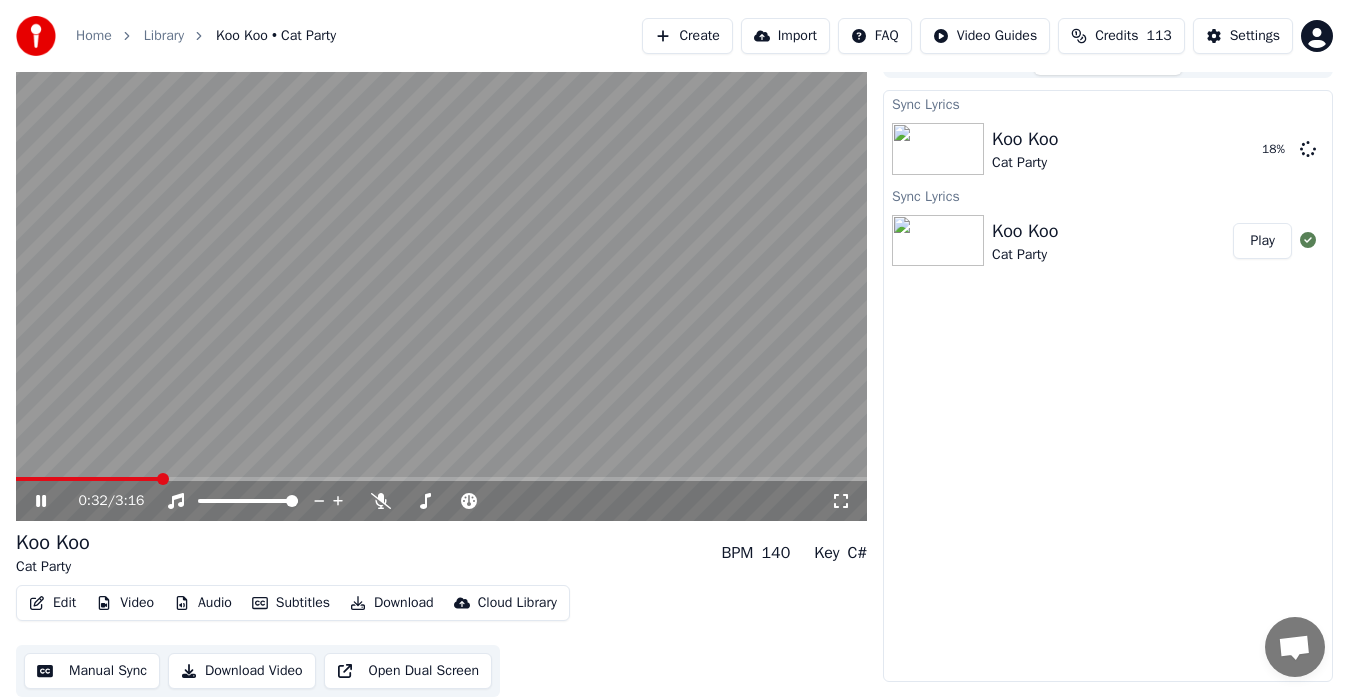 scroll, scrollTop: 0, scrollLeft: 0, axis: both 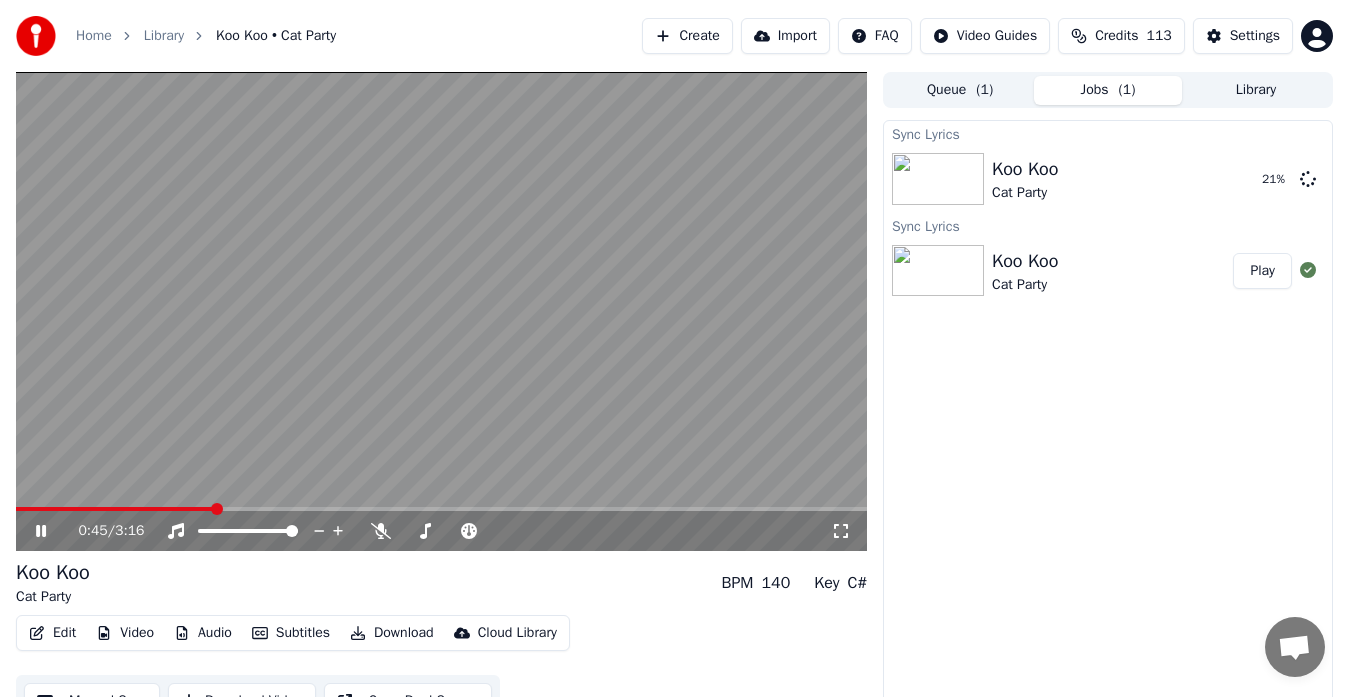 click at bounding box center (441, 311) 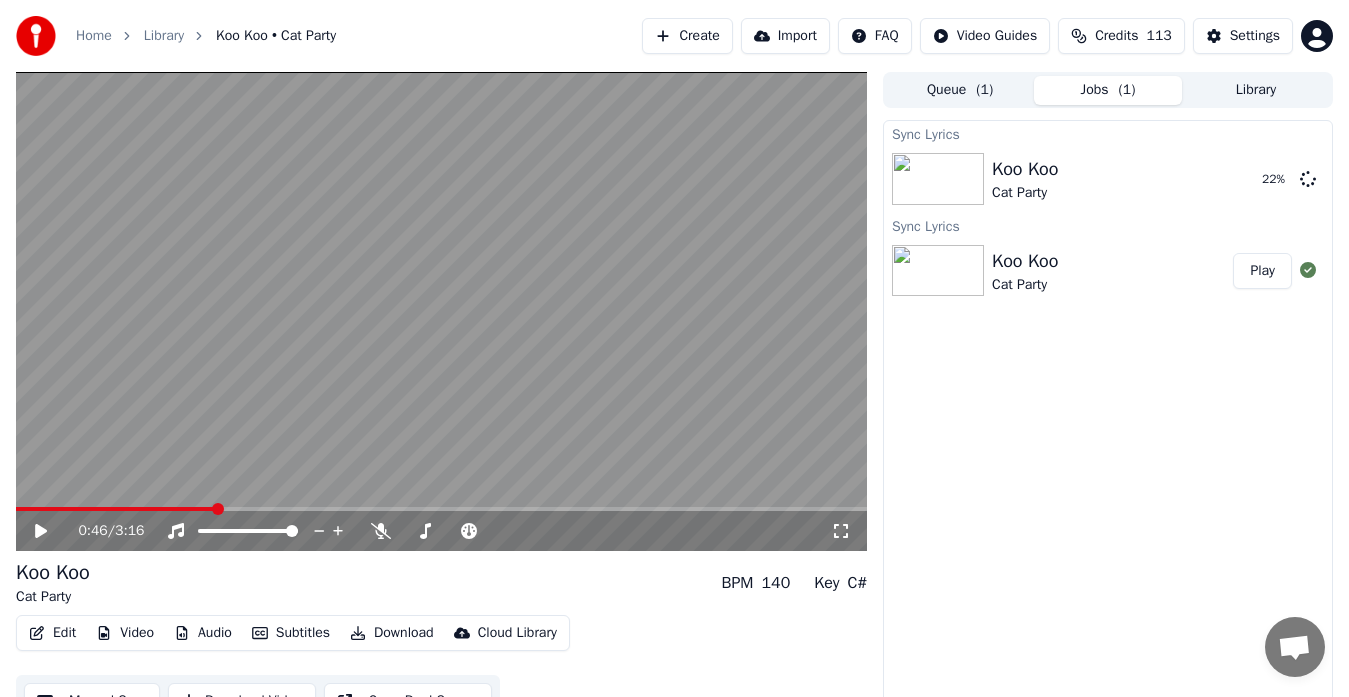 click on "0:46  /  3:16" at bounding box center (441, 531) 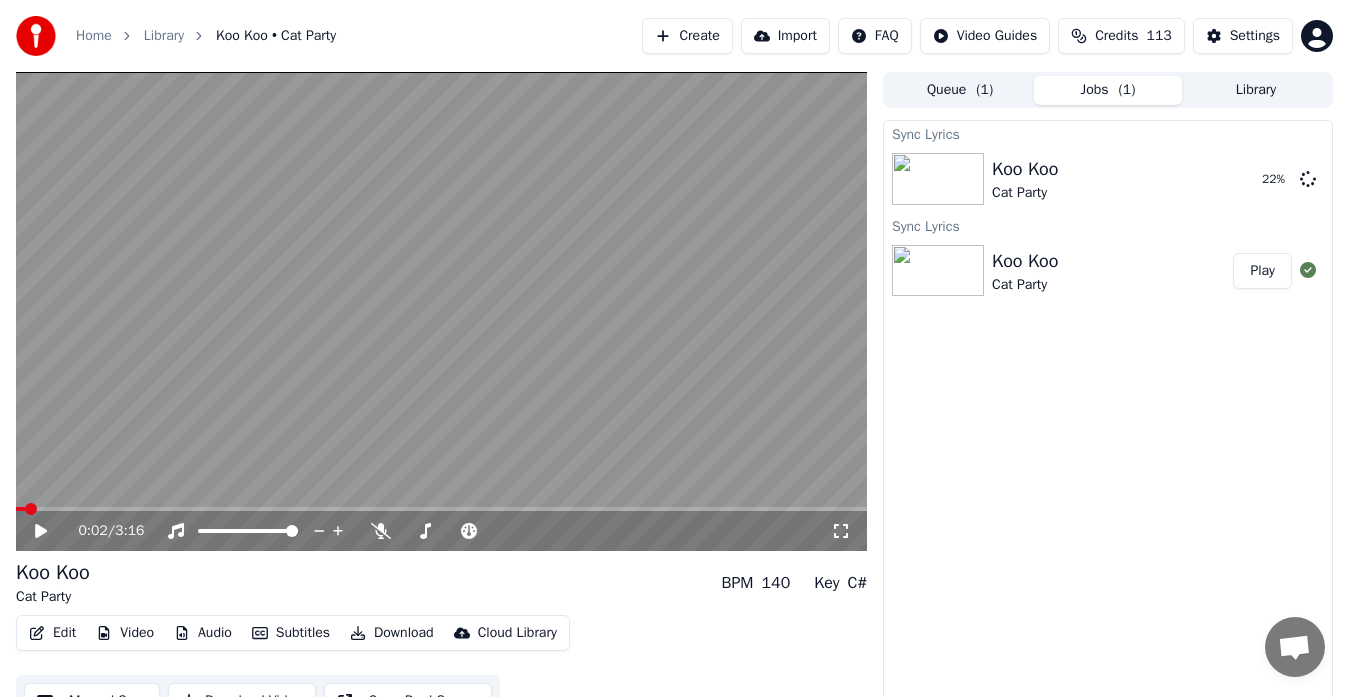 click at bounding box center [20, 509] 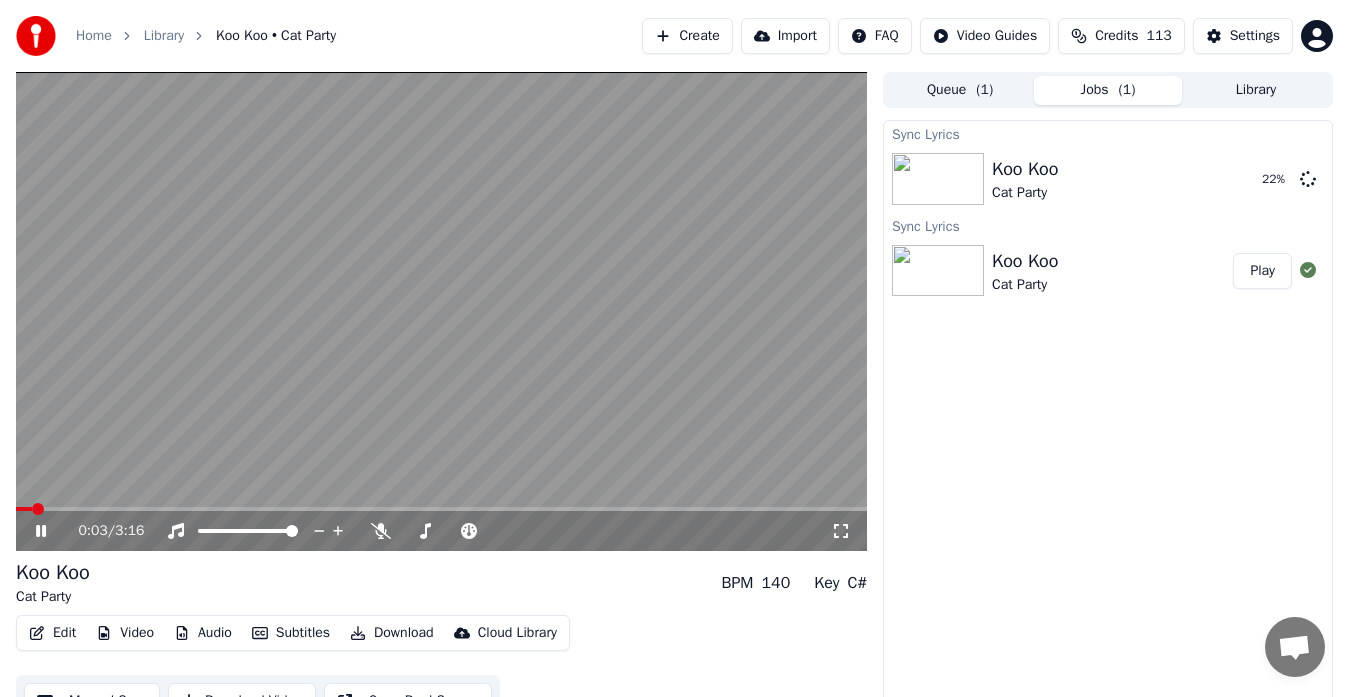 click at bounding box center [38, 509] 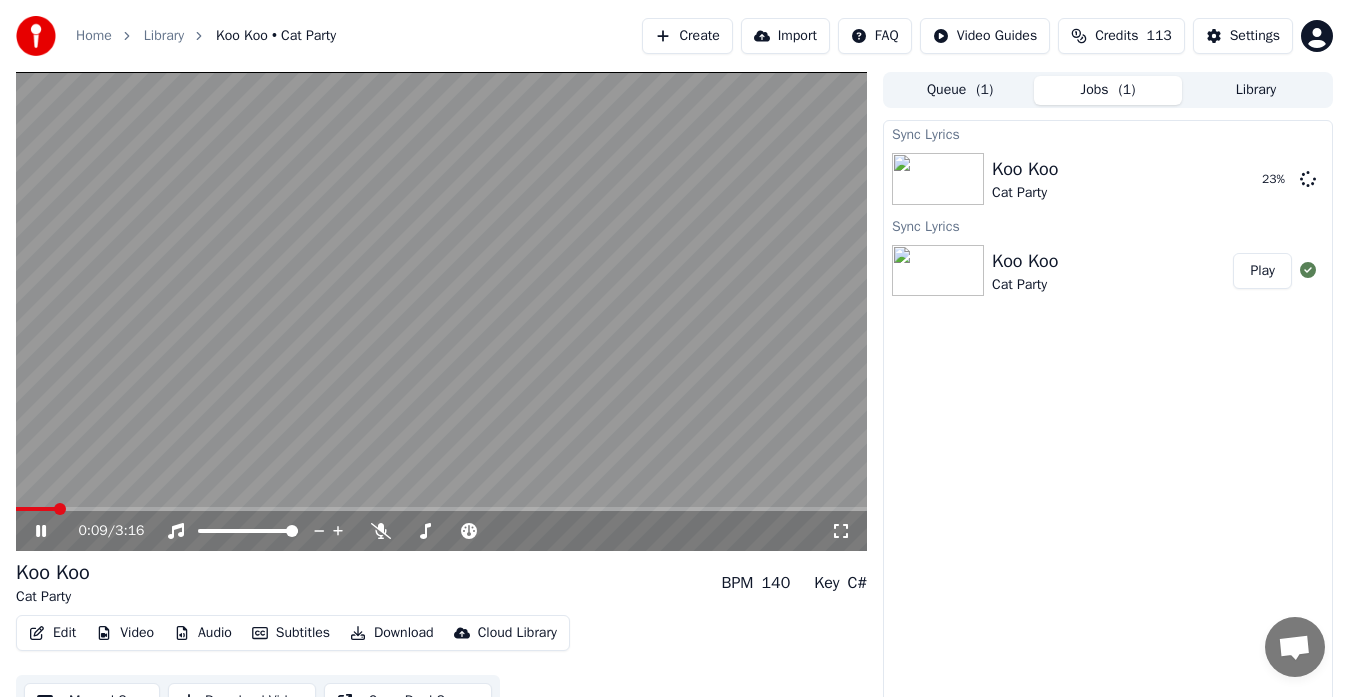 click at bounding box center [441, 509] 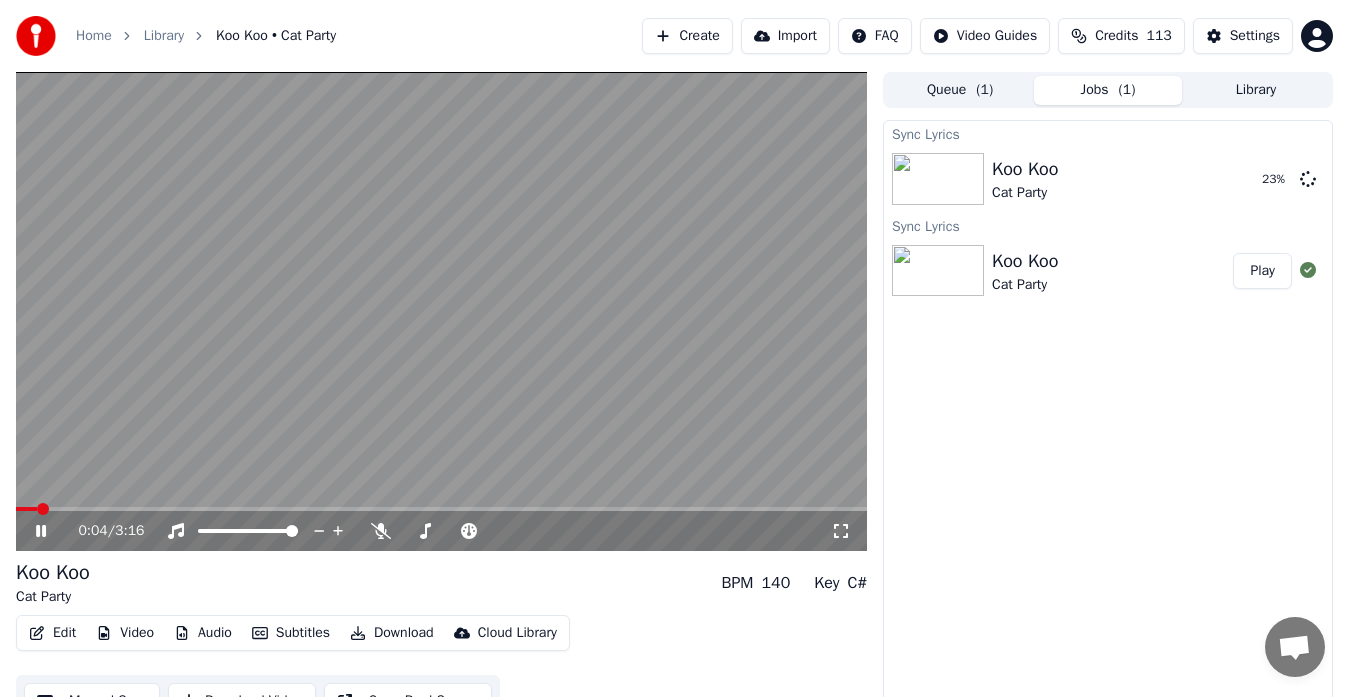 click at bounding box center [441, 509] 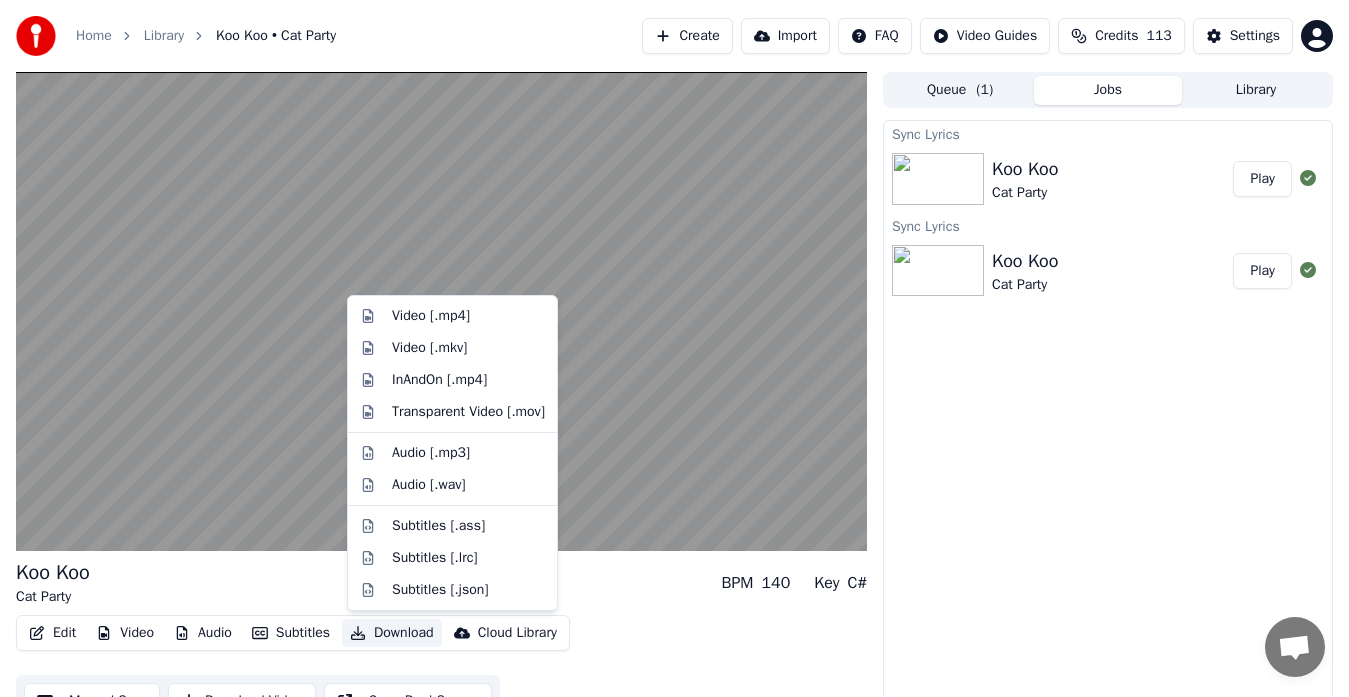 click on "Download" at bounding box center (392, 633) 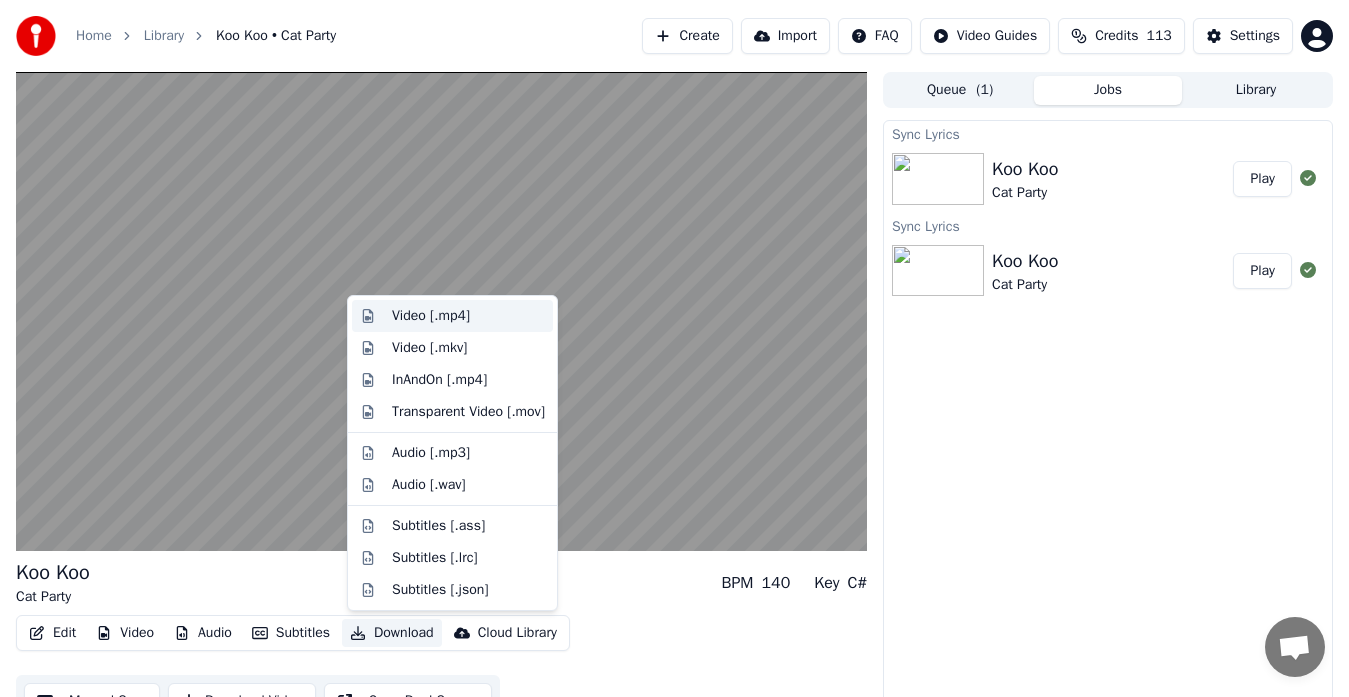 click on "Video [.mp4]" at bounding box center (431, 316) 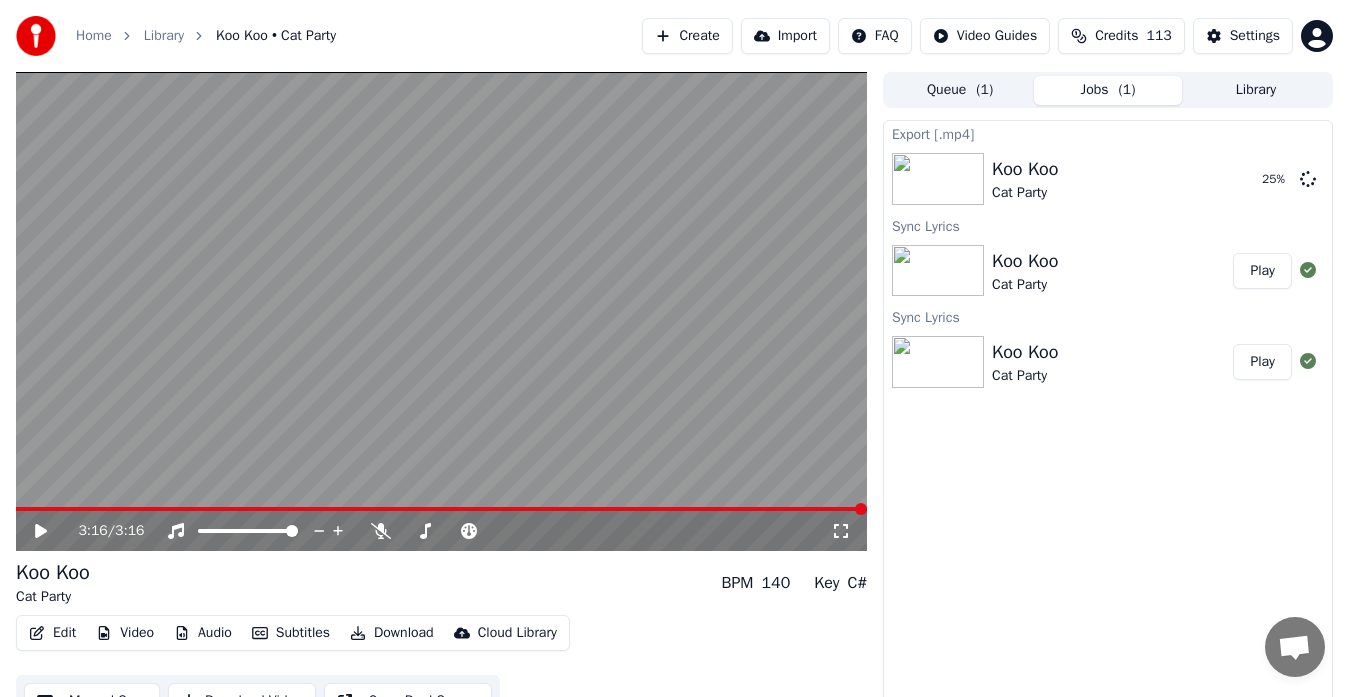 click on "Library" at bounding box center [1256, 90] 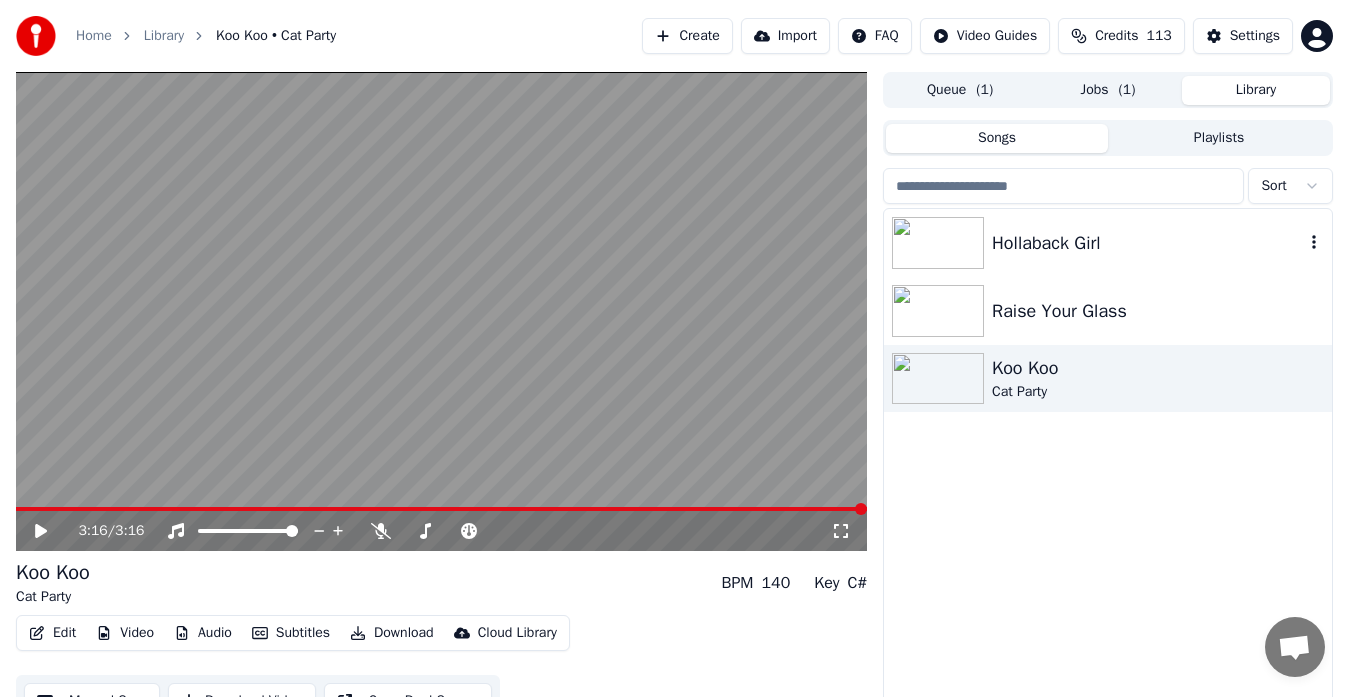 click on "Hollaback Girl" at bounding box center [1148, 243] 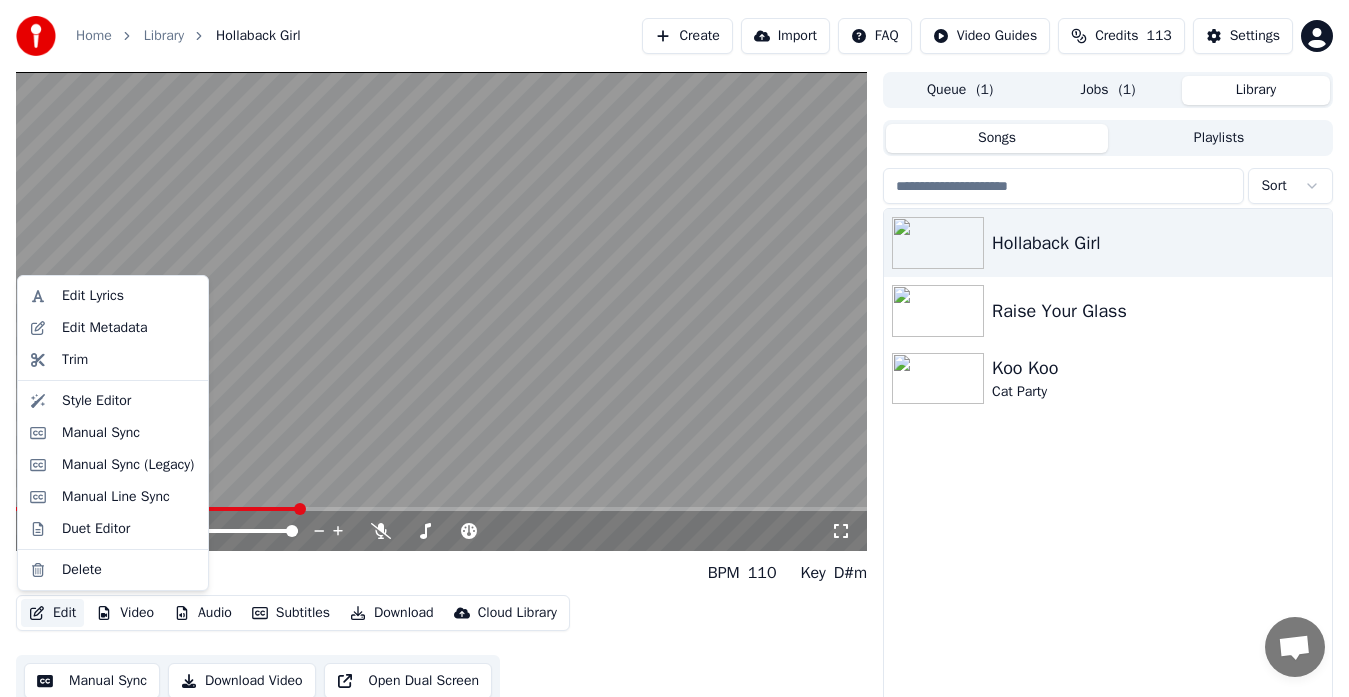 click on "Edit" at bounding box center (52, 613) 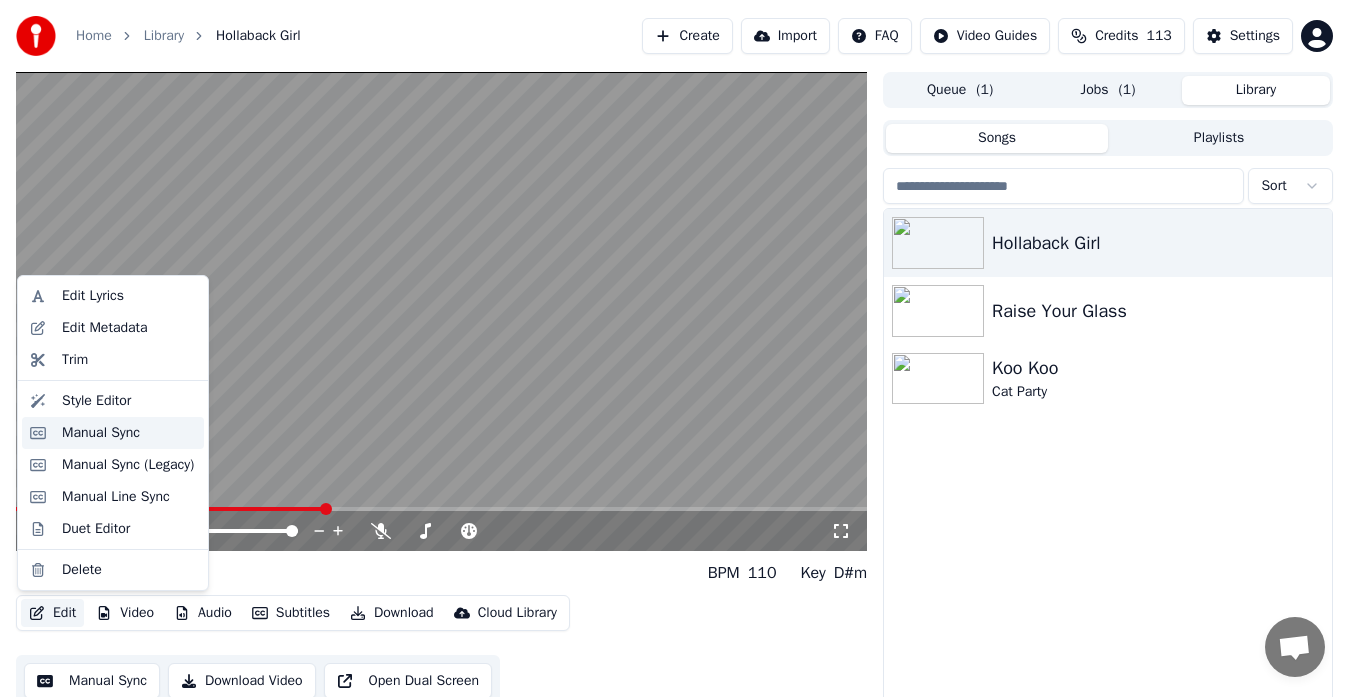 click on "Manual Sync" at bounding box center (101, 433) 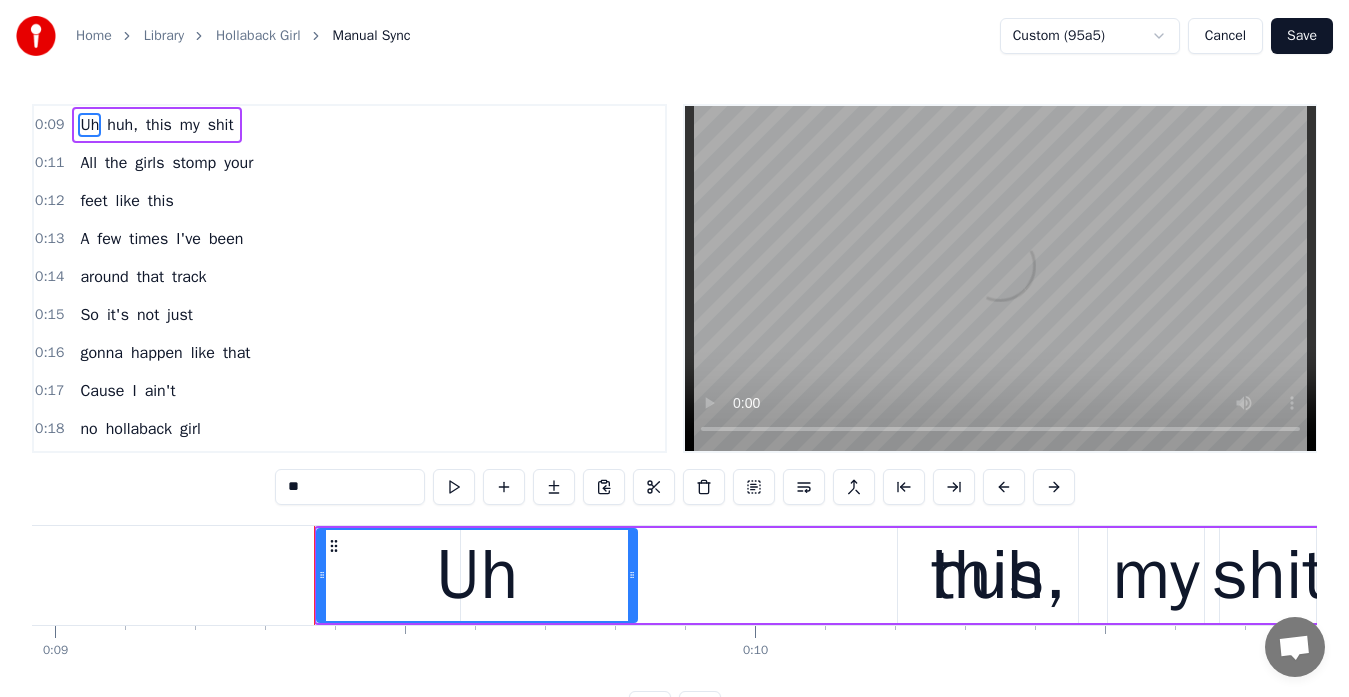 scroll, scrollTop: 0, scrollLeft: 6458, axis: horizontal 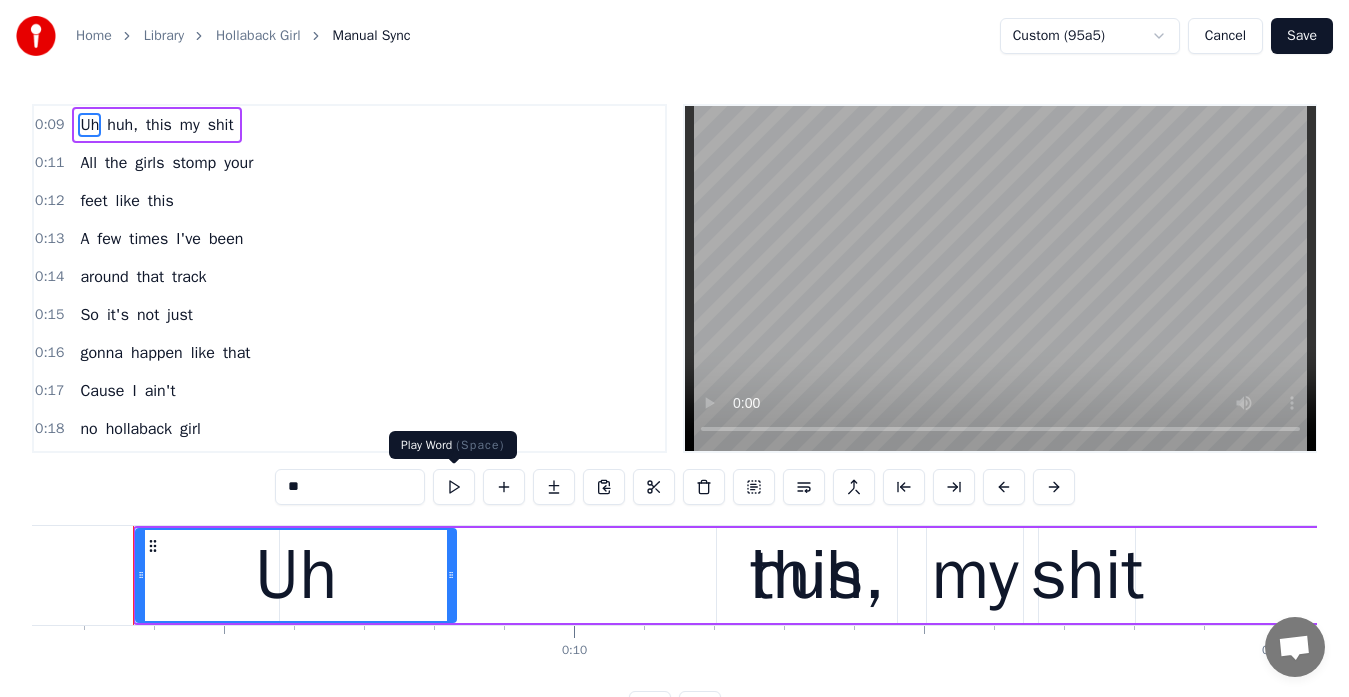 click at bounding box center (454, 487) 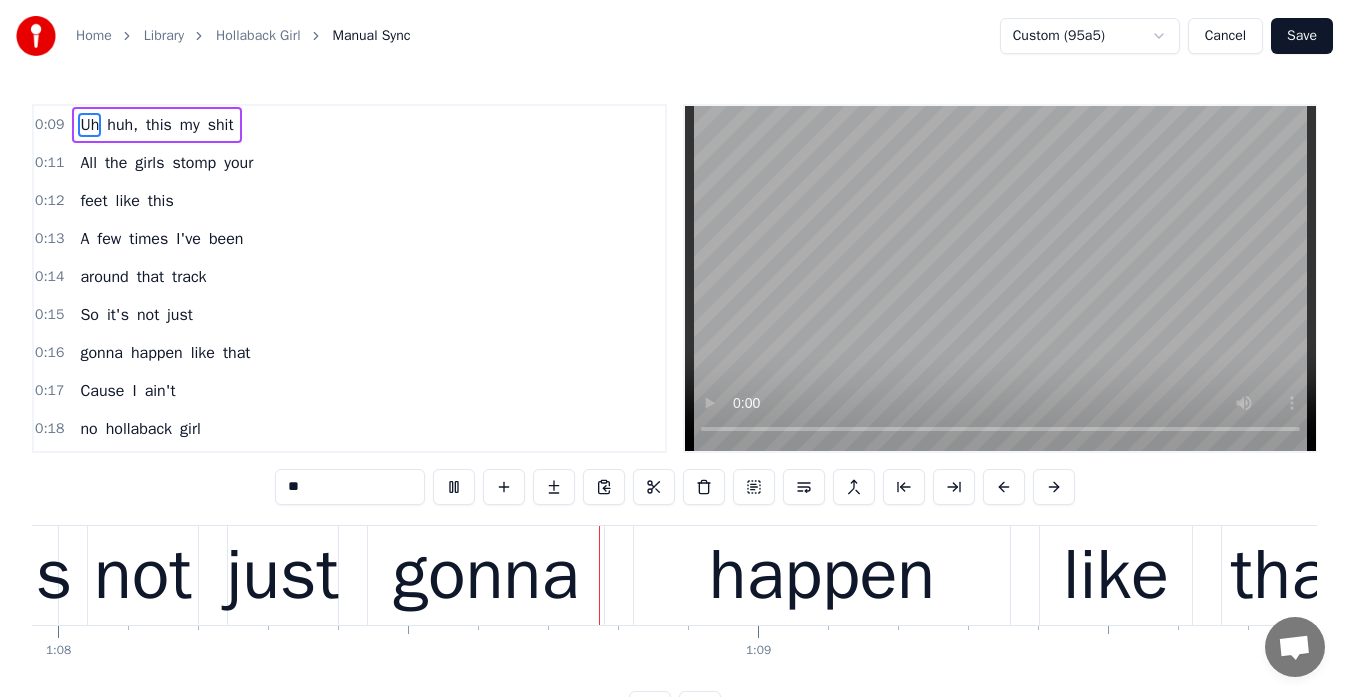 scroll, scrollTop: 0, scrollLeft: 47603, axis: horizontal 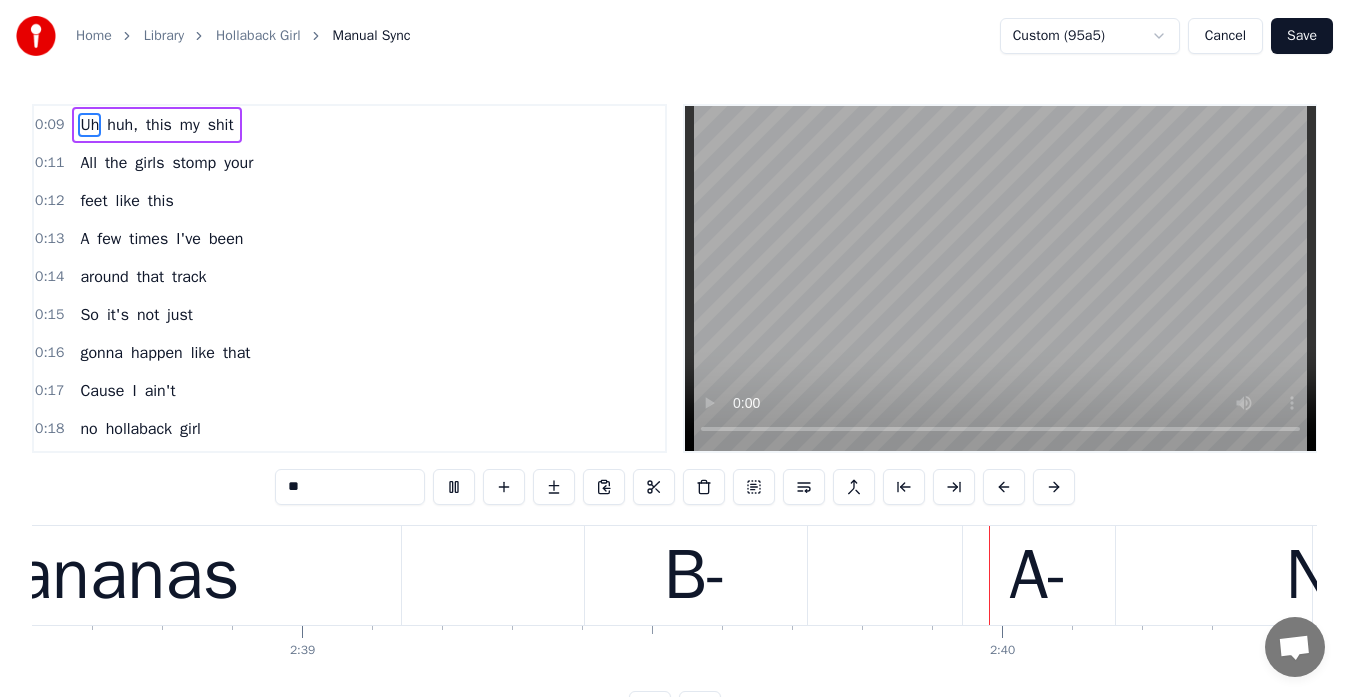 click on "Cancel" at bounding box center (1225, 36) 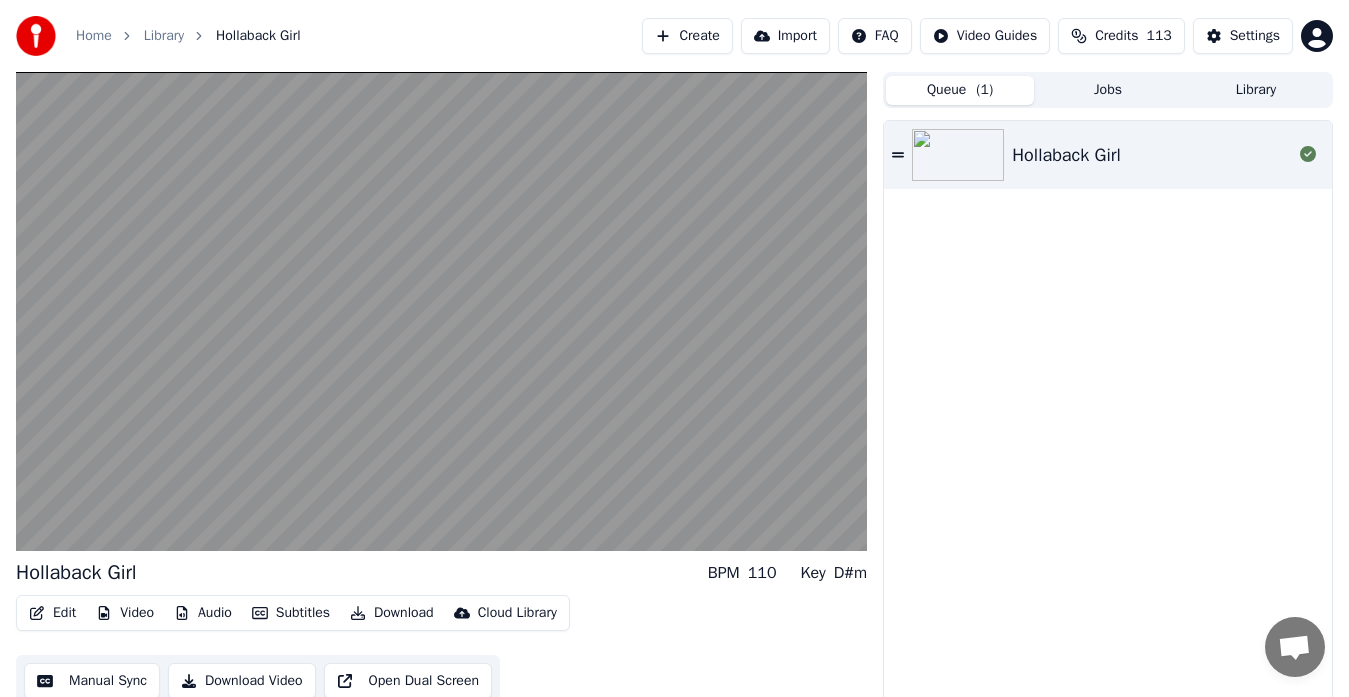 click on "( 1 )" at bounding box center [984, 90] 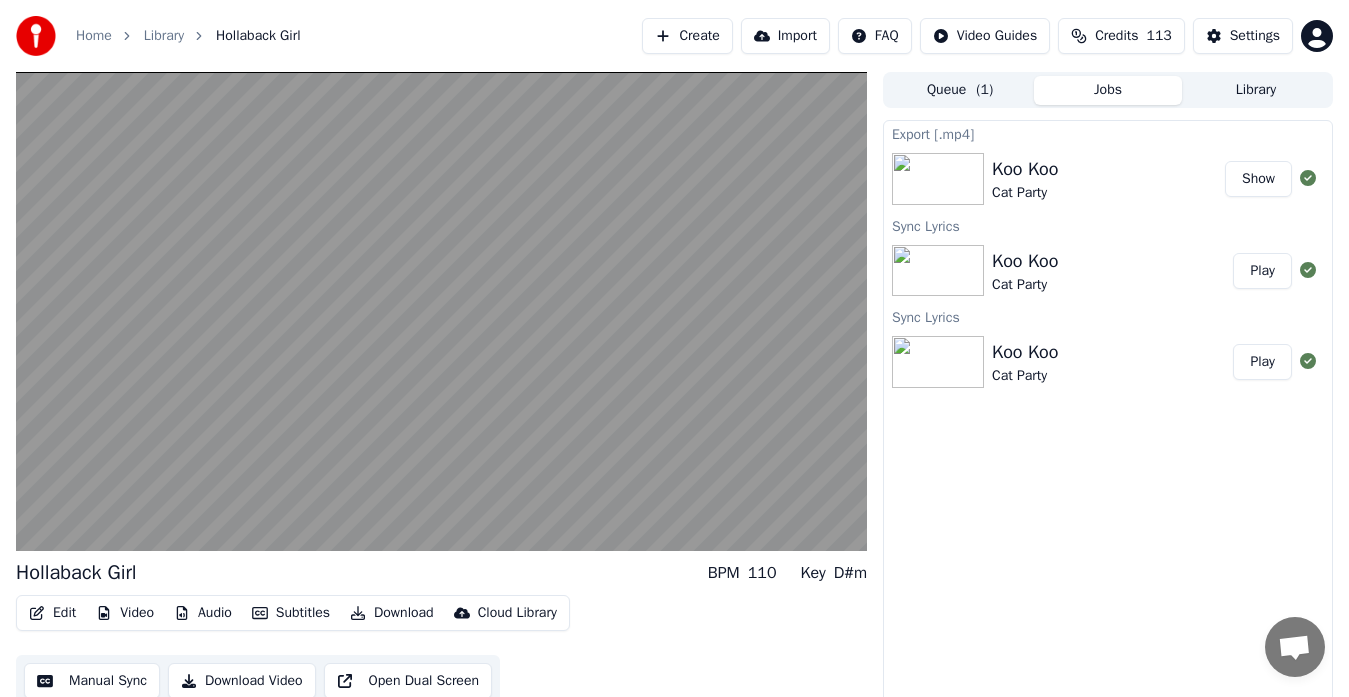 click on "Show" at bounding box center (1258, 179) 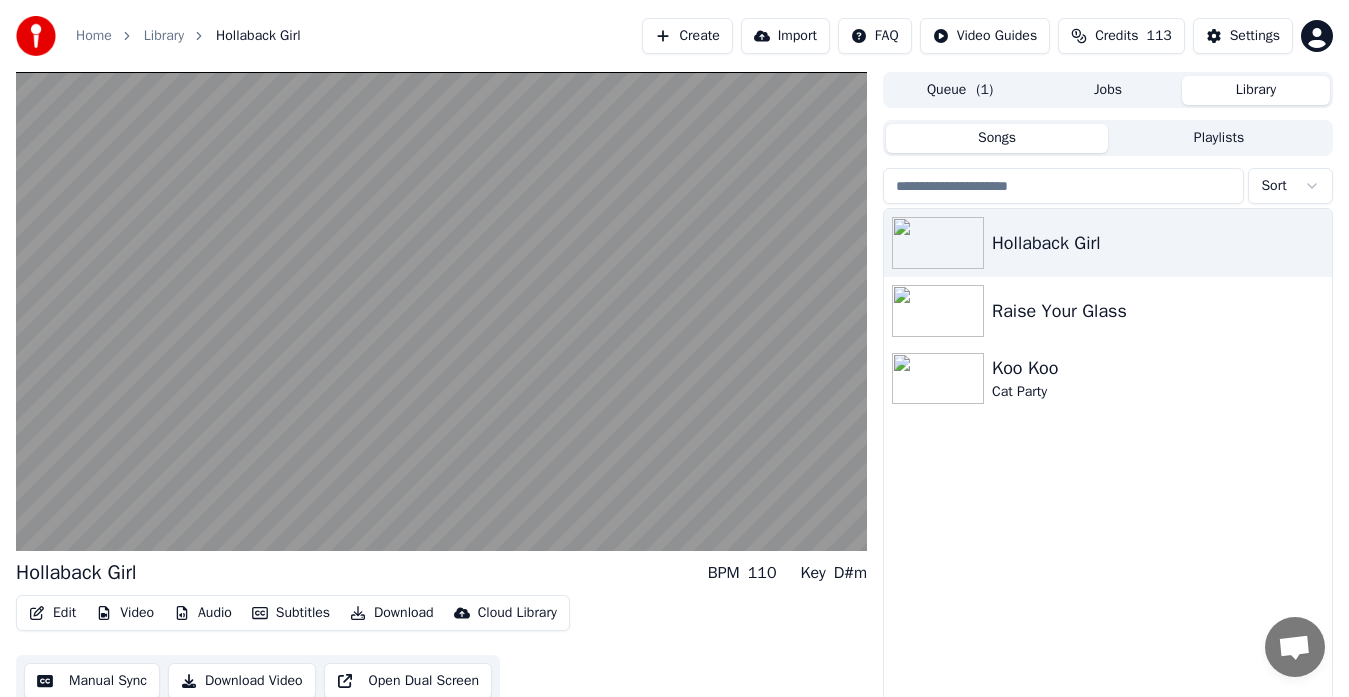 click on "Library" at bounding box center (1256, 90) 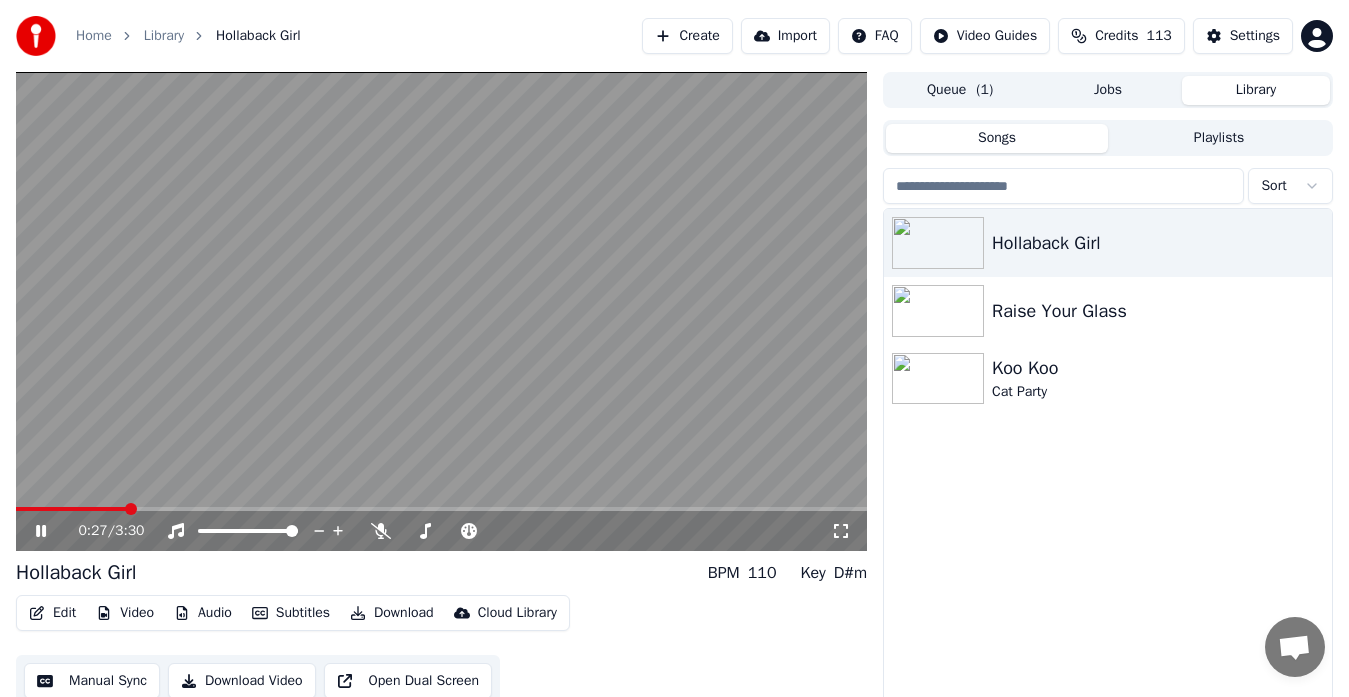 click 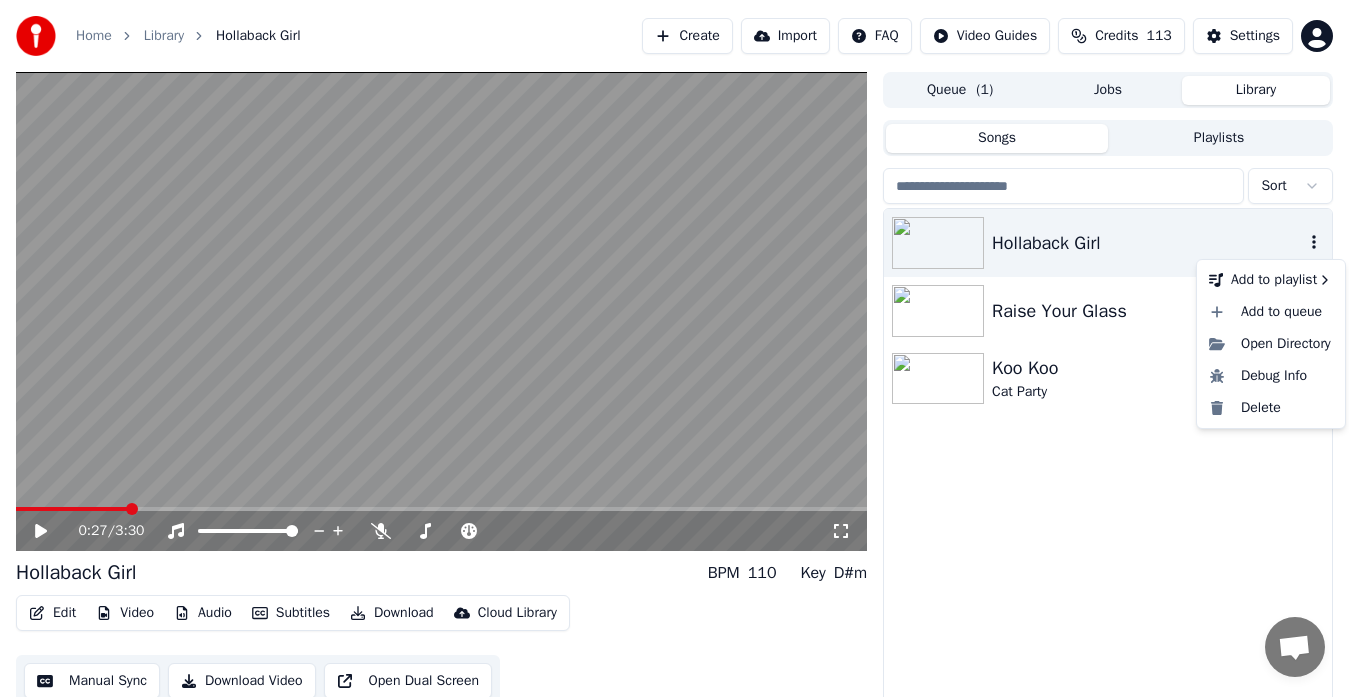 click 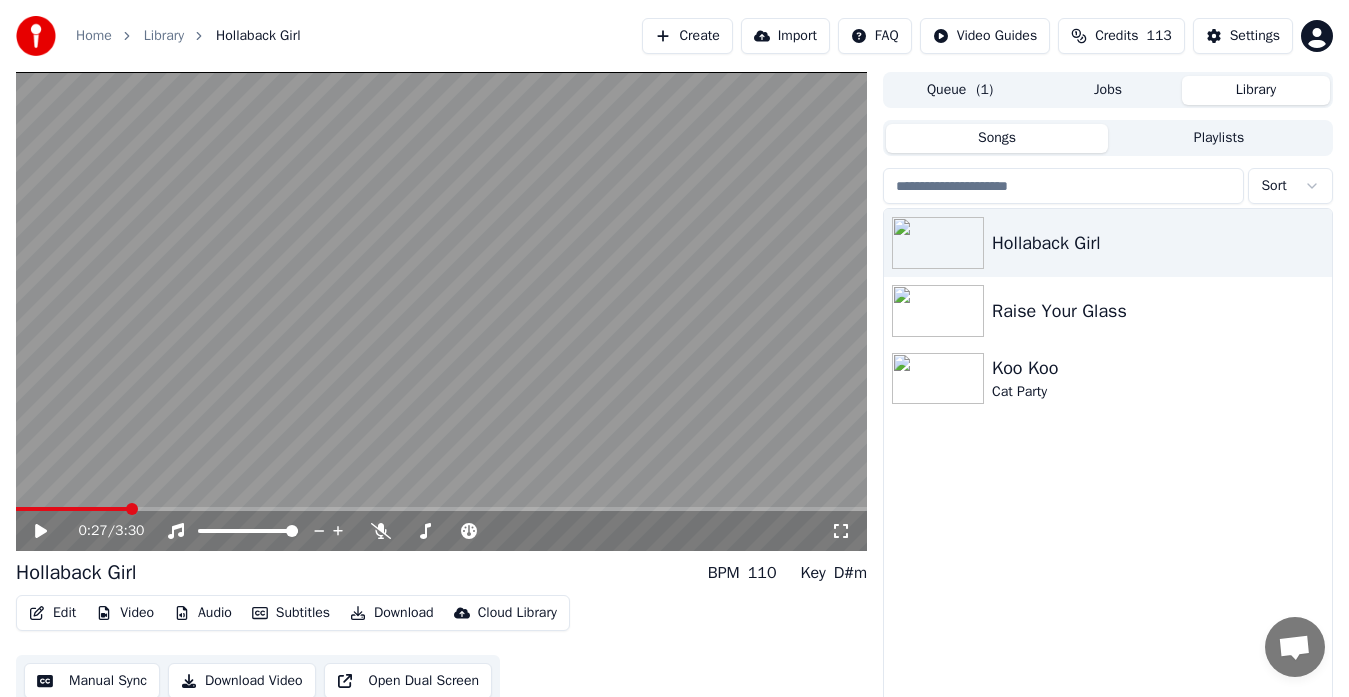 click 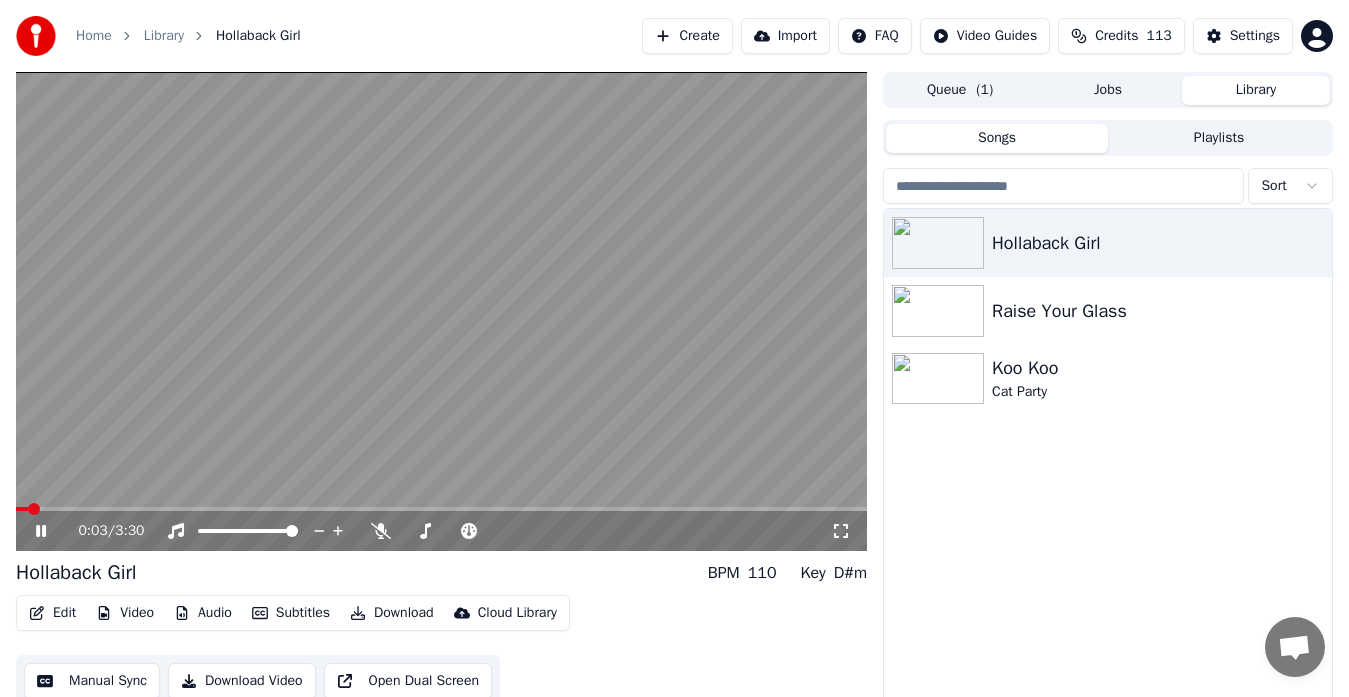 click at bounding box center [22, 509] 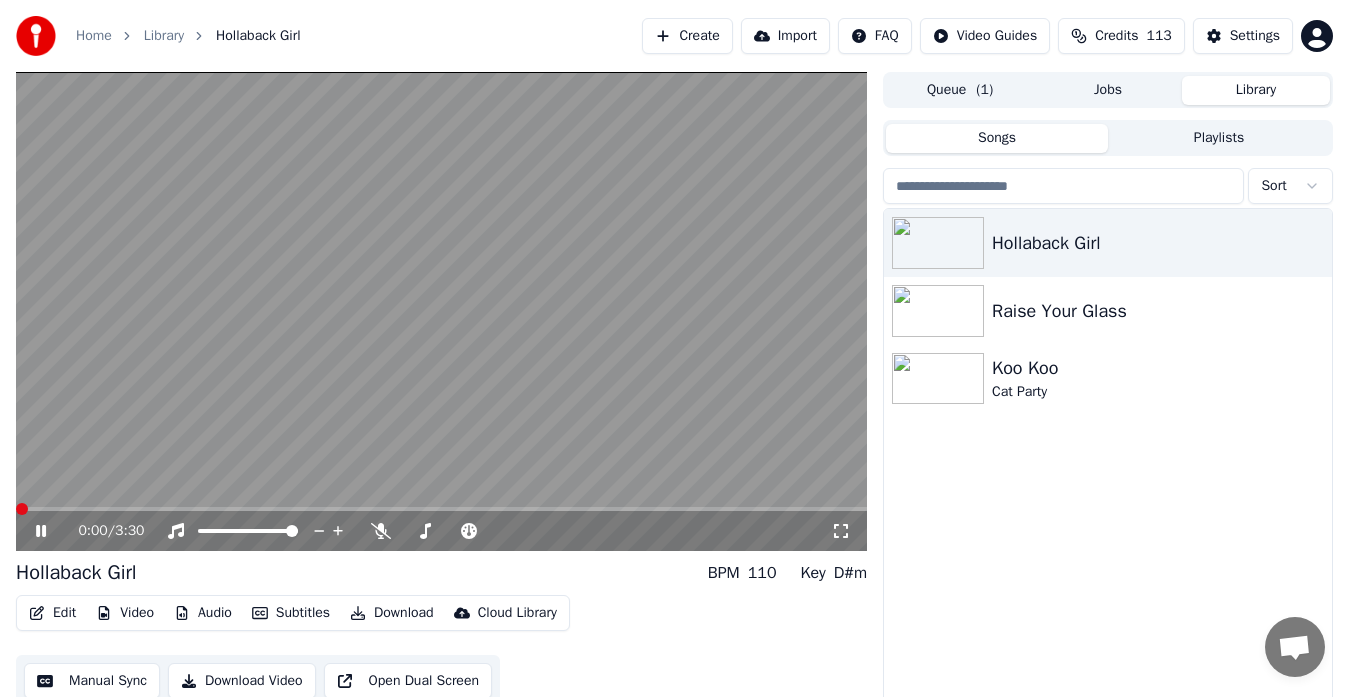 click at bounding box center (22, 509) 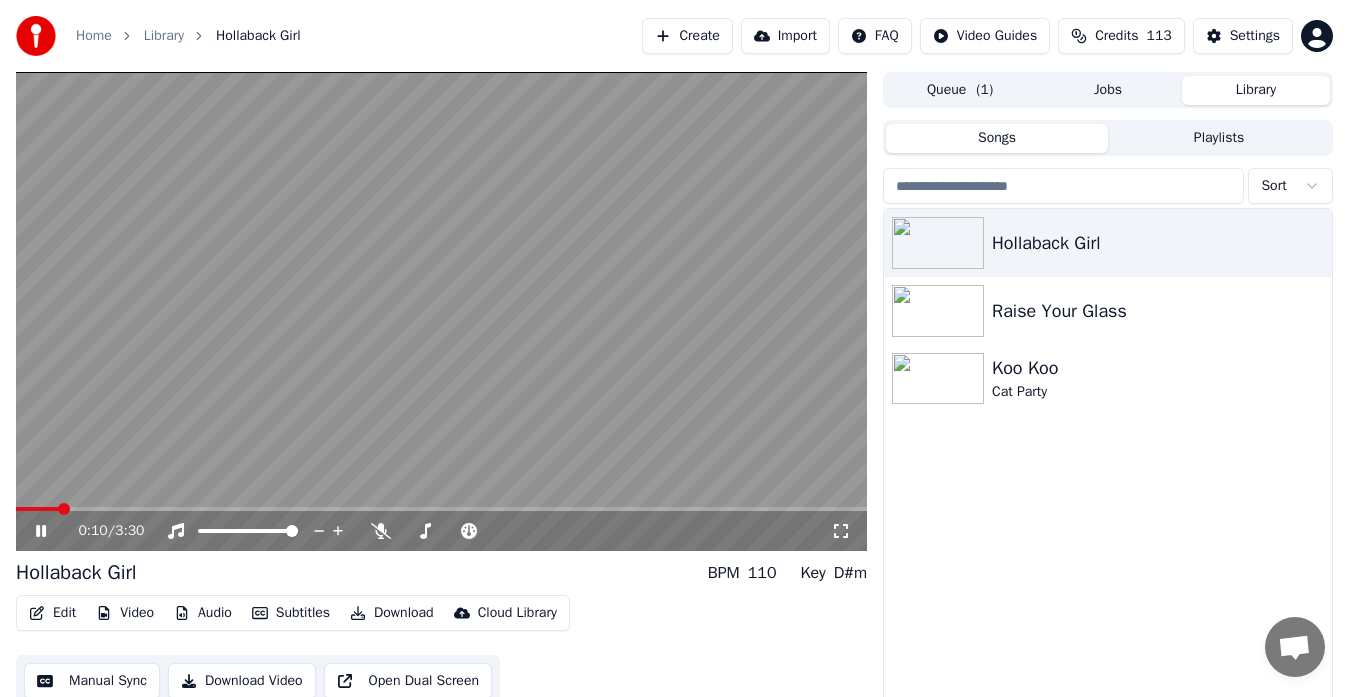 click 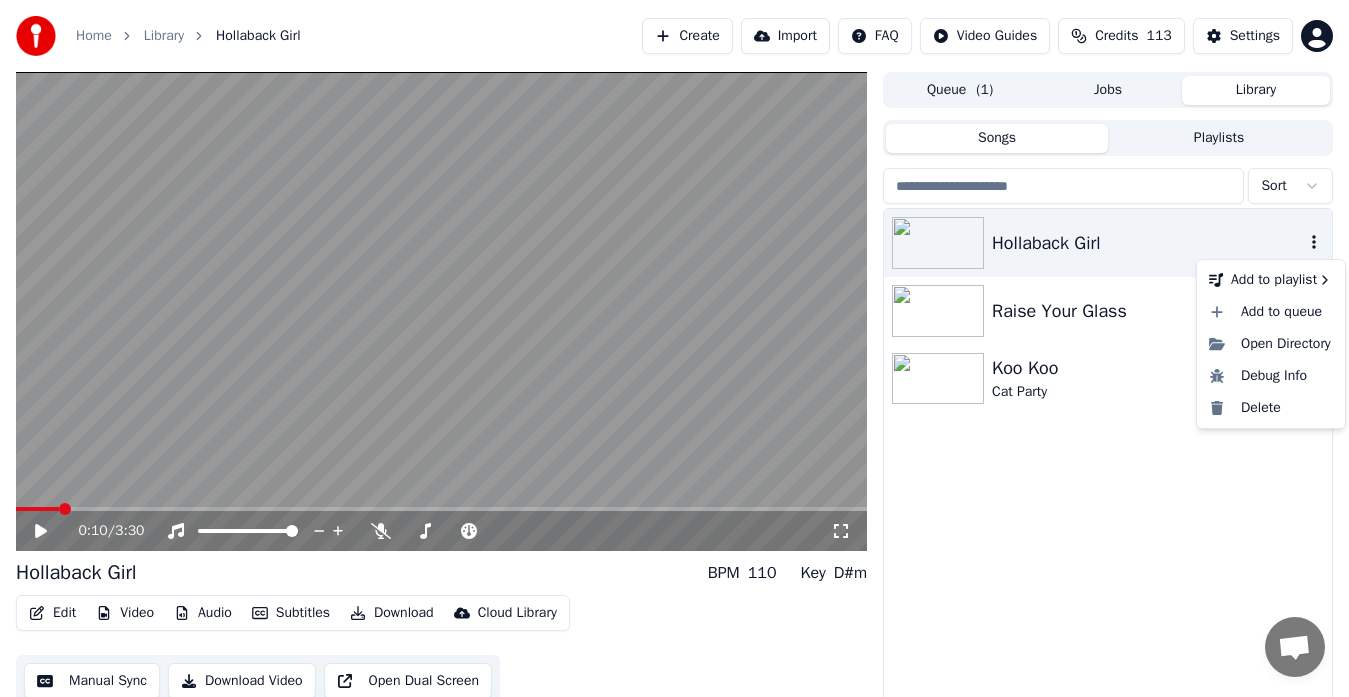 click 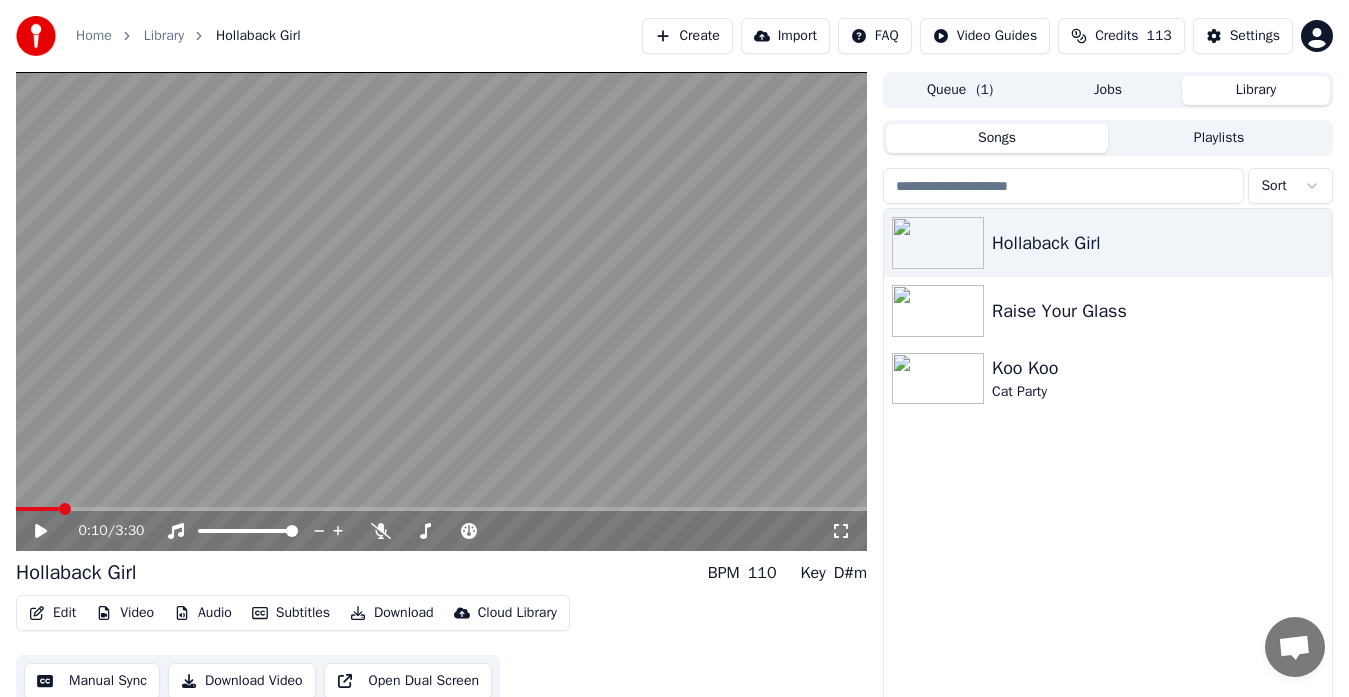 click on "Download" at bounding box center (392, 613) 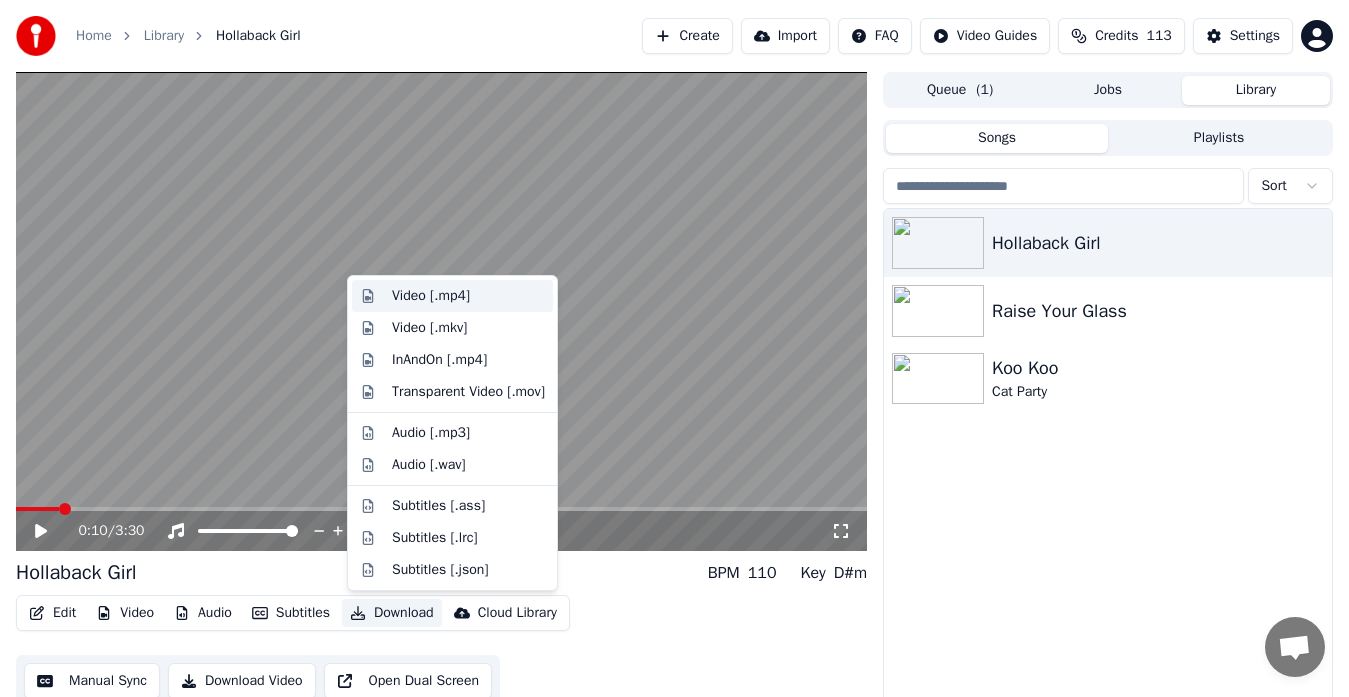 click on "Video [.mp4]" at bounding box center [431, 296] 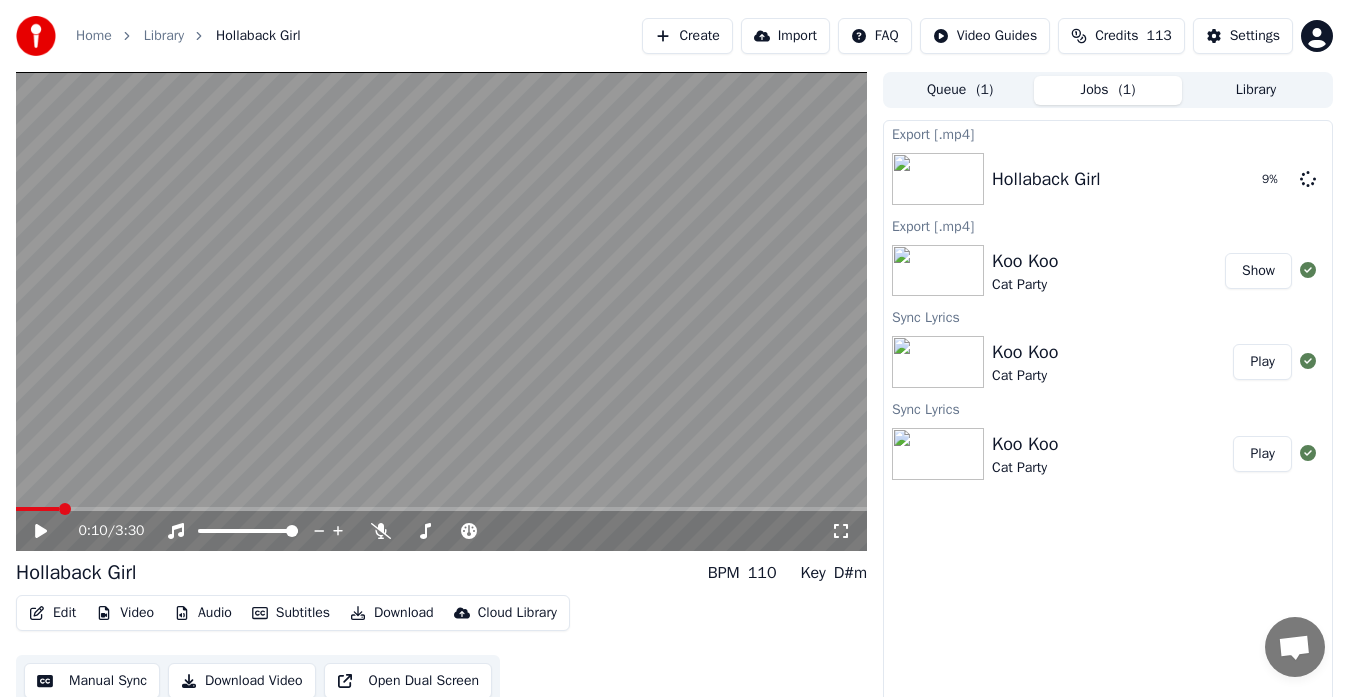 click on "Export [.mp4] Hollaback Girl 9 % Export [.mp4] Koo Koo Cat Party Show Sync Lyrics Koo Koo Cat Party Play Sync Lyrics Koo Koo Cat Party Play" at bounding box center [1108, 416] 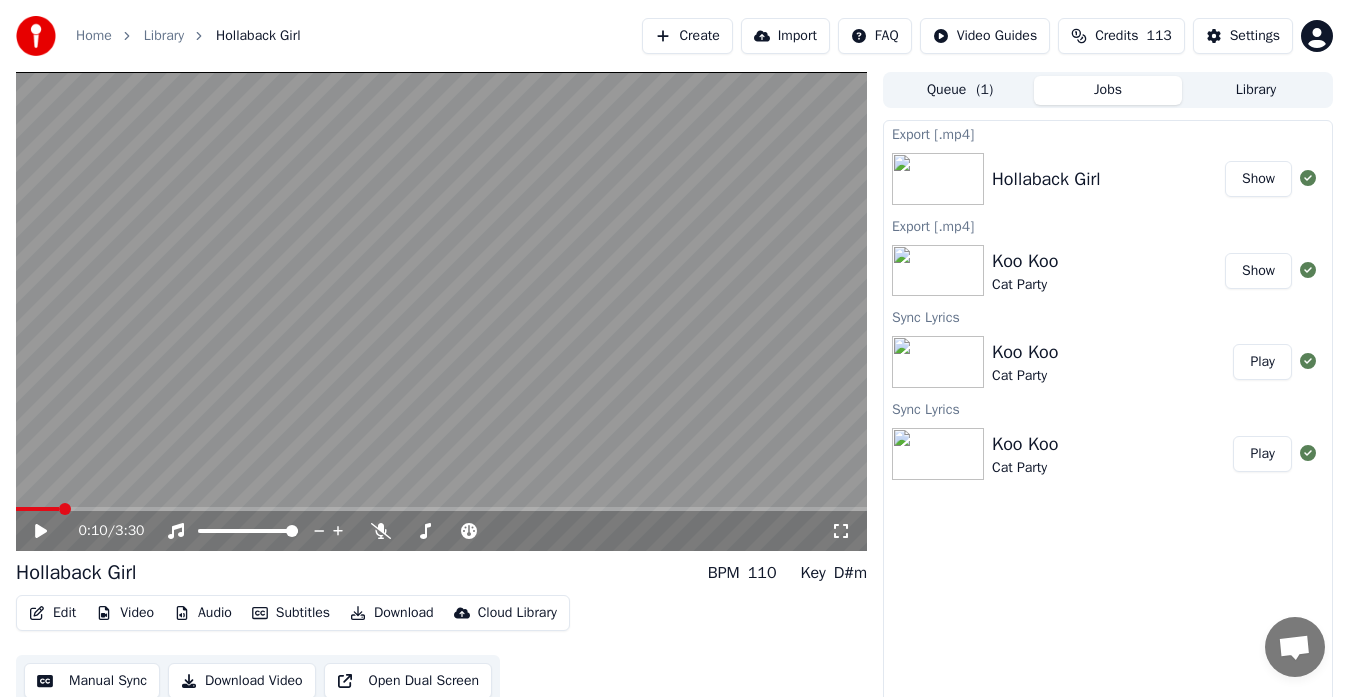 click on "Show" at bounding box center (1258, 179) 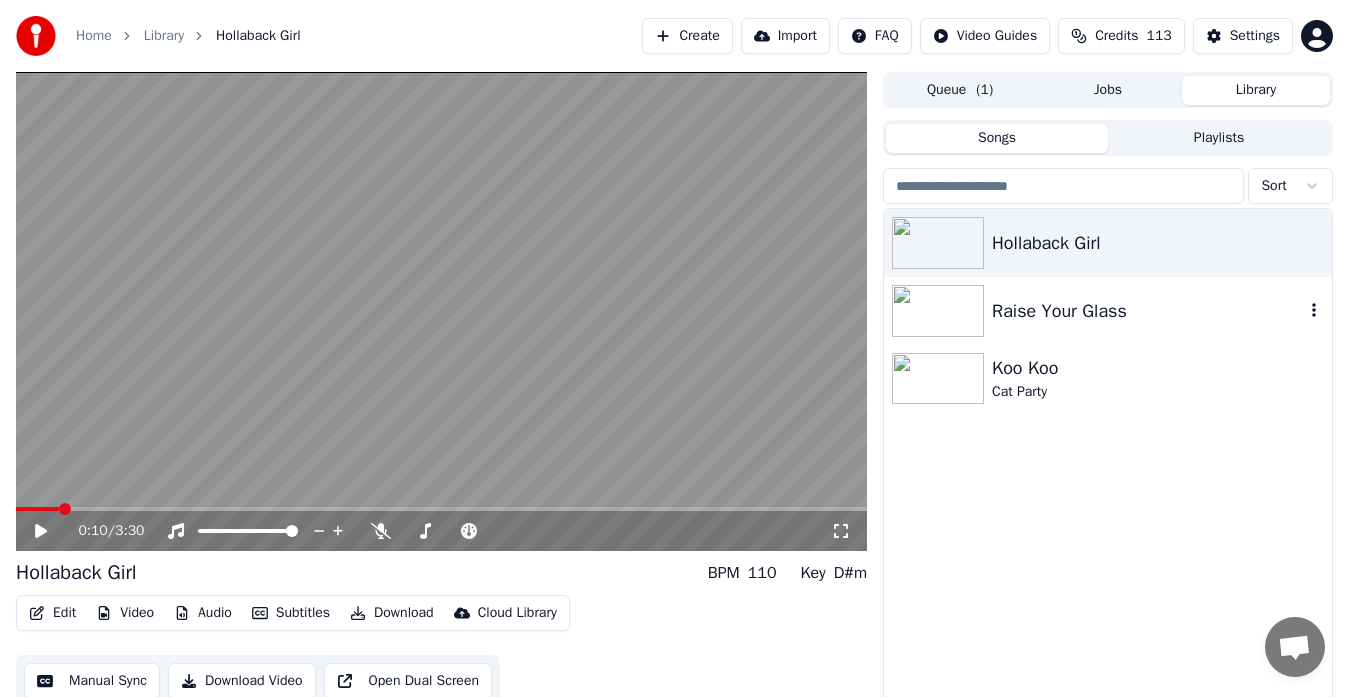 click on "Raise Your Glass" at bounding box center (1148, 311) 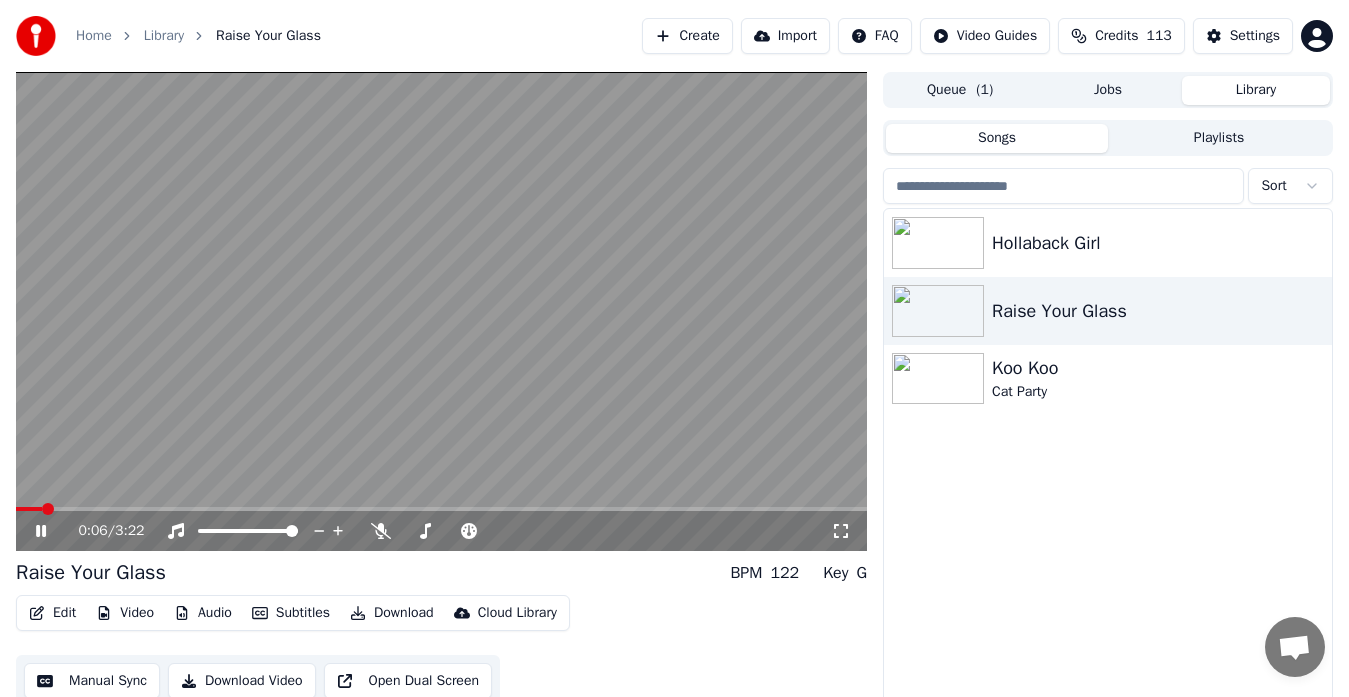 click 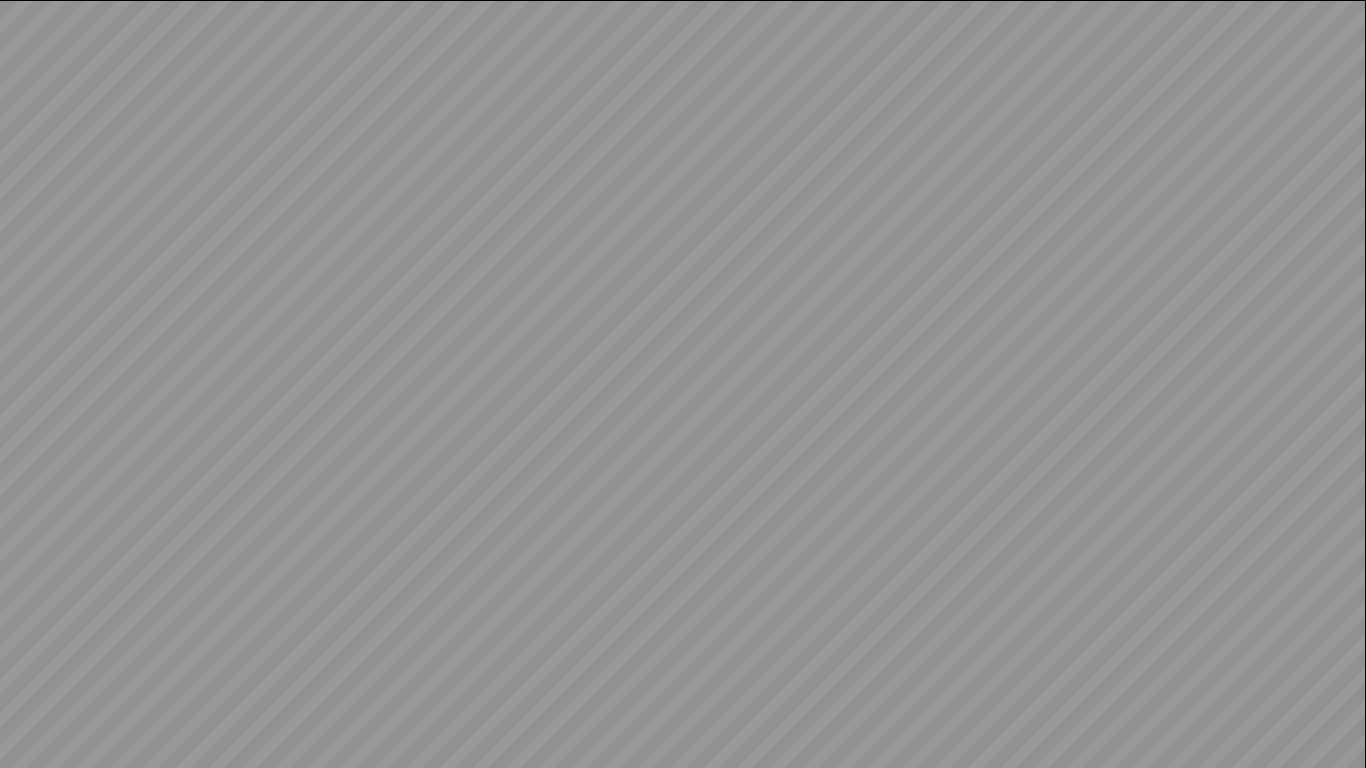 click at bounding box center (683, 384) 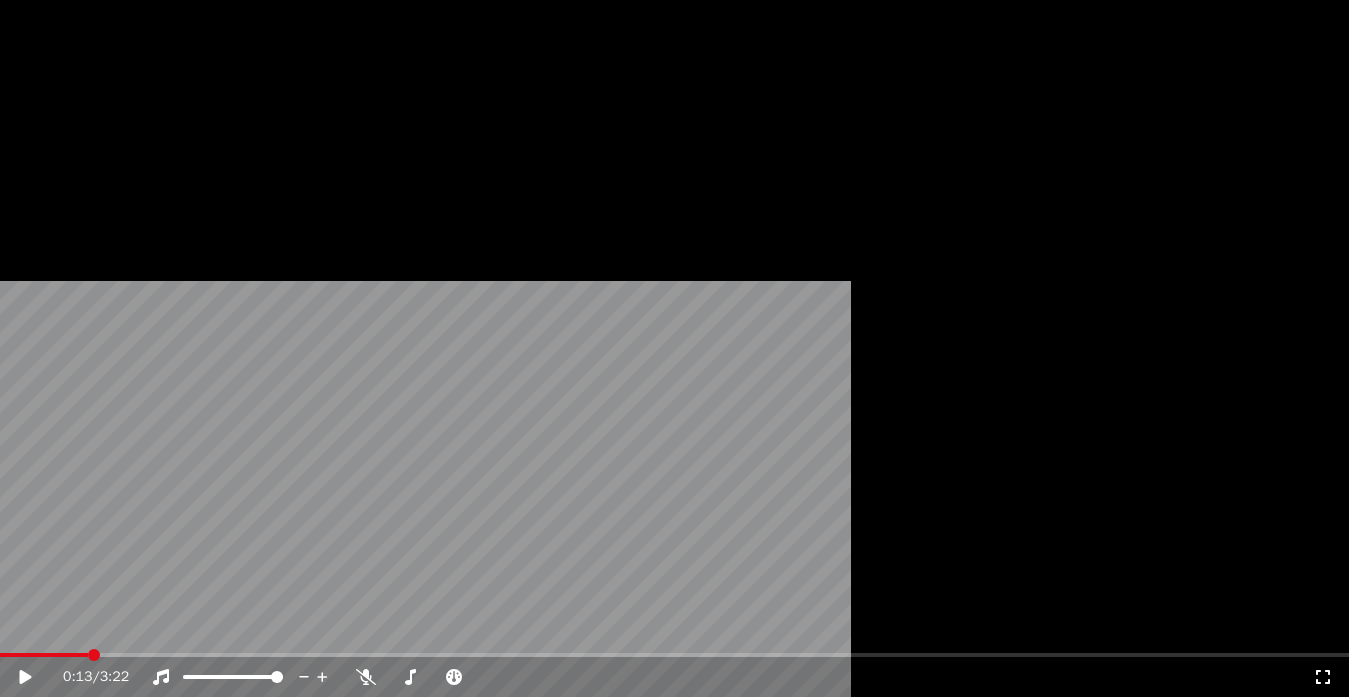 click on "Edit" at bounding box center (52, 134) 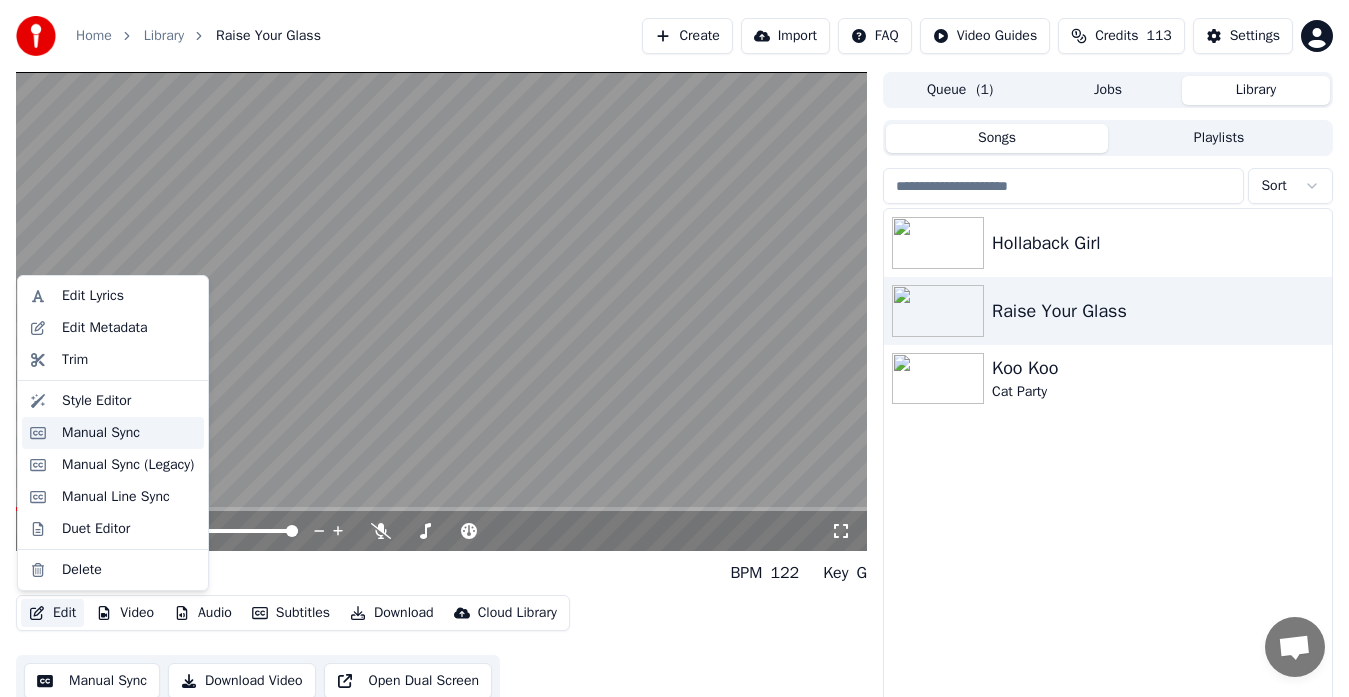 click on "Manual Sync" at bounding box center (101, 433) 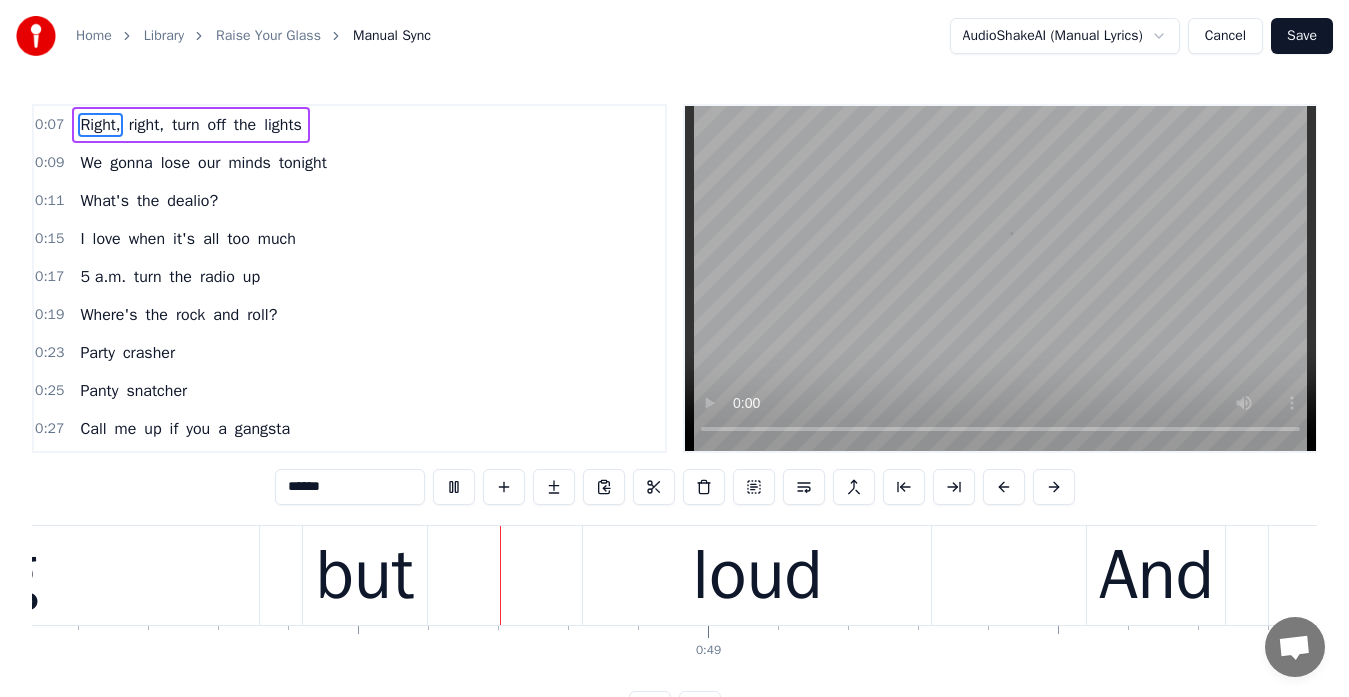 scroll, scrollTop: 0, scrollLeft: 33625, axis: horizontal 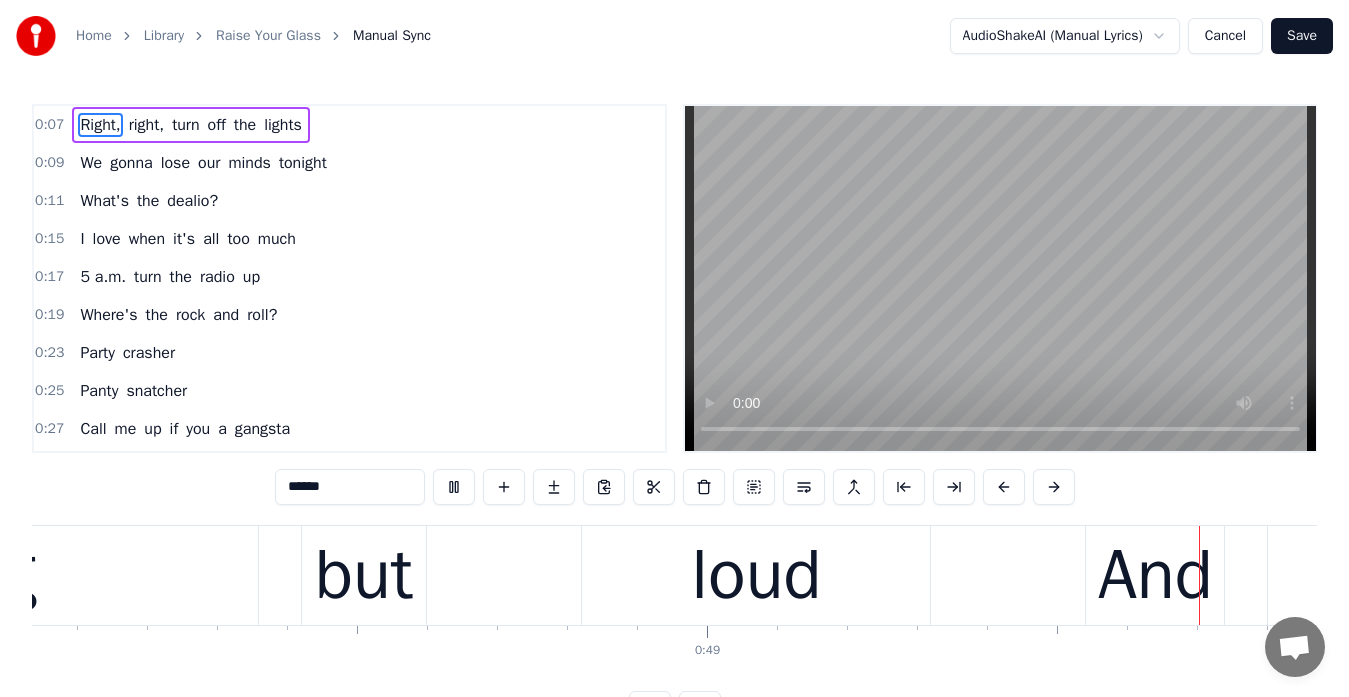 click on "Cancel" at bounding box center [1225, 36] 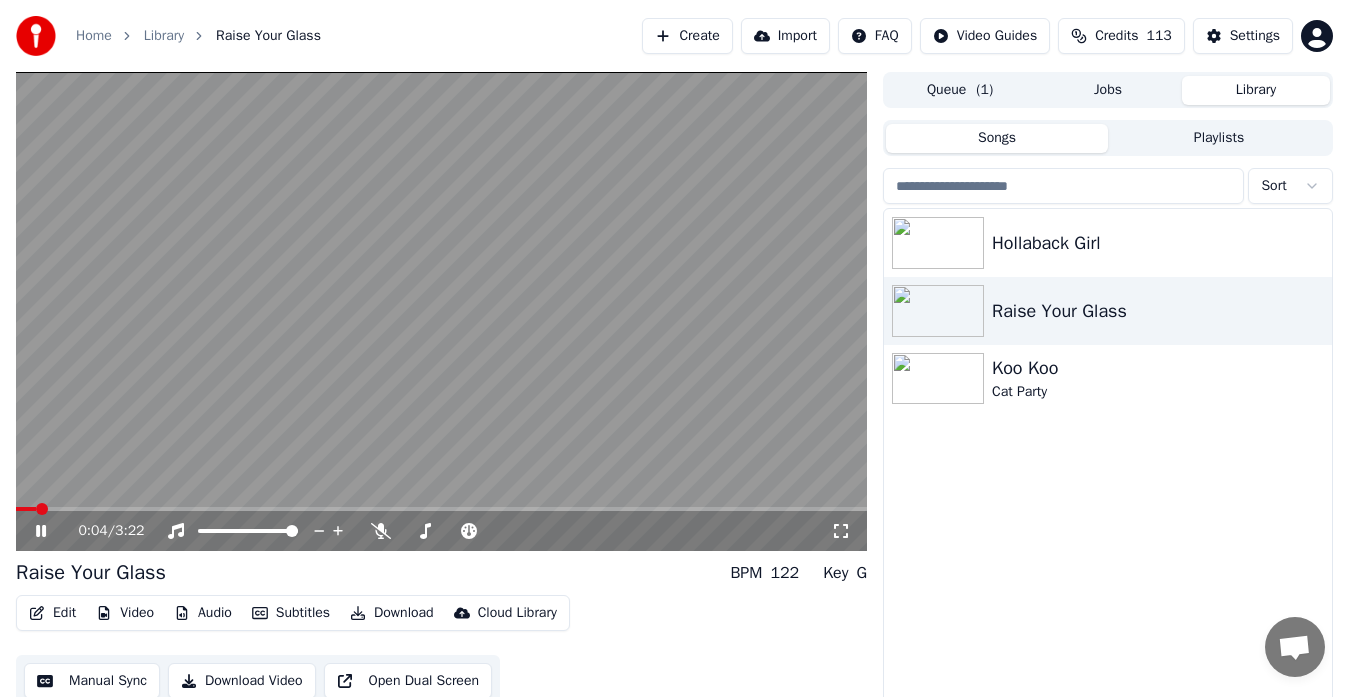 click 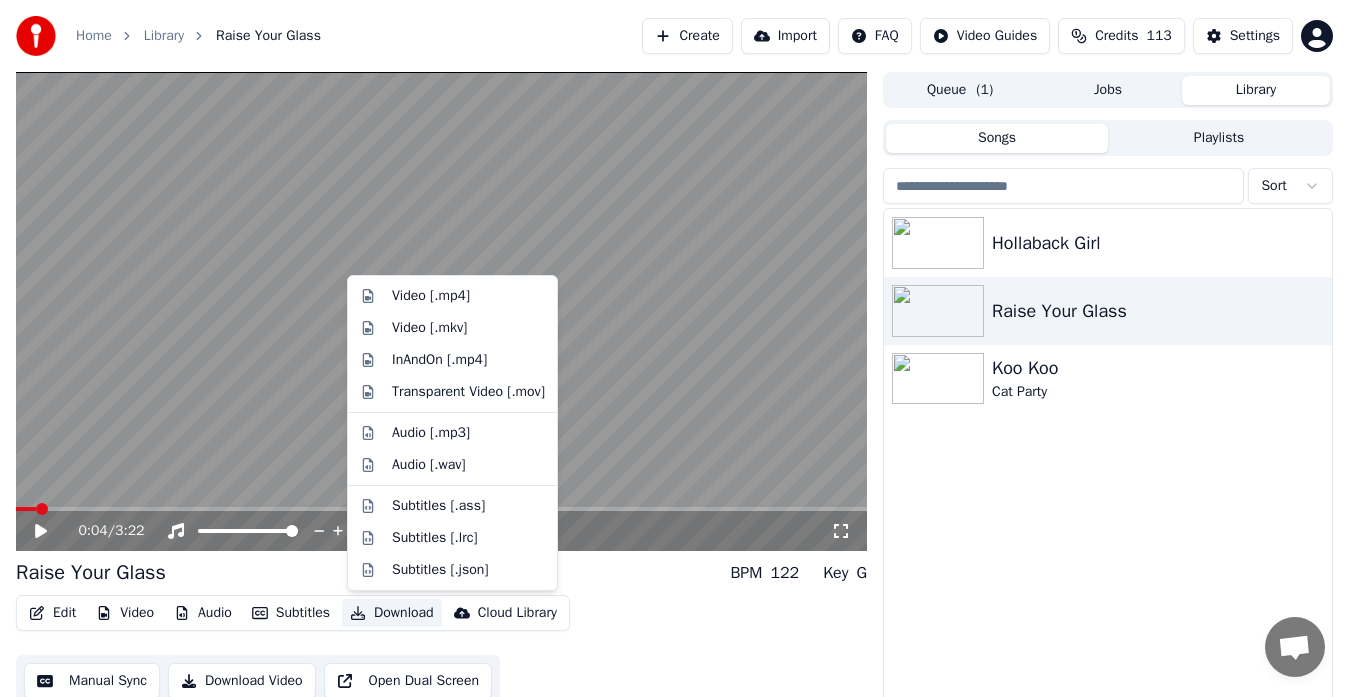 click on "Download" at bounding box center (392, 613) 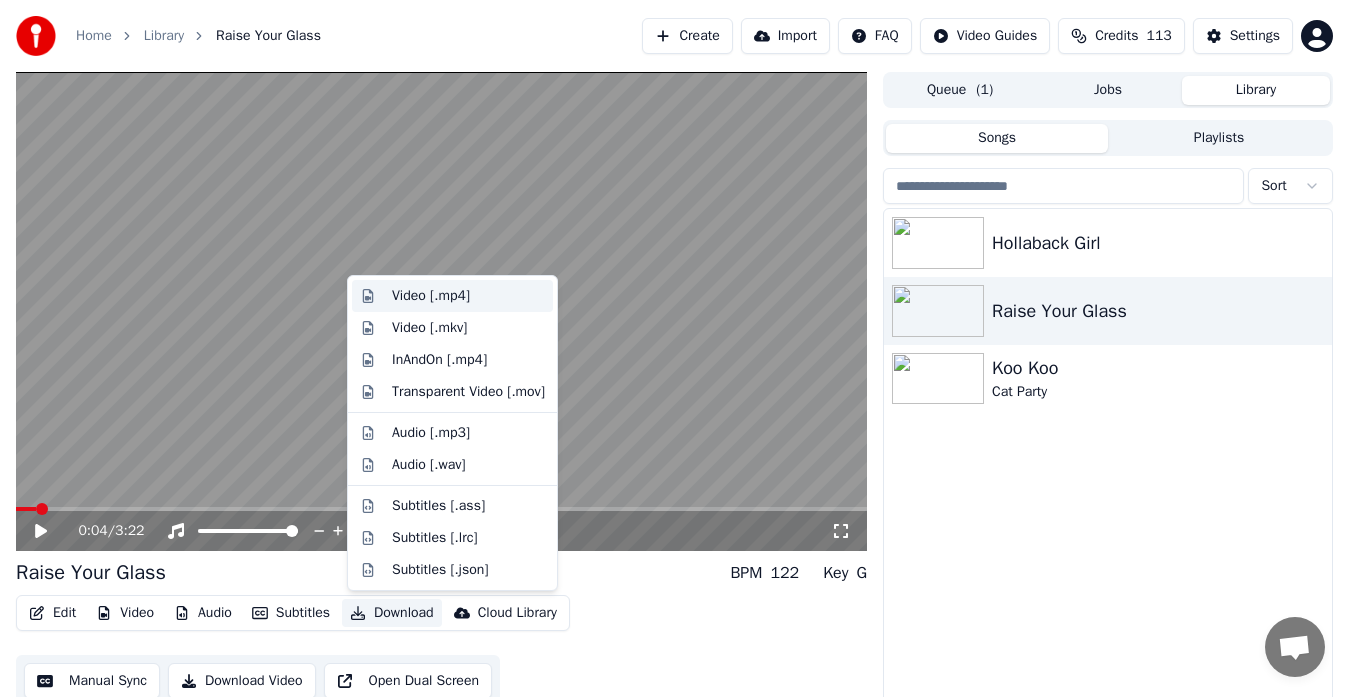 click on "Video [.mp4]" at bounding box center (431, 296) 